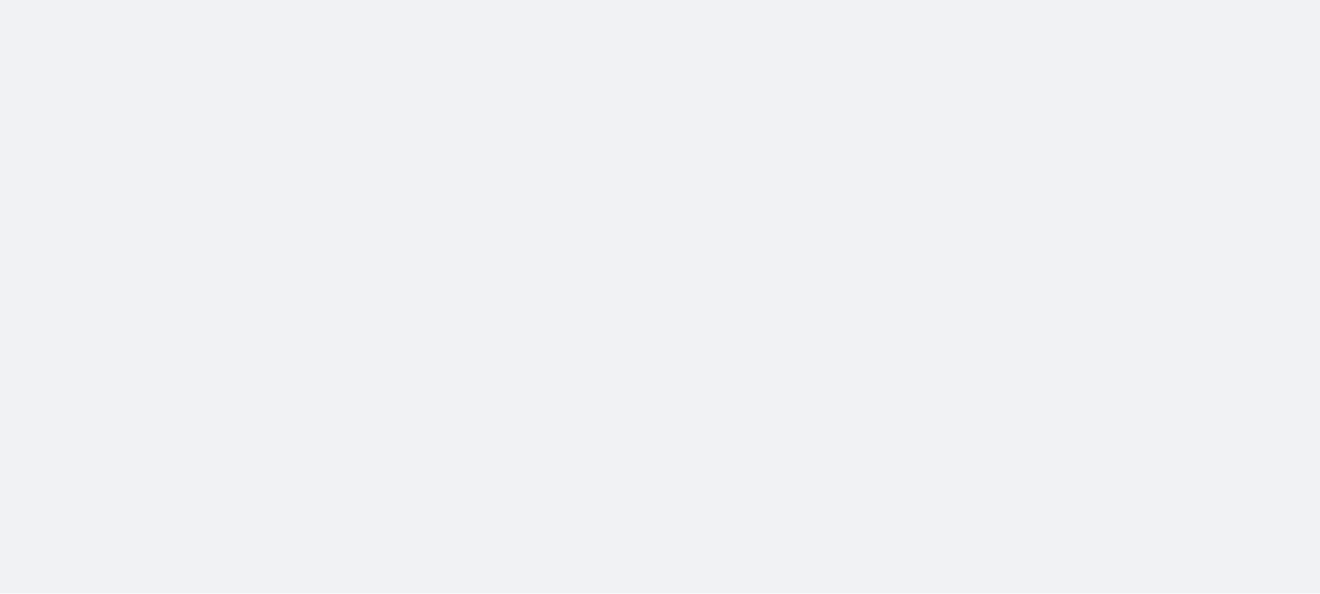 scroll, scrollTop: 0, scrollLeft: 0, axis: both 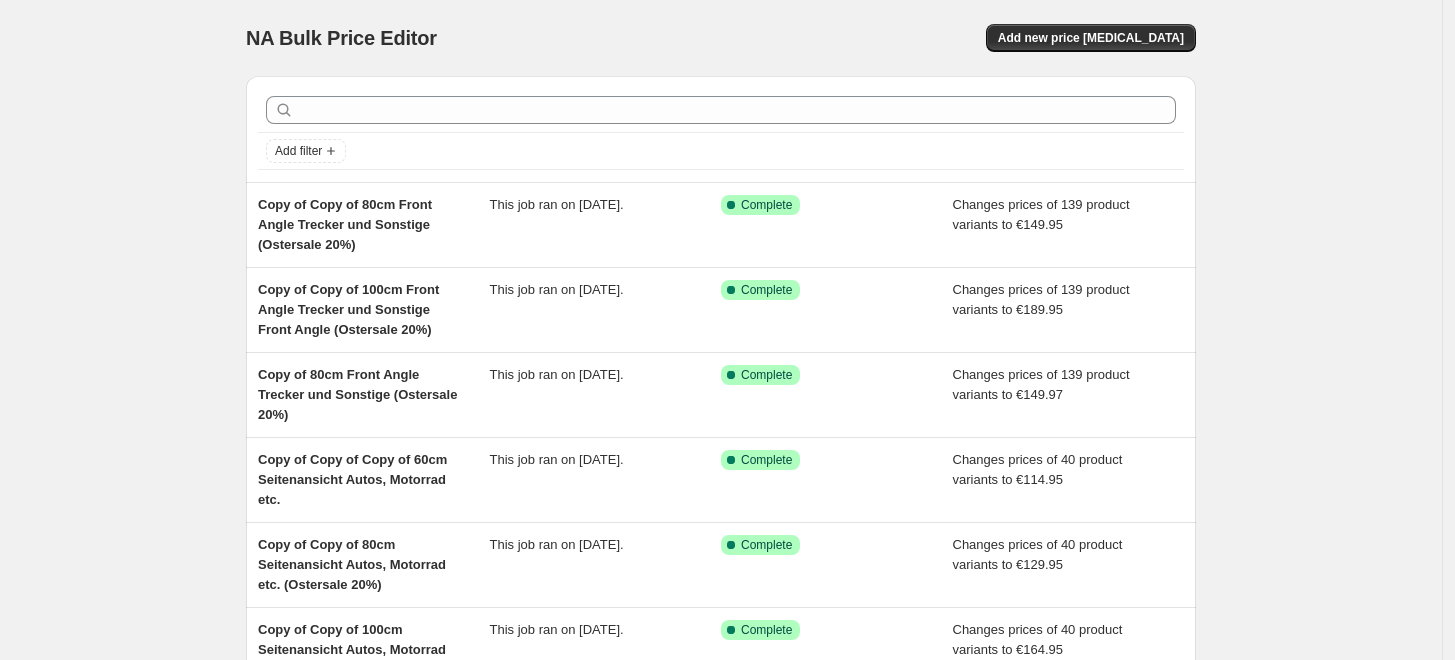 click on "NA Bulk Price Editor. This page is ready NA Bulk Price Editor Add new price [MEDICAL_DATA]" at bounding box center (721, 38) 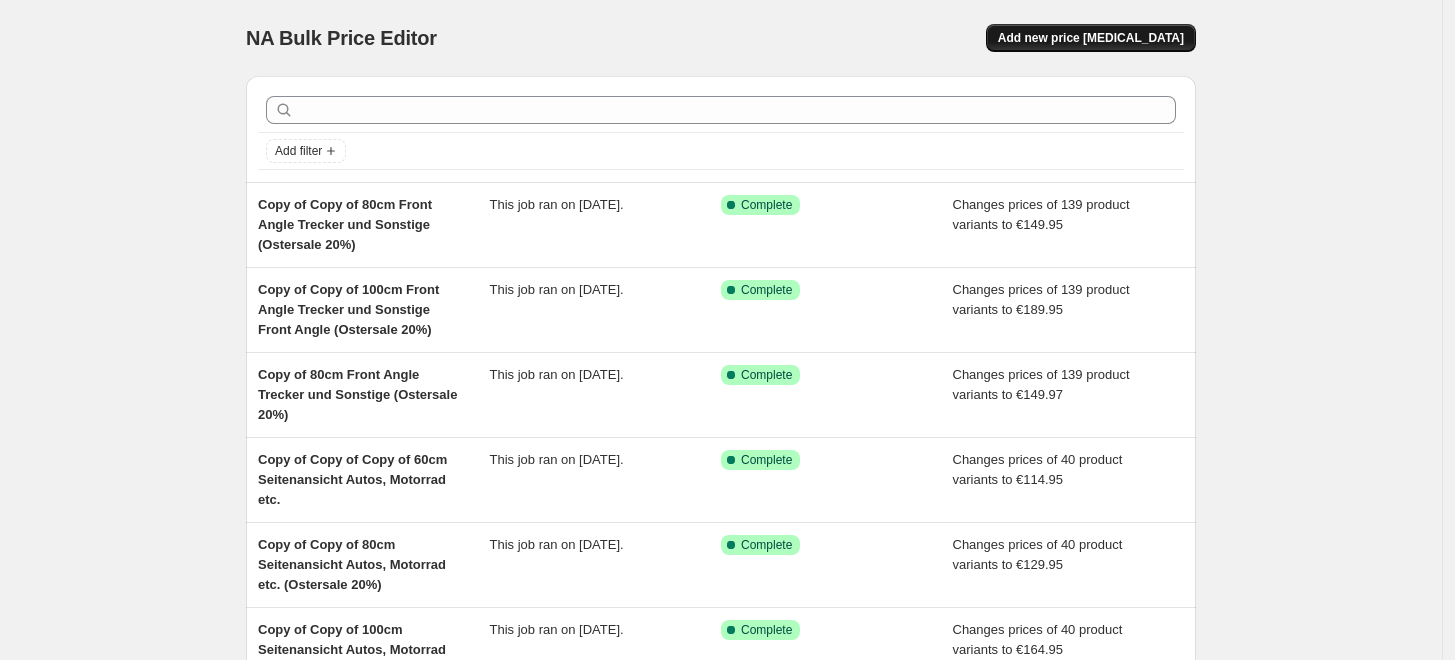 click on "Add new price [MEDICAL_DATA]" at bounding box center [1091, 38] 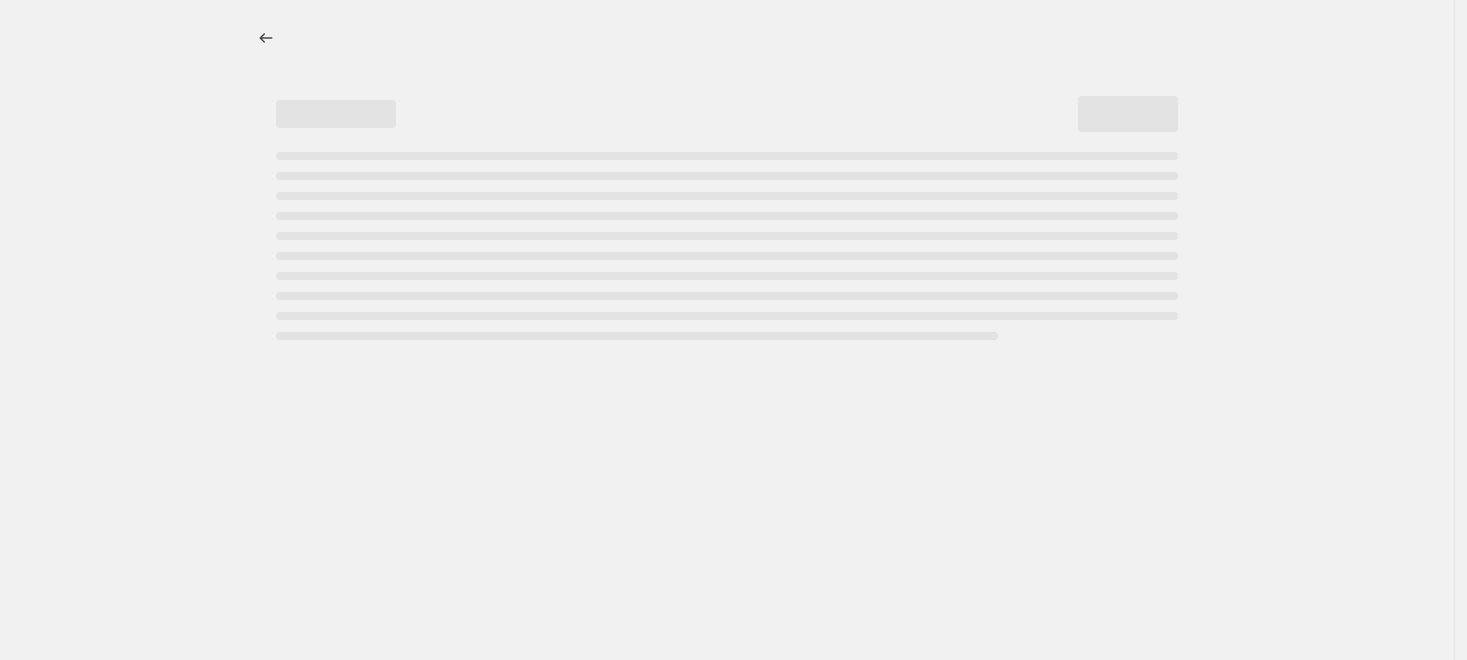 select on "percentage" 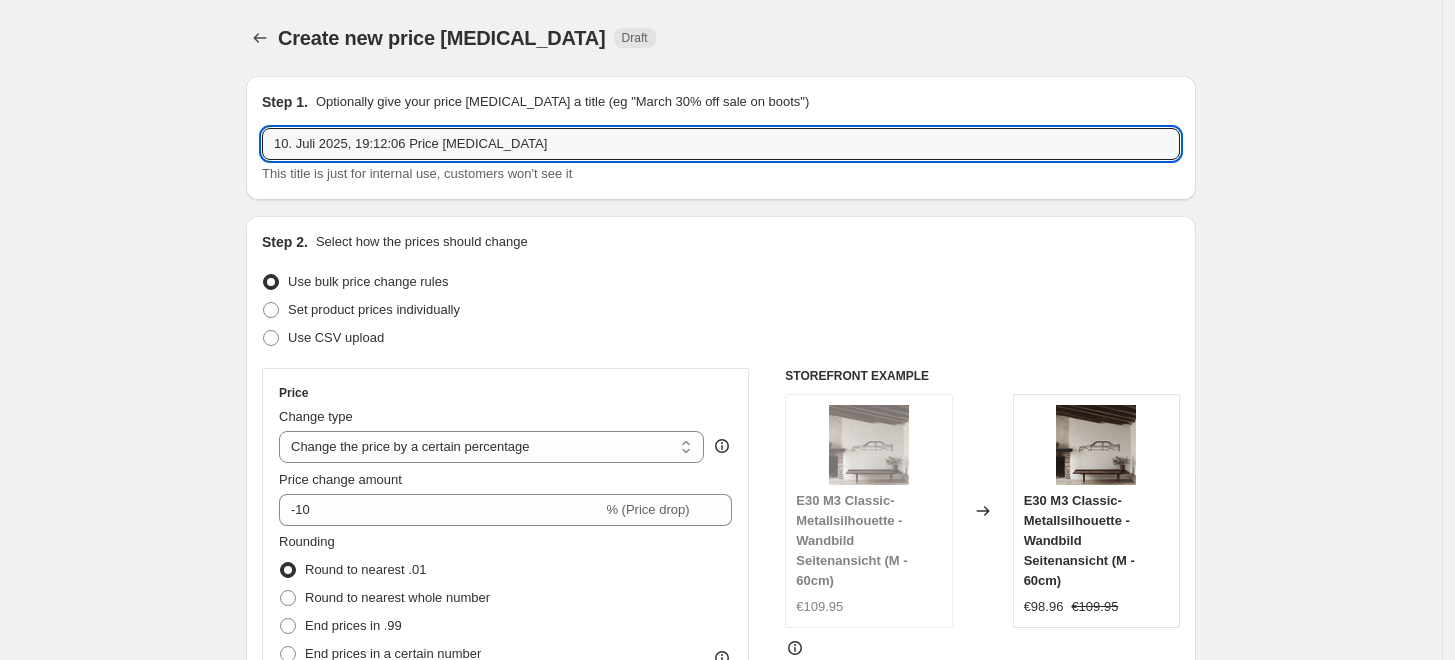 drag, startPoint x: 608, startPoint y: 142, endPoint x: 24, endPoint y: 170, distance: 584.67084 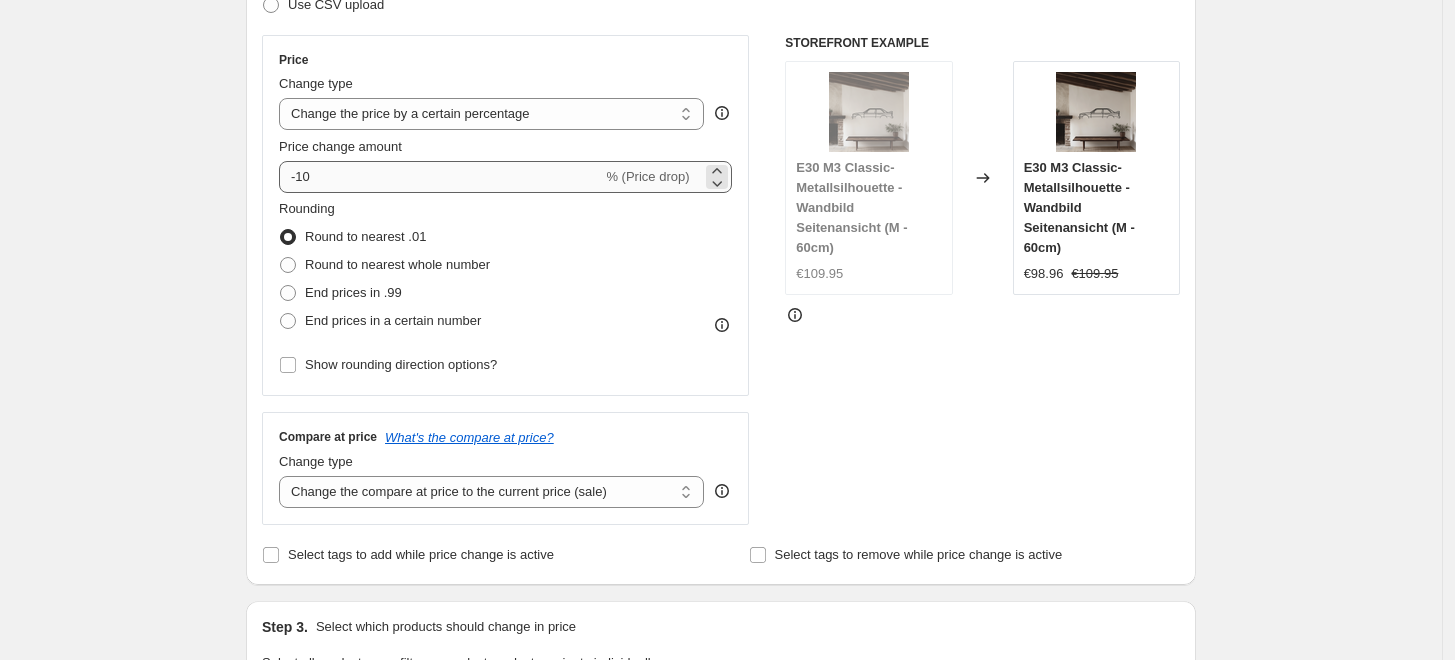 scroll, scrollTop: 222, scrollLeft: 0, axis: vertical 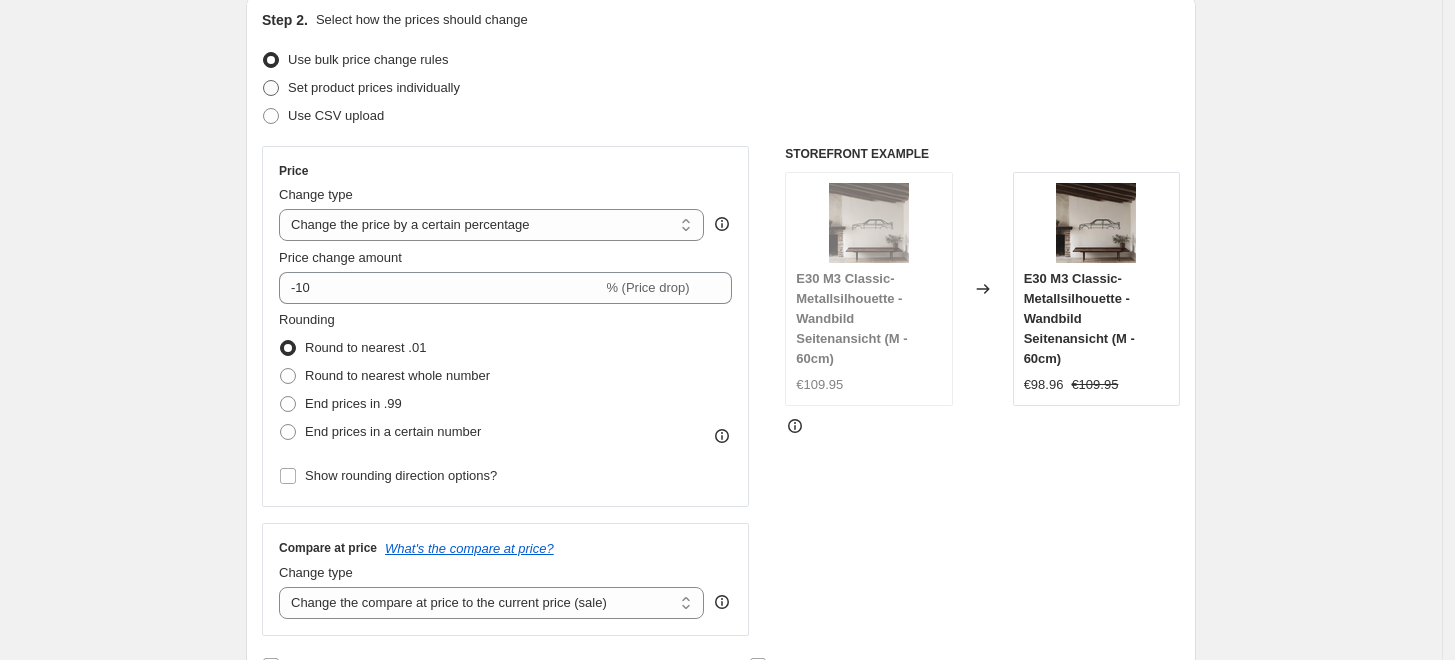 type on "60cm Front Angle Trecker, LKW etc." 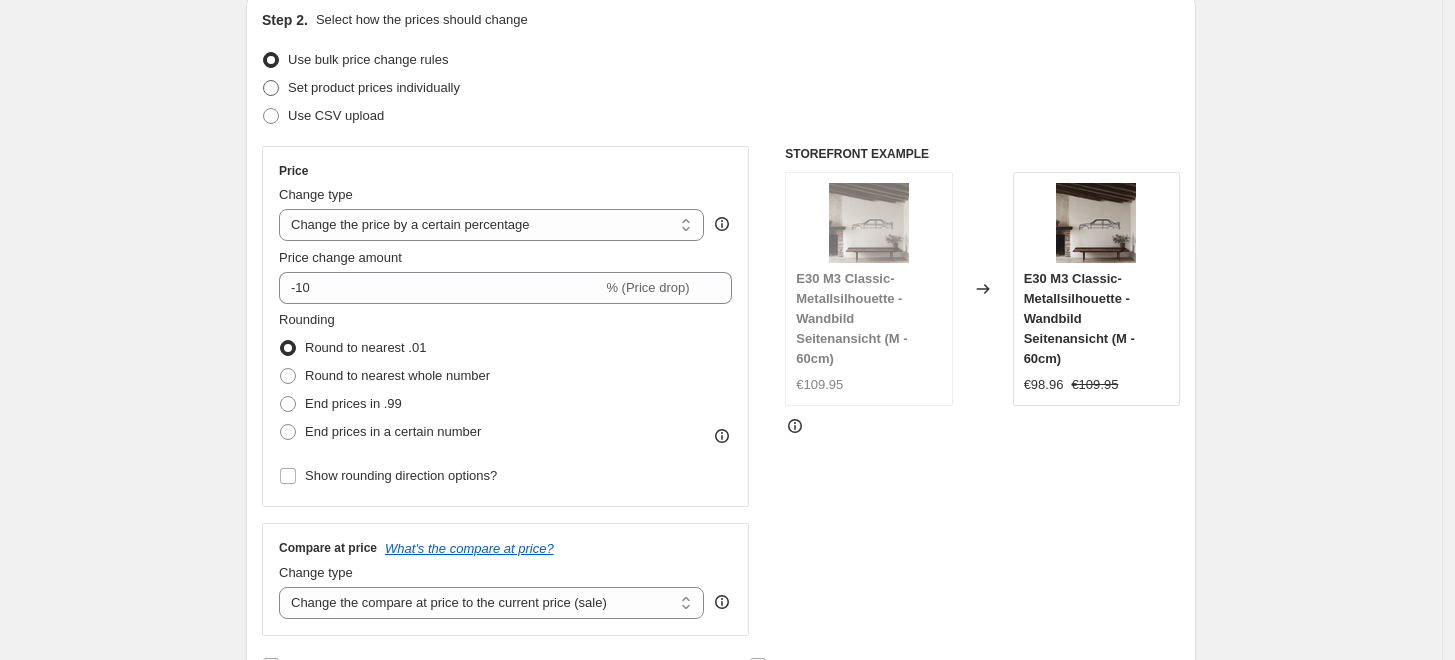 radio on "true" 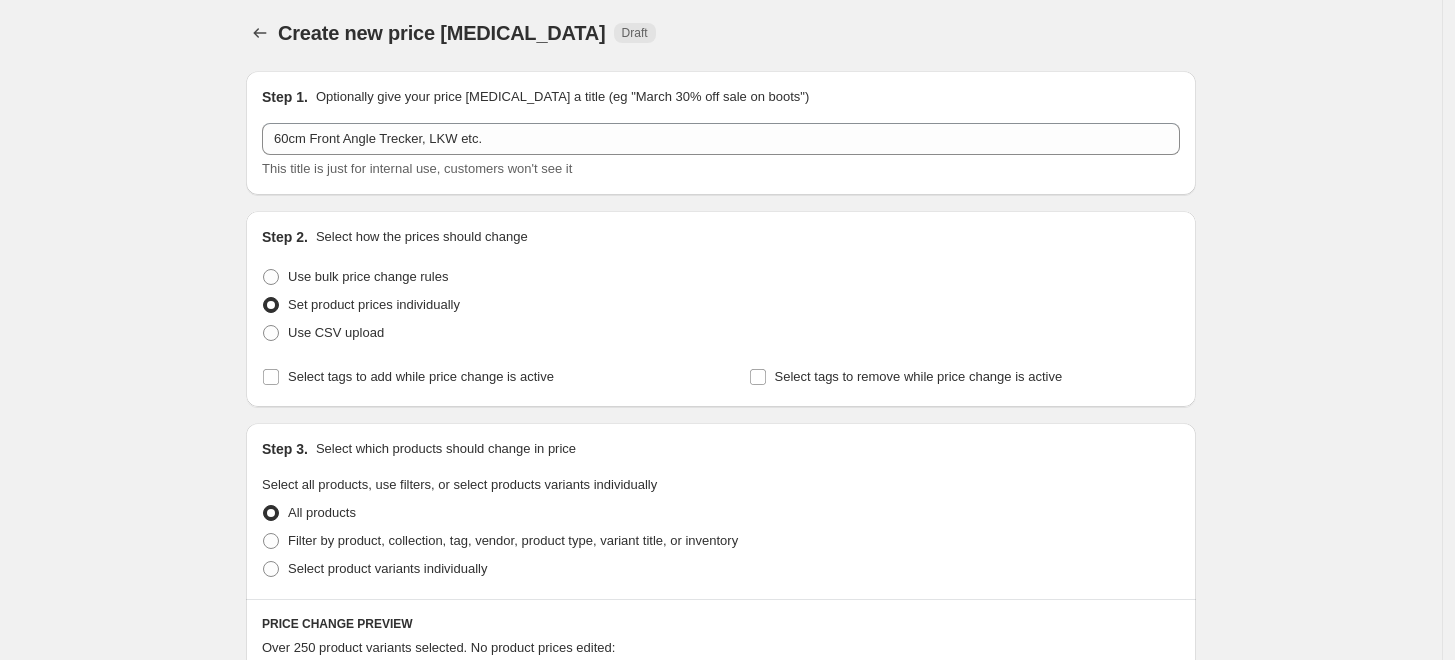 scroll, scrollTop: 0, scrollLeft: 0, axis: both 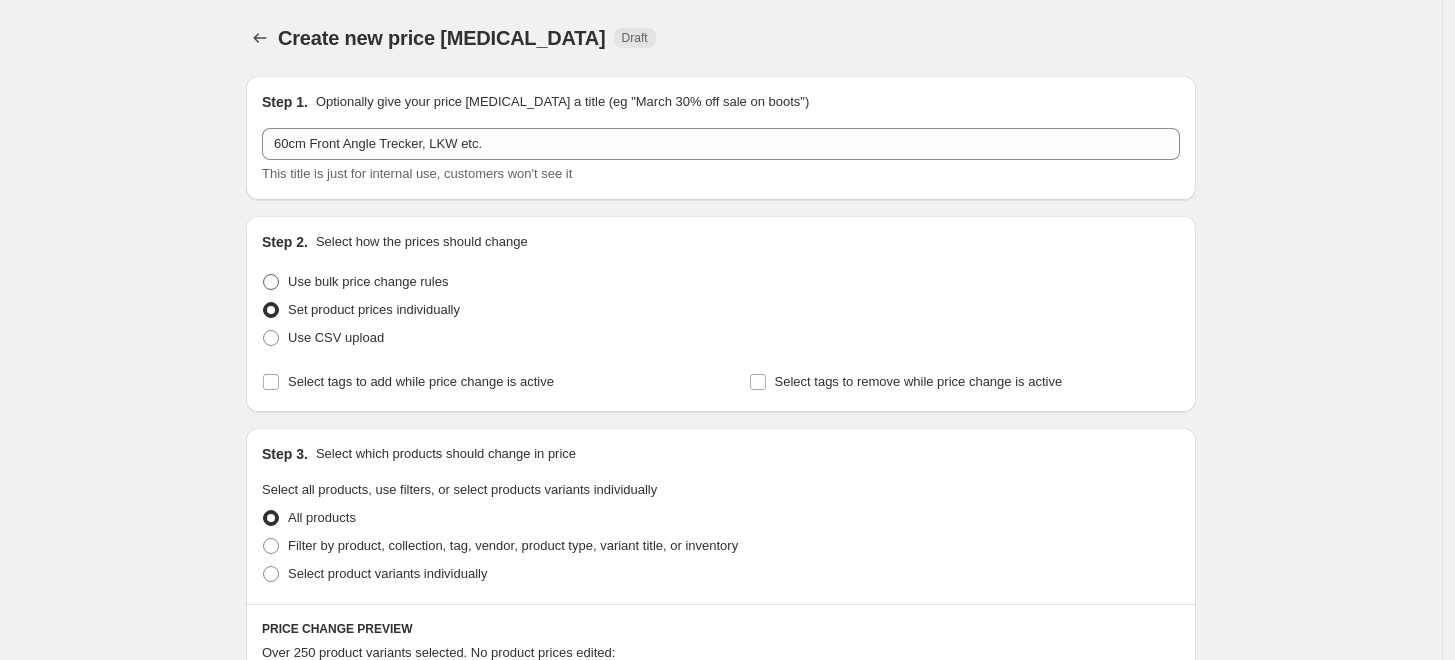 click on "Use bulk price change rules" at bounding box center (368, 281) 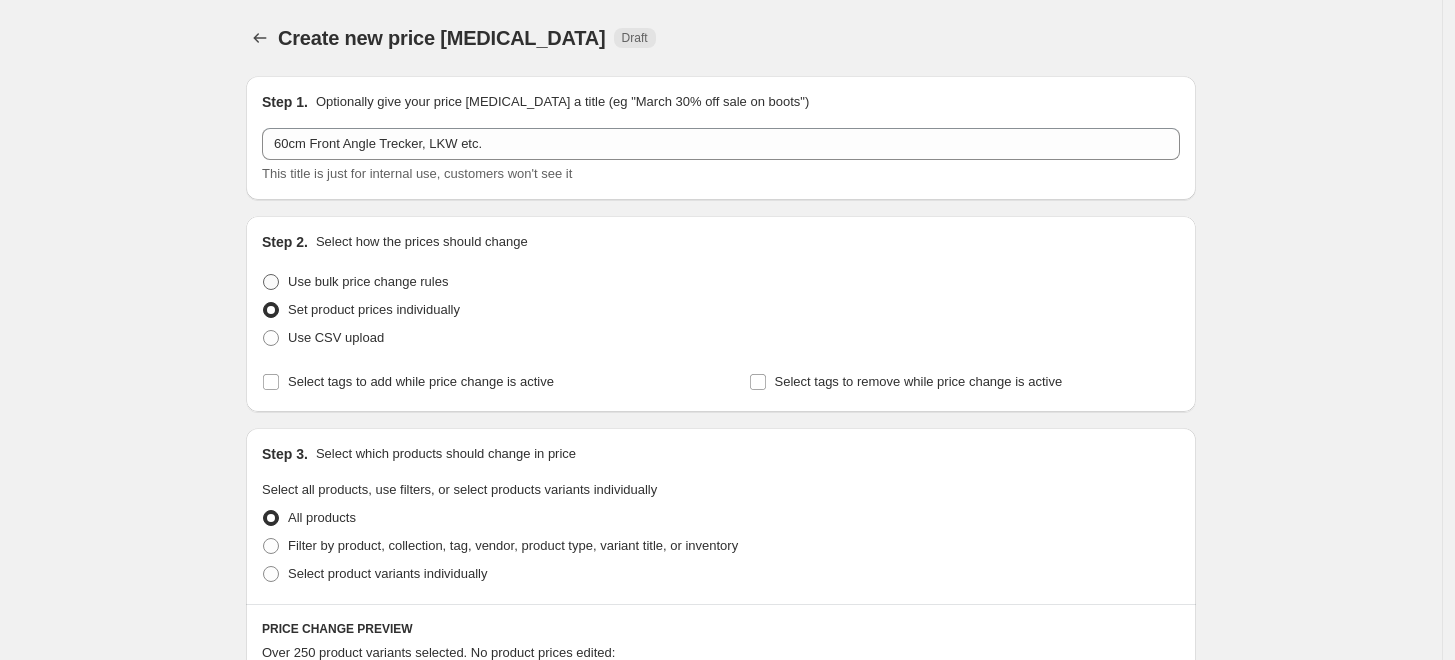radio on "true" 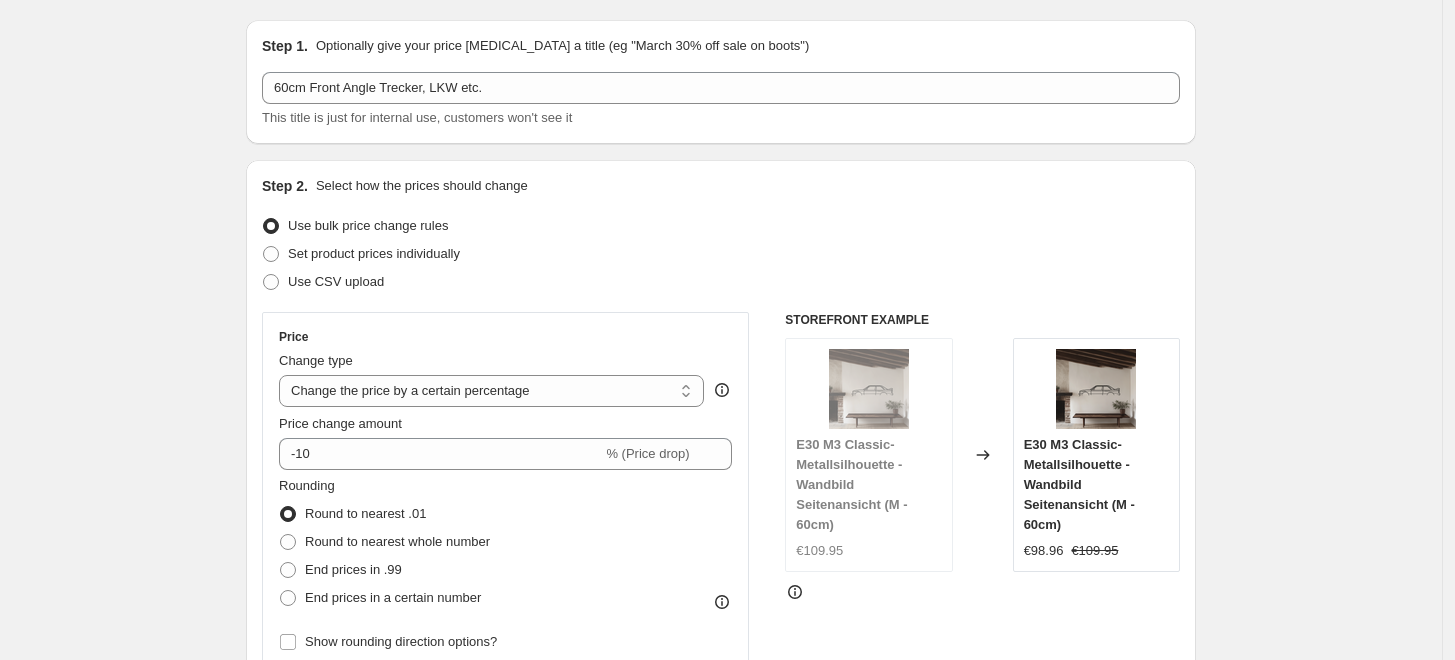 scroll, scrollTop: 111, scrollLeft: 0, axis: vertical 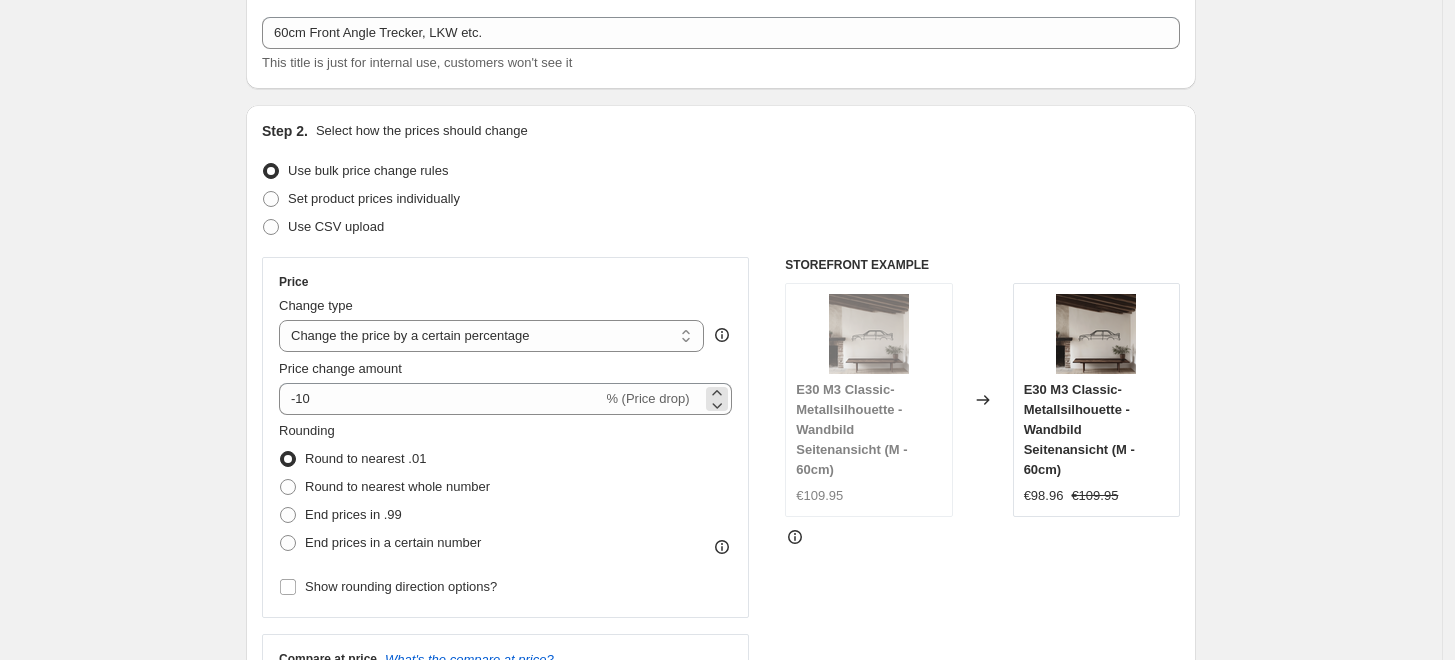 click on "% (Price drop)" at bounding box center [647, 398] 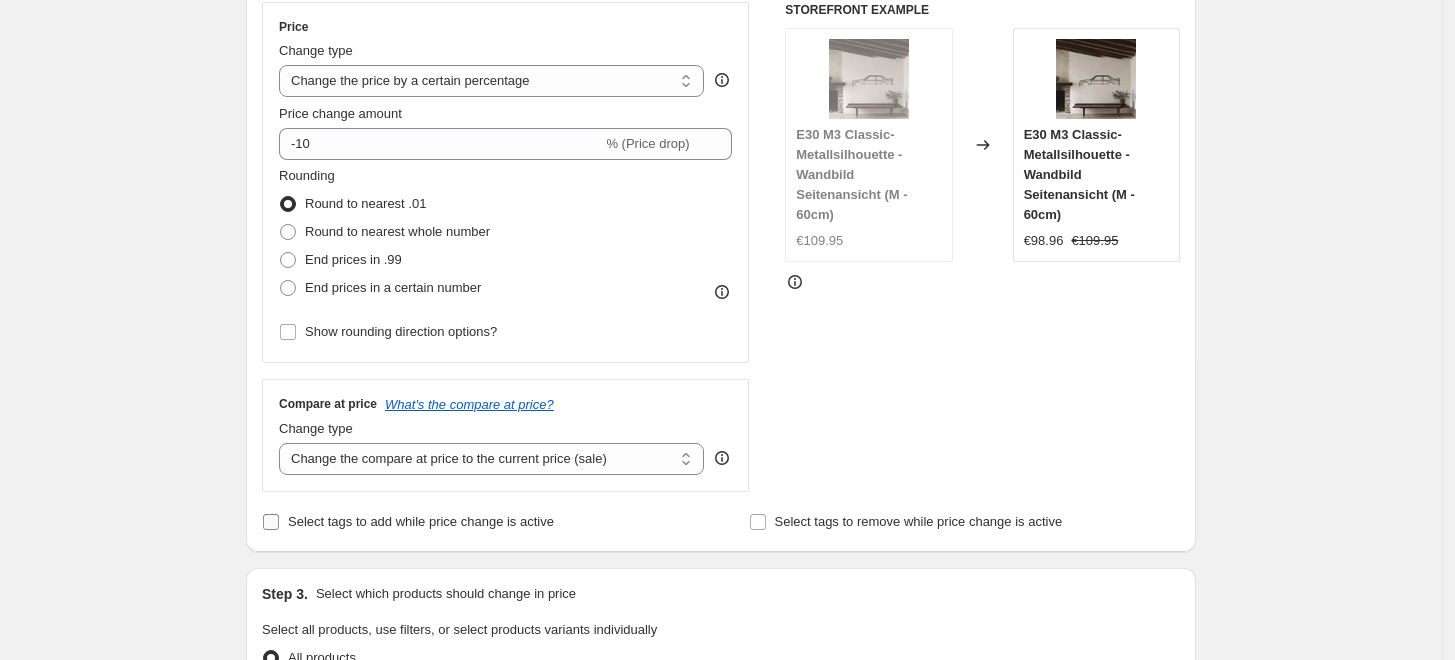 scroll, scrollTop: 222, scrollLeft: 0, axis: vertical 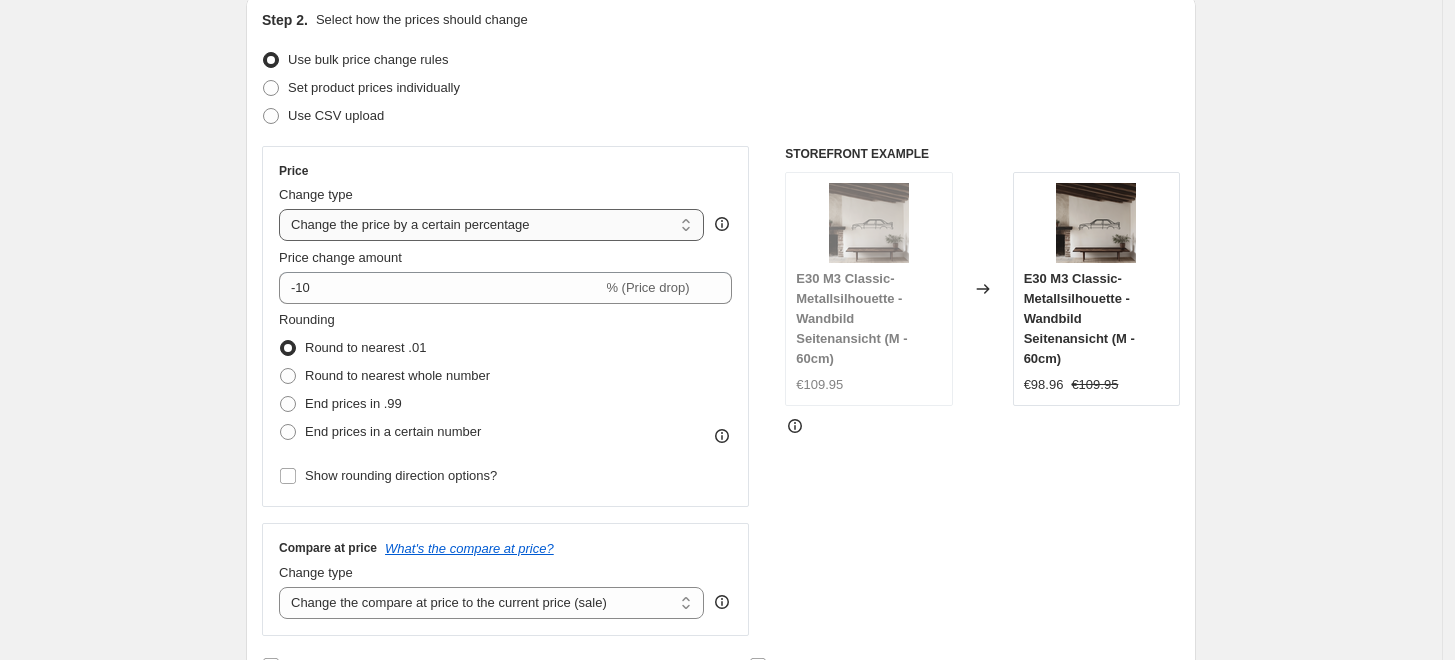 click on "Change the price to a certain amount Change the price by a certain amount Change the price by a certain percentage Change the price to the current compare at price (price before sale) Change the price by a certain amount relative to the compare at price Change the price by a certain percentage relative to the compare at price Don't change the price Change the price by a certain percentage relative to the cost per item Change price to certain cost margin" at bounding box center (491, 225) 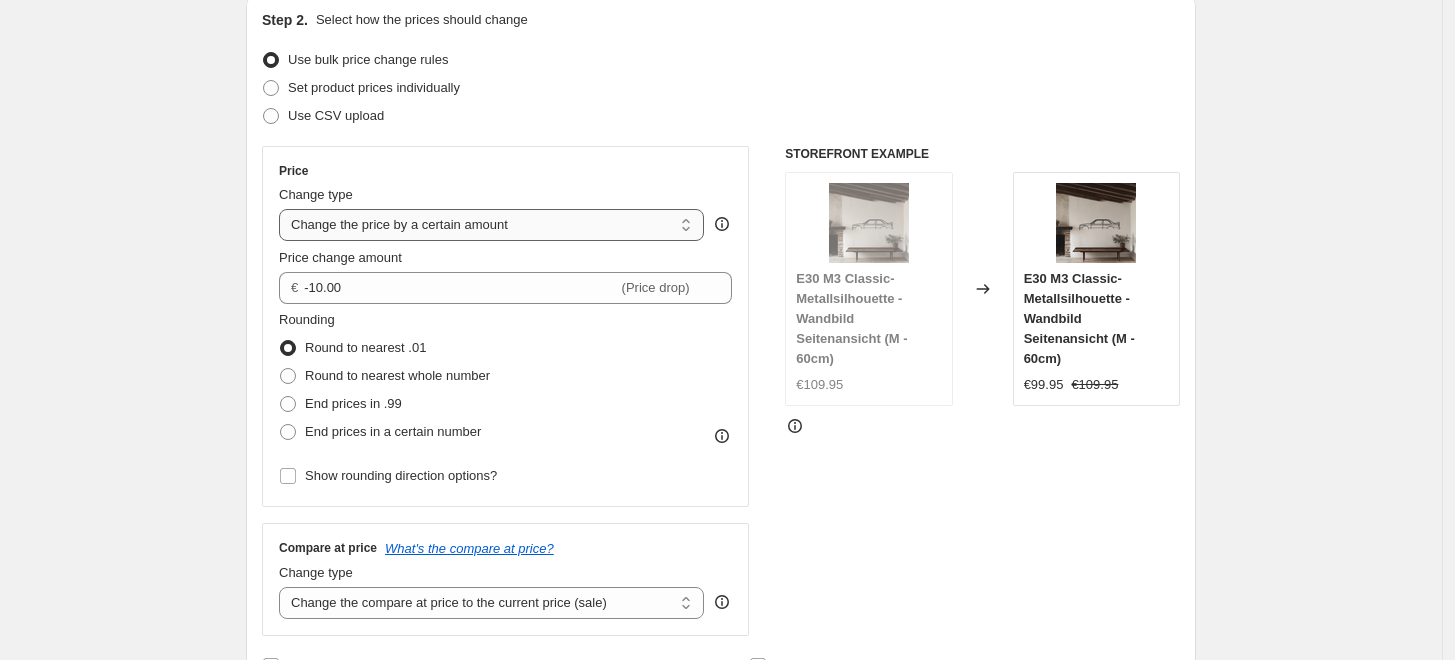 click on "Change the price to a certain amount Change the price by a certain amount Change the price by a certain percentage Change the price to the current compare at price (price before sale) Change the price by a certain amount relative to the compare at price Change the price by a certain percentage relative to the compare at price Don't change the price Change the price by a certain percentage relative to the cost per item Change price to certain cost margin" at bounding box center [491, 225] 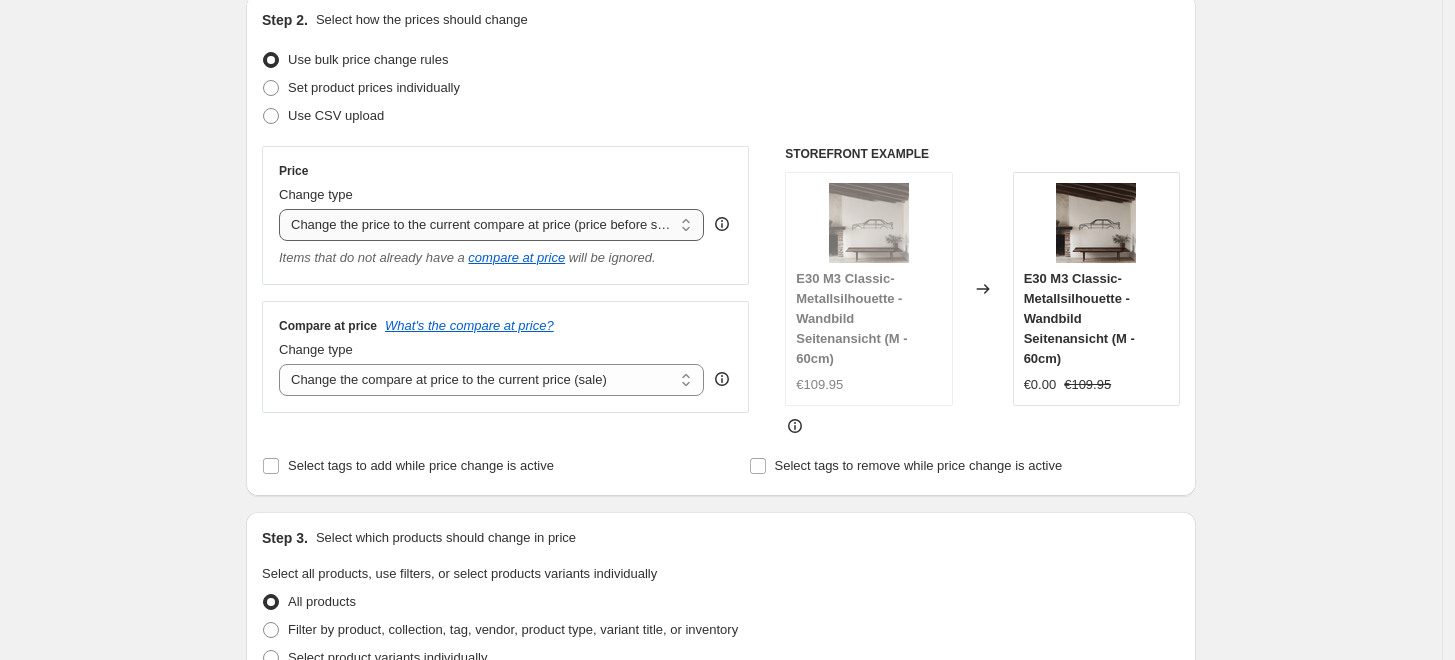 click on "Change the price to a certain amount Change the price by a certain amount Change the price by a certain percentage Change the price to the current compare at price (price before sale) Change the price by a certain amount relative to the compare at price Change the price by a certain percentage relative to the compare at price Don't change the price Change the price by a certain percentage relative to the cost per item Change price to certain cost margin" at bounding box center (491, 225) 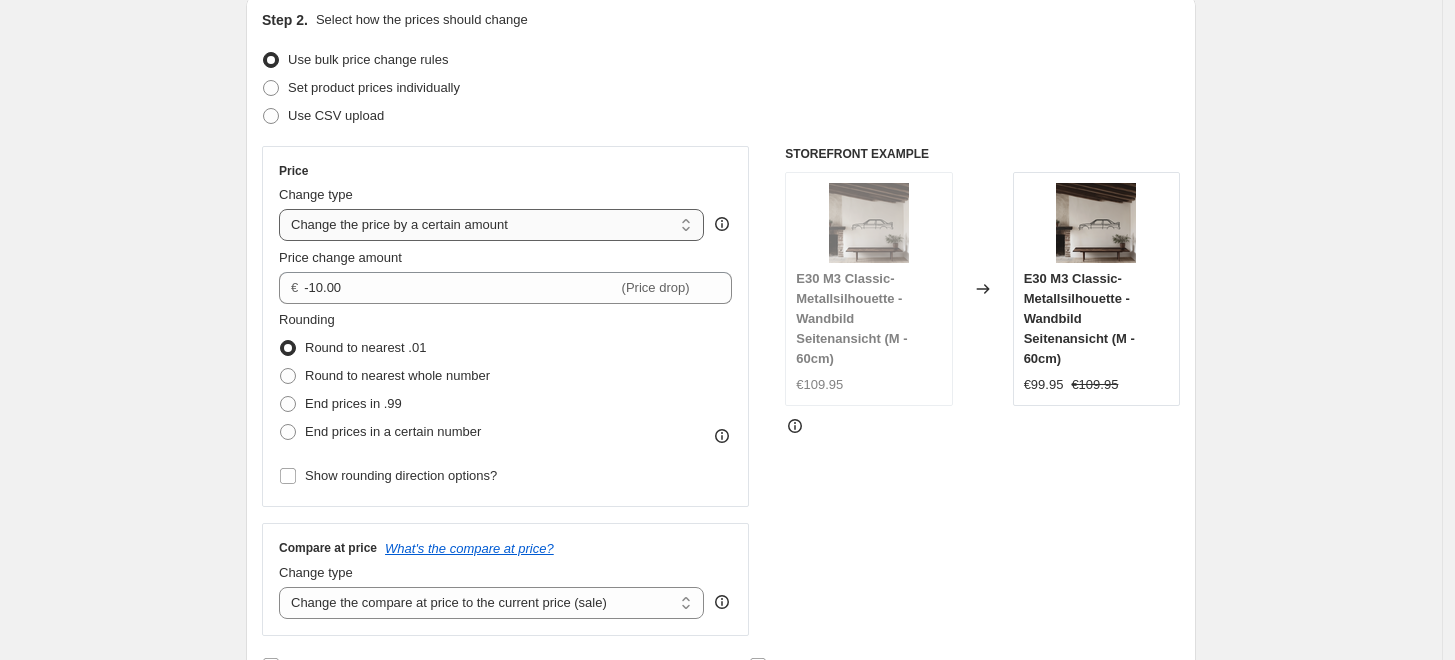 click on "Change the price to a certain amount Change the price by a certain amount Change the price by a certain percentage Change the price to the current compare at price (price before sale) Change the price by a certain amount relative to the compare at price Change the price by a certain percentage relative to the compare at price Don't change the price Change the price by a certain percentage relative to the cost per item Change price to certain cost margin" at bounding box center (491, 225) 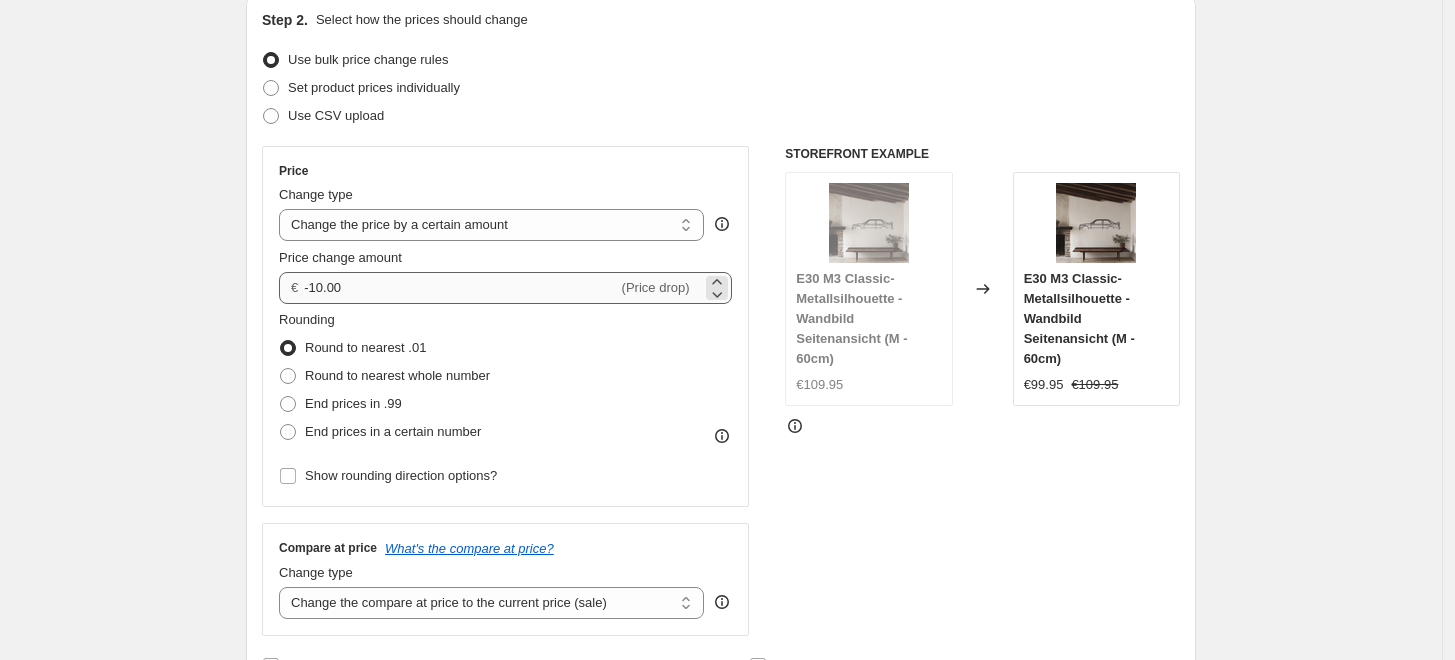 type on "-12.00" 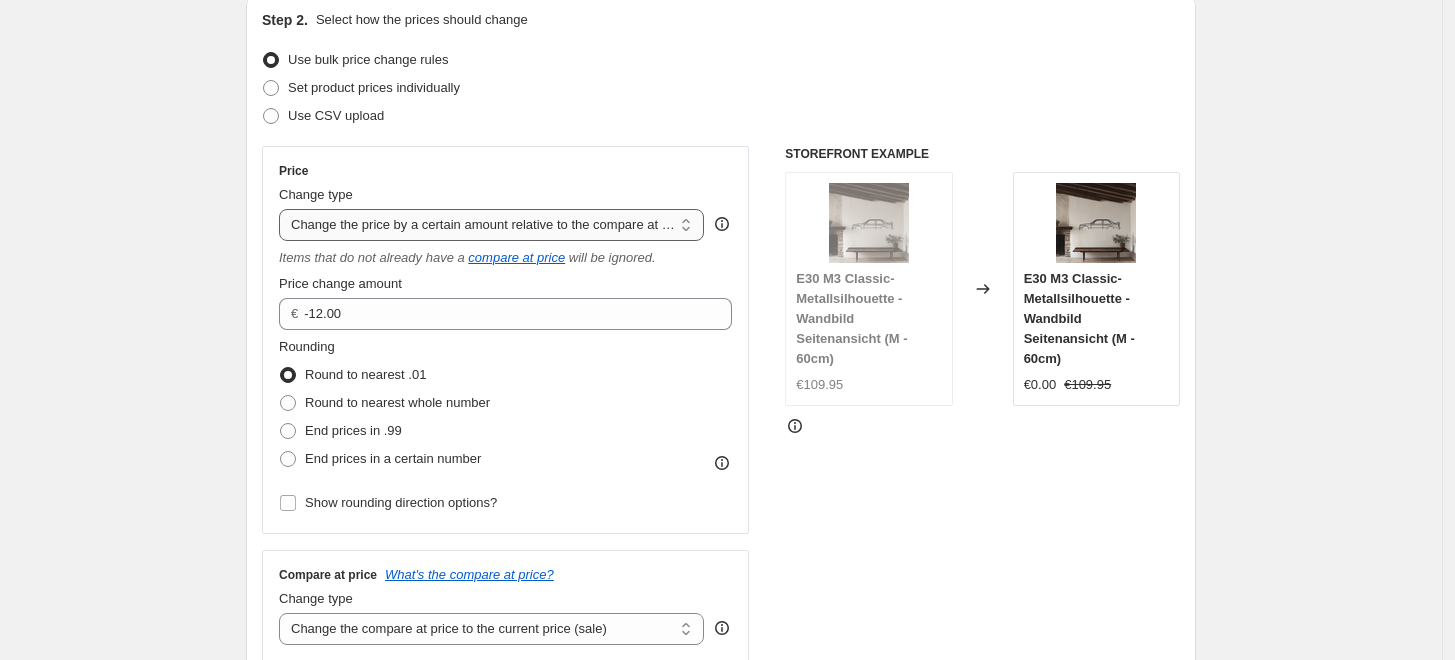 drag, startPoint x: 512, startPoint y: 224, endPoint x: 504, endPoint y: 236, distance: 14.422205 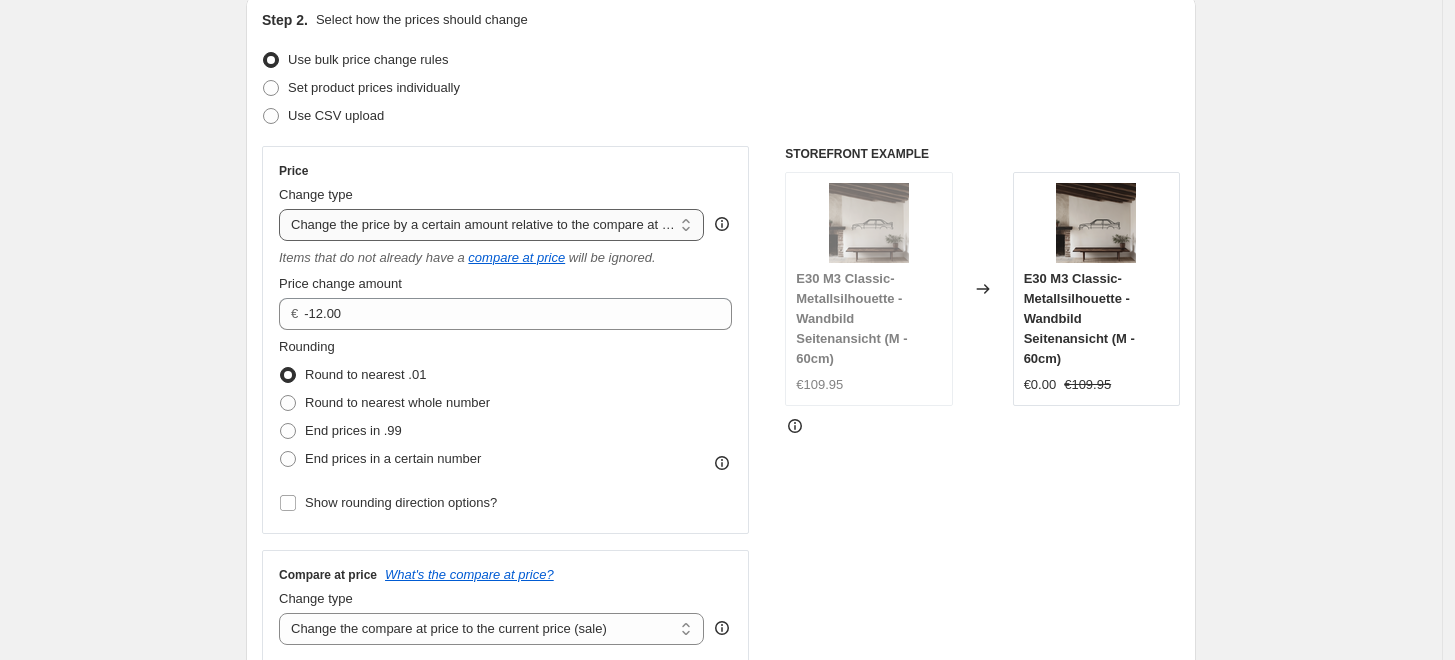 select on "pcap" 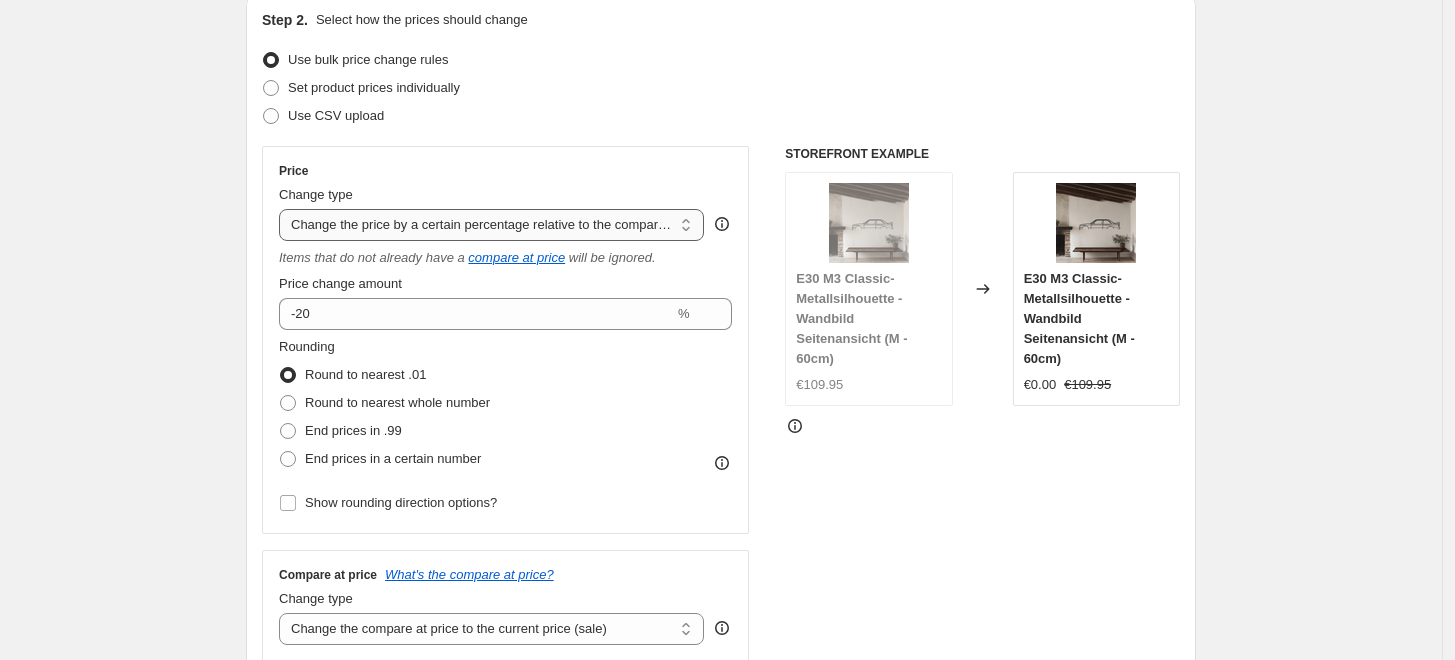 click on "Change the price to a certain amount Change the price by a certain amount Change the price by a certain percentage Change the price to the current compare at price (price before sale) Change the price by a certain amount relative to the compare at price Change the price by a certain percentage relative to the compare at price Don't change the price Change the price by a certain percentage relative to the cost per item Change price to certain cost margin" at bounding box center [491, 225] 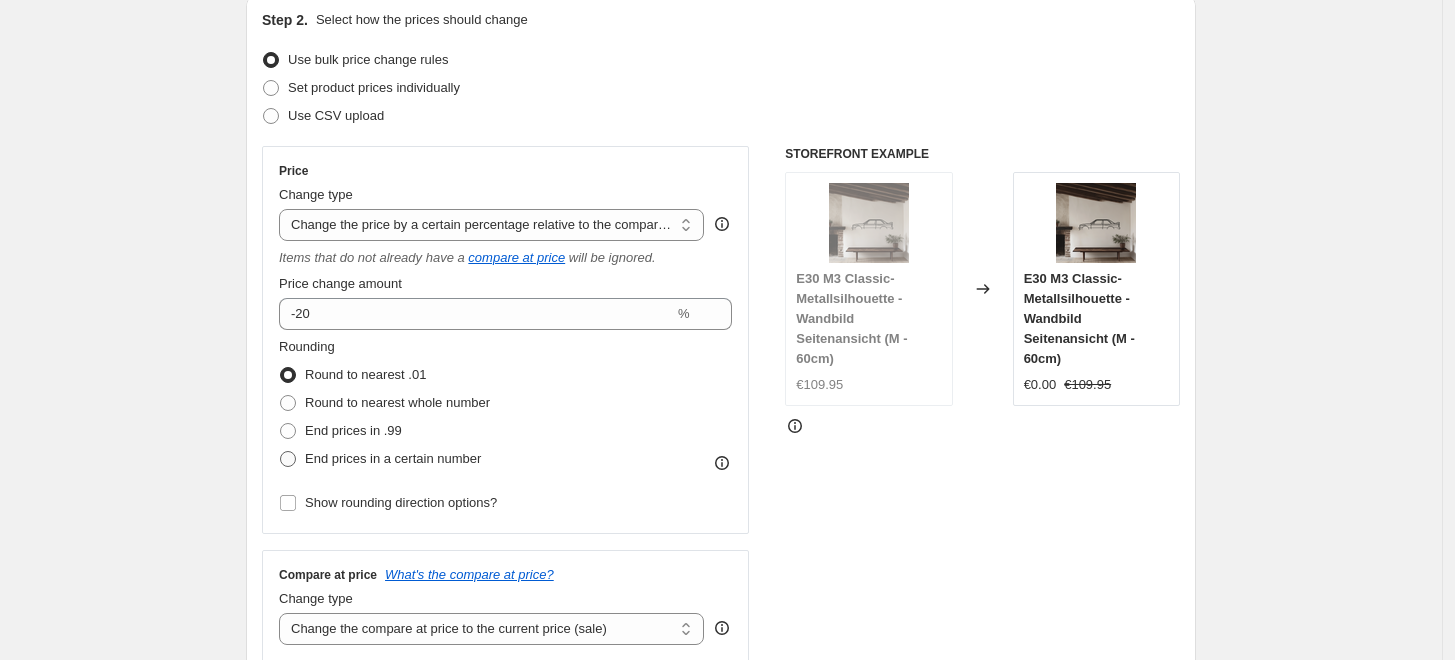 type on "50" 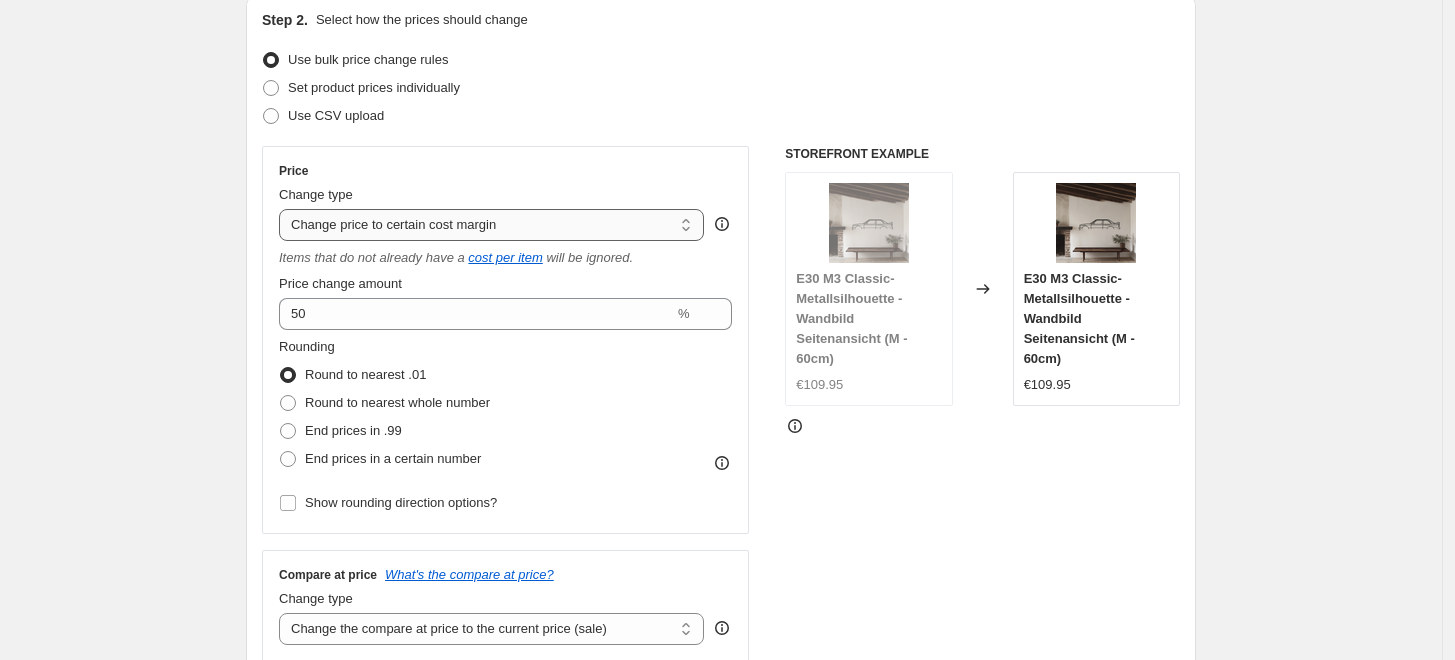 click on "Change the price to a certain amount Change the price by a certain amount Change the price by a certain percentage Change the price to the current compare at price (price before sale) Change the price by a certain amount relative to the compare at price Change the price by a certain percentage relative to the compare at price Don't change the price Change the price by a certain percentage relative to the cost per item Change price to certain cost margin" at bounding box center [491, 225] 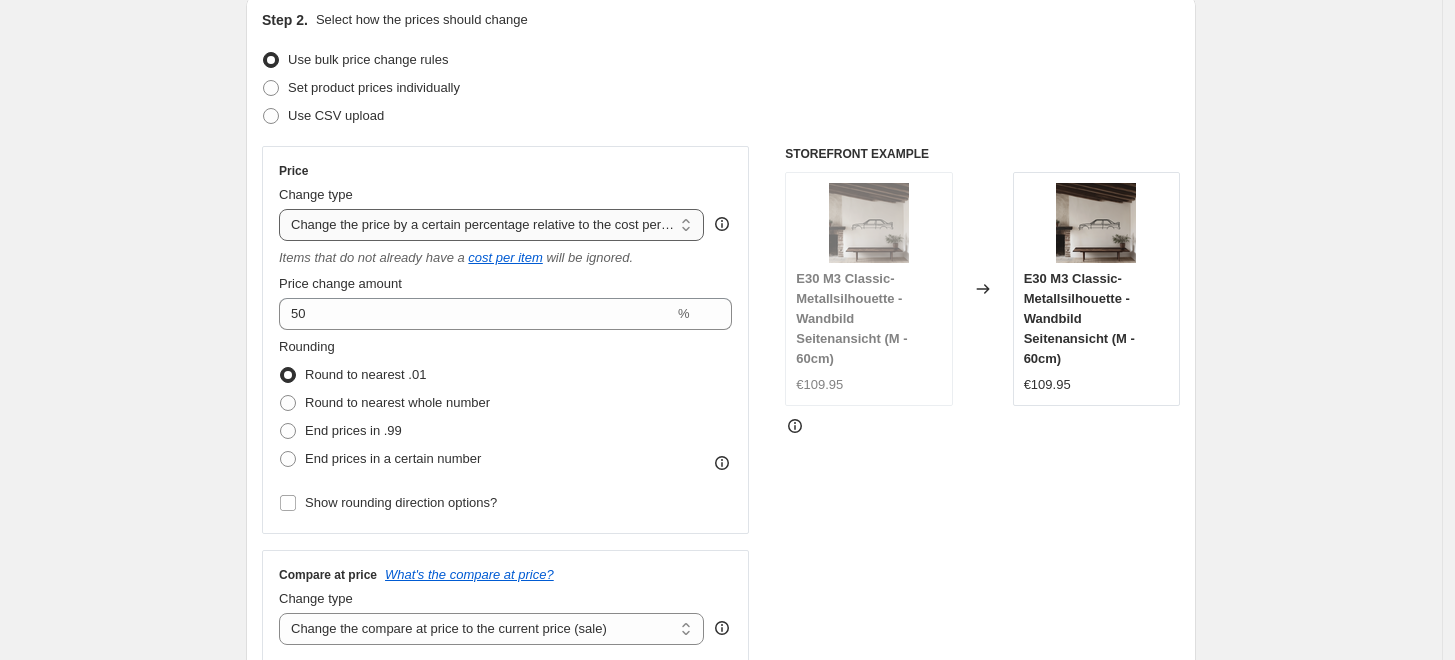 click on "Change the price to a certain amount Change the price by a certain amount Change the price by a certain percentage Change the price to the current compare at price (price before sale) Change the price by a certain amount relative to the compare at price Change the price by a certain percentage relative to the compare at price Don't change the price Change the price by a certain percentage relative to the cost per item Change price to certain cost margin" at bounding box center (491, 225) 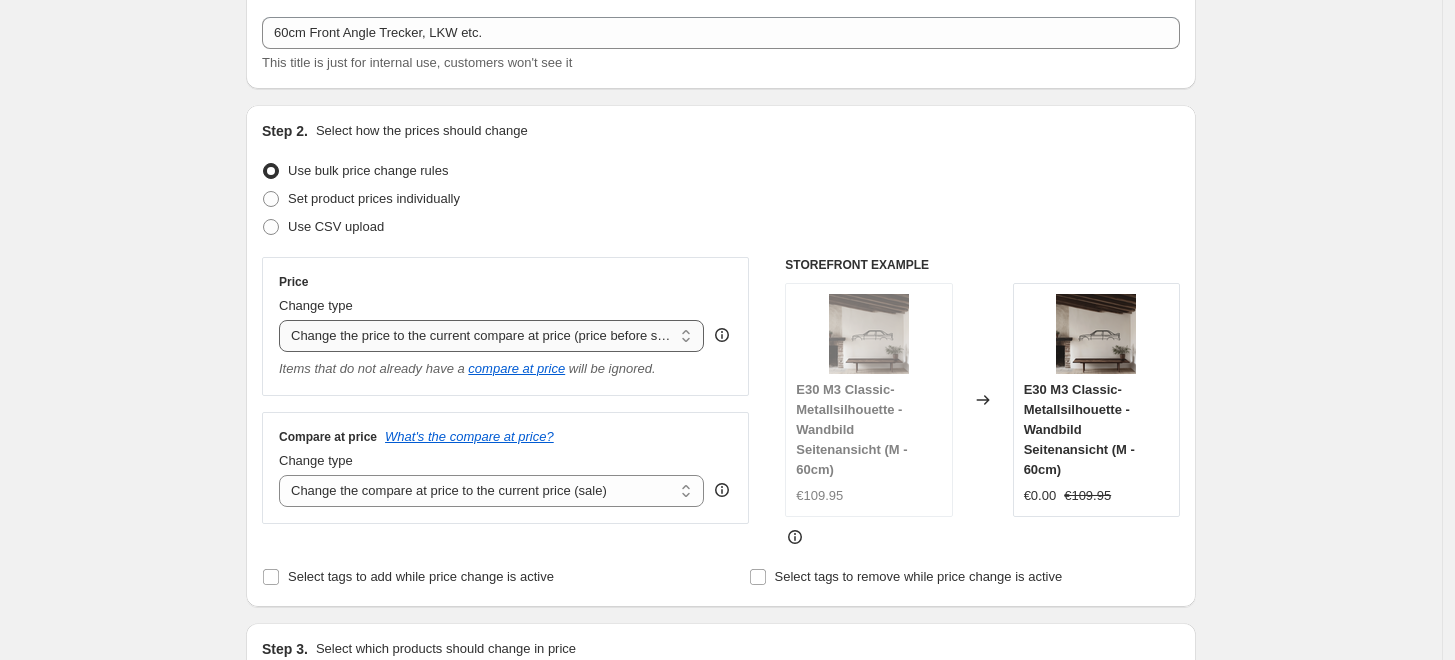 click on "Change the price to a certain amount Change the price by a certain amount Change the price by a certain percentage Change the price to the current compare at price (price before sale) Change the price by a certain amount relative to the compare at price Change the price by a certain percentage relative to the compare at price Don't change the price Change the price by a certain percentage relative to the cost per item Change price to certain cost margin" at bounding box center (491, 336) 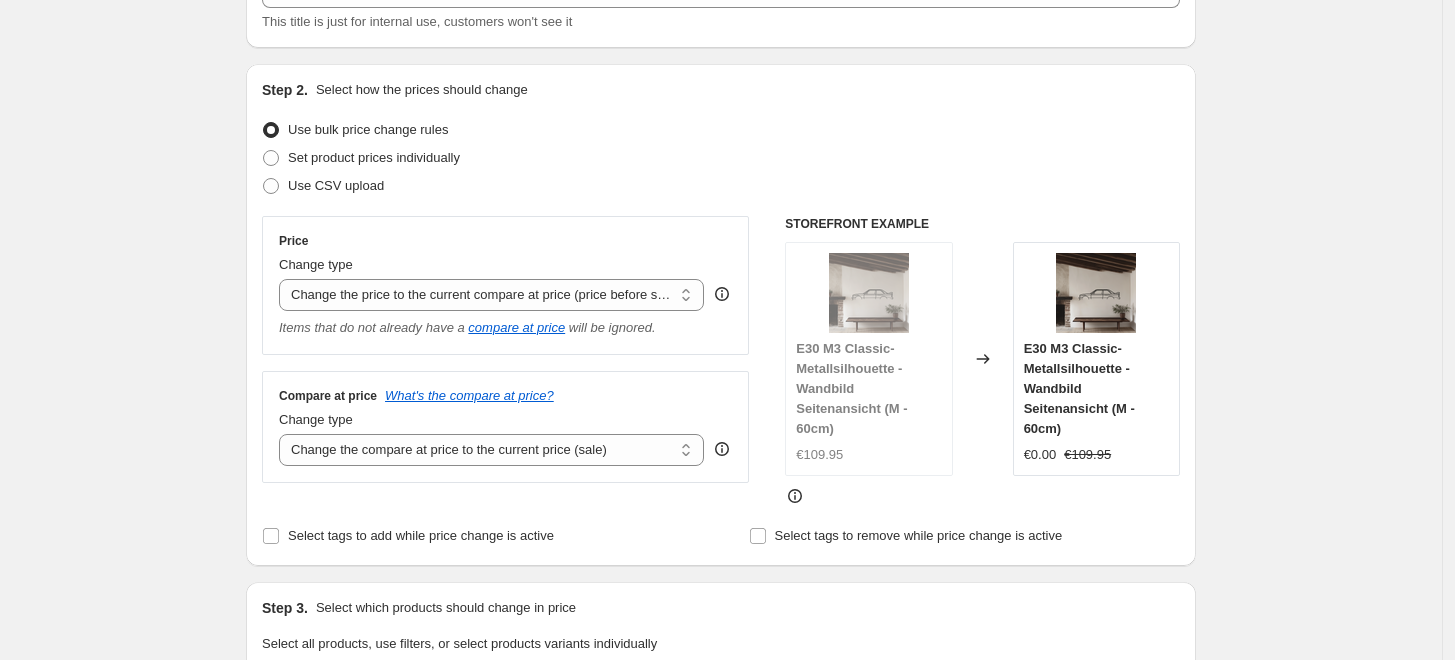scroll, scrollTop: 222, scrollLeft: 0, axis: vertical 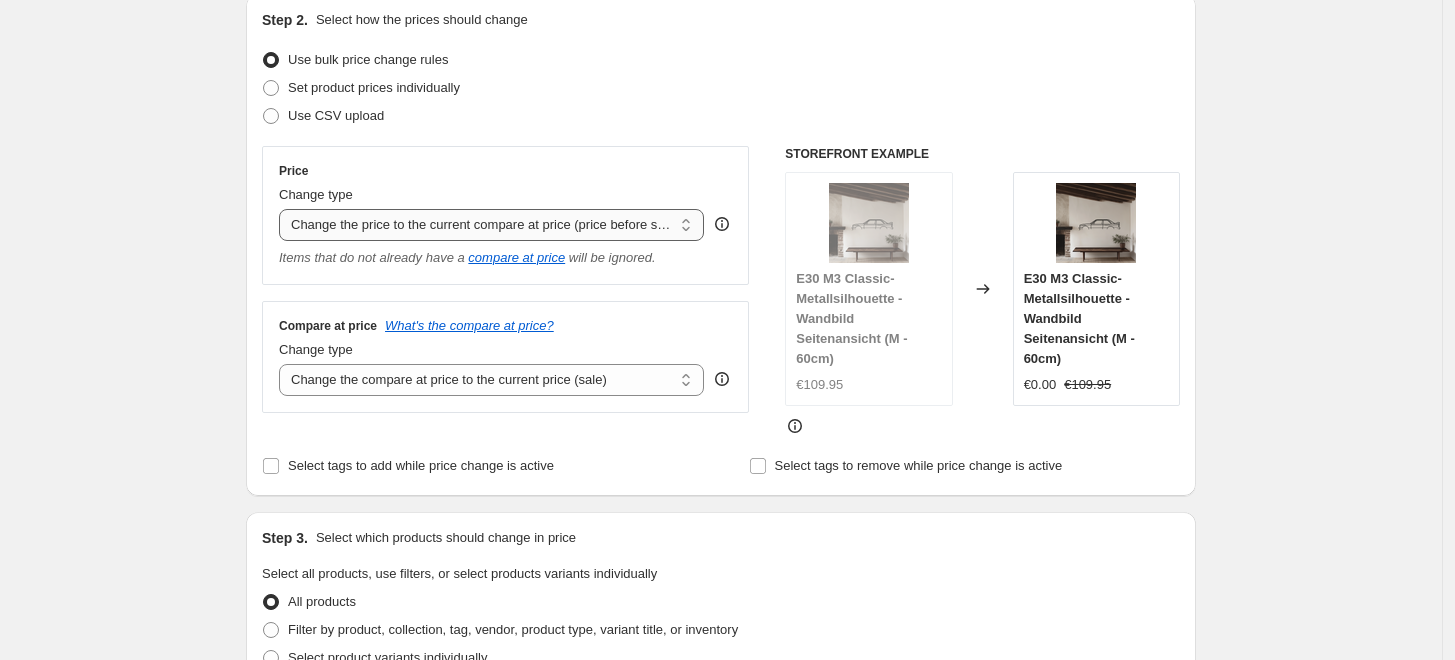 click on "Change the price to a certain amount Change the price by a certain amount Change the price by a certain percentage Change the price to the current compare at price (price before sale) Change the price by a certain amount relative to the compare at price Change the price by a certain percentage relative to the compare at price Don't change the price Change the price by a certain percentage relative to the cost per item Change price to certain cost margin" at bounding box center (491, 225) 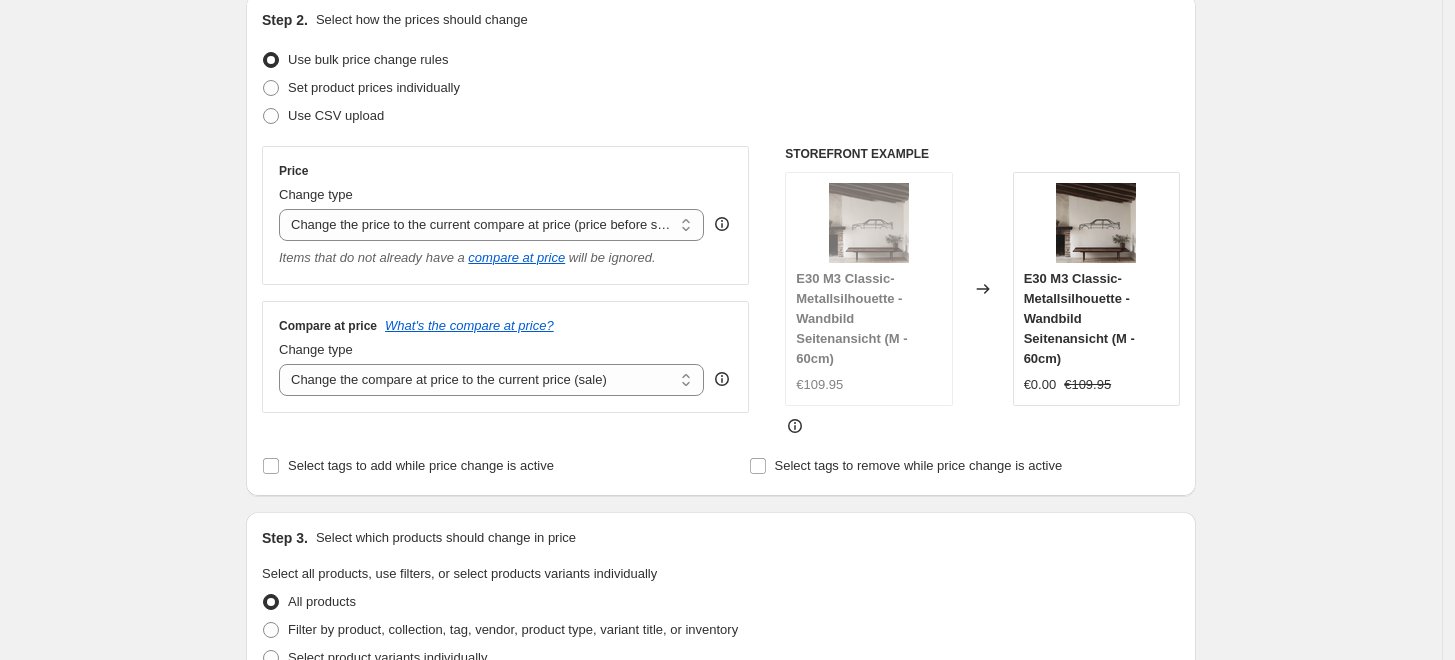 click on "Create new price change job. This page is ready Create new price change job Draft Step 1. Optionally give your price change job a title (eg "March 30% off sale on boots") 60cm Front Angle Trecker, LKW etc. This title is just for internal use, customers won't see it Step 2. Select how the prices should change Use bulk price change rules Set product prices individually Use CSV upload Price Change type Change the price to a certain amount Change the price by a certain amount Change the price by a certain percentage Change the price to the current compare at price (price before sale) Change the price by a certain amount relative to the compare at price Change the price by a certain percentage relative to the compare at price Don't change the price Change the price by a certain percentage relative to the cost per item Change price to certain cost margin Change the price to the current compare at price (price before sale) Items that do not already have a   compare at price   will be ignored. Compare at price   FAQ" at bounding box center (721, 694) 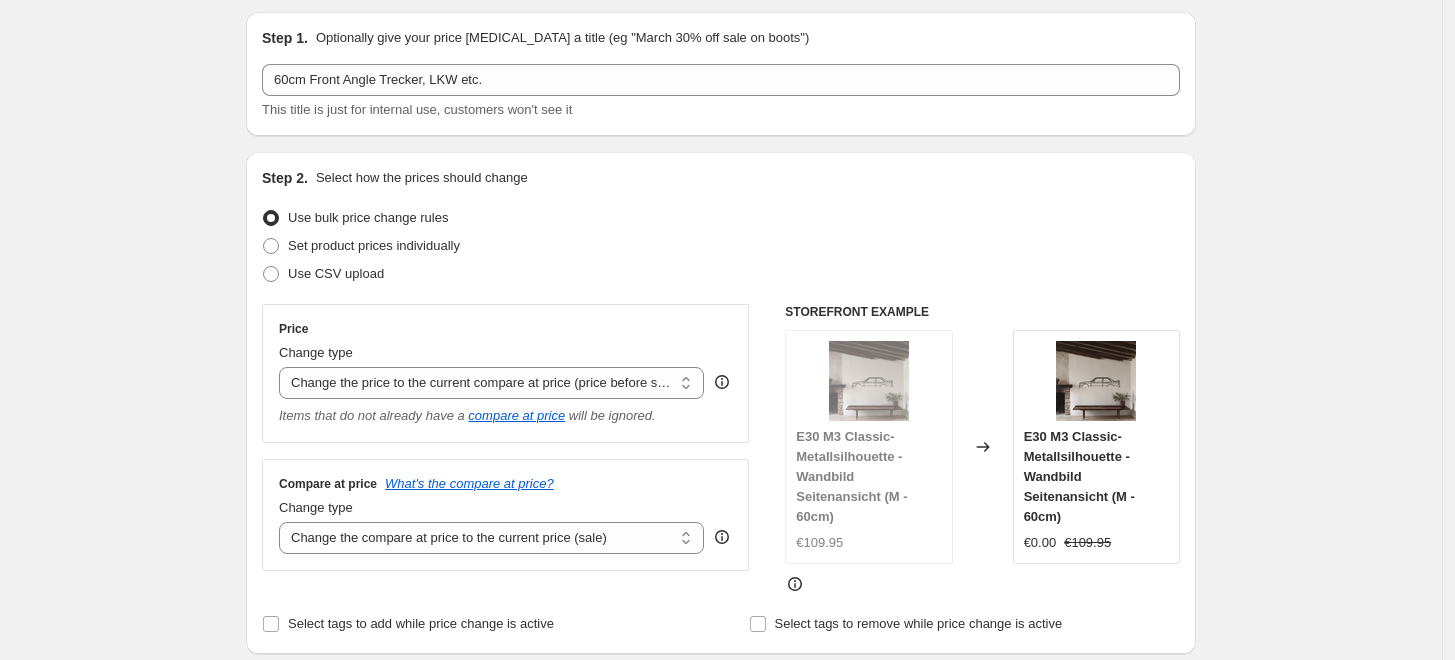 scroll, scrollTop: 0, scrollLeft: 0, axis: both 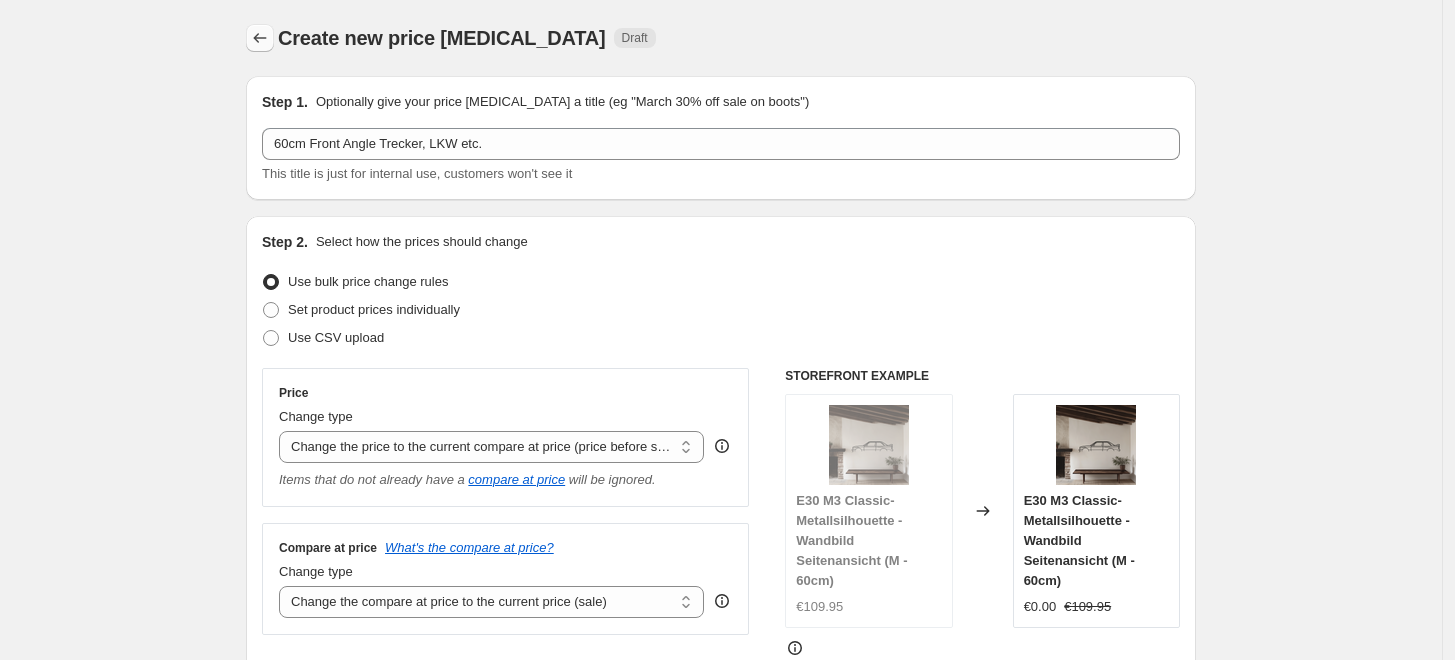 click 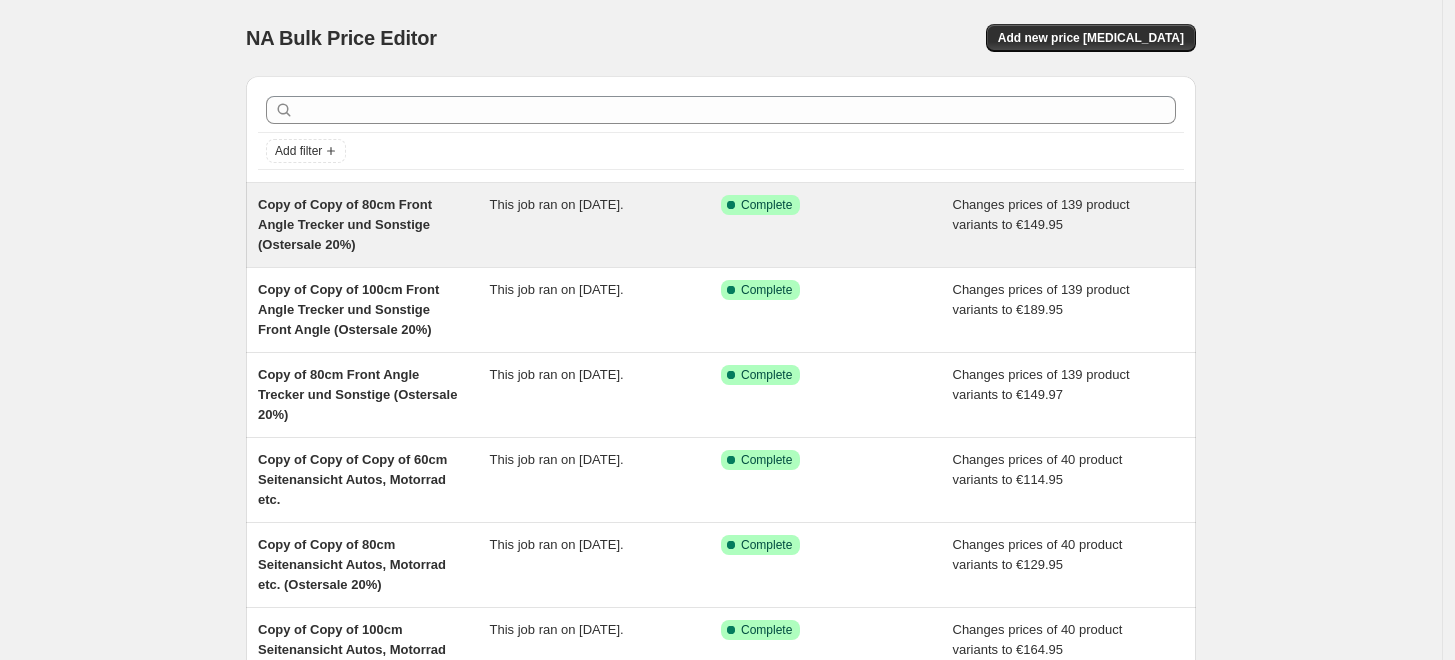 click on "Copy of Copy of 80cm Front Angle Trecker und Sonstige (Ostersale 20%)" at bounding box center [374, 225] 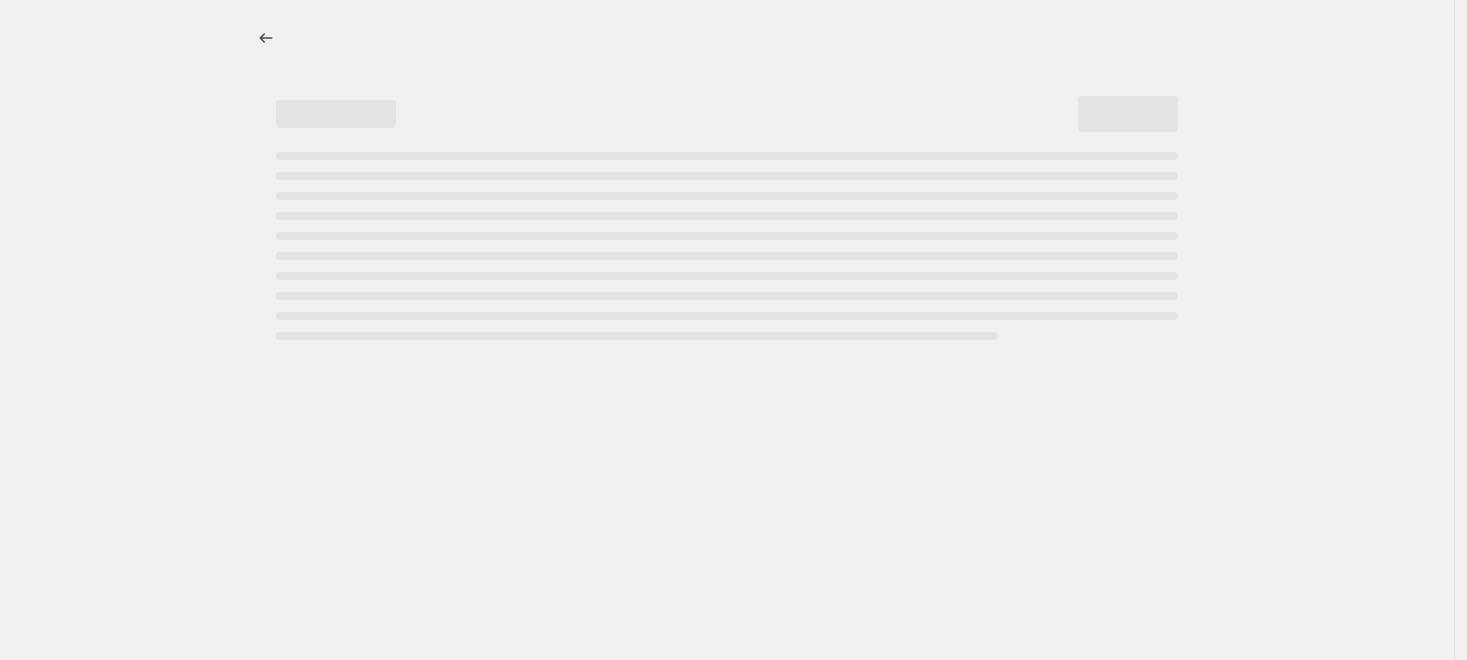 select on "to" 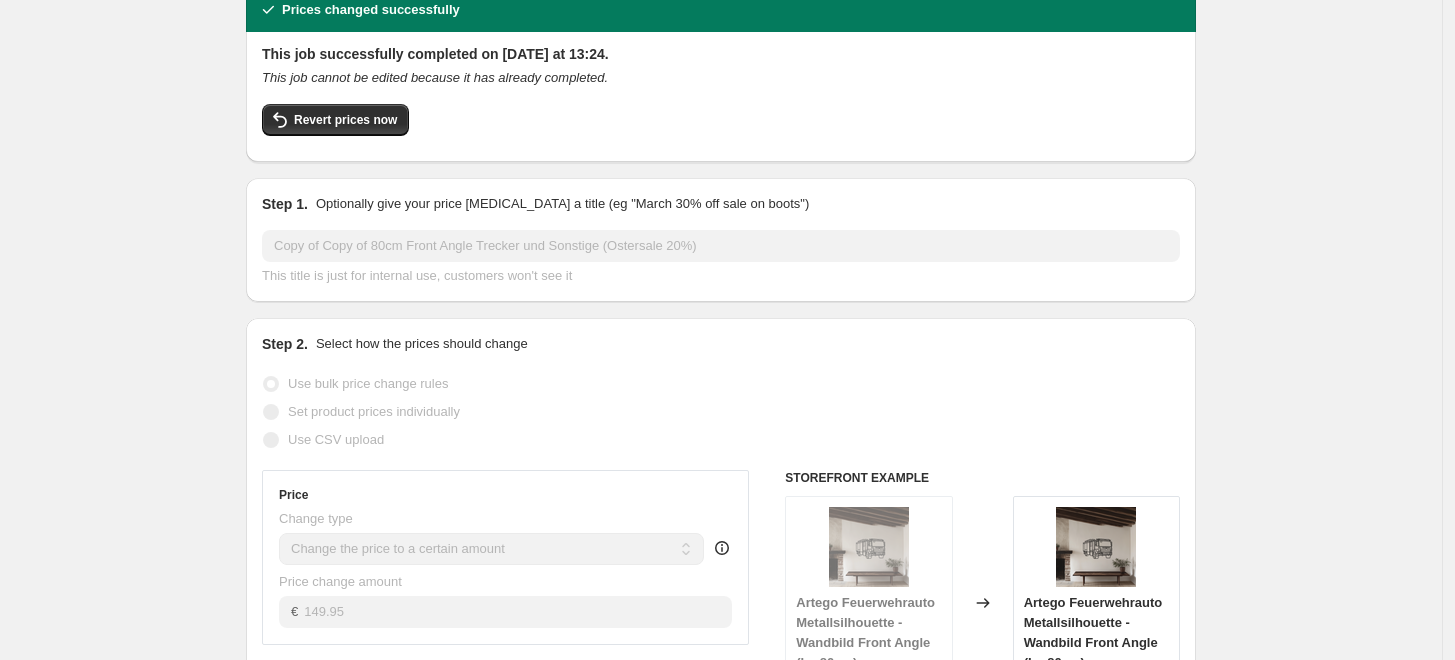 scroll, scrollTop: 0, scrollLeft: 0, axis: both 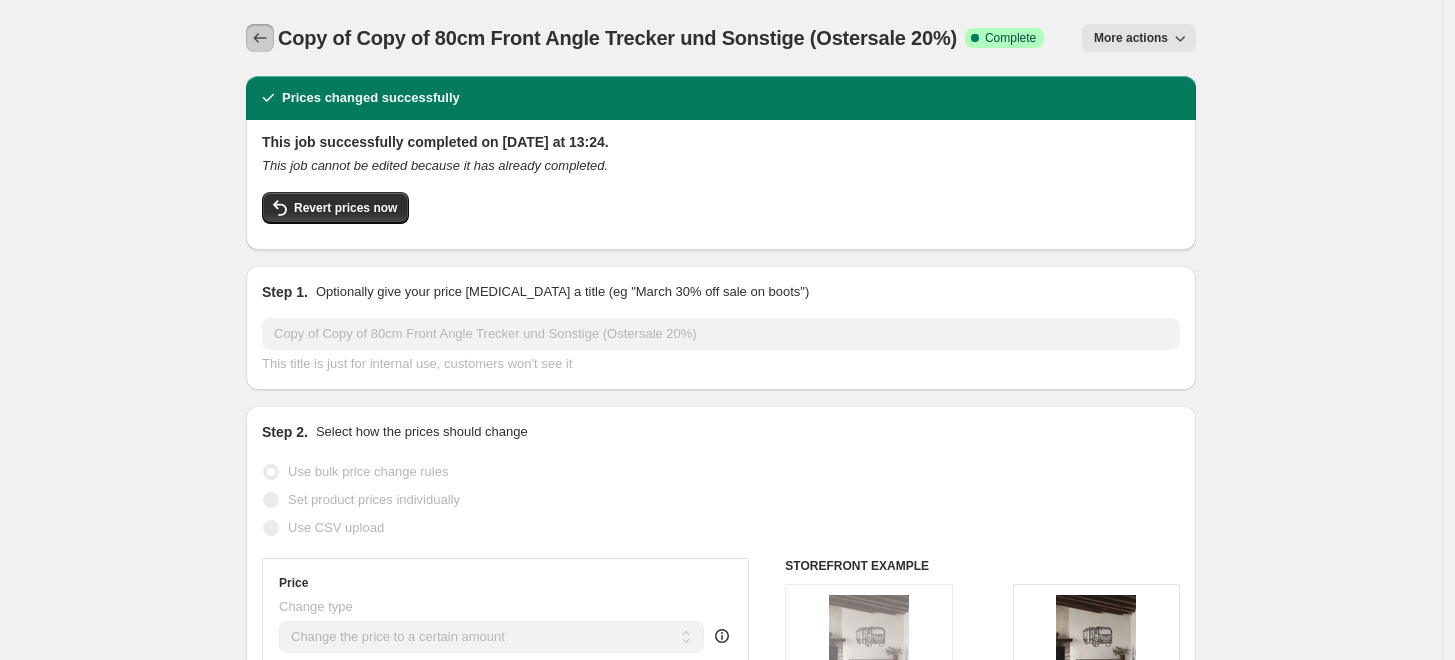click 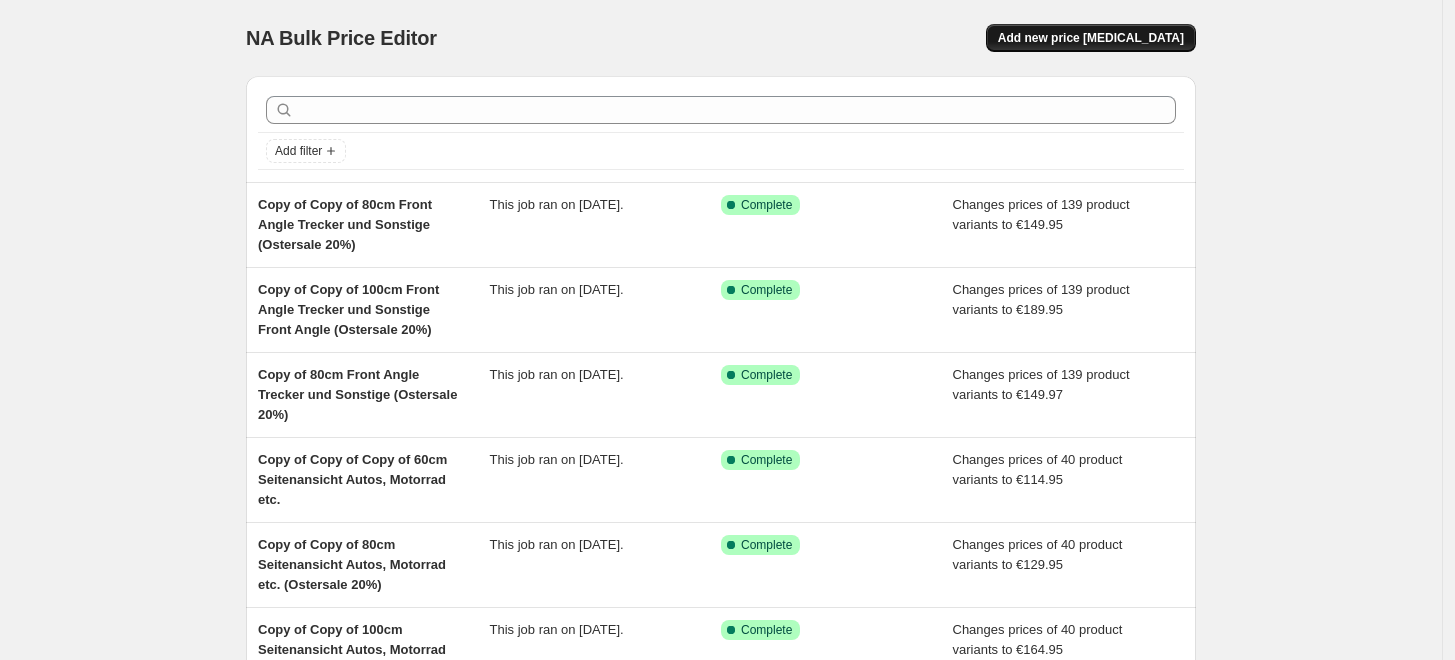 click on "Add new price [MEDICAL_DATA]" at bounding box center [1091, 38] 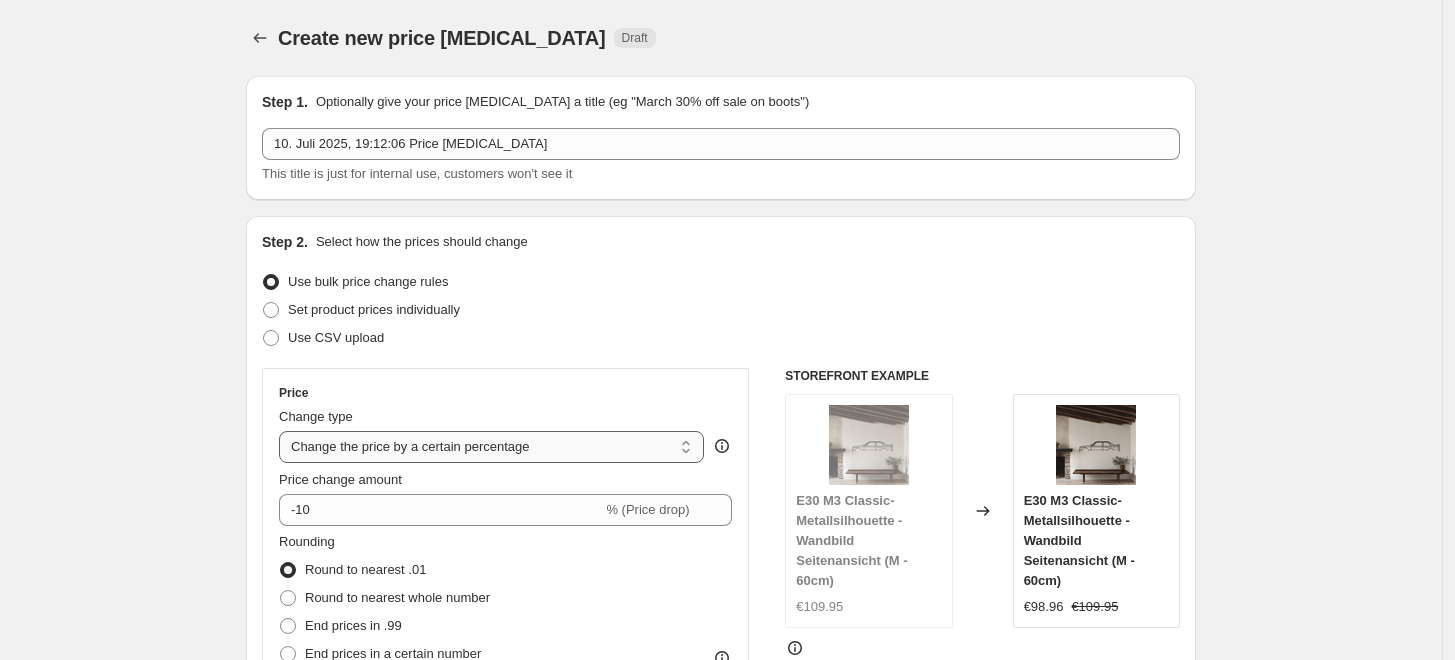 click on "Change the price to a certain amount Change the price by a certain amount Change the price by a certain percentage Change the price to the current compare at price (price before sale) Change the price by a certain amount relative to the compare at price Change the price by a certain percentage relative to the compare at price Don't change the price Change the price by a certain percentage relative to the cost per item Change price to certain cost margin" at bounding box center [491, 447] 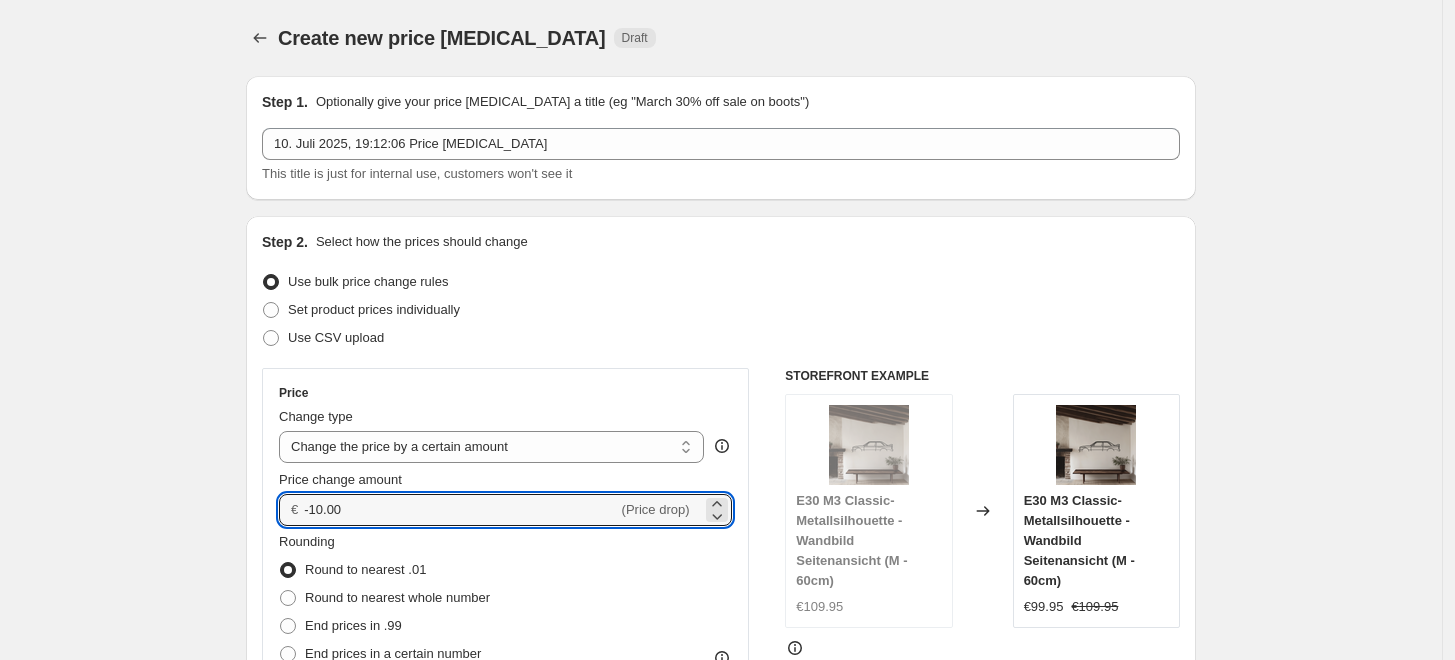 drag, startPoint x: 397, startPoint y: 504, endPoint x: 246, endPoint y: 500, distance: 151.05296 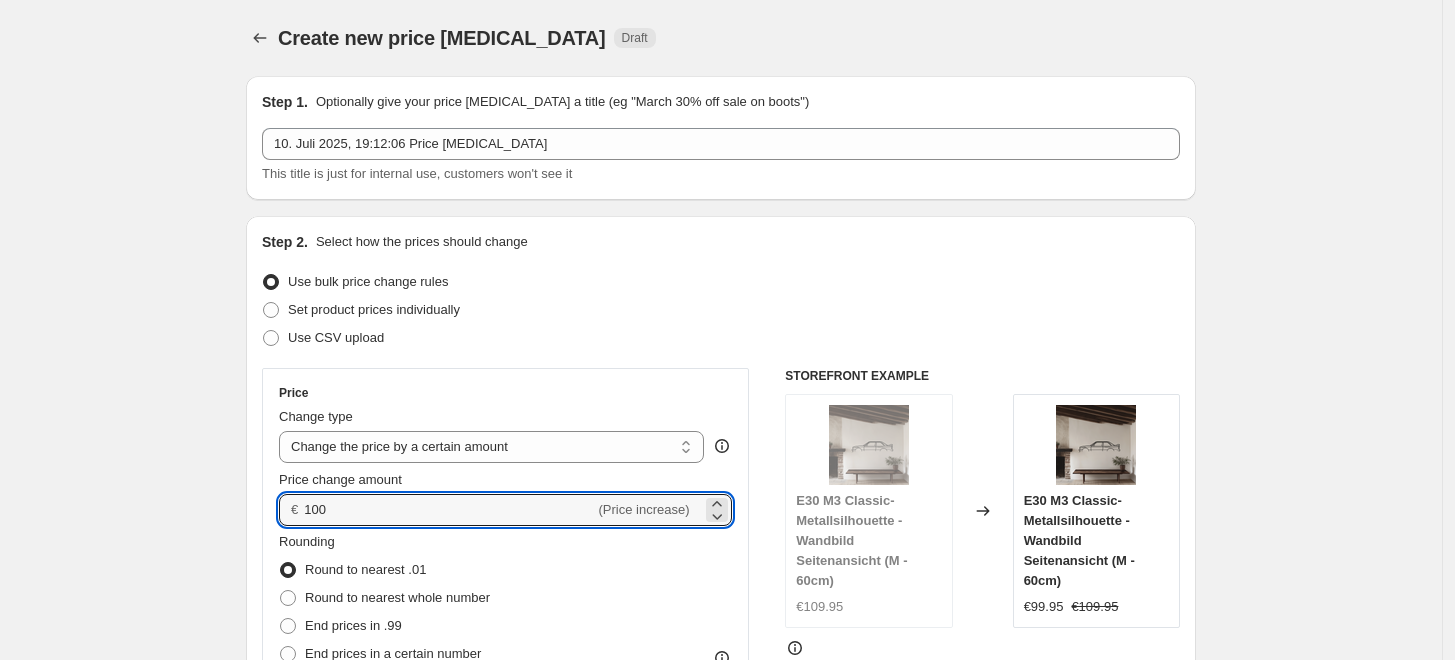type on "100.00" 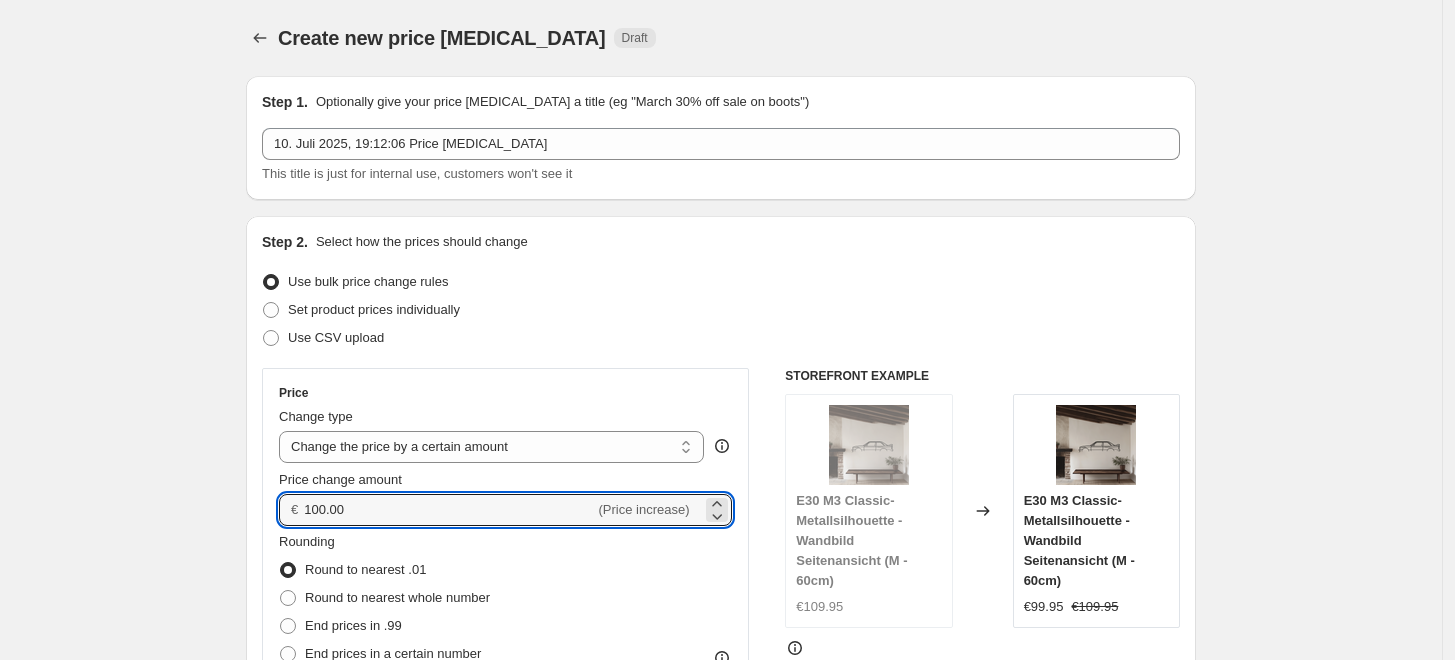 click on "Price" at bounding box center (505, 393) 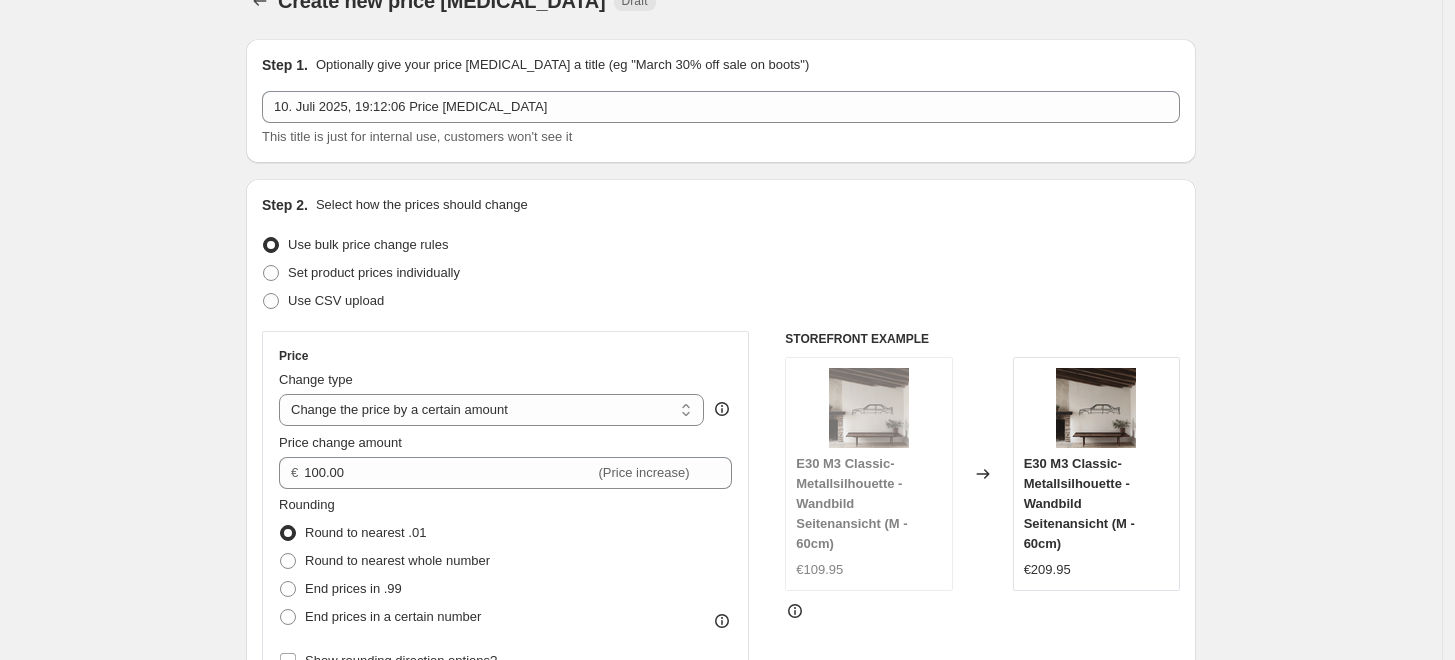 scroll, scrollTop: 0, scrollLeft: 0, axis: both 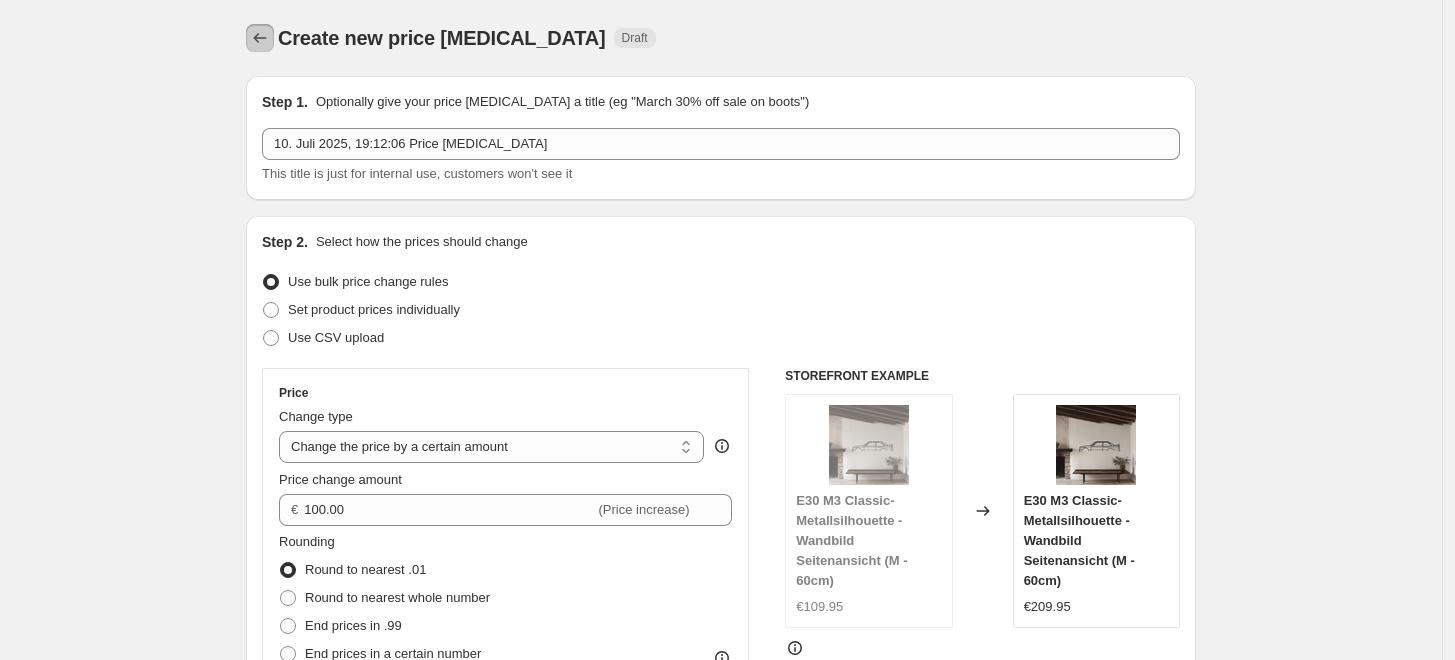 click 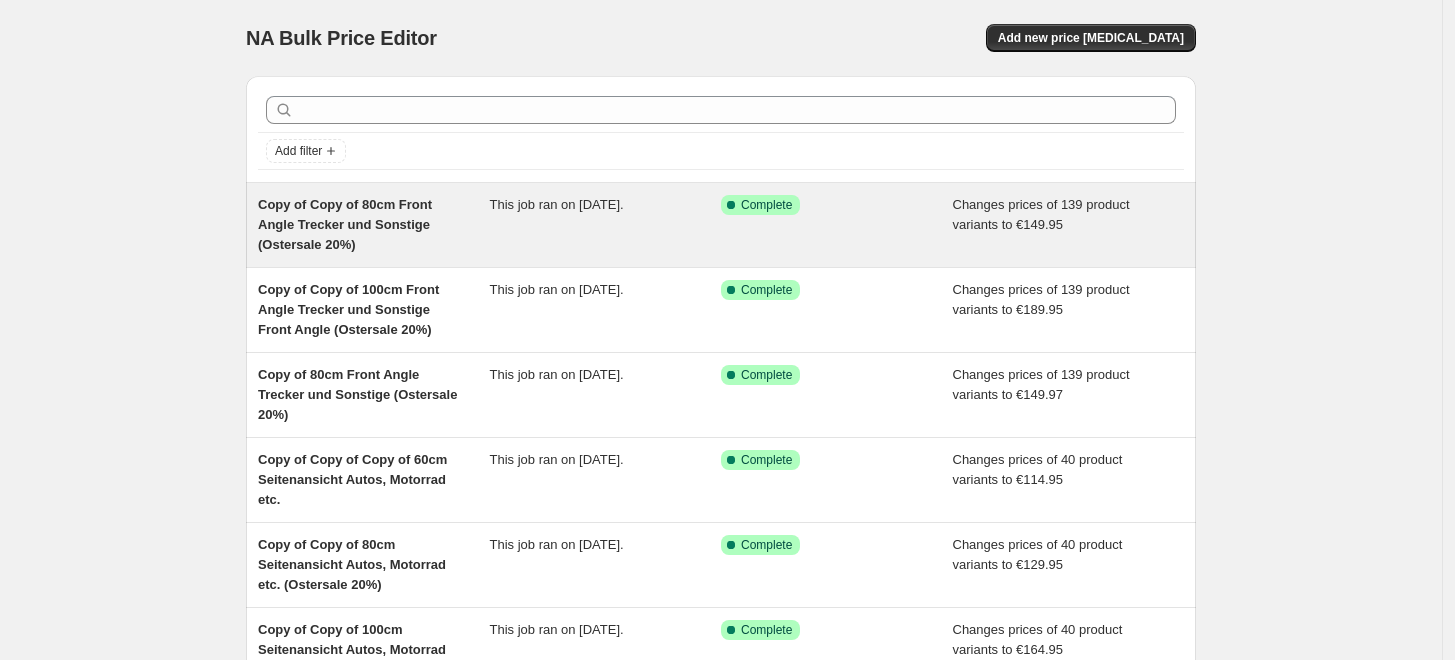 click on "Copy of Copy of 80cm Front Angle Trecker und Sonstige (Ostersale 20%)" at bounding box center [345, 224] 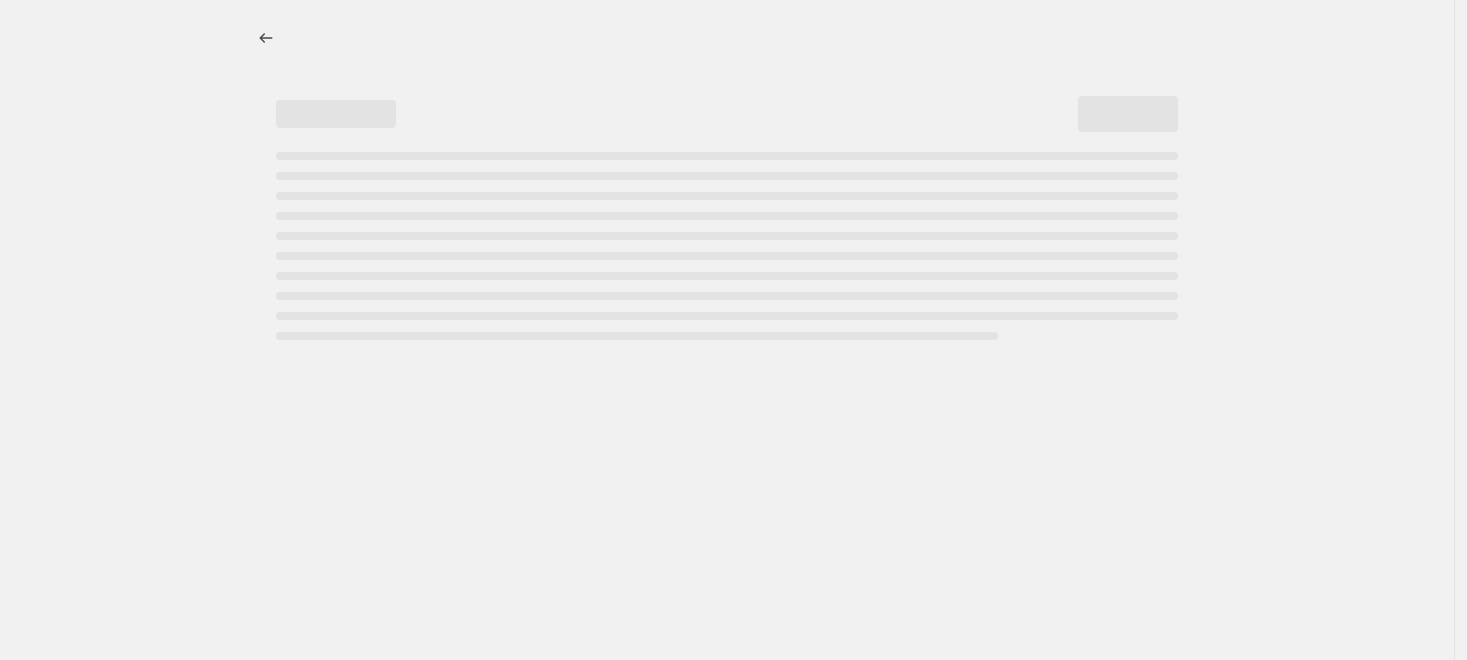select on "to" 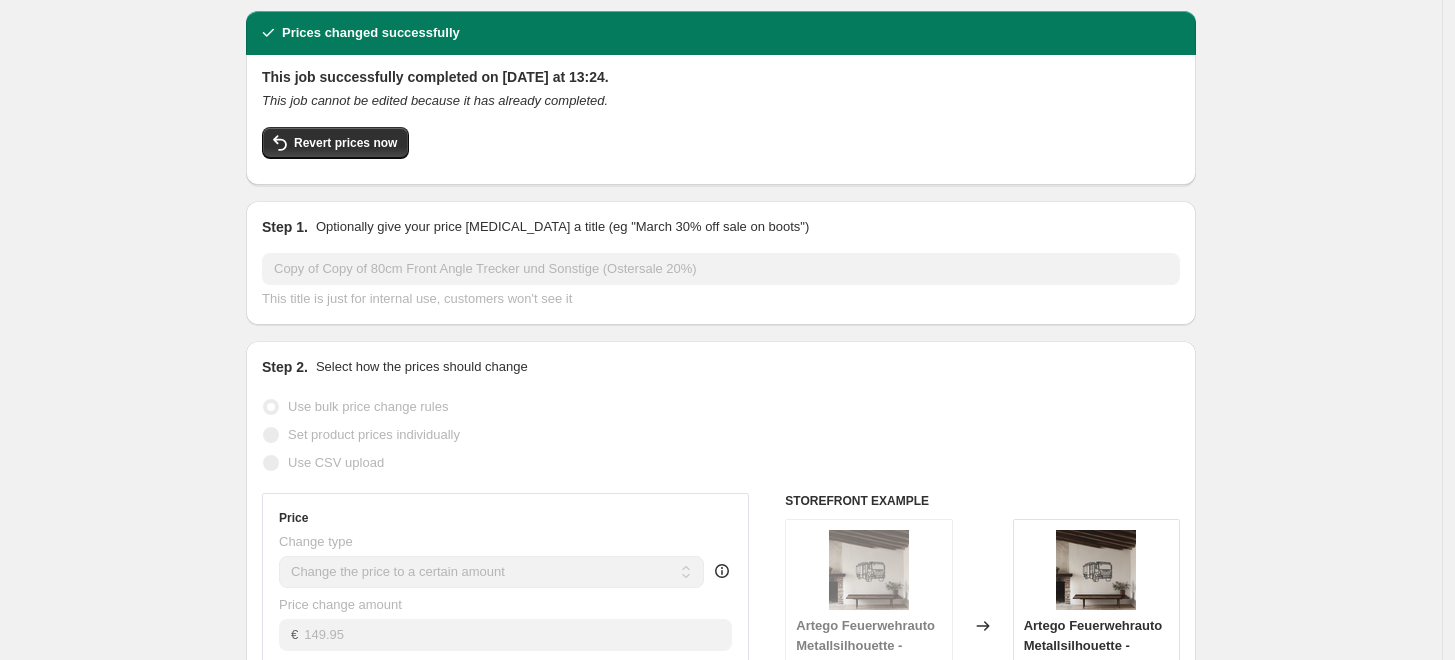 scroll, scrollTop: 0, scrollLeft: 0, axis: both 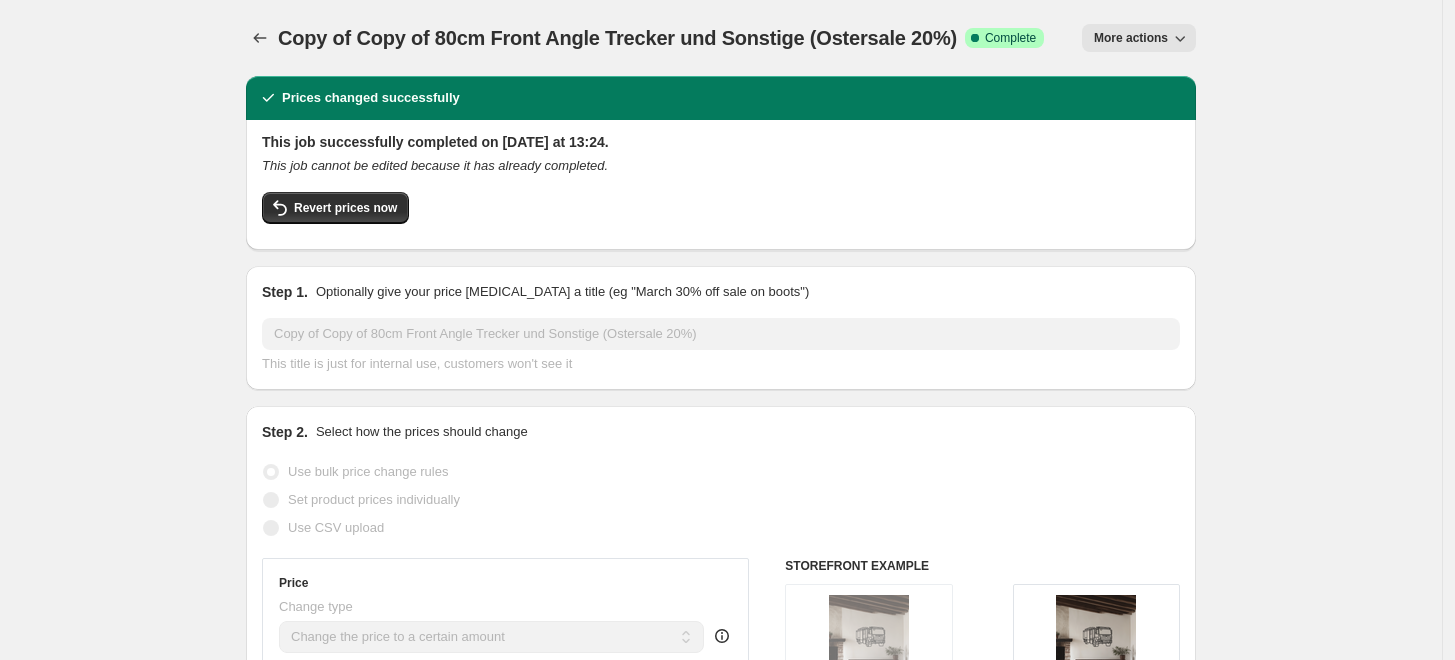click on "Copy of Copy of 80cm Front Angle Trecker und Sonstige (Ostersale 20%). This page is ready Copy of Copy of 80cm Front Angle Trecker und Sonstige (Ostersale 20%) Success Complete Complete Price revert scheduling Copy to new job Export Recap CSV Delete job More actions More actions" at bounding box center [721, 38] 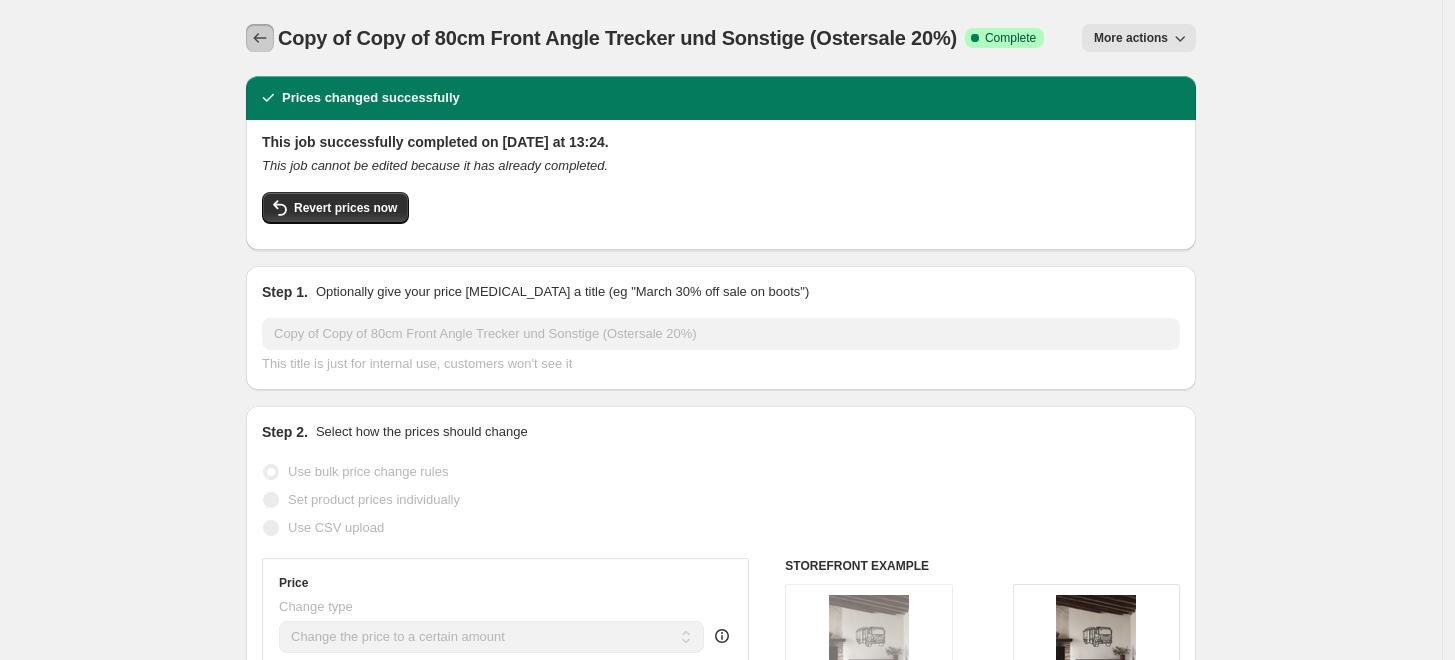 click 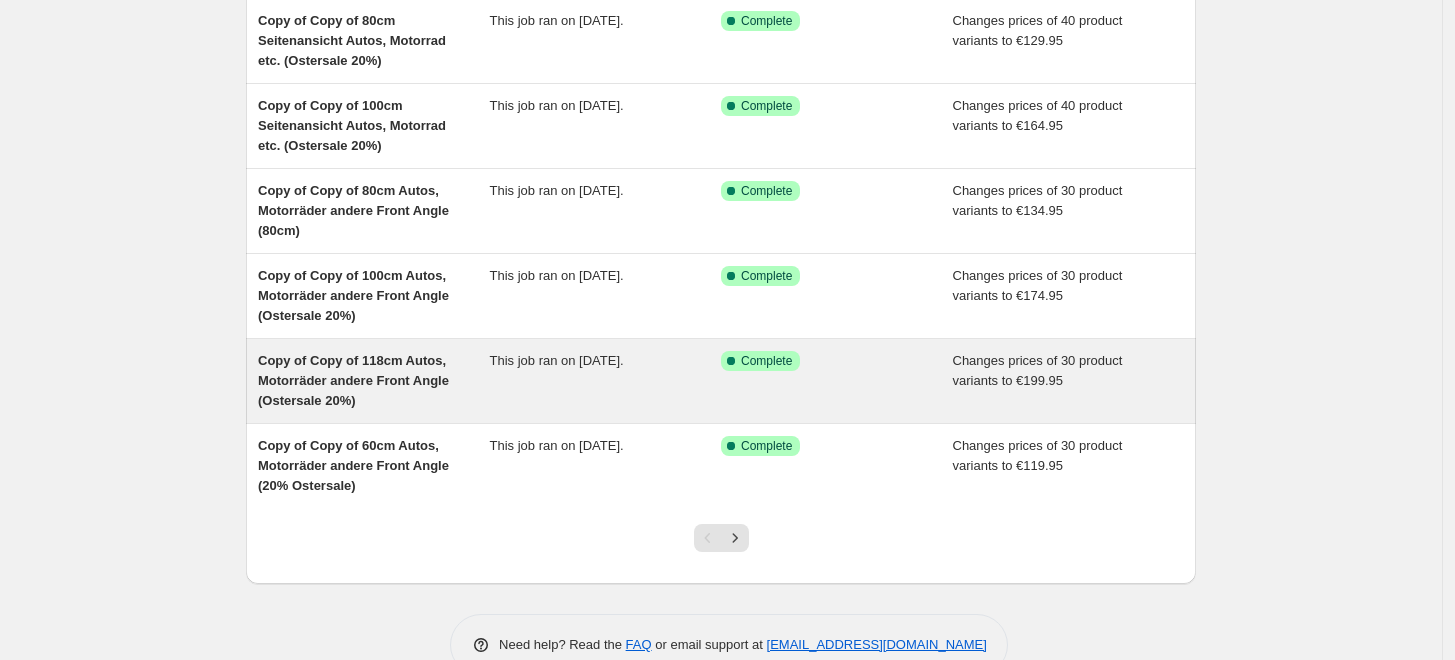 scroll, scrollTop: 568, scrollLeft: 0, axis: vertical 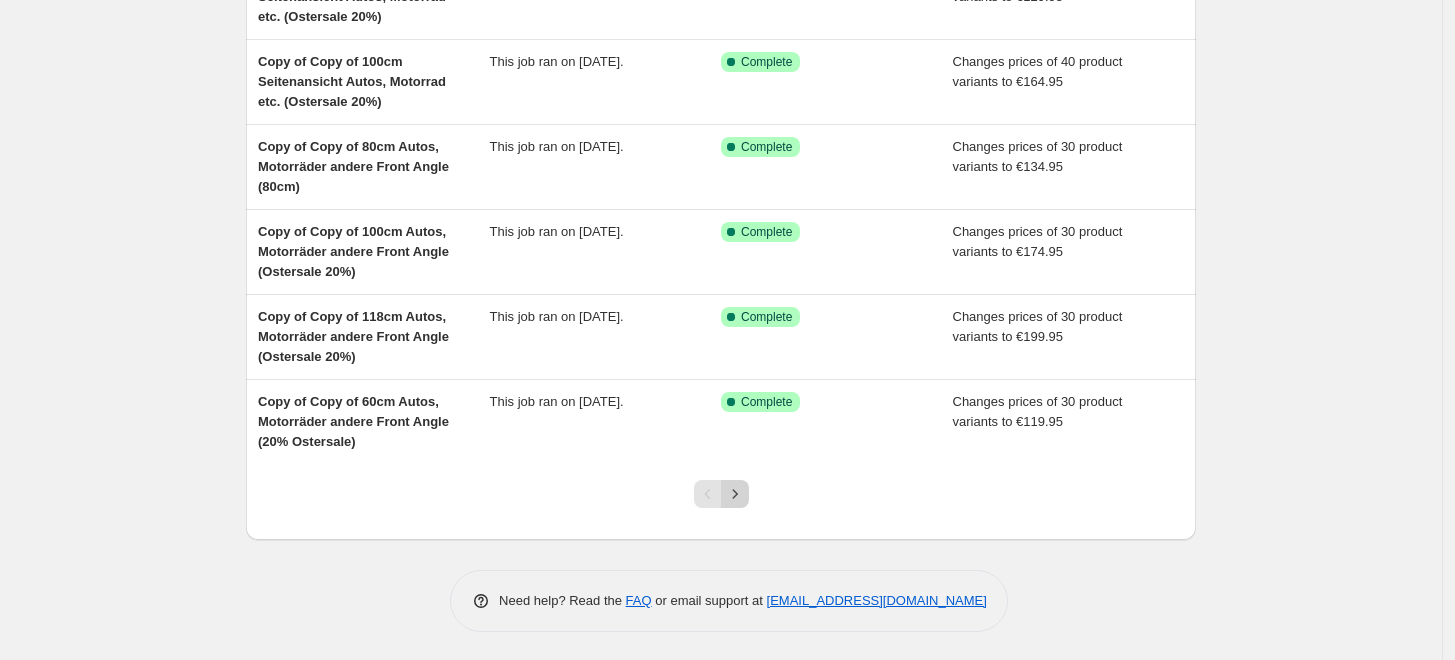 click at bounding box center [735, 494] 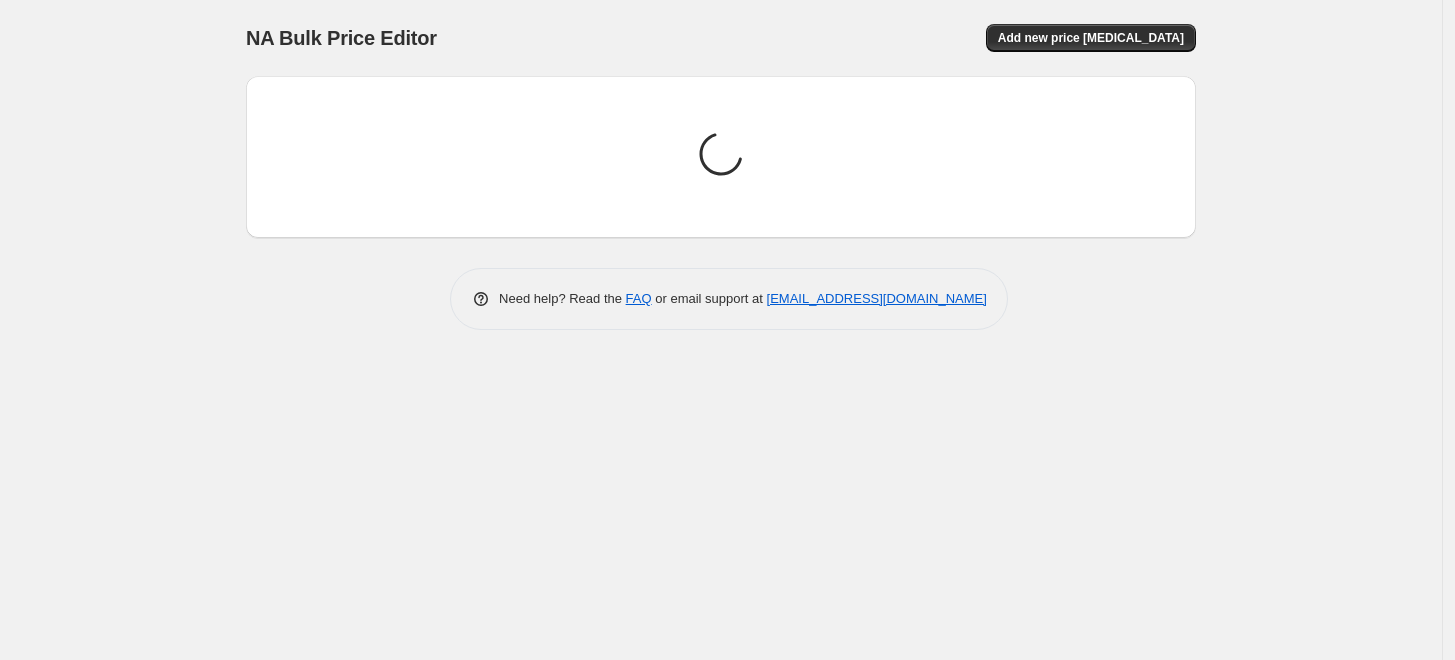 scroll, scrollTop: 0, scrollLeft: 0, axis: both 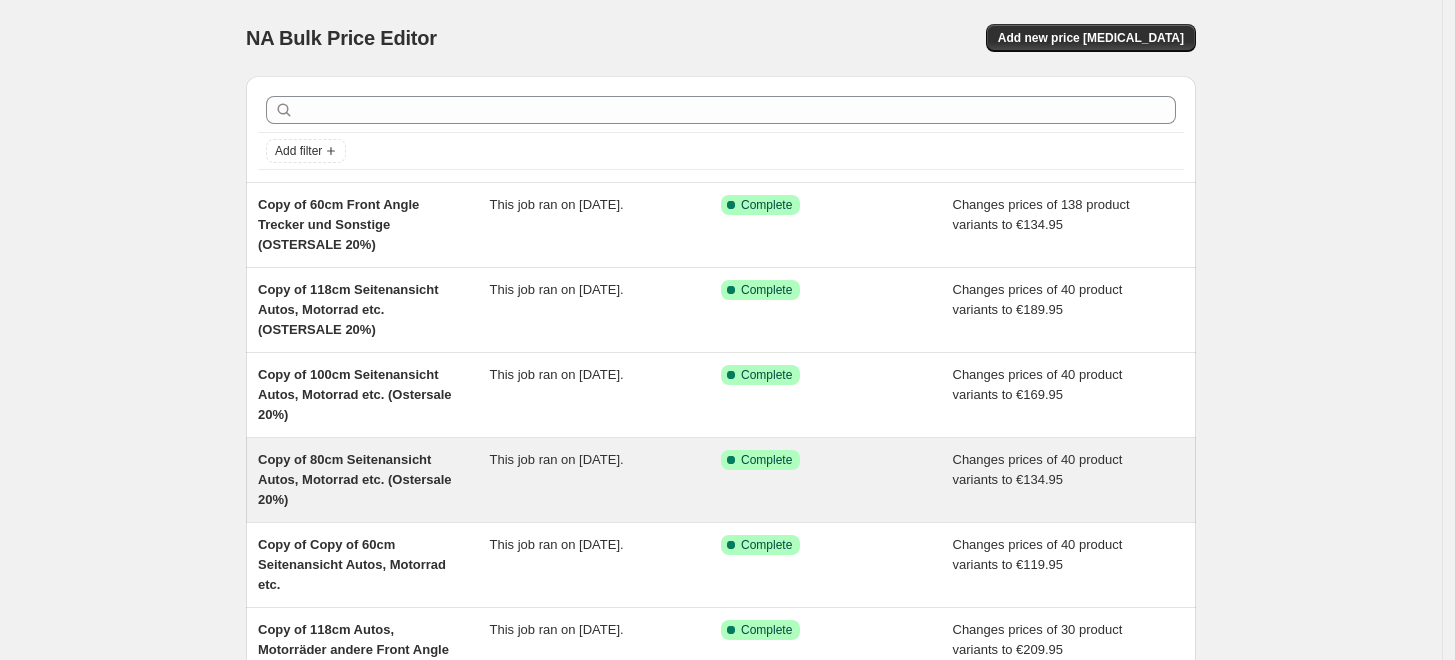 click on "Copy of 80cm Seitenansicht Autos, Motorrad etc. (Ostersale 20%)" at bounding box center [374, 480] 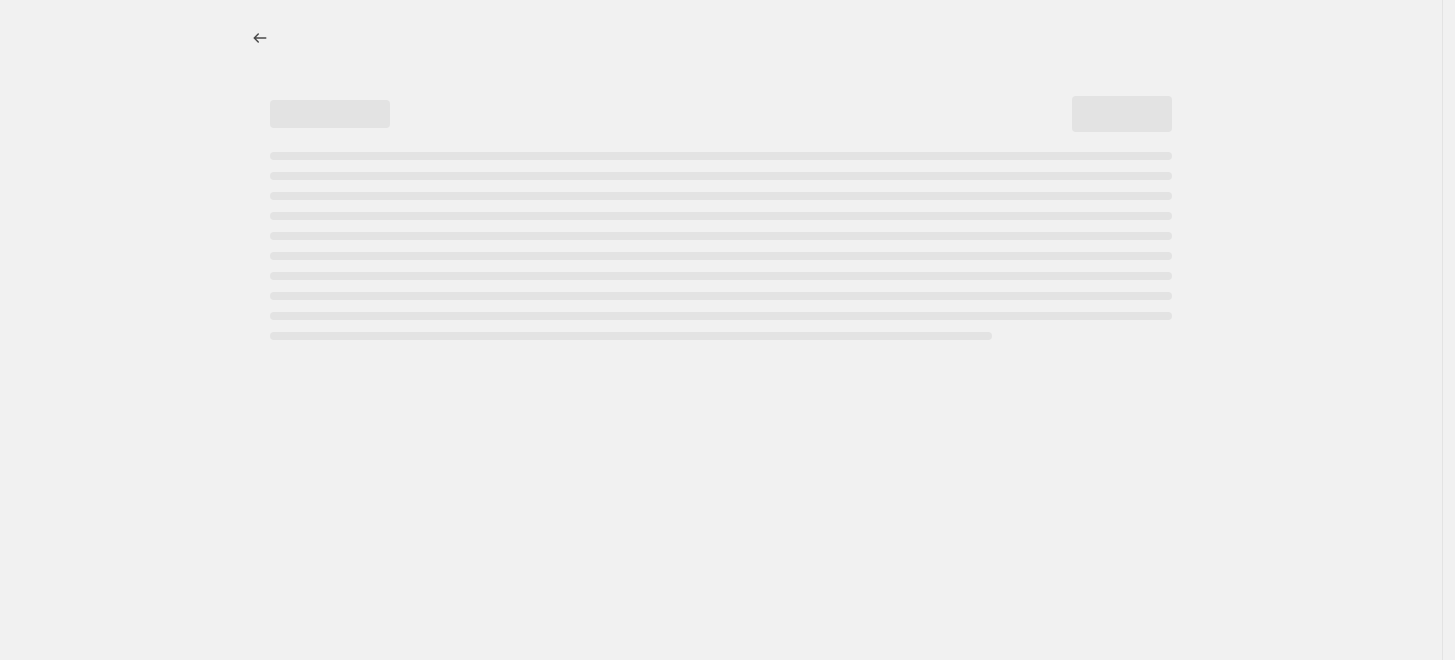 select on "to" 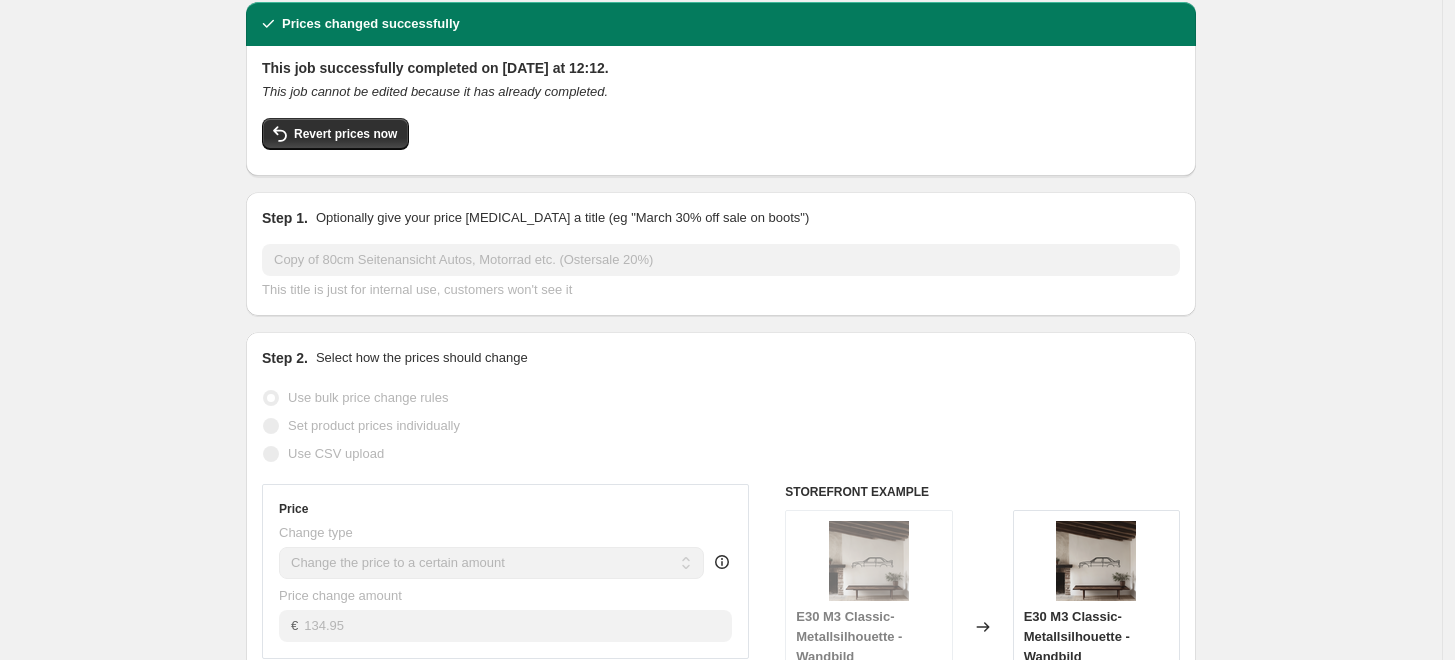 scroll, scrollTop: 0, scrollLeft: 0, axis: both 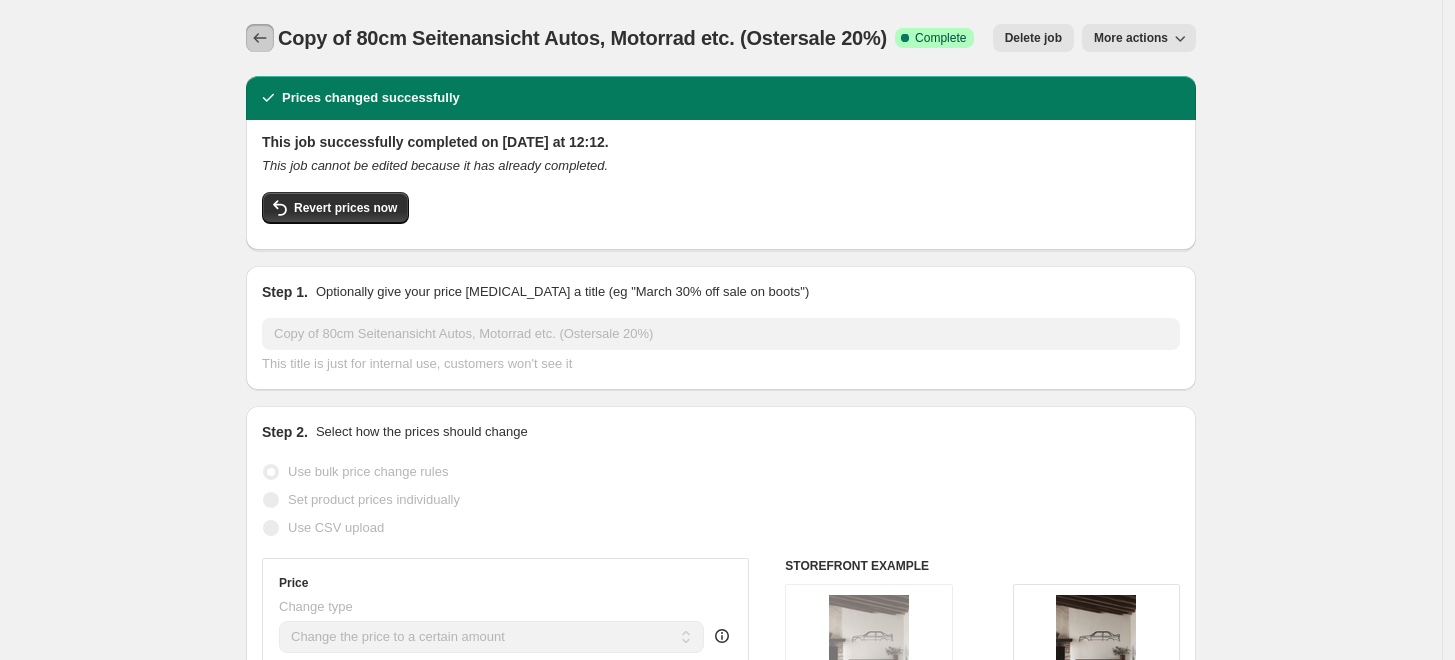 click at bounding box center (260, 38) 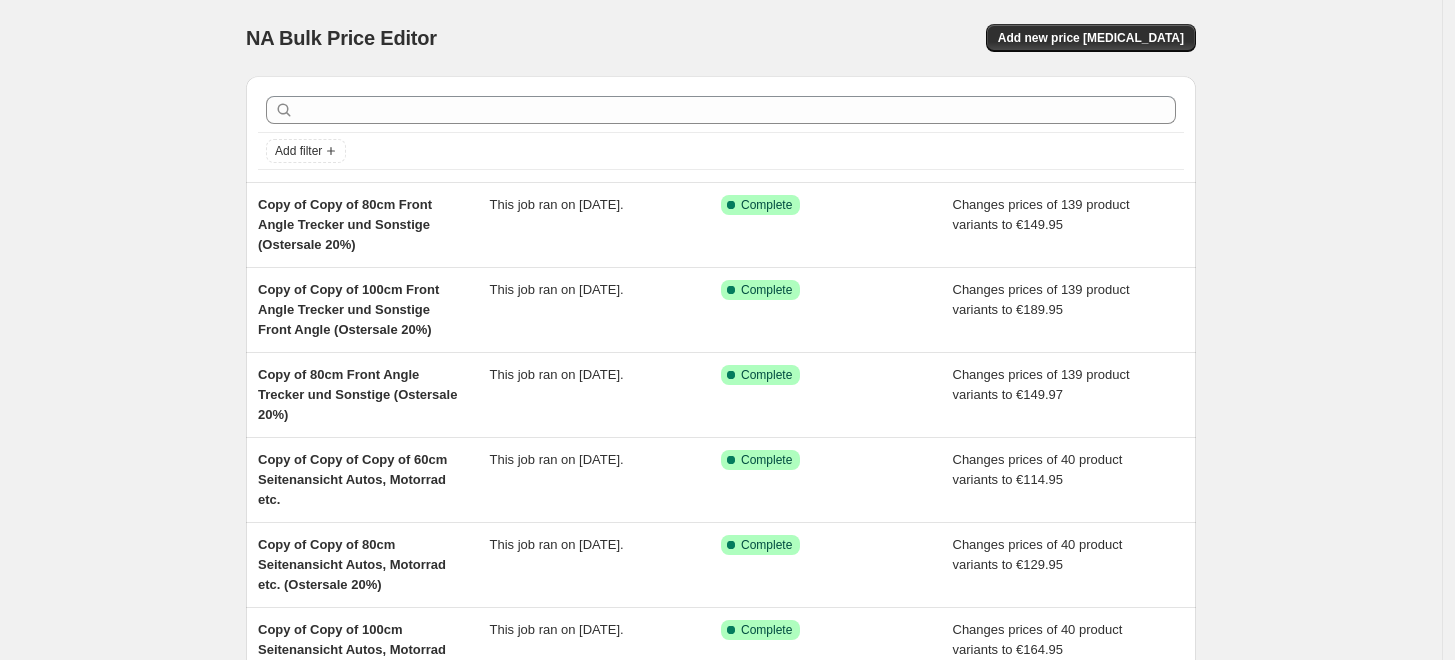click on "NA Bulk Price Editor. This page is ready NA Bulk Price Editor Add new price change job Add filter   Copy of Copy of 80cm Front Angle Trecker und Sonstige (Ostersale 20%) This job ran on 23. April 2025. Success Complete Complete Changes prices of 139 product variants to €149.95 Copy of Copy of 100cm Front Angle Trecker und Sonstige Front Angle (Ostersale 20%) This job ran on 23. April 2025. Success Complete Complete Changes prices of 139 product variants to €189.95 Copy of 80cm Front Angle Trecker und Sonstige (Ostersale 20%) This job ran on 23. April 2025. Success Complete Complete Changes prices of 139 product variants to €149.97 Copy of Copy of Copy of 60cm Seitenansicht Autos, Motorrad etc. This job ran on 23. April 2025. Success Complete Complete Changes prices of 40 product variants to €114.95 Copy of Copy of 80cm Seitenansicht Autos, Motorrad etc. (Ostersale 20%) This job ran on 23. April 2025. Success Complete Complete Changes prices of 40 product variants to €129.95 Success Complete Complete" at bounding box center [721, 615] 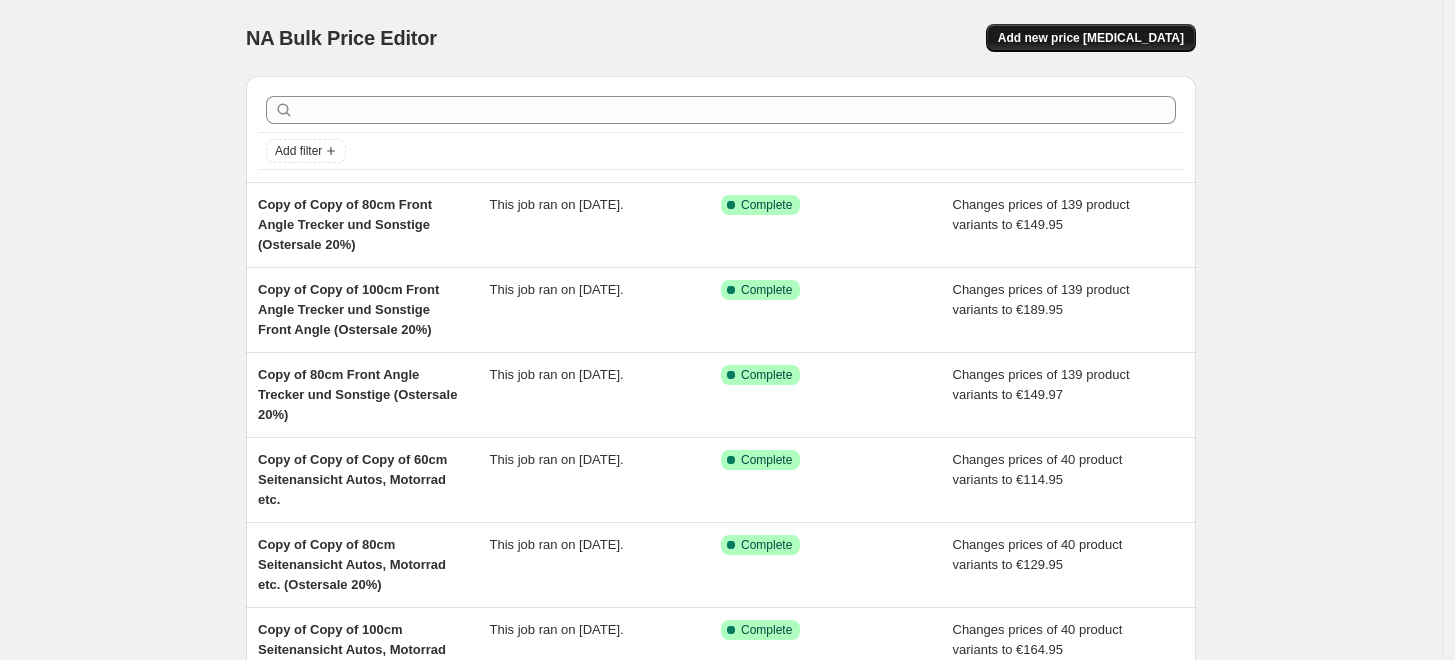 click on "Add new price [MEDICAL_DATA]" at bounding box center [1091, 38] 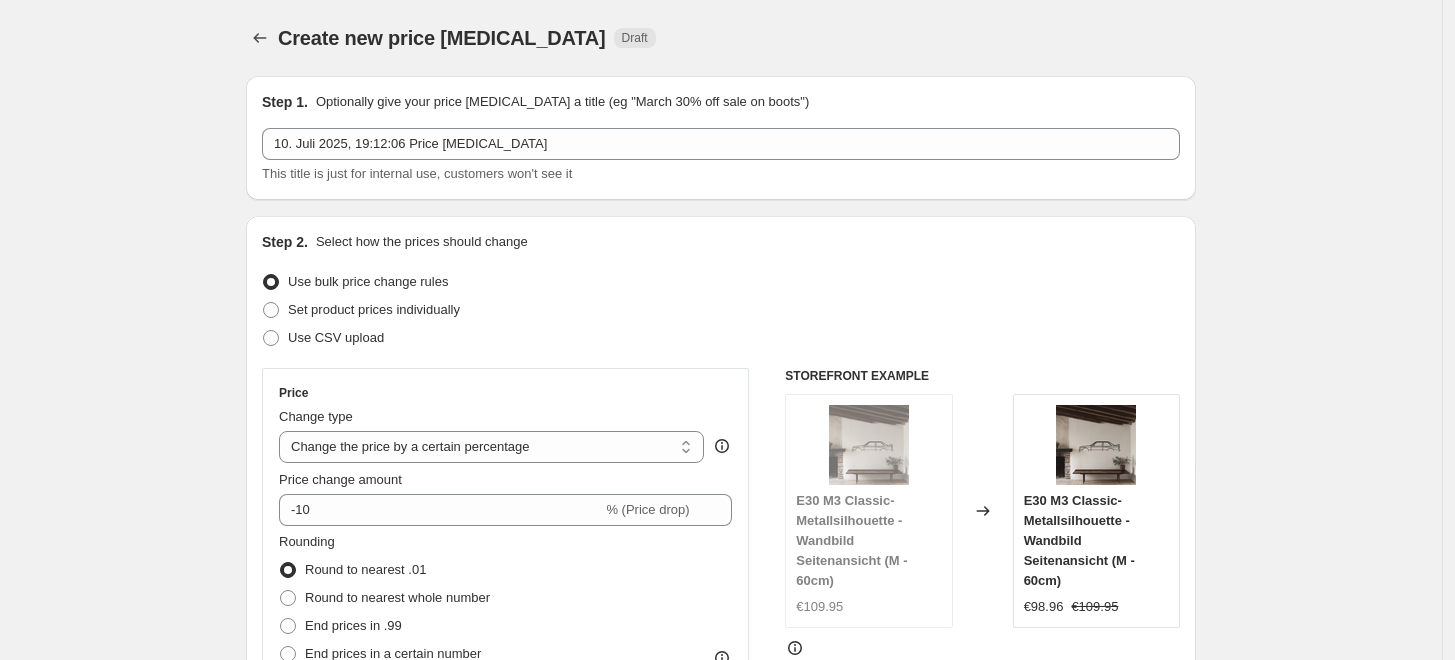scroll, scrollTop: 222, scrollLeft: 0, axis: vertical 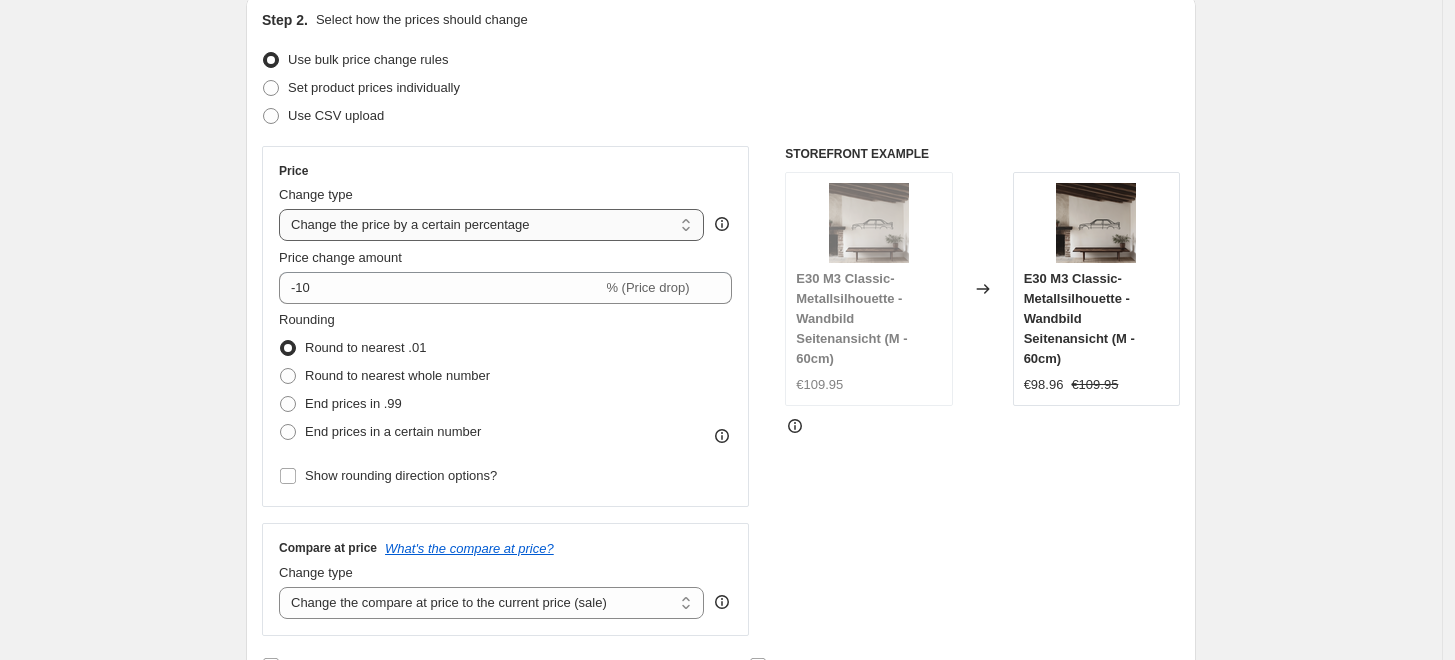 click on "Change the price to a certain amount Change the price by a certain amount Change the price by a certain percentage Change the price to the current compare at price (price before sale) Change the price by a certain amount relative to the compare at price Change the price by a certain percentage relative to the compare at price Don't change the price Change the price by a certain percentage relative to the cost per item Change price to certain cost margin" at bounding box center (491, 225) 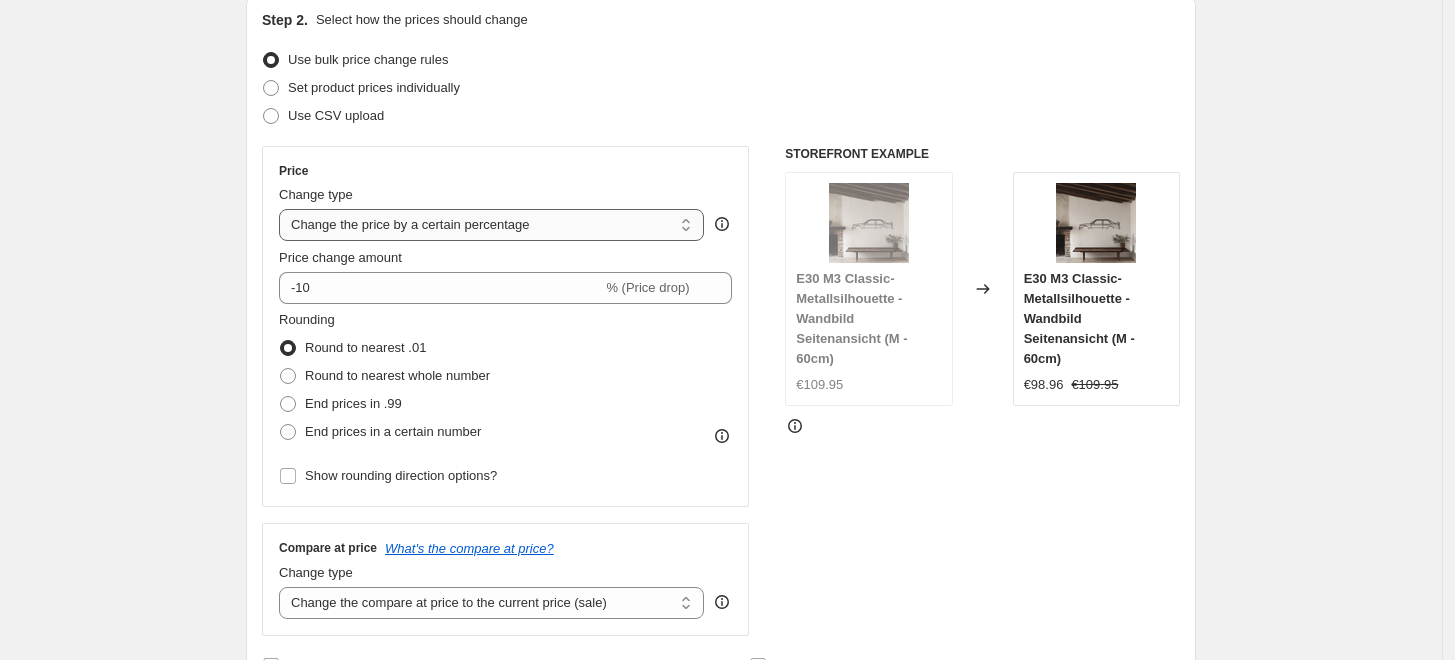 select on "to" 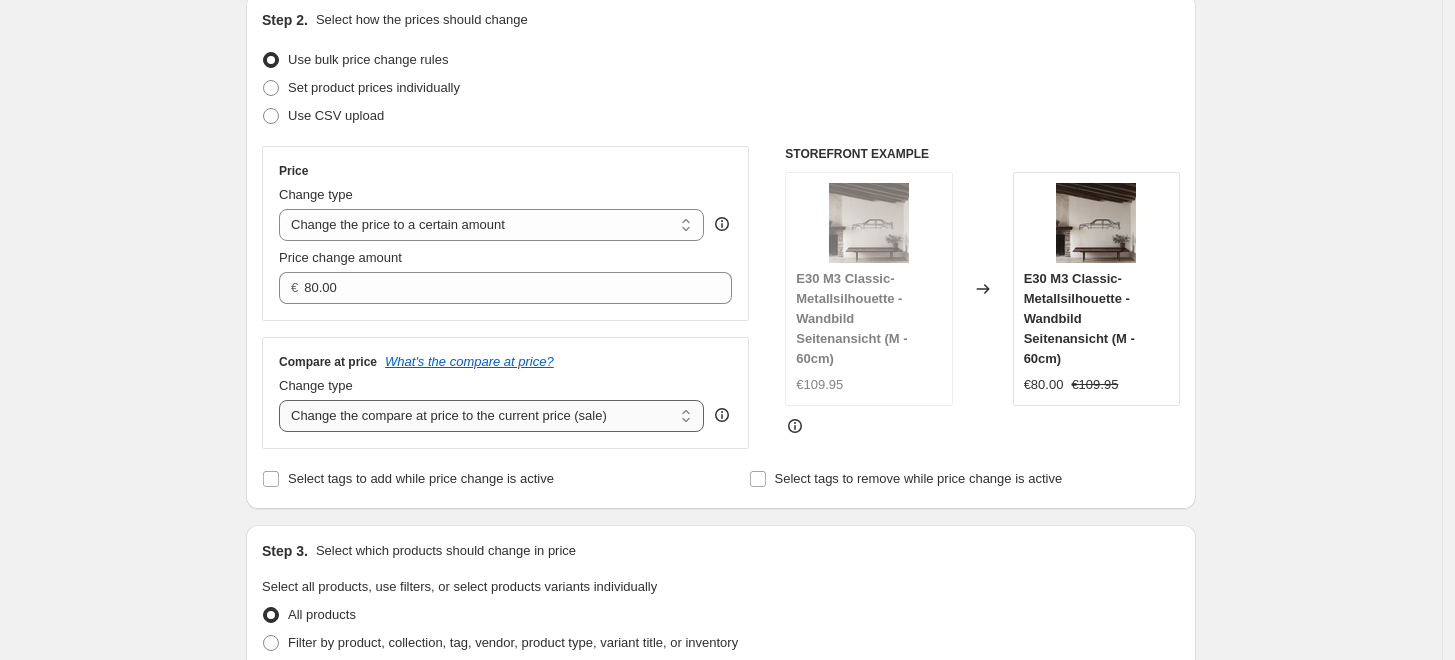 click on "Change the compare at price to the current price (sale) Change the compare at price to a certain amount Change the compare at price by a certain amount Change the compare at price by a certain percentage Change the compare at price by a certain amount relative to the actual price Change the compare at price by a certain percentage relative to the actual price Don't change the compare at price Remove the compare at price" at bounding box center [491, 416] 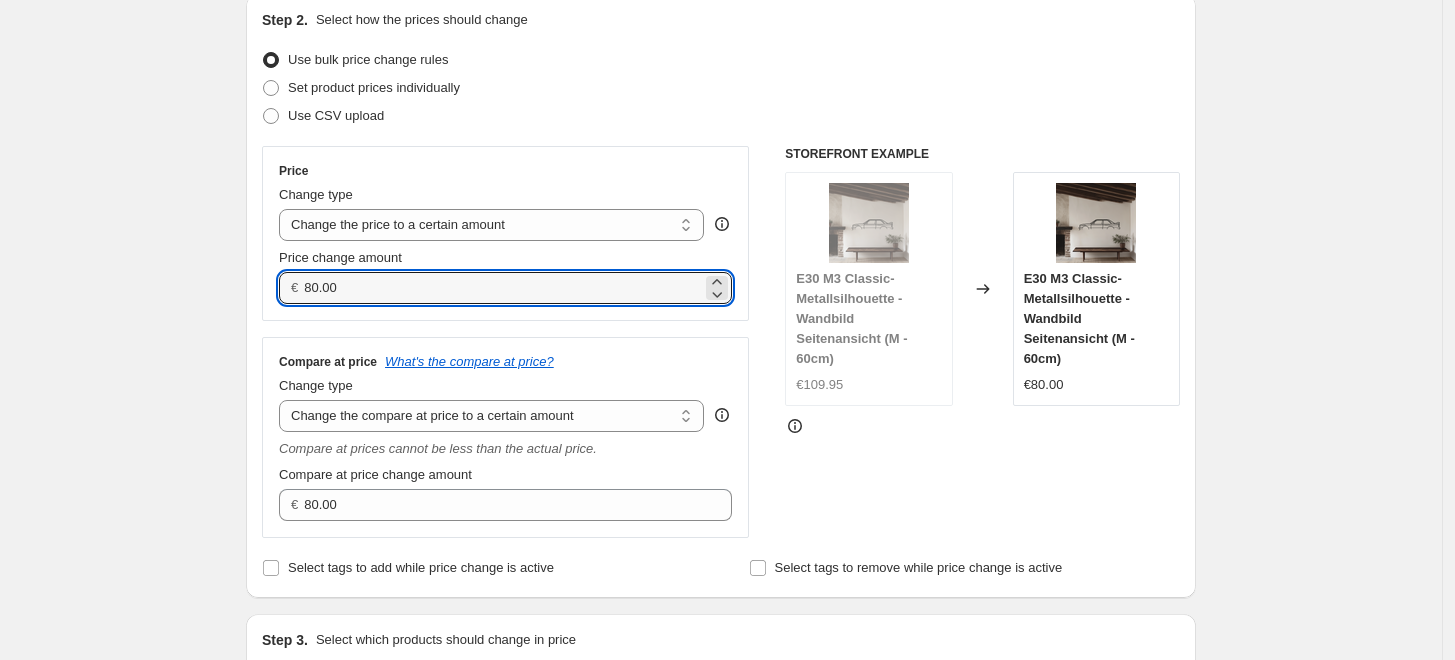 drag, startPoint x: 350, startPoint y: 283, endPoint x: 239, endPoint y: 286, distance: 111.040535 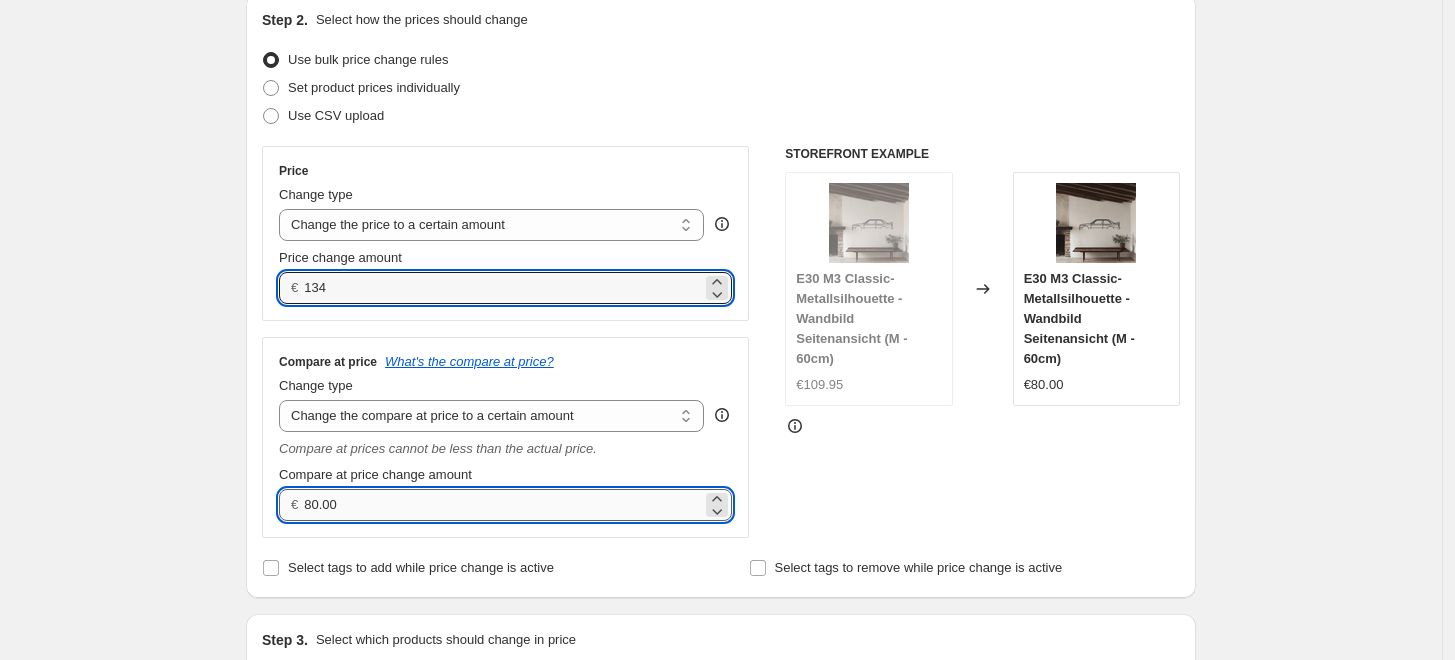 type on "134.00" 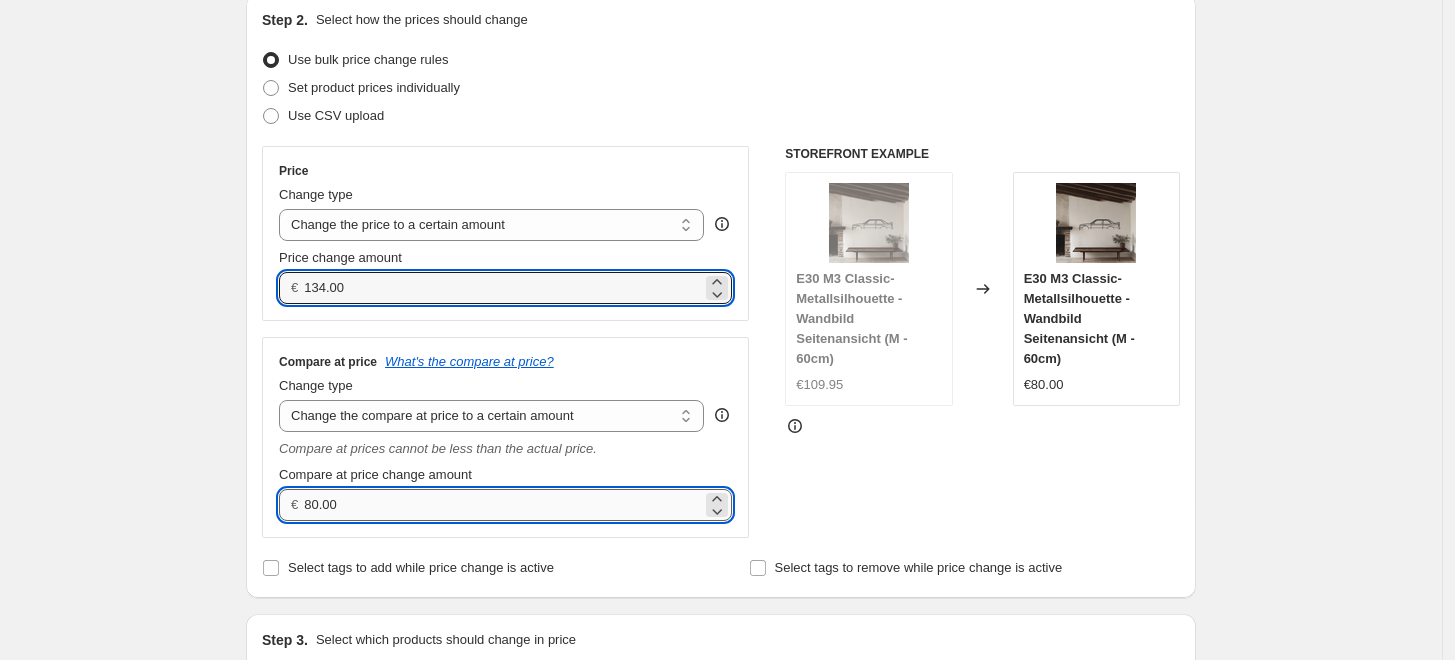 click on "80.00" at bounding box center (502, 505) 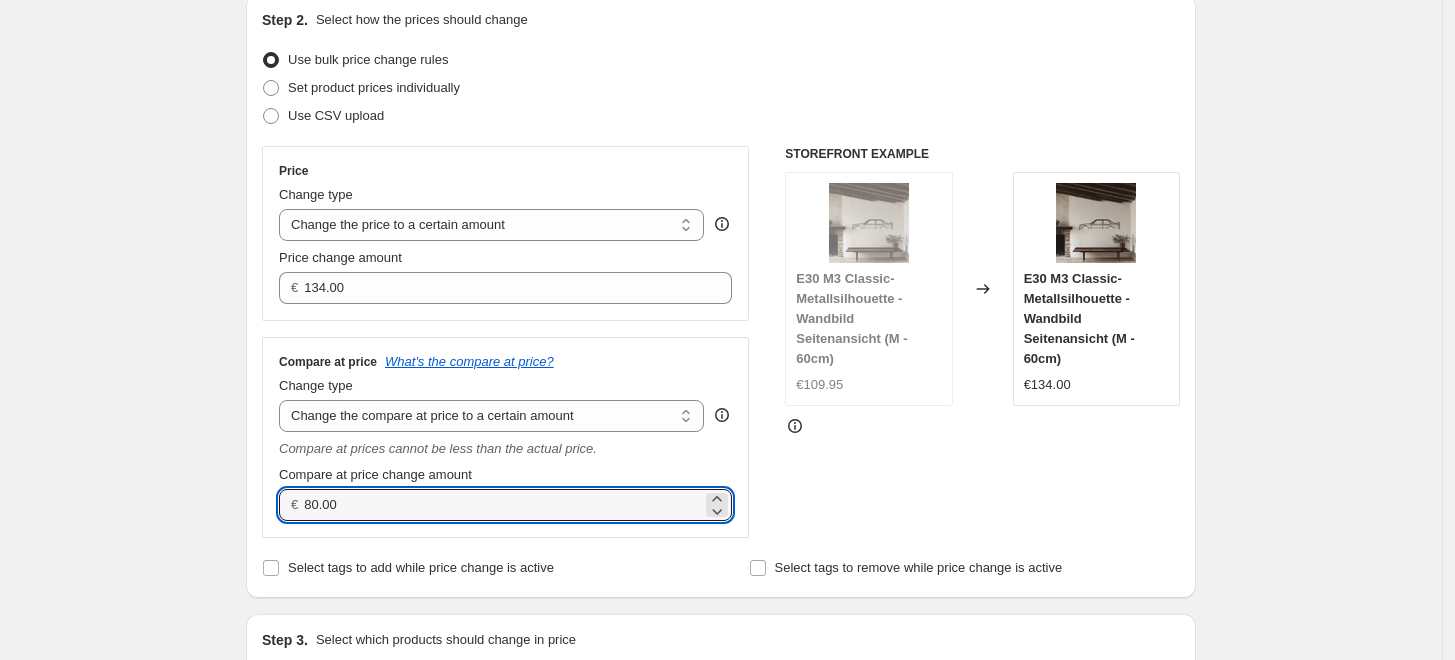 drag, startPoint x: 400, startPoint y: 496, endPoint x: 253, endPoint y: 497, distance: 147.0034 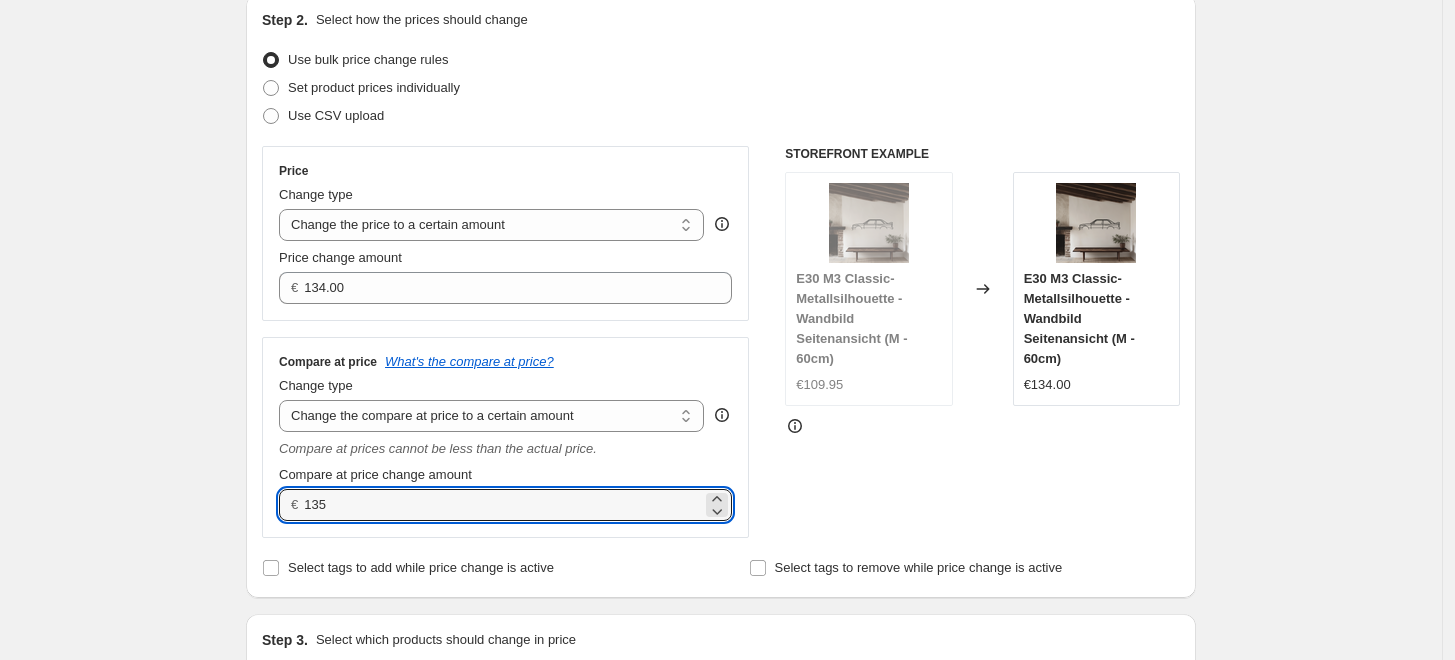 type on "135.00" 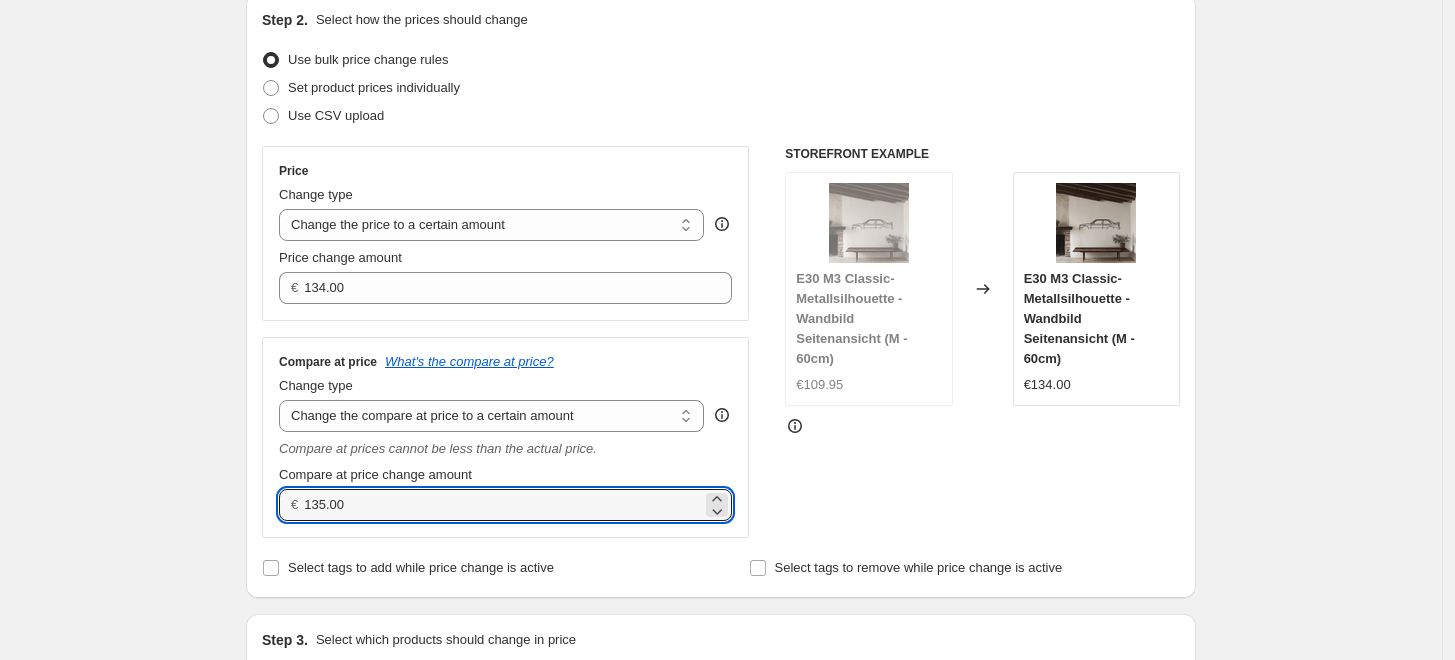 click on "STOREFRONT EXAMPLE E30 M3 Classic-Metallsilhouette - Wandbild Seitenansicht (M - 60cm) €109.95 Changed to E30 M3 Classic-Metallsilhouette - Wandbild Seitenansicht (M - 60cm) €134.00" at bounding box center [982, 342] 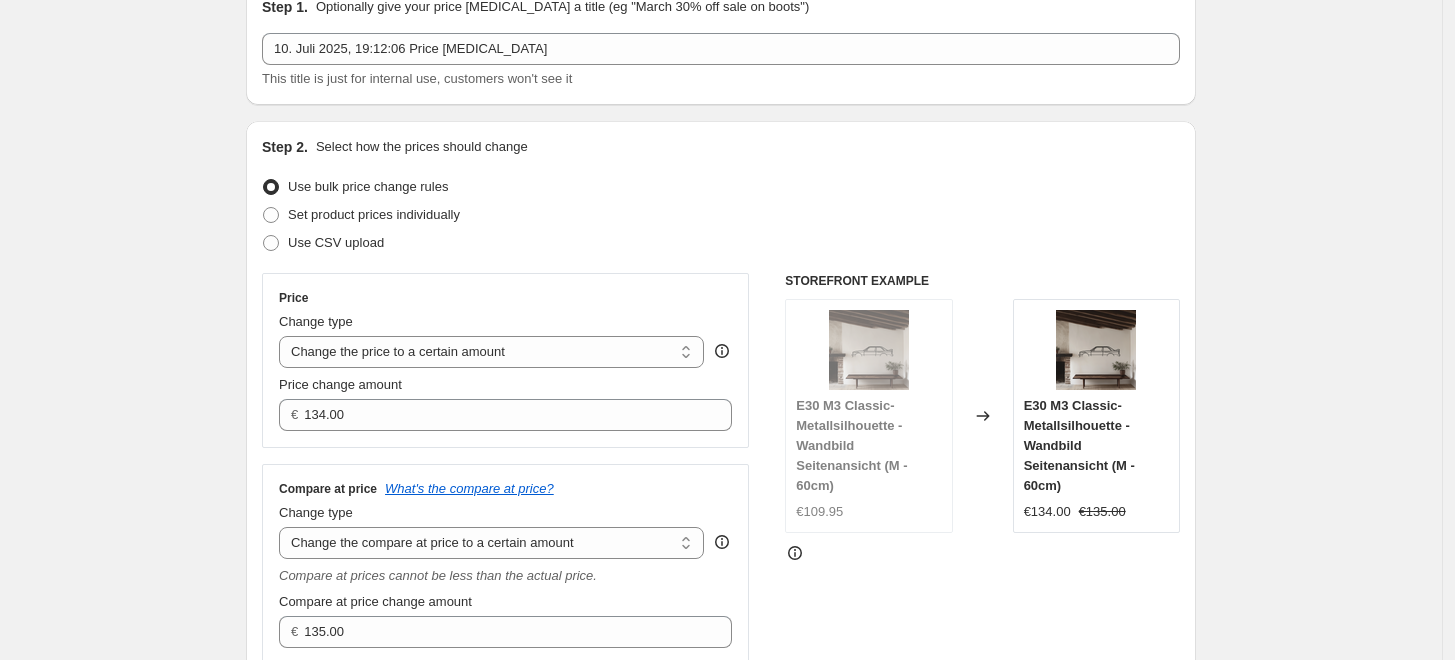 scroll, scrollTop: 0, scrollLeft: 0, axis: both 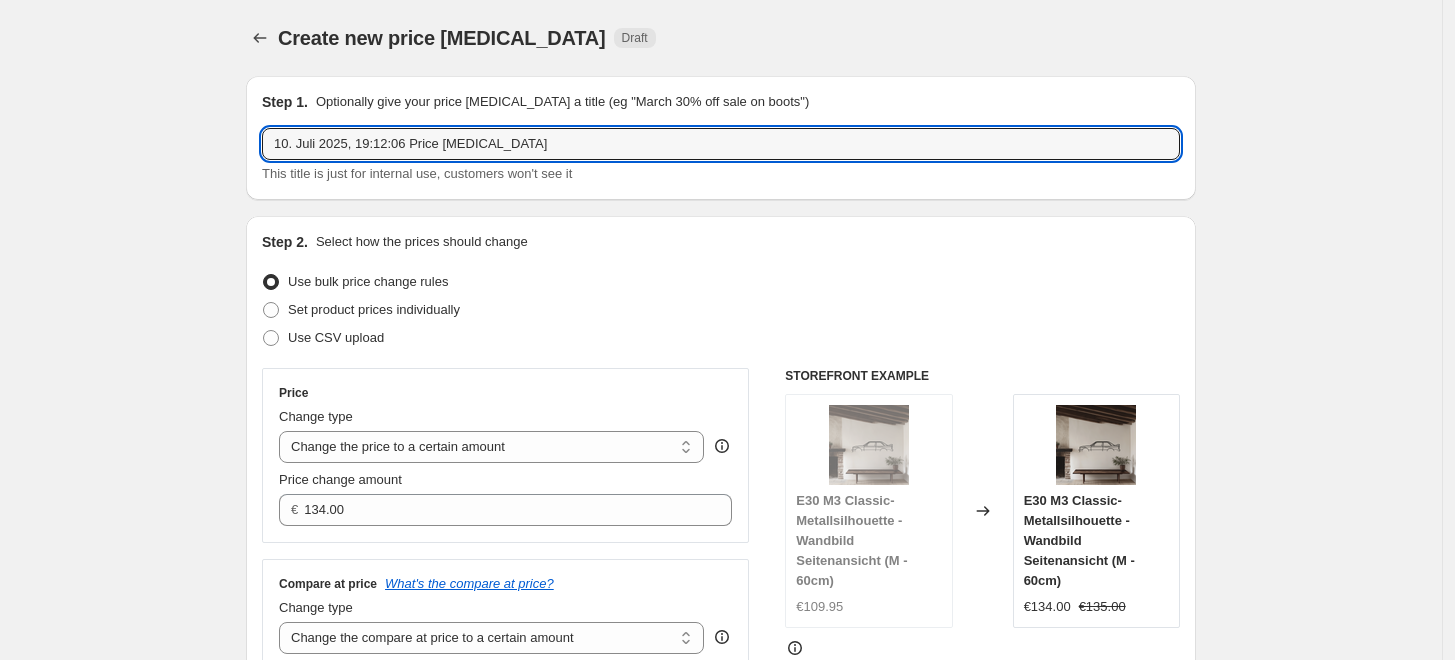 drag, startPoint x: 552, startPoint y: 158, endPoint x: 162, endPoint y: 188, distance: 391.15213 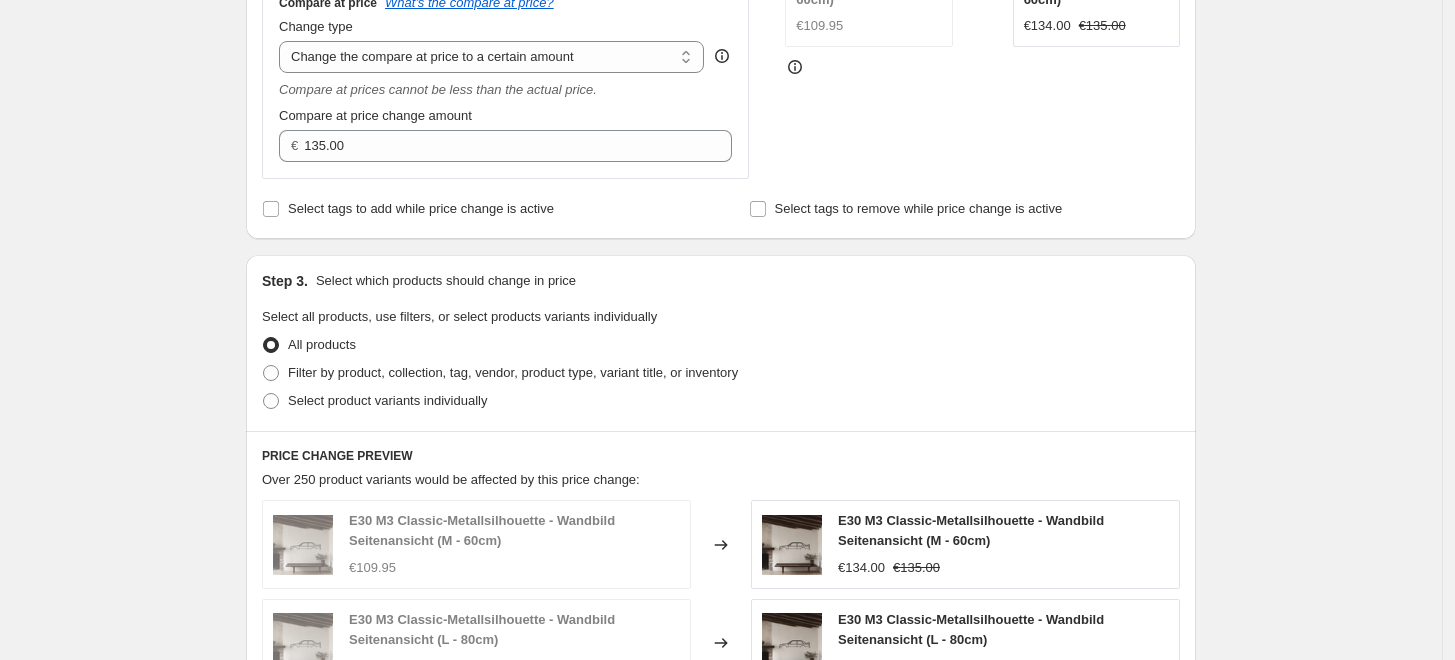 scroll, scrollTop: 666, scrollLeft: 0, axis: vertical 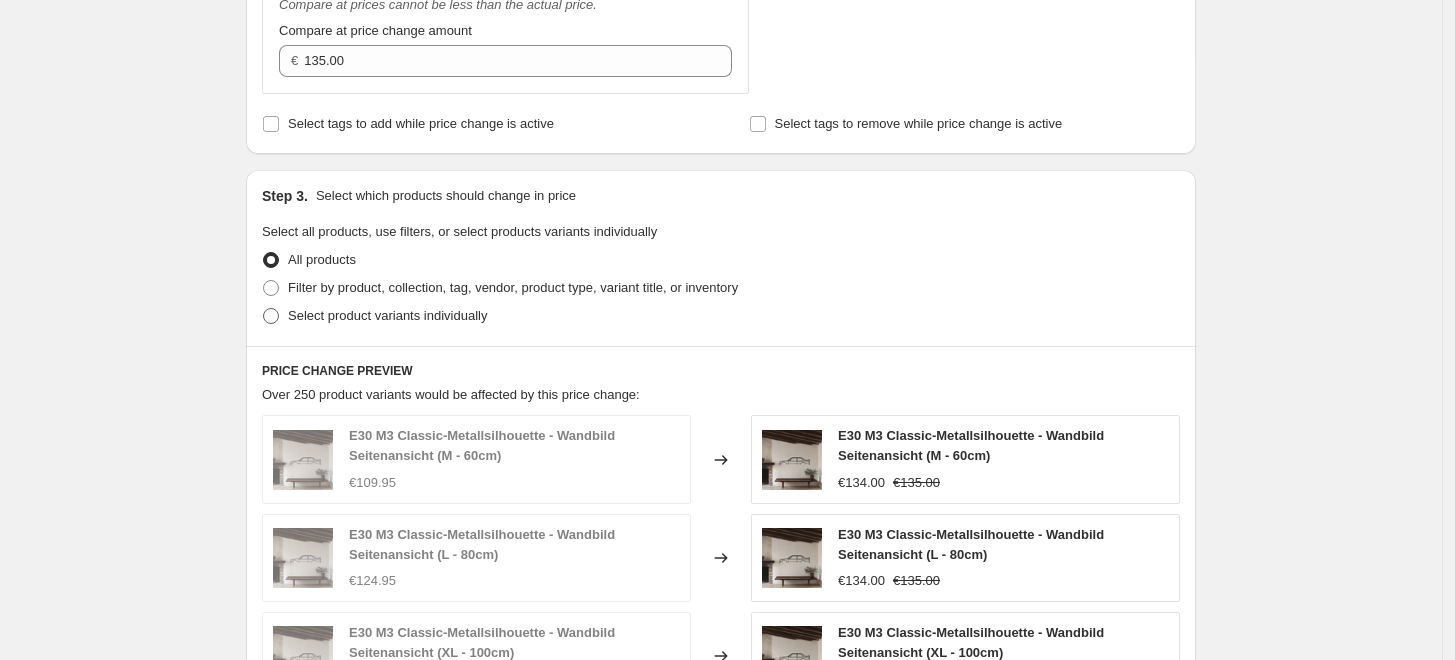 type on "60cm Front Angle Trecker, LKW usw." 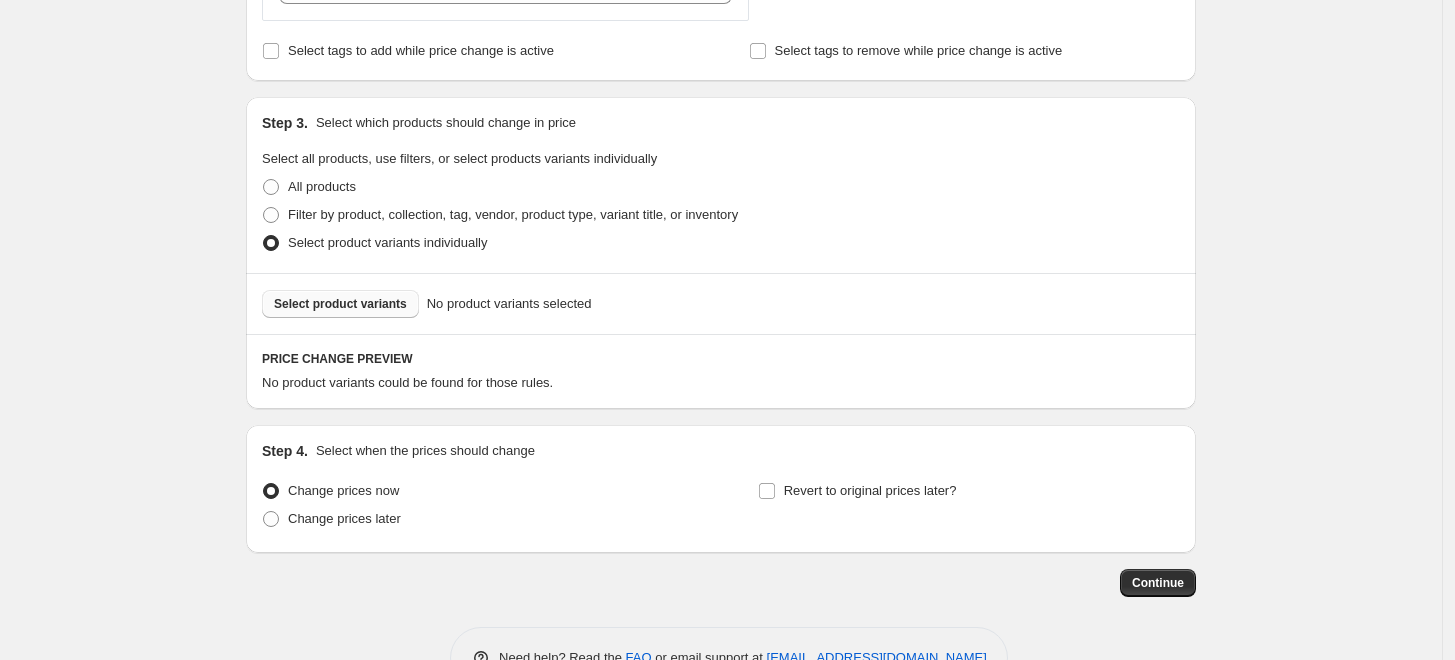 scroll, scrollTop: 777, scrollLeft: 0, axis: vertical 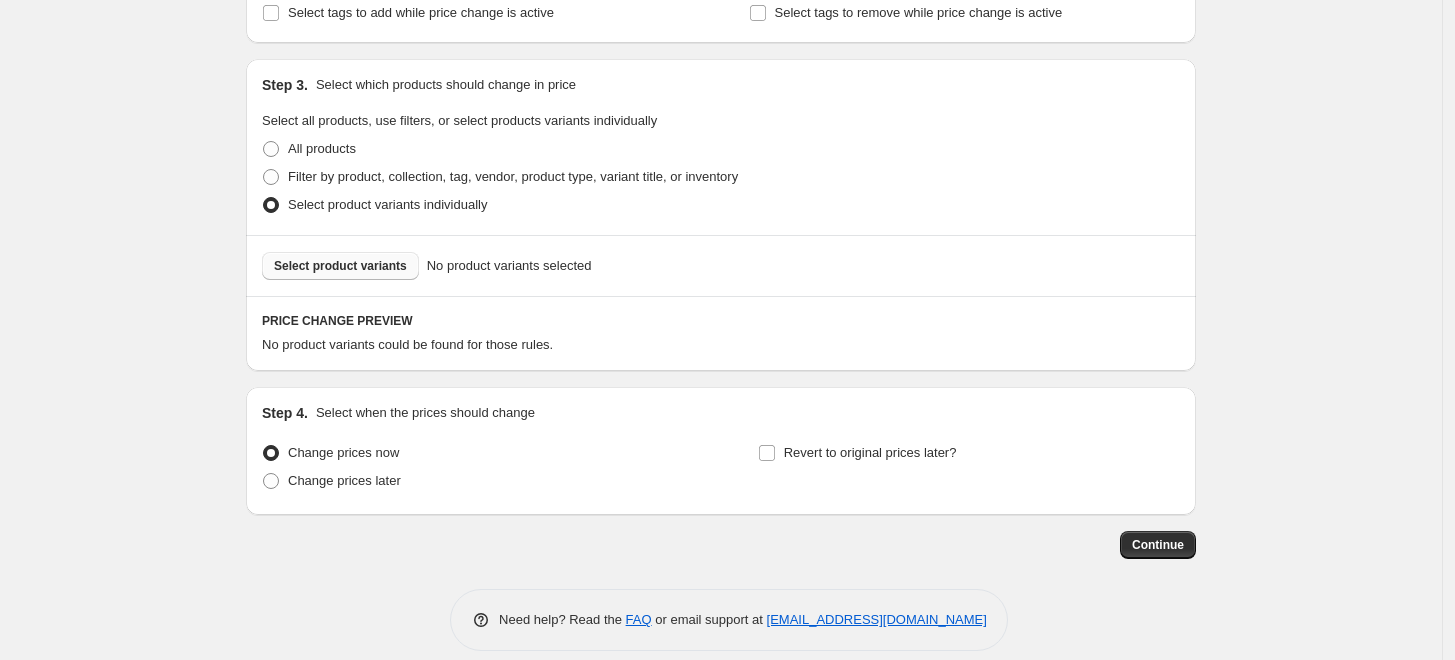 click on "Select product variants" at bounding box center (340, 266) 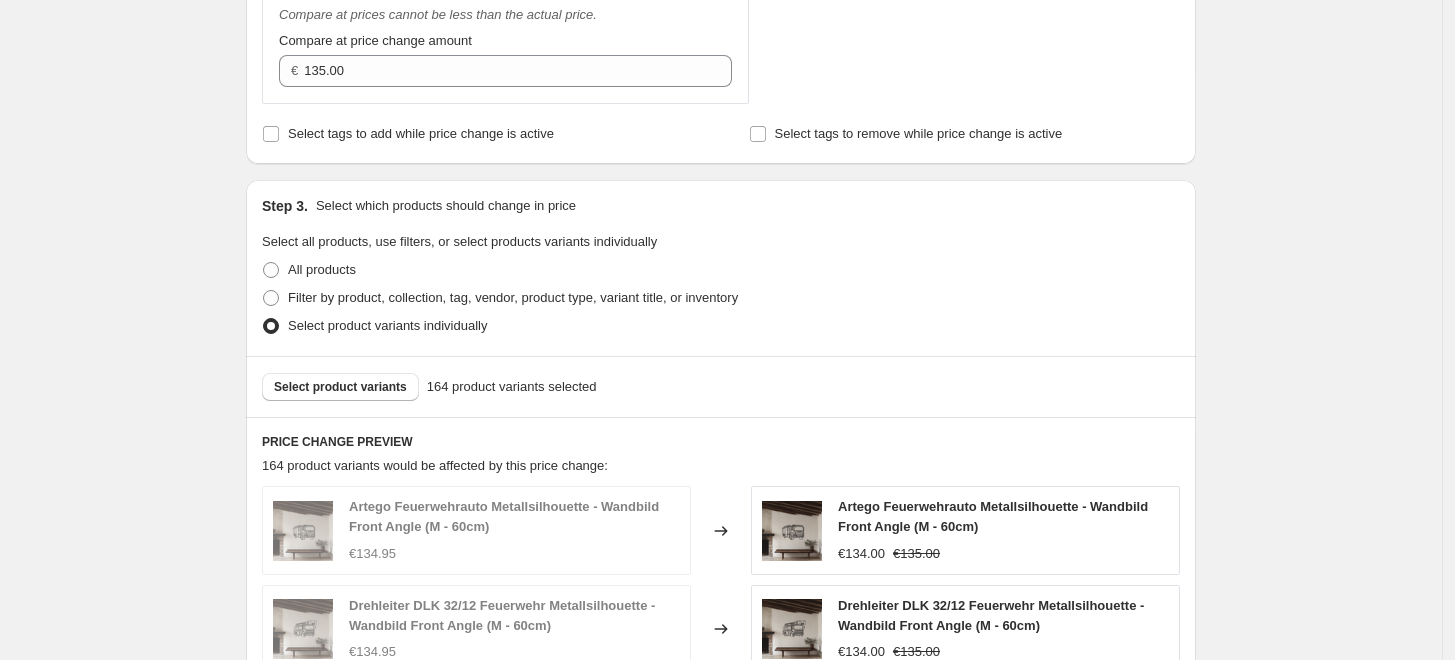 scroll, scrollTop: 333, scrollLeft: 0, axis: vertical 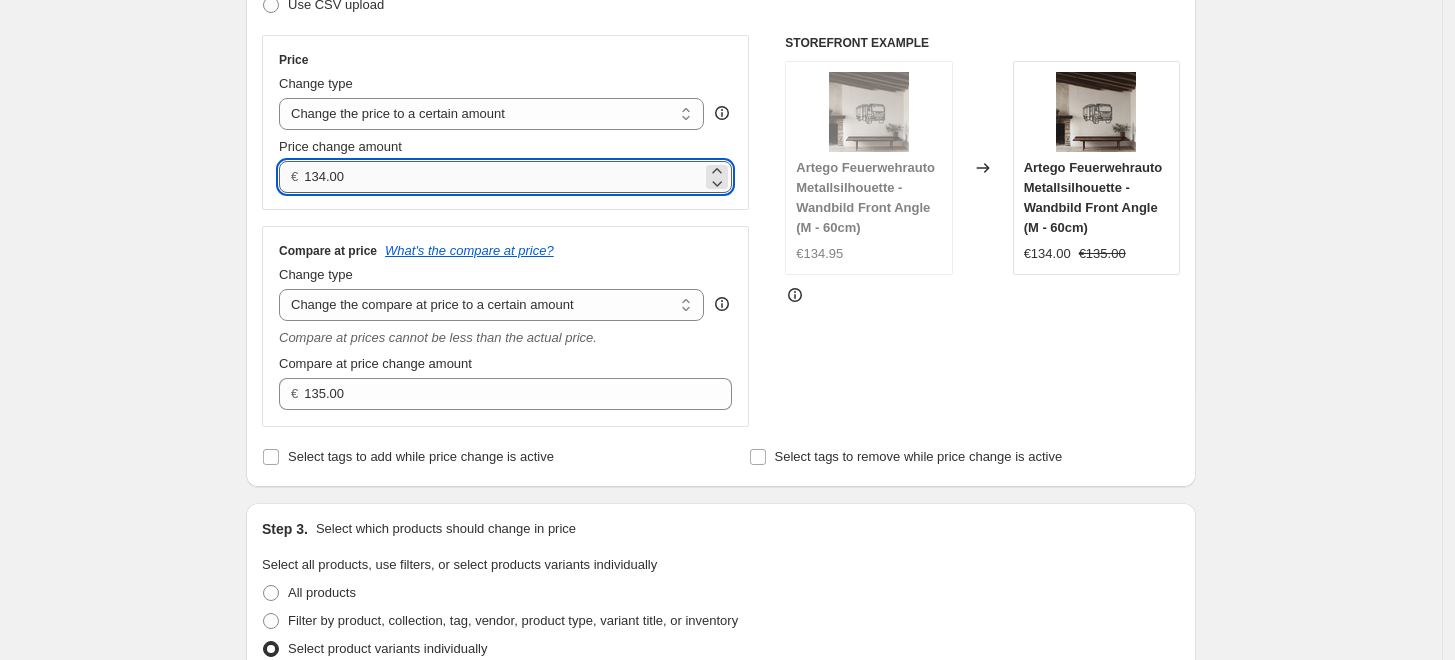 click on "134.00" at bounding box center (502, 177) 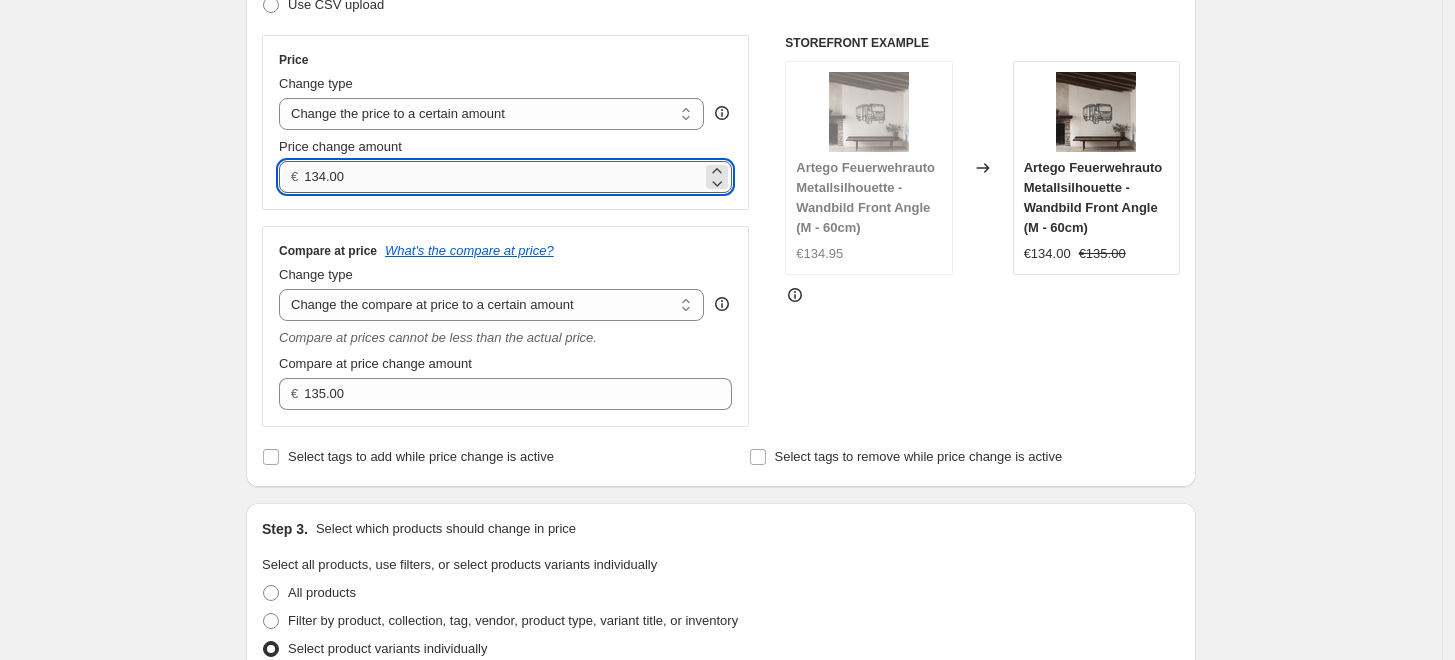 click on "134.00" at bounding box center (502, 177) 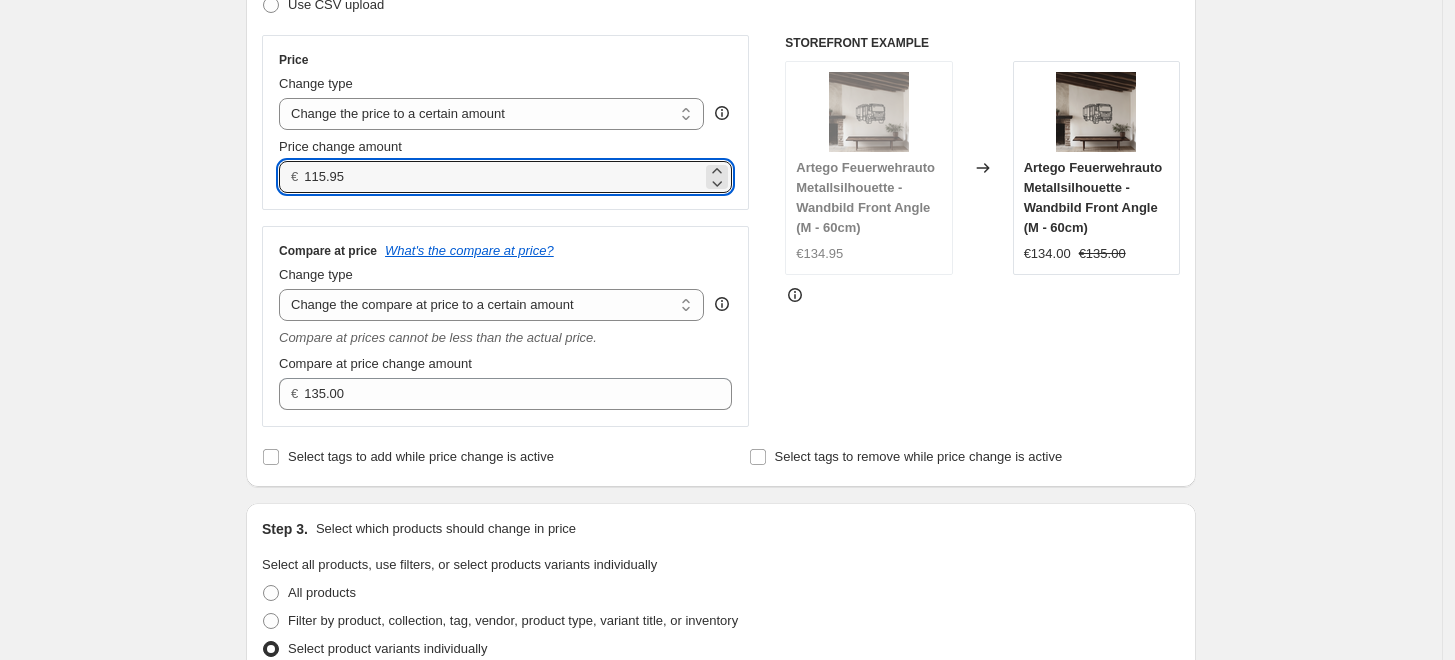 type on "115.95" 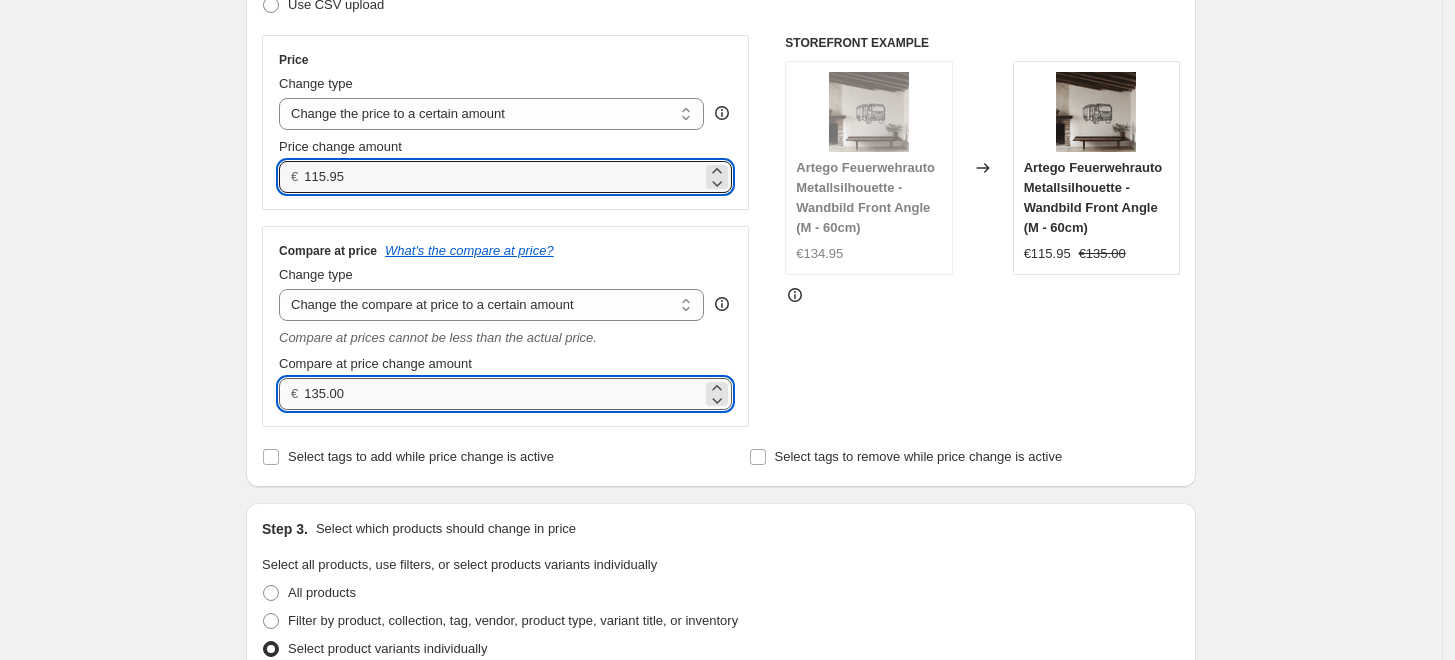 click on "135.00" at bounding box center [502, 394] 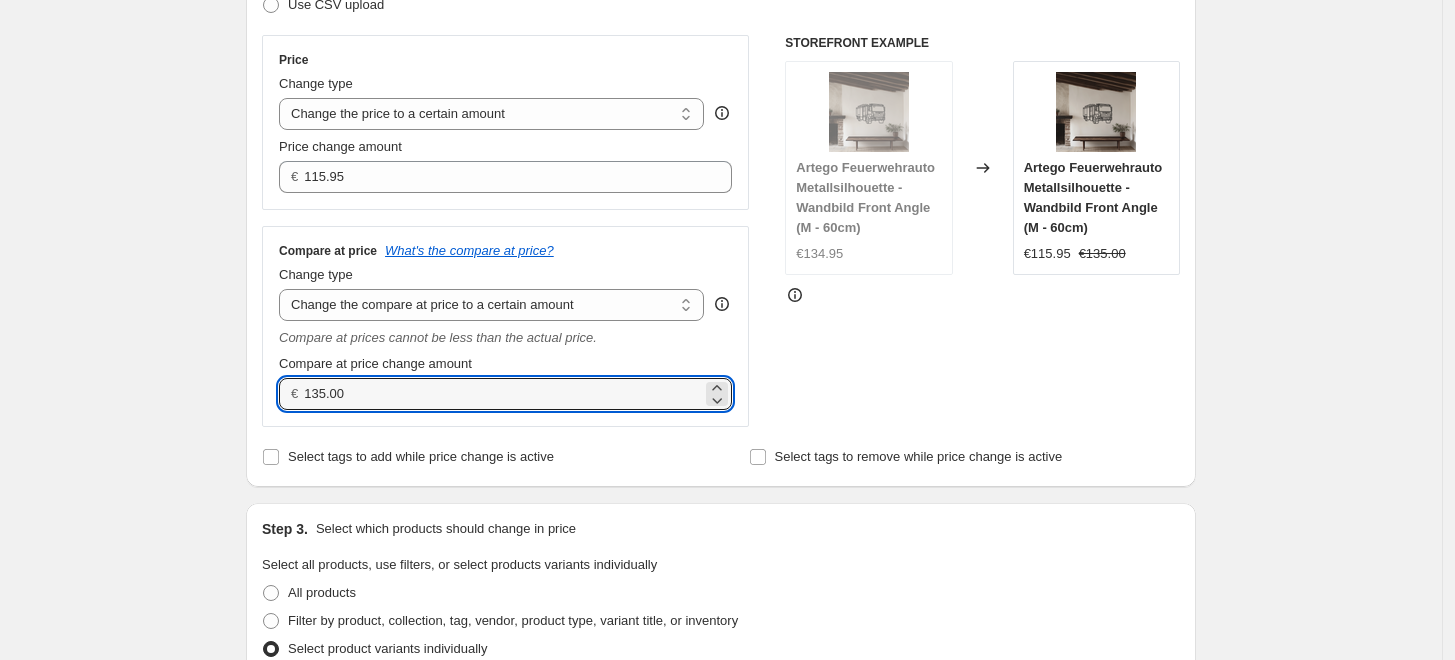 drag, startPoint x: 381, startPoint y: 398, endPoint x: 272, endPoint y: 387, distance: 109.55364 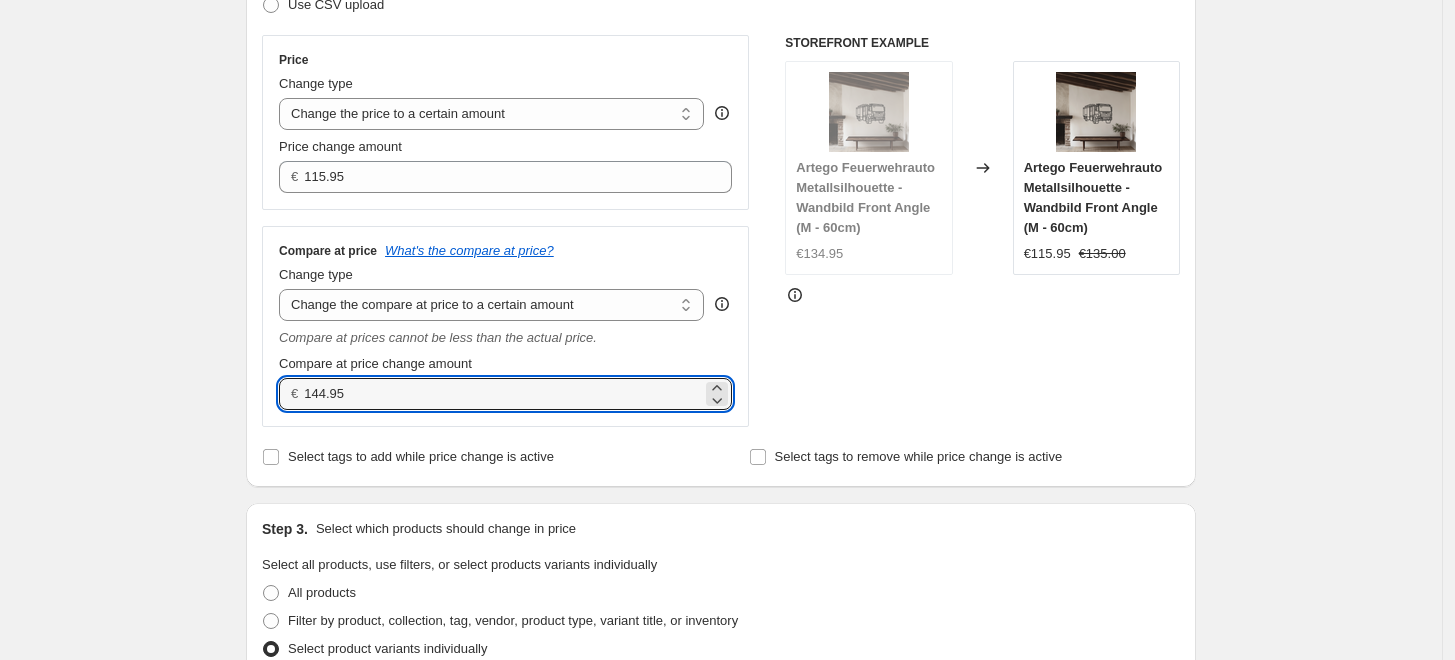type on "144.95" 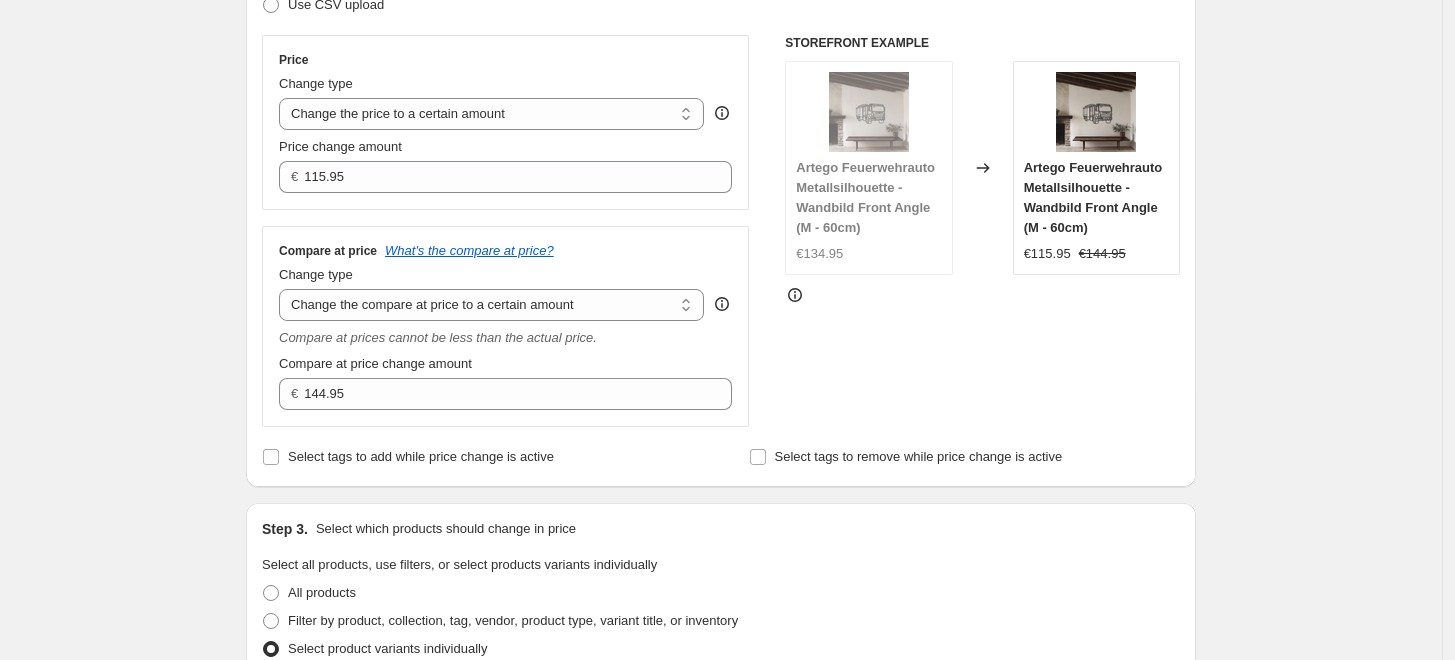 click on "Create new price change job. This page is ready Create new price change job Draft Step 1. Optionally give your price change job a title (eg "March 30% off sale on boots") 60cm Front Angle Trecker, LKW usw. This title is just for internal use, customers won't see it Step 2. Select how the prices should change Use bulk price change rules Set product prices individually Use CSV upload Price Change type Change the price to a certain amount Change the price by a certain amount Change the price by a certain percentage Change the price to the current compare at price (price before sale) Change the price by a certain amount relative to the compare at price Change the price by a certain percentage relative to the compare at price Don't change the price Change the price by a certain percentage relative to the cost per item Change price to certain cost margin Change the price to a certain amount Price change amount € 115.95 Compare at price What's the compare at price? Change type Don't change the compare at price €" at bounding box center (721, 664) 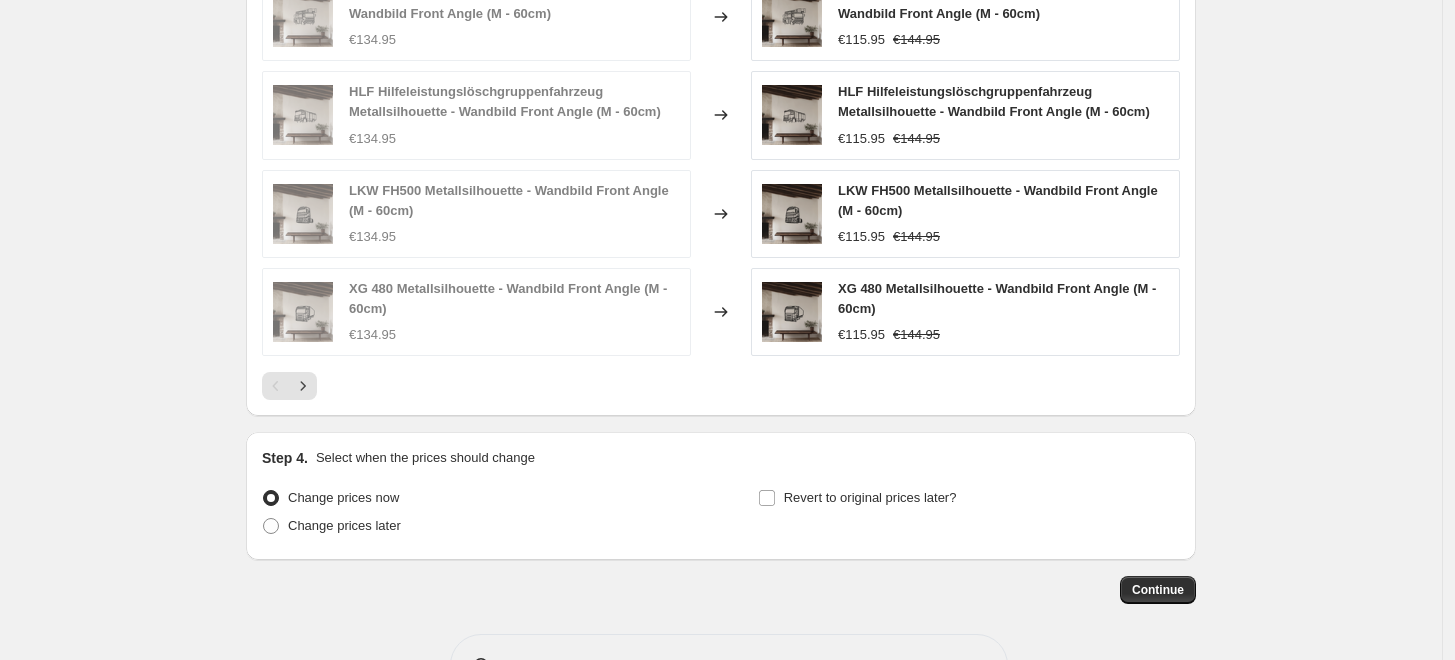 scroll, scrollTop: 1333, scrollLeft: 0, axis: vertical 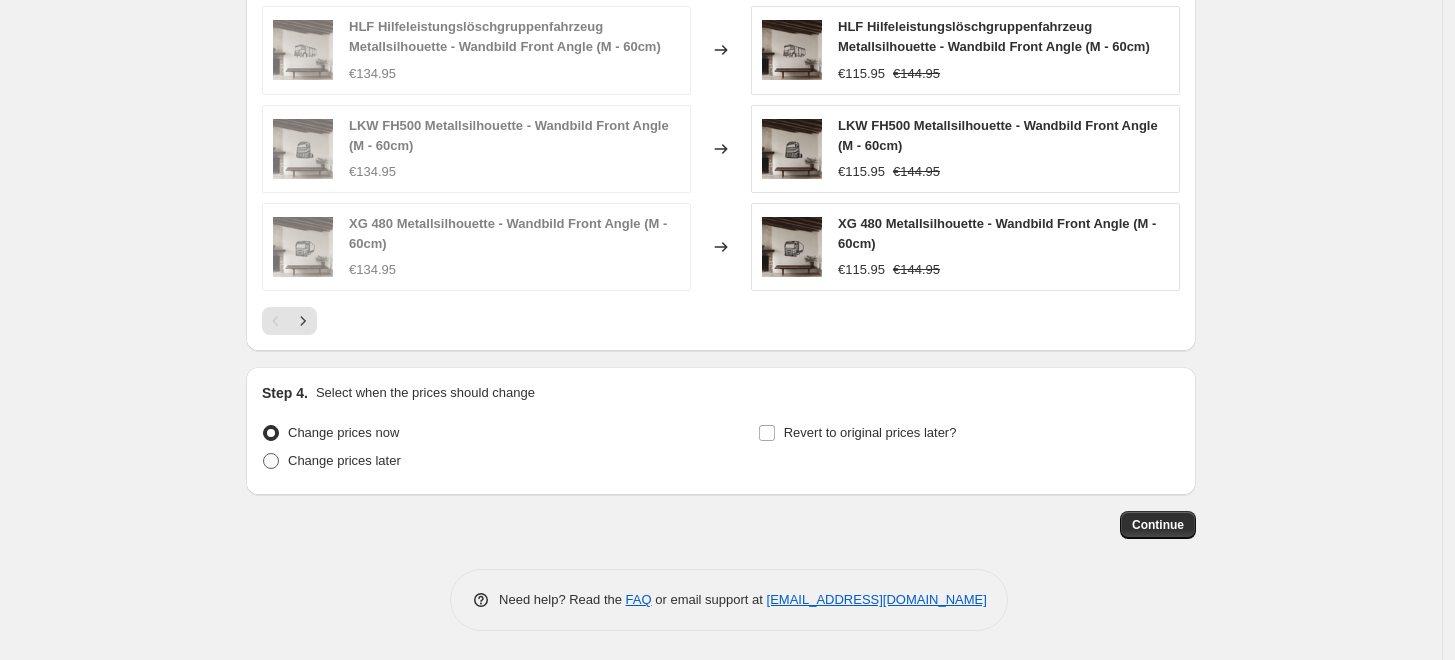 click on "Change prices later" at bounding box center [344, 460] 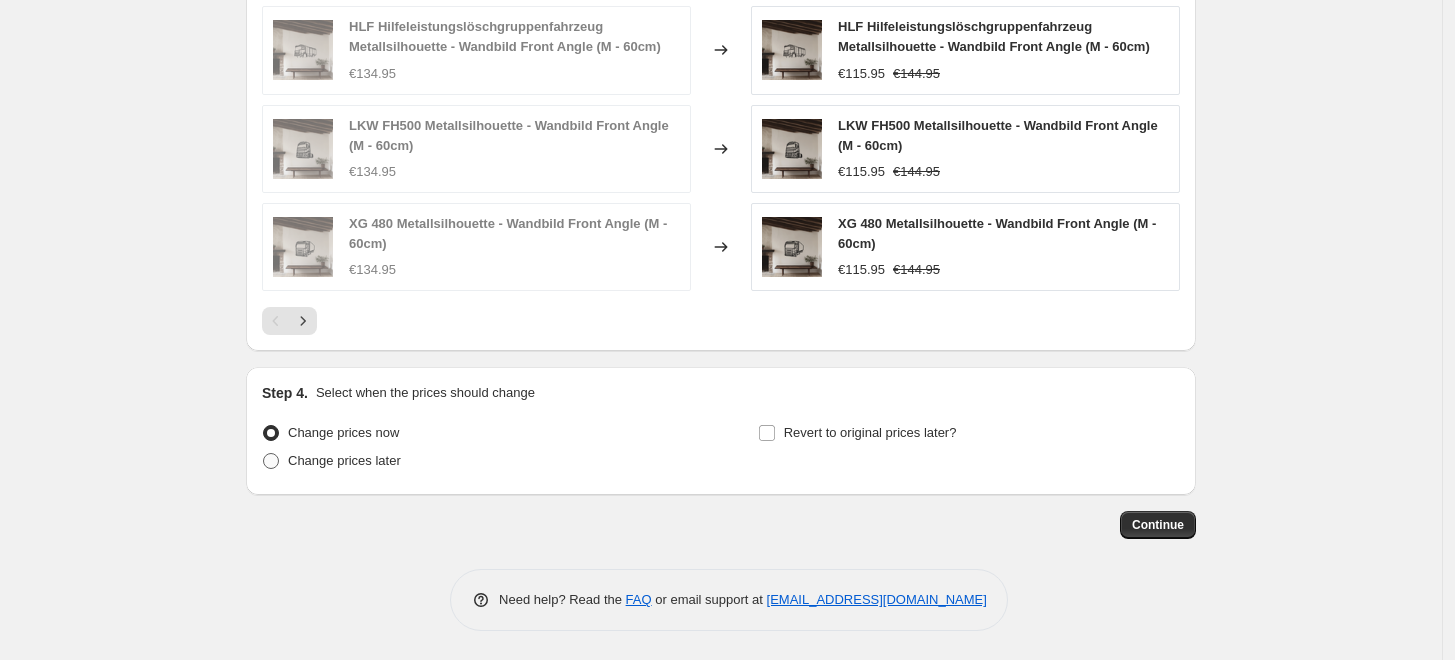 radio on "true" 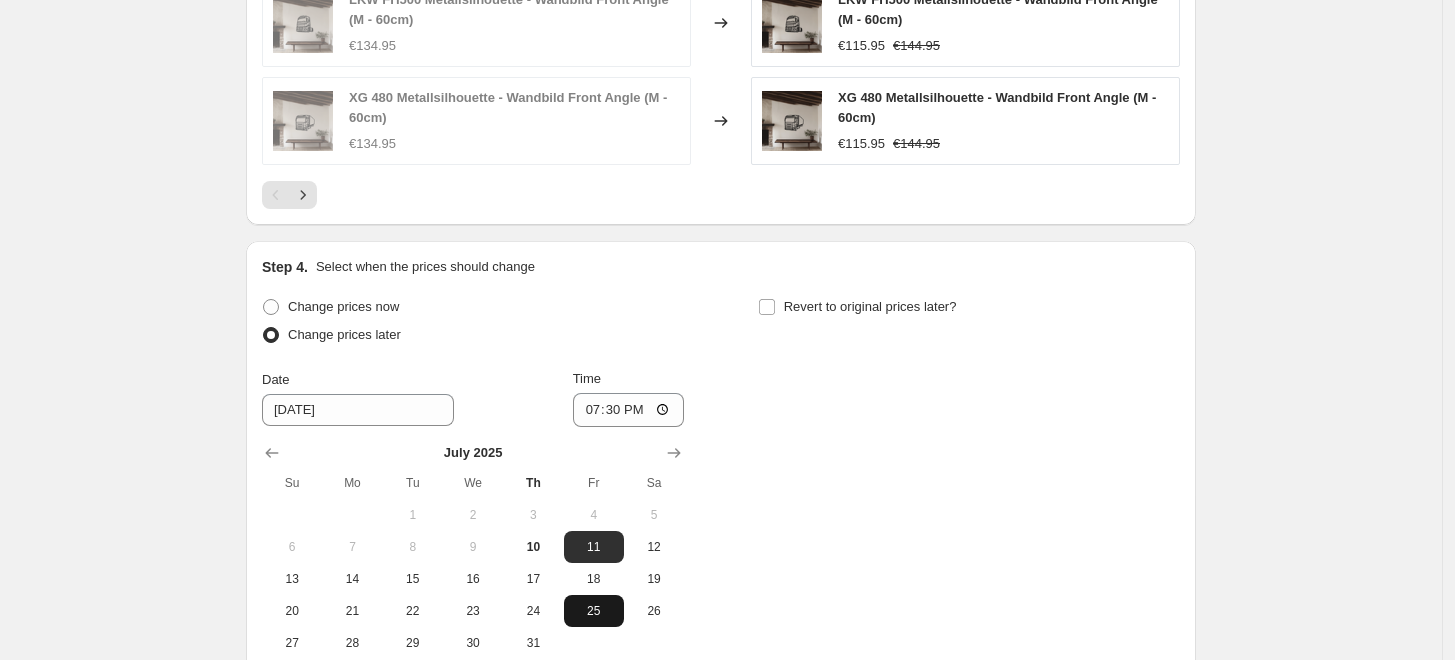scroll, scrollTop: 1555, scrollLeft: 0, axis: vertical 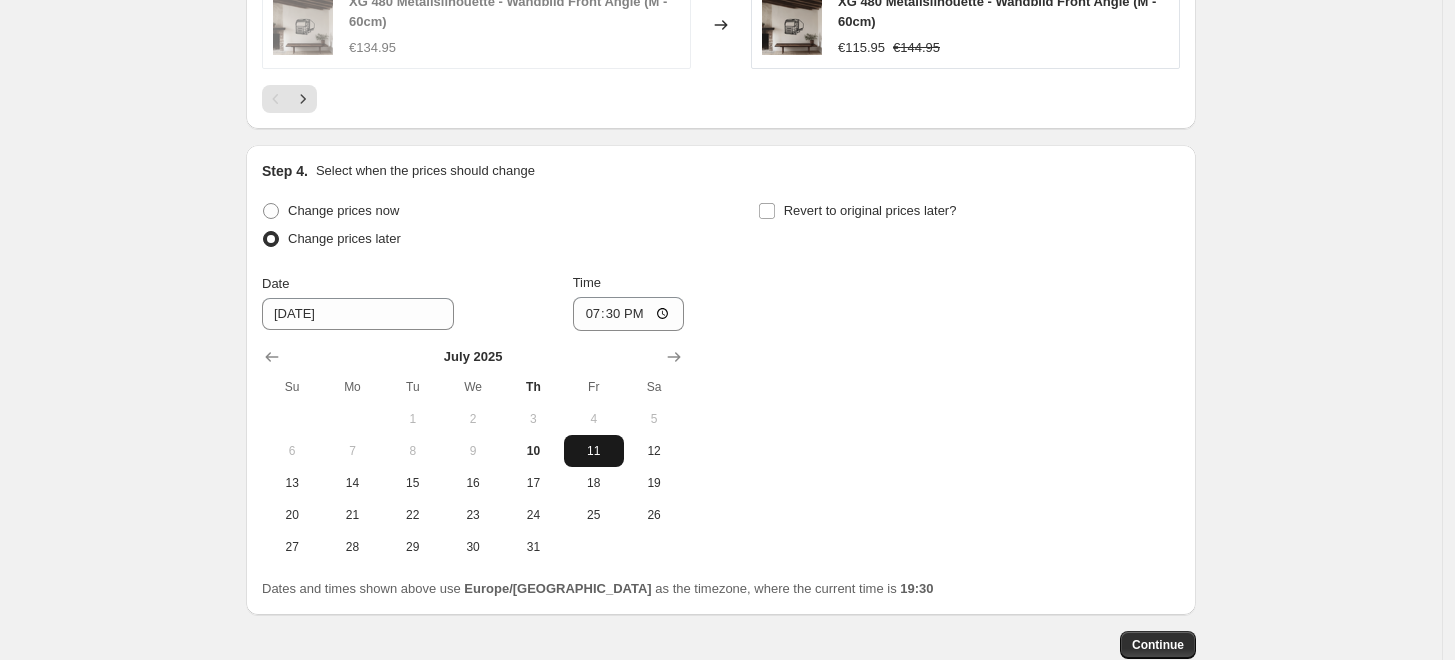 click on "11" at bounding box center (594, 451) 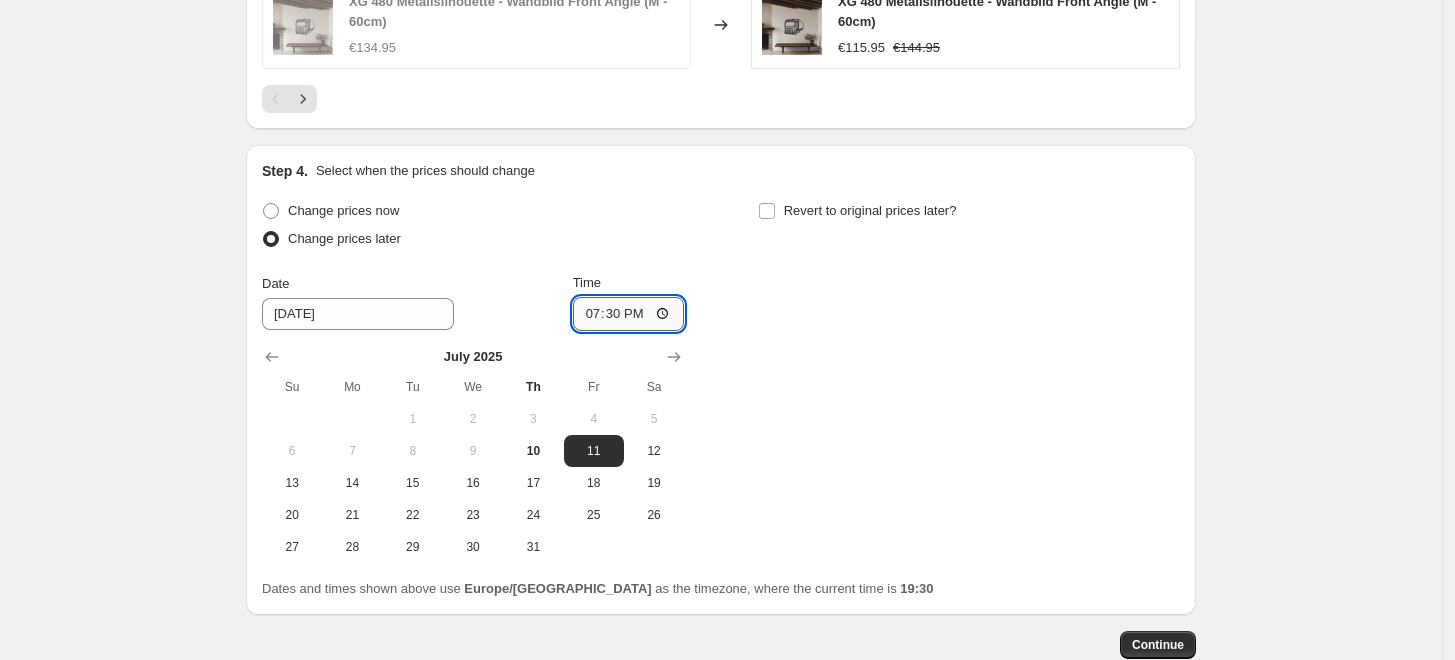 click on "19:30" at bounding box center [629, 314] 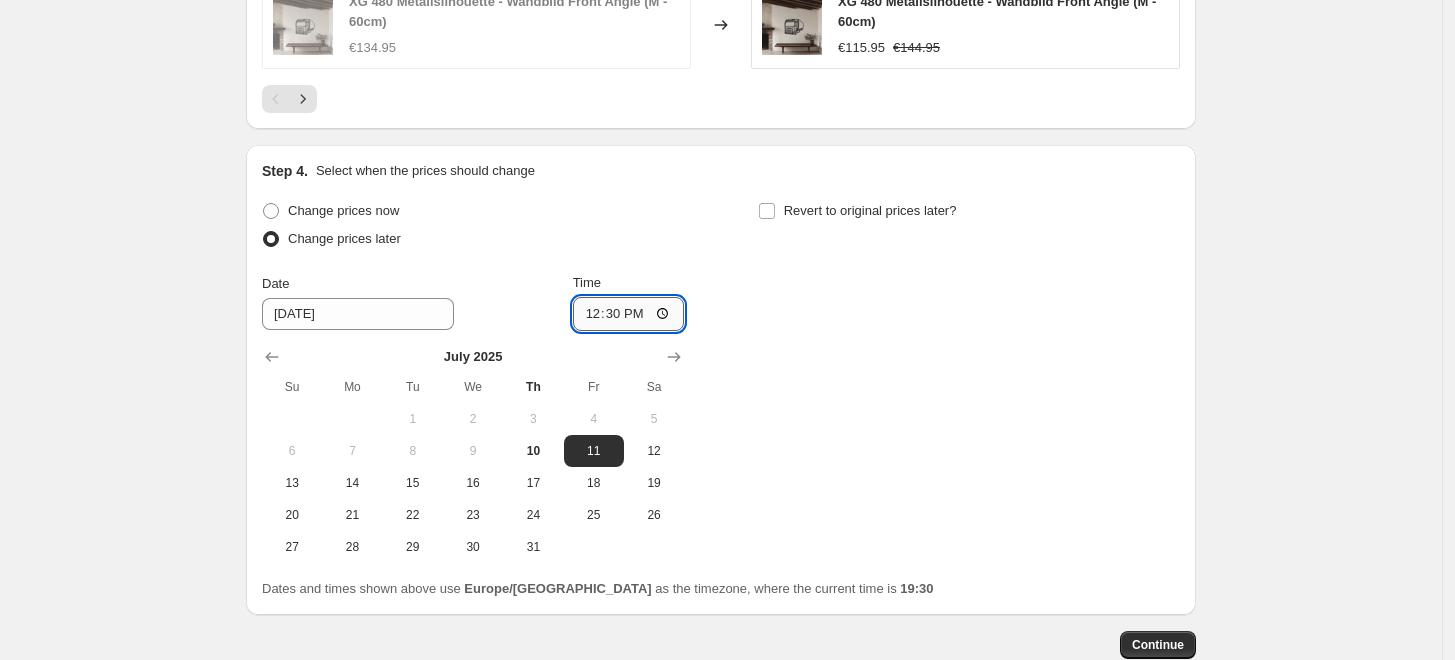 click on "12:30" at bounding box center (629, 314) 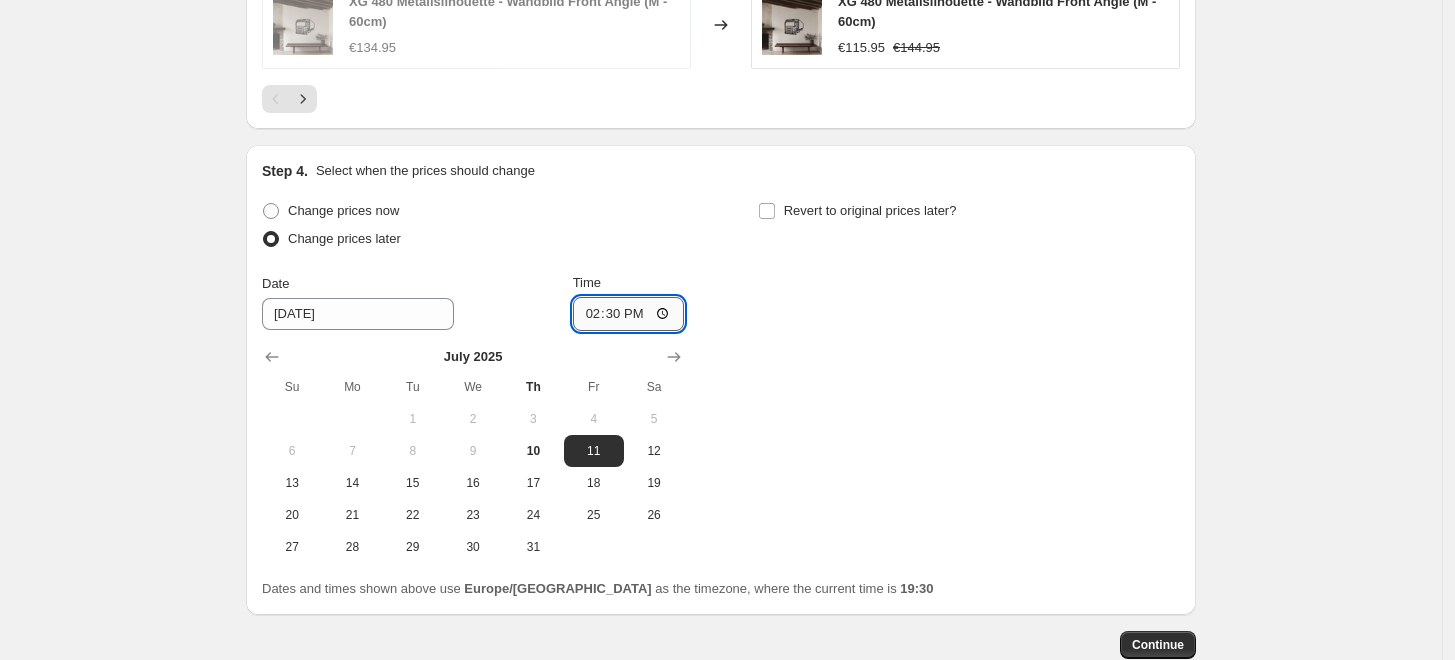 type on "14:00" 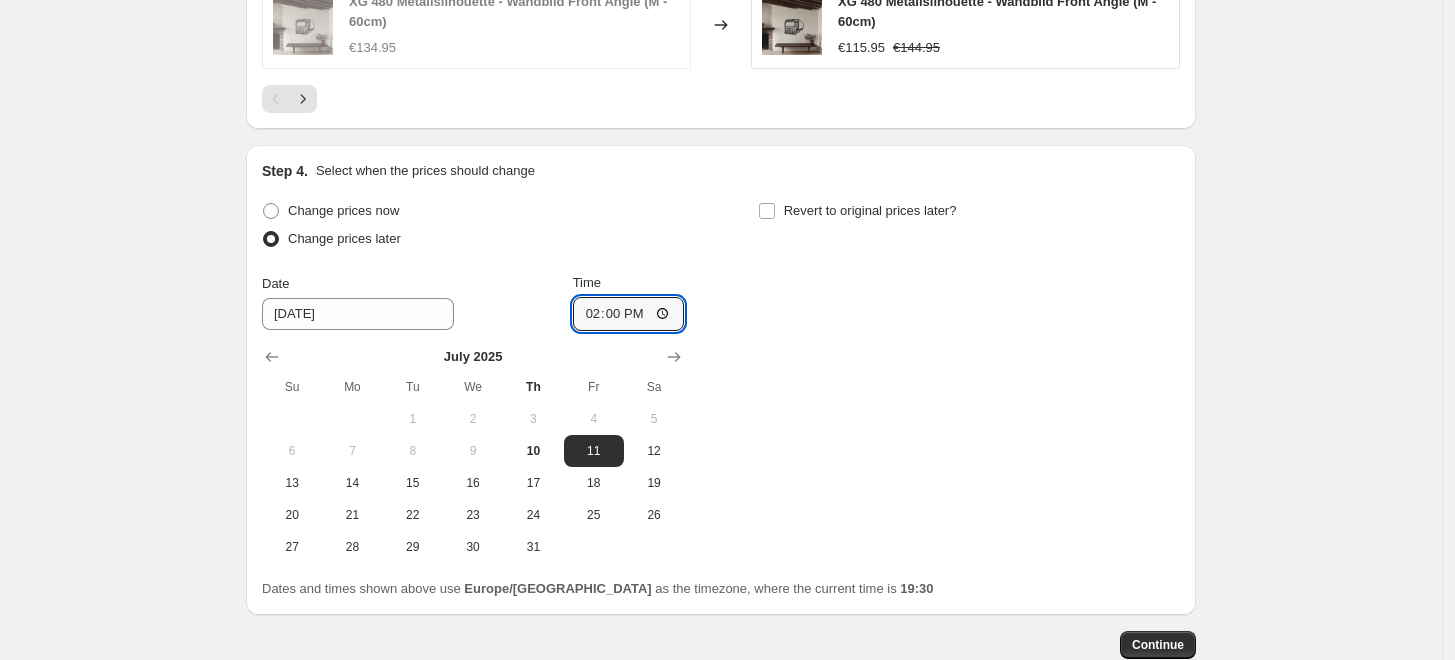 click on "Create new price change job. This page is ready Create new price change job Draft Step 1. Optionally give your price change job a title (eg "March 30% off sale on boots") 60cm Front Angle Trecker, LKW usw. This title is just for internal use, customers won't see it Step 2. Select how the prices should change Use bulk price change rules Set product prices individually Use CSV upload Price Change type Change the price to a certain amount Change the price by a certain amount Change the price by a certain percentage Change the price to the current compare at price (price before sale) Change the price by a certain amount relative to the compare at price Change the price by a certain percentage relative to the compare at price Don't change the price Change the price by a certain percentage relative to the cost per item Change price to certain cost margin Change the price to a certain amount Price change amount € 115.95 Compare at price What's the compare at price? Change type Don't change the compare at price €" at bounding box center [721, -387] 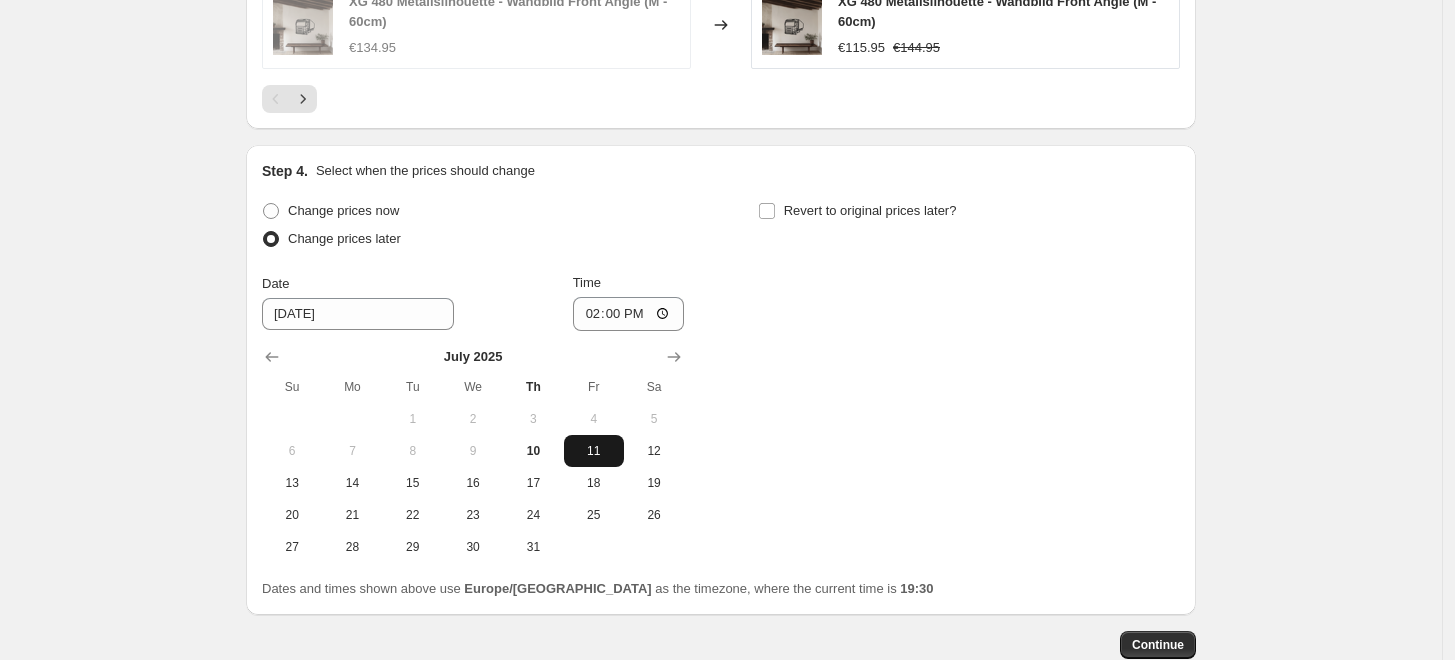 click on "11" at bounding box center (594, 451) 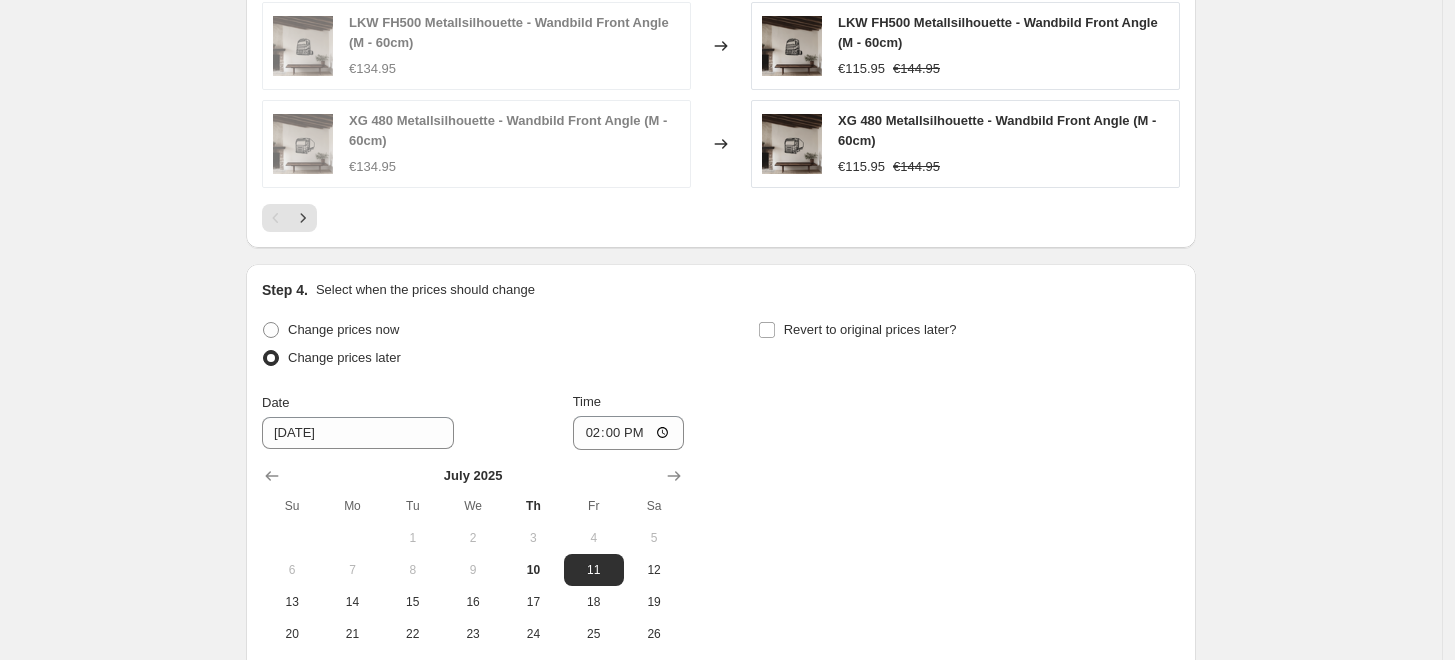 scroll, scrollTop: 1666, scrollLeft: 0, axis: vertical 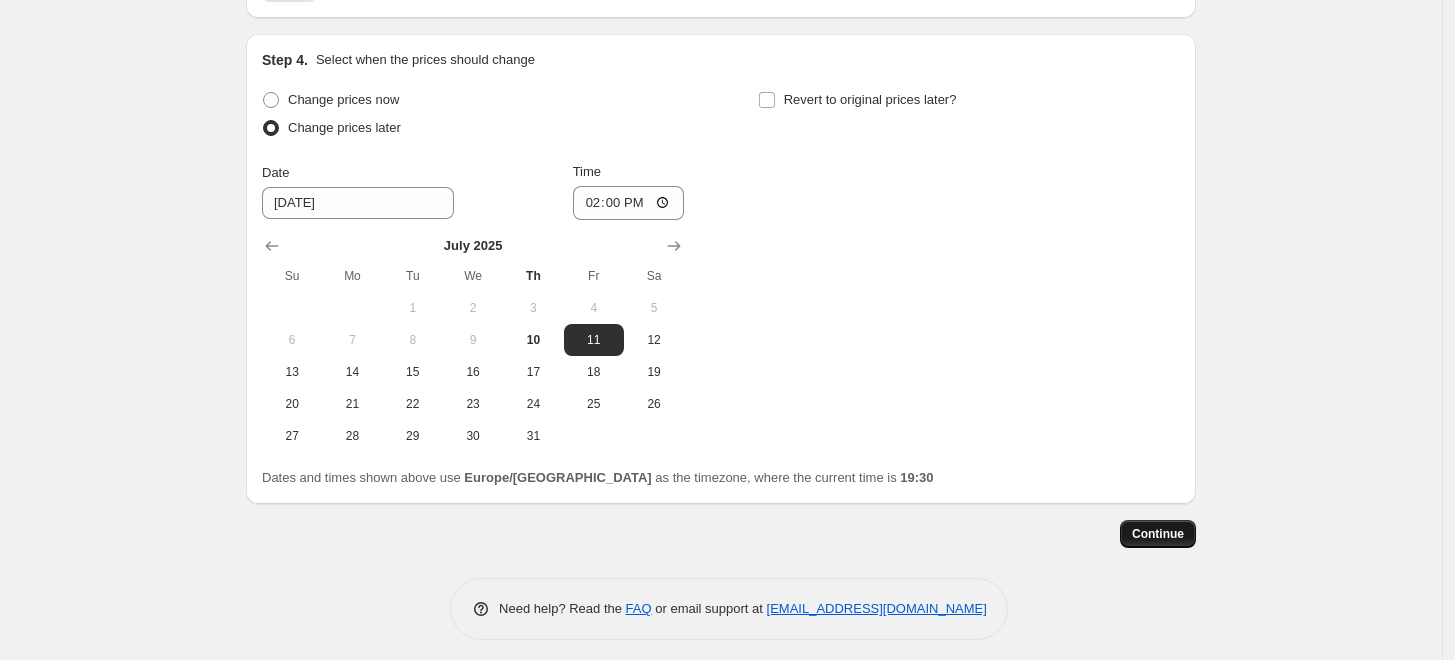 click on "Continue" at bounding box center [1158, 534] 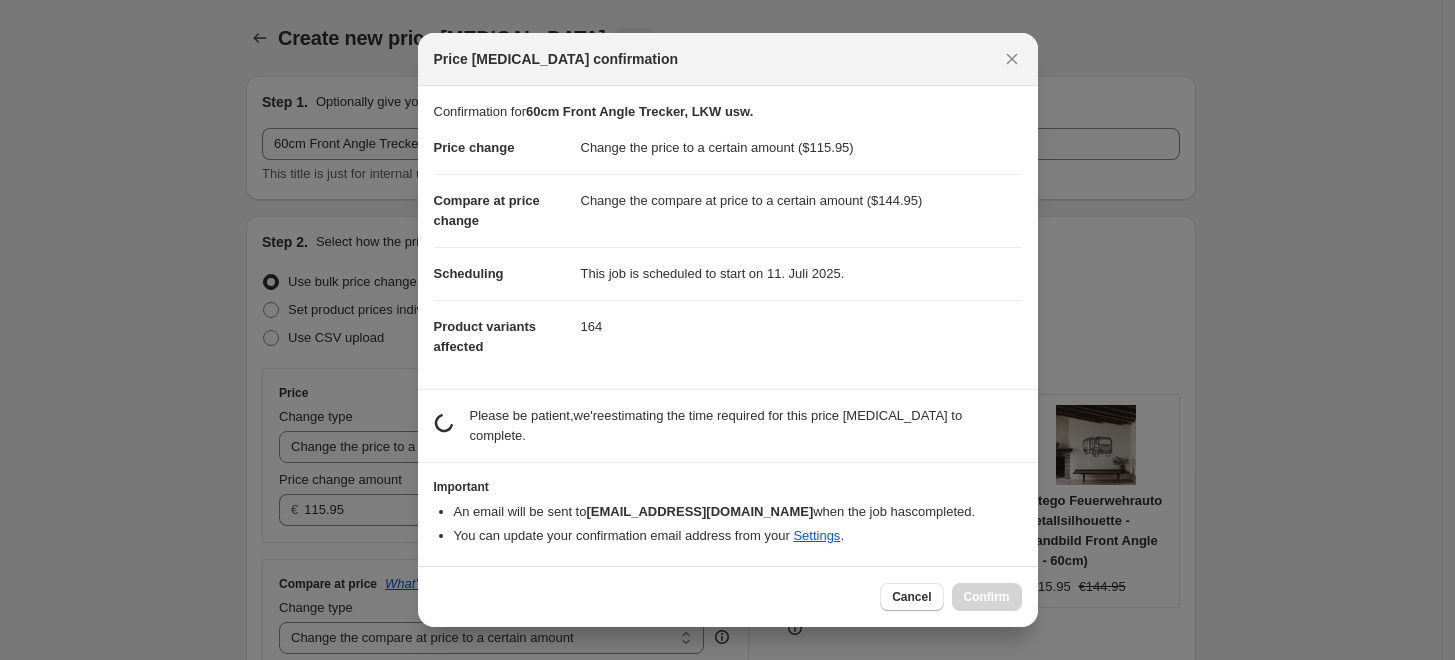 scroll, scrollTop: 0, scrollLeft: 0, axis: both 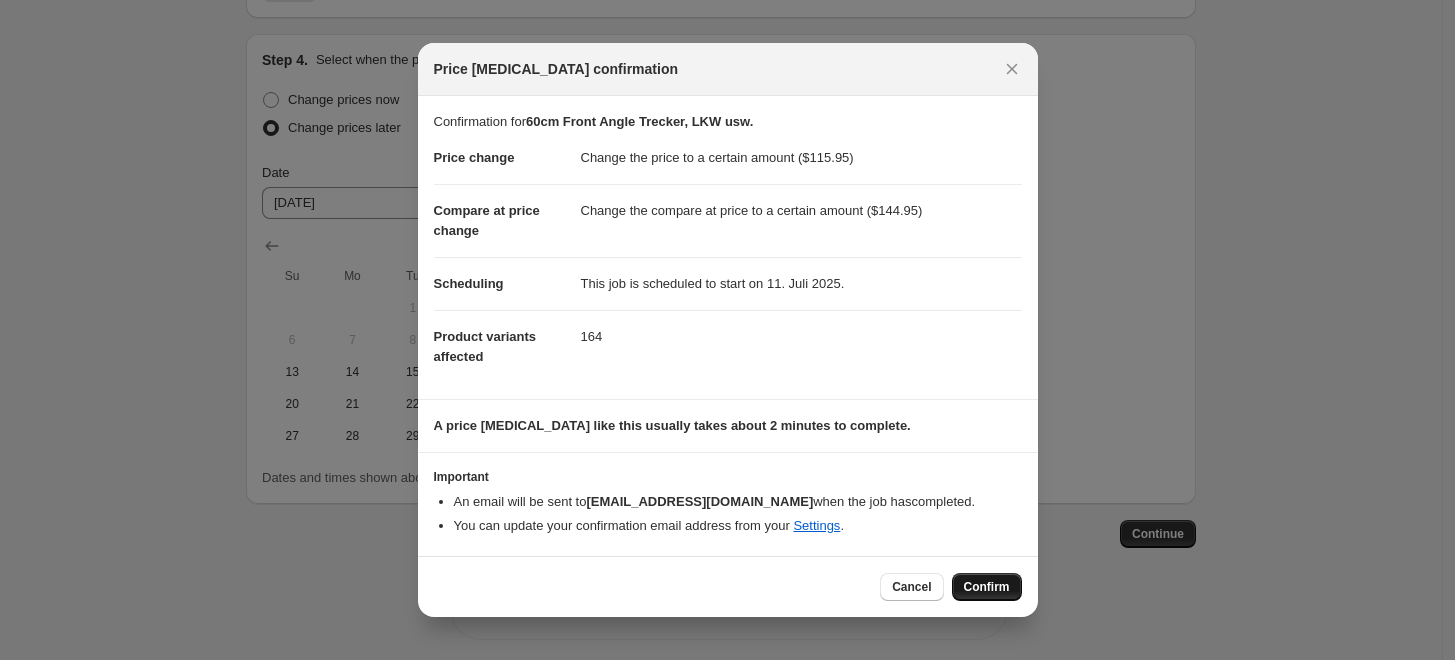click on "Confirm" at bounding box center (987, 587) 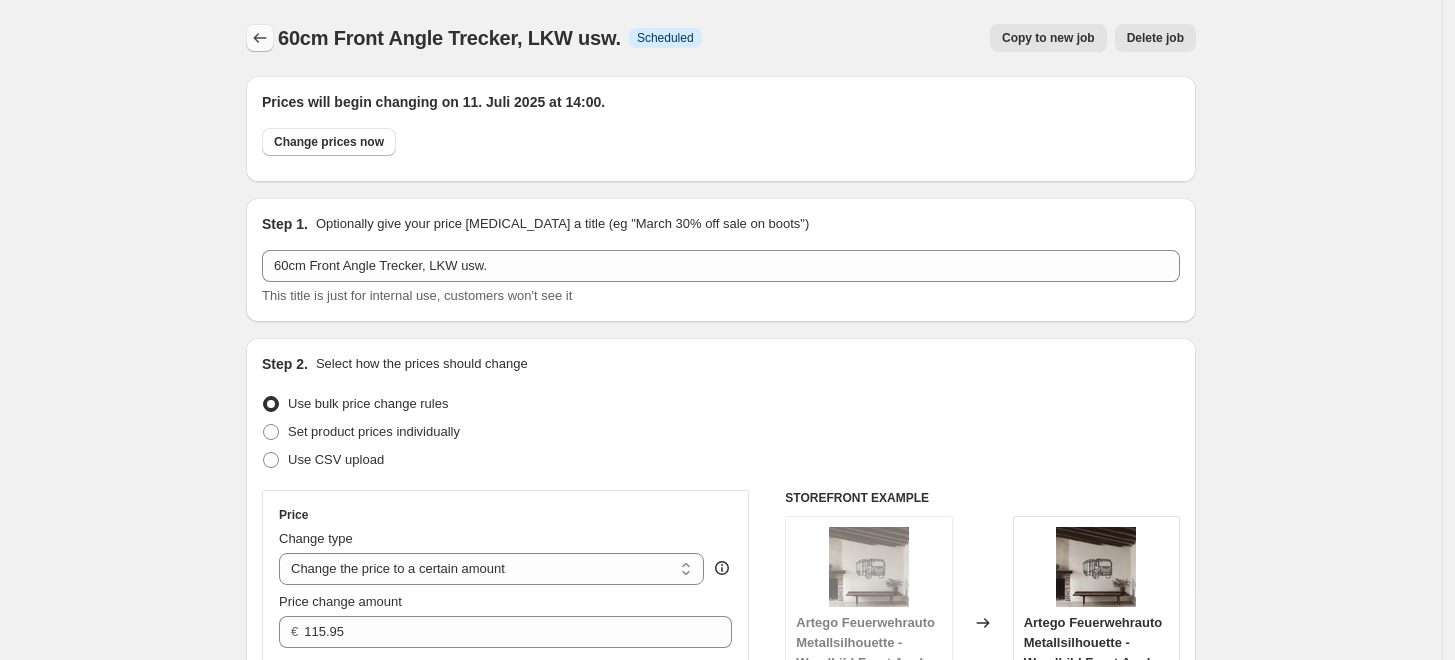 scroll, scrollTop: 0, scrollLeft: 0, axis: both 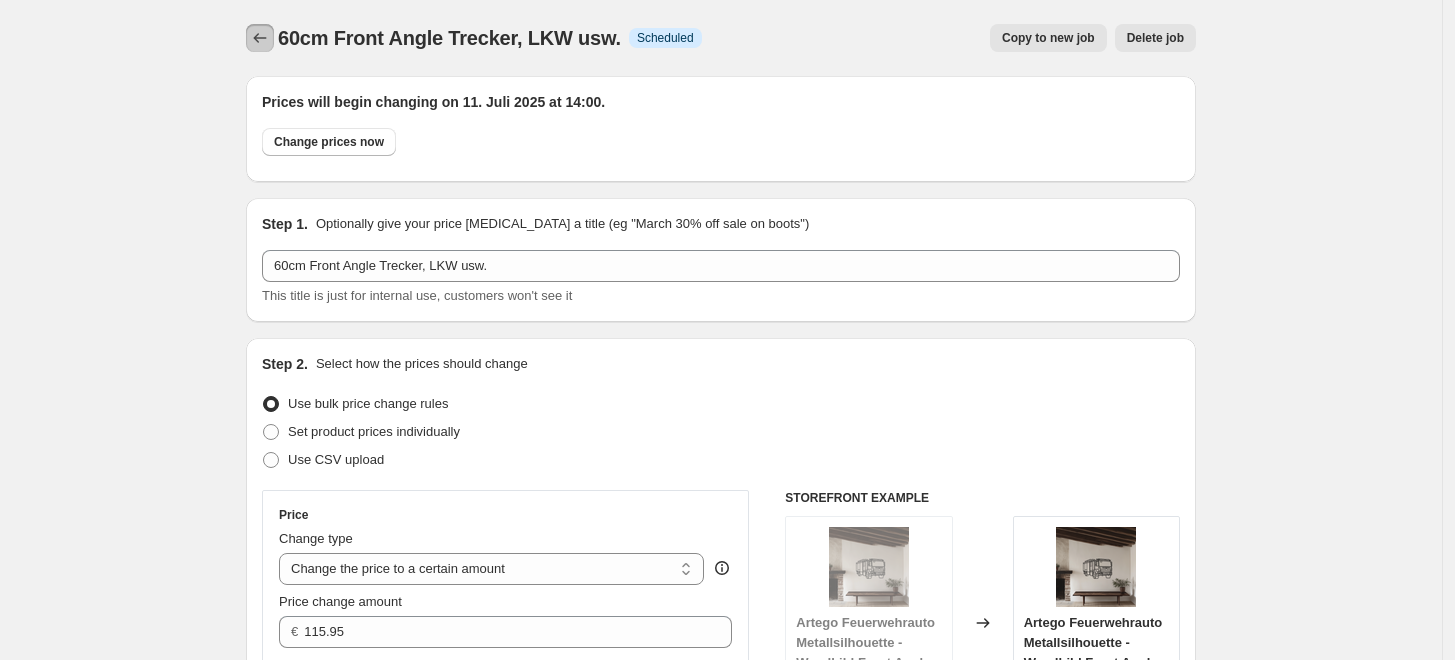 click 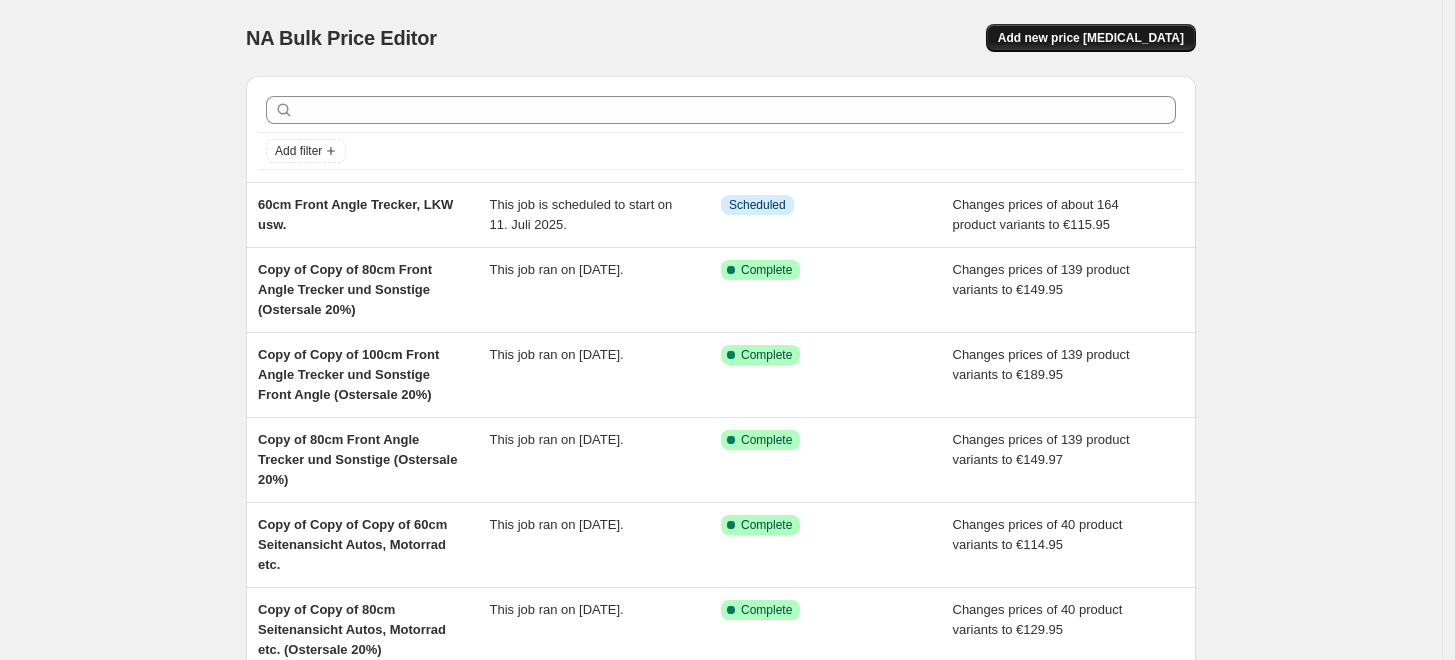 click on "Add new price [MEDICAL_DATA]" at bounding box center [1091, 38] 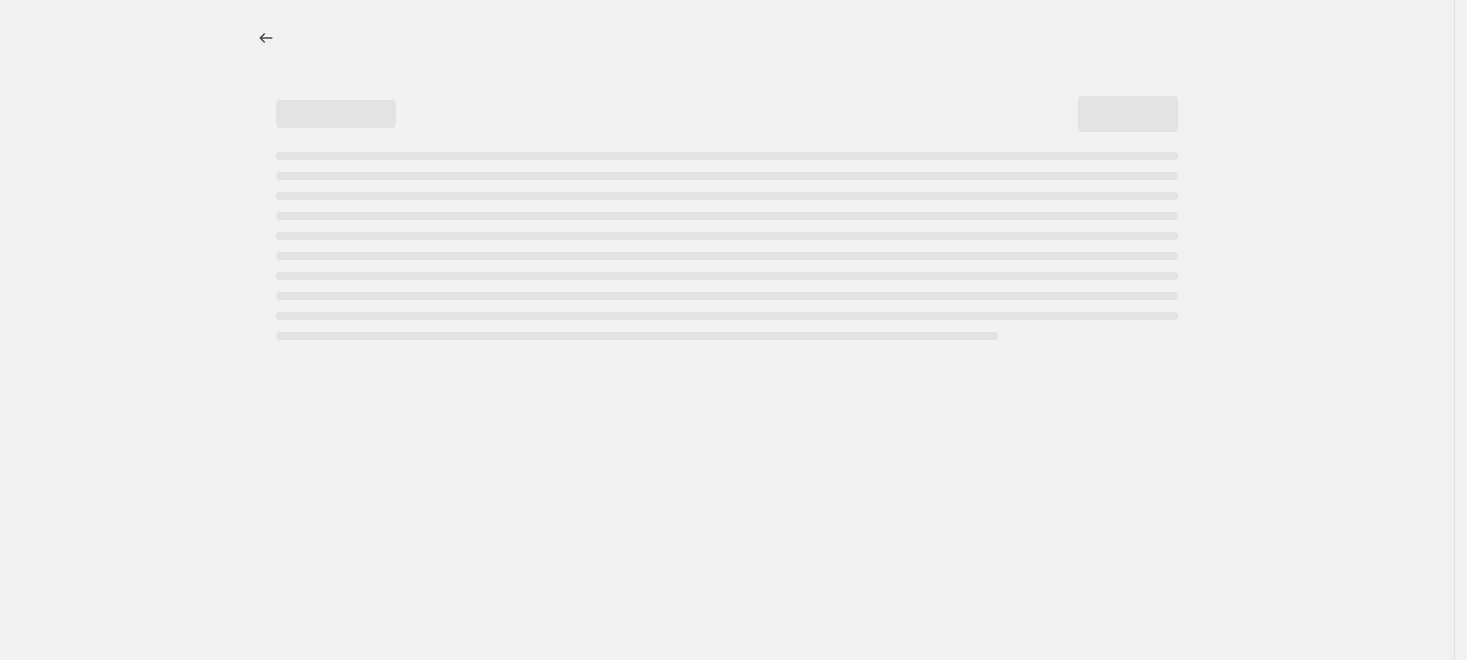 select on "percentage" 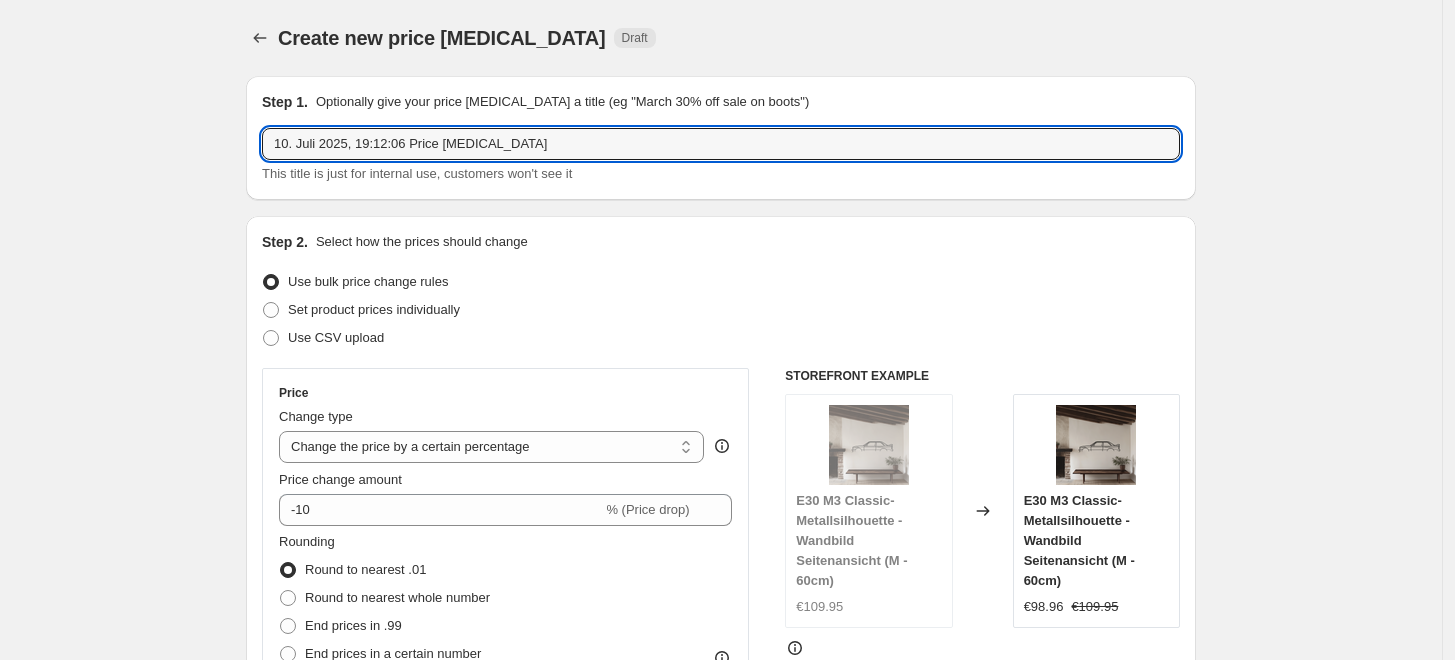 drag, startPoint x: 128, startPoint y: 160, endPoint x: 56, endPoint y: 160, distance: 72 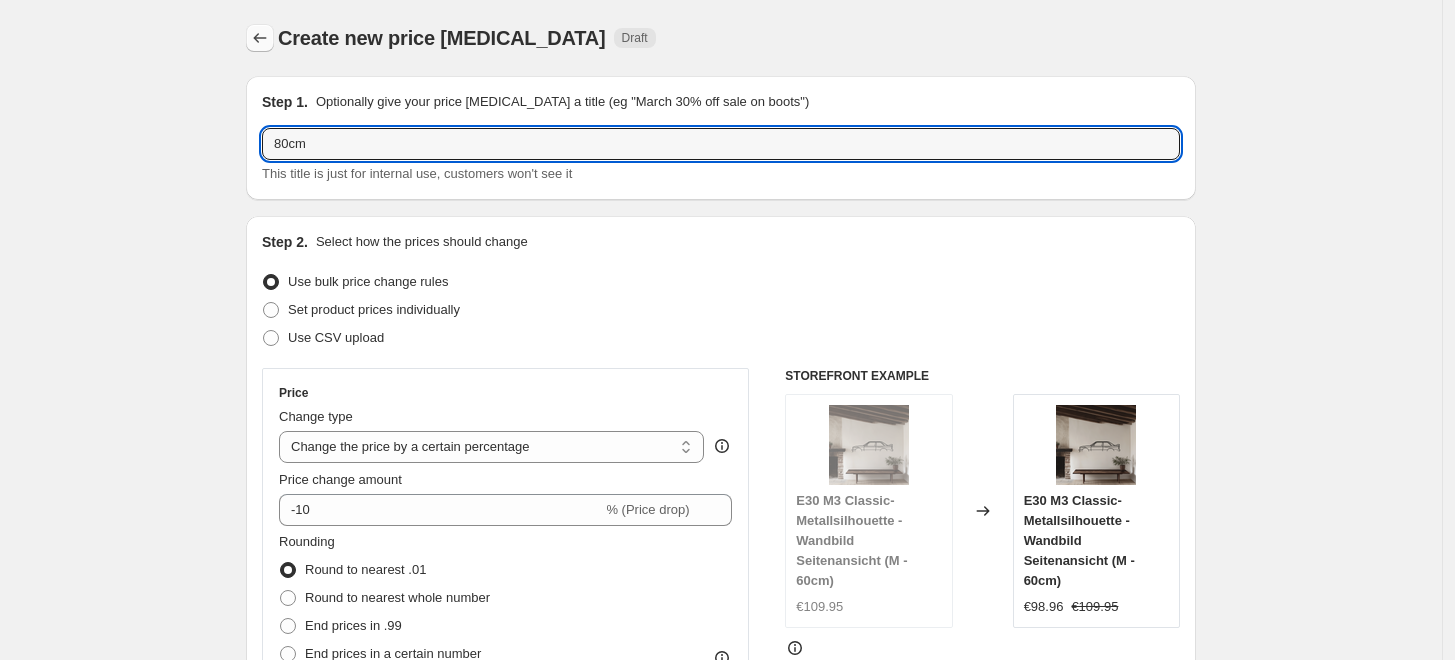 type on "80cm" 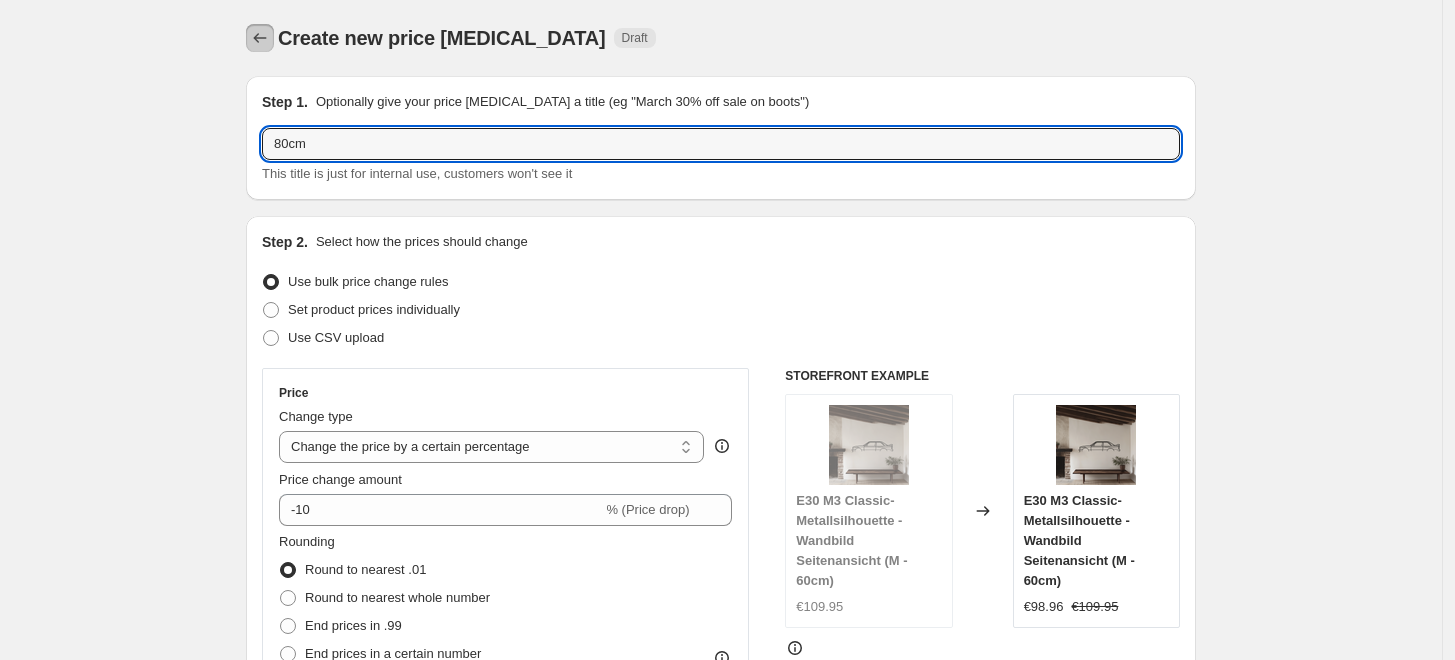 click at bounding box center (260, 38) 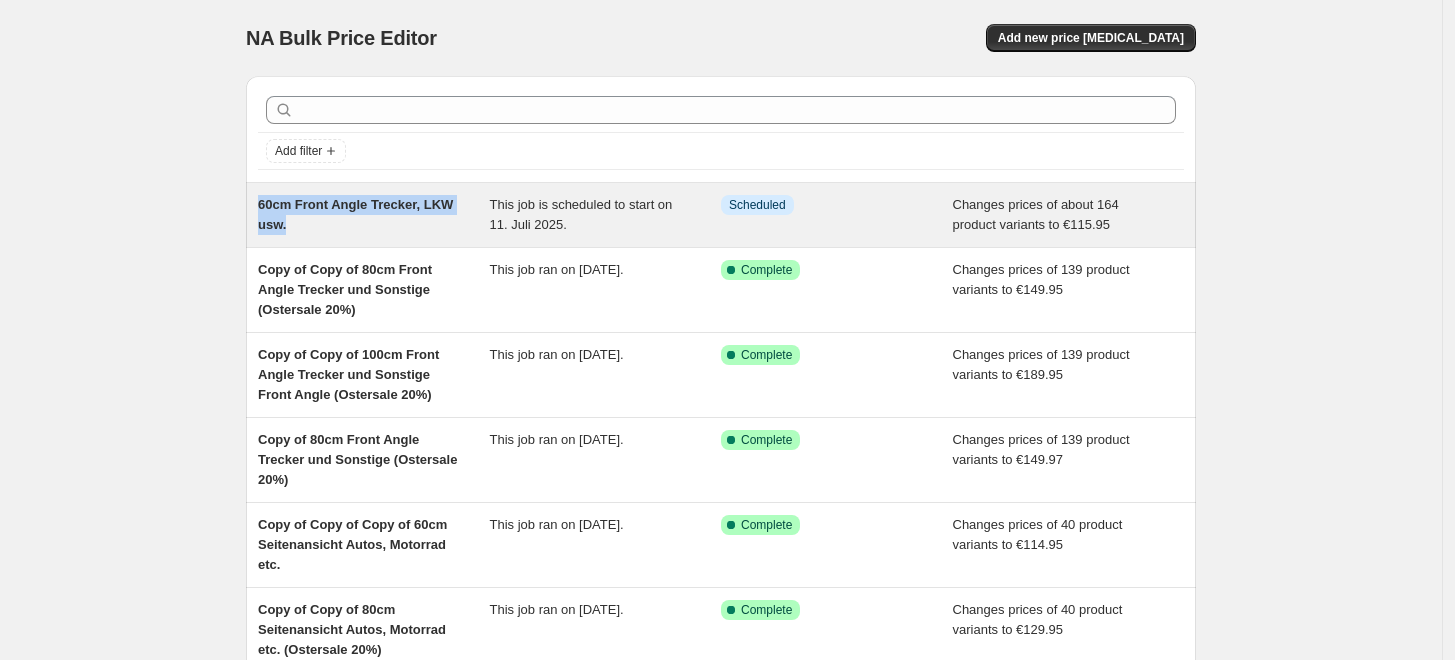 drag, startPoint x: 301, startPoint y: 230, endPoint x: 260, endPoint y: 209, distance: 46.06517 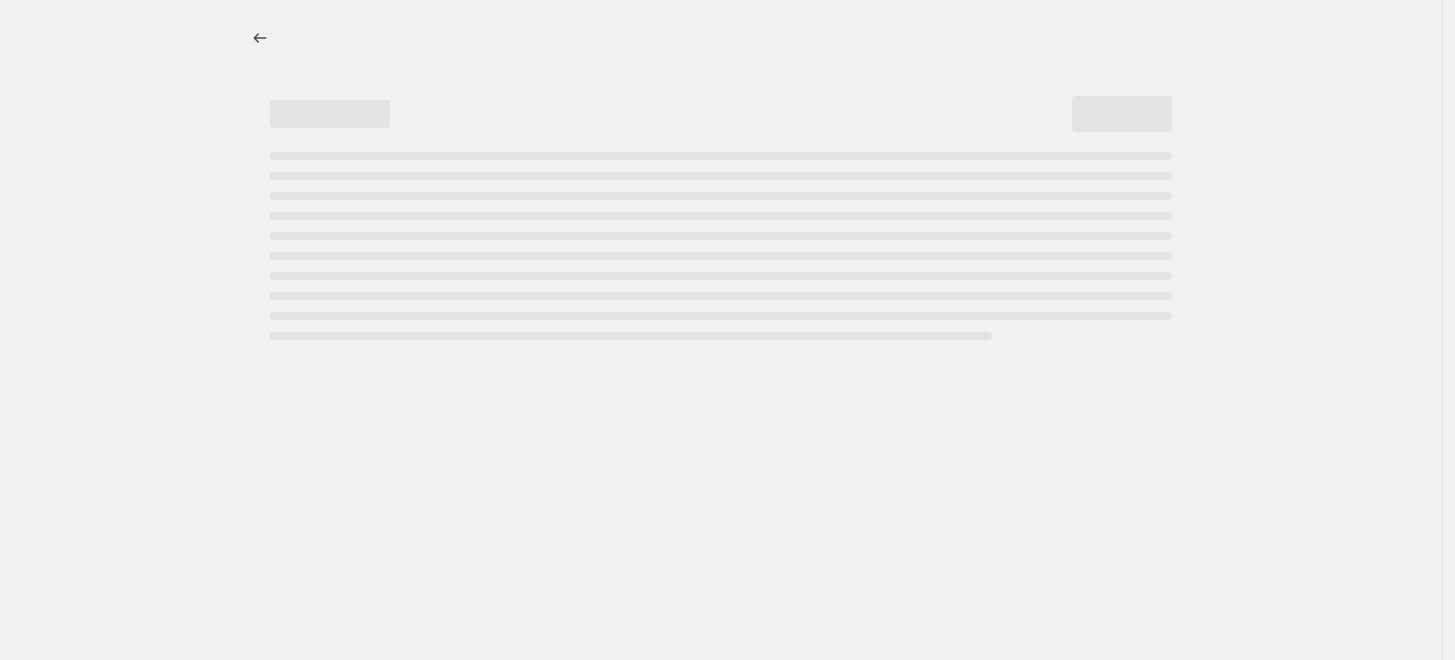 select on "to" 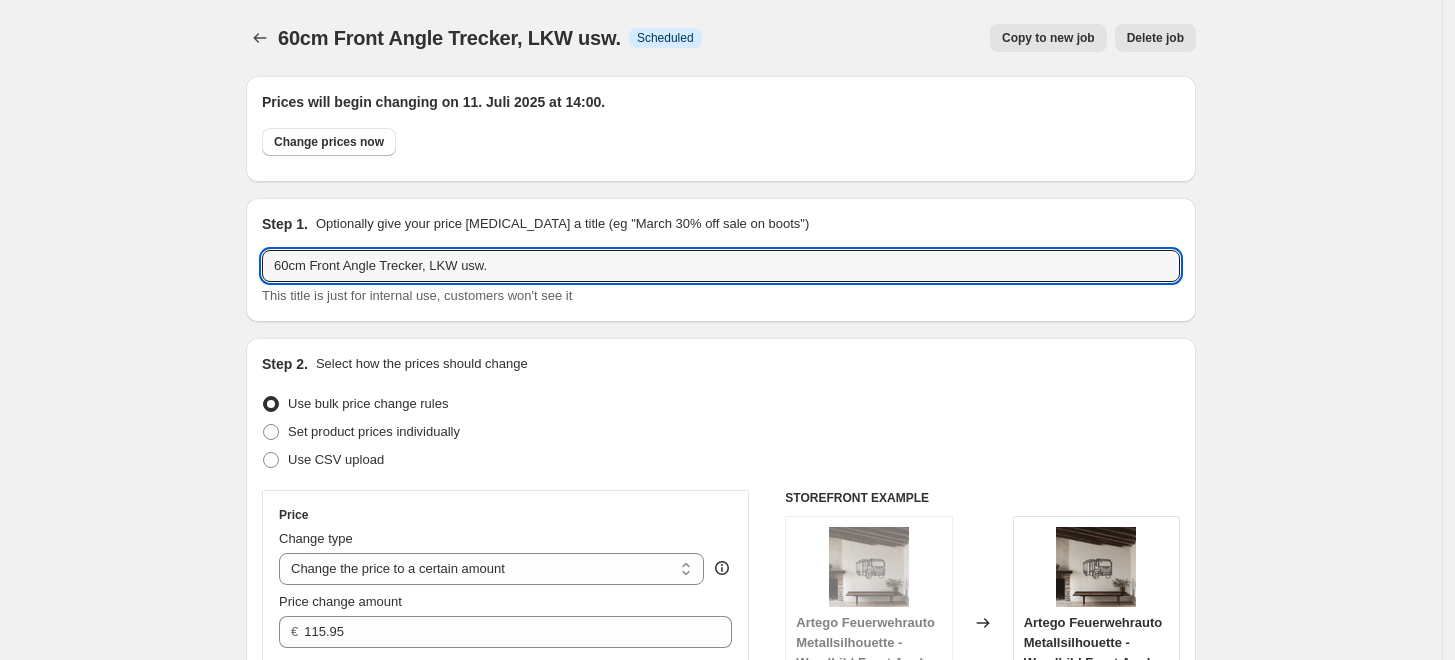 drag, startPoint x: 504, startPoint y: 266, endPoint x: 68, endPoint y: 270, distance: 436.01834 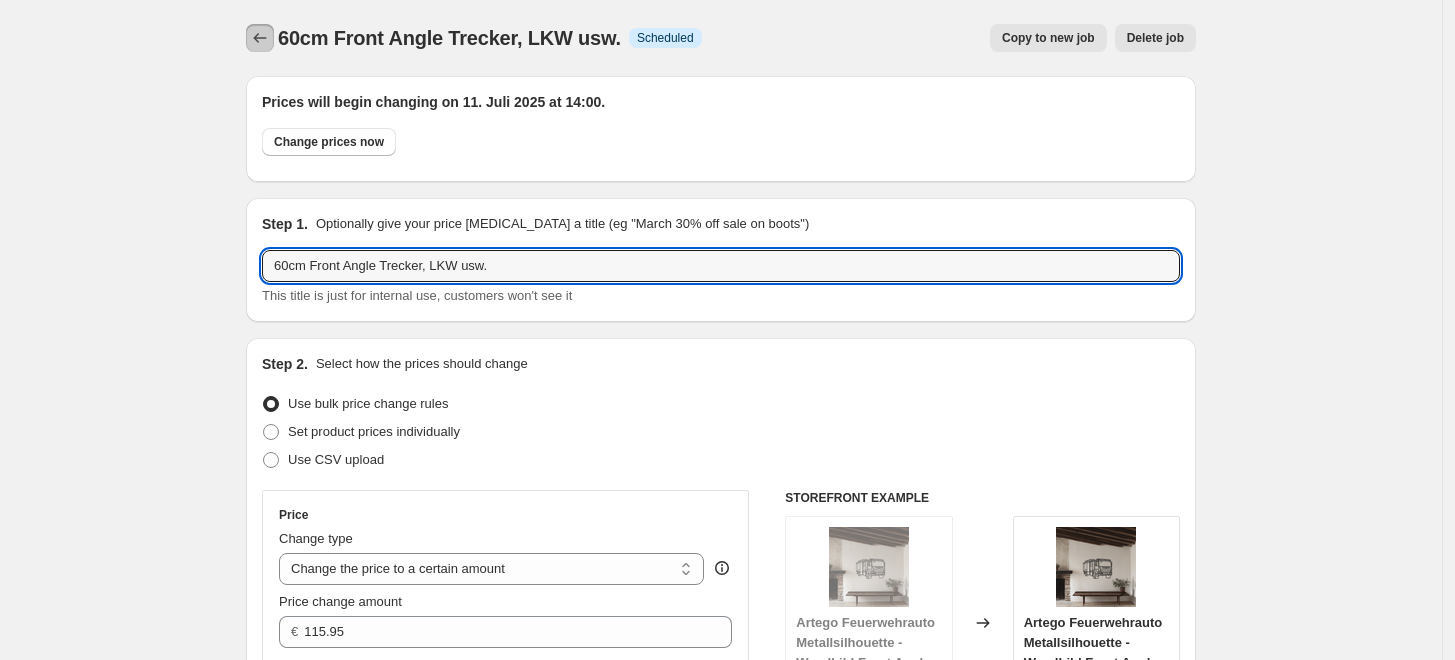 click at bounding box center [260, 38] 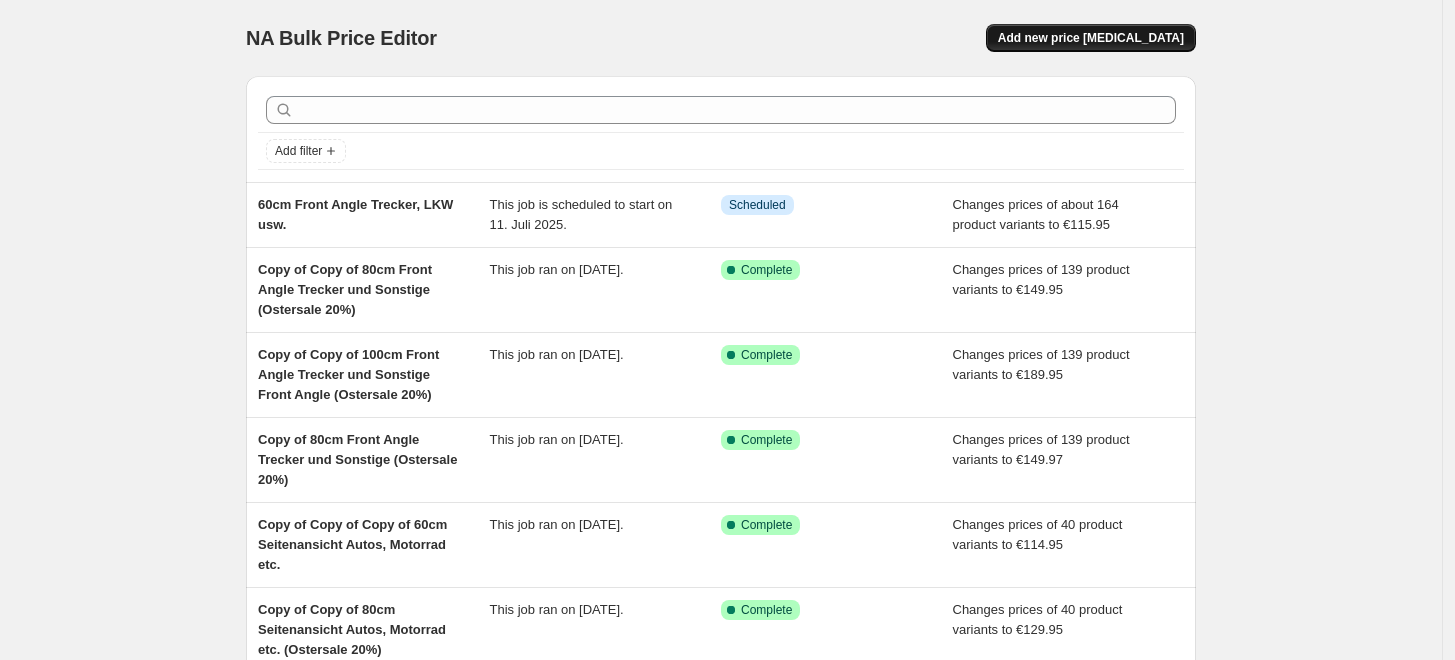 click on "Add new price [MEDICAL_DATA]" at bounding box center [1091, 38] 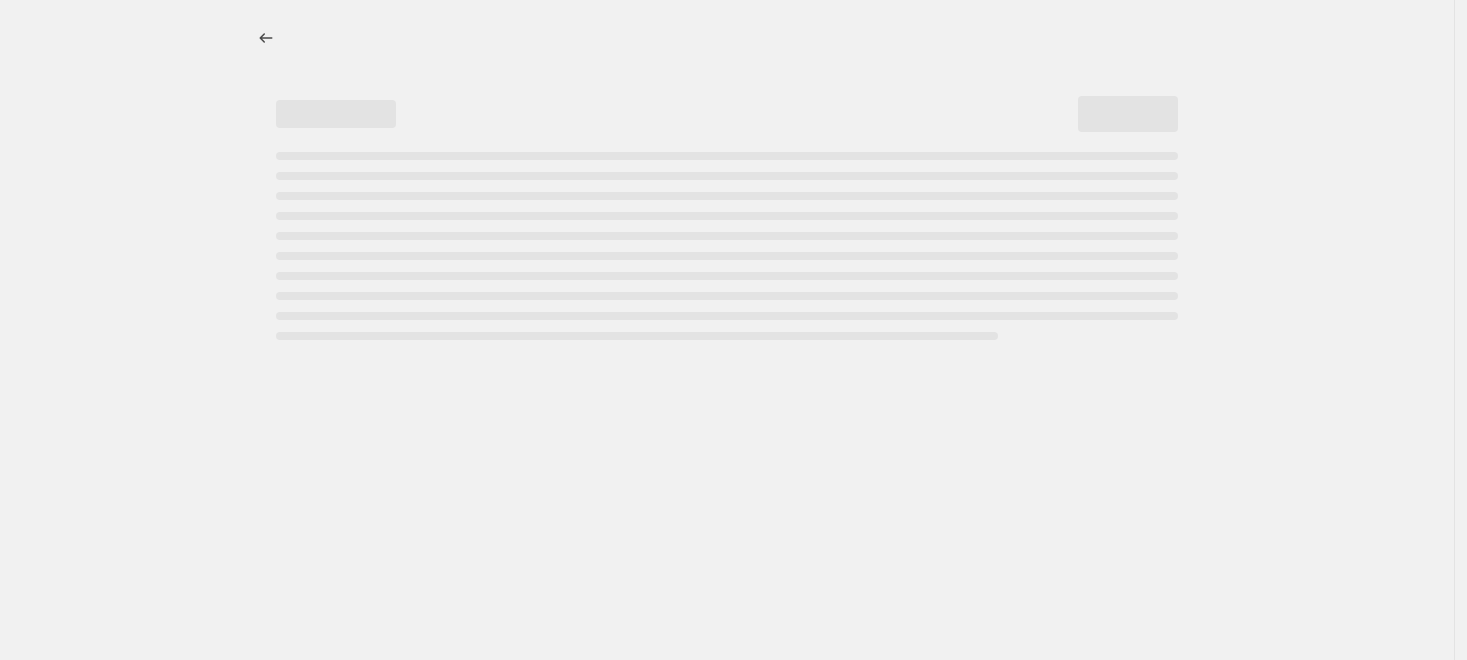 select on "percentage" 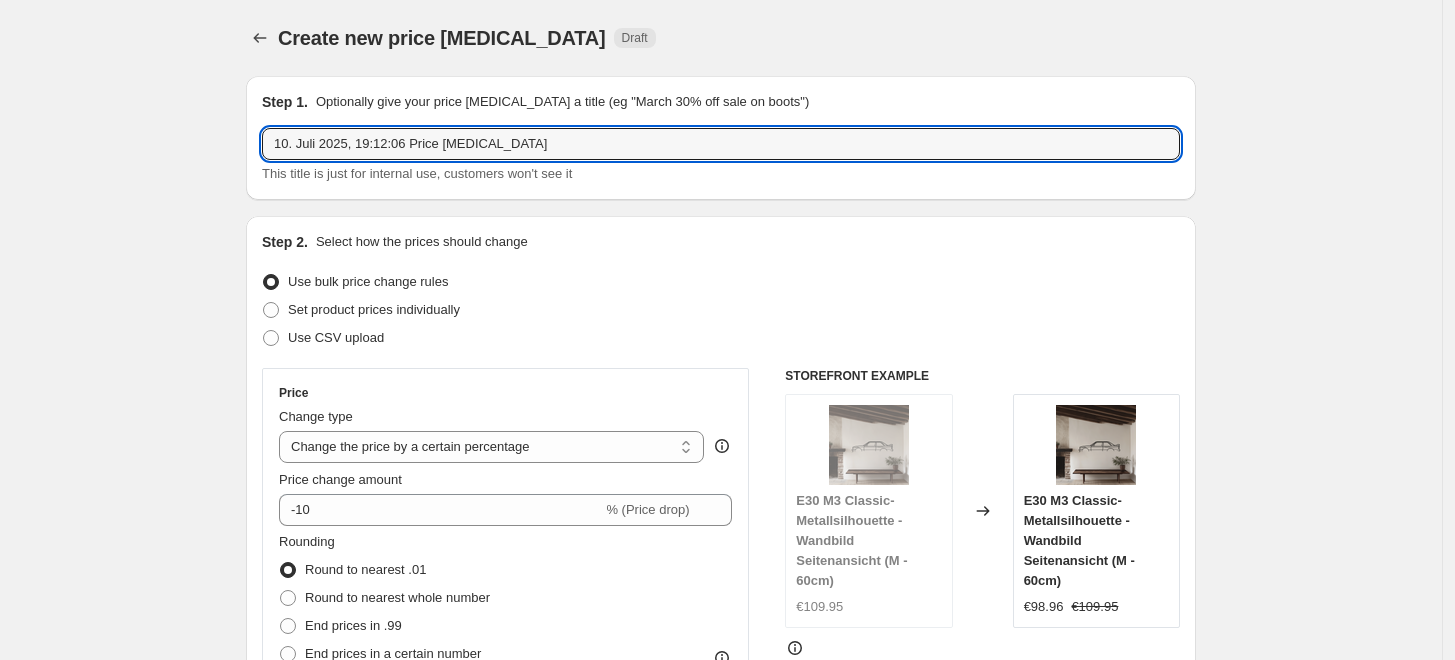 drag, startPoint x: 528, startPoint y: 131, endPoint x: 164, endPoint y: 155, distance: 364.79034 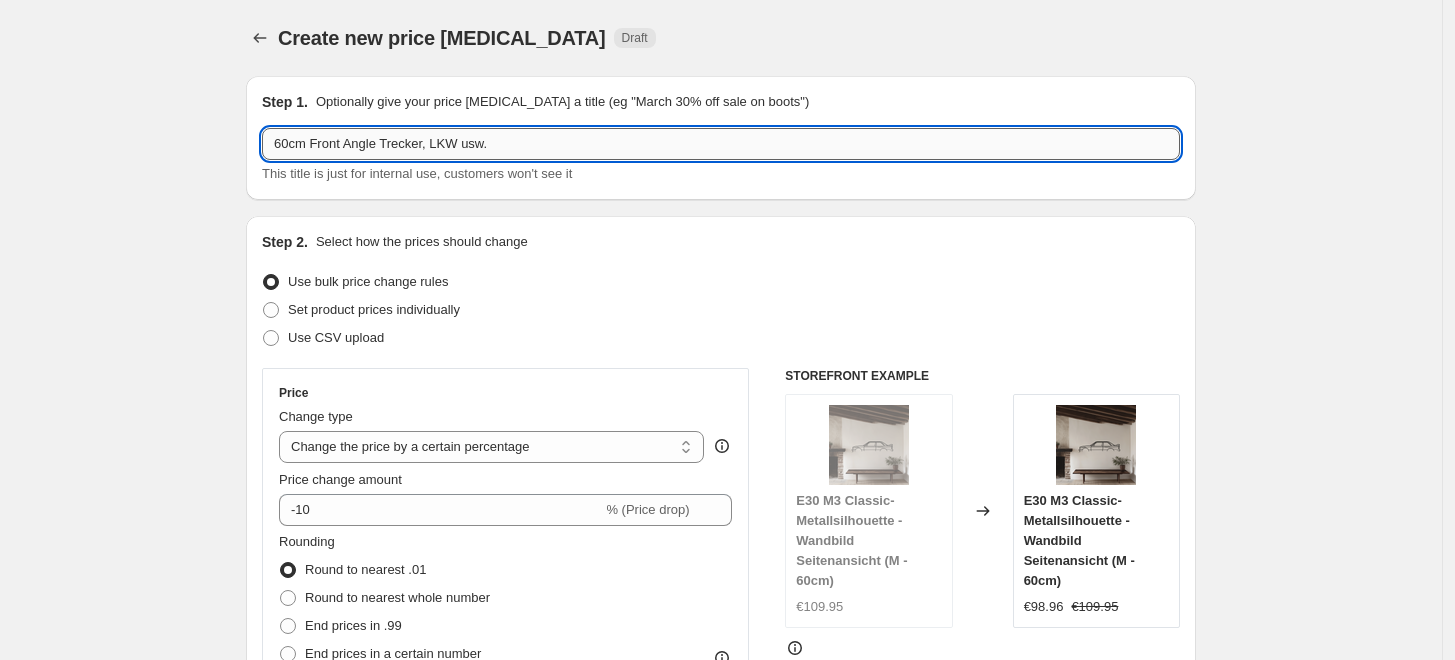 click on "60cm Front Angle Trecker, LKW usw." at bounding box center (721, 144) 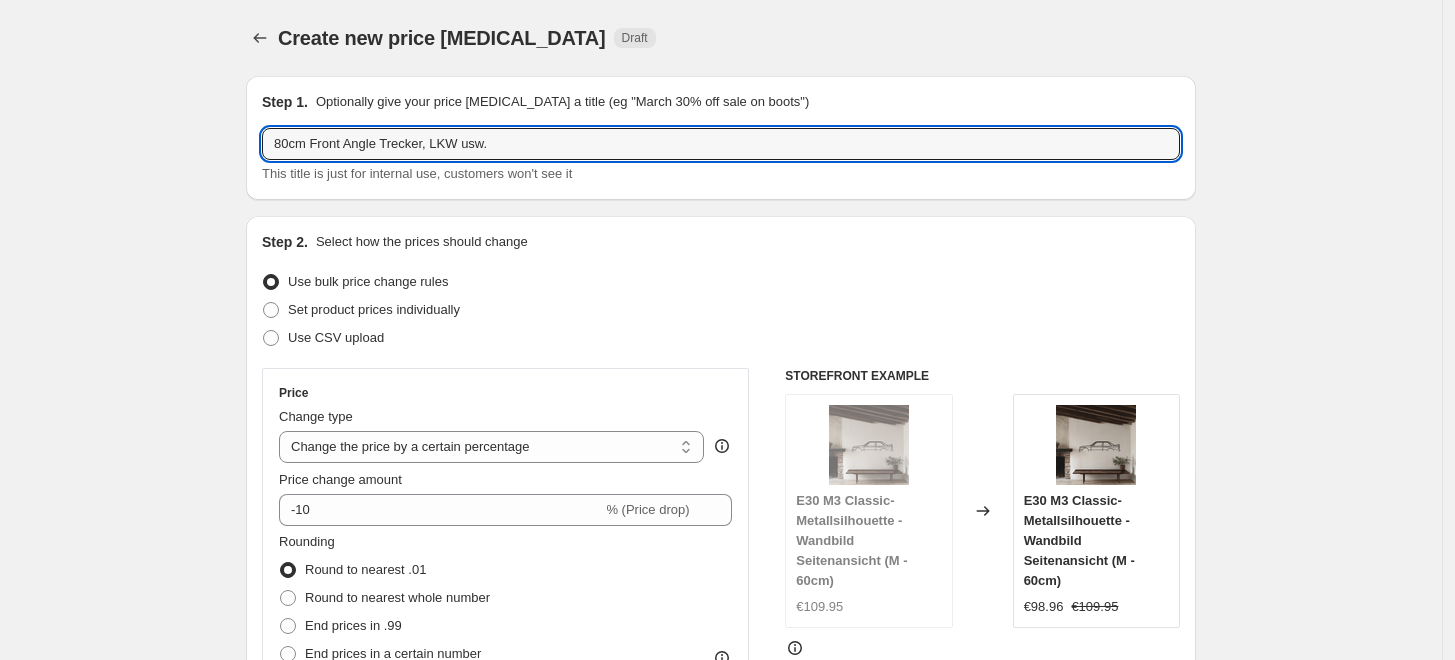 type on "80cm Front Angle Trecker, LKW usw." 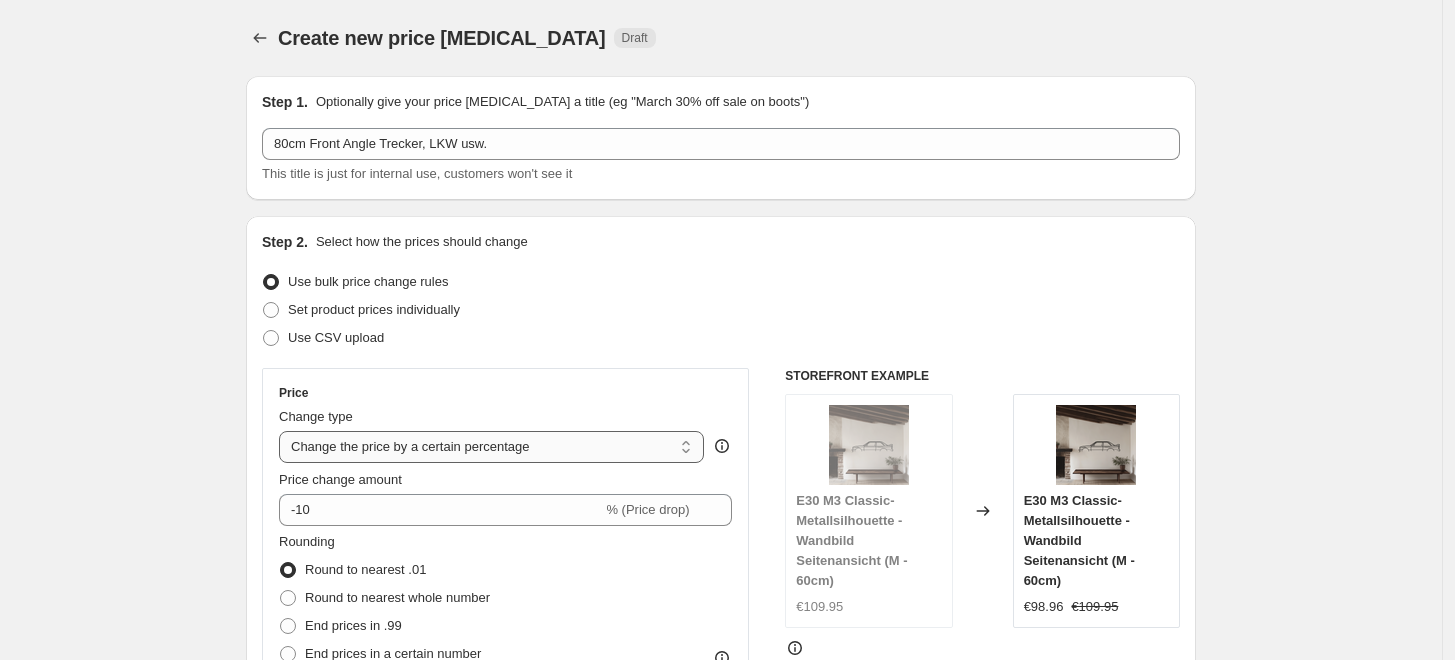 click on "Change the price to a certain amount Change the price by a certain amount Change the price by a certain percentage Change the price to the current compare at price (price before sale) Change the price by a certain amount relative to the compare at price Change the price by a certain percentage relative to the compare at price Don't change the price Change the price by a certain percentage relative to the cost per item Change price to certain cost margin" at bounding box center (491, 447) 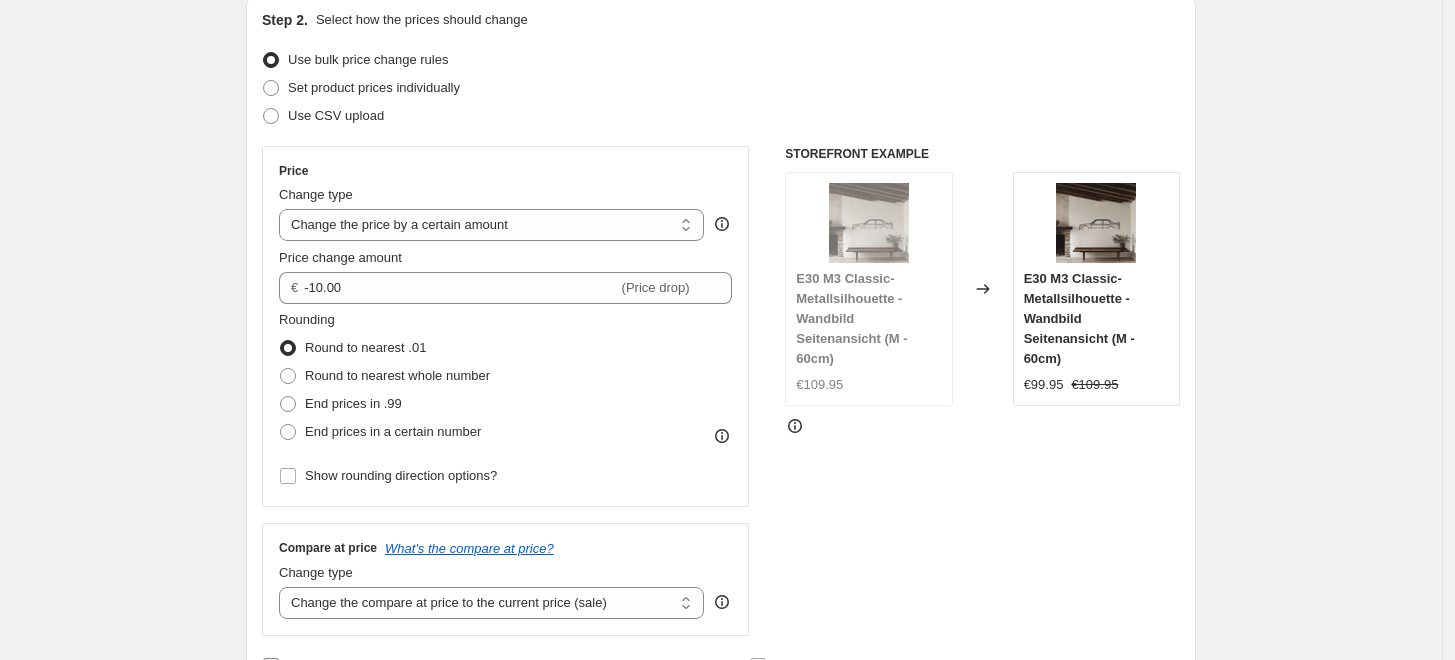 scroll, scrollTop: 444, scrollLeft: 0, axis: vertical 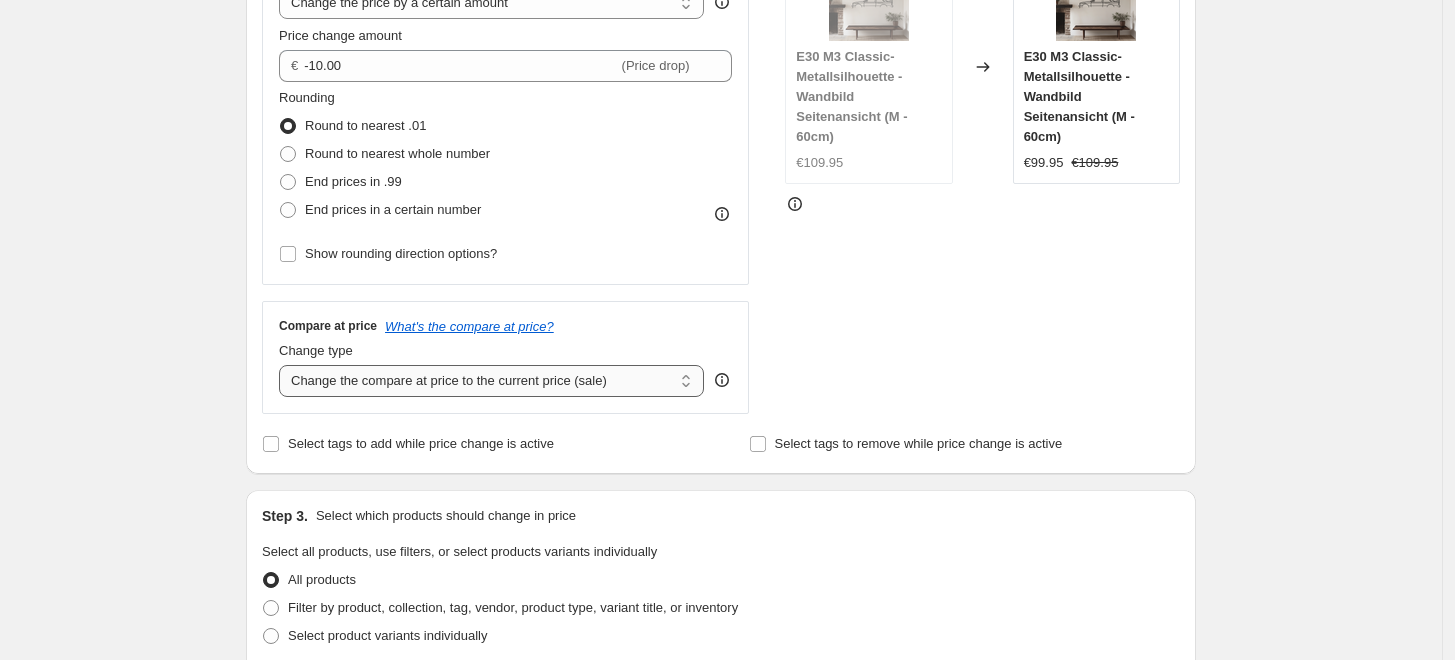 click on "Change the compare at price to the current price (sale) Change the compare at price to a certain amount Change the compare at price by a certain amount Change the compare at price by a certain percentage Change the compare at price by a certain amount relative to the actual price Change the compare at price by a certain percentage relative to the actual price Don't change the compare at price Remove the compare at price" at bounding box center [491, 381] 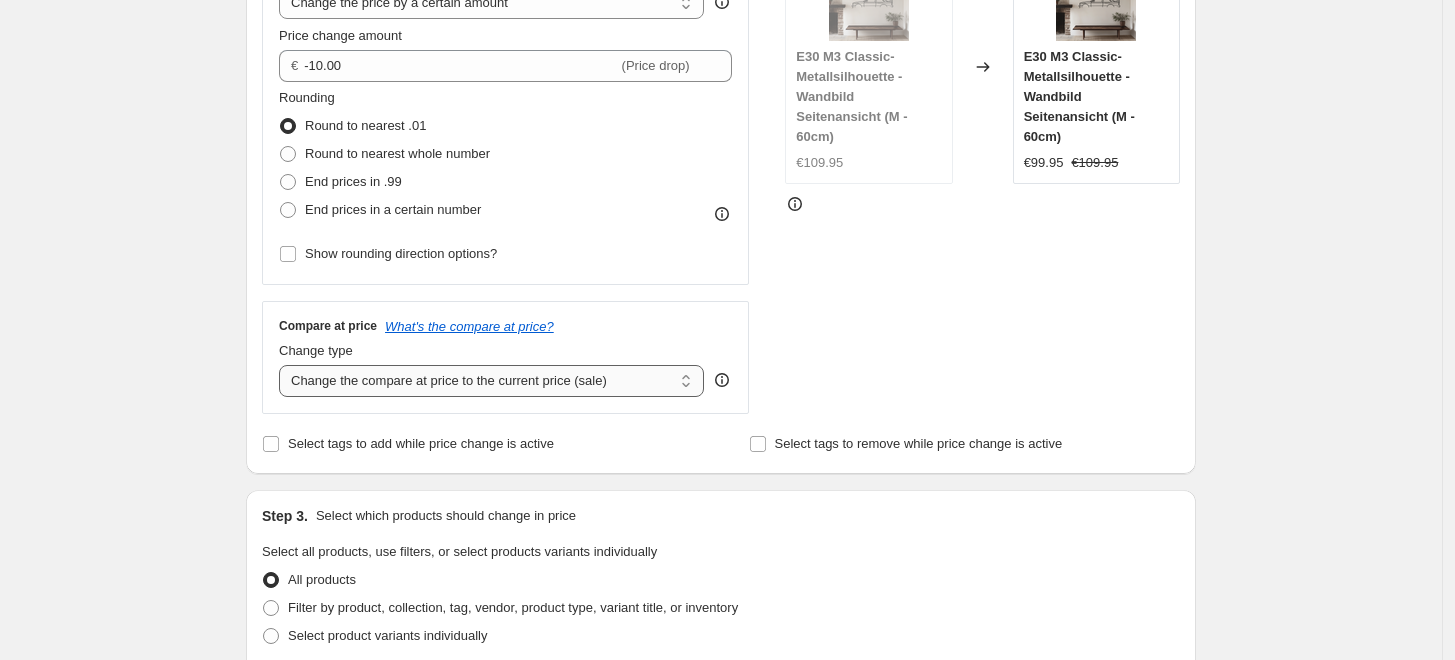 select on "to" 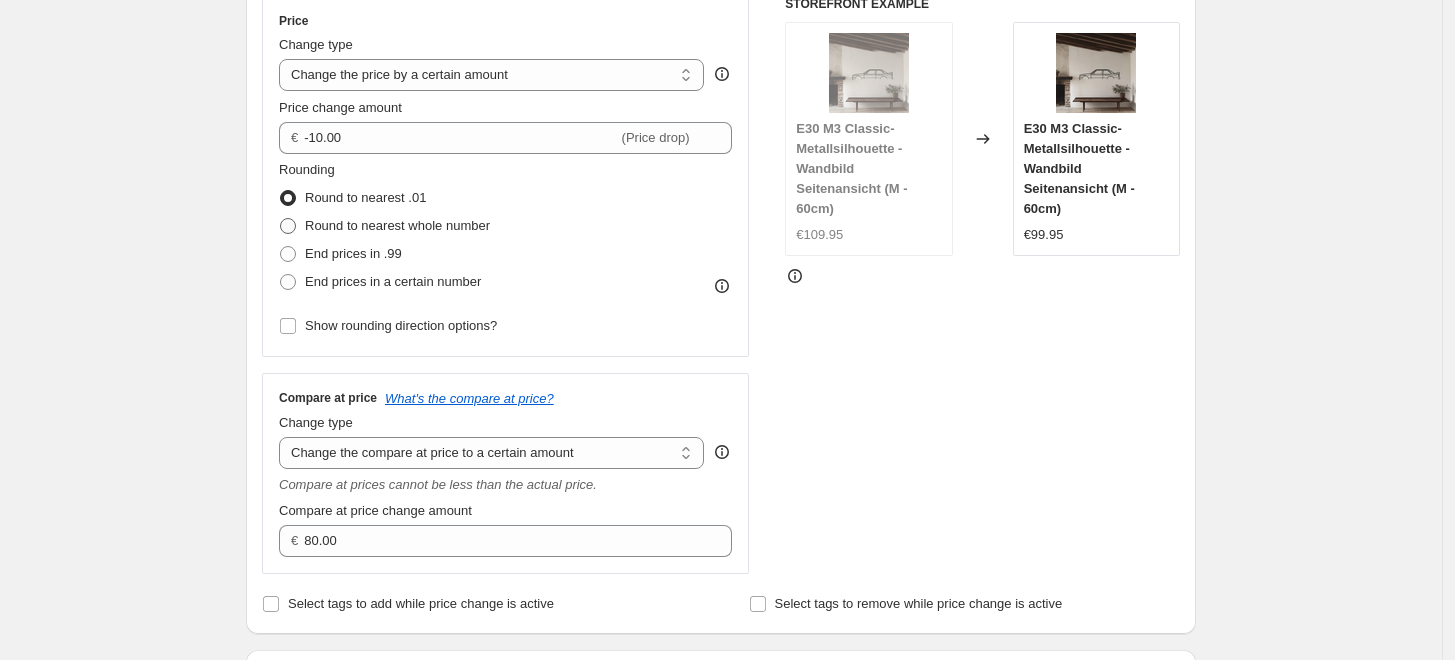 scroll, scrollTop: 333, scrollLeft: 0, axis: vertical 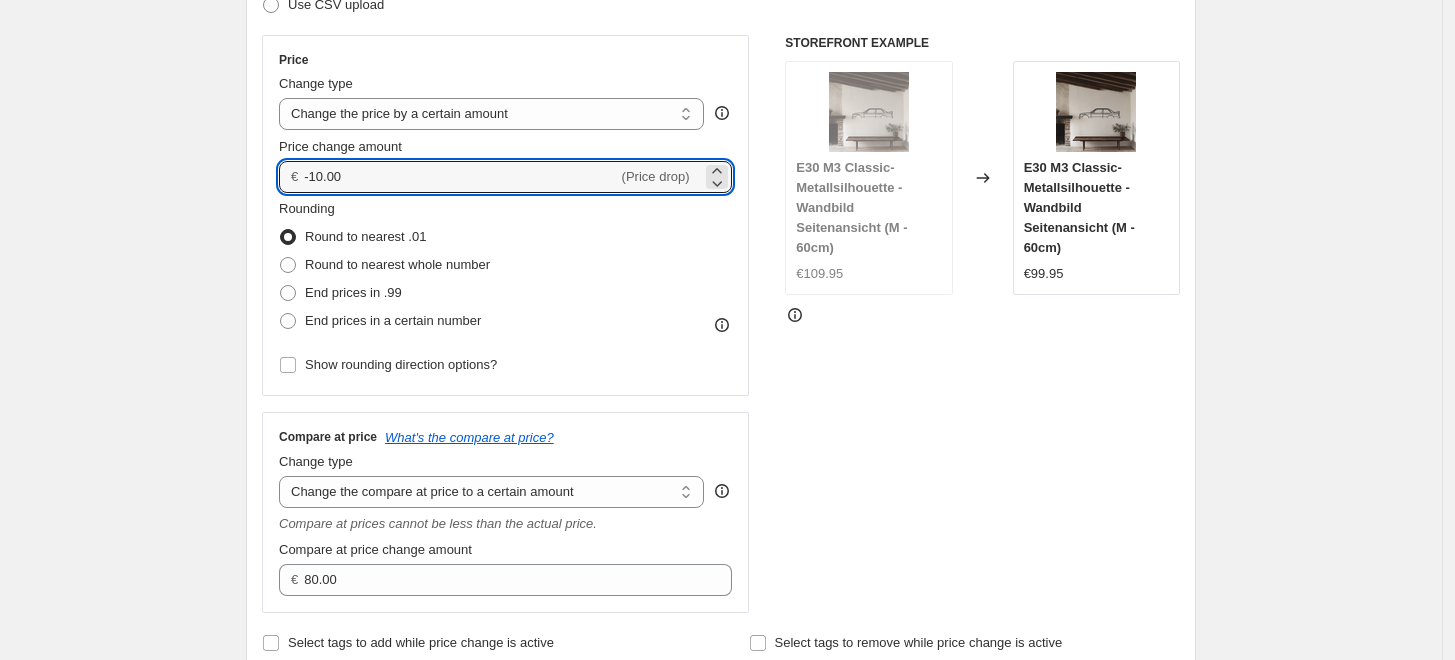 drag, startPoint x: 378, startPoint y: 174, endPoint x: 208, endPoint y: 185, distance: 170.35551 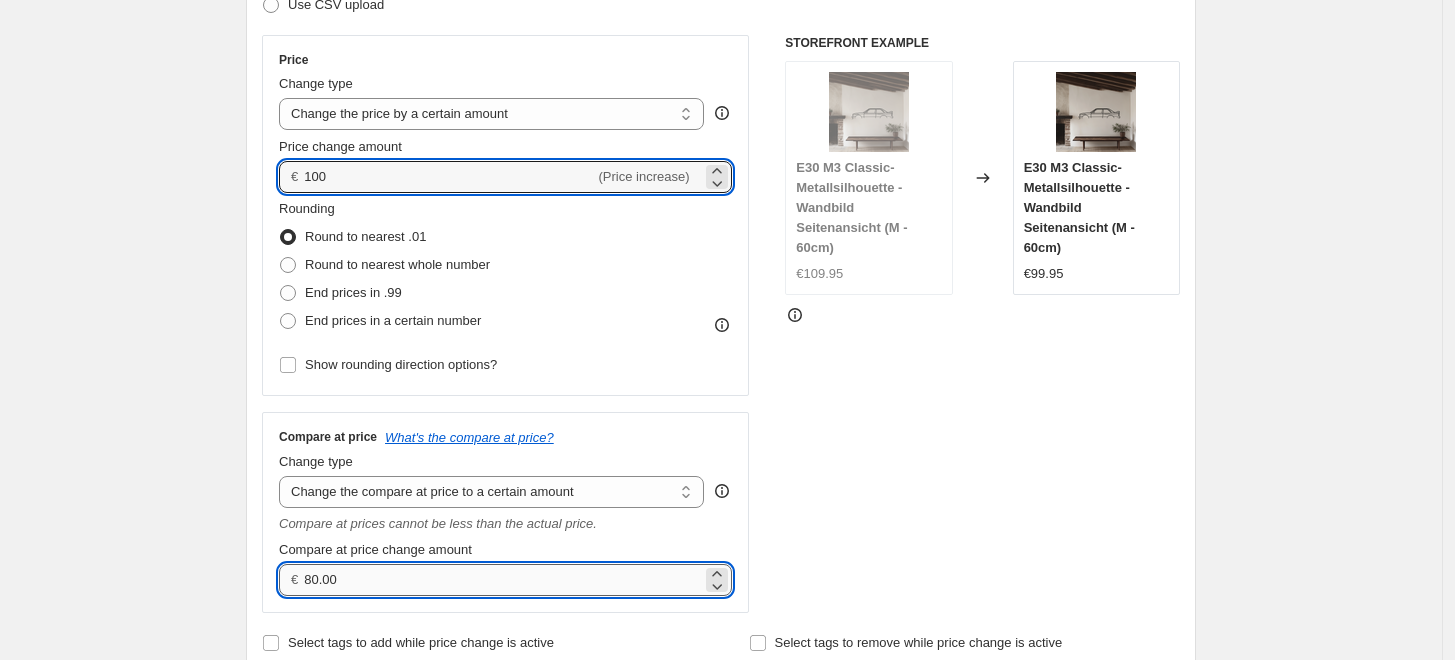 type on "100.00" 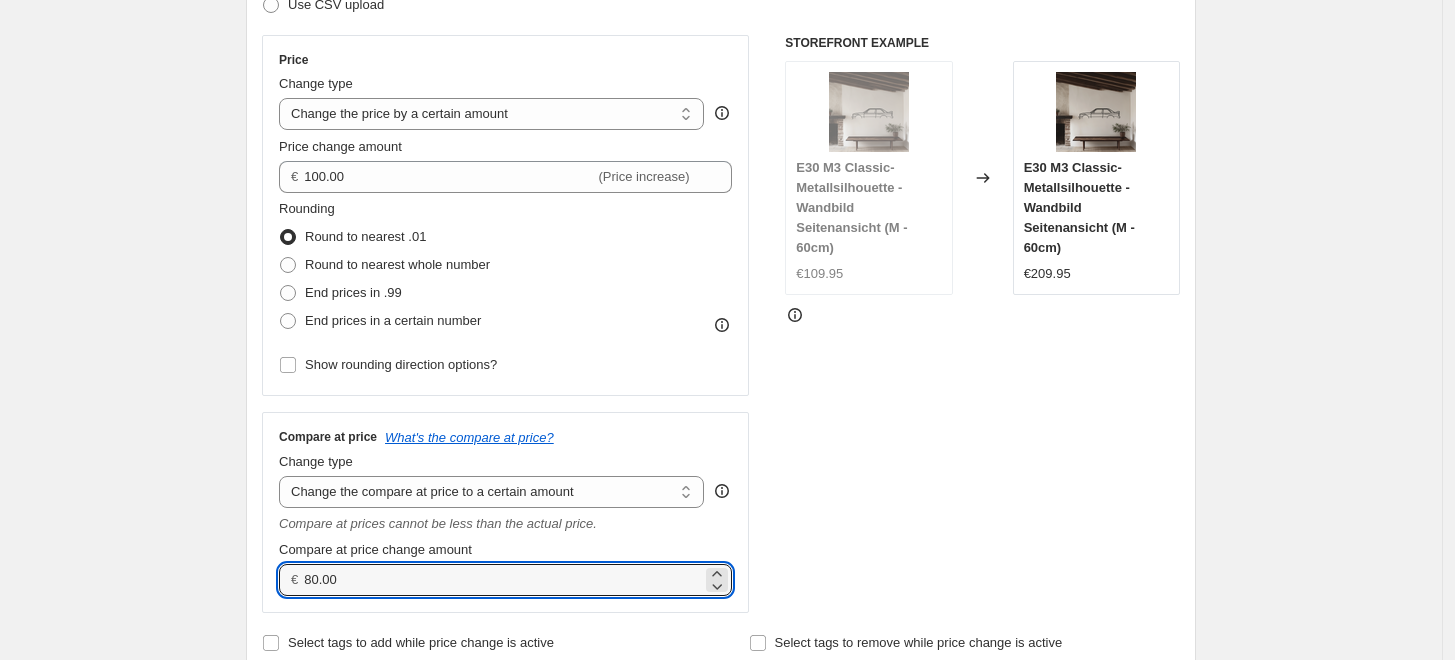 drag, startPoint x: 365, startPoint y: 586, endPoint x: 179, endPoint y: 584, distance: 186.01076 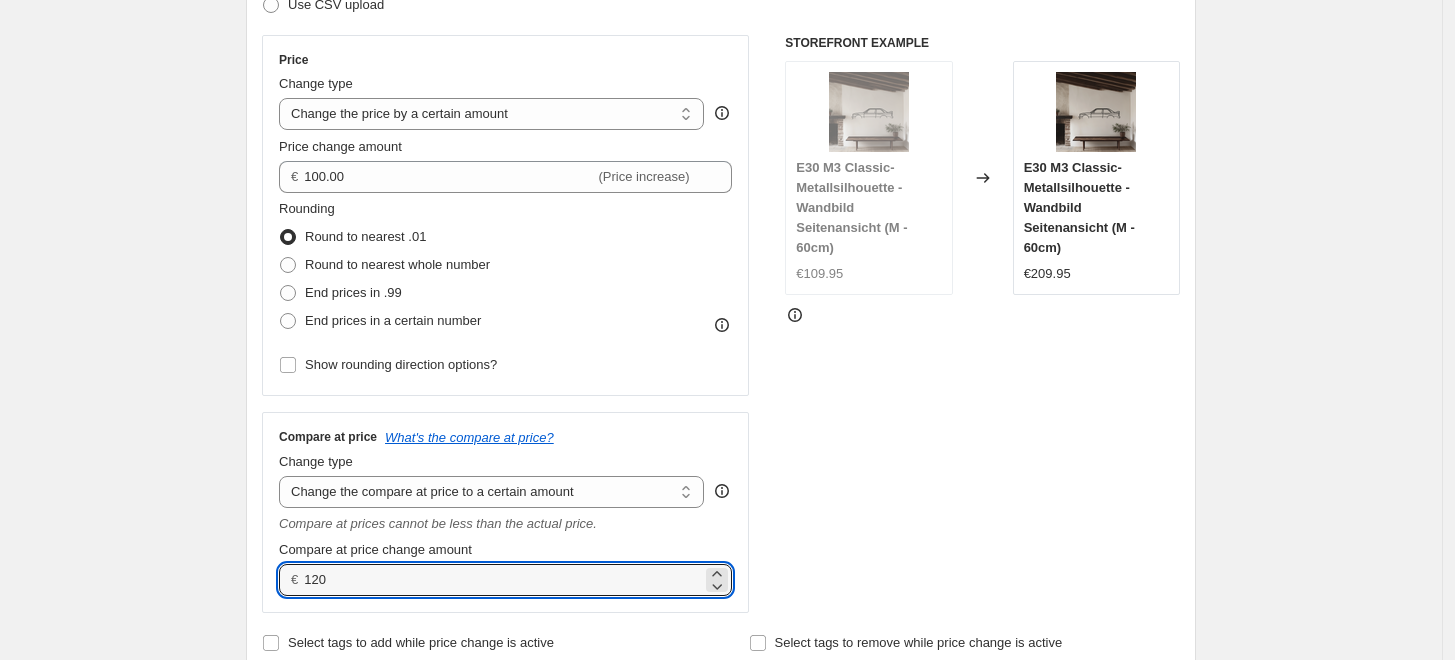 type on "120.00" 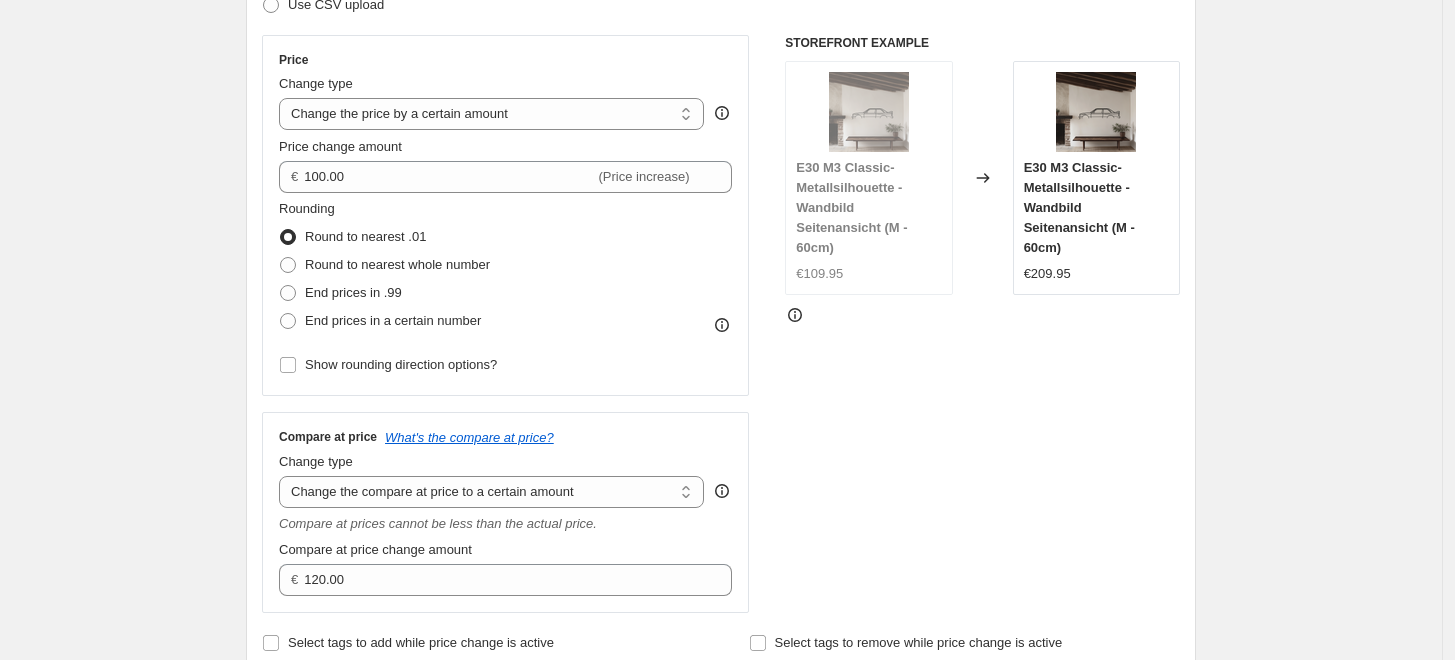 click on "STOREFRONT EXAMPLE E30 M3 Classic-Metallsilhouette - Wandbild Seitenansicht (M - 60cm) €109.95 Changed to E30 M3 Classic-Metallsilhouette - Wandbild Seitenansicht (M - 60cm) €209.95" at bounding box center [982, 324] 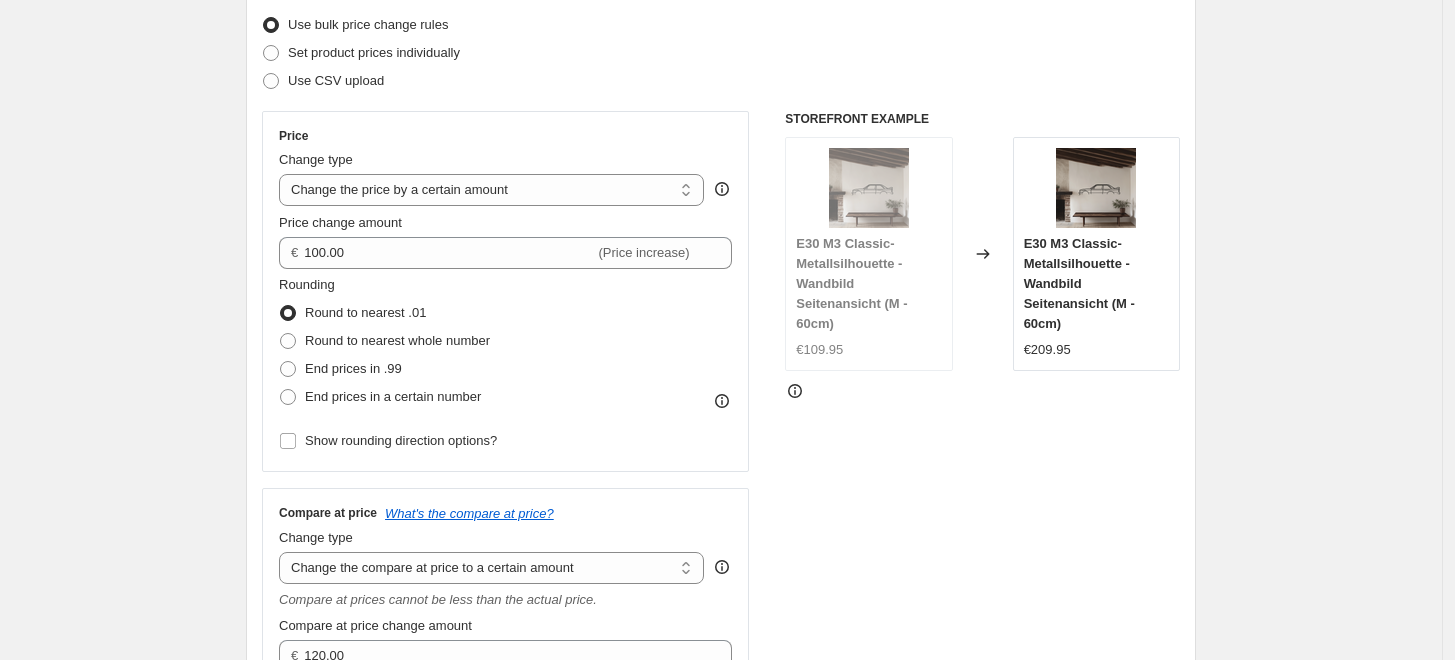 scroll, scrollTop: 222, scrollLeft: 0, axis: vertical 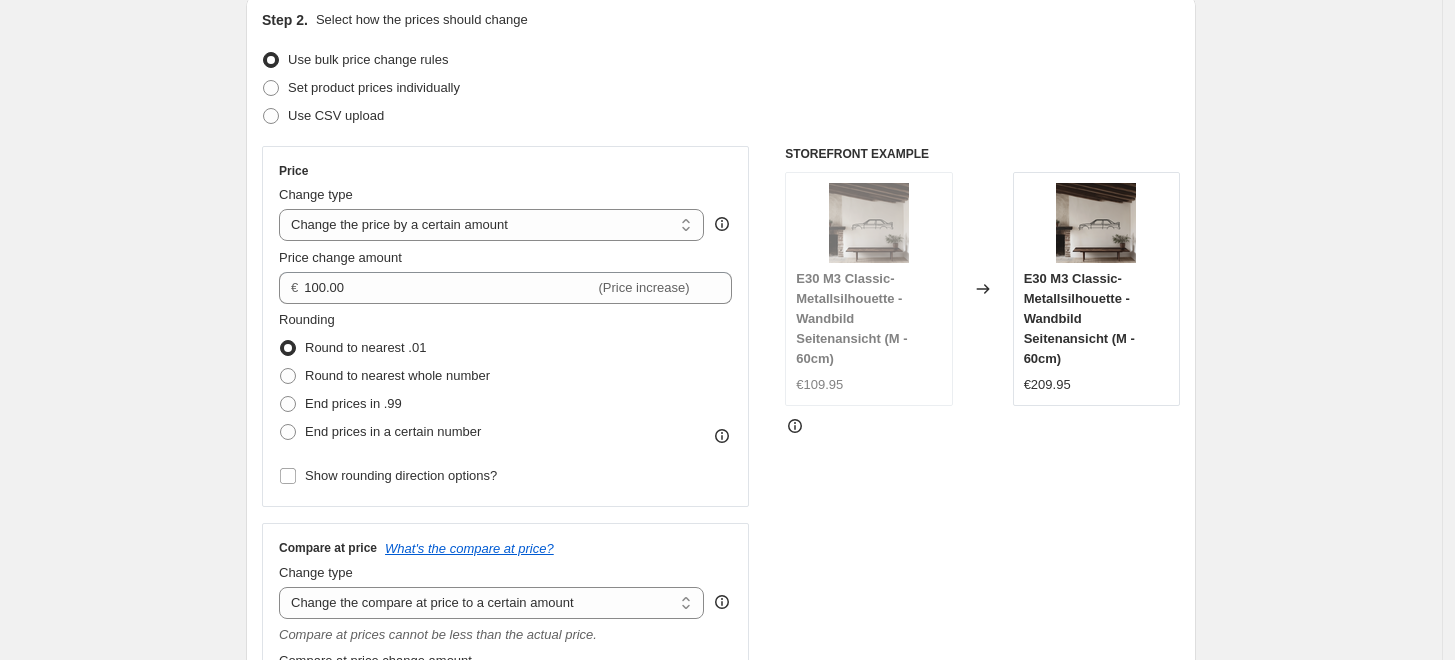 drag, startPoint x: 1008, startPoint y: 439, endPoint x: 998, endPoint y: 438, distance: 10.049875 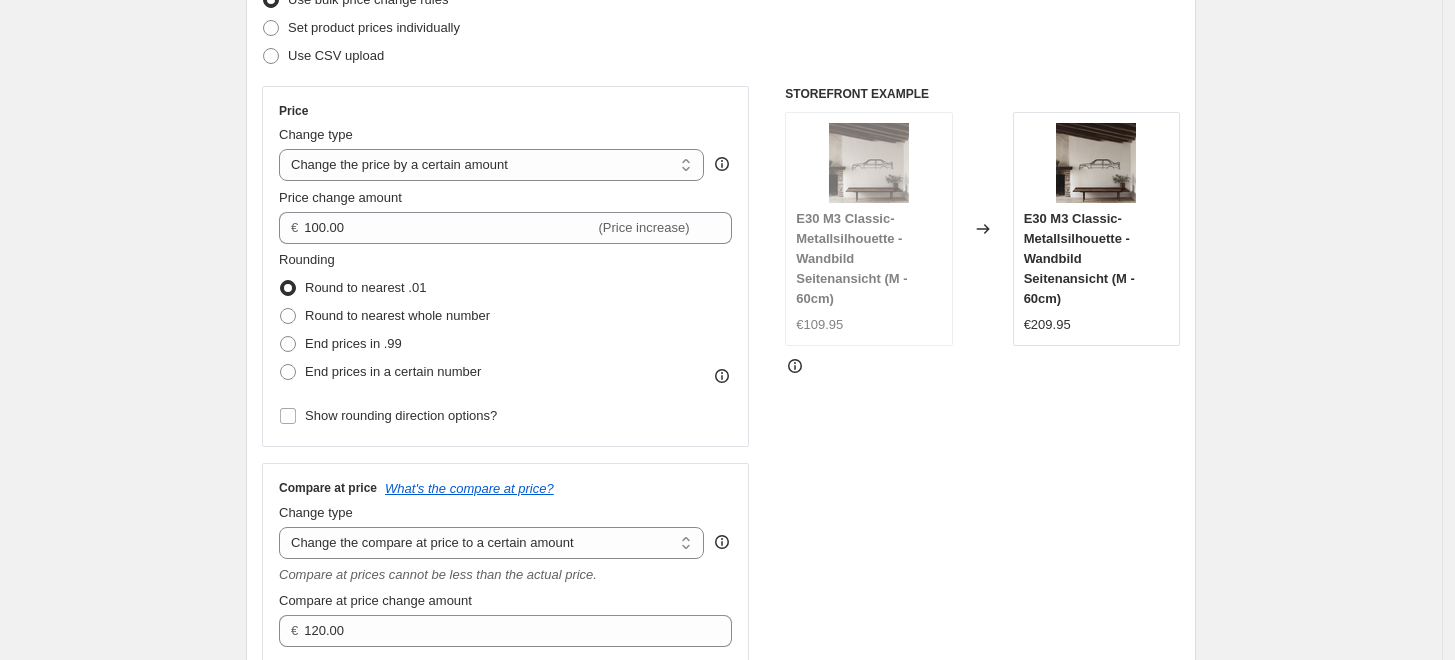 scroll, scrollTop: 222, scrollLeft: 0, axis: vertical 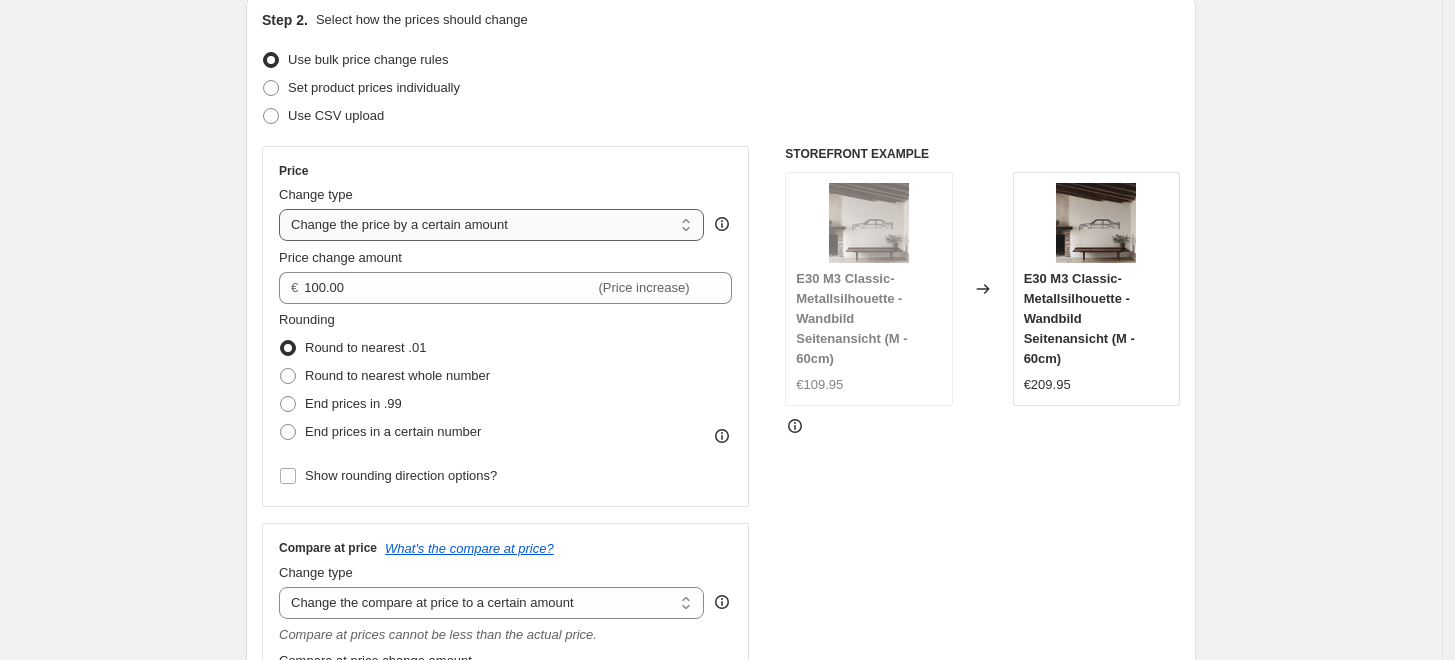 click on "Change the price to a certain amount Change the price by a certain amount Change the price by a certain percentage Change the price to the current compare at price (price before sale) Change the price by a certain amount relative to the compare at price Change the price by a certain percentage relative to the compare at price Don't change the price Change the price by a certain percentage relative to the cost per item Change price to certain cost margin" at bounding box center (491, 225) 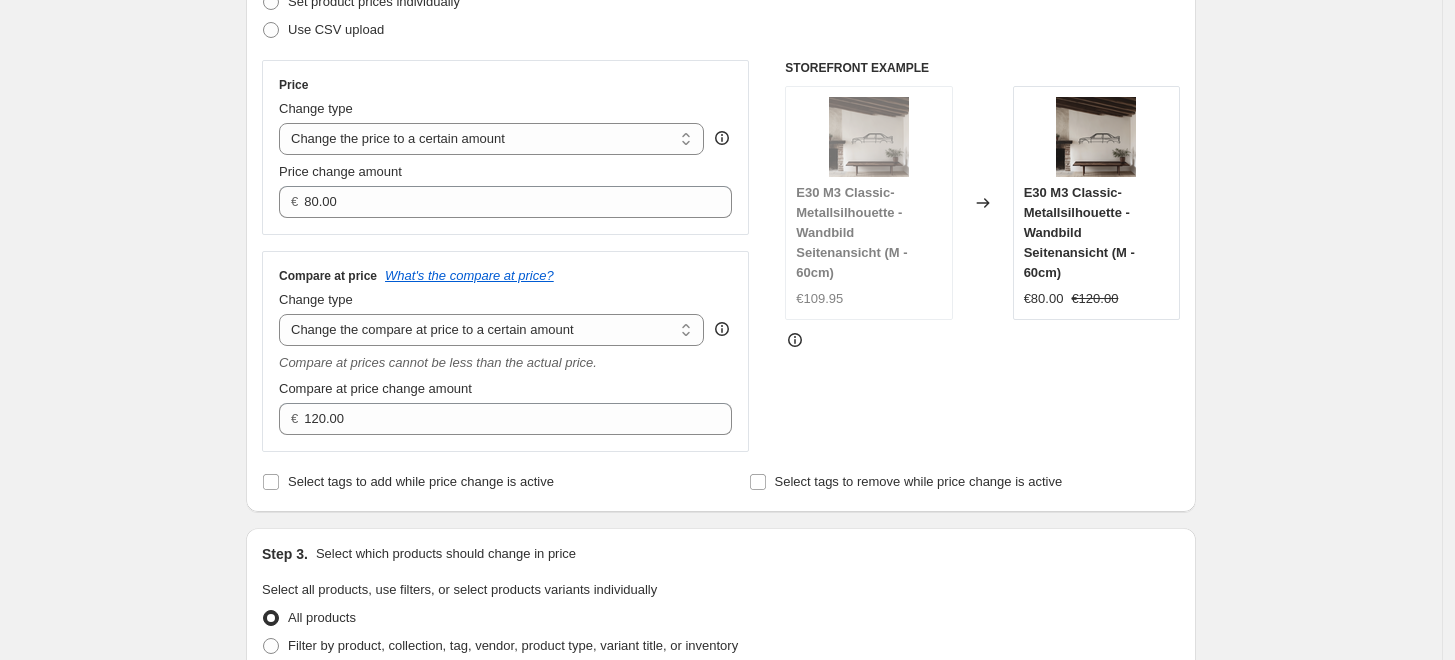 scroll, scrollTop: 333, scrollLeft: 0, axis: vertical 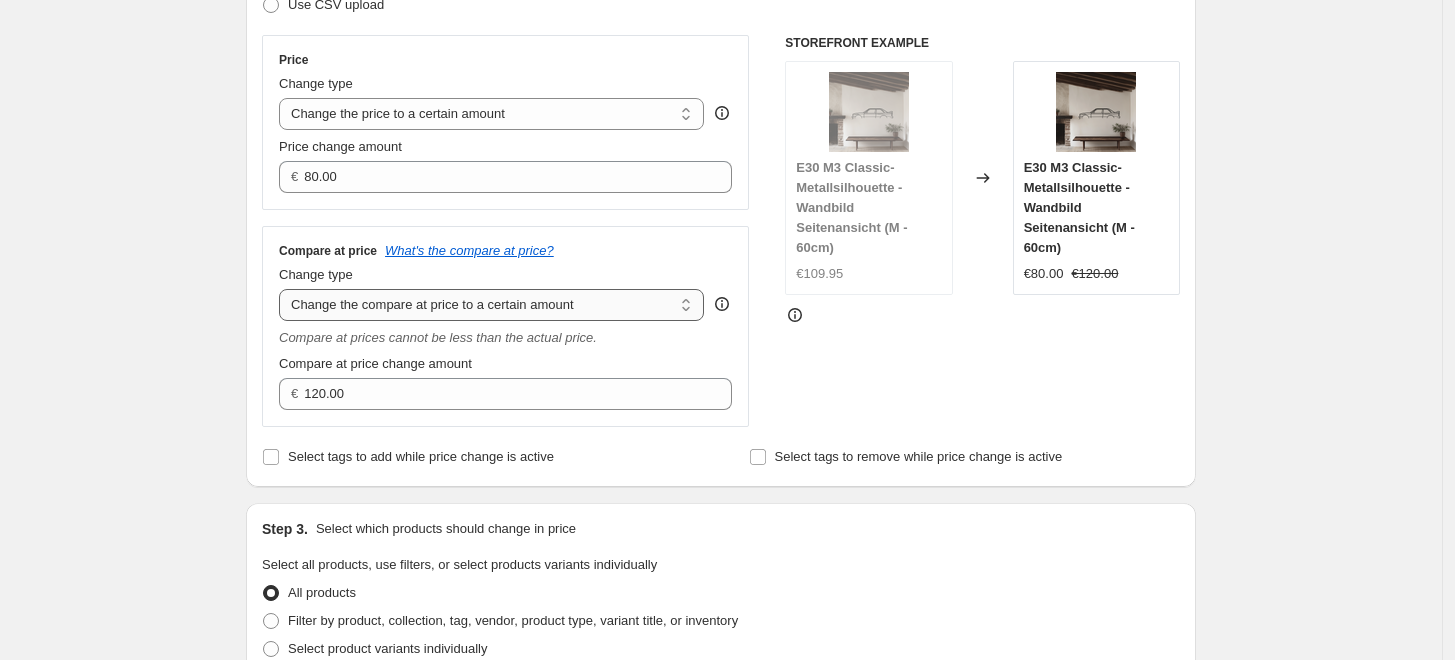 click on "Change the compare at price to the current price (sale) Change the compare at price to a certain amount Change the compare at price by a certain amount Change the compare at price by a certain percentage Change the compare at price by a certain amount relative to the actual price Change the compare at price by a certain percentage relative to the actual price Don't change the compare at price Remove the compare at price" at bounding box center [491, 305] 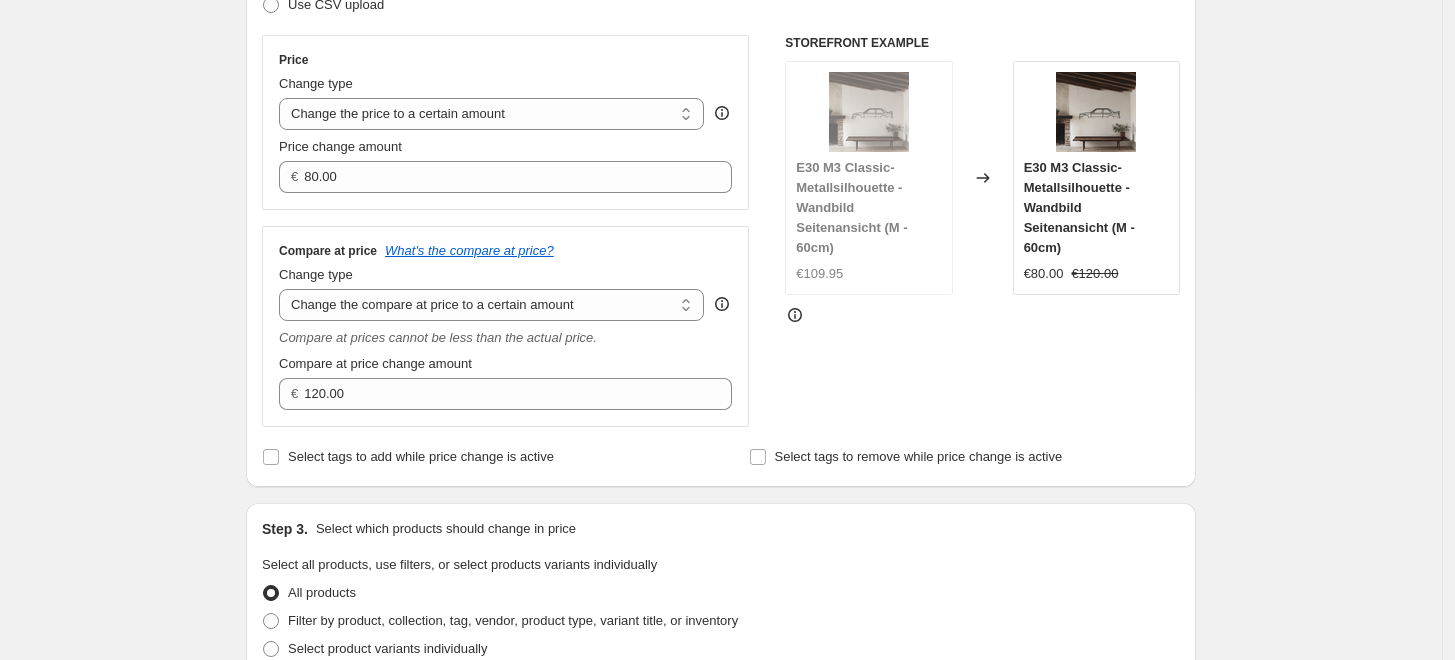 click on "STOREFRONT EXAMPLE E30 M3 Classic-Metallsilhouette - Wandbild Seitenansicht (M - 60cm) €109.95 Changed to E30 M3 Classic-Metallsilhouette - Wandbild Seitenansicht (M - 60cm) €80.00 €120.00" at bounding box center [982, 231] 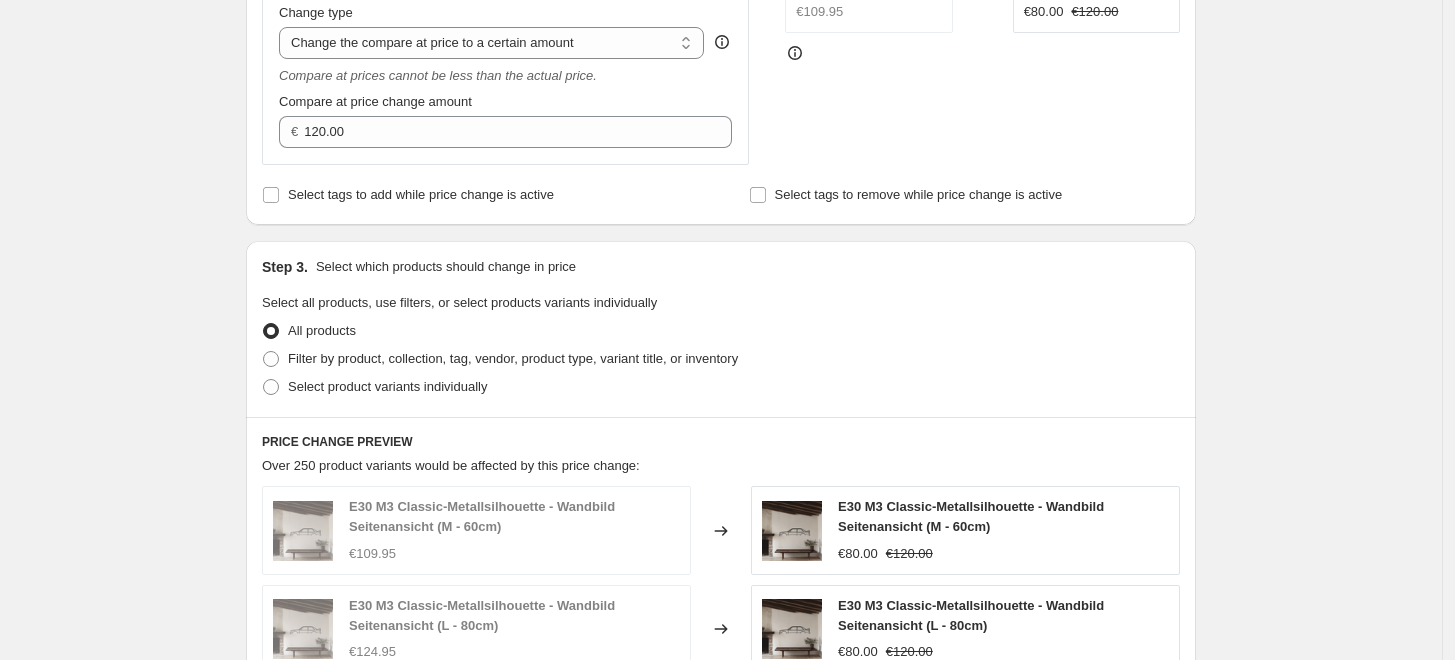 scroll, scrollTop: 777, scrollLeft: 0, axis: vertical 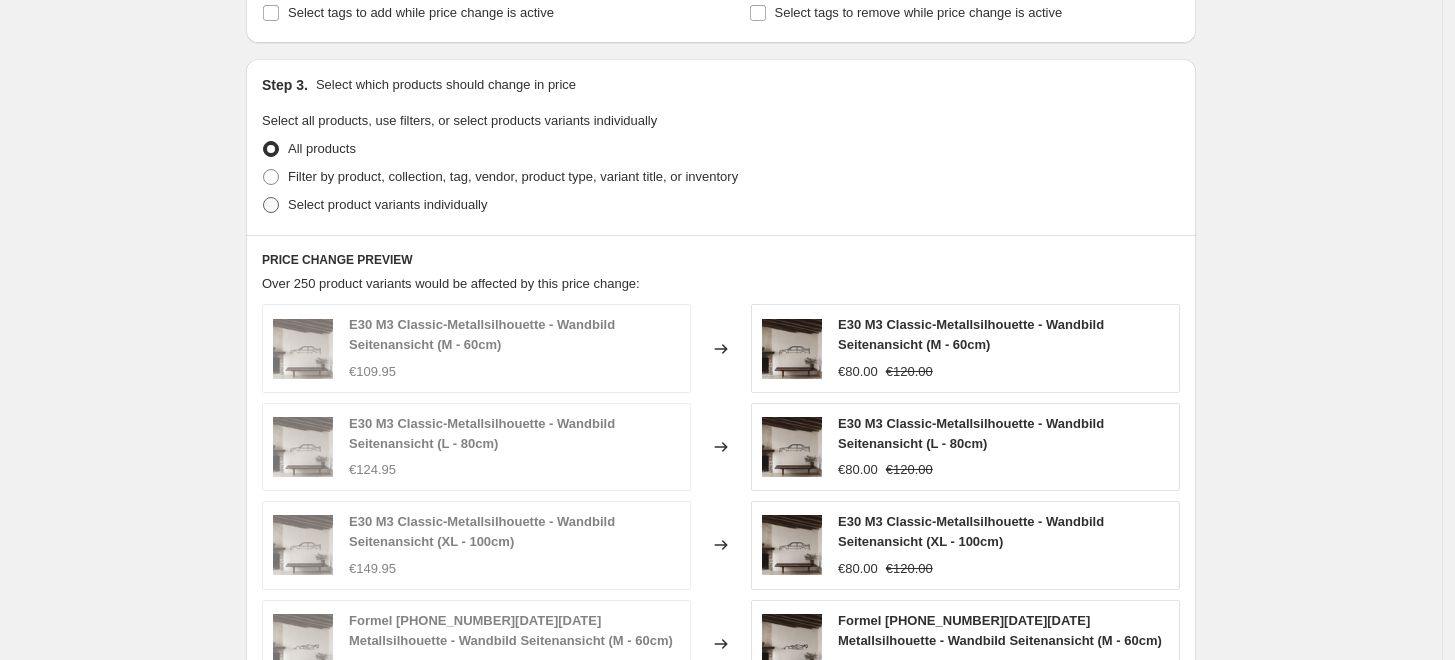 click on "Select product variants individually" at bounding box center (387, 204) 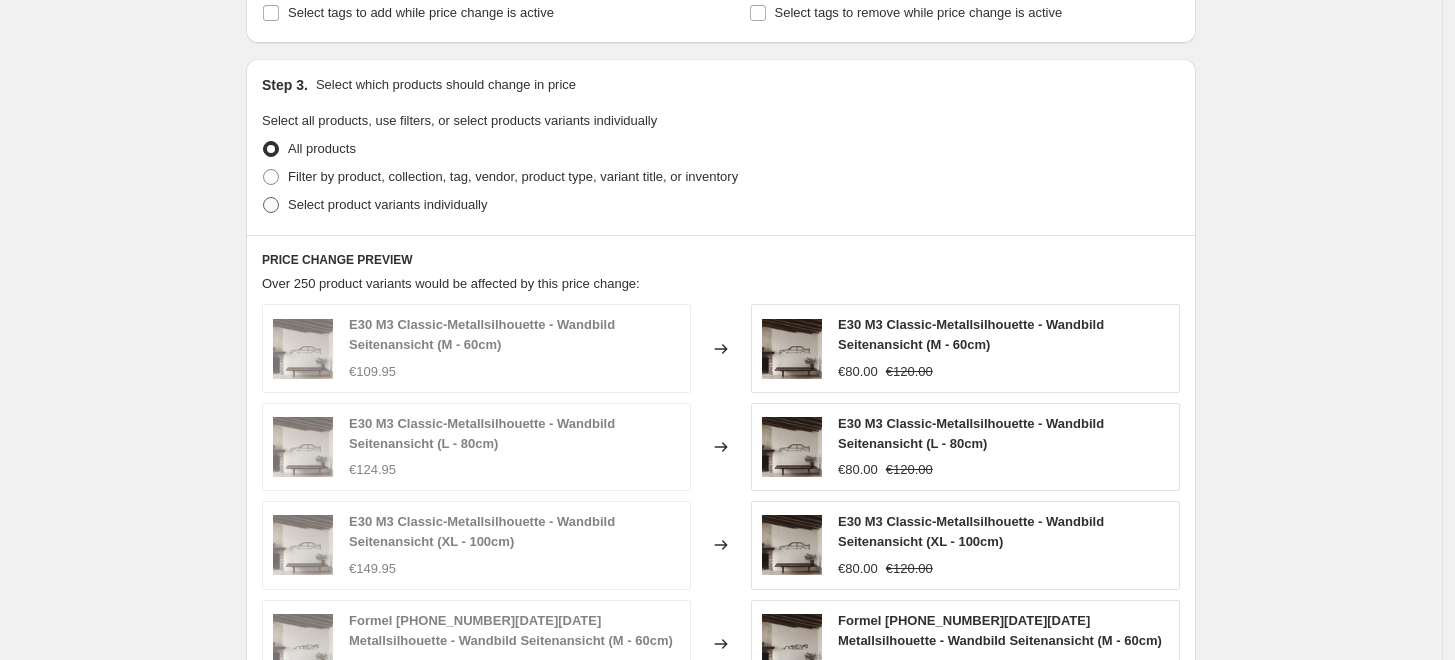 radio on "true" 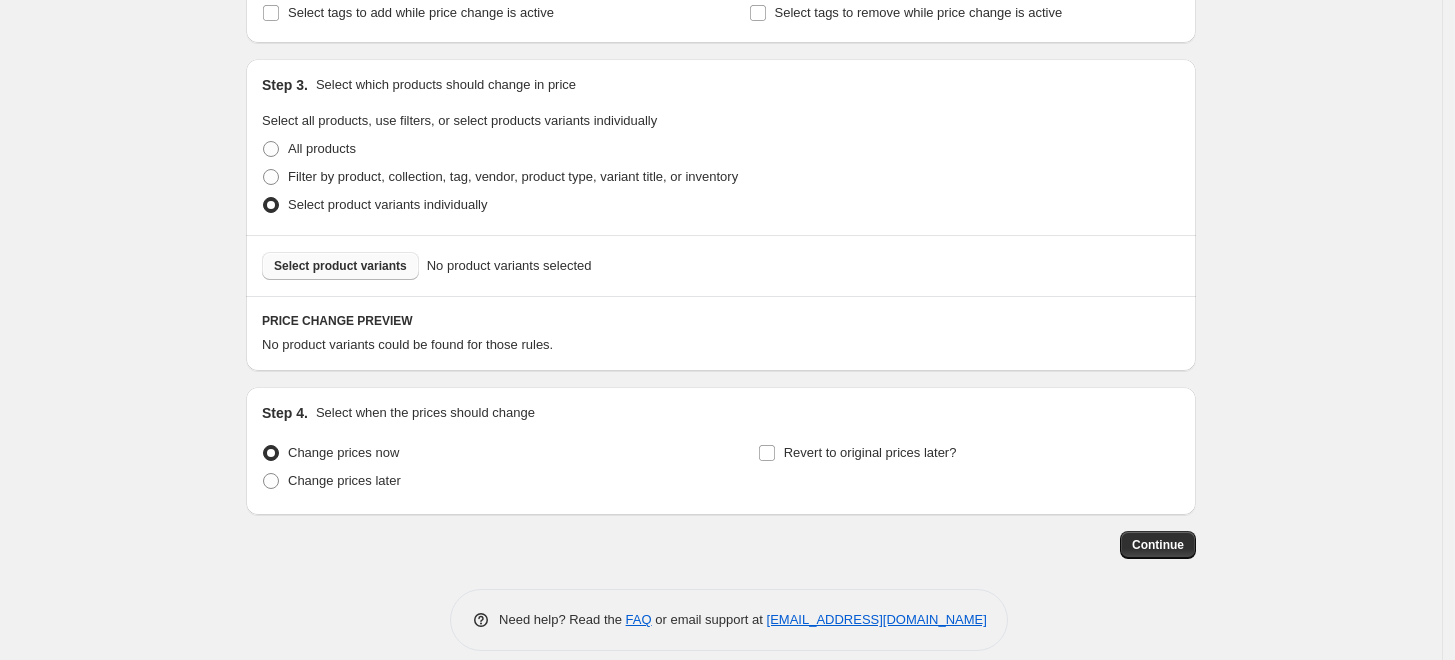 click on "Select product variants" at bounding box center (340, 266) 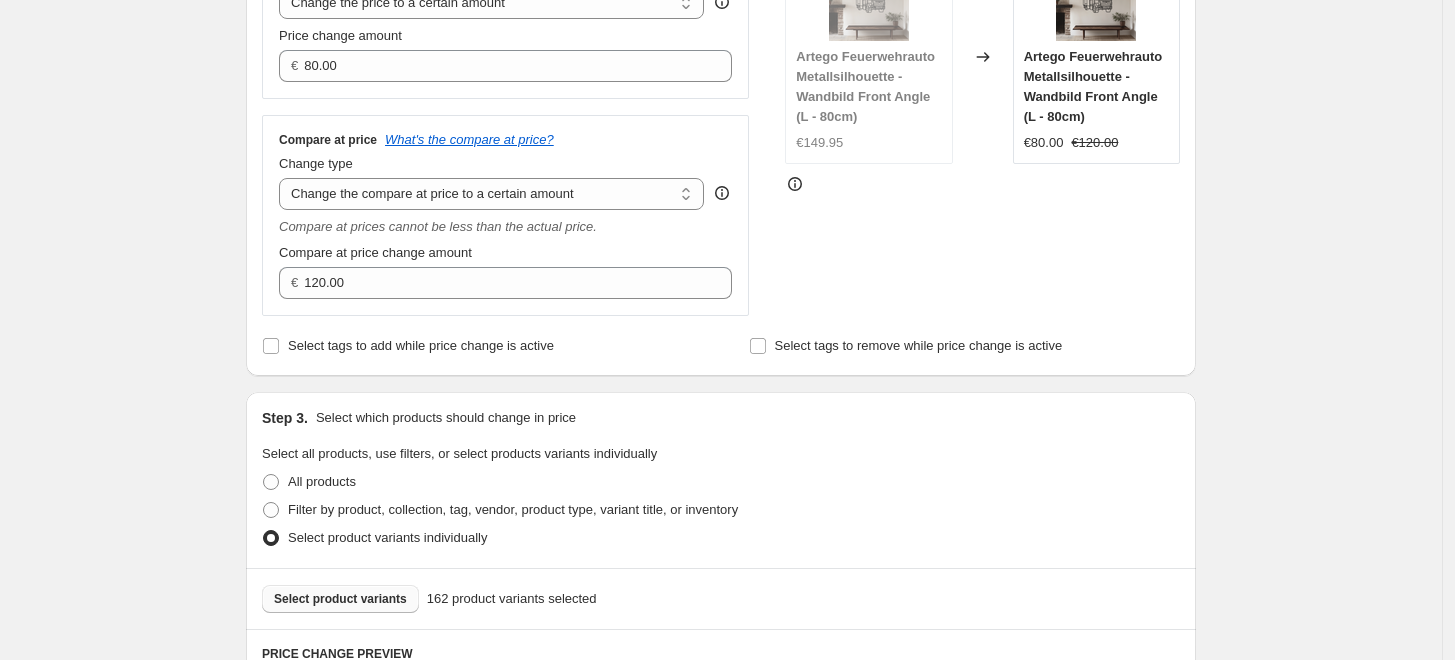 scroll, scrollTop: 333, scrollLeft: 0, axis: vertical 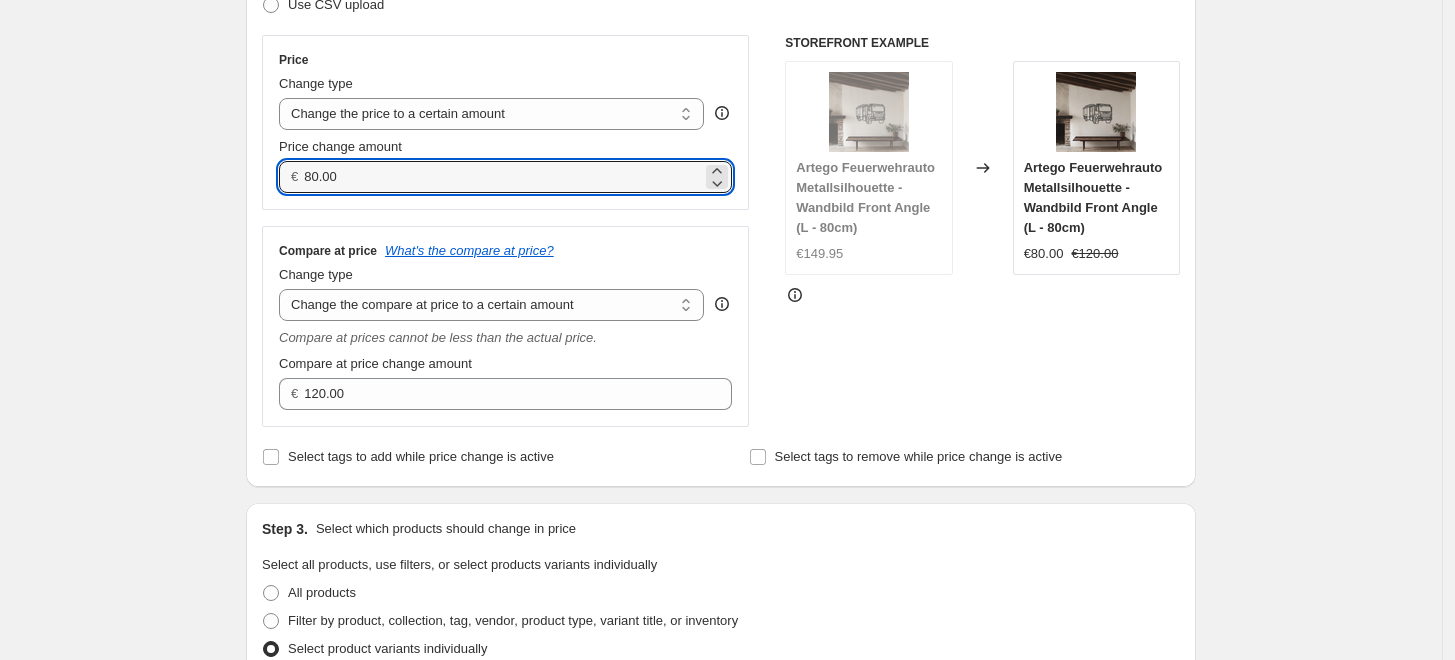 drag, startPoint x: 386, startPoint y: 183, endPoint x: 278, endPoint y: 180, distance: 108.04166 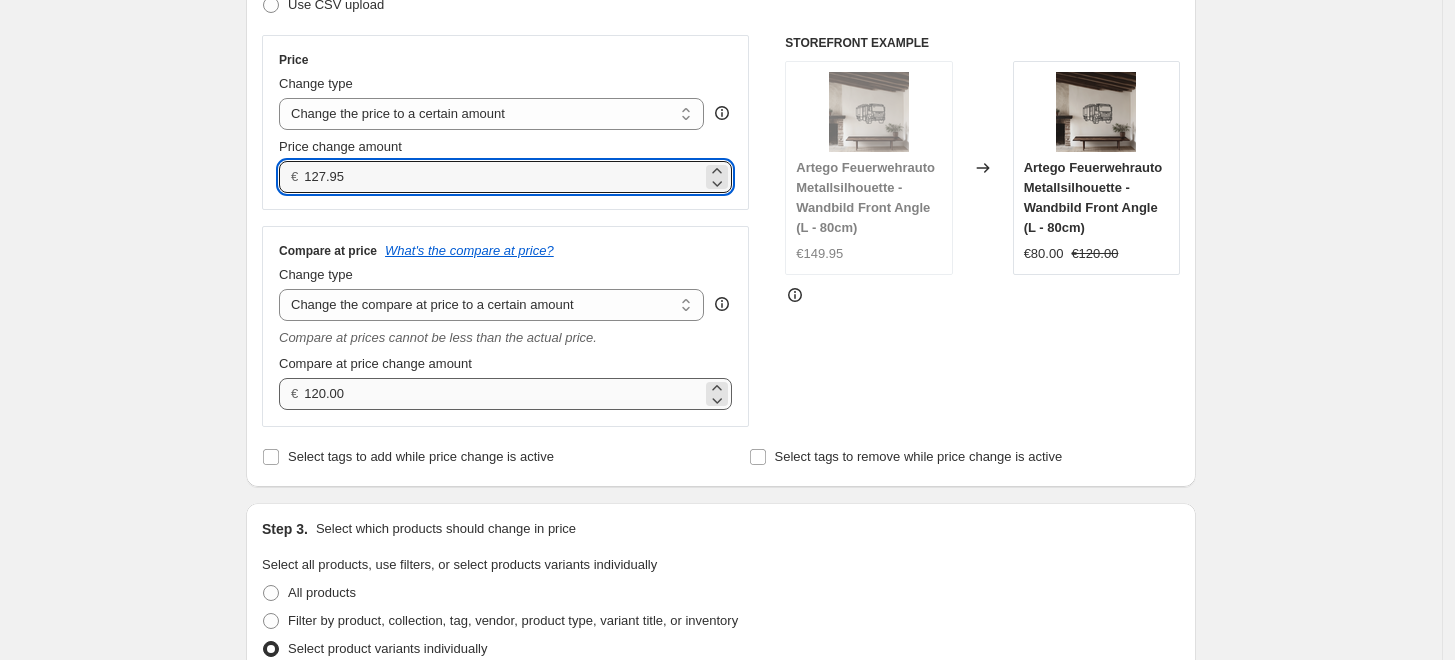 type on "127.95" 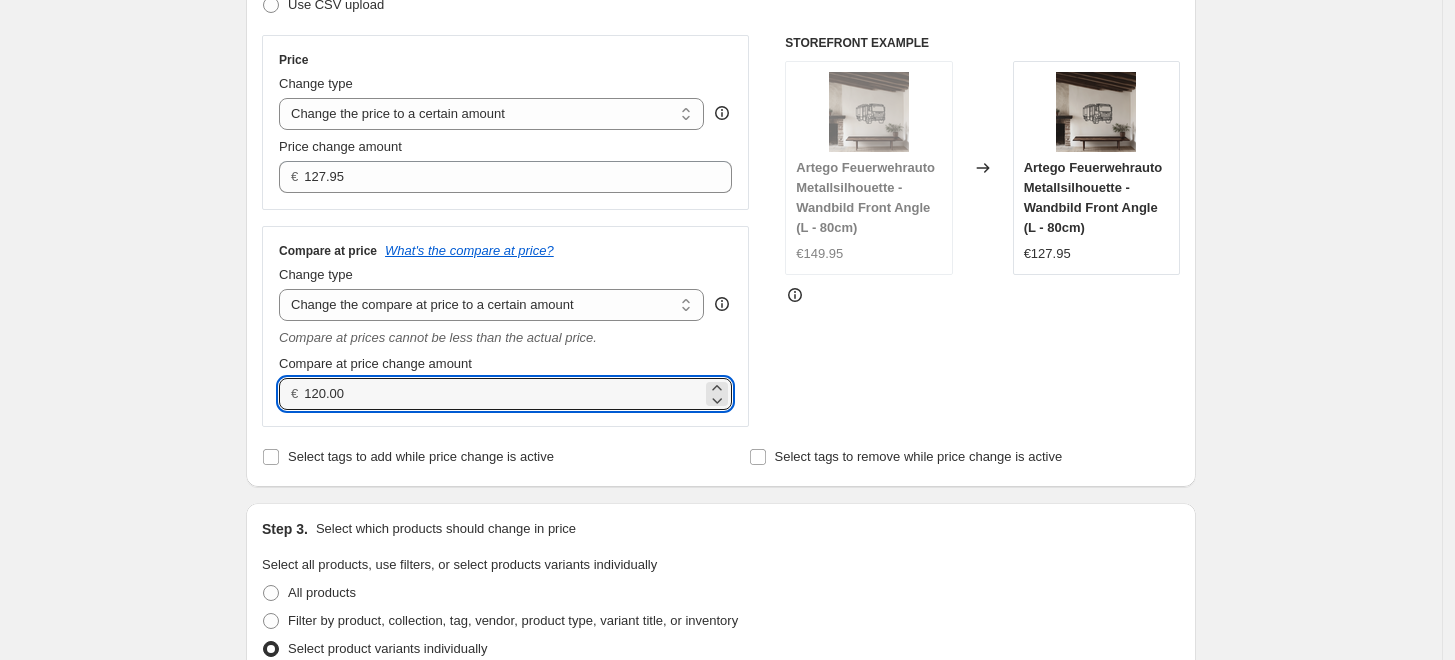 drag, startPoint x: 371, startPoint y: 393, endPoint x: 234, endPoint y: 406, distance: 137.6154 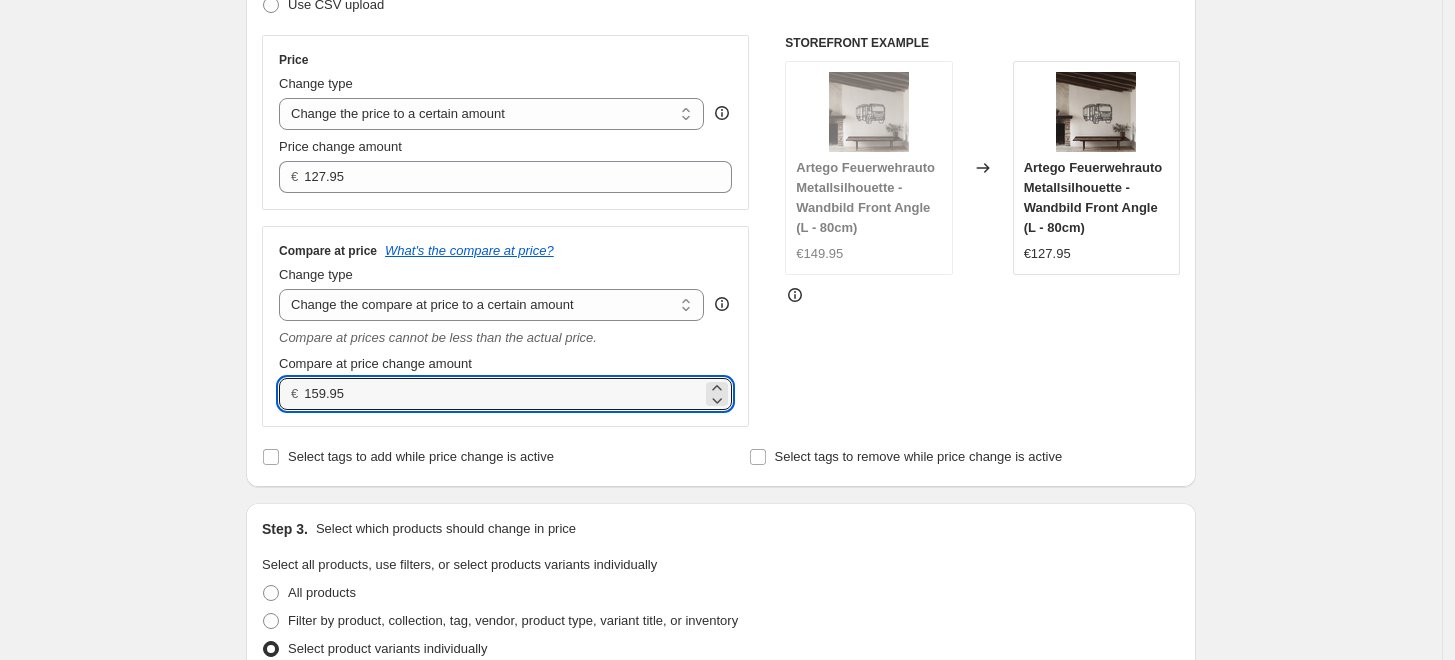 type on "159.95" 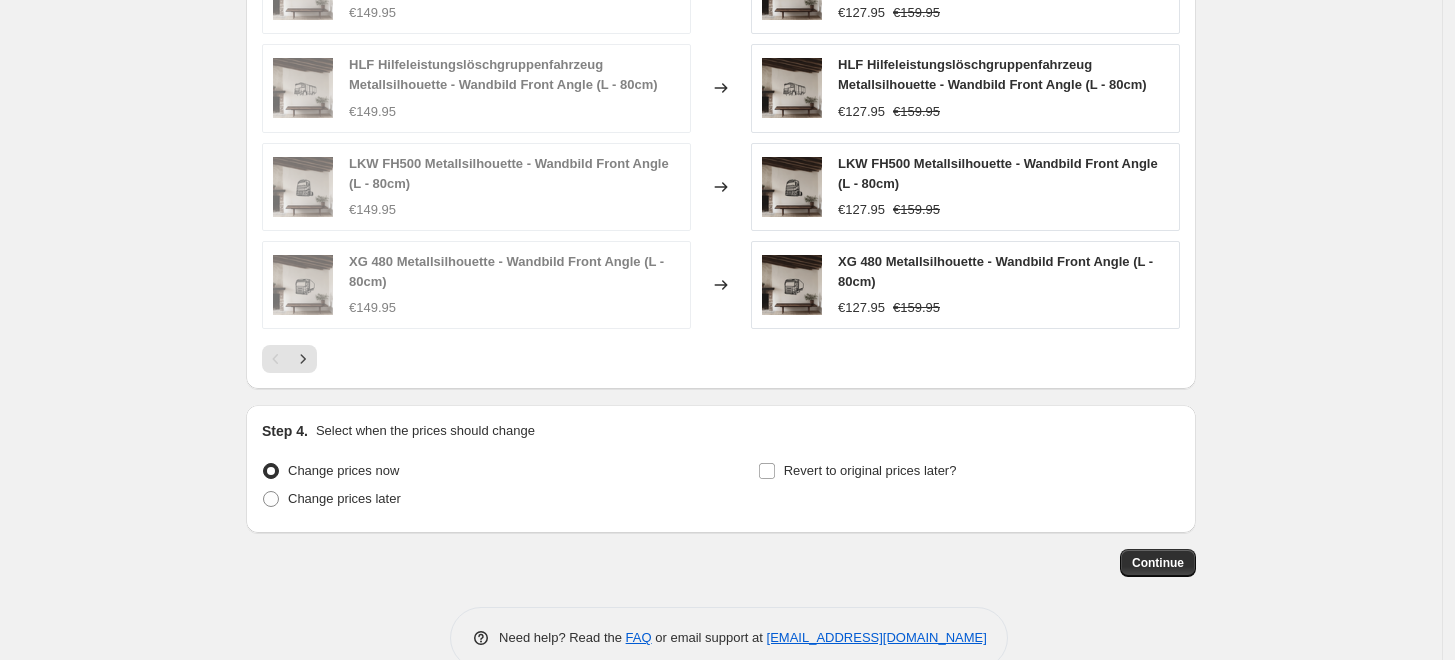 scroll, scrollTop: 1333, scrollLeft: 0, axis: vertical 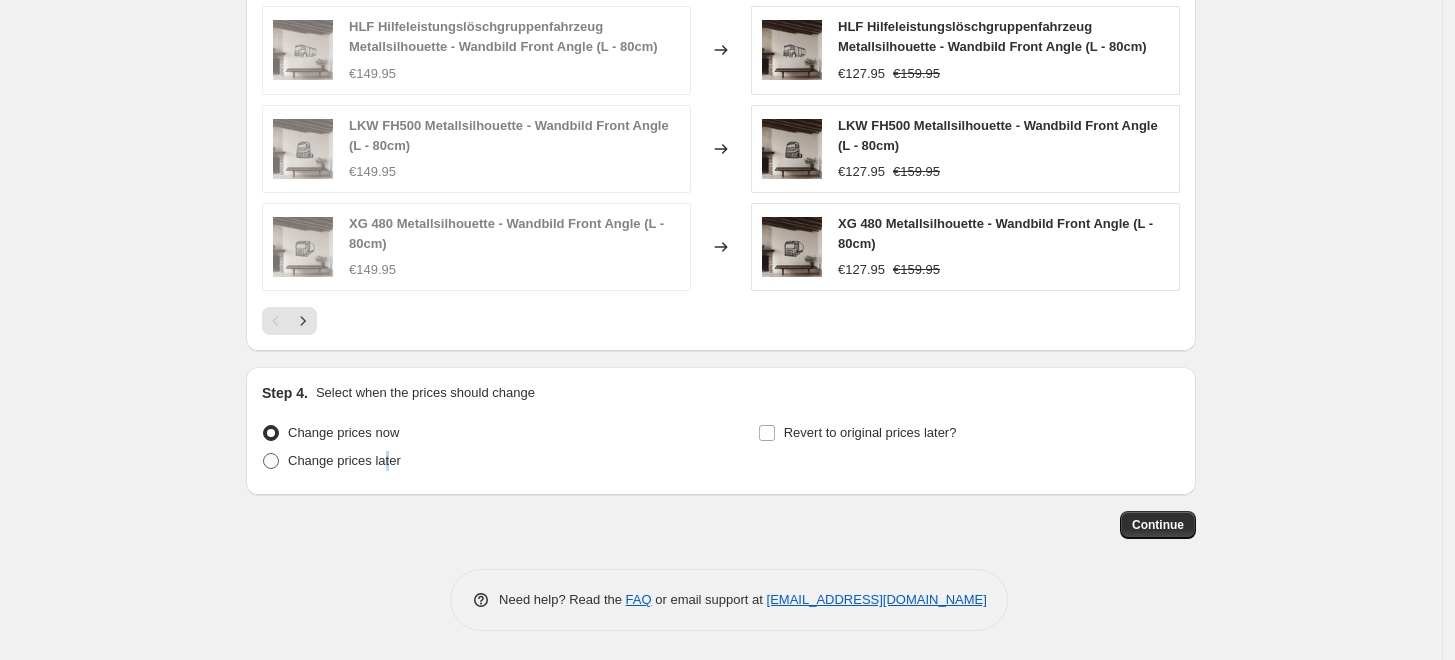 click on "Change prices later" at bounding box center (344, 460) 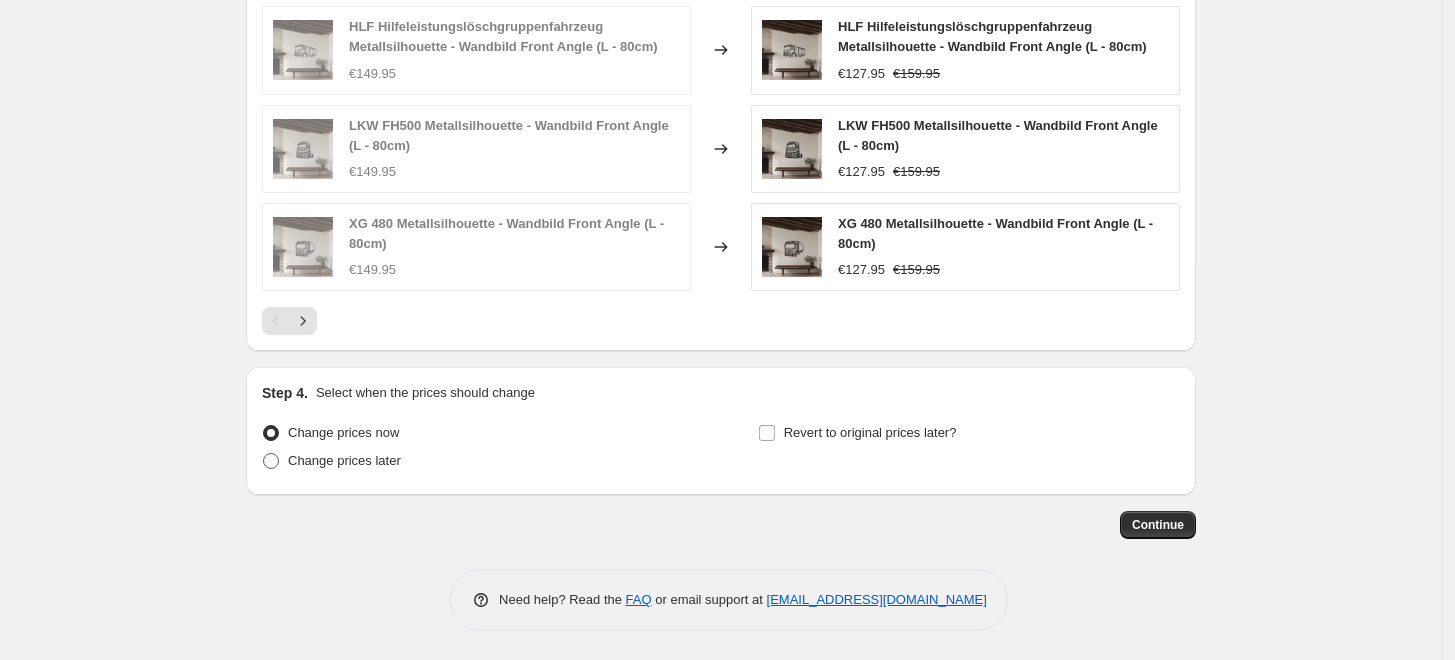 click on "Change prices later" at bounding box center (344, 460) 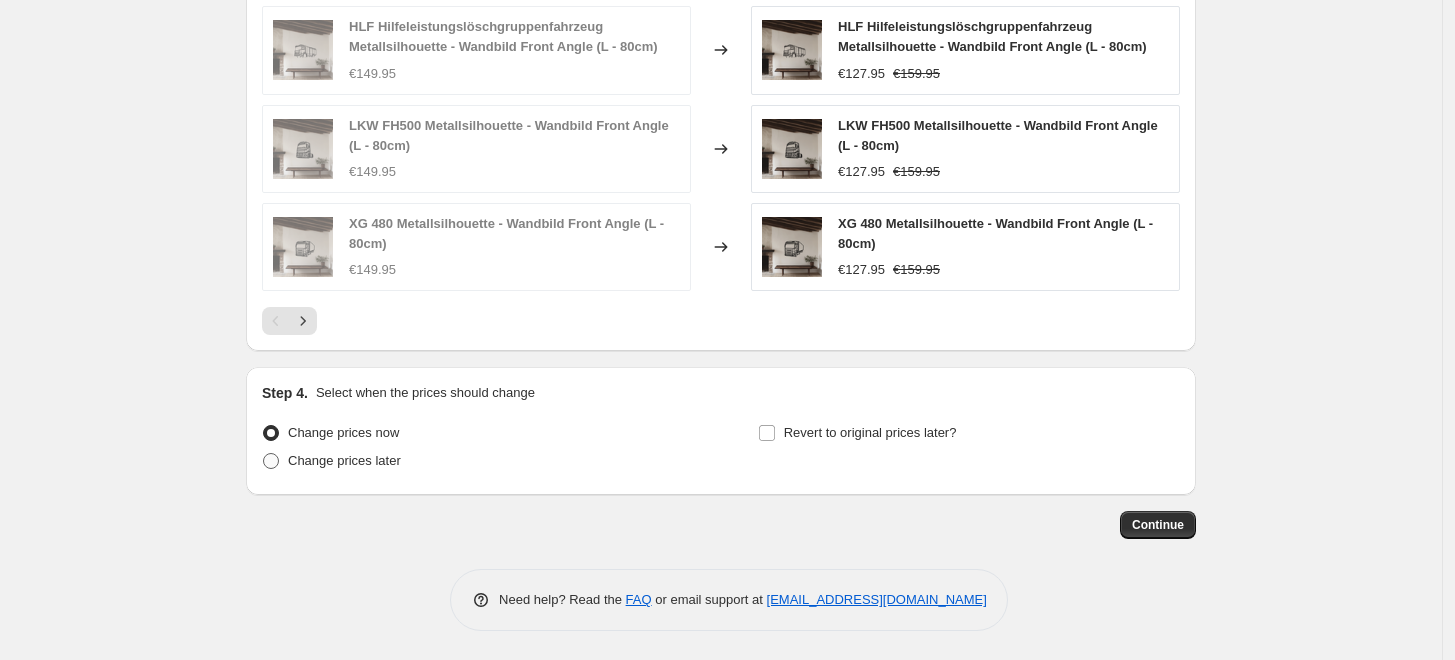 radio on "true" 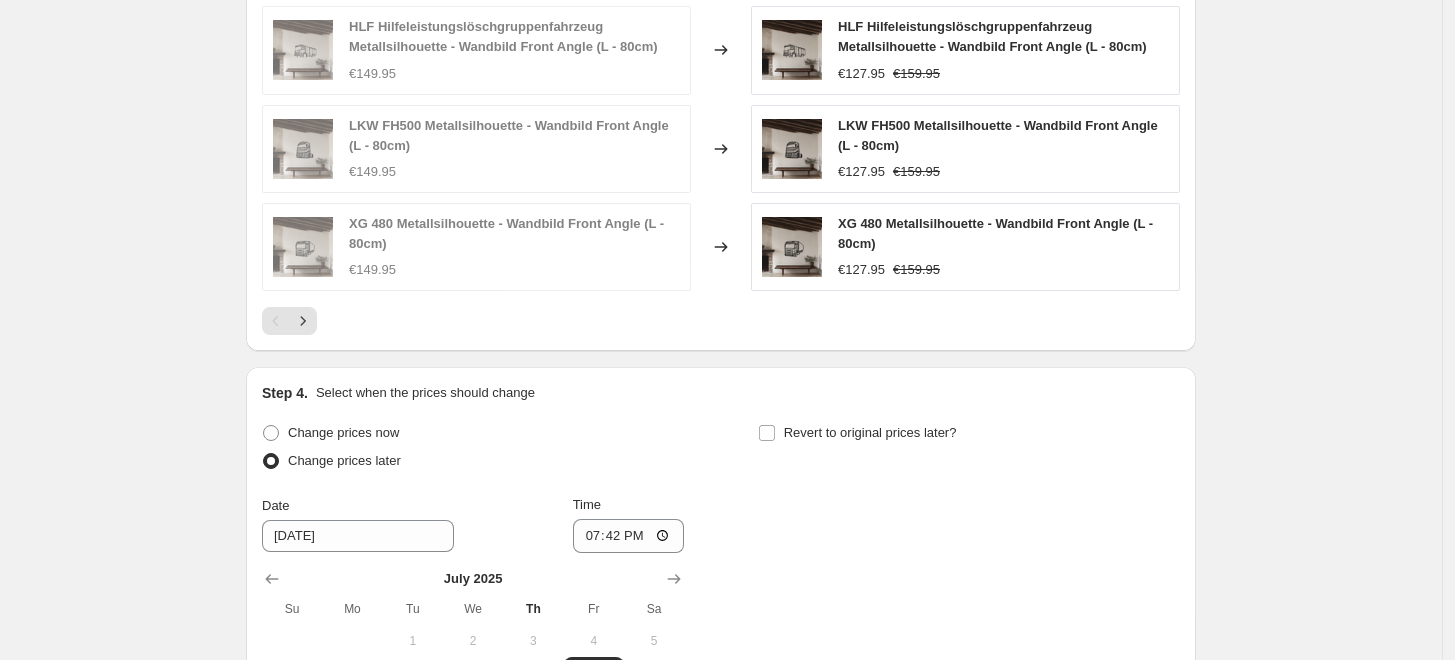 scroll, scrollTop: 1444, scrollLeft: 0, axis: vertical 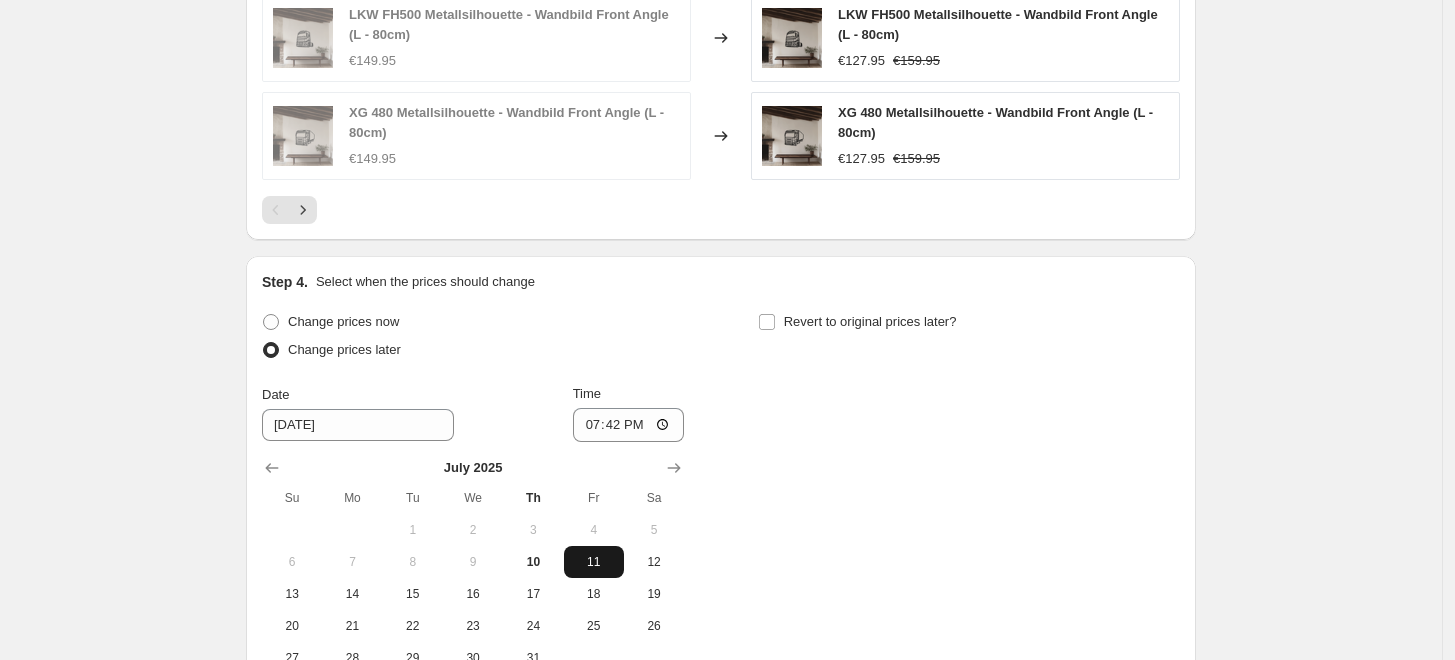 click on "11" at bounding box center (594, 562) 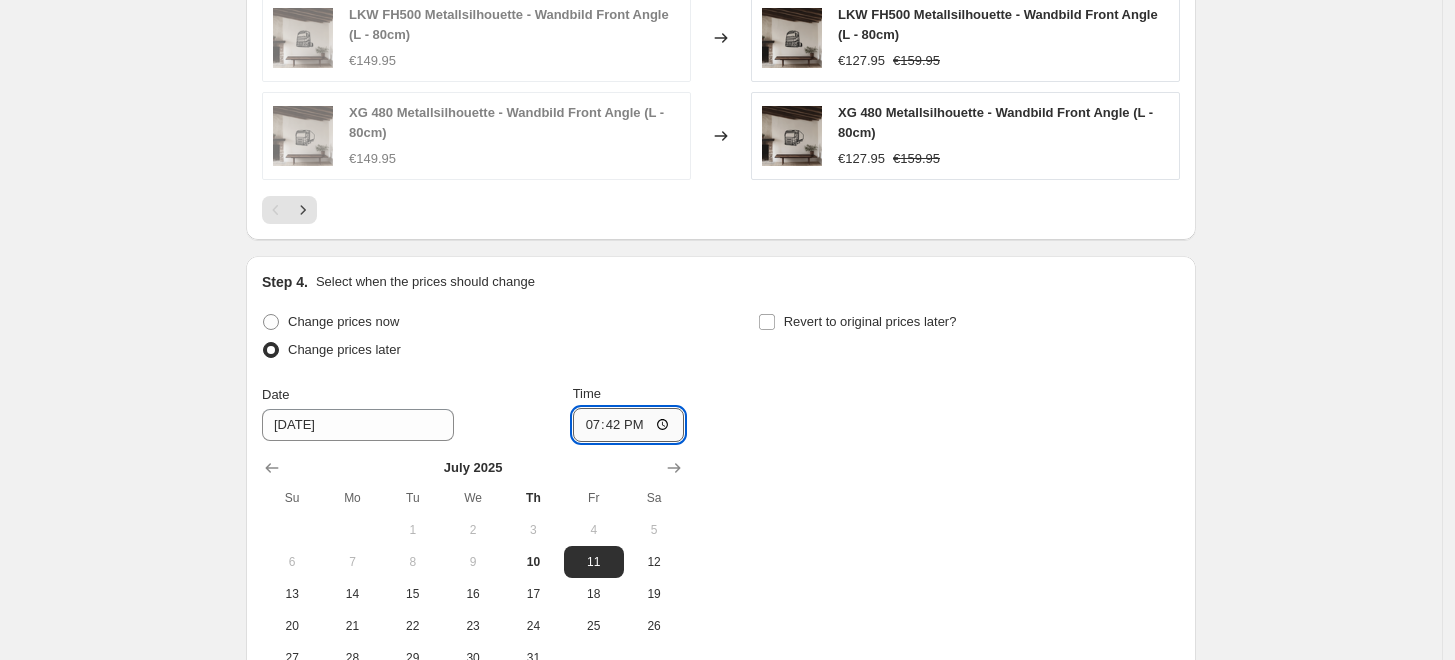 click on "19:42" at bounding box center (629, 425) 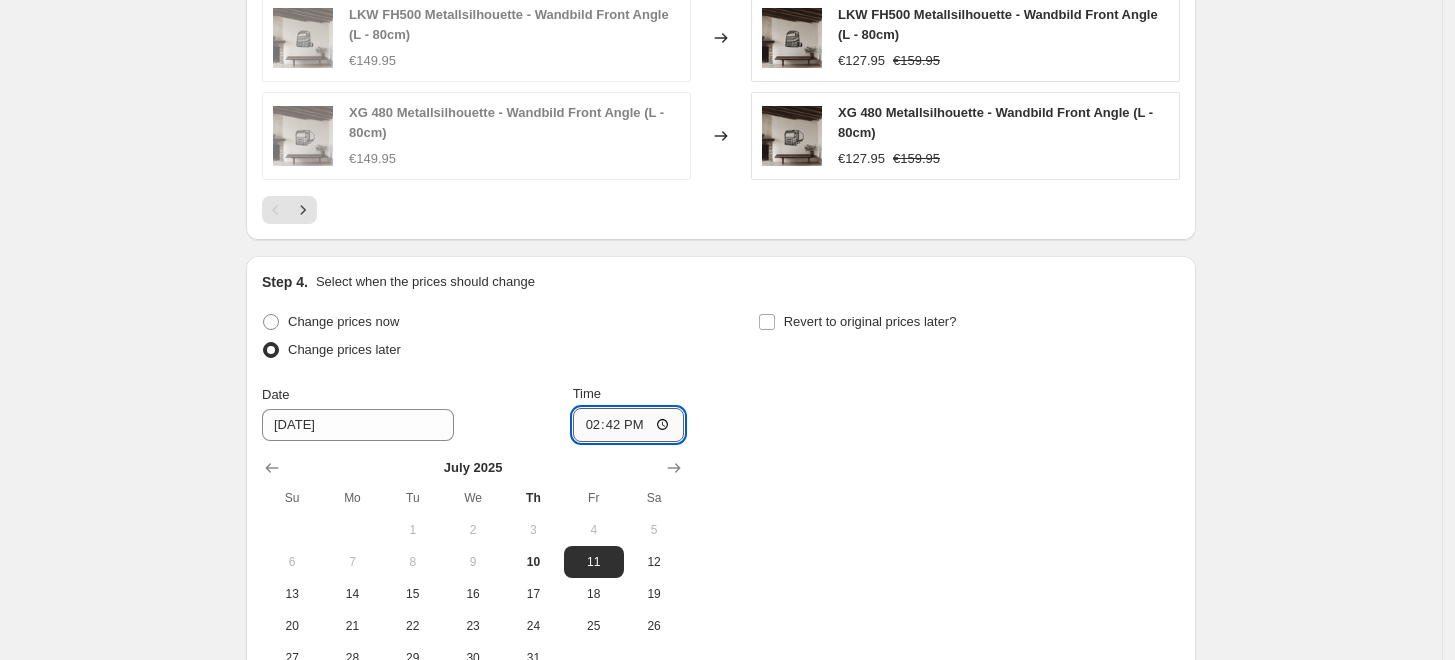type on "14:00" 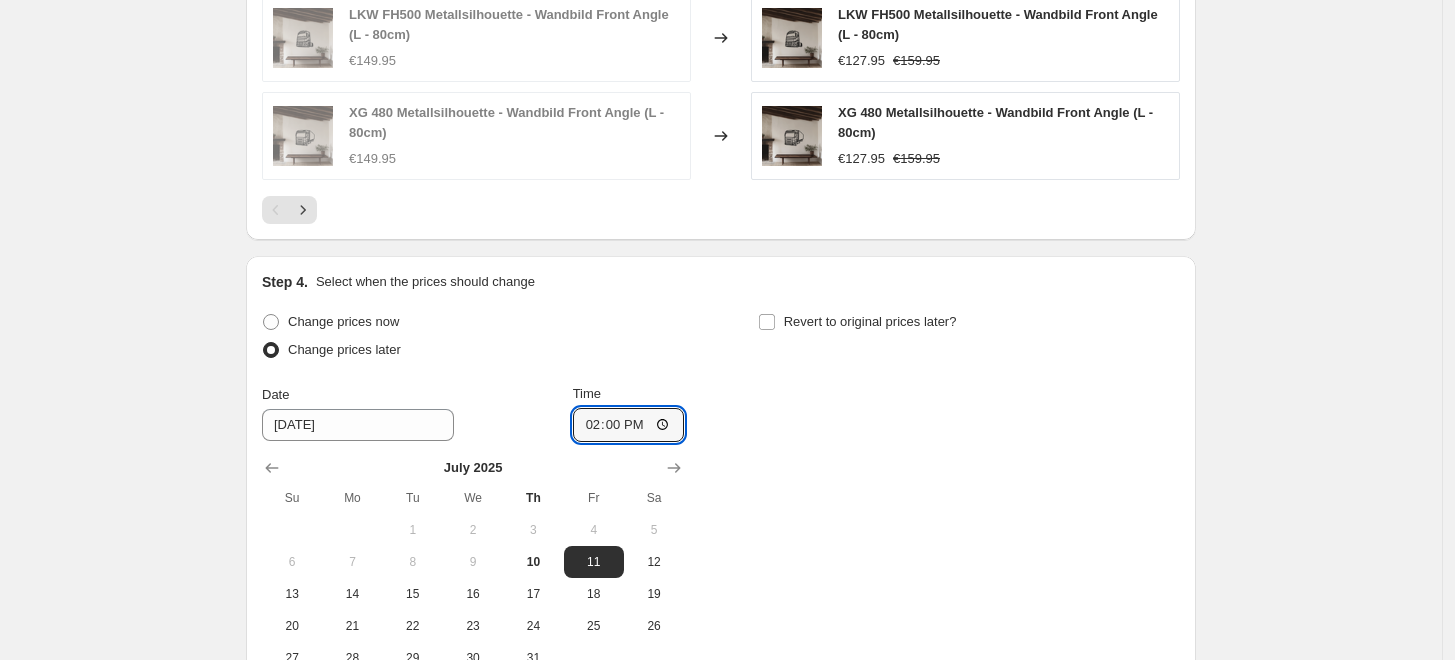 click on "Change prices now Change prices later Date 7/11/2025 Time 14:00 July   2025 Su Mo Tu We Th Fr Sa 1 2 3 4 5 6 7 8 9 10 11 12 13 14 15 16 17 18 19 20 21 22 23 24 25 26 27 28 29 30 31 Revert to original prices later?" at bounding box center (721, 491) 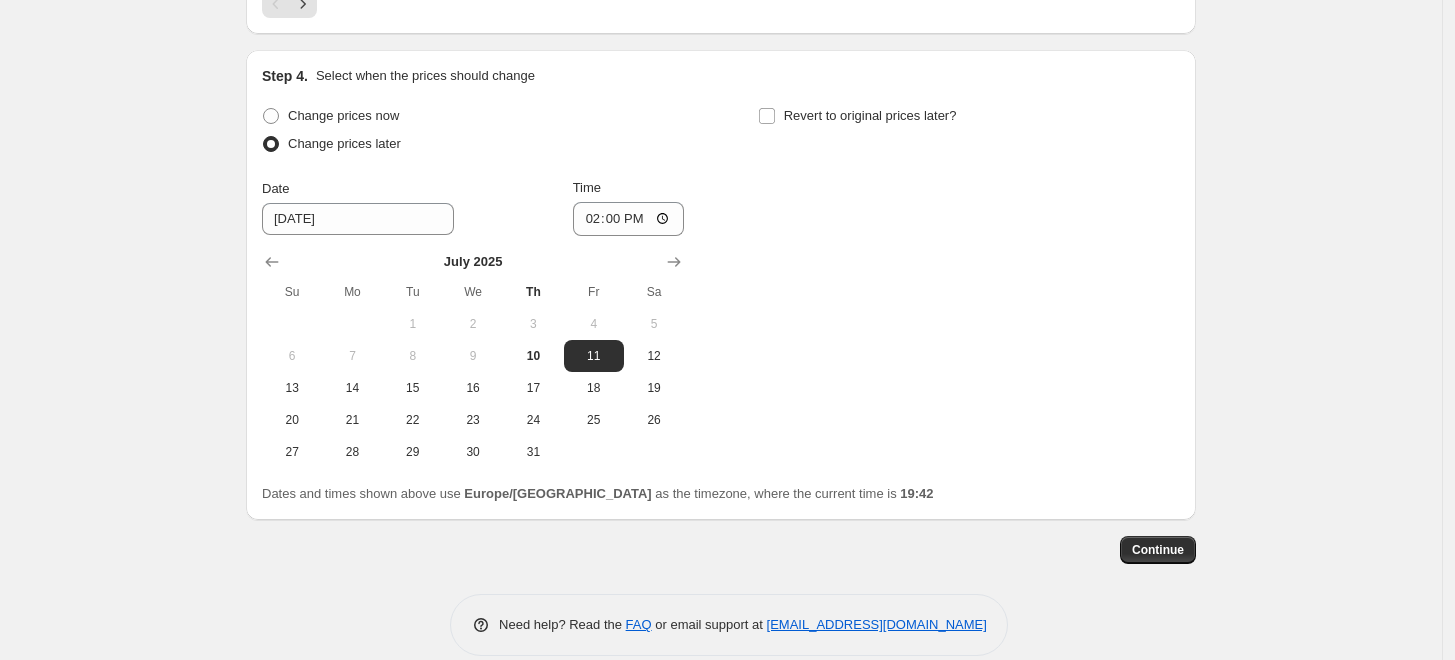 scroll, scrollTop: 1675, scrollLeft: 0, axis: vertical 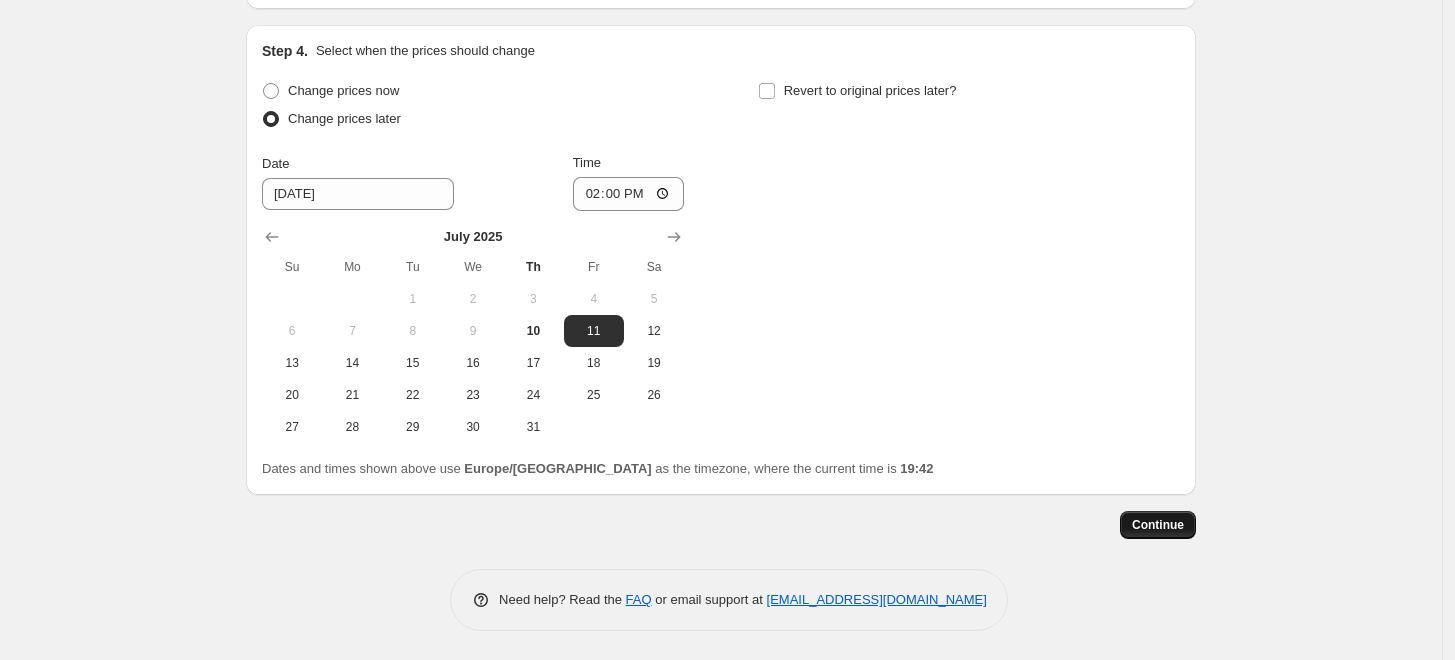 click on "Continue" at bounding box center (1158, 525) 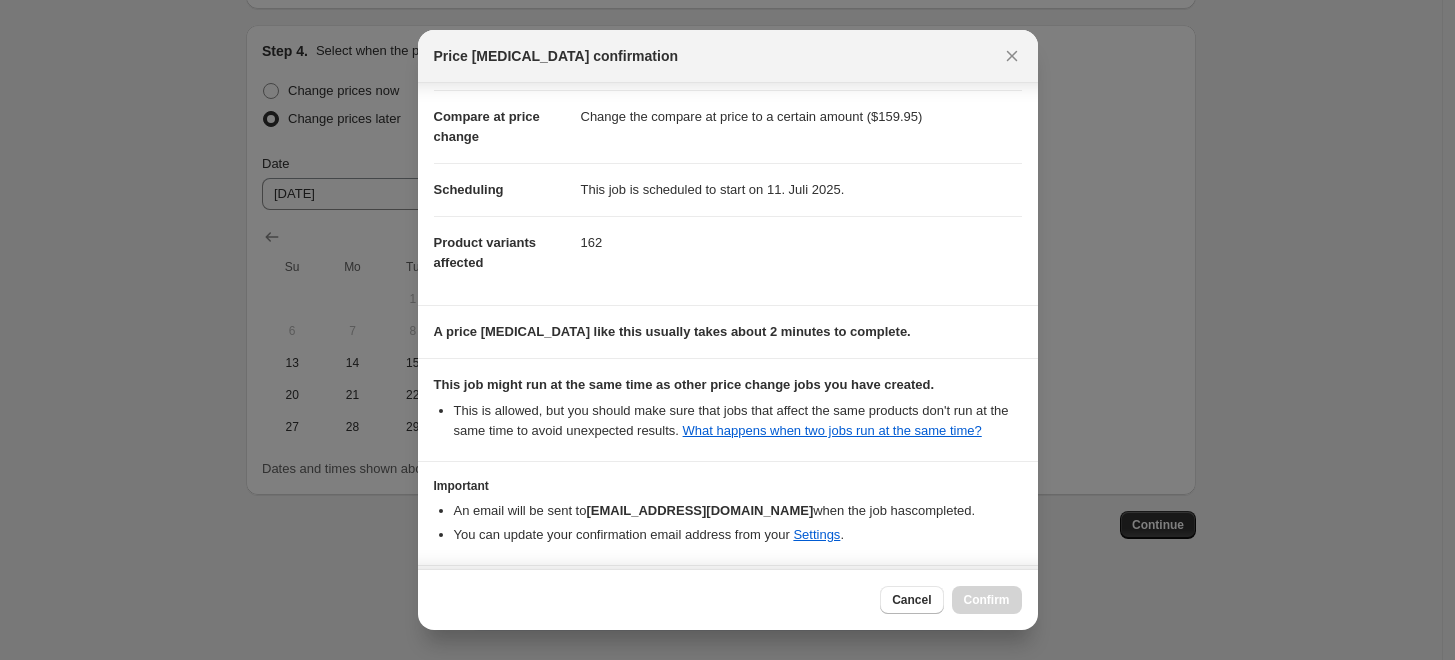 scroll, scrollTop: 155, scrollLeft: 0, axis: vertical 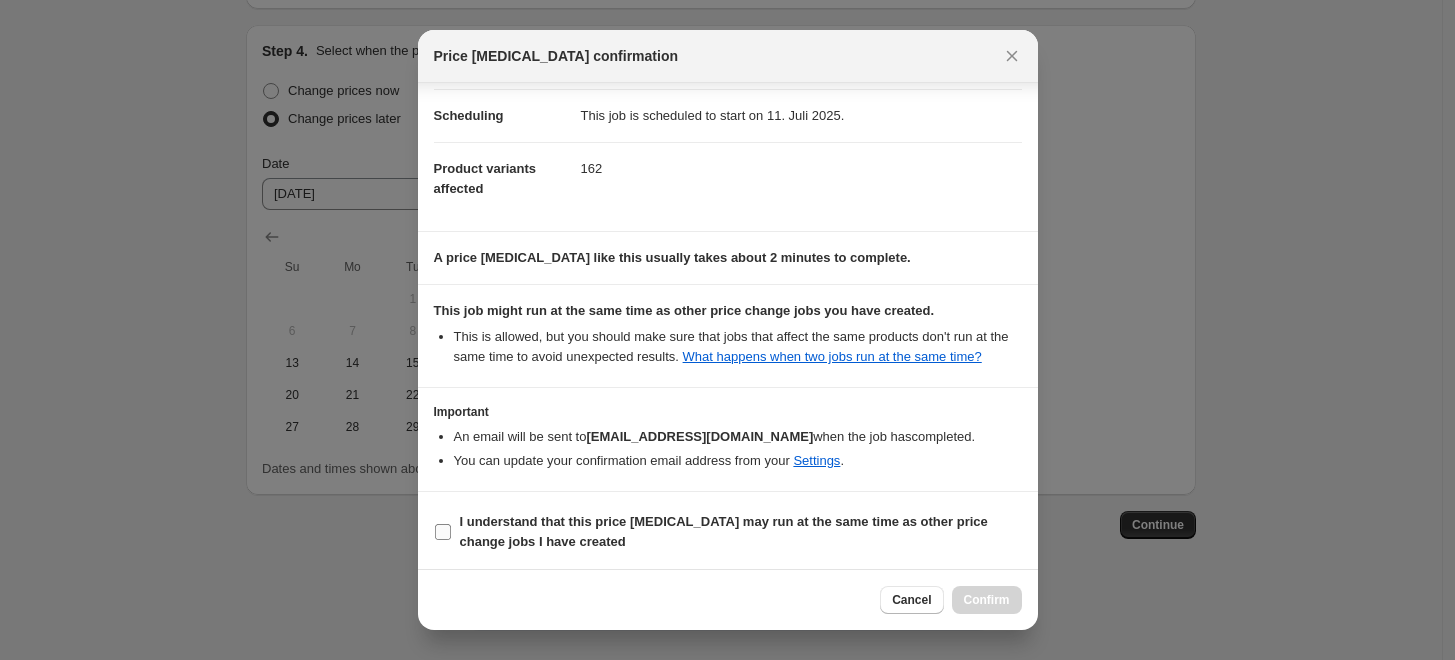 click on "I understand that this price [MEDICAL_DATA] may run at the same time as other price change jobs I have created" at bounding box center [724, 531] 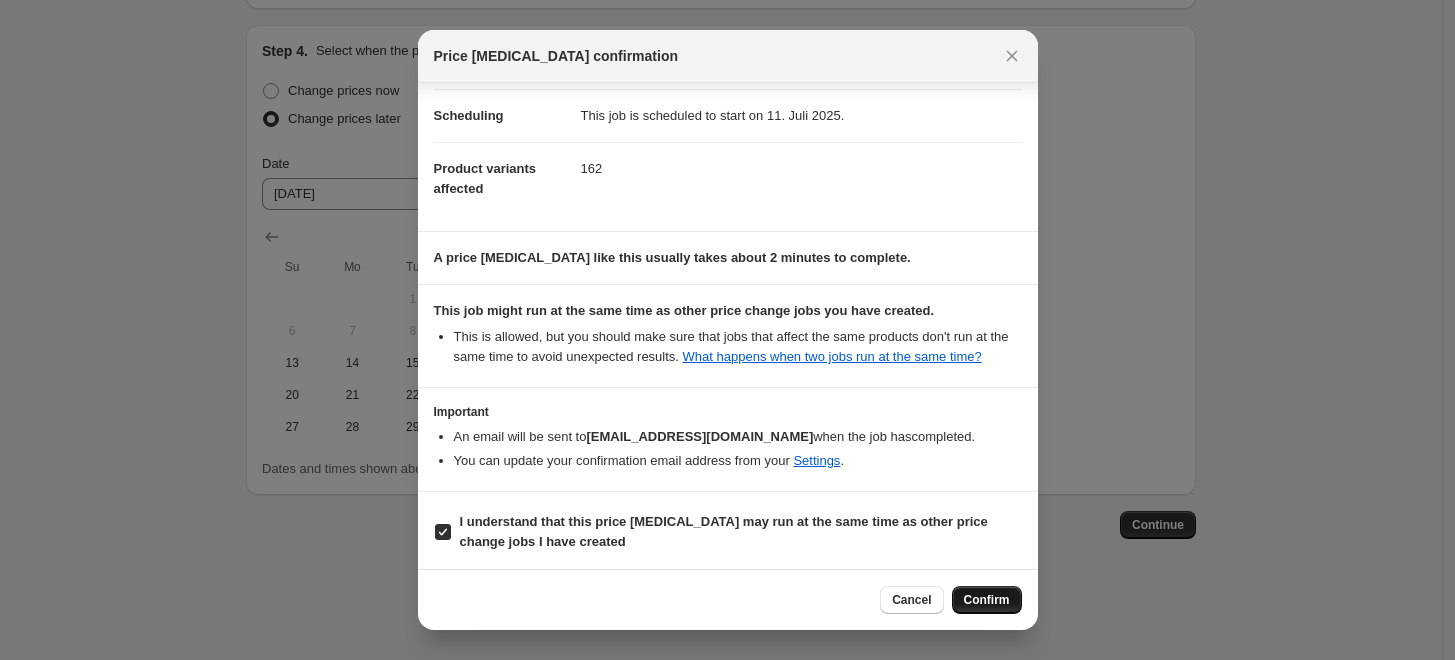 click on "Confirm" at bounding box center [987, 600] 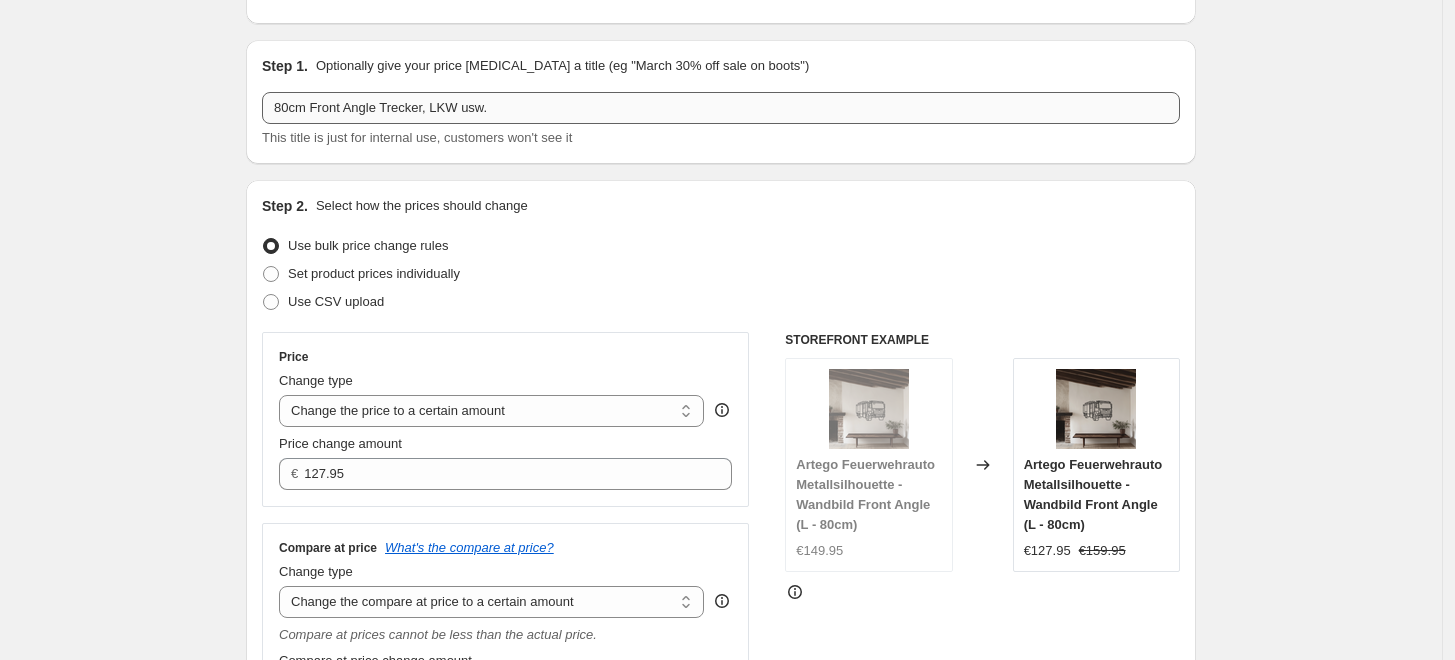 scroll, scrollTop: 120, scrollLeft: 0, axis: vertical 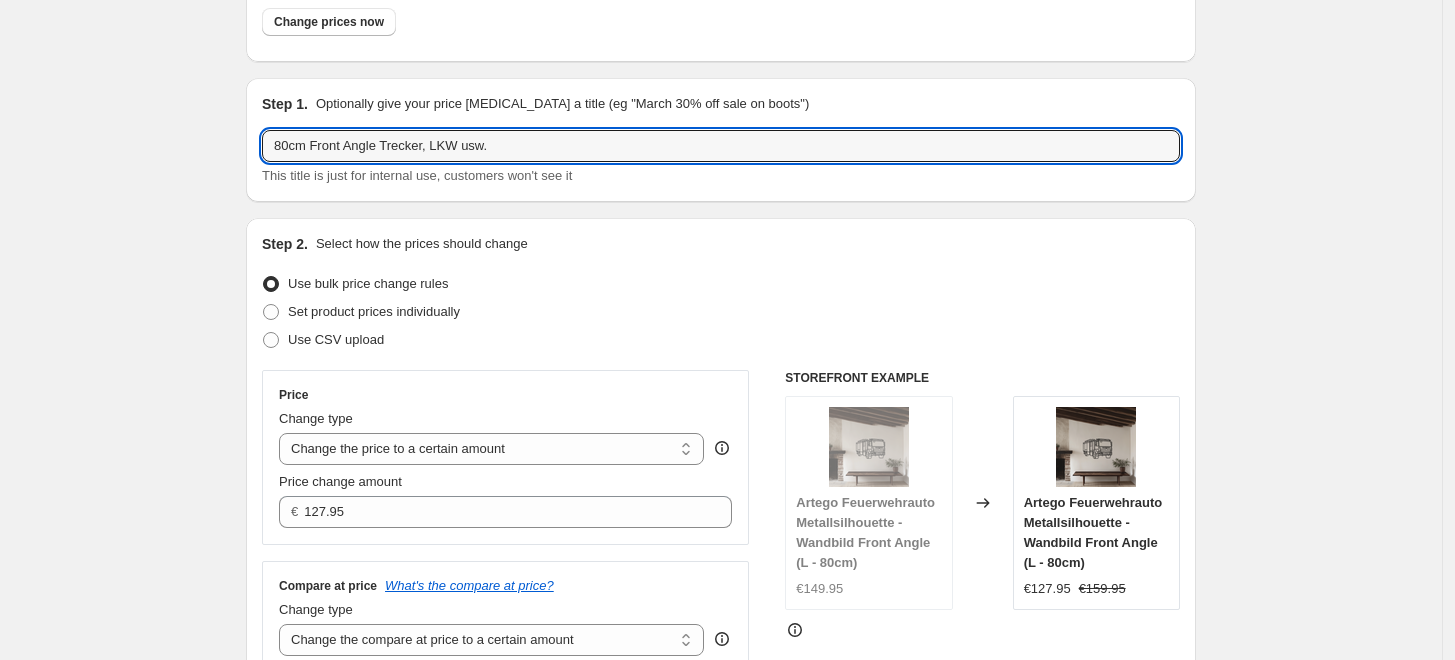 drag, startPoint x: 193, startPoint y: 152, endPoint x: 123, endPoint y: 152, distance: 70 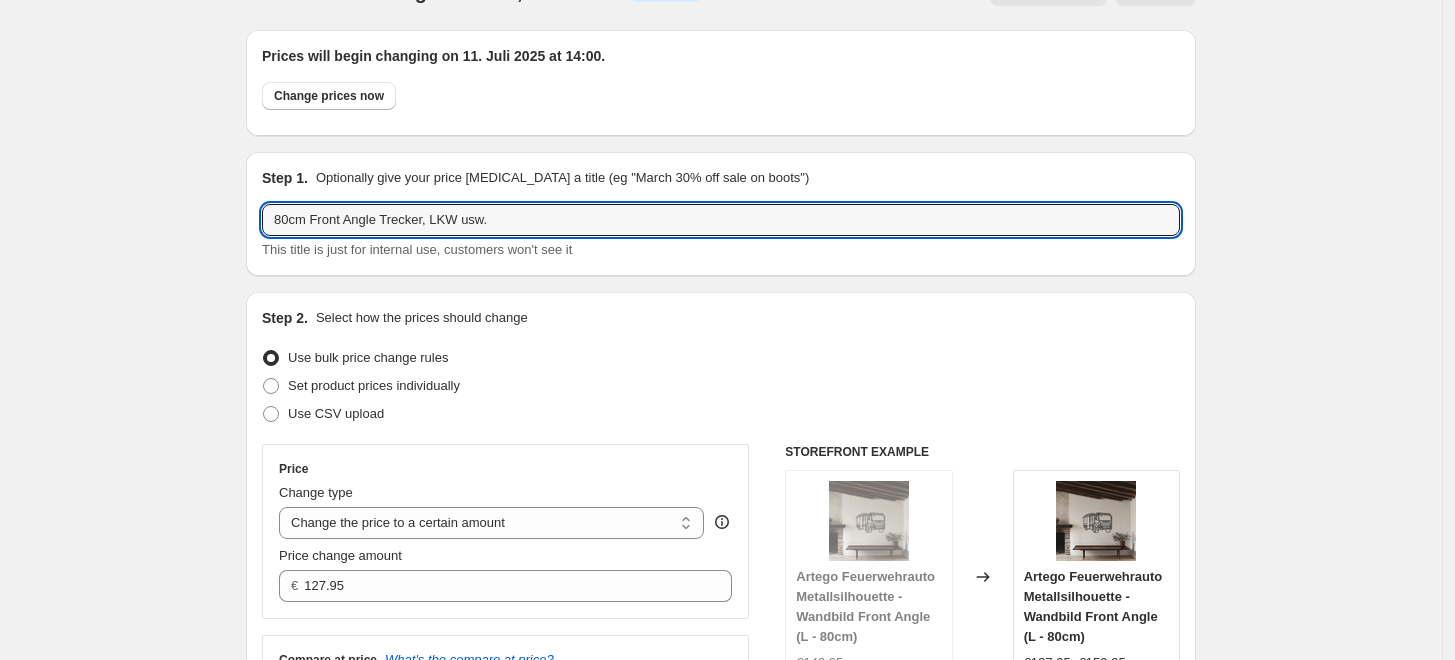 scroll, scrollTop: 0, scrollLeft: 0, axis: both 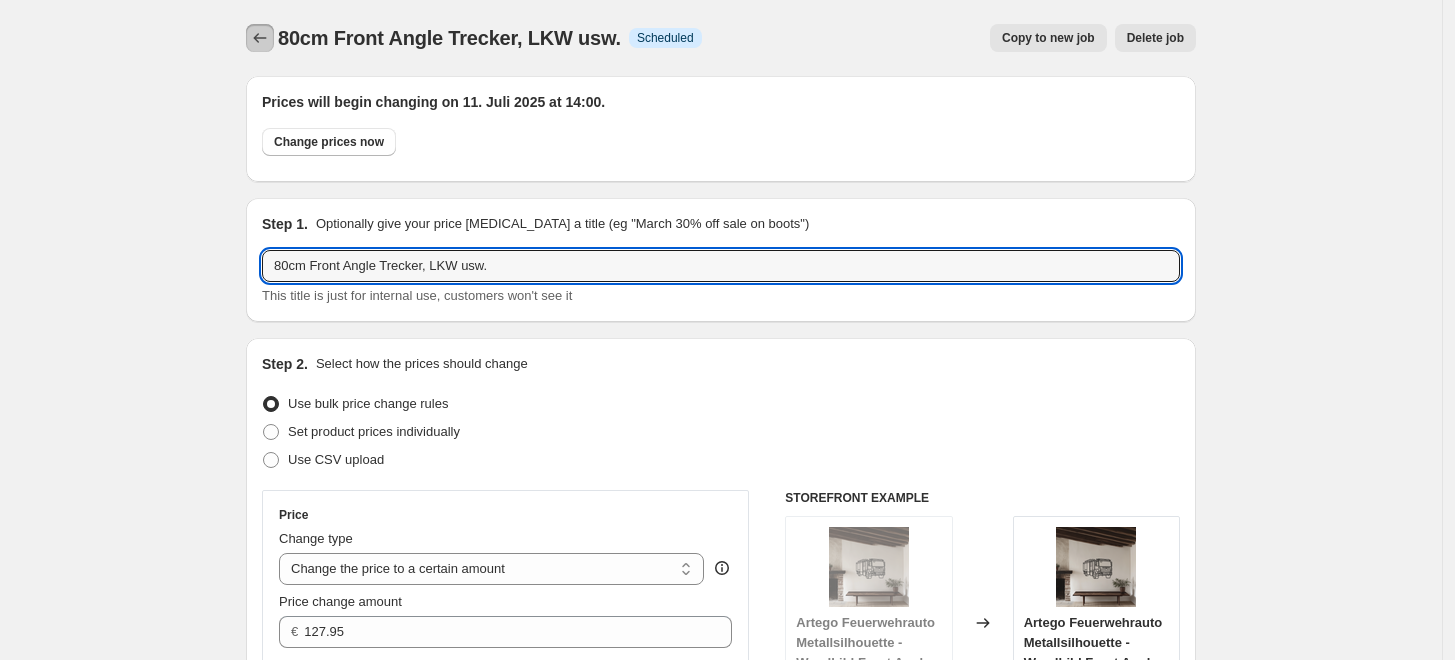click at bounding box center (260, 38) 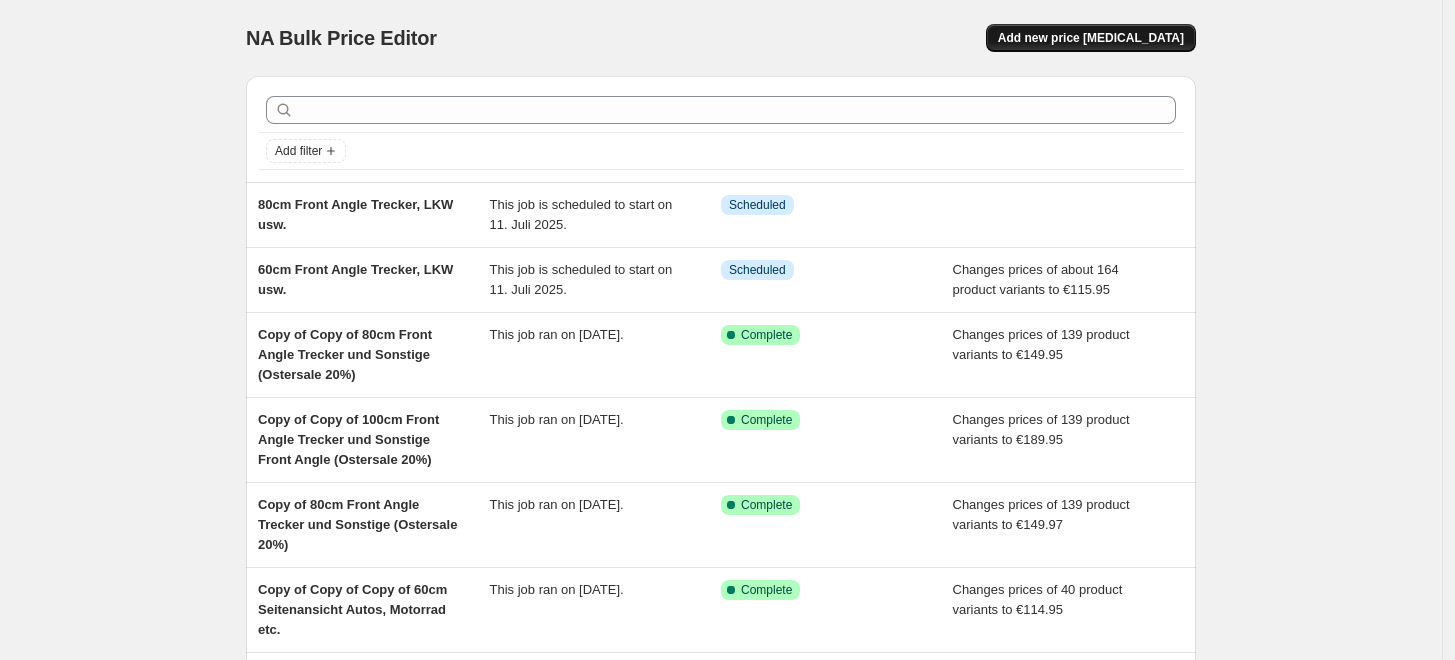 click on "Add new price [MEDICAL_DATA]" at bounding box center [1091, 38] 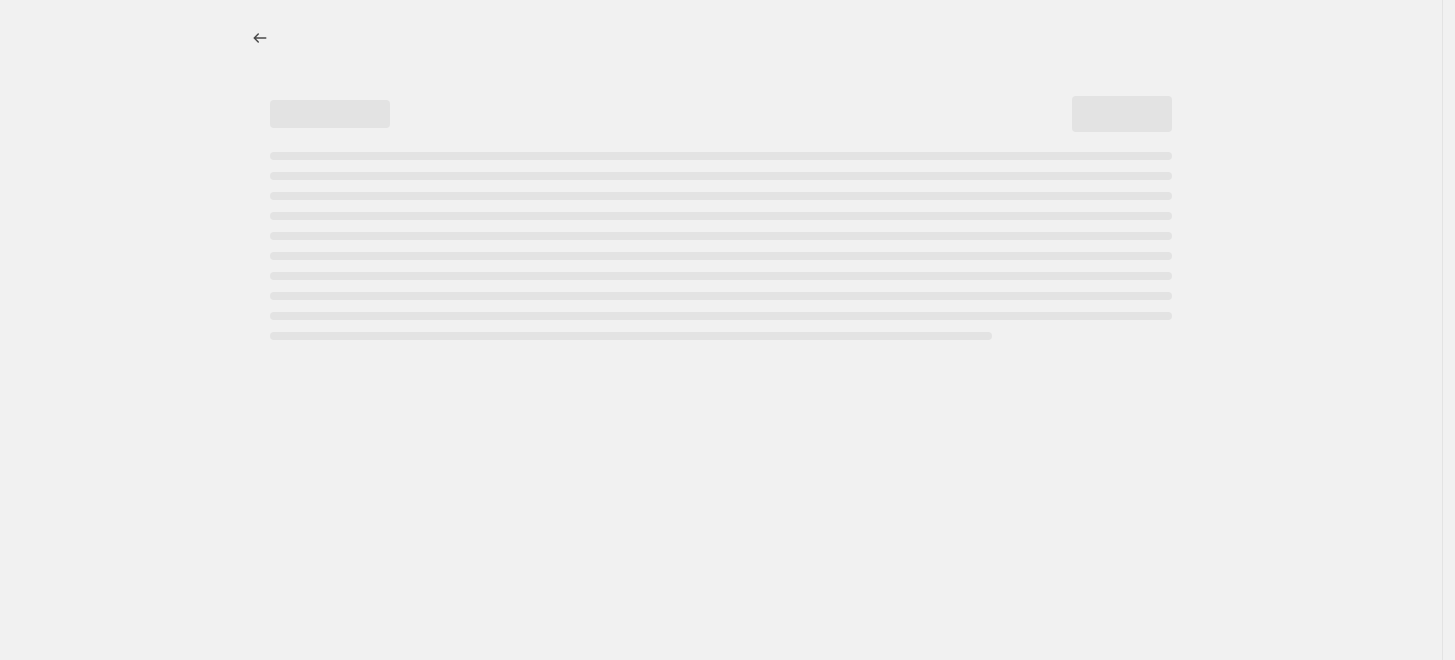select on "percentage" 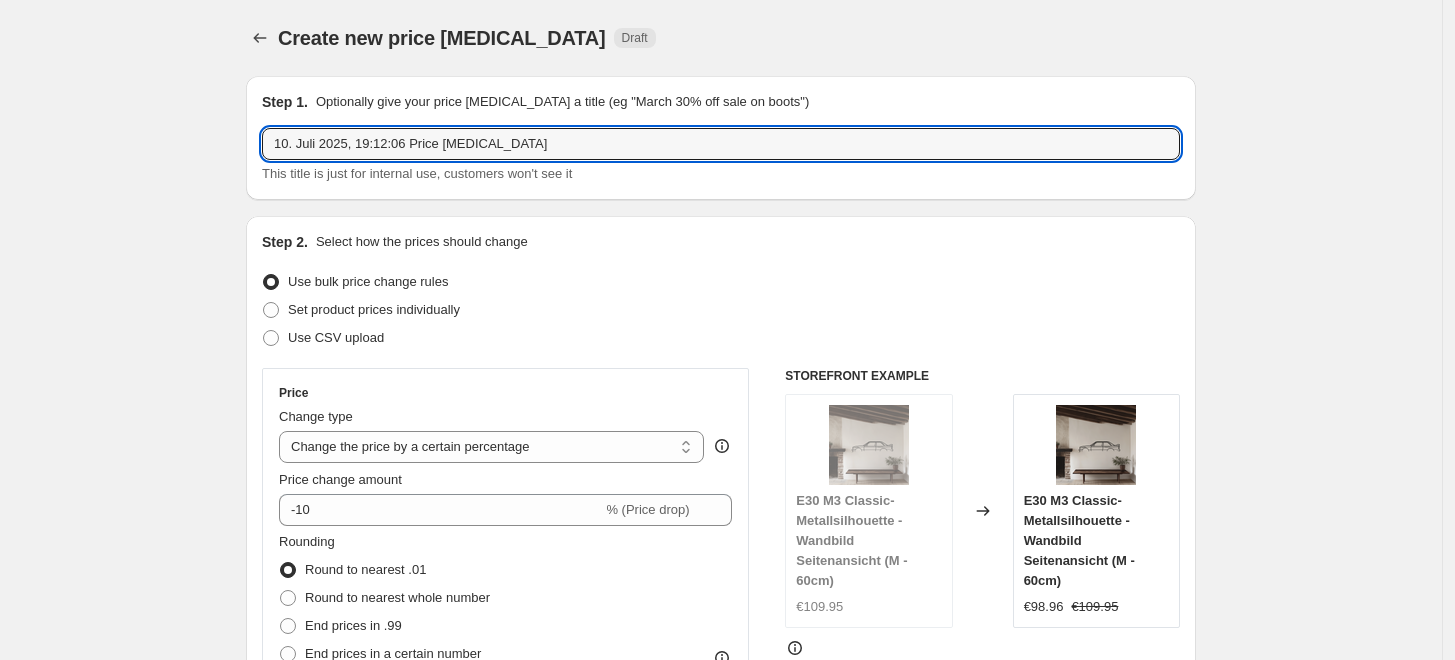 drag, startPoint x: 680, startPoint y: 141, endPoint x: -130, endPoint y: 155, distance: 810.121 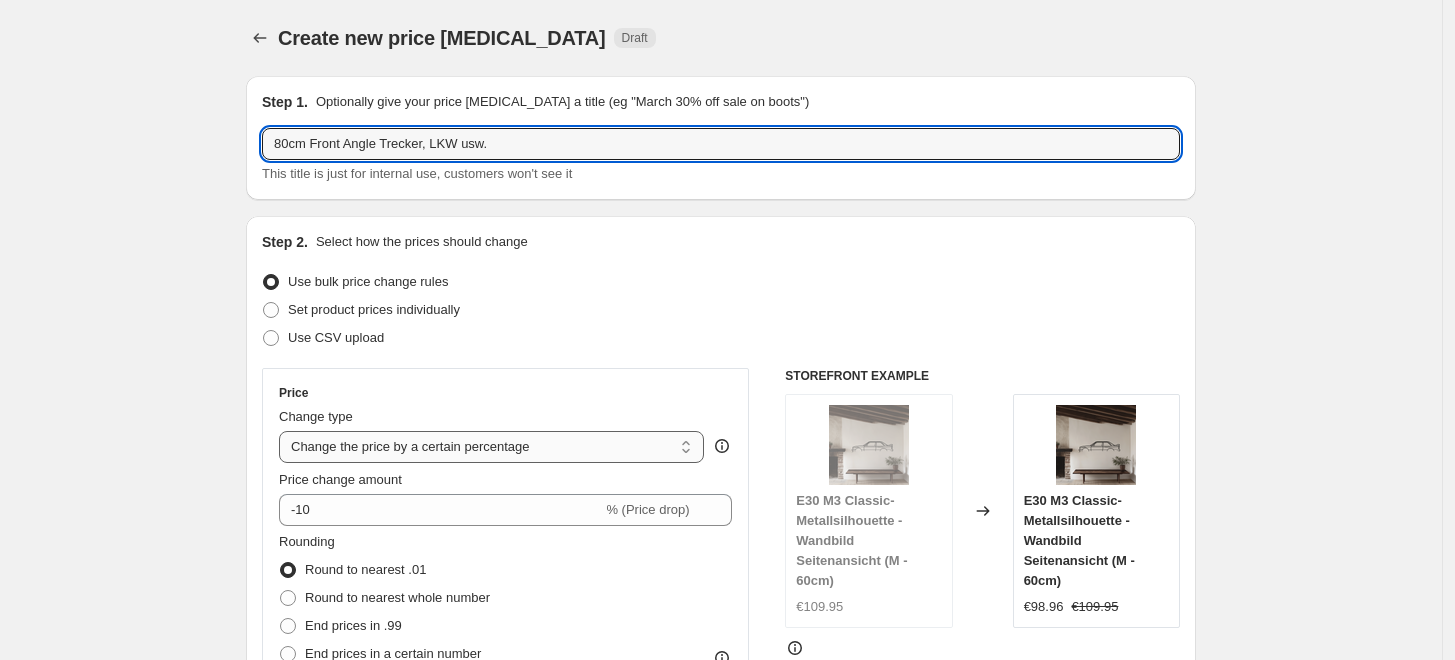type on "80cm Front Angle Trecker, LKW usw." 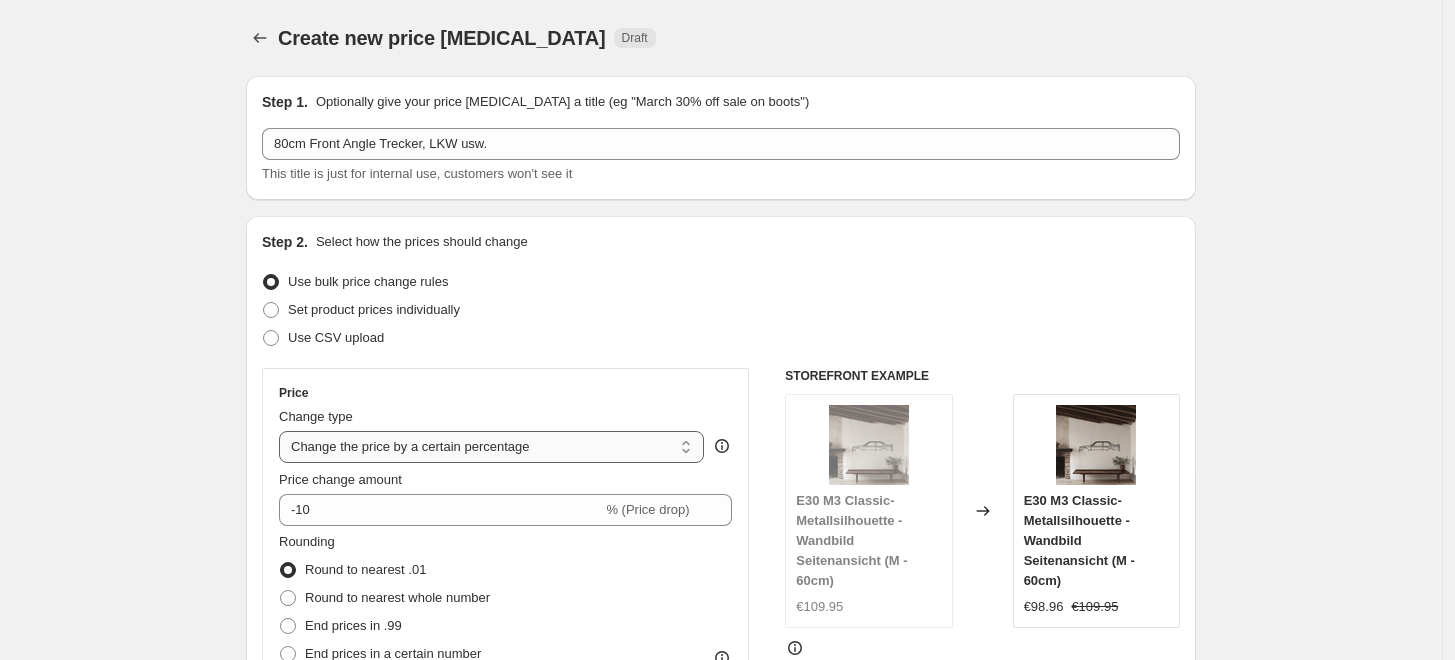select on "to" 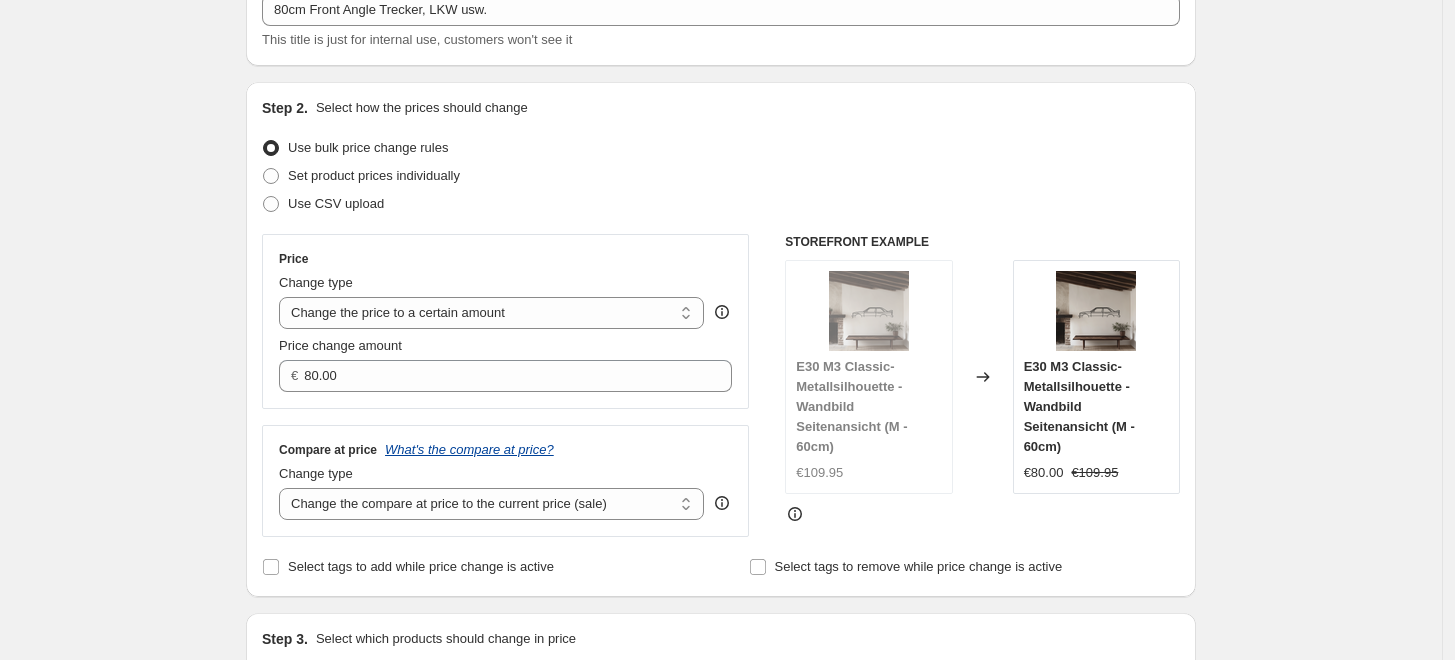 scroll, scrollTop: 222, scrollLeft: 0, axis: vertical 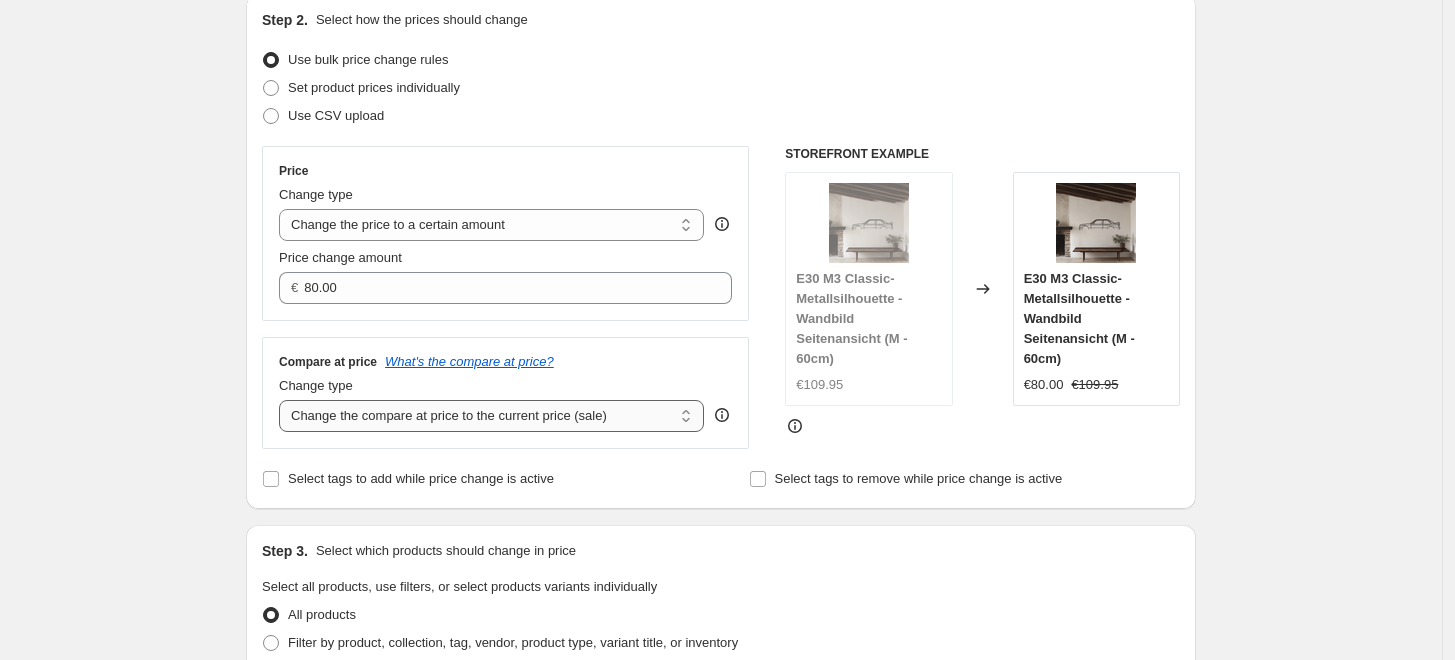 click on "Change the compare at price to the current price (sale) Change the compare at price to a certain amount Change the compare at price by a certain amount Change the compare at price by a certain percentage Change the compare at price by a certain amount relative to the actual price Change the compare at price by a certain percentage relative to the actual price Don't change the compare at price Remove the compare at price" at bounding box center [491, 416] 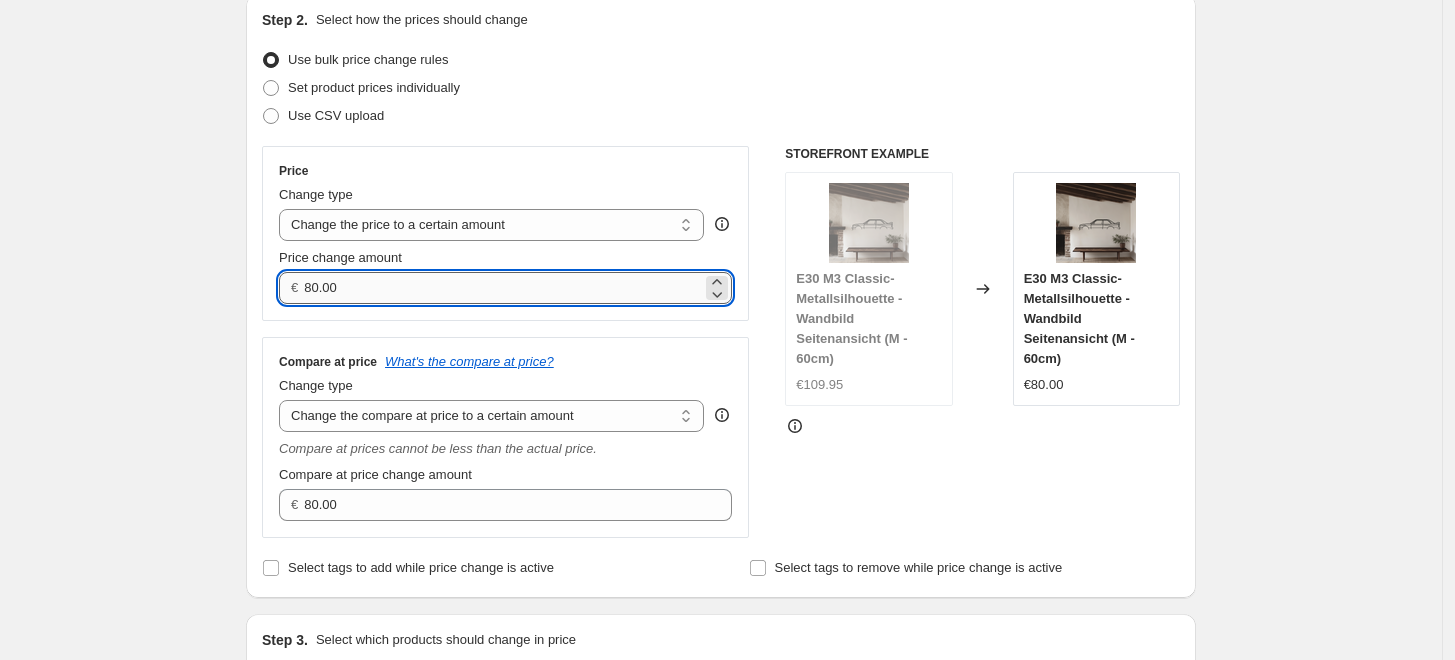 click on "80.00" at bounding box center [502, 288] 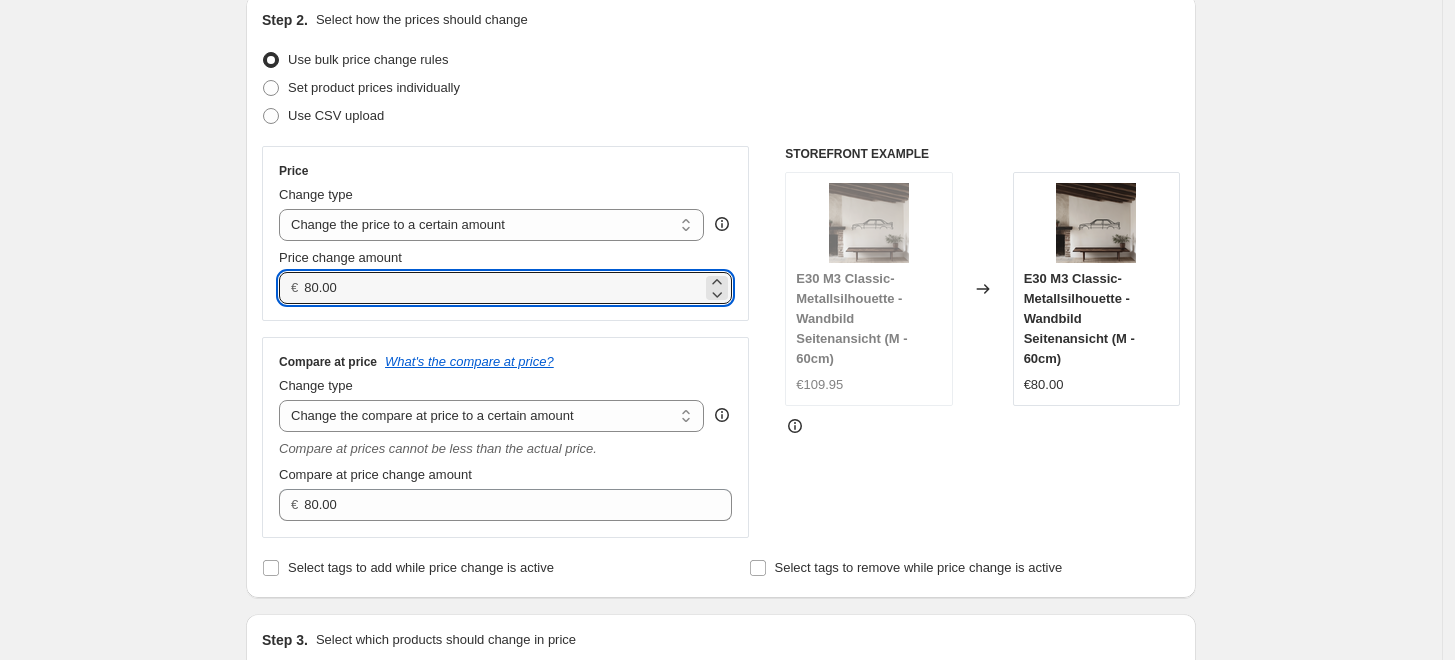 drag, startPoint x: 385, startPoint y: 294, endPoint x: 256, endPoint y: 285, distance: 129.31357 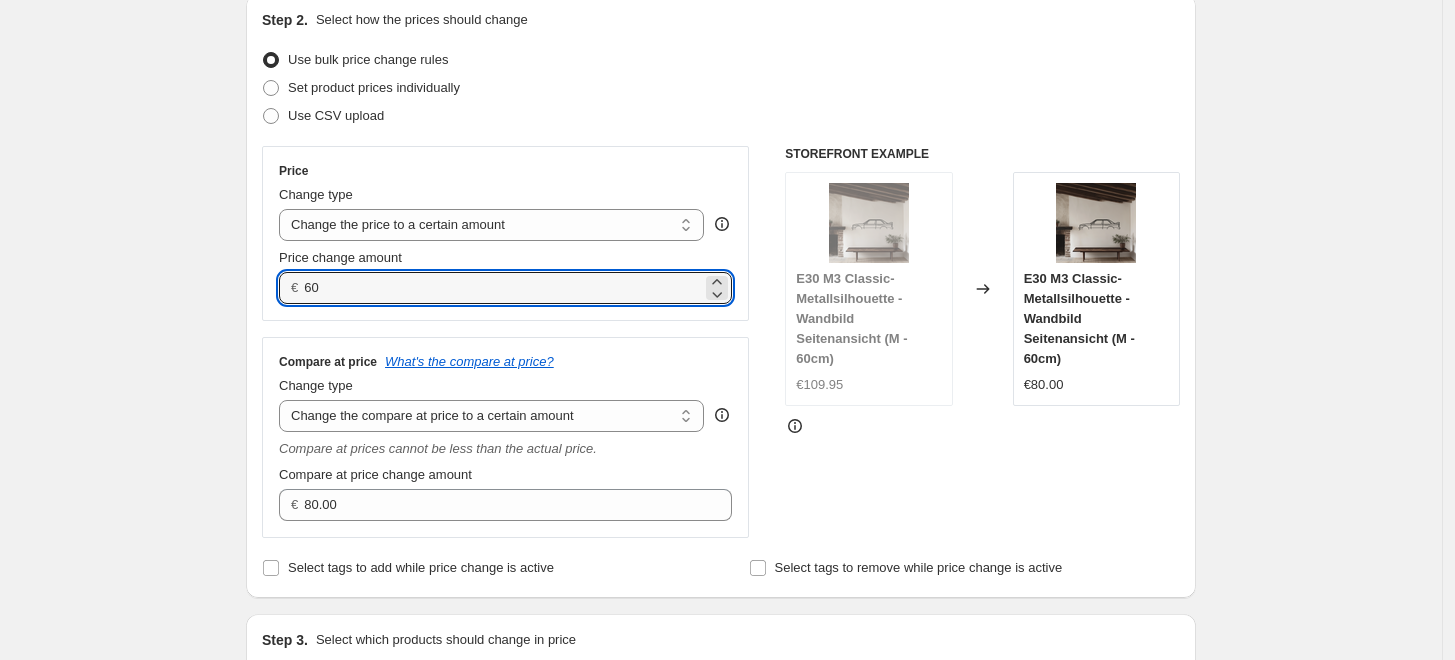 type on "60.00" 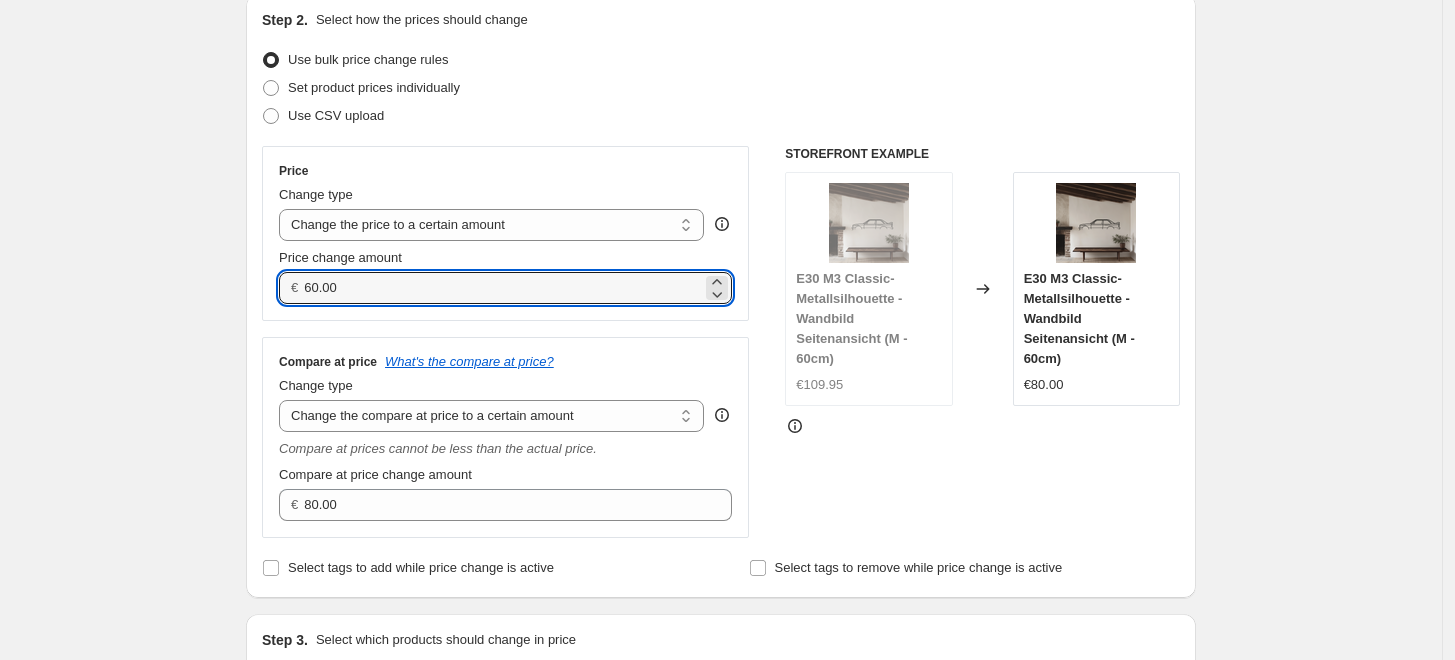 click on "STOREFRONT EXAMPLE E30 M3 Classic-Metallsilhouette - Wandbild Seitenansicht (M - 60cm) €109.95 Changed to E30 M3 Classic-Metallsilhouette - Wandbild Seitenansicht (M - 60cm) €80.00" at bounding box center (982, 342) 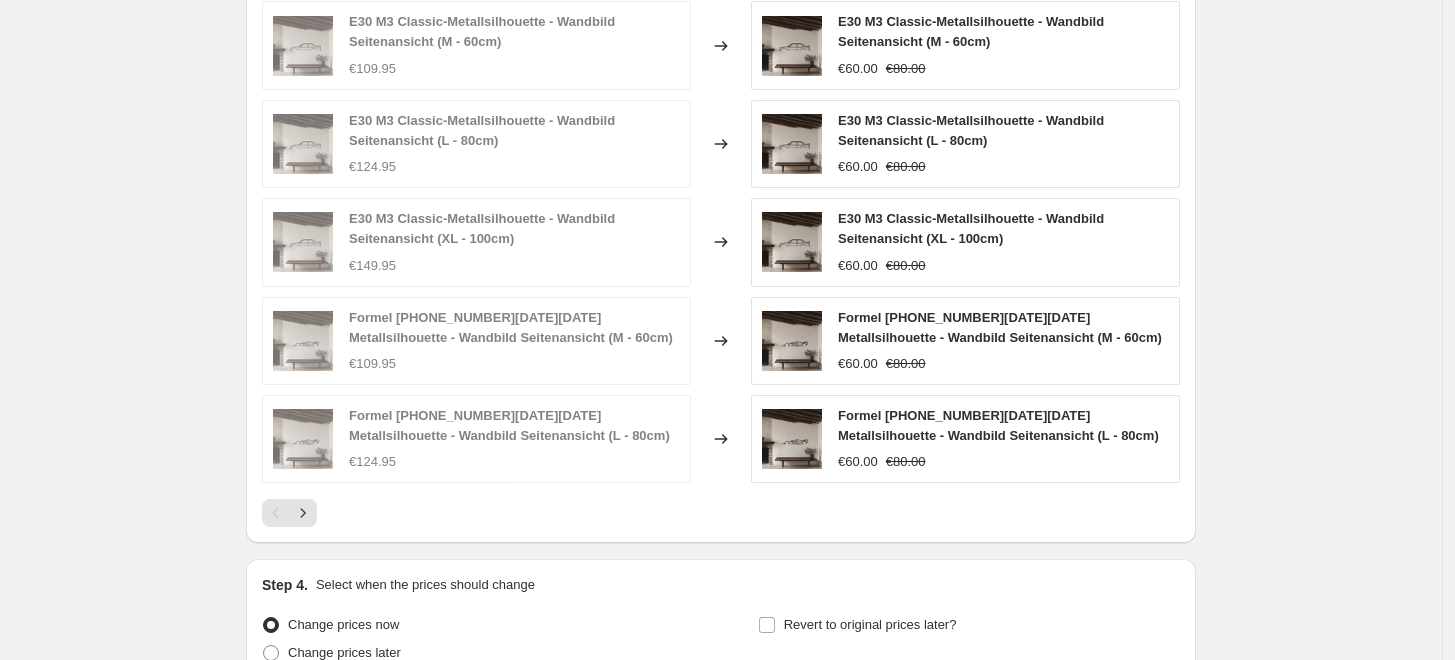 scroll, scrollTop: 495, scrollLeft: 0, axis: vertical 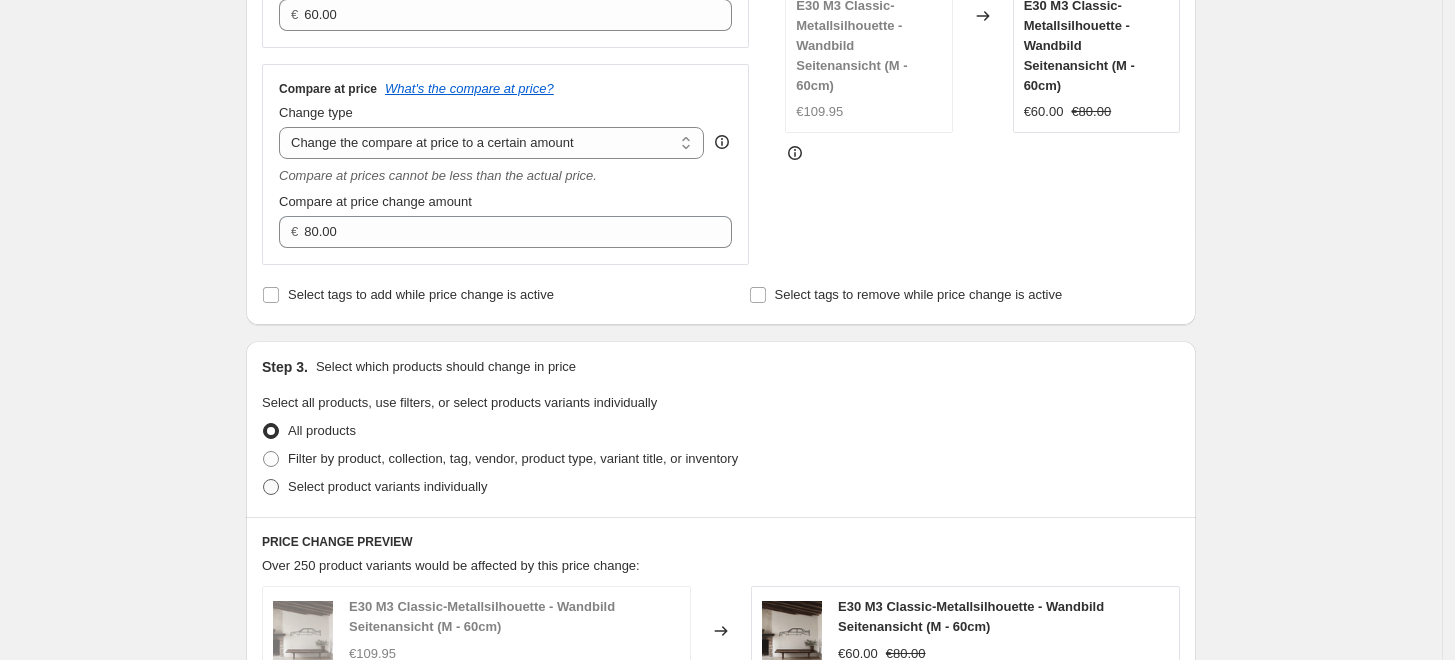 click on "Select product variants individually" at bounding box center [387, 486] 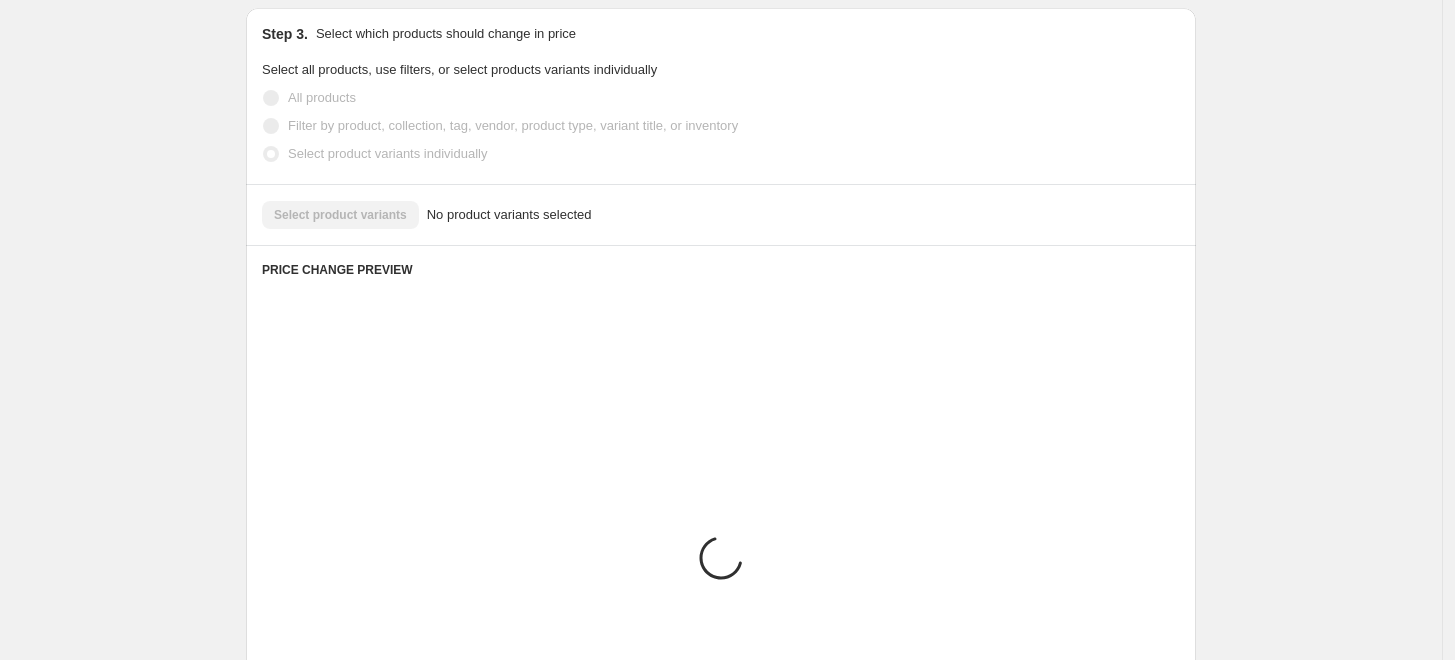scroll, scrollTop: 799, scrollLeft: 0, axis: vertical 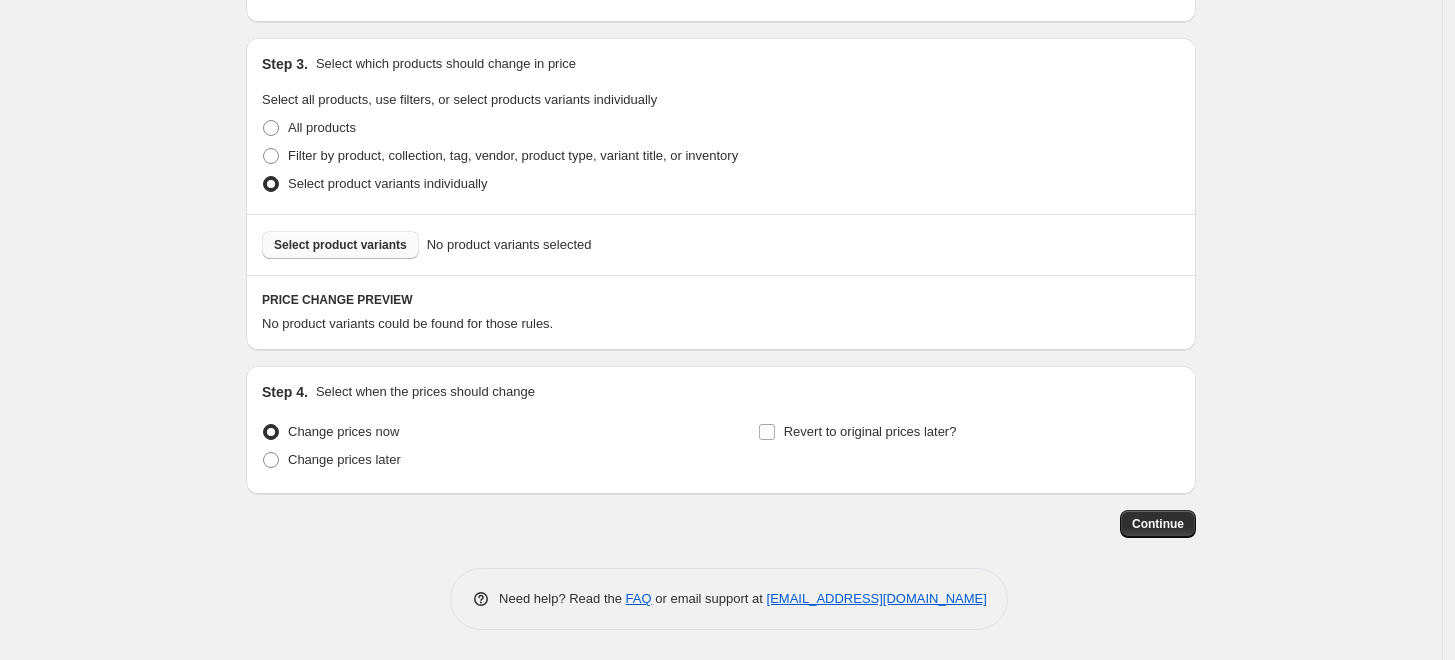 click on "Select product variants" at bounding box center (340, 245) 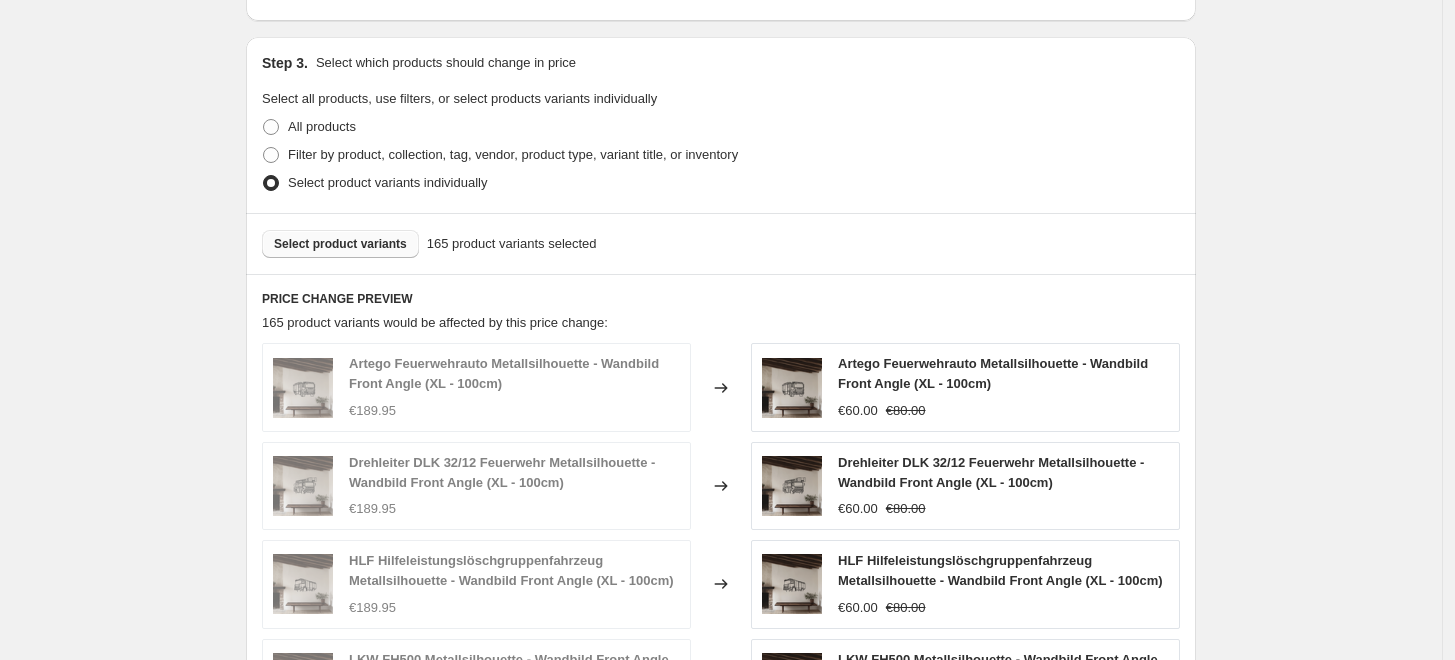 drag, startPoint x: 159, startPoint y: 183, endPoint x: 327, endPoint y: 198, distance: 168.66832 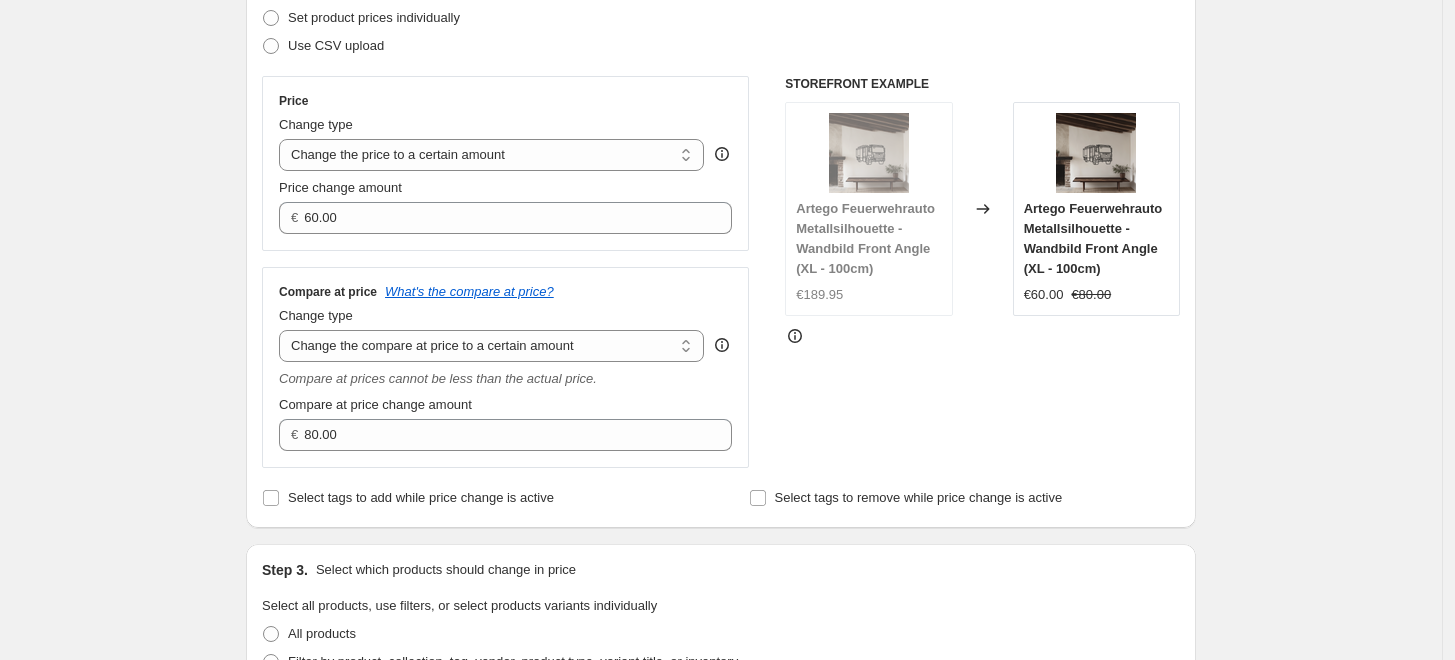 scroll, scrollTop: 243, scrollLeft: 0, axis: vertical 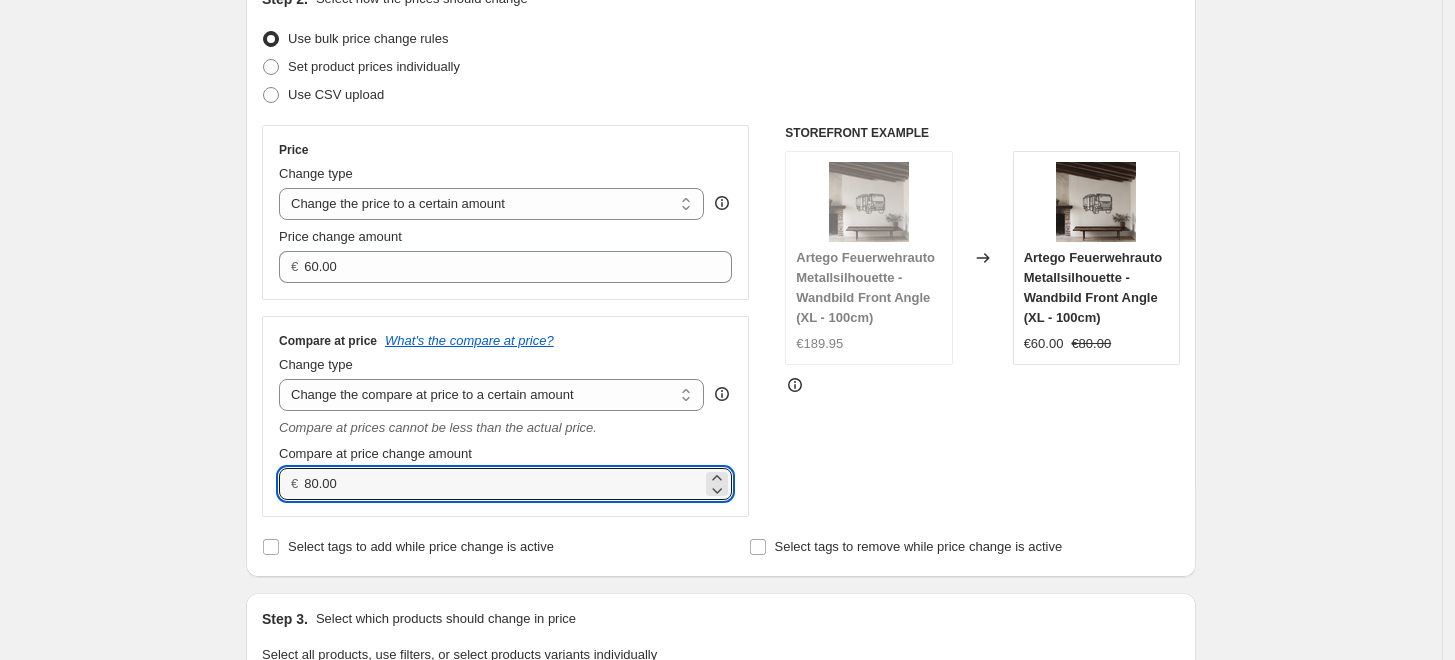 drag, startPoint x: 352, startPoint y: 486, endPoint x: 262, endPoint y: 487, distance: 90.005554 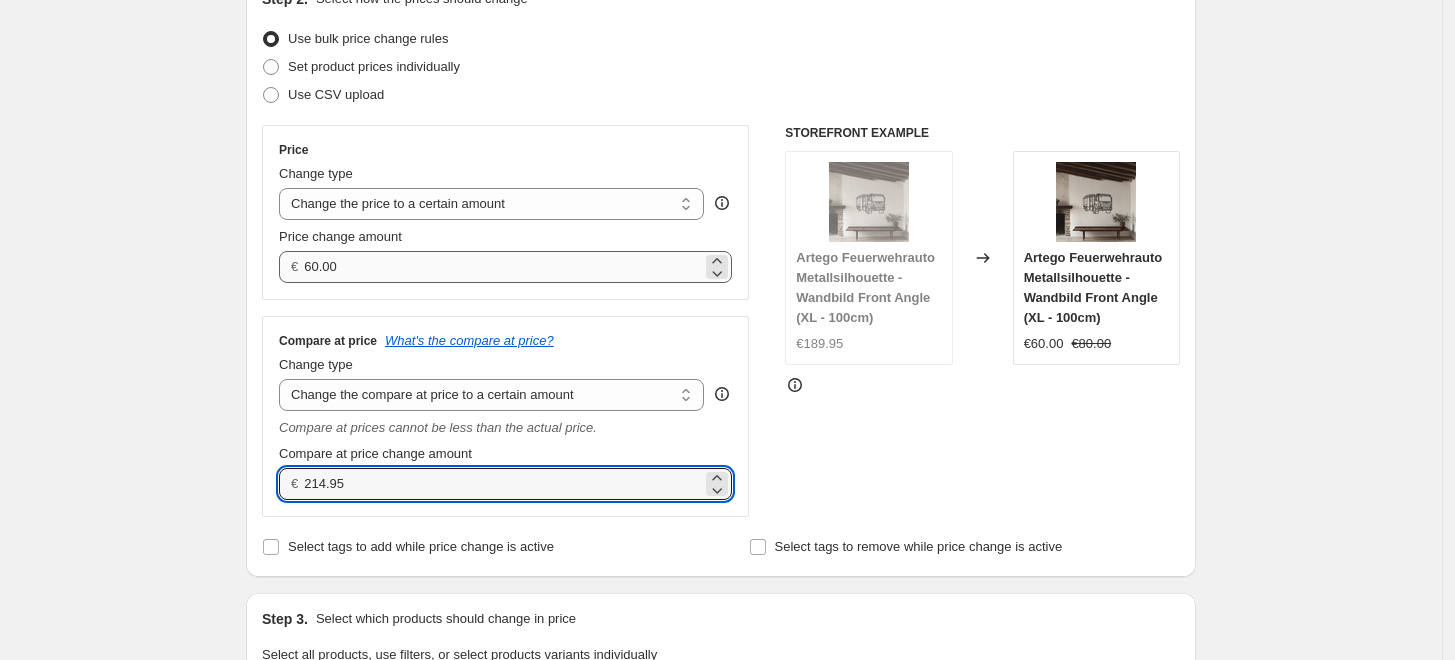 type on "214.95" 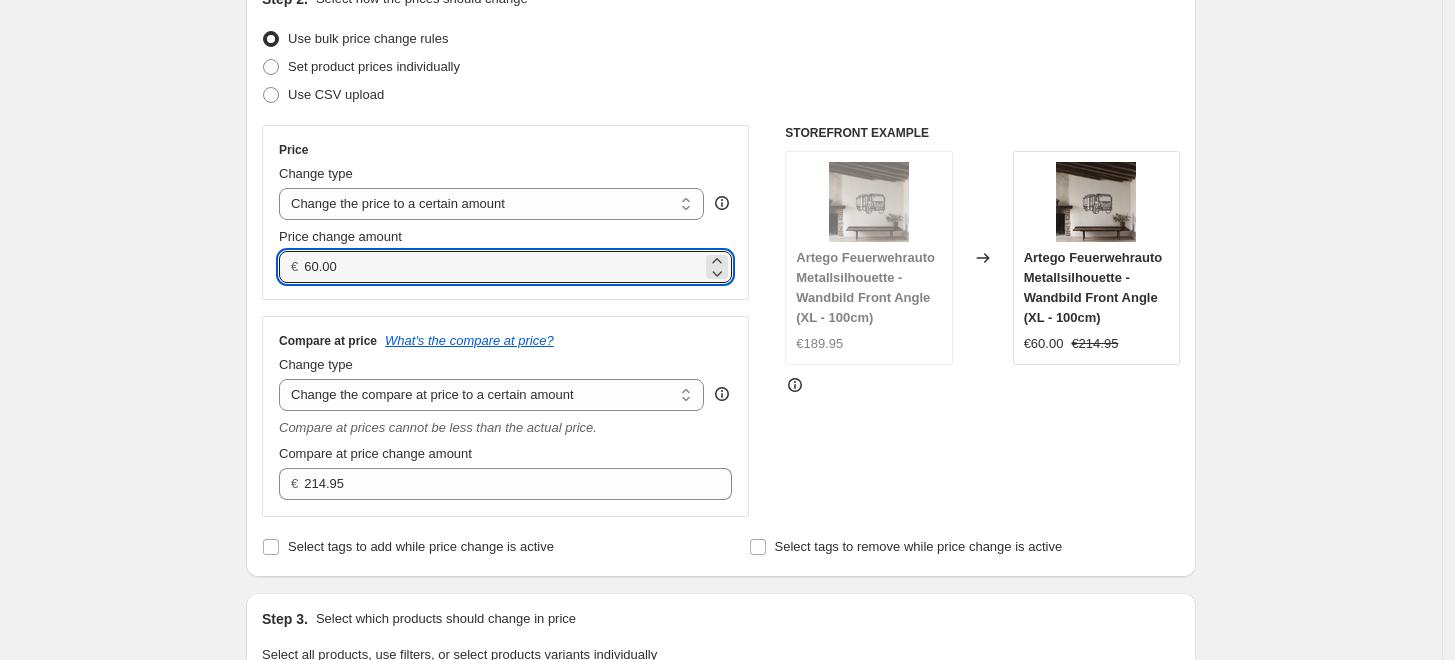 drag, startPoint x: 346, startPoint y: 262, endPoint x: 285, endPoint y: 270, distance: 61.522354 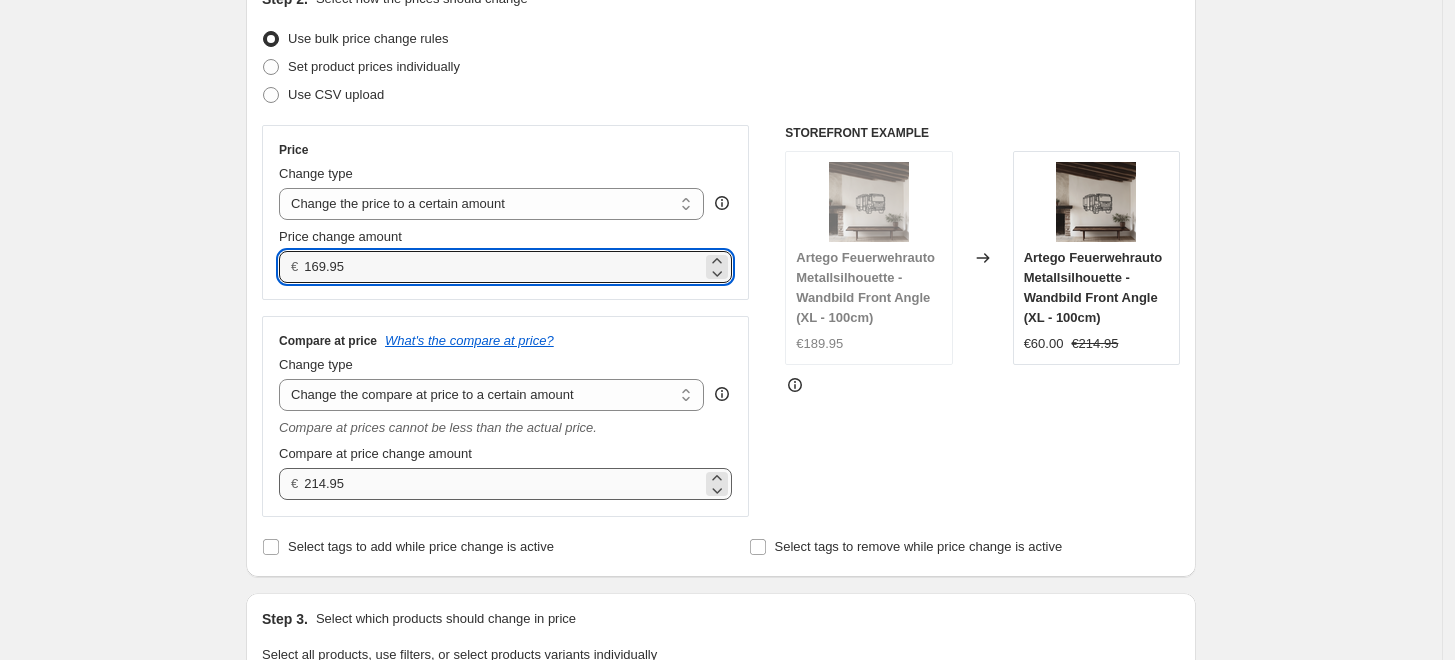 type on "169.95" 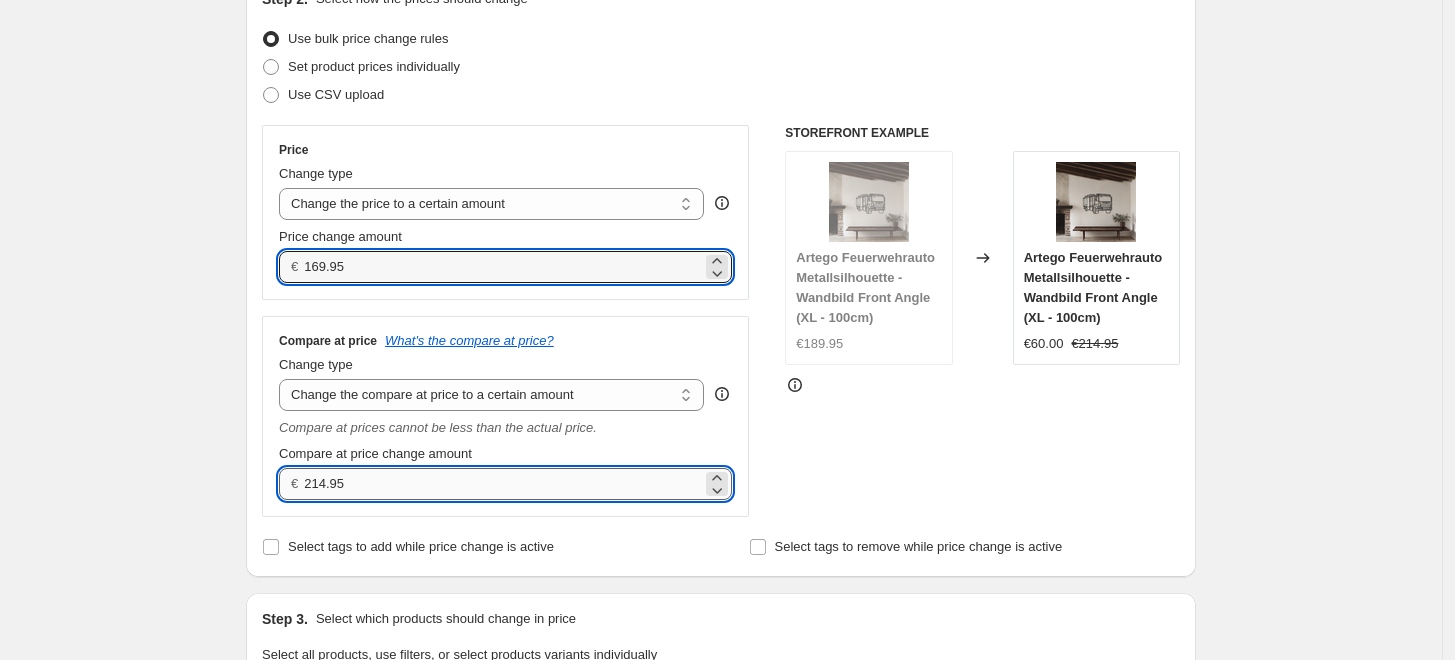 click on "214.95" at bounding box center [502, 484] 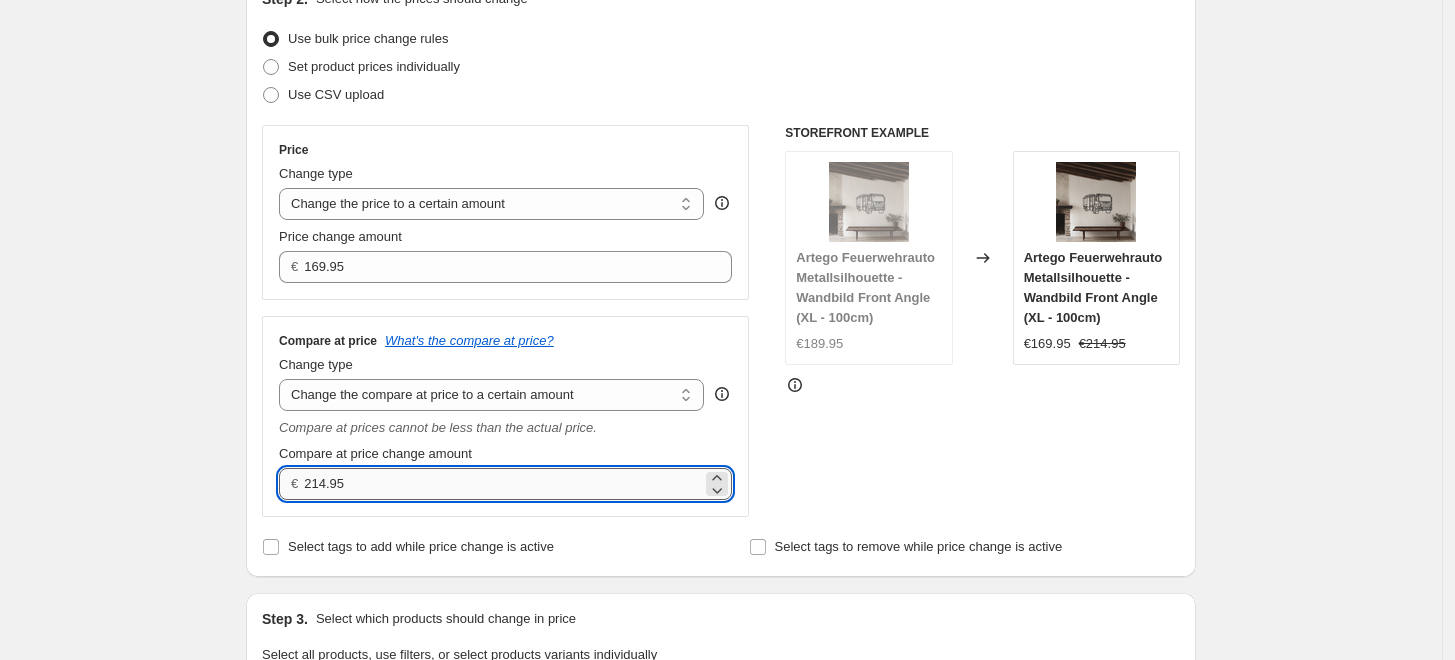 click on "214.95" at bounding box center (502, 484) 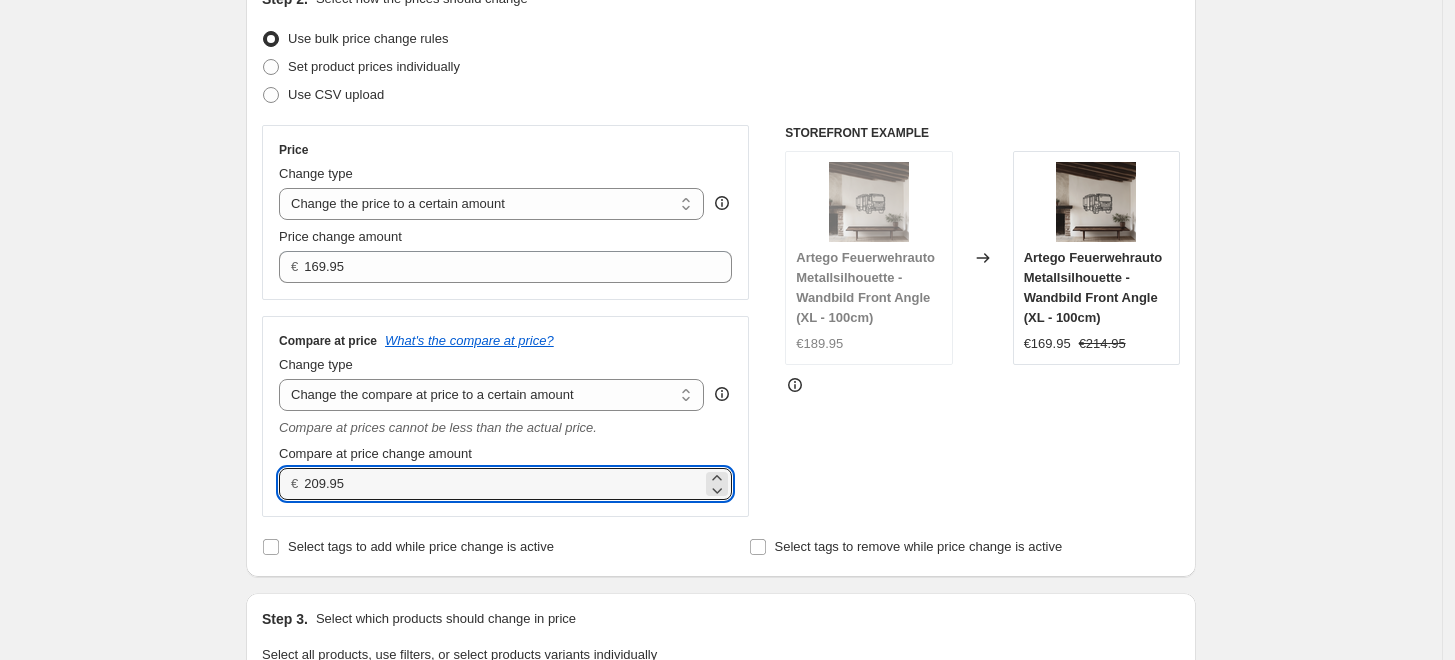 type on "209.95" 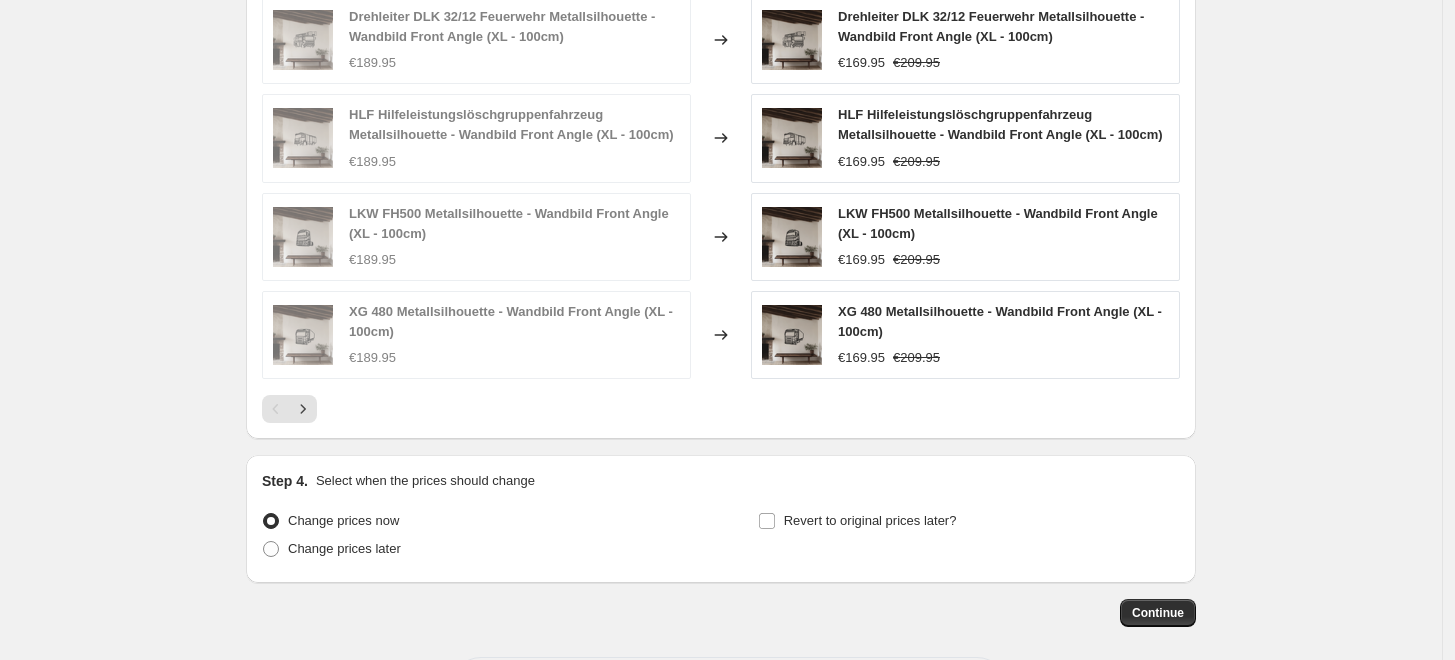 scroll, scrollTop: 1333, scrollLeft: 0, axis: vertical 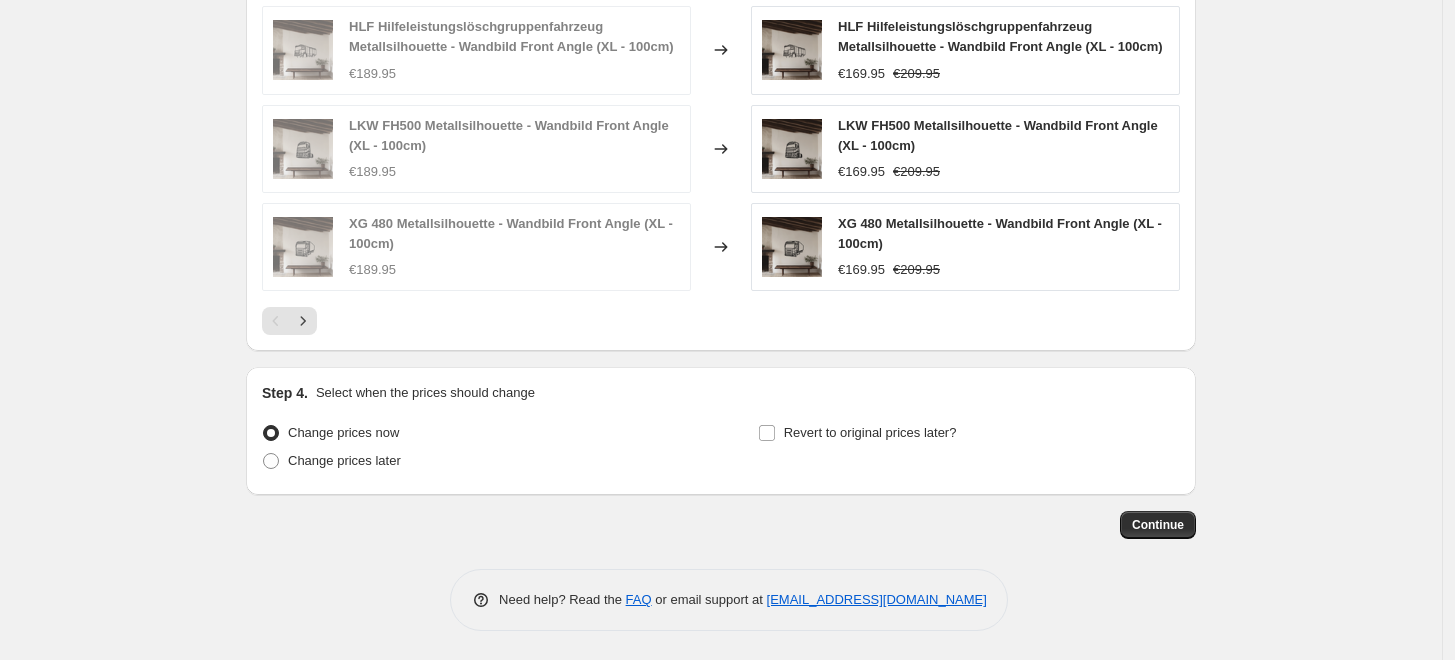 click on "Change prices later" at bounding box center (473, 461) 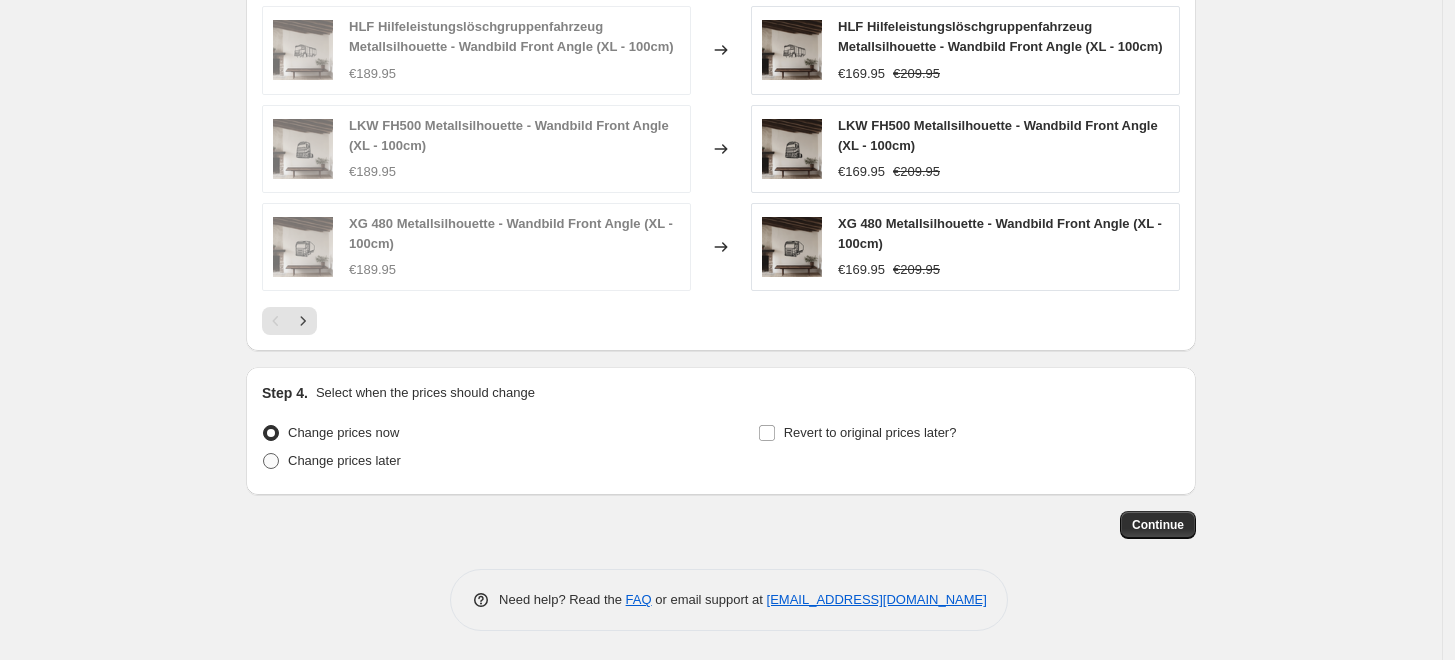 click on "Change prices later" at bounding box center [344, 460] 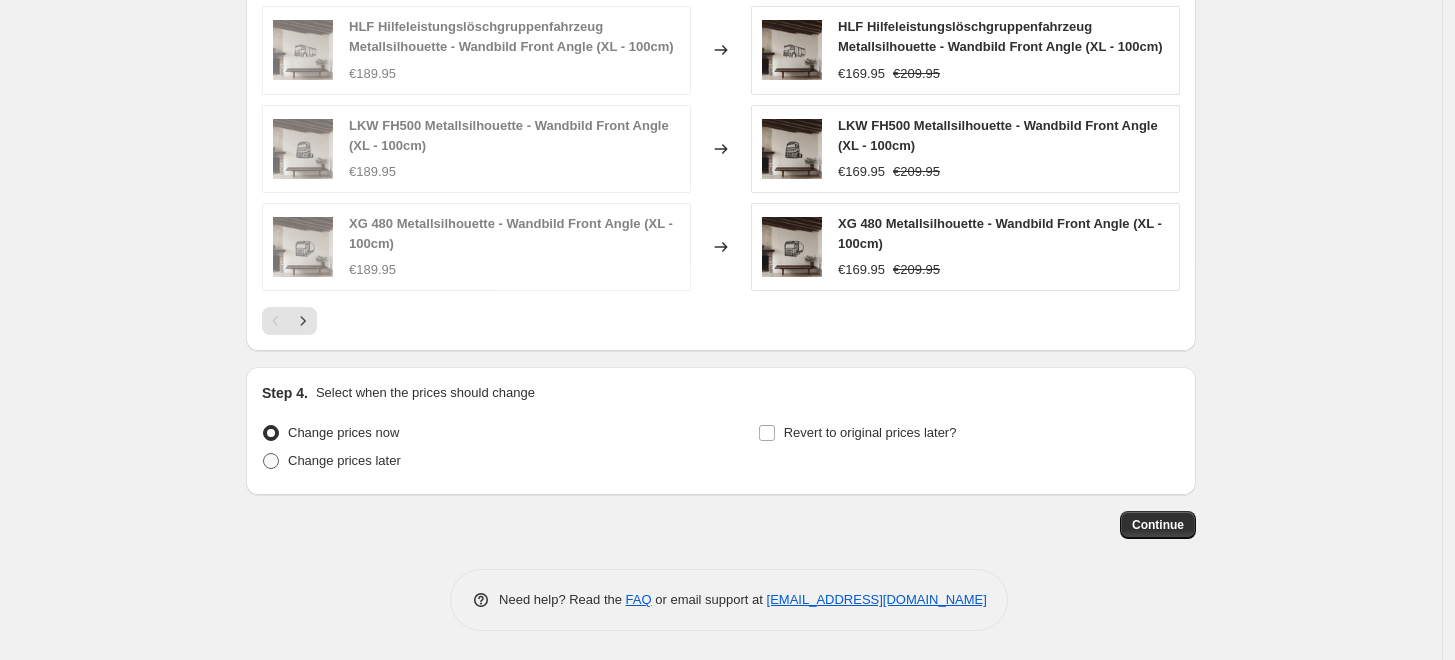 radio on "true" 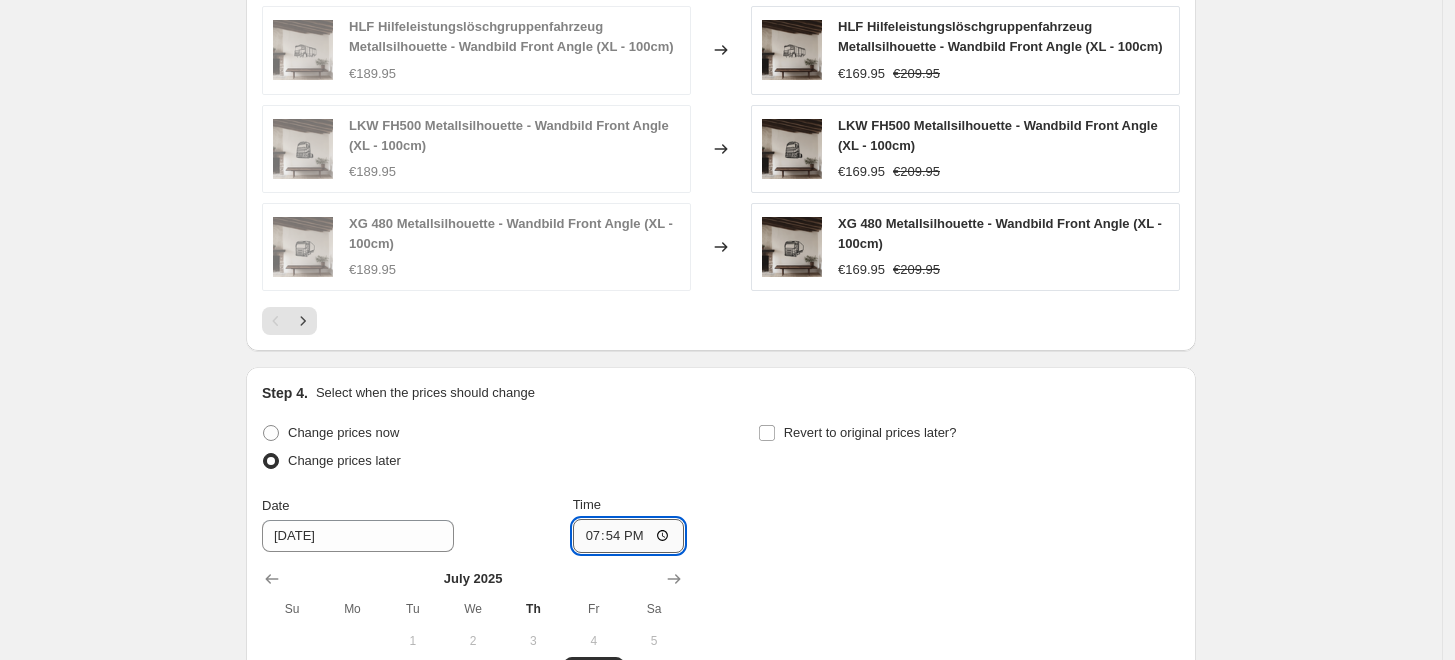 click on "19:54" at bounding box center (629, 536) 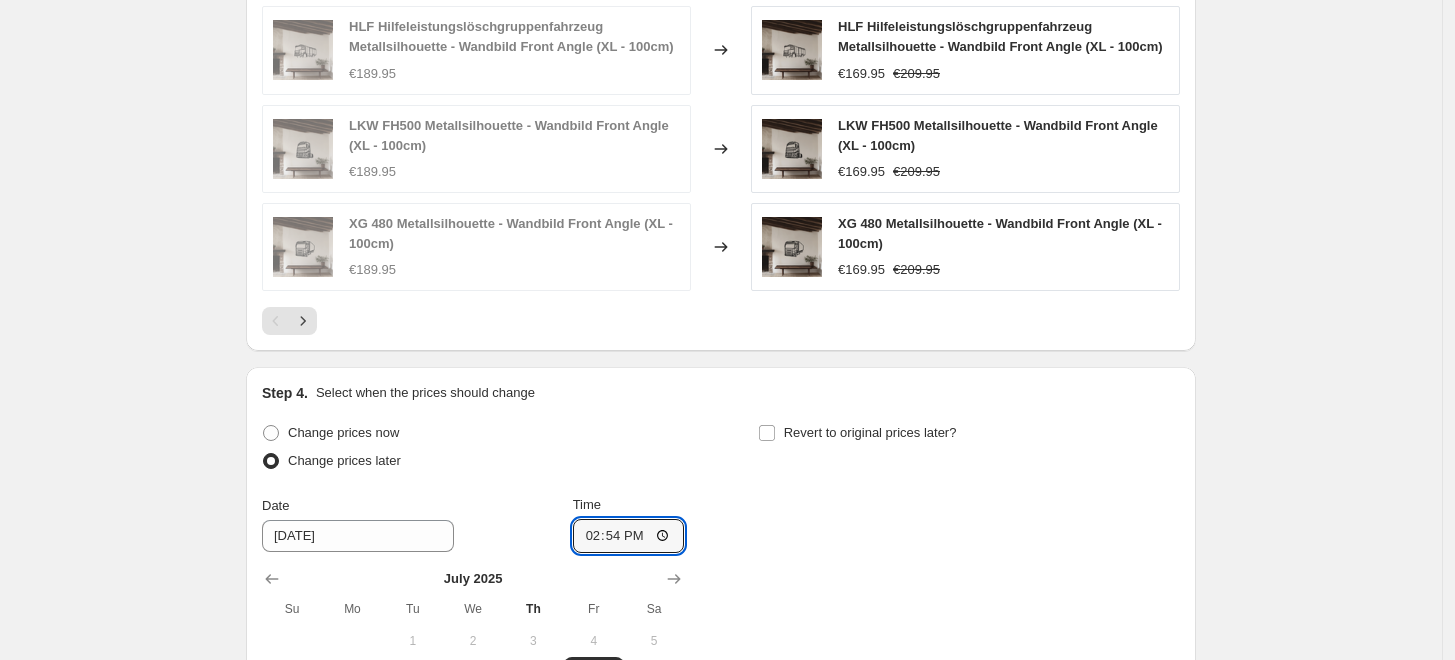 type on "14:00" 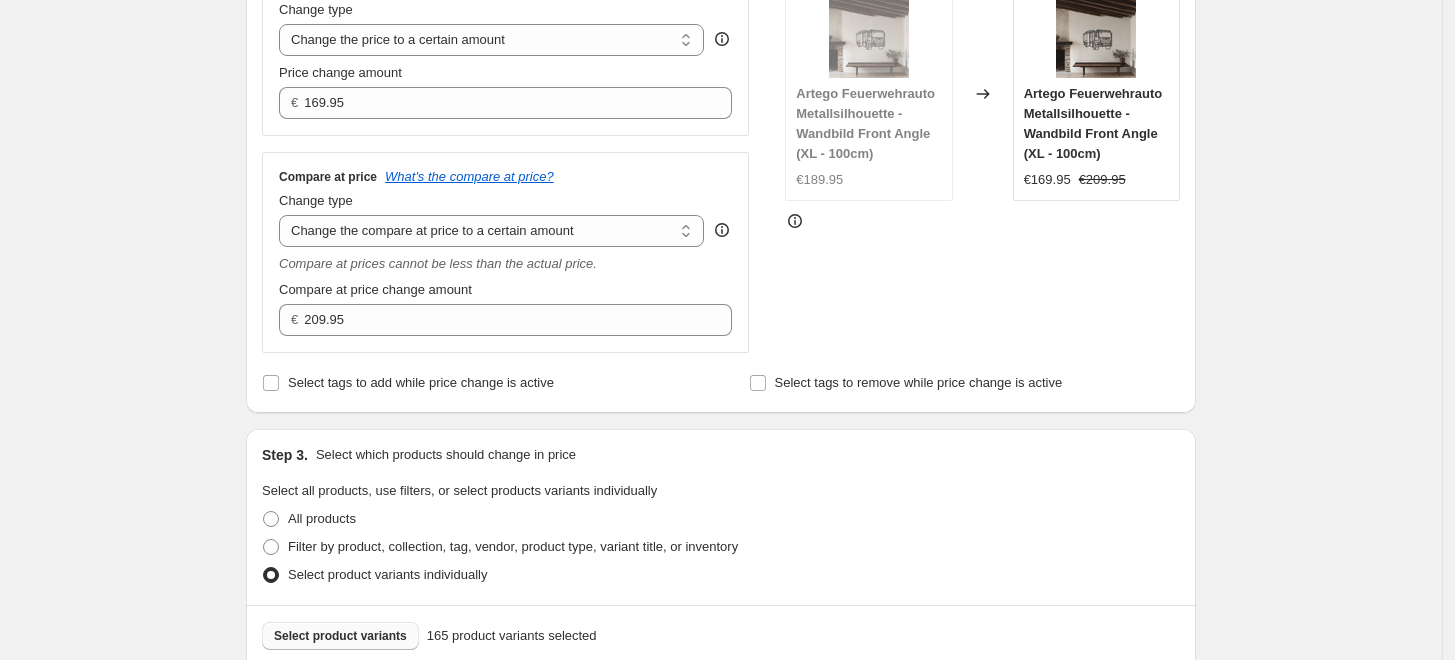 scroll, scrollTop: 120, scrollLeft: 0, axis: vertical 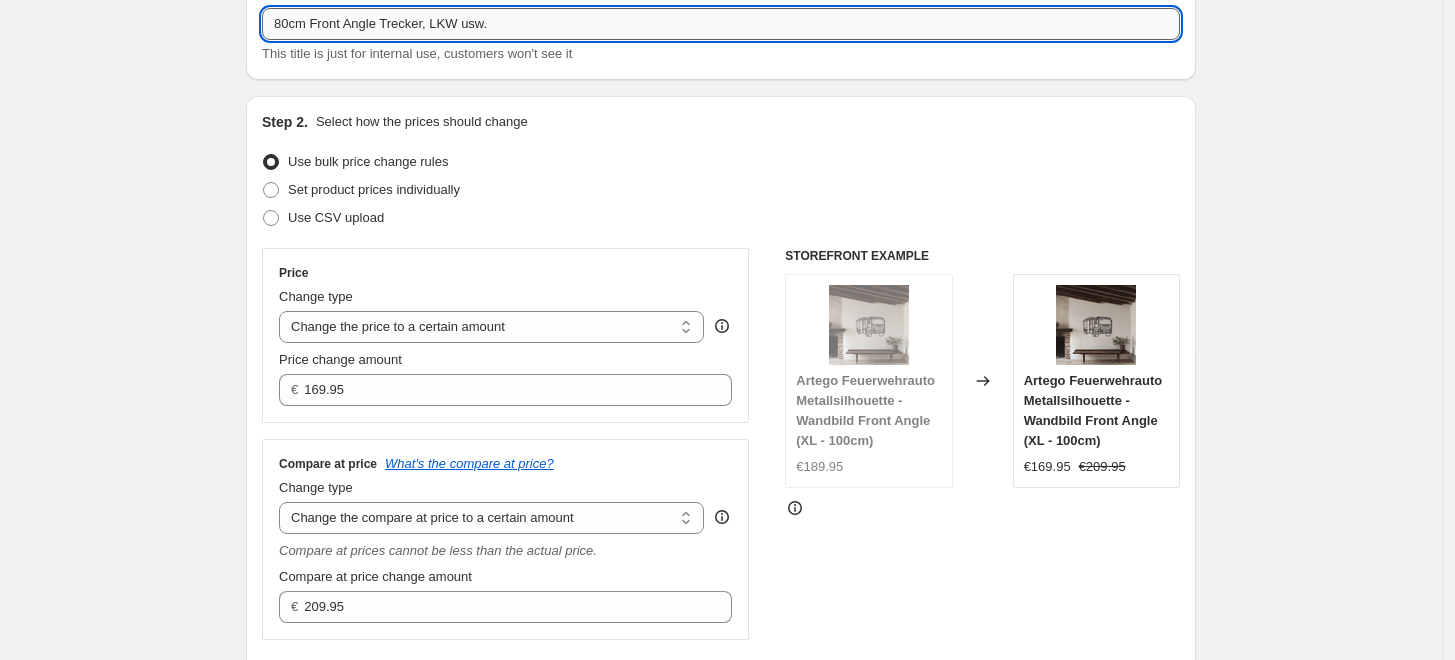 click on "80cm Front Angle Trecker, LKW usw." at bounding box center [721, 24] 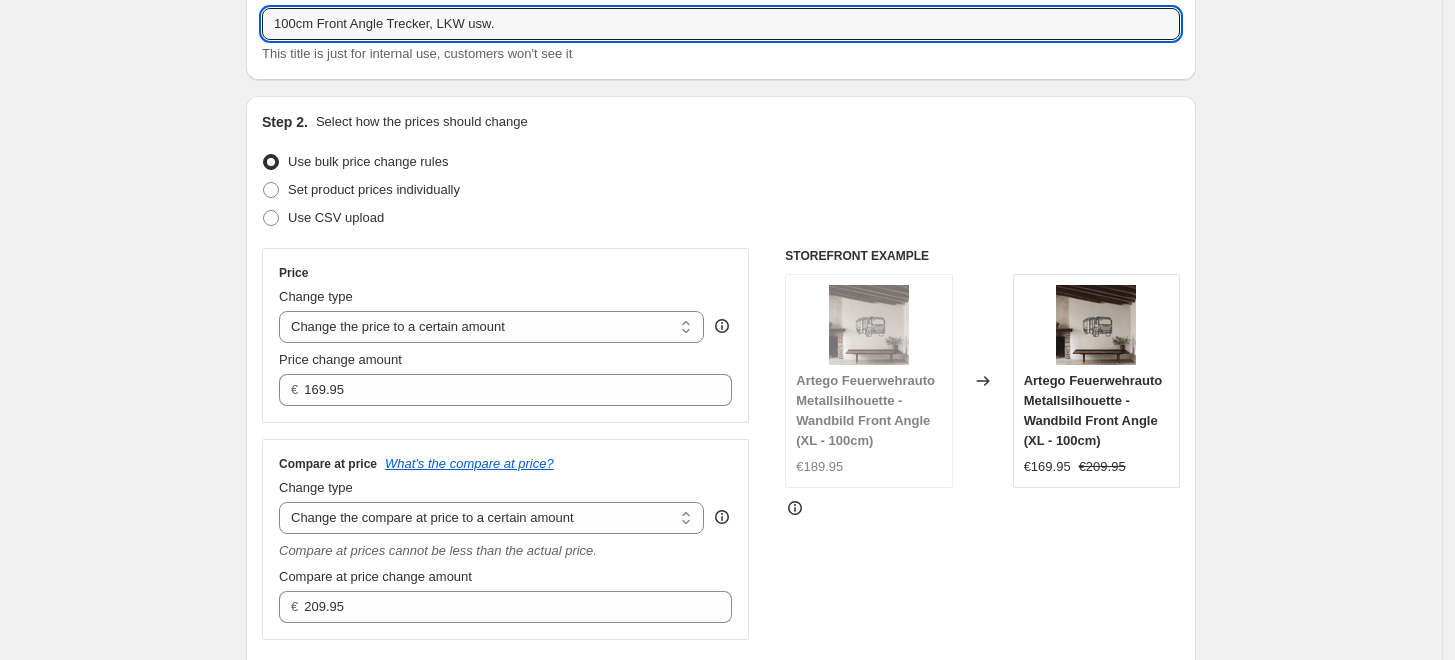 type on "100cm Front Angle Trecker, LKW usw." 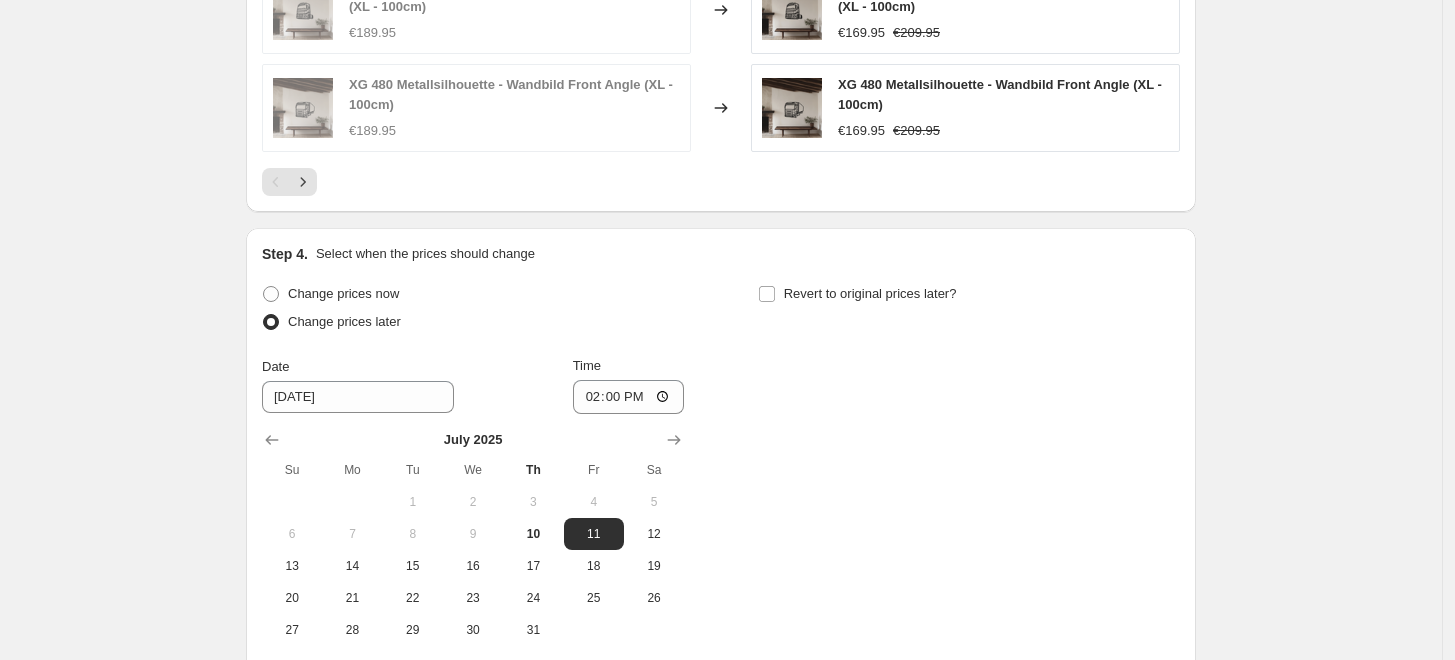 scroll, scrollTop: 1675, scrollLeft: 0, axis: vertical 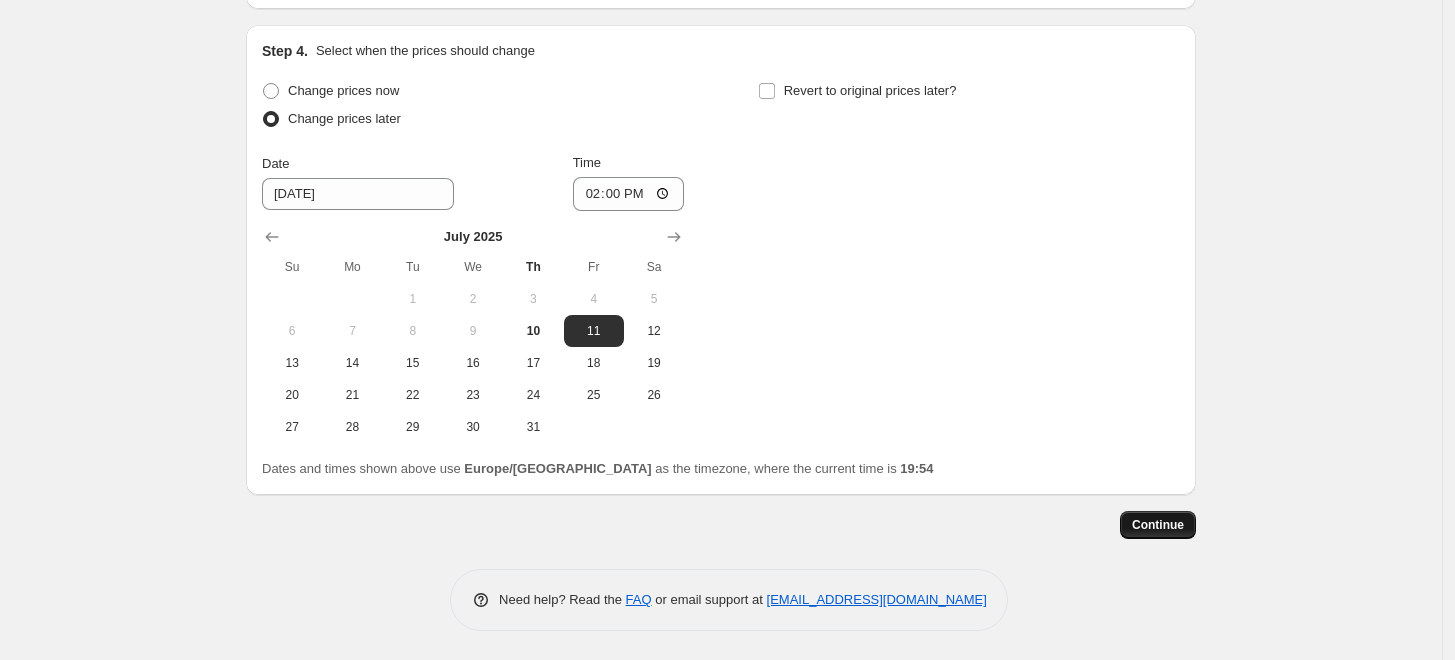 click on "Continue" at bounding box center (1158, 525) 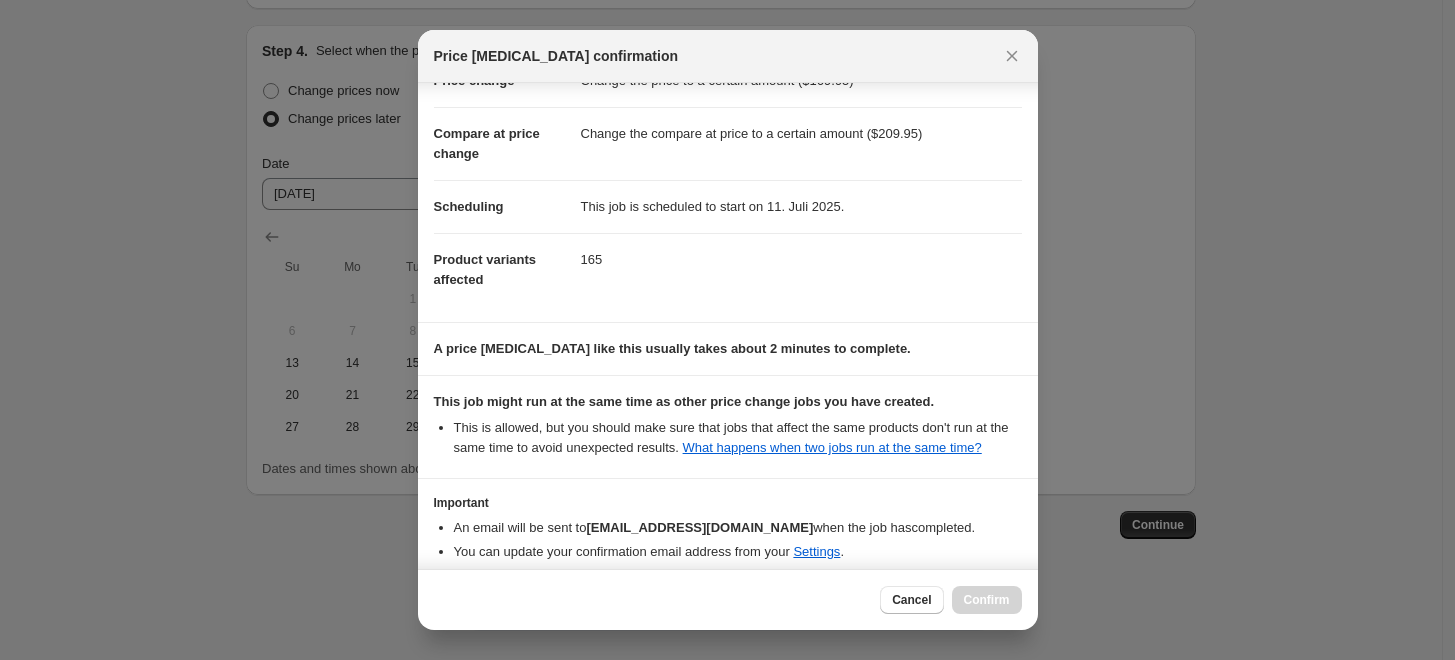 scroll, scrollTop: 155, scrollLeft: 0, axis: vertical 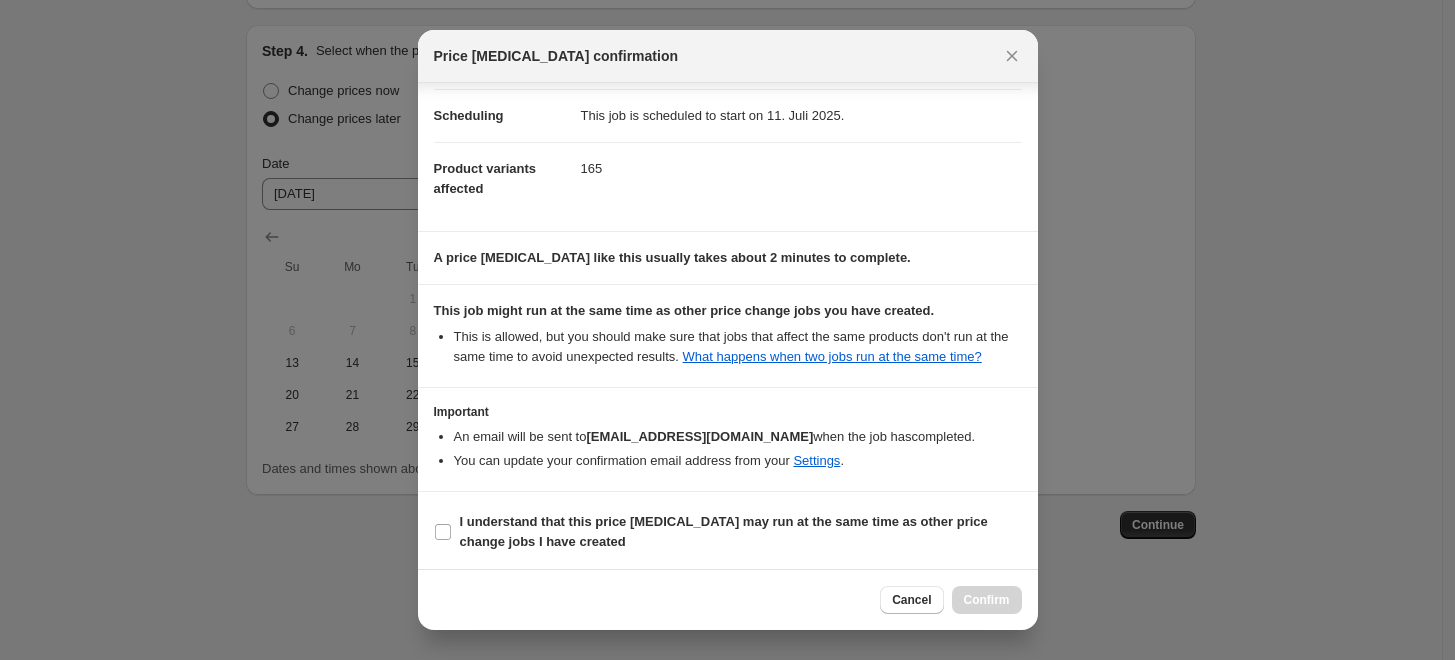 click on "I understand that this price [MEDICAL_DATA] may run at the same time as other price change jobs I have created" at bounding box center [728, 532] 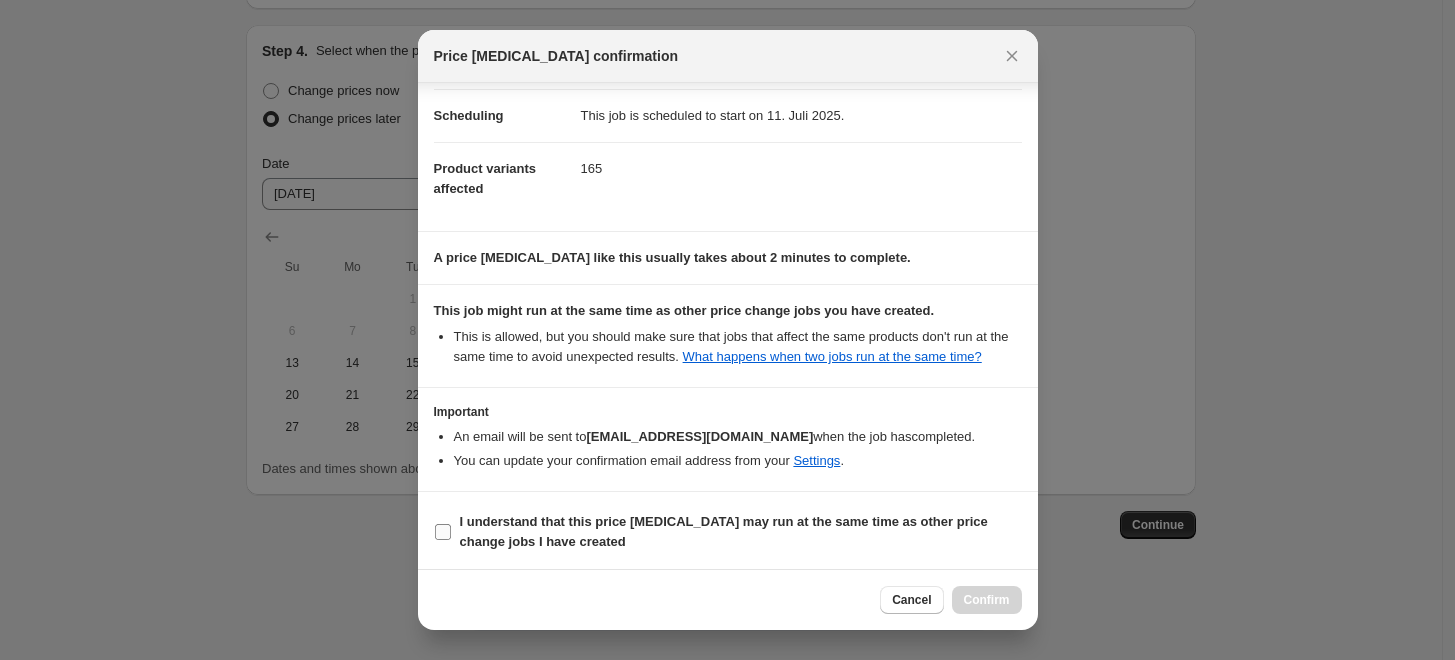 click on "I understand that this price [MEDICAL_DATA] may run at the same time as other price change jobs I have created" at bounding box center [724, 531] 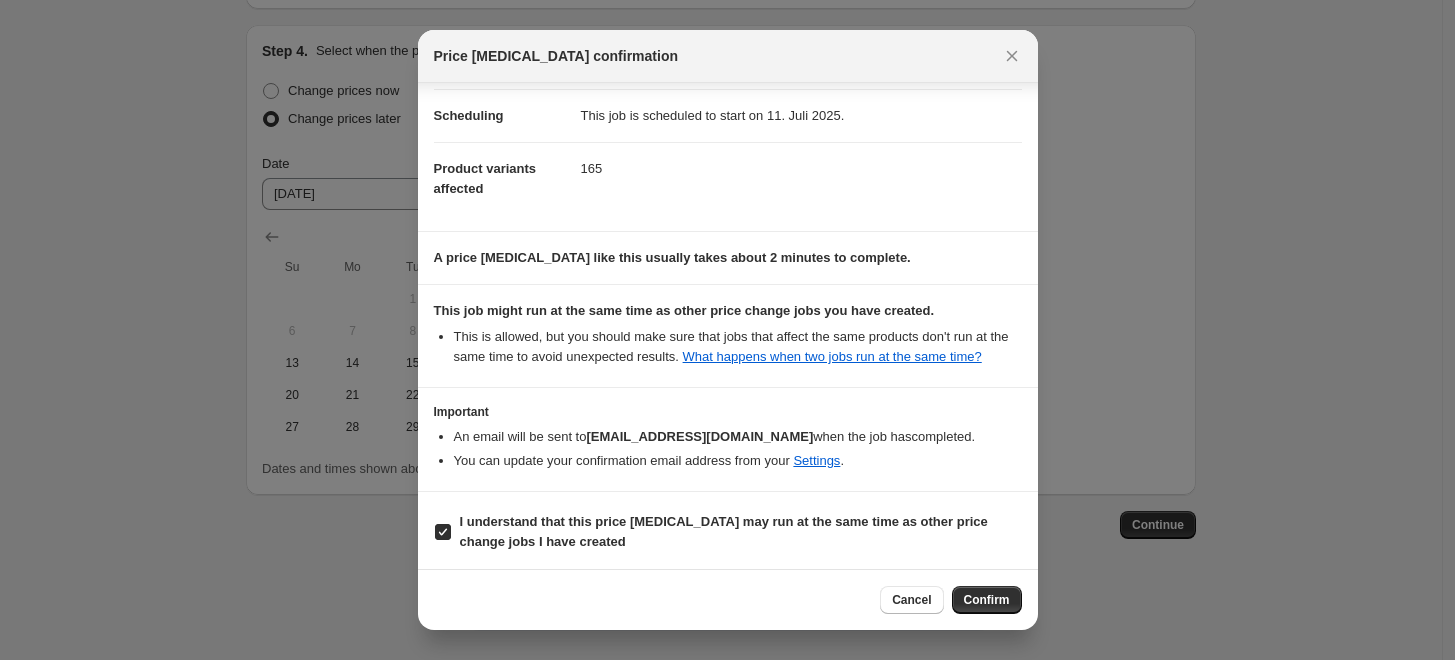 click on "Confirm" at bounding box center (987, 600) 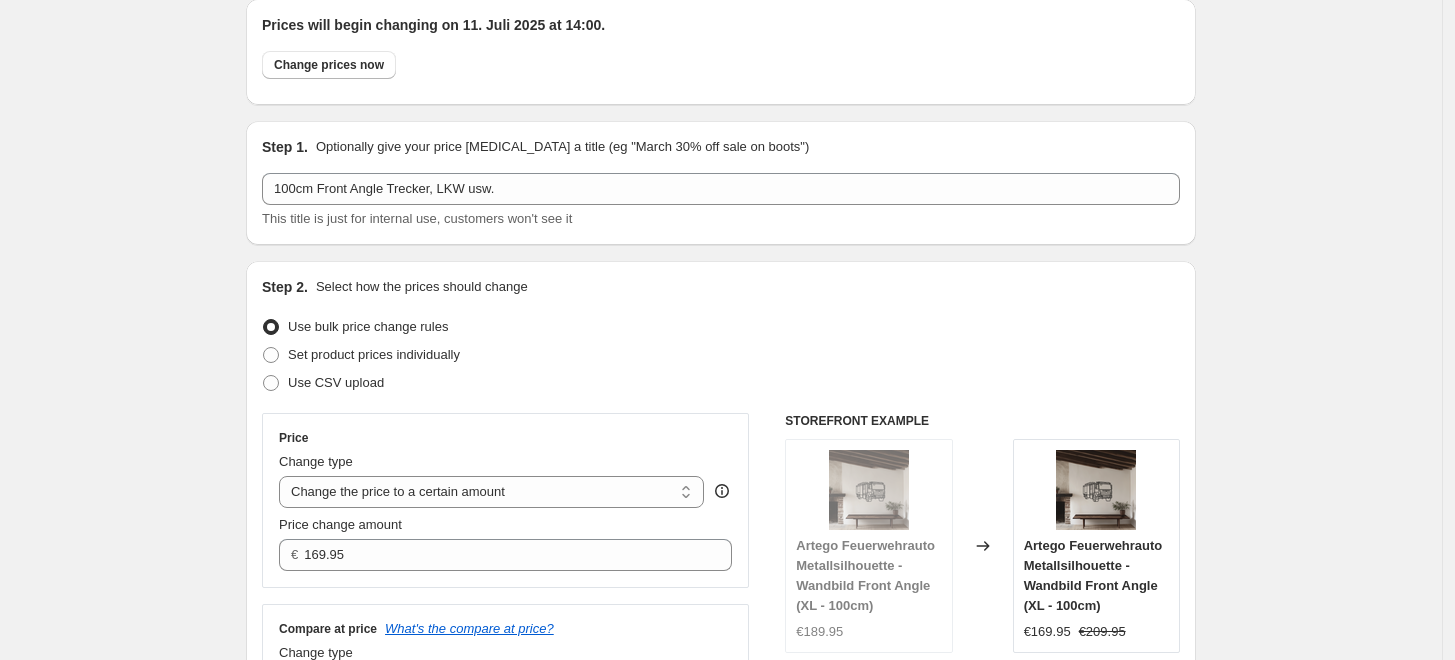 scroll, scrollTop: 0, scrollLeft: 0, axis: both 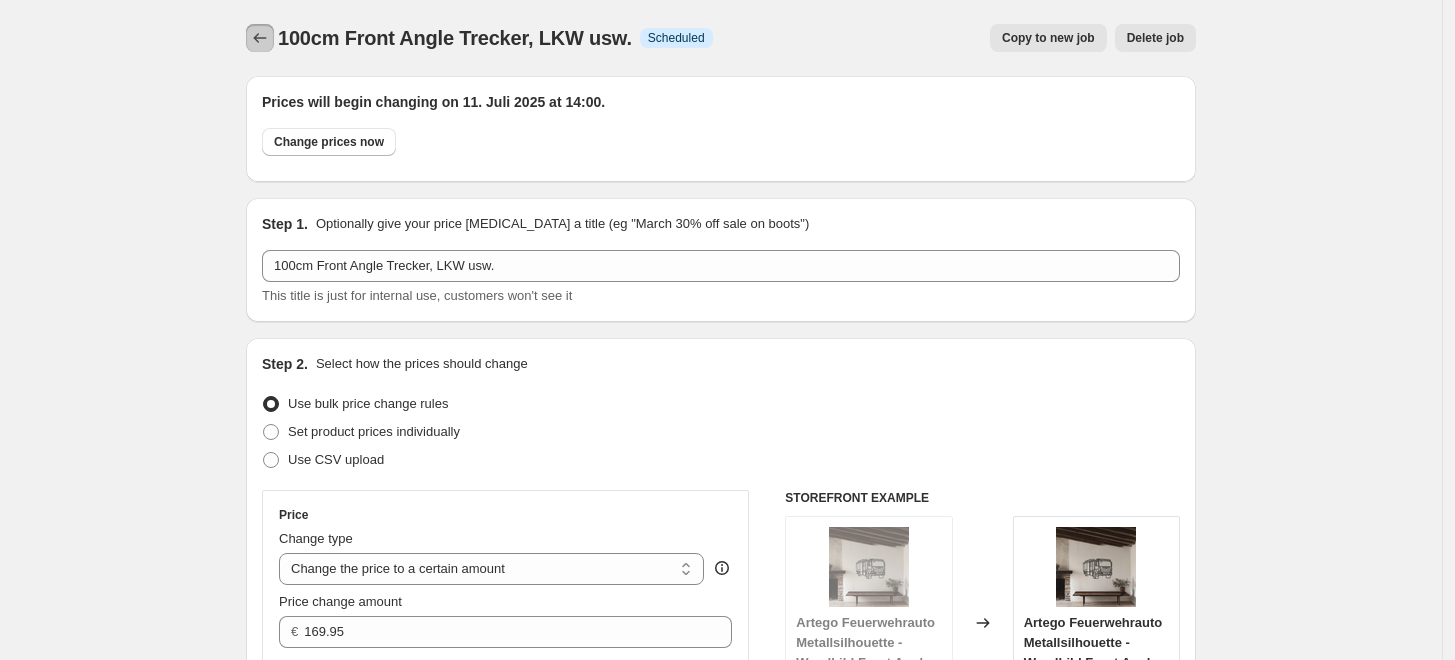 click 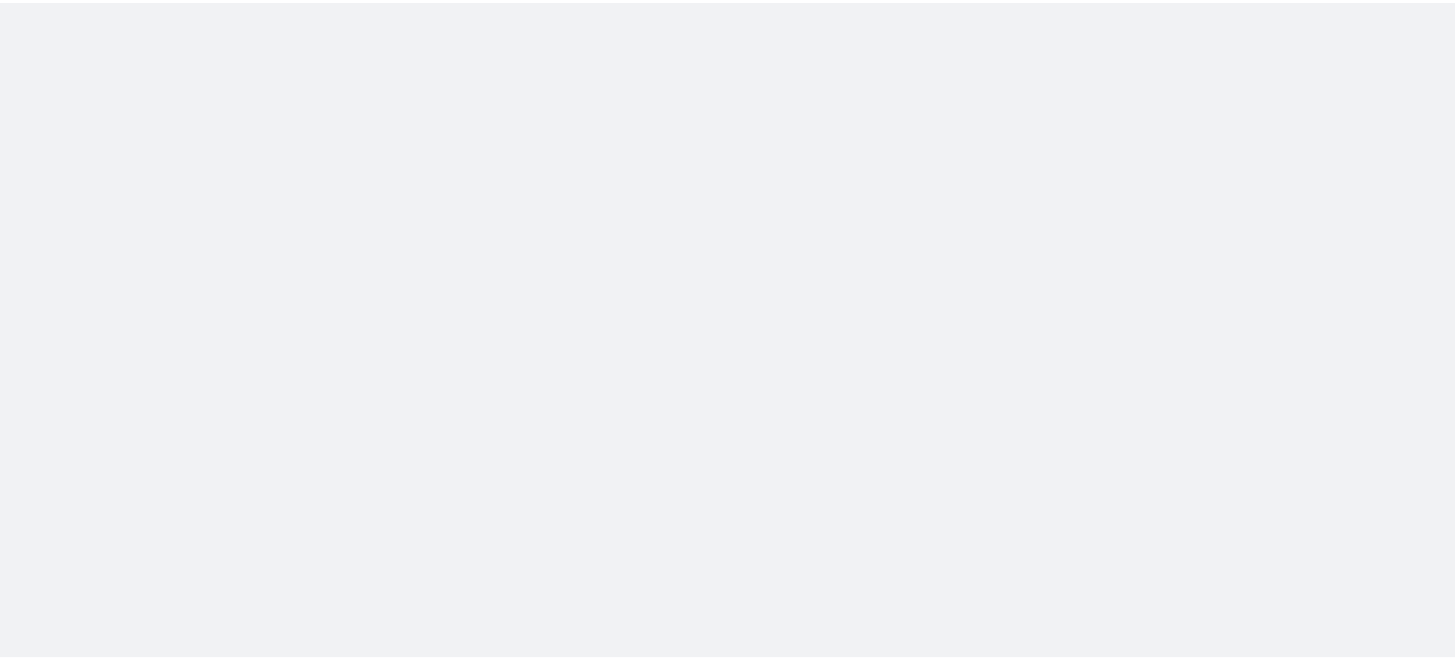 scroll, scrollTop: 0, scrollLeft: 0, axis: both 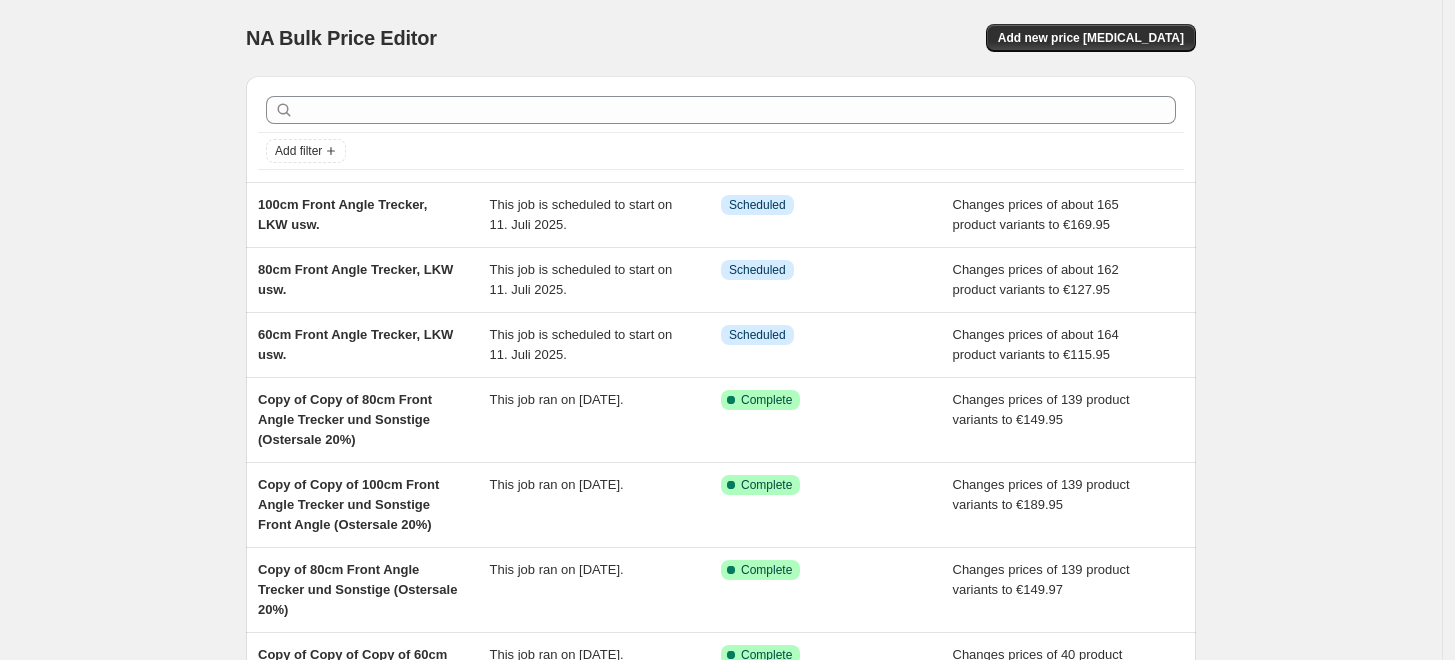 click on "NA Bulk Price Editor. This page is ready NA Bulk Price Editor Add new price change job" at bounding box center [721, 38] 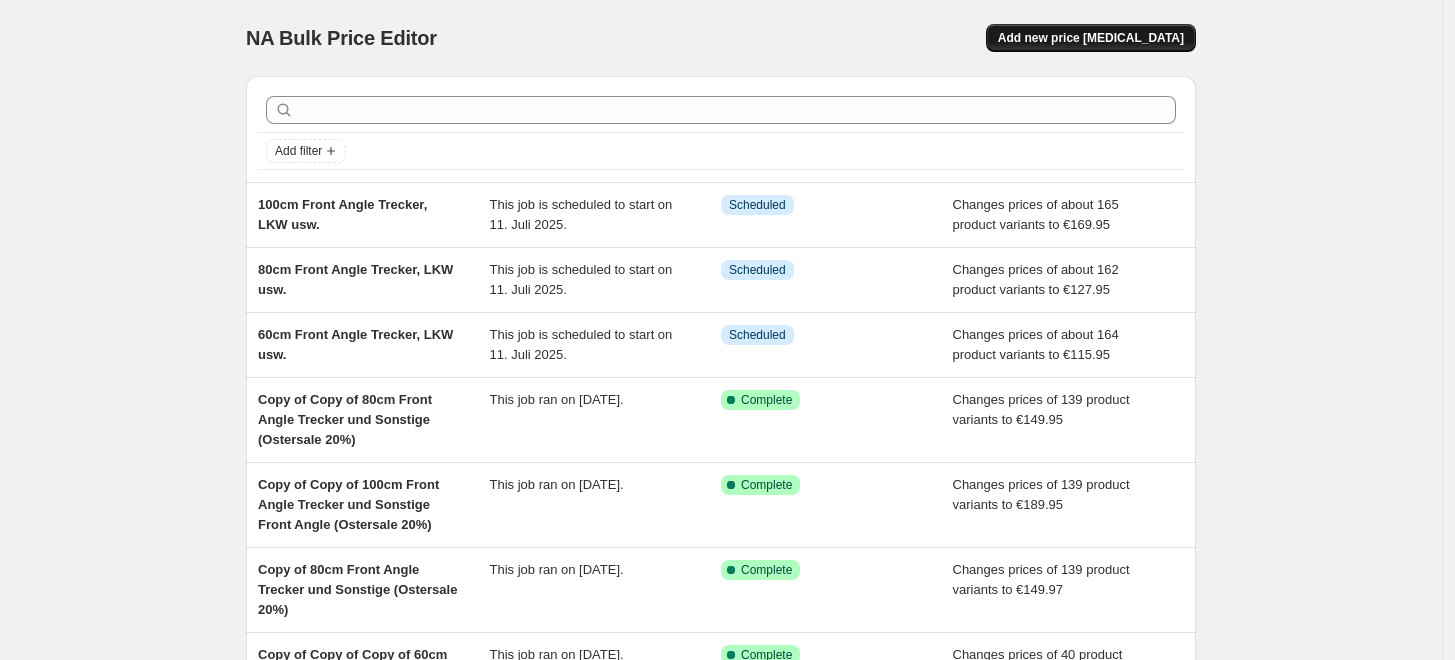click on "Add new price [MEDICAL_DATA]" at bounding box center (1091, 38) 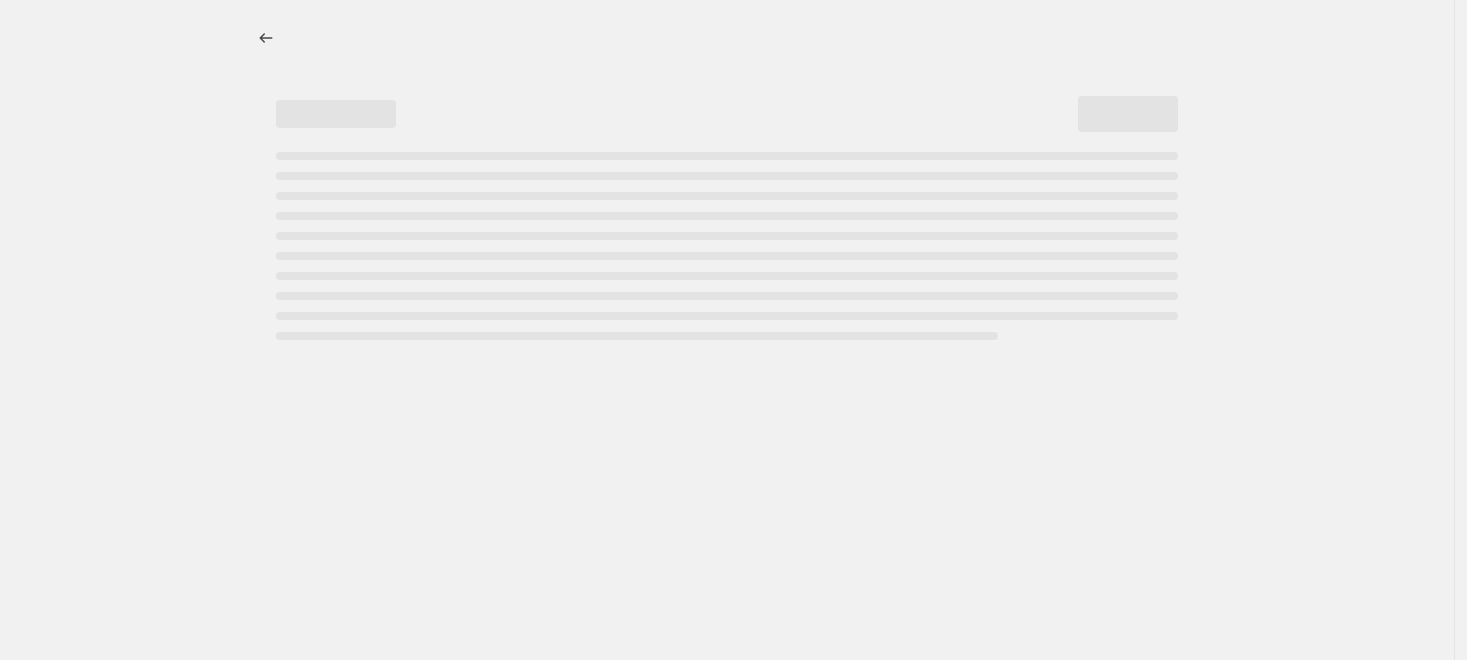select on "percentage" 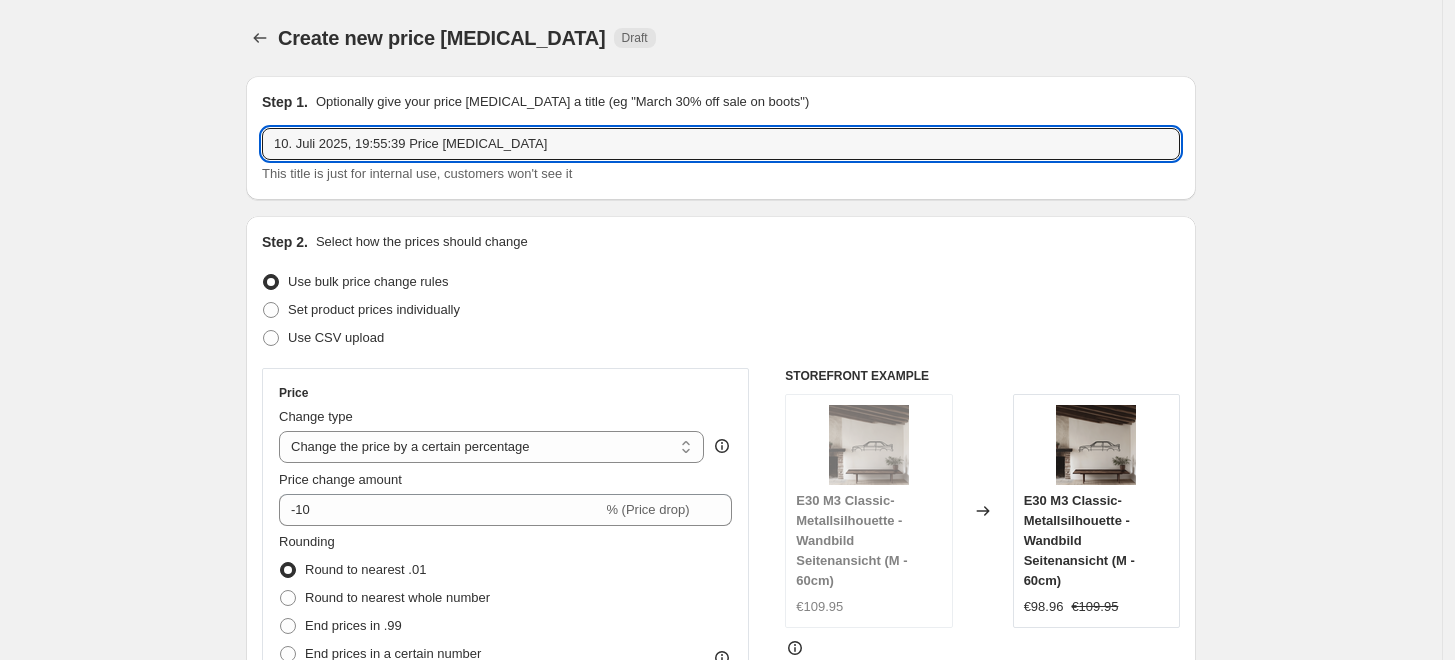 drag, startPoint x: 520, startPoint y: 141, endPoint x: 137, endPoint y: 147, distance: 383.047 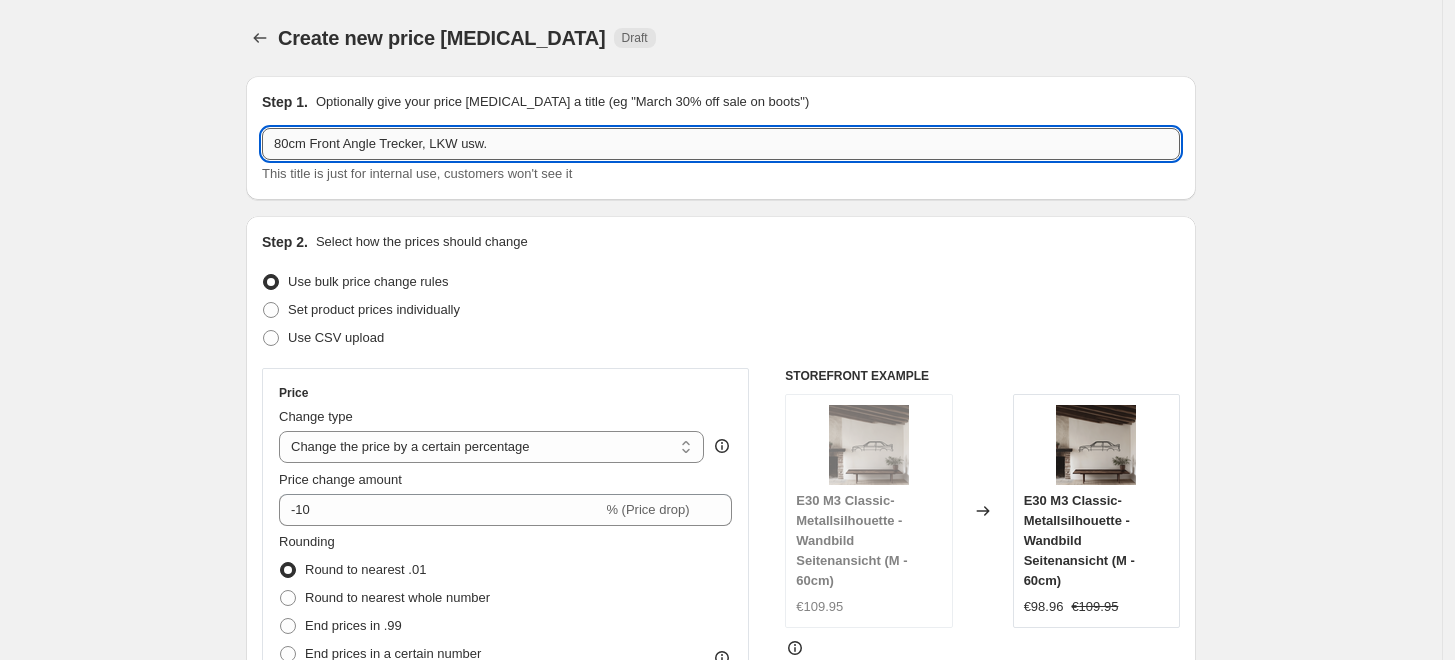 click on "80cm Front Angle Trecker, LKW usw." at bounding box center [721, 144] 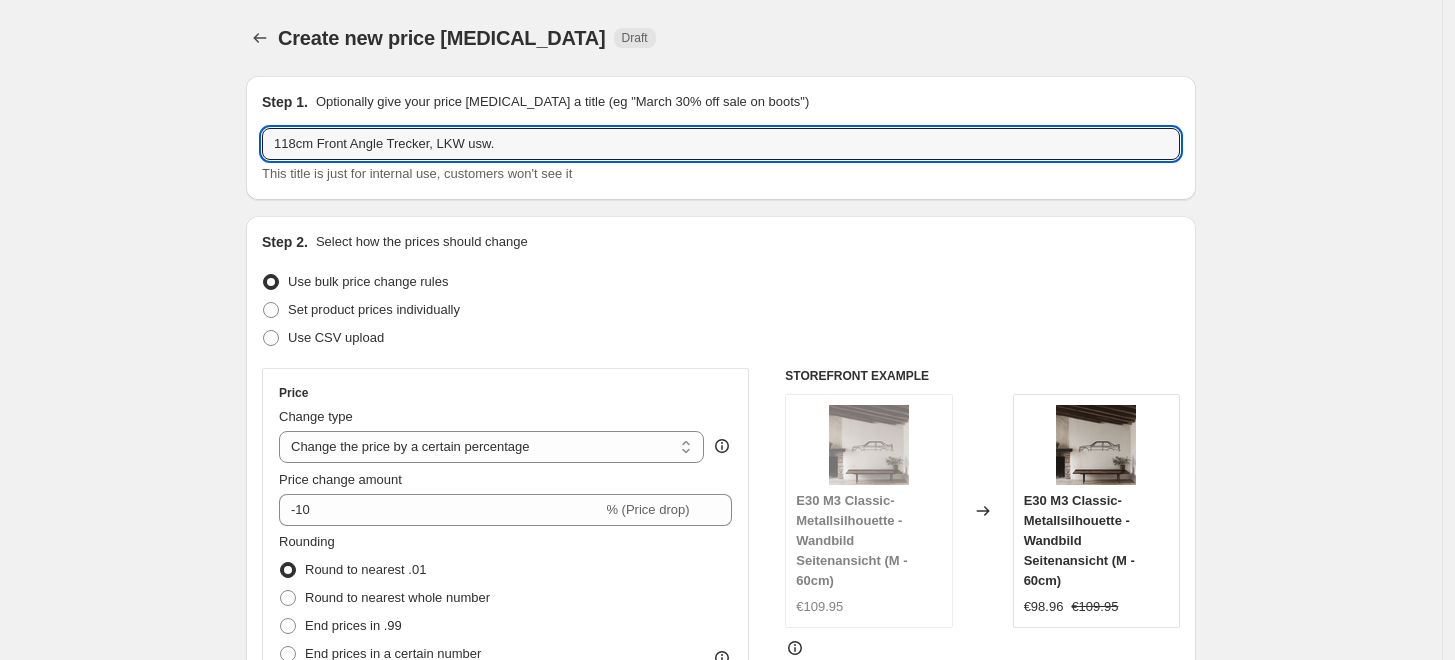 type on "118cm Front Angle Trecker, LKW usw." 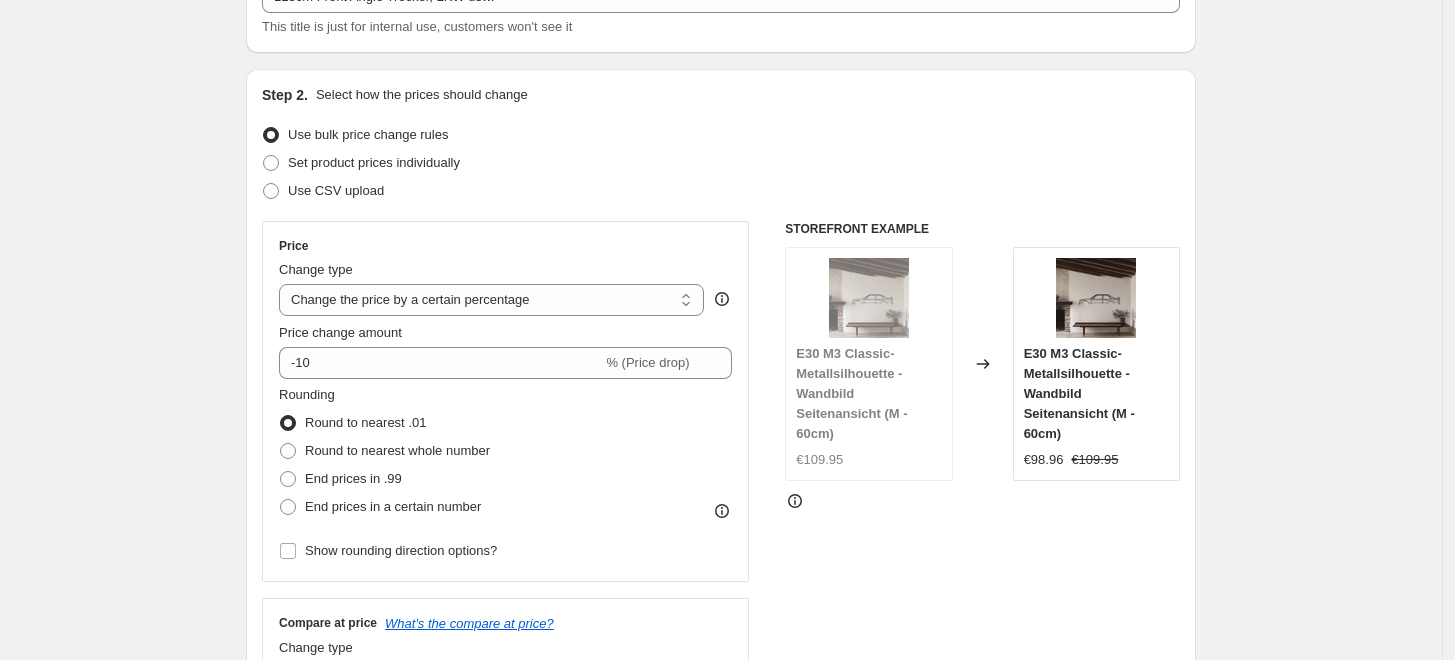 scroll, scrollTop: 222, scrollLeft: 0, axis: vertical 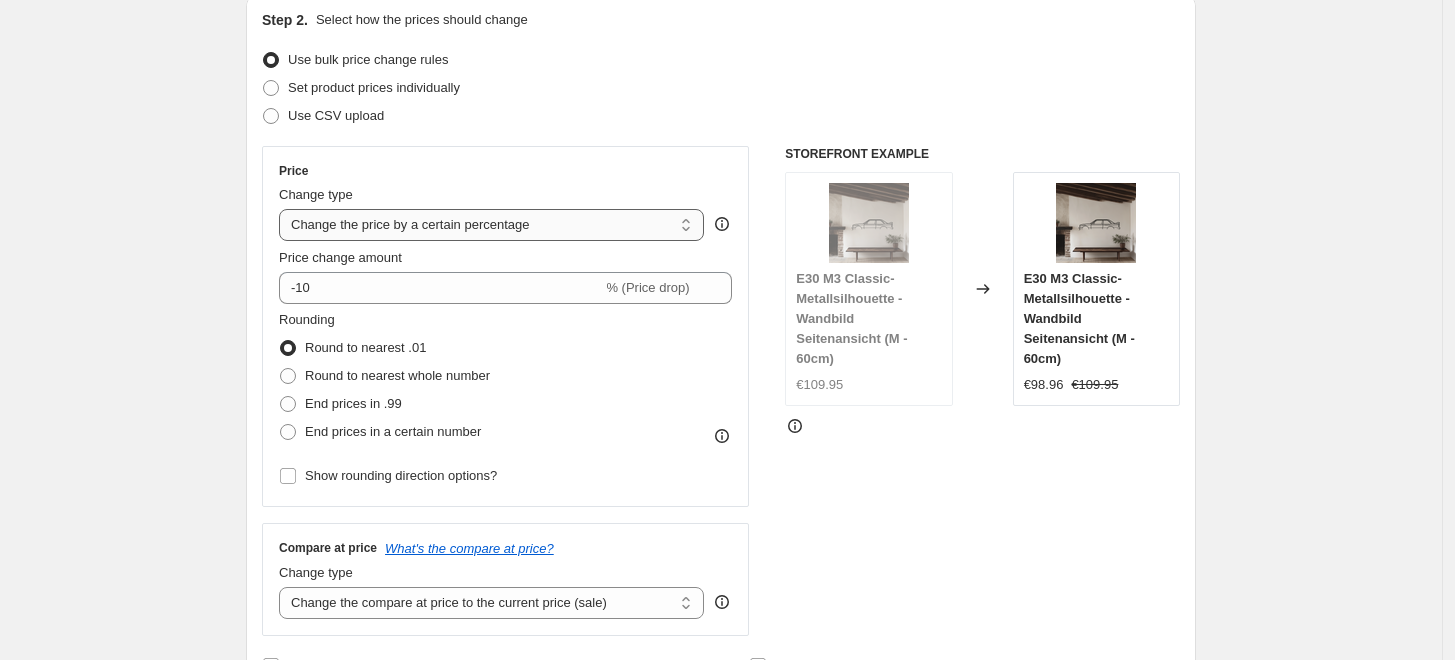 click on "Change the price to a certain amount Change the price by a certain amount Change the price by a certain percentage Change the price to the current compare at price (price before sale) Change the price by a certain amount relative to the compare at price Change the price by a certain percentage relative to the compare at price Don't change the price Change the price by a certain percentage relative to the cost per item Change price to certain cost margin" at bounding box center (491, 225) 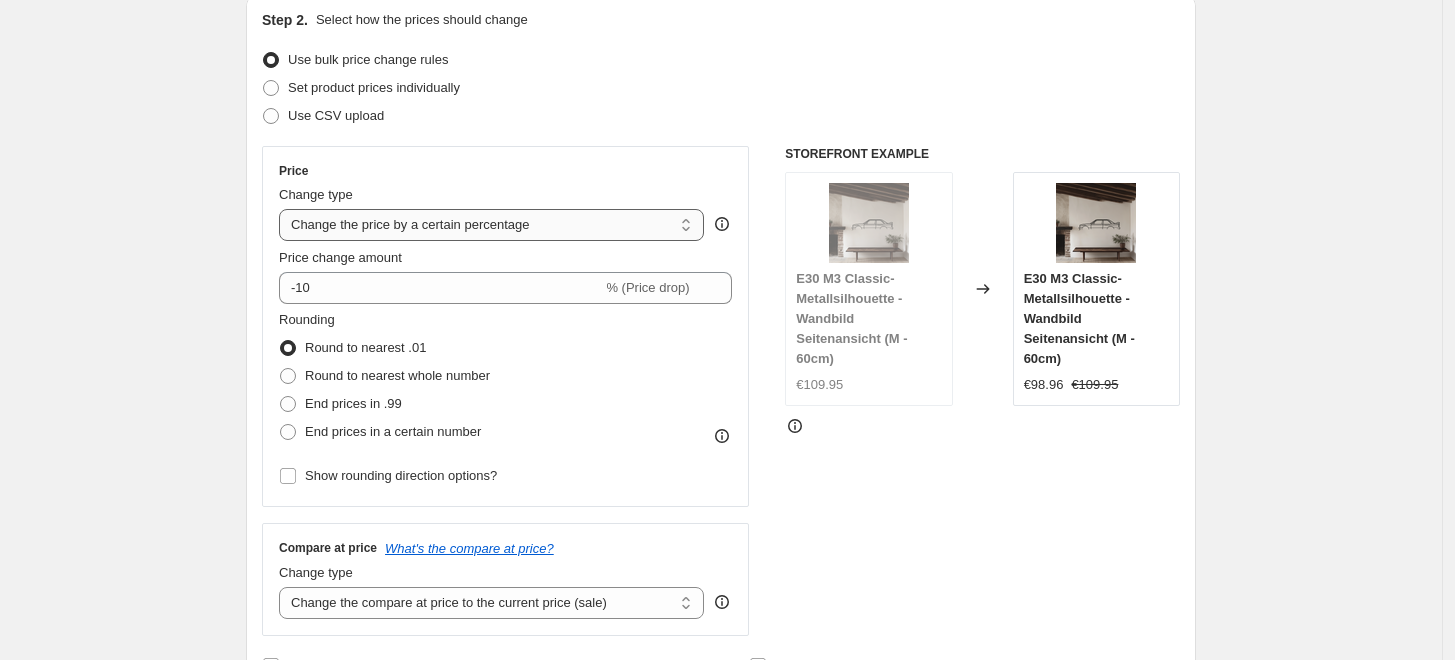 select on "to" 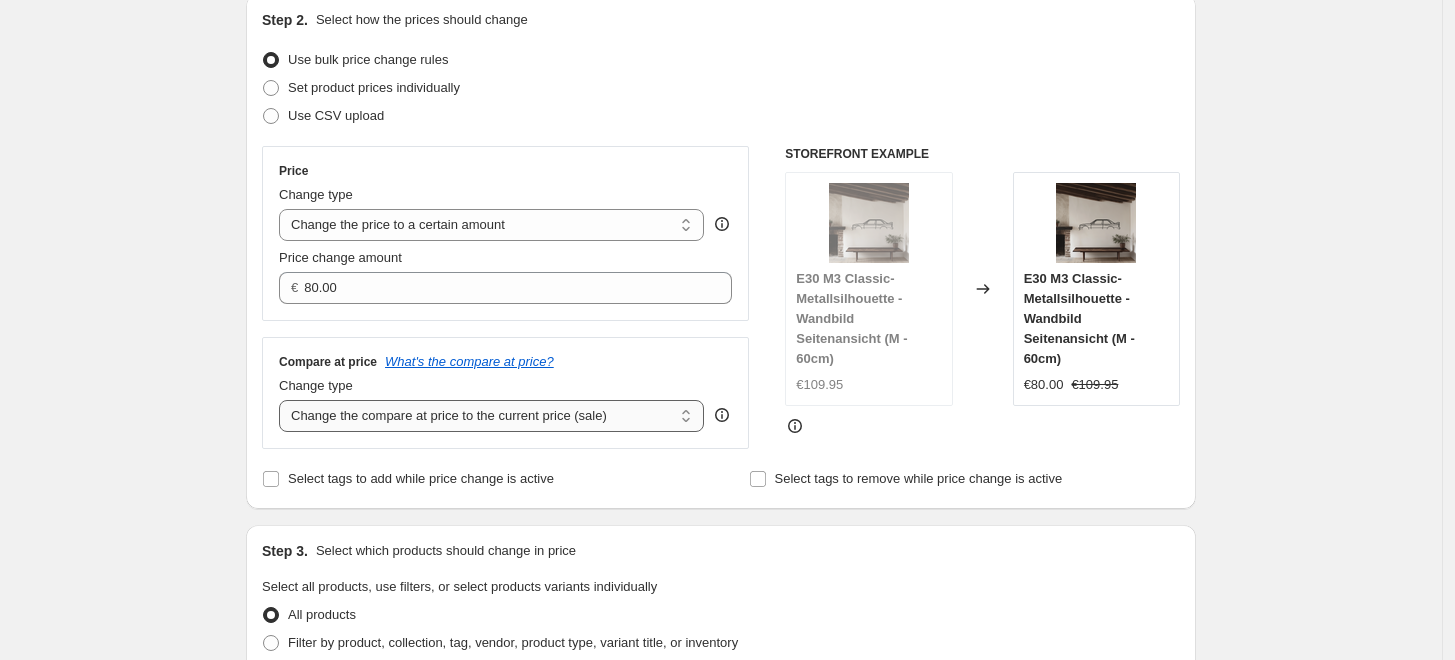 click on "Change the compare at price to the current price (sale) Change the compare at price to a certain amount Change the compare at price by a certain amount Change the compare at price by a certain percentage Change the compare at price by a certain amount relative to the actual price Change the compare at price by a certain percentage relative to the actual price Don't change the compare at price Remove the compare at price" at bounding box center (491, 416) 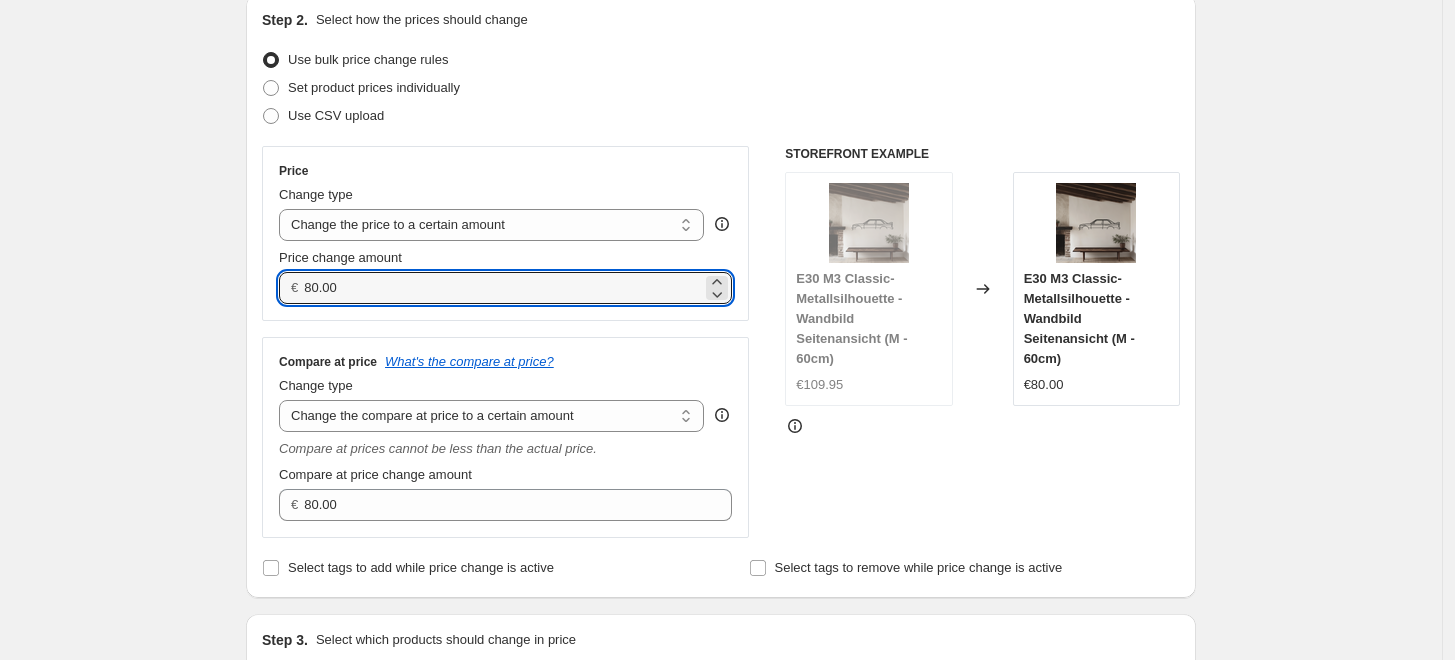 drag, startPoint x: 368, startPoint y: 289, endPoint x: 242, endPoint y: 301, distance: 126.57014 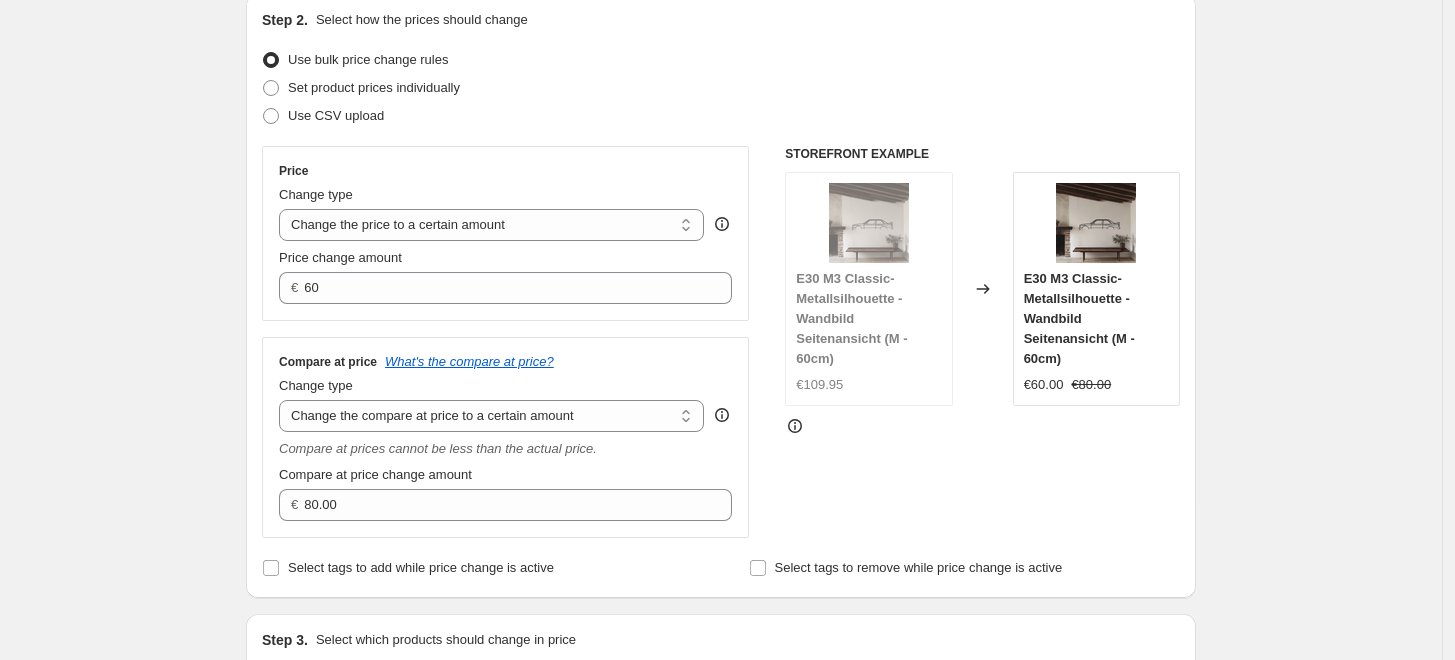 type on "60.00" 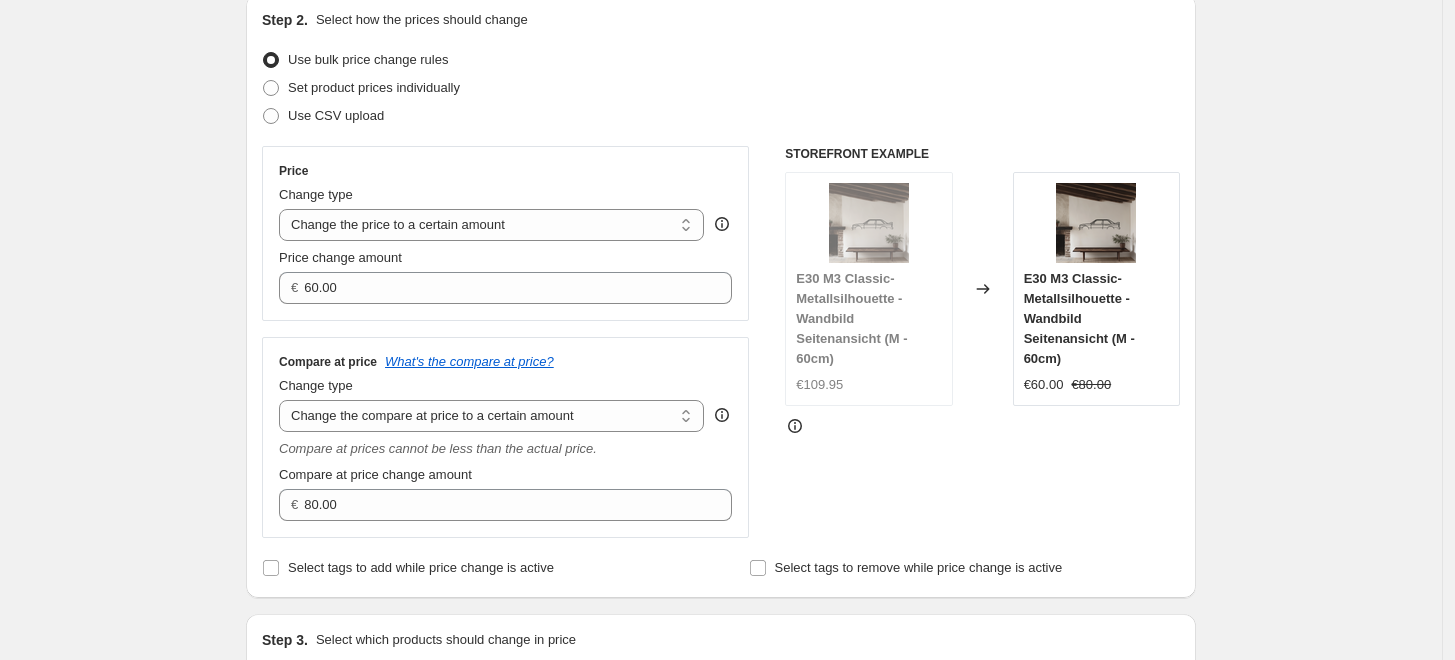 drag, startPoint x: 1369, startPoint y: 358, endPoint x: 1358, endPoint y: 350, distance: 13.601471 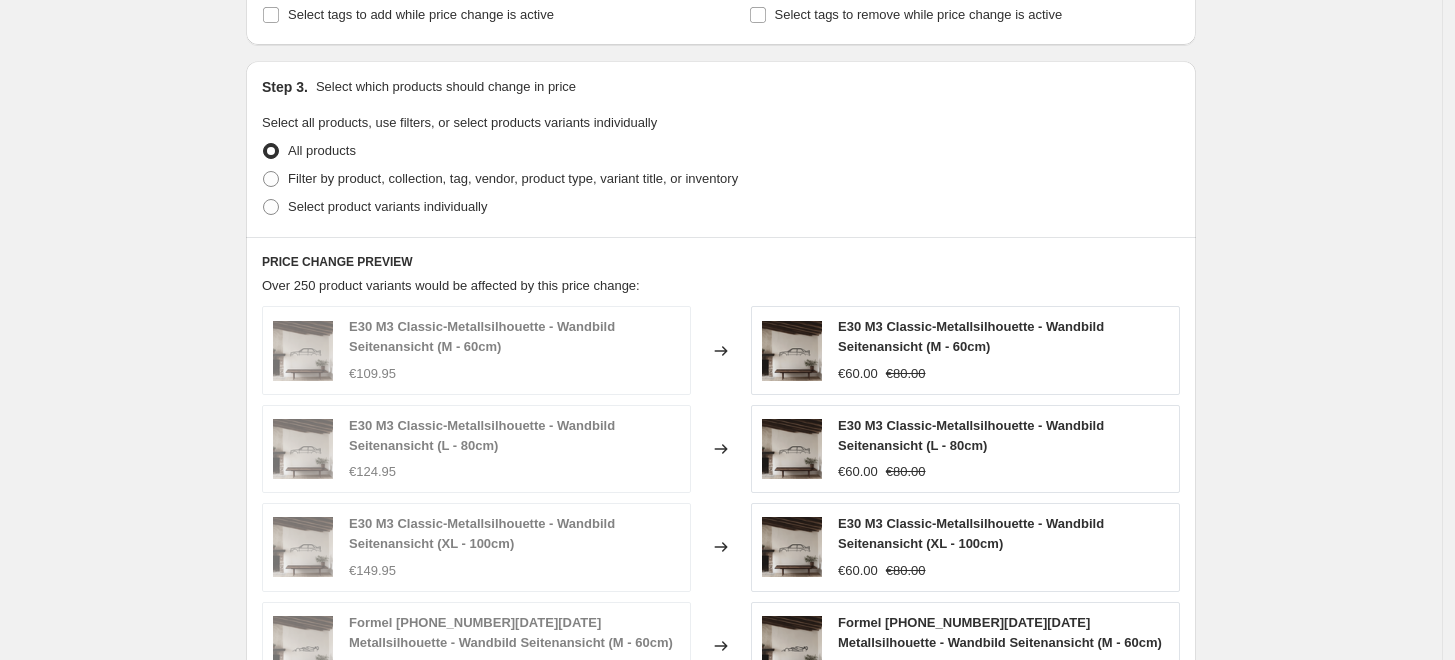 scroll, scrollTop: 717, scrollLeft: 0, axis: vertical 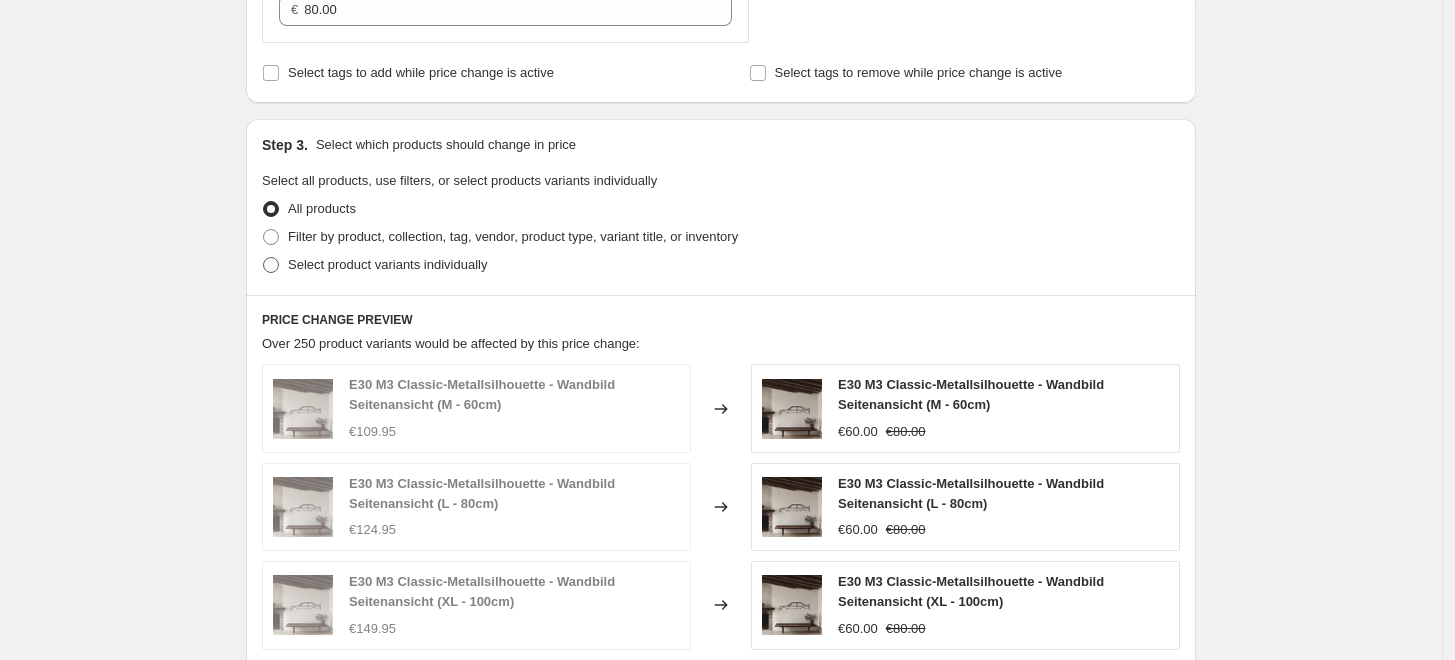 click on "Select product variants individually" at bounding box center (387, 264) 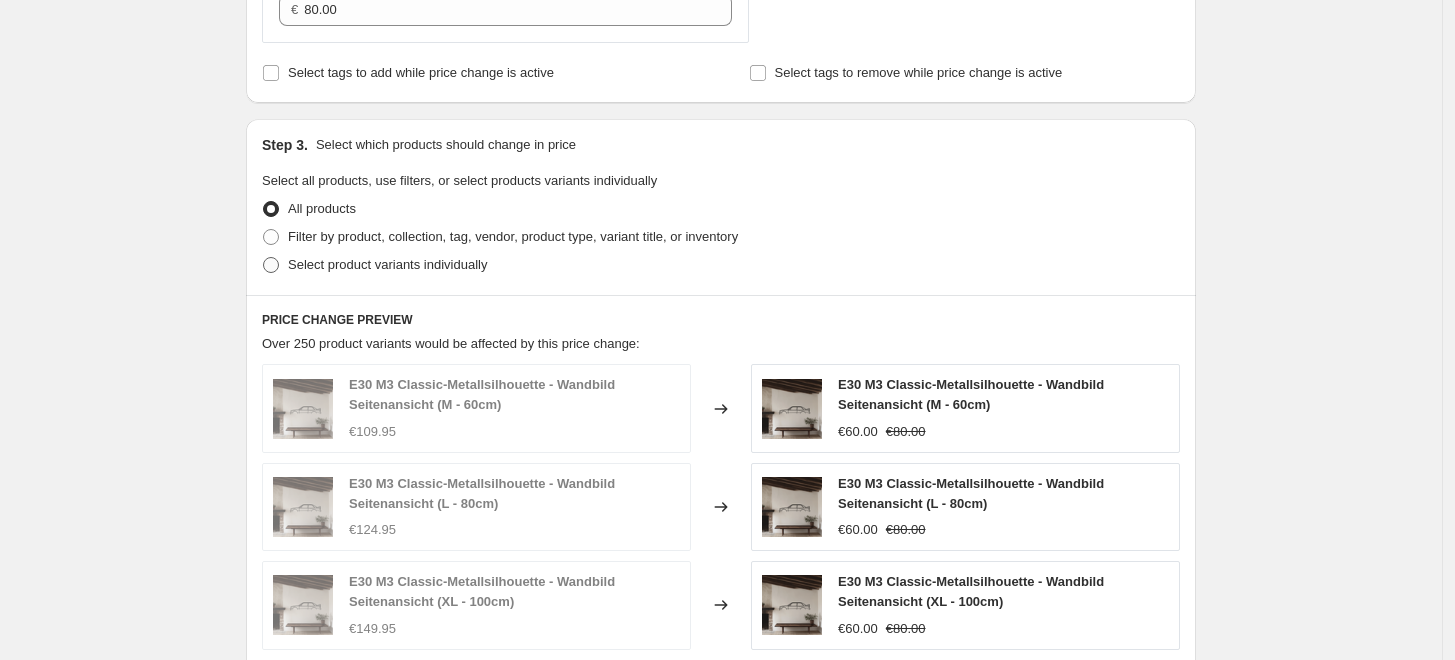 radio on "true" 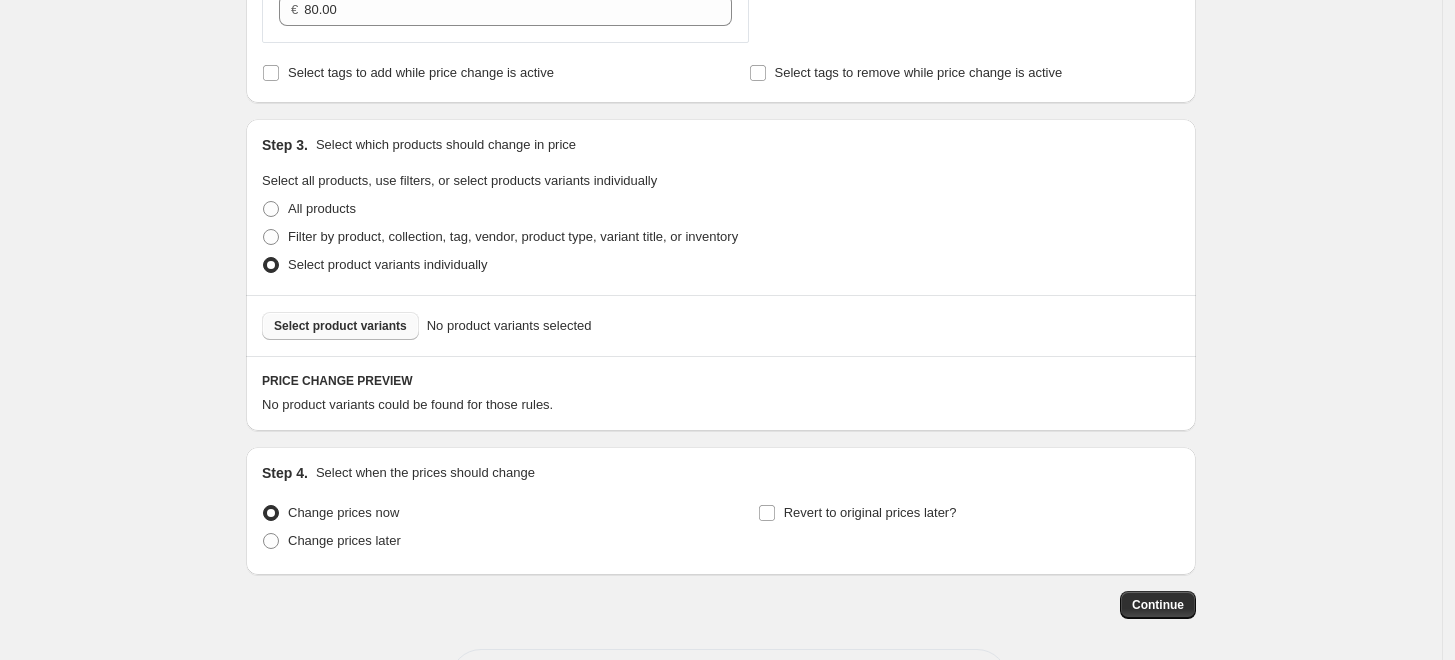 click on "Select product variants" at bounding box center (340, 326) 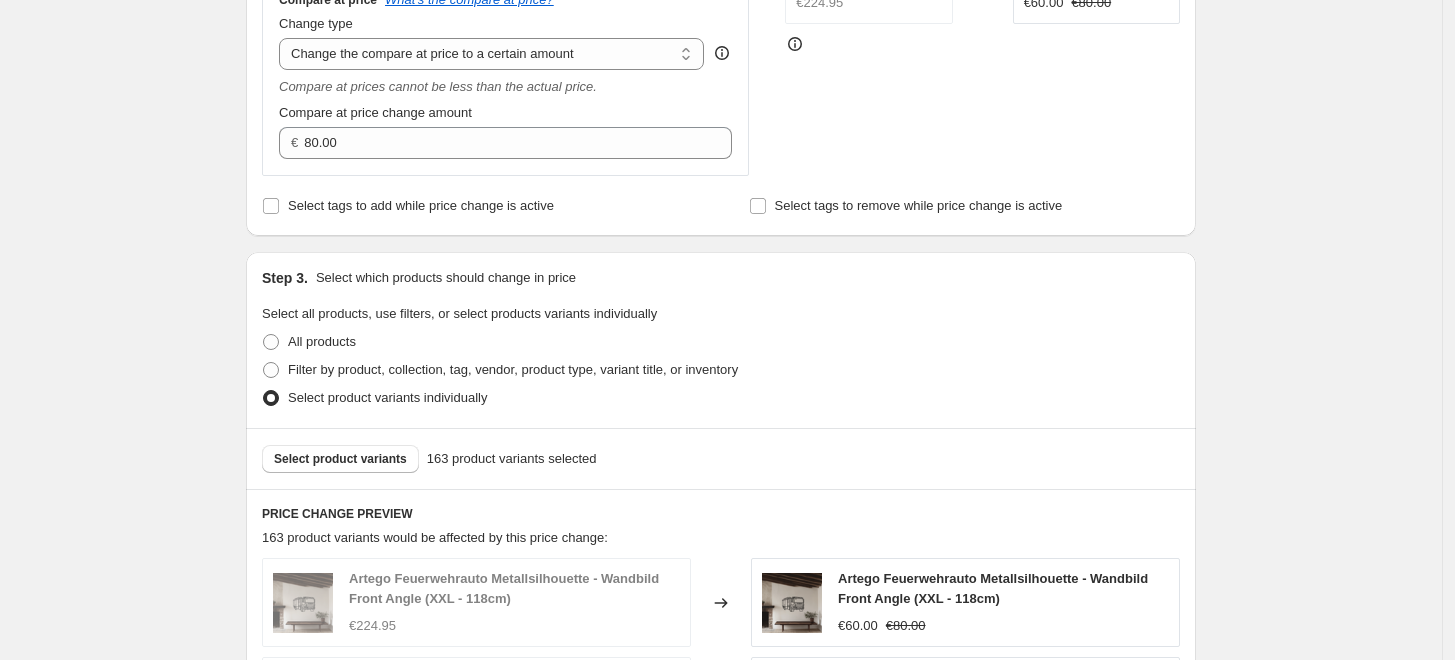 scroll, scrollTop: 161, scrollLeft: 0, axis: vertical 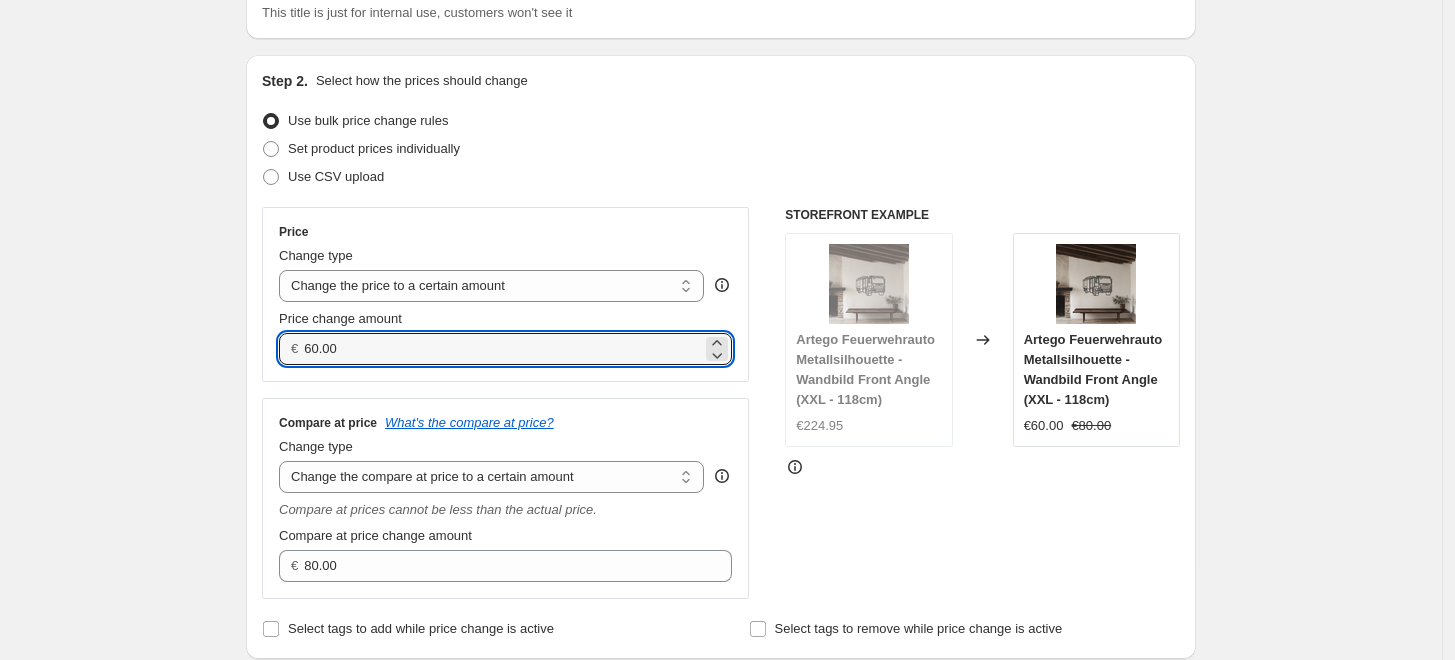drag, startPoint x: 404, startPoint y: 353, endPoint x: 240, endPoint y: 341, distance: 164.43843 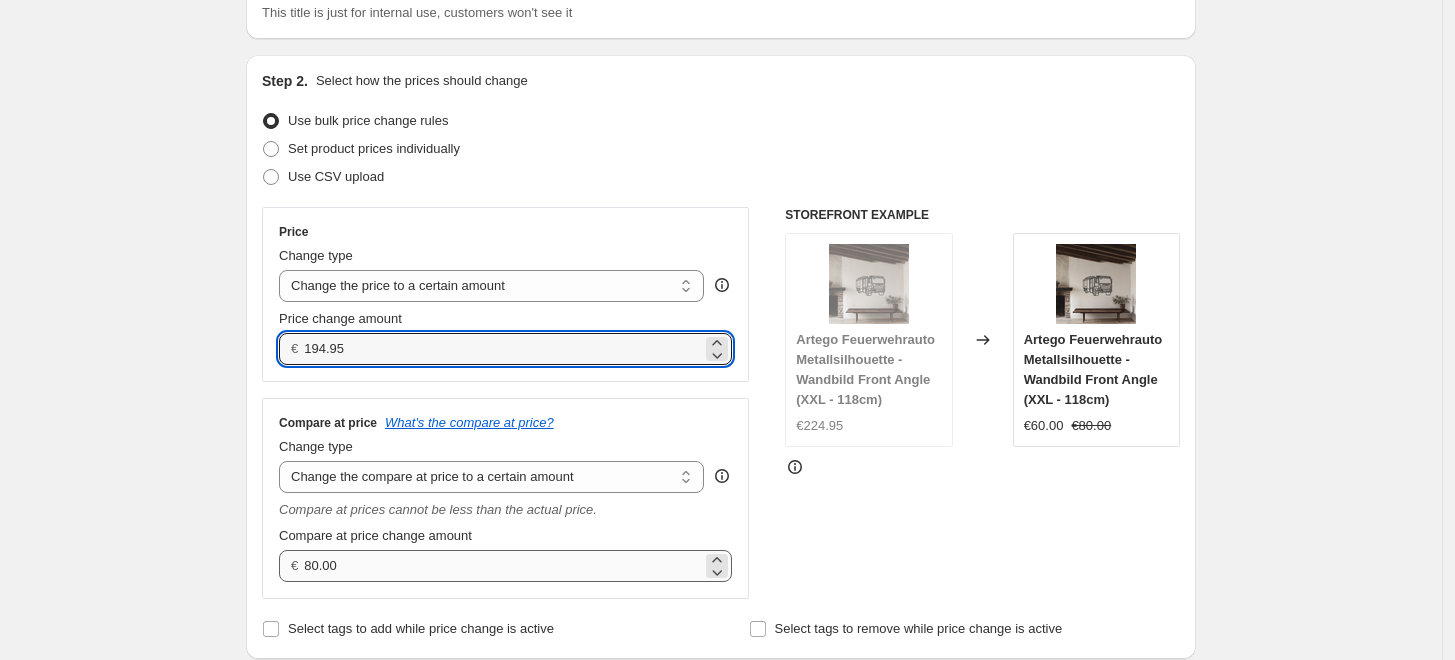 type on "194.95" 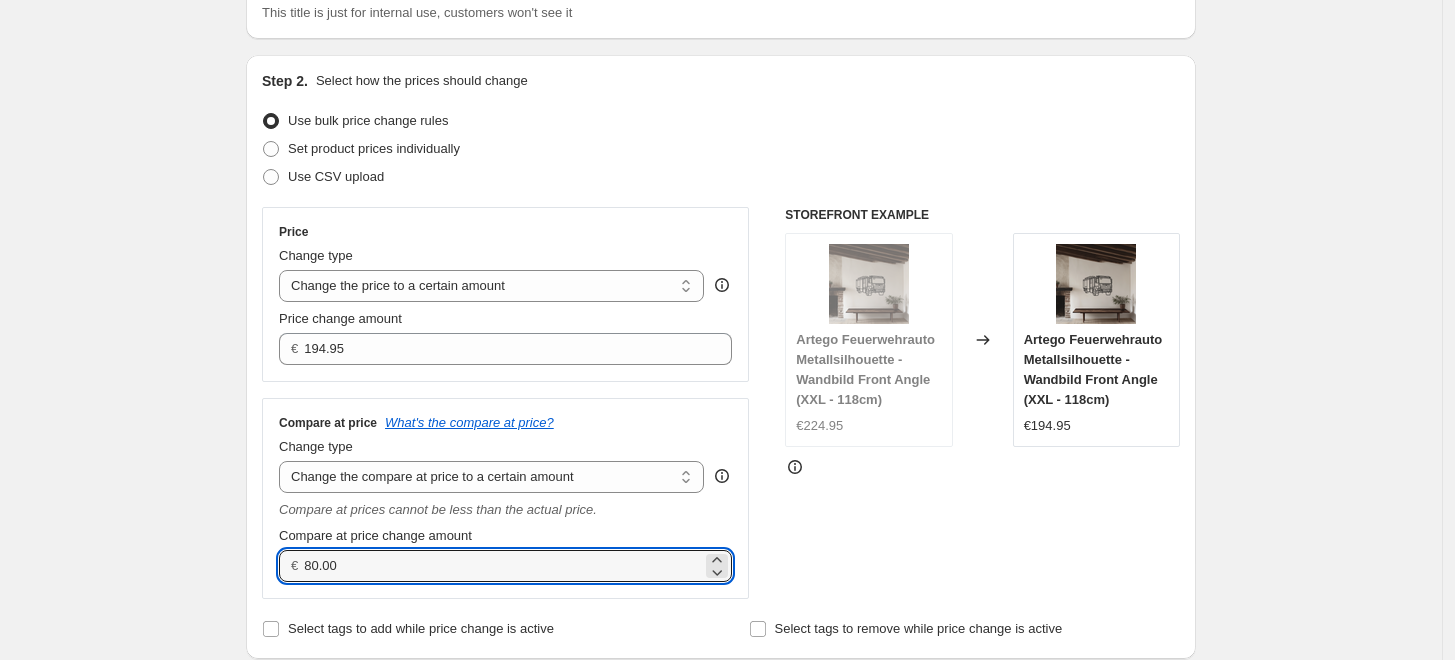 drag, startPoint x: 394, startPoint y: 563, endPoint x: 164, endPoint y: 562, distance: 230.00217 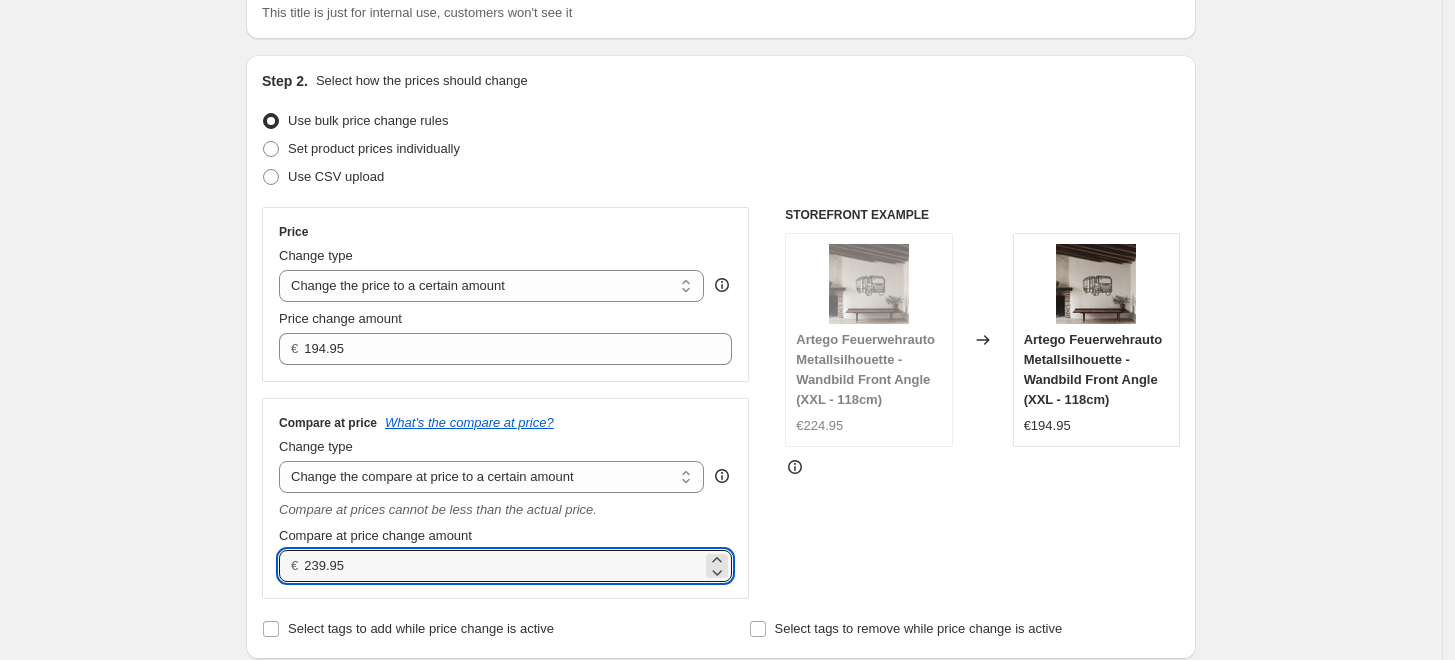 type on "239.95" 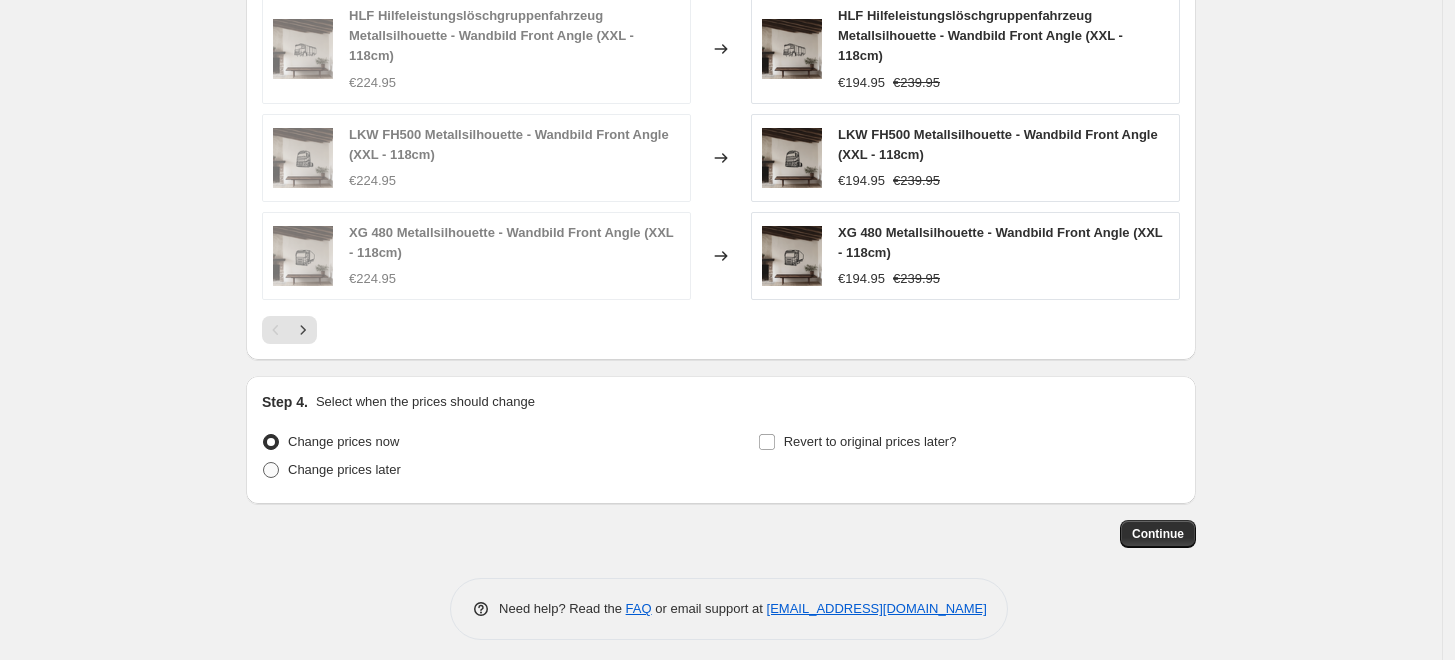 scroll, scrollTop: 1353, scrollLeft: 0, axis: vertical 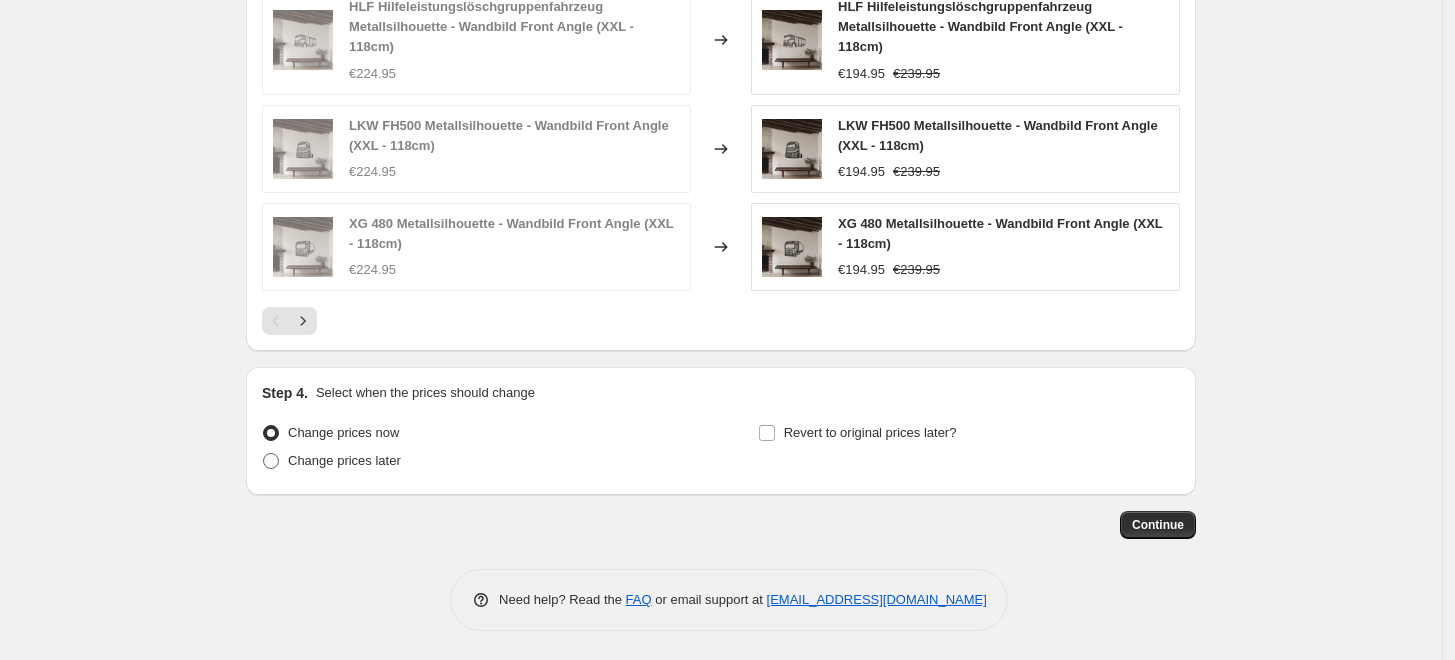 click on "Change prices later" at bounding box center (344, 460) 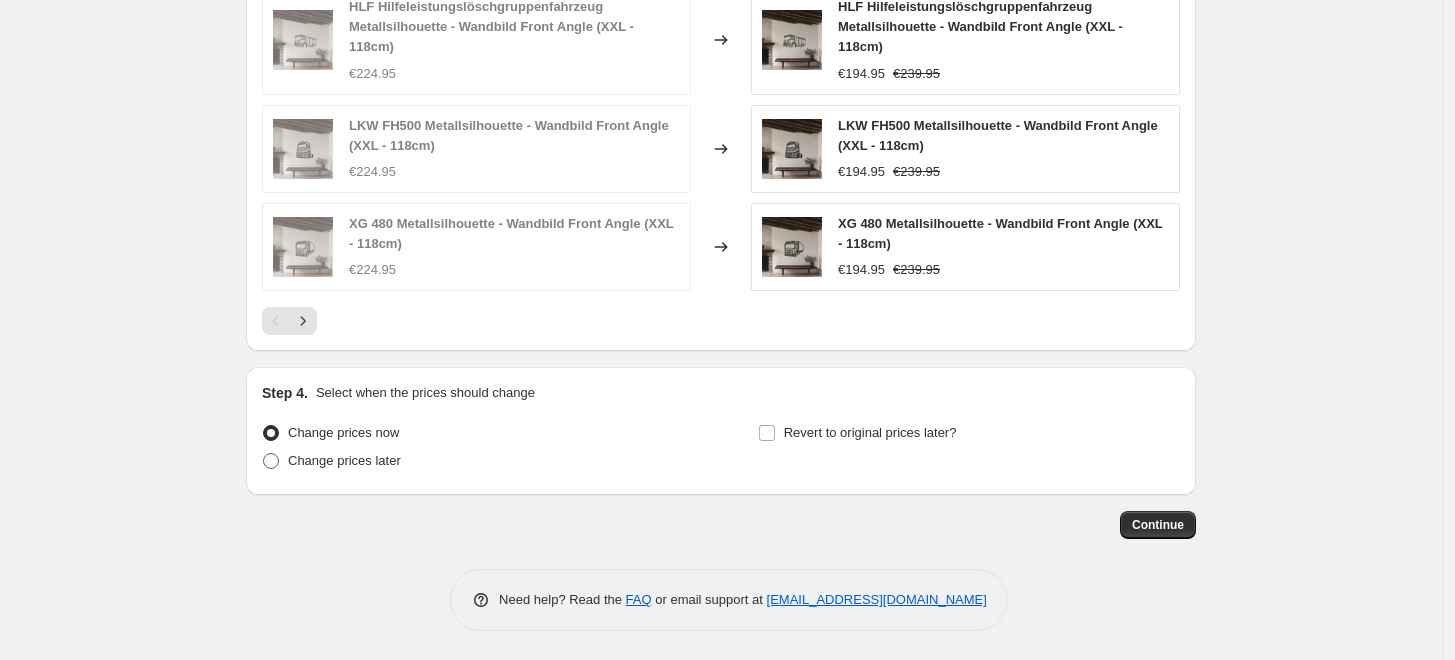 radio on "true" 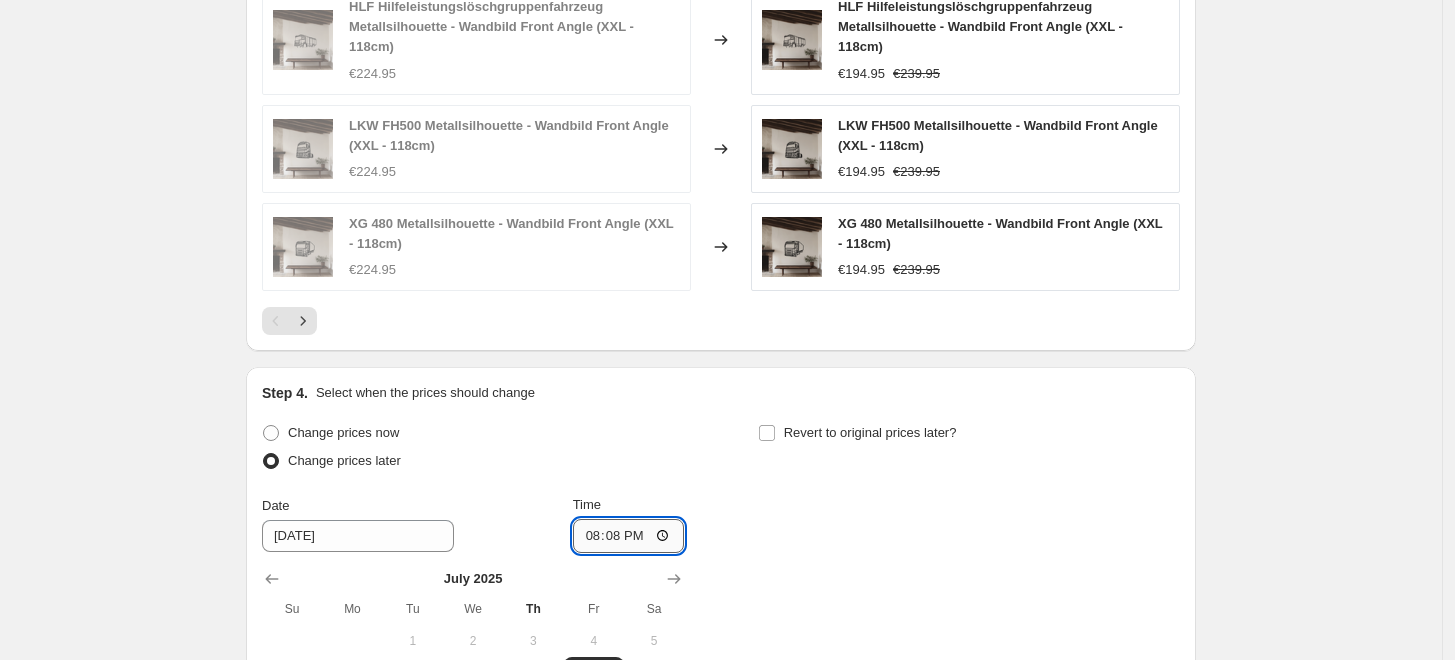 click on "20:08" at bounding box center (629, 536) 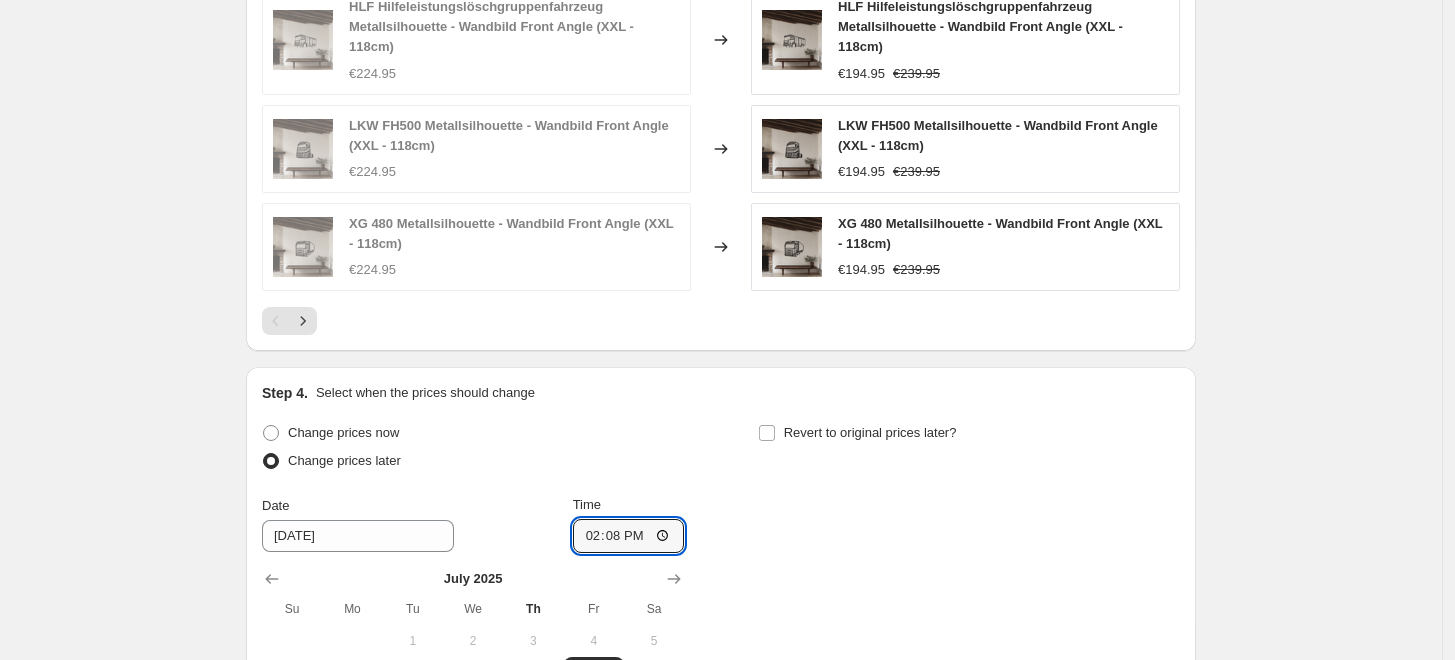 type on "14:00" 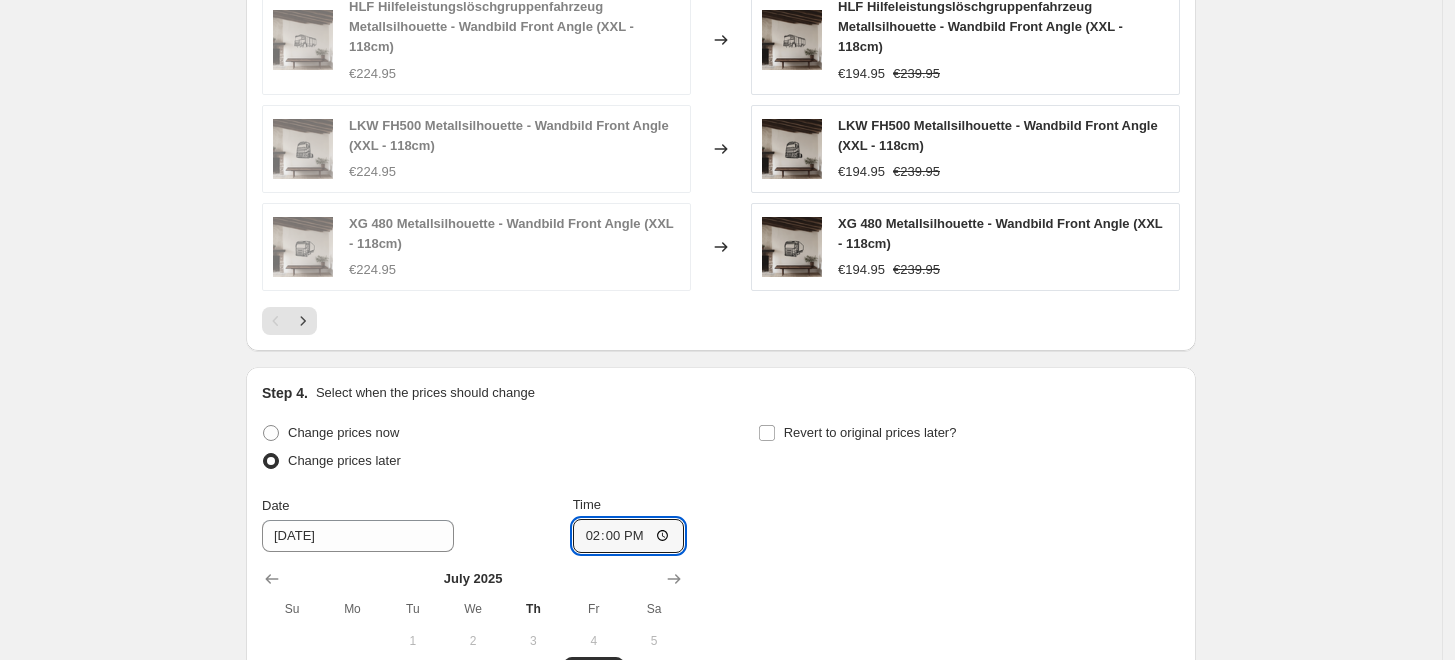 click on "Revert to original prices later?" at bounding box center (969, 449) 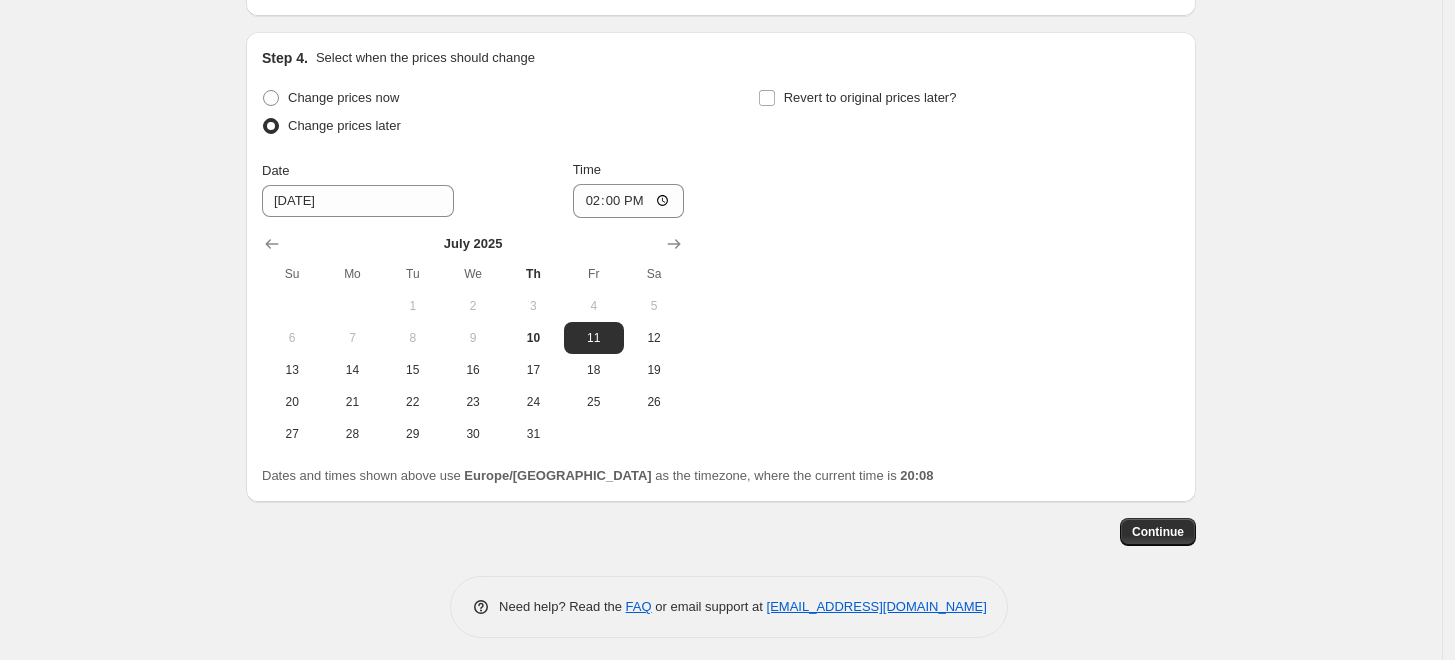 scroll, scrollTop: 1696, scrollLeft: 0, axis: vertical 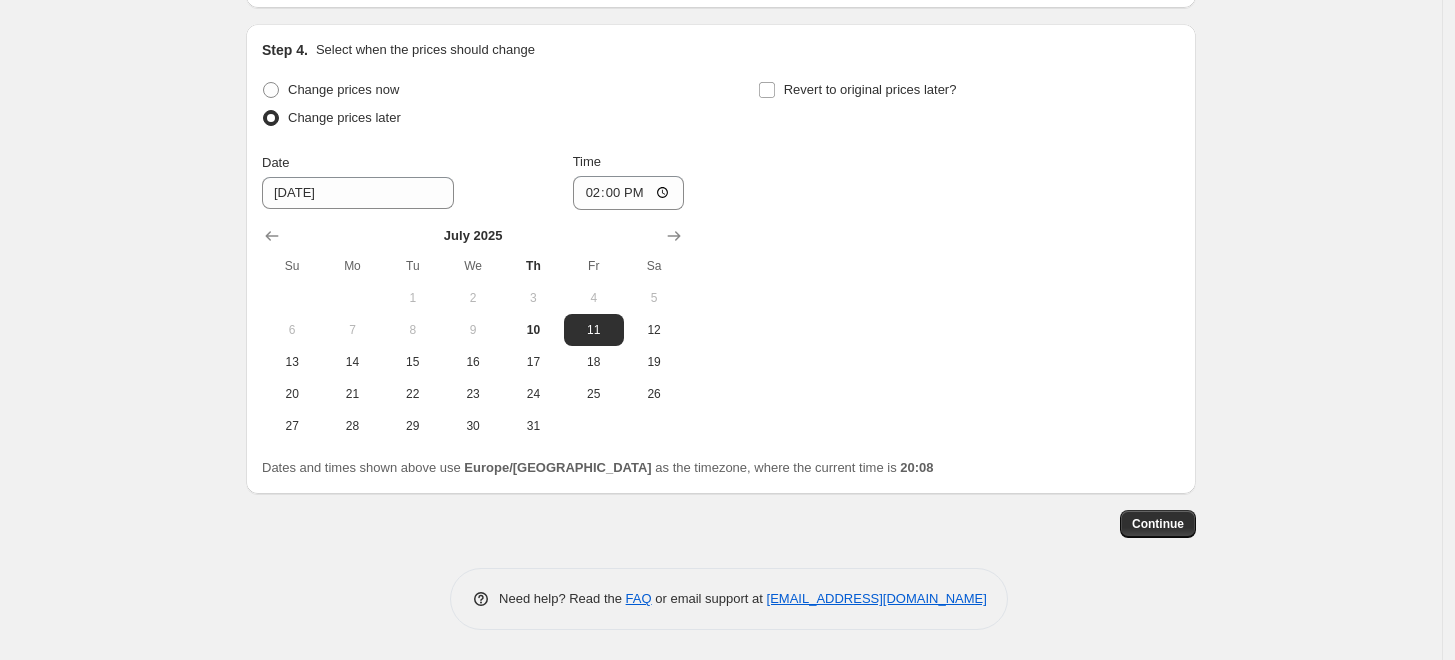 click on "Step 1. Optionally give your price change job a title (eg "March 30% off sale on boots") 118cm Front Angle Trecker, LKW usw. This title is just for internal use, customers won't see it Step 2. Select how the prices should change Use bulk price change rules Set product prices individually Use CSV upload Price Change type Change the price to a certain amount Change the price by a certain amount Change the price by a certain percentage Change the price to the current compare at price (price before sale) Change the price by a certain amount relative to the compare at price Change the price by a certain percentage relative to the compare at price Don't change the price Change the price by a certain percentage relative to the cost per item Change price to certain cost margin Change the price to a certain amount Price change amount € 194.95 Compare at price What's the compare at price? Change type Change the compare at price to the current price (sale) Change the compare at price to a certain amount € 239.95 163" at bounding box center (721, -503) 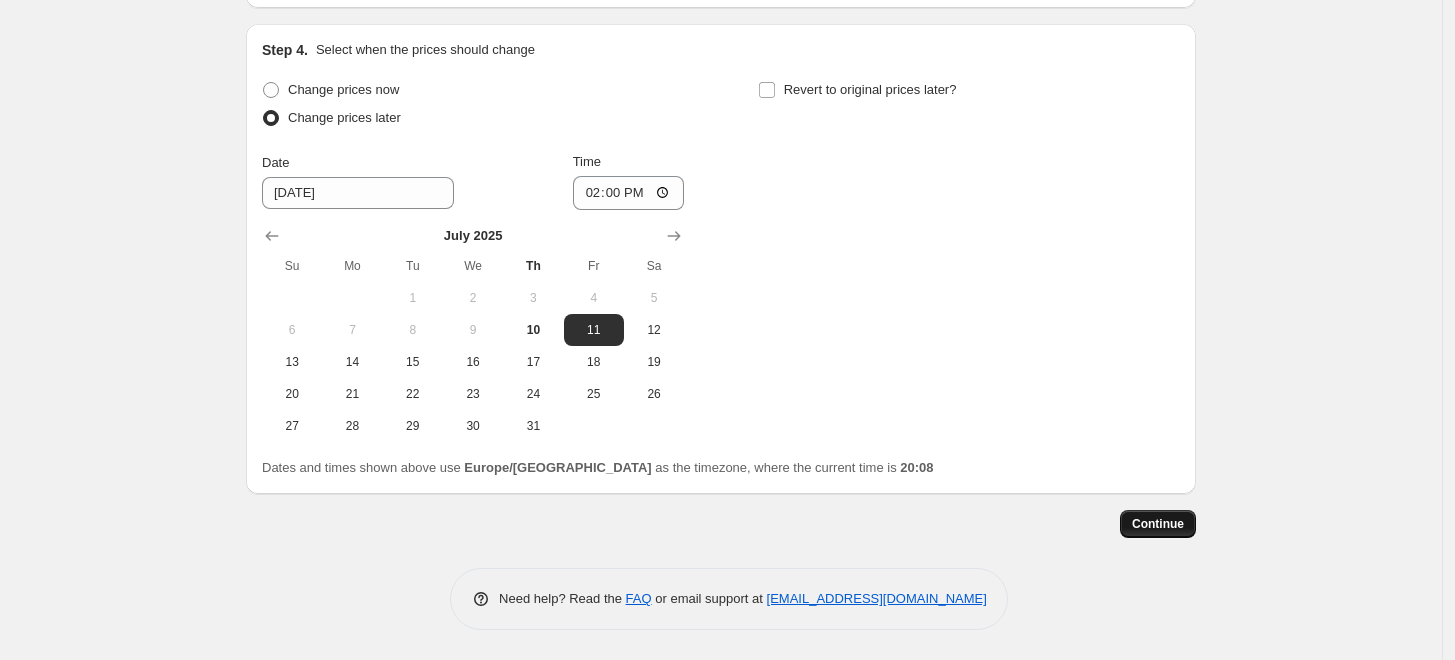 click on "Continue" at bounding box center (1158, 524) 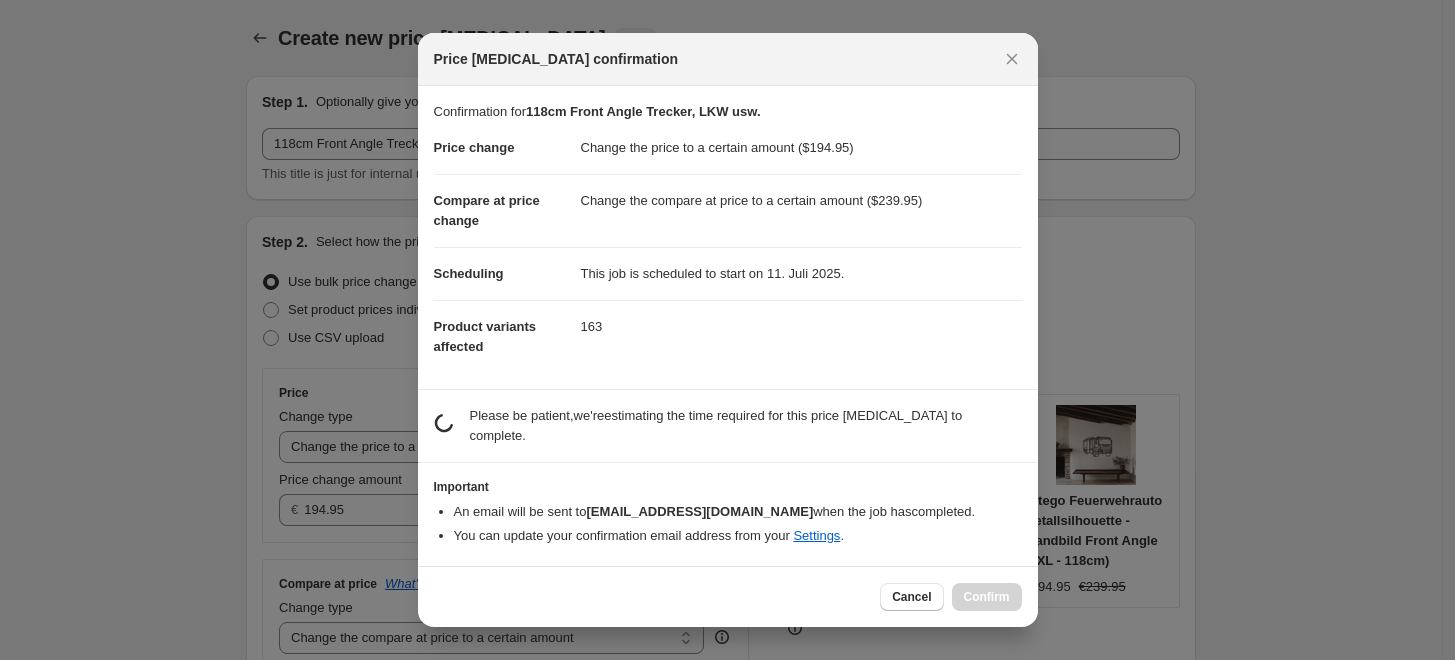 scroll, scrollTop: 0, scrollLeft: 0, axis: both 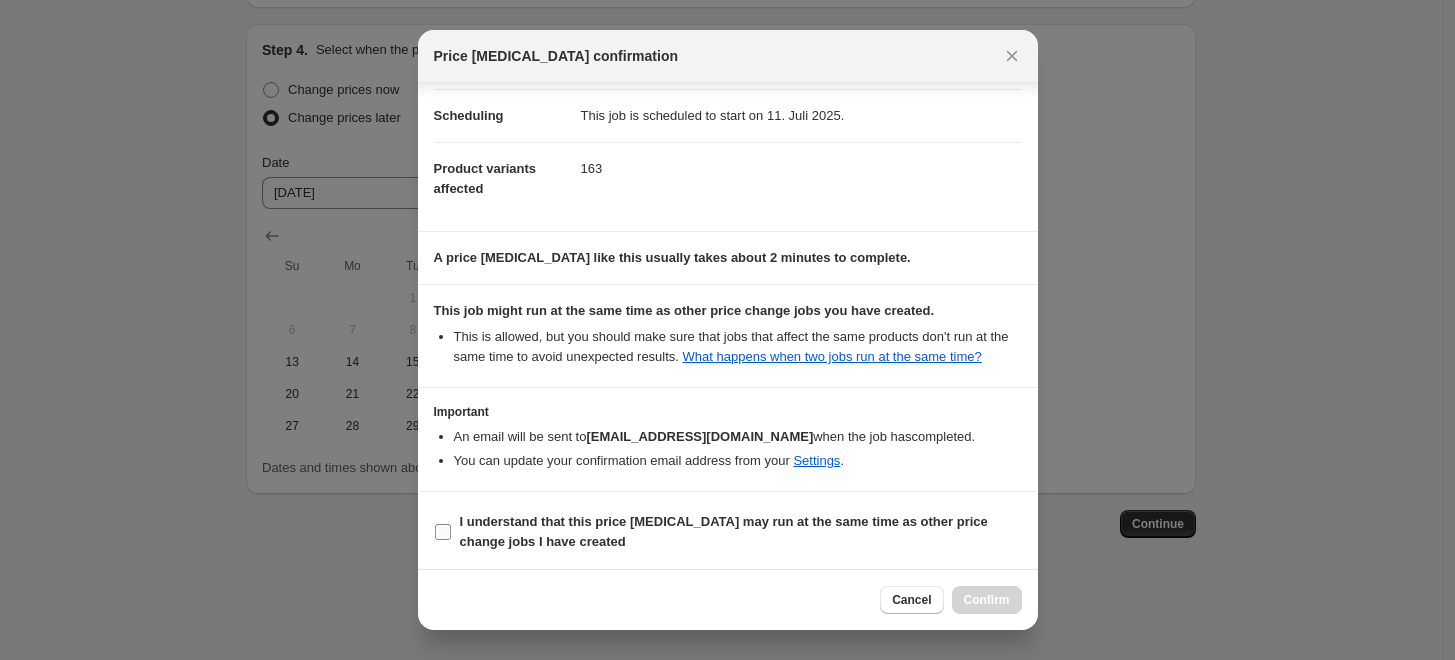 click on "I understand that this price [MEDICAL_DATA] may run at the same time as other price change jobs I have created" at bounding box center [724, 531] 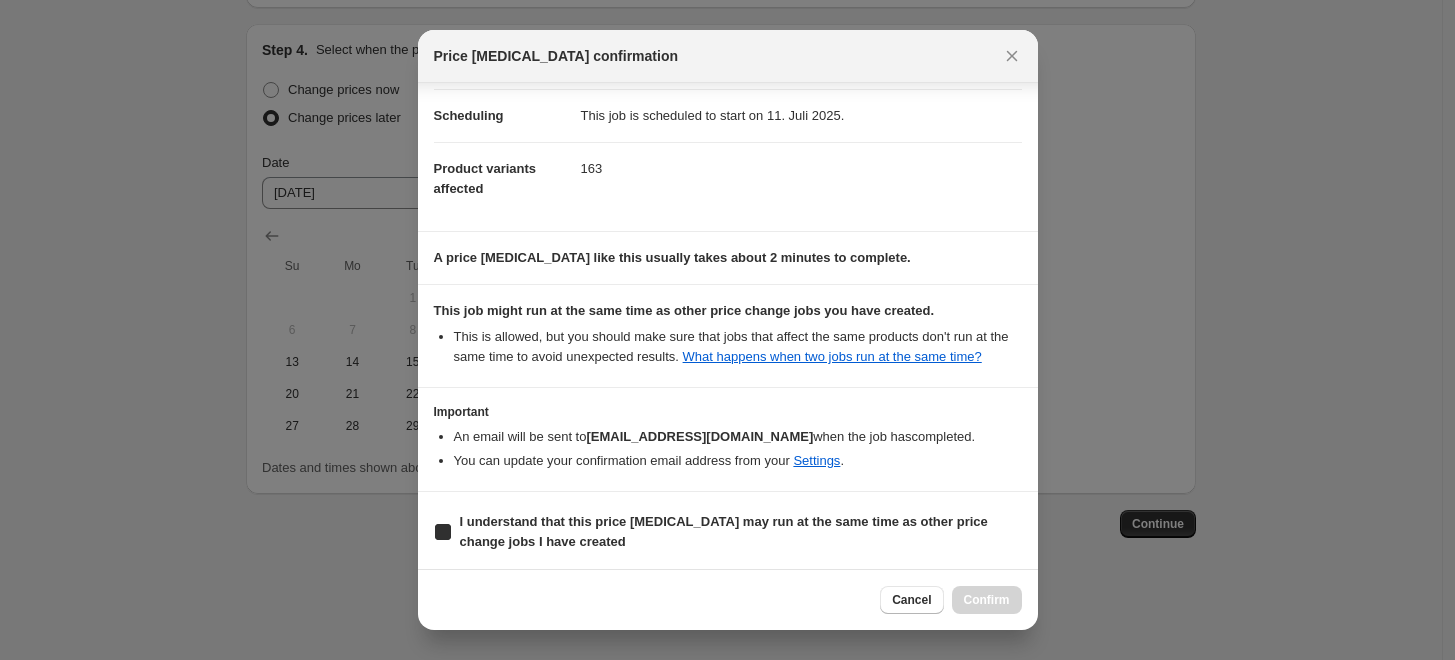 checkbox on "true" 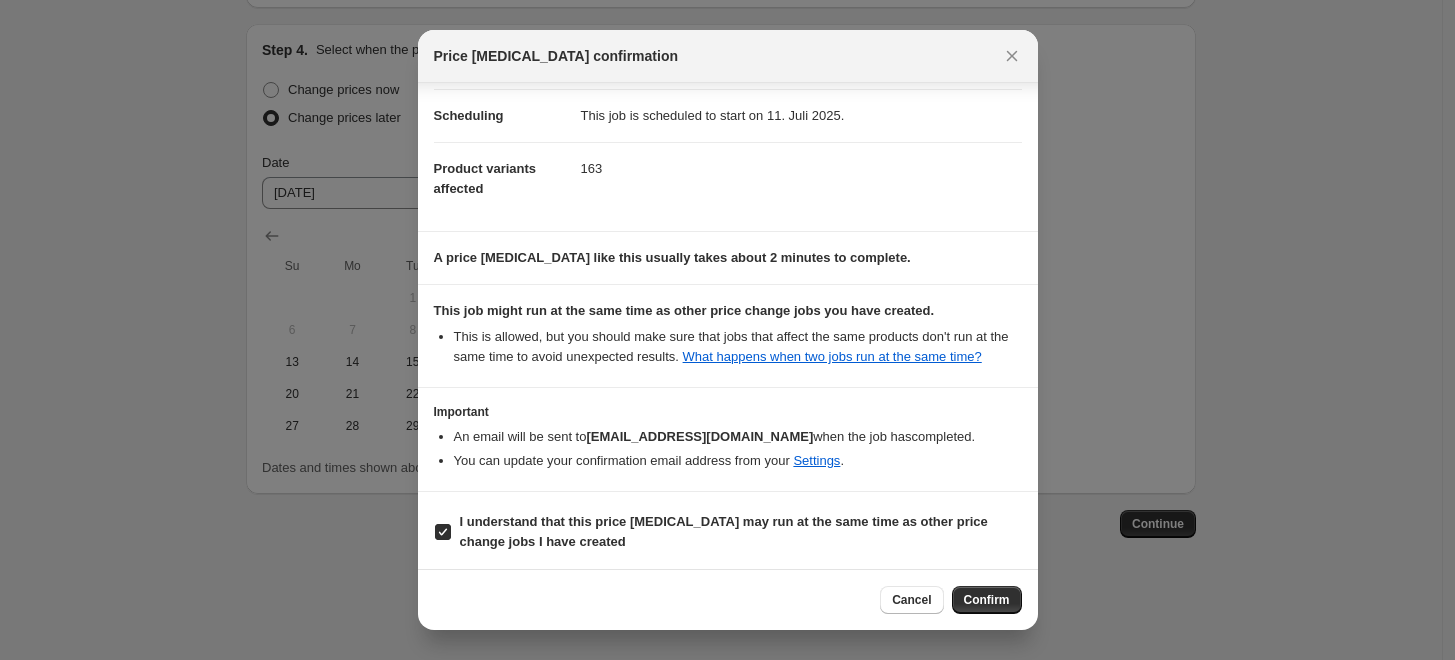 click on "Cancel Confirm" at bounding box center [728, 599] 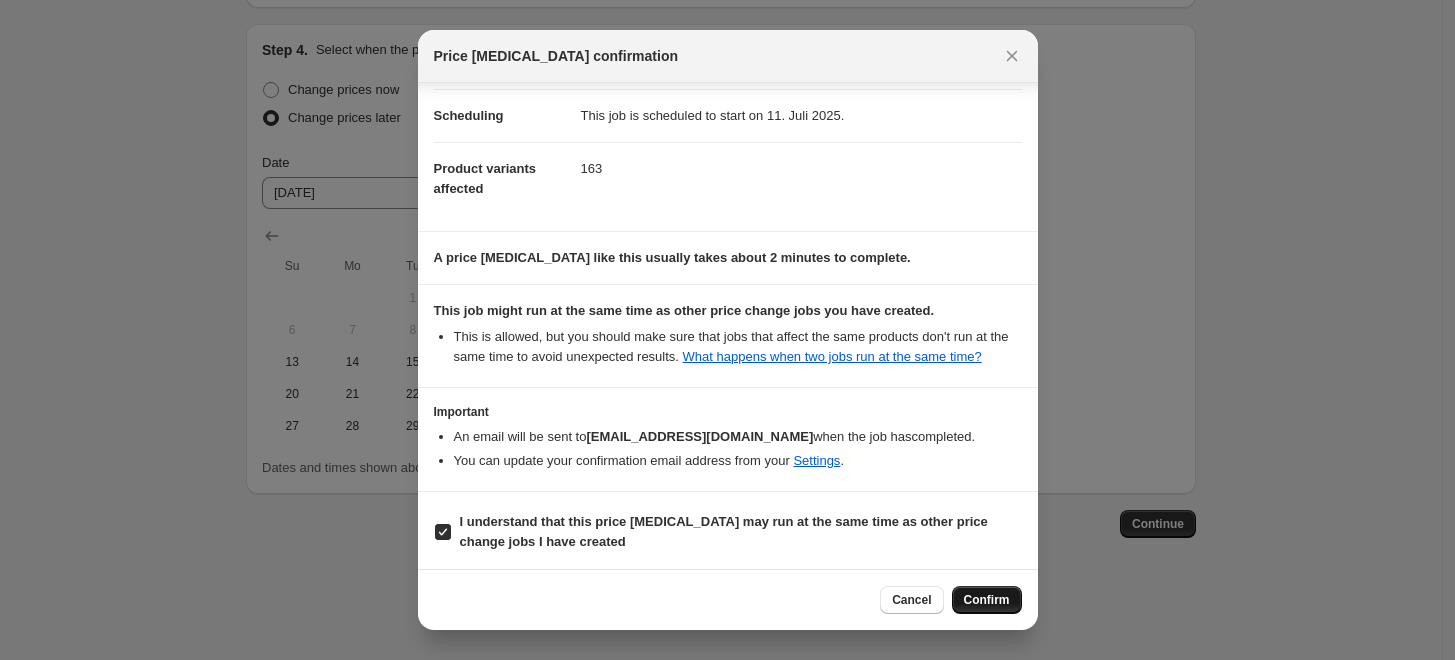 click on "Confirm" at bounding box center (987, 600) 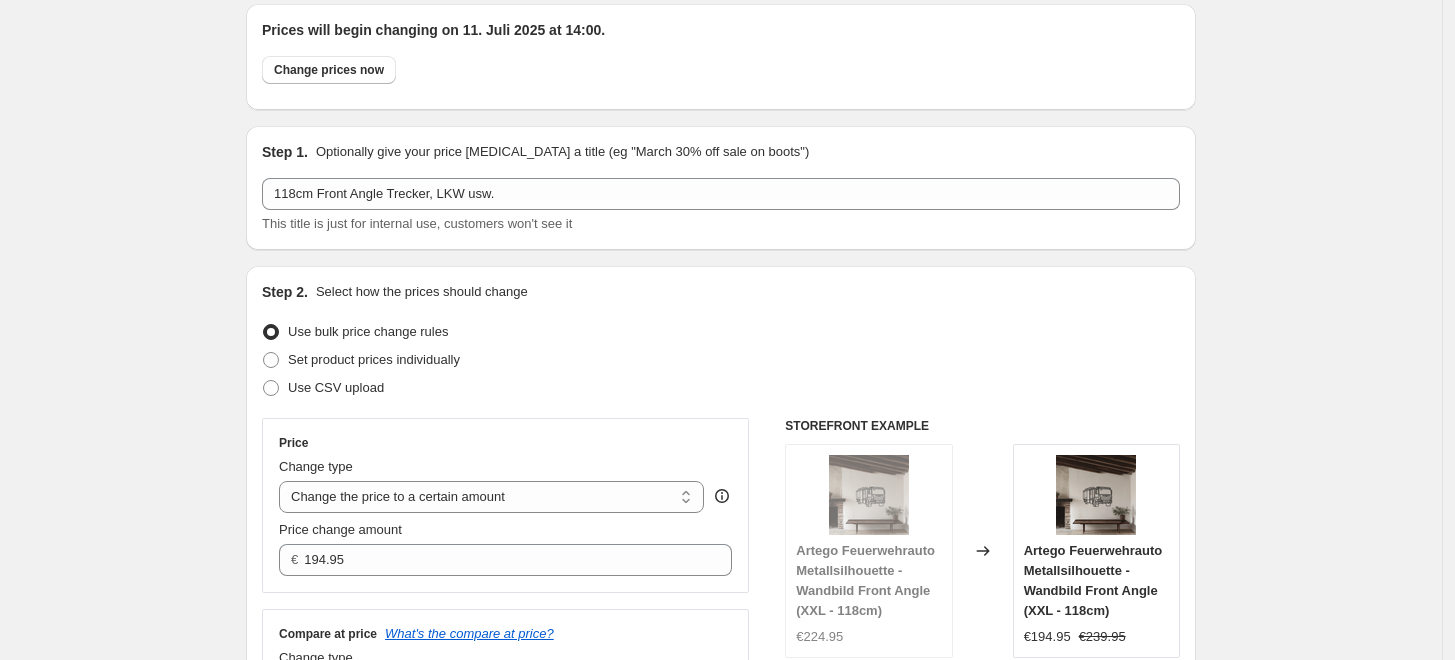 scroll, scrollTop: 0, scrollLeft: 0, axis: both 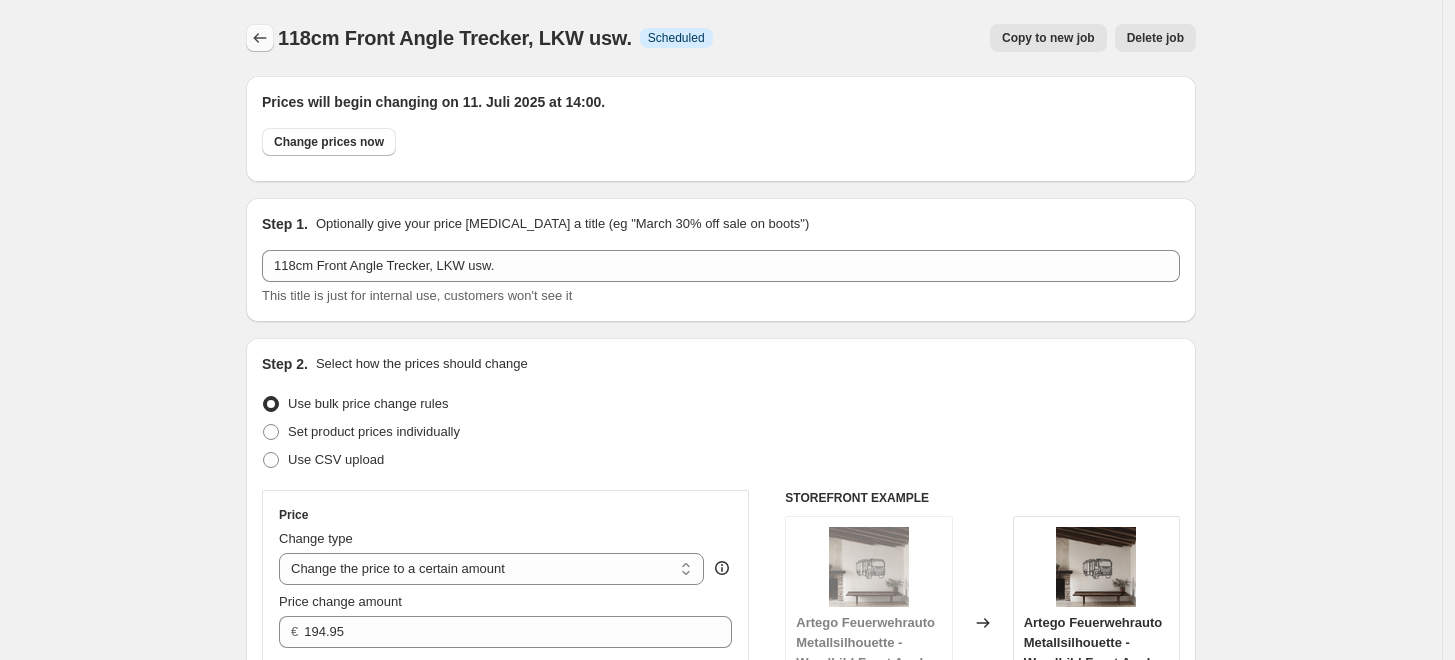 click 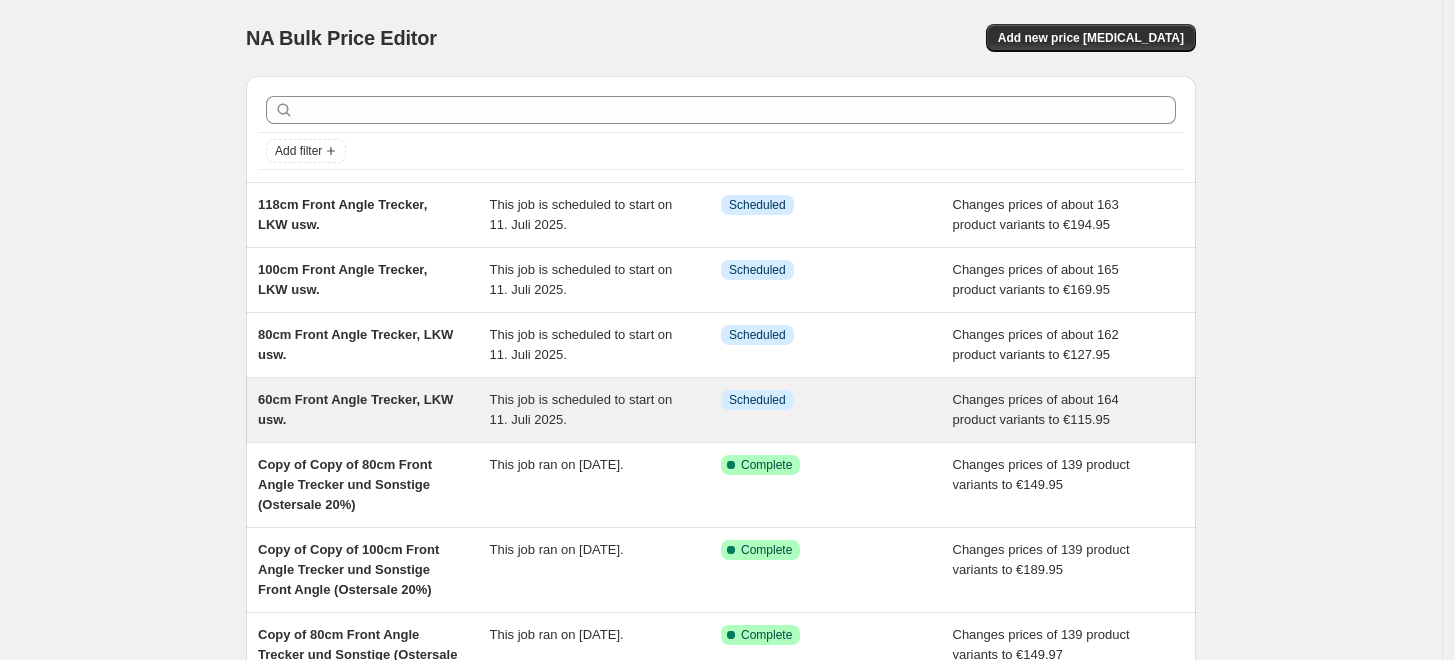 click on "60cm Front Angle Trecker, LKW usw." at bounding box center [355, 409] 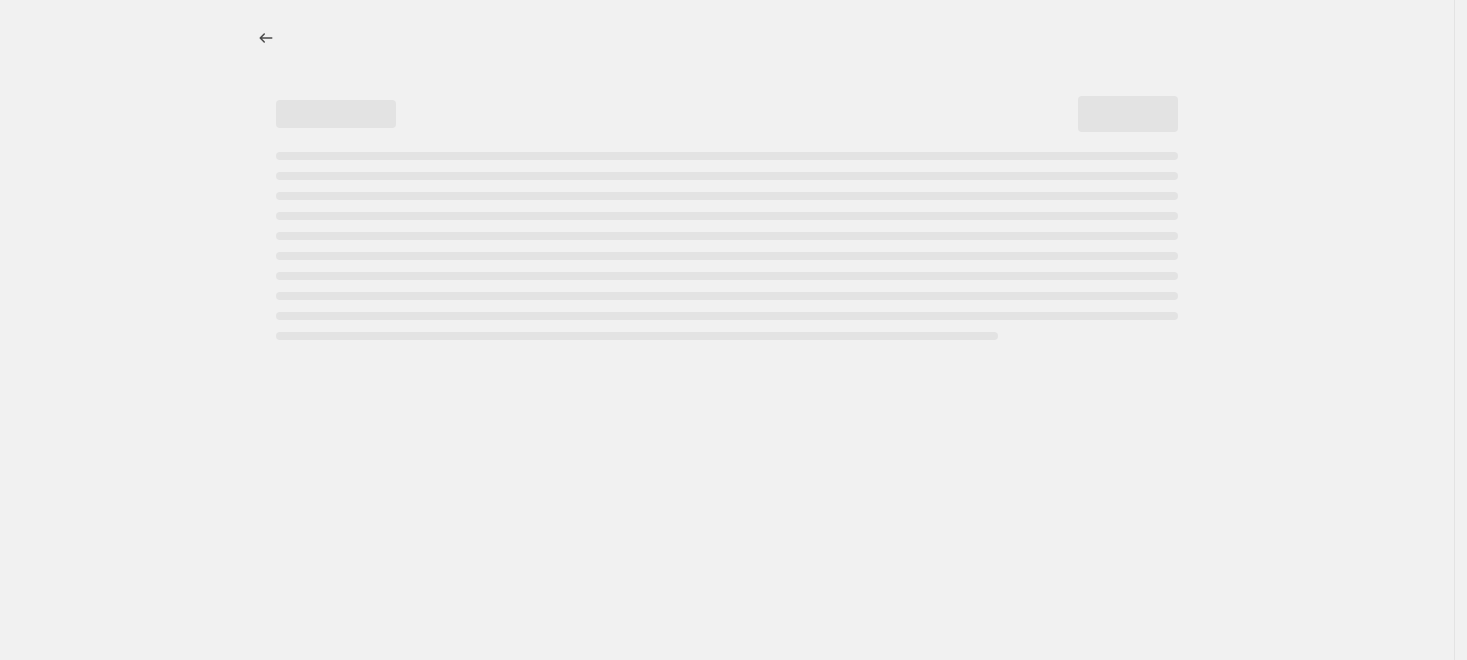 select on "to" 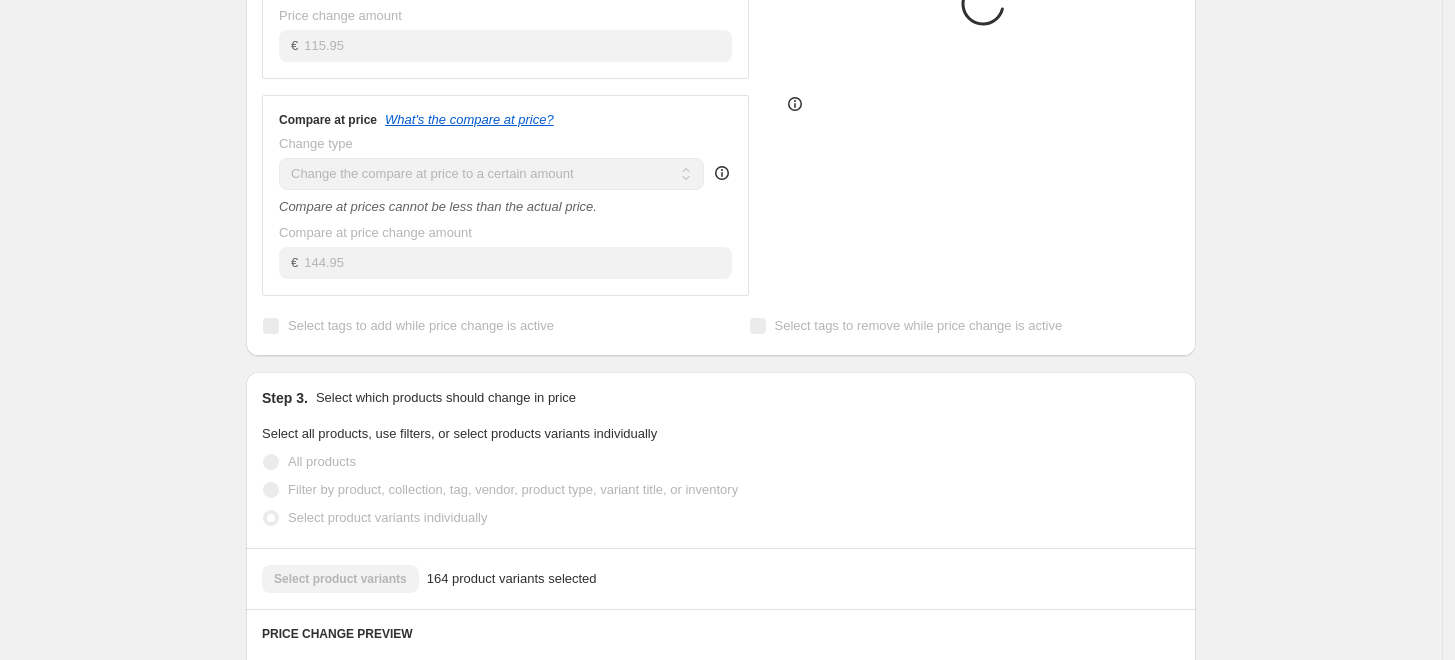 scroll, scrollTop: 888, scrollLeft: 0, axis: vertical 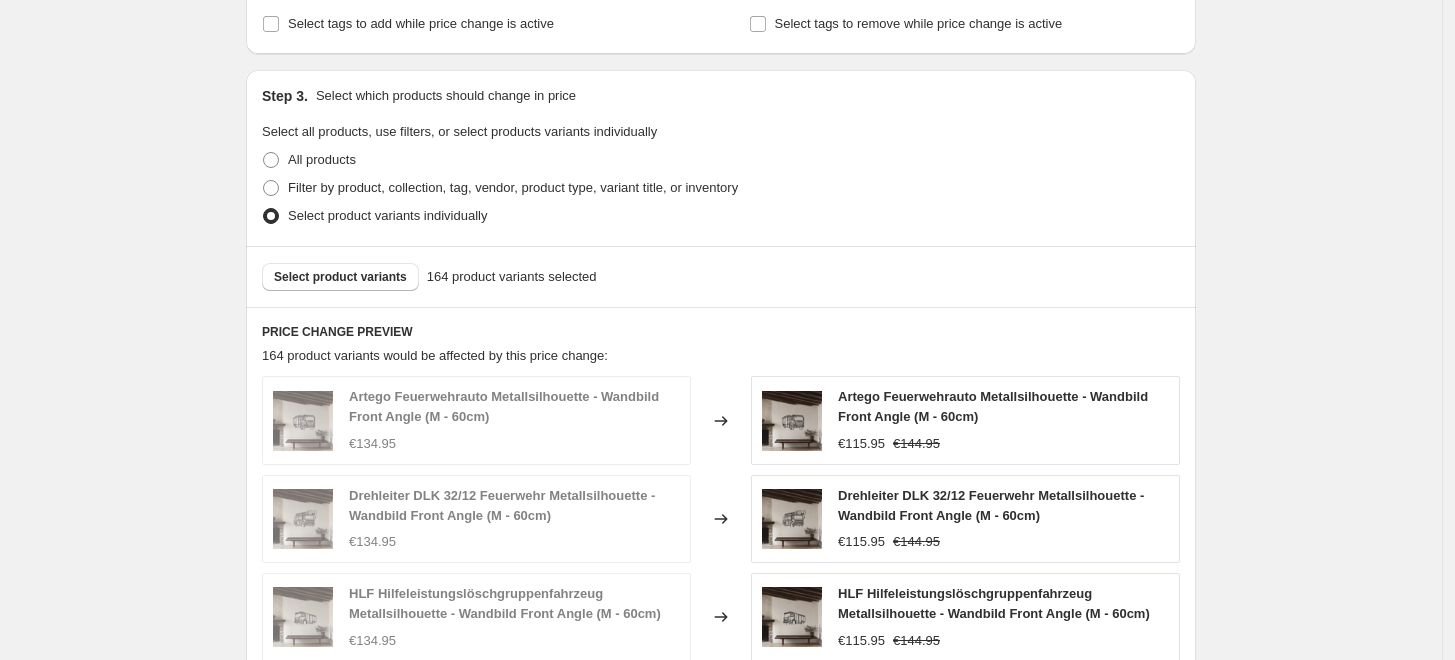 click on "Select product variants 164   product variants selected" at bounding box center (721, 276) 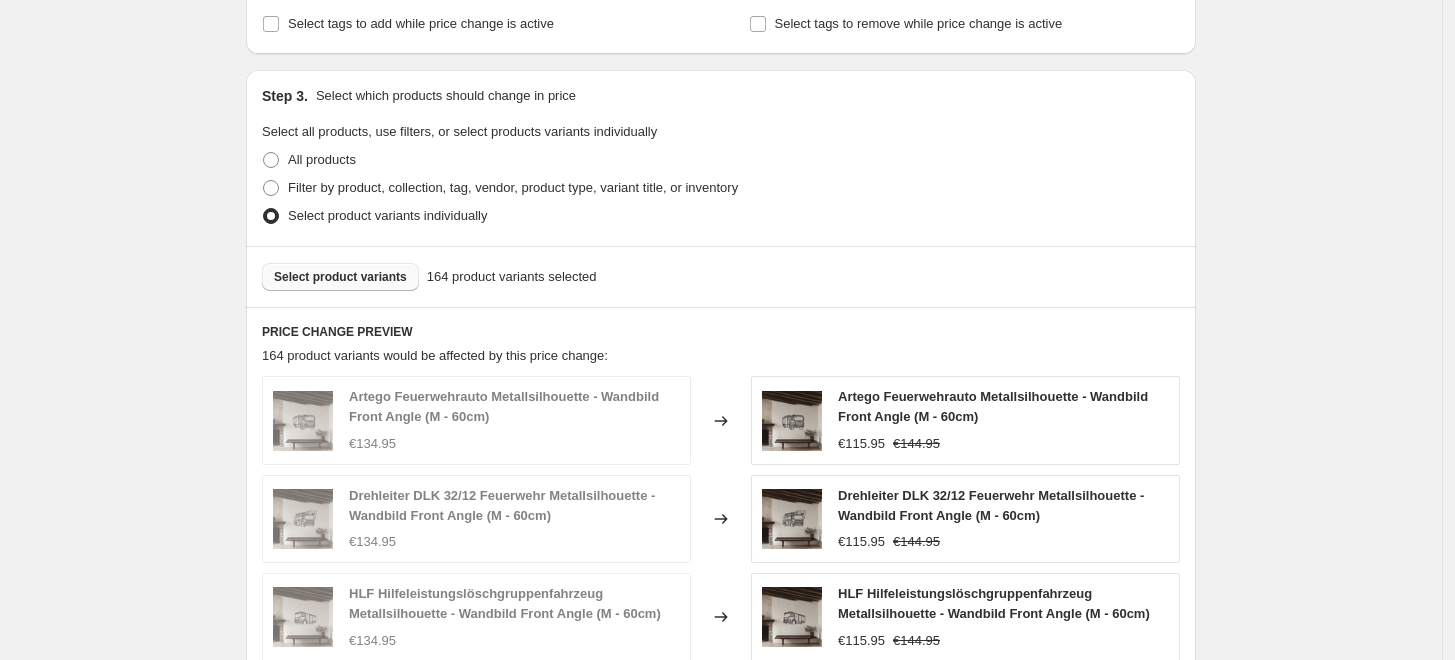 click on "Select product variants" at bounding box center [340, 277] 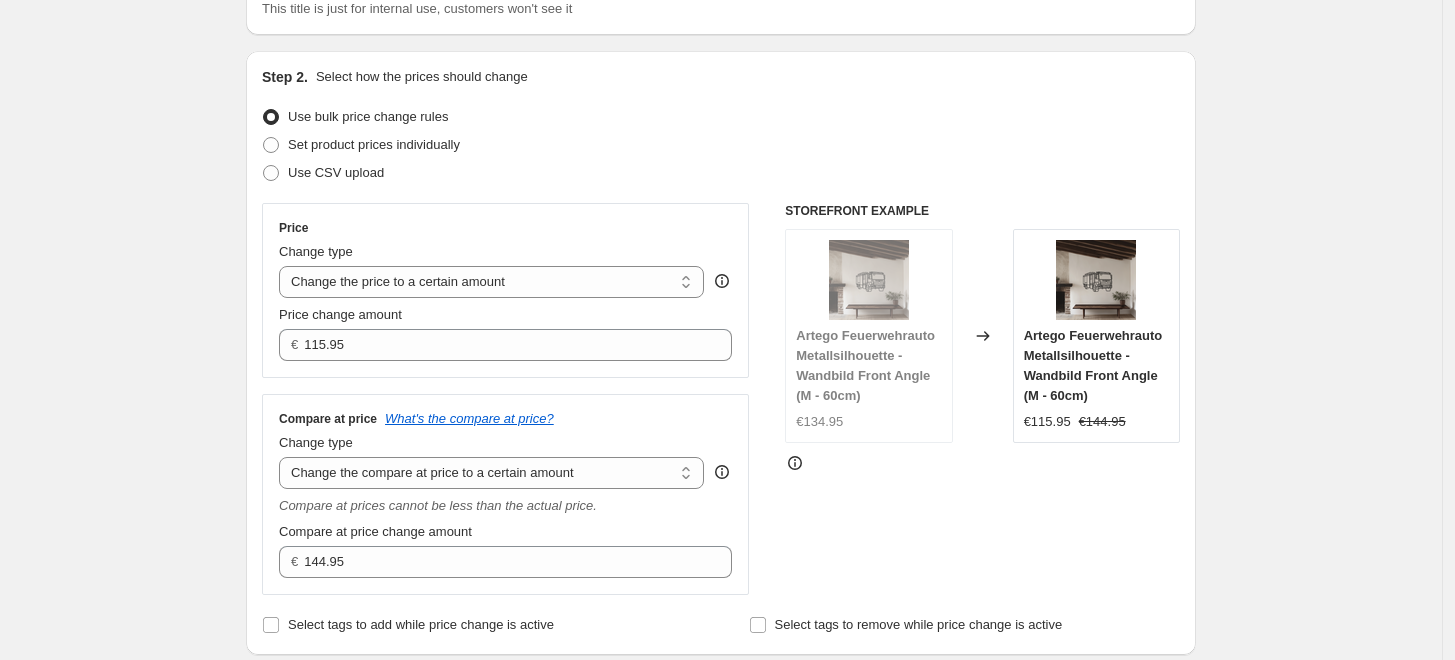 scroll, scrollTop: 0, scrollLeft: 0, axis: both 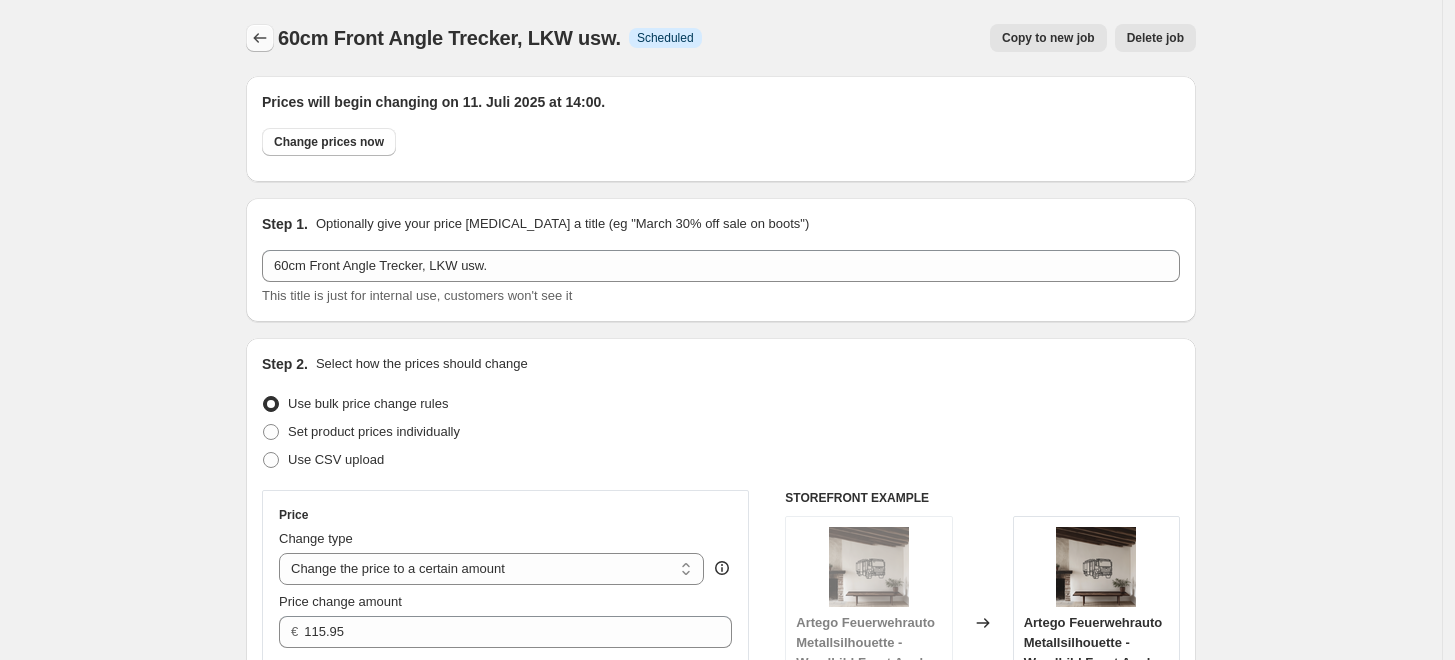 click 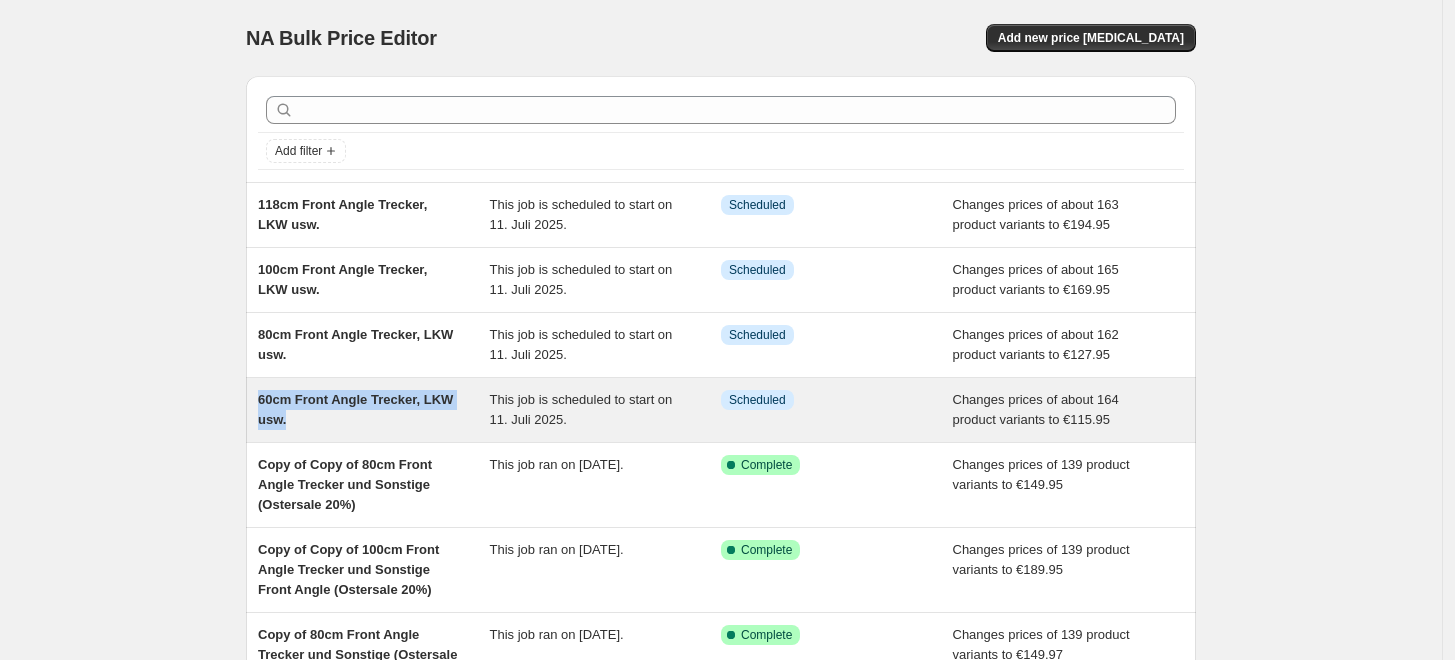 drag, startPoint x: 307, startPoint y: 429, endPoint x: 267, endPoint y: 389, distance: 56.568542 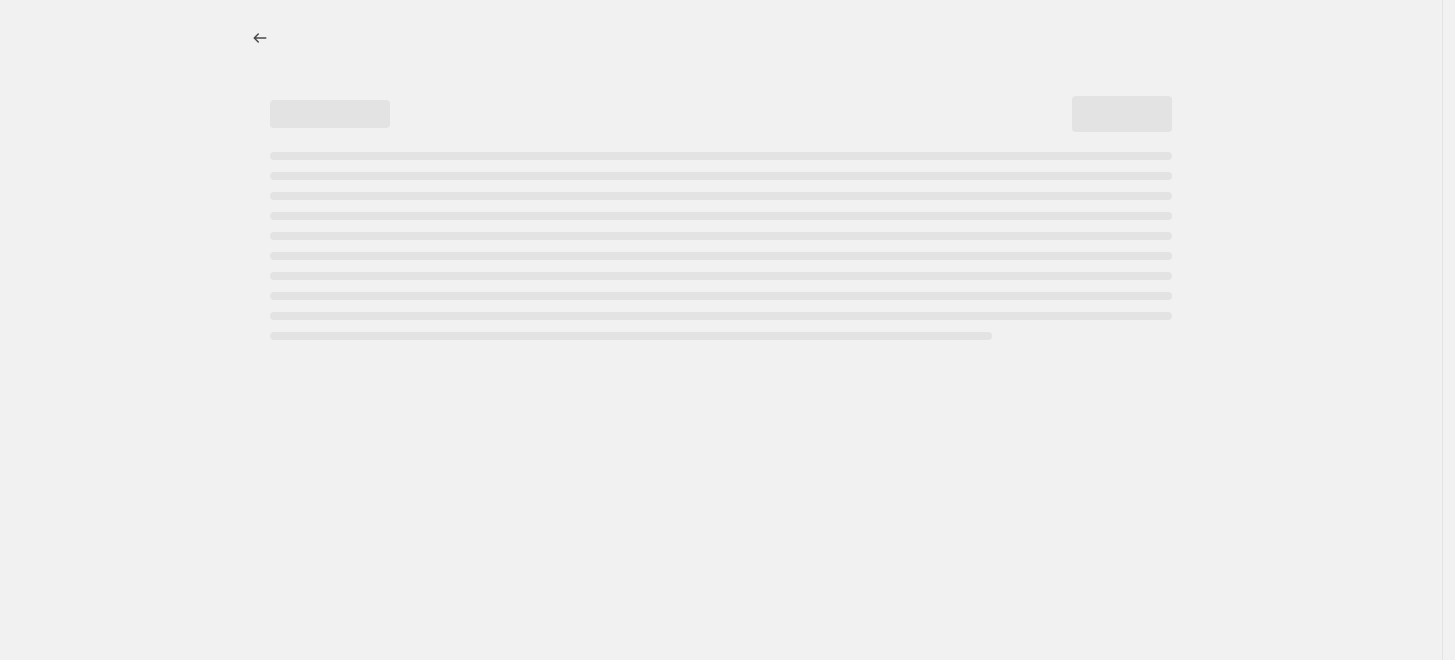 select on "to" 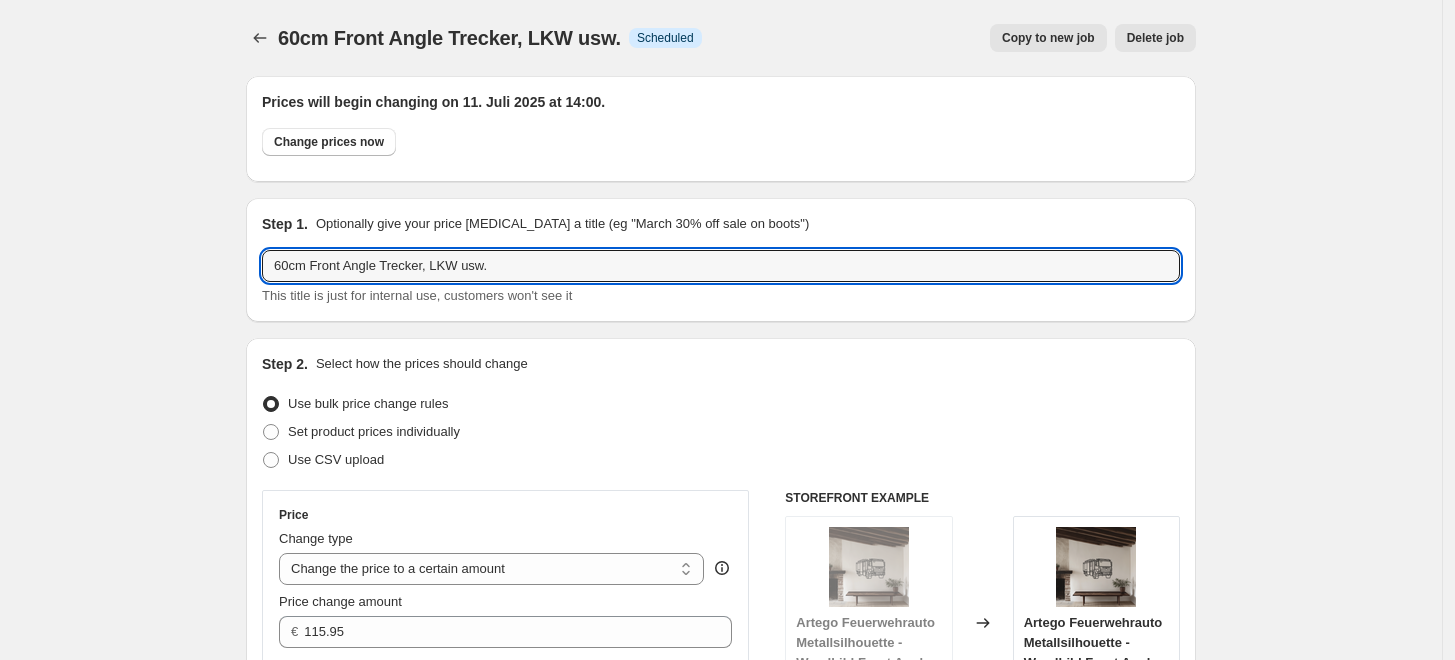 drag, startPoint x: 525, startPoint y: 275, endPoint x: -51, endPoint y: 310, distance: 577.0624 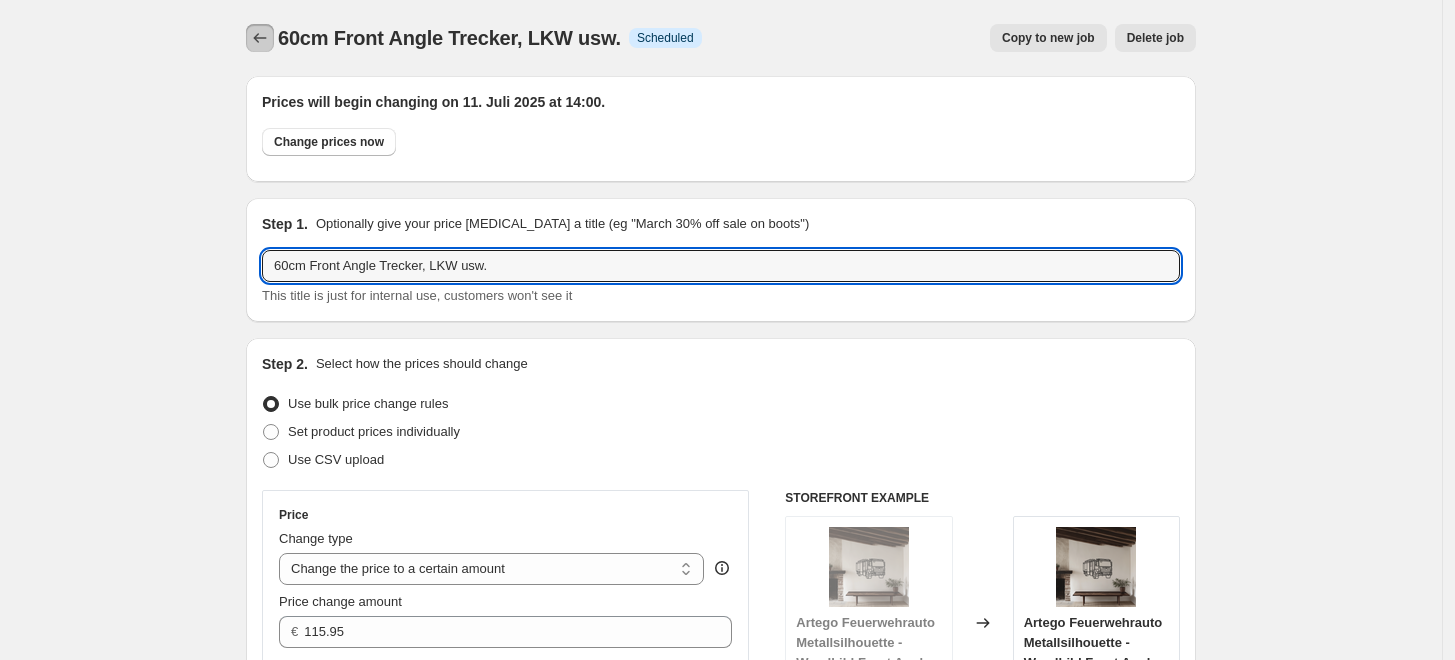 click 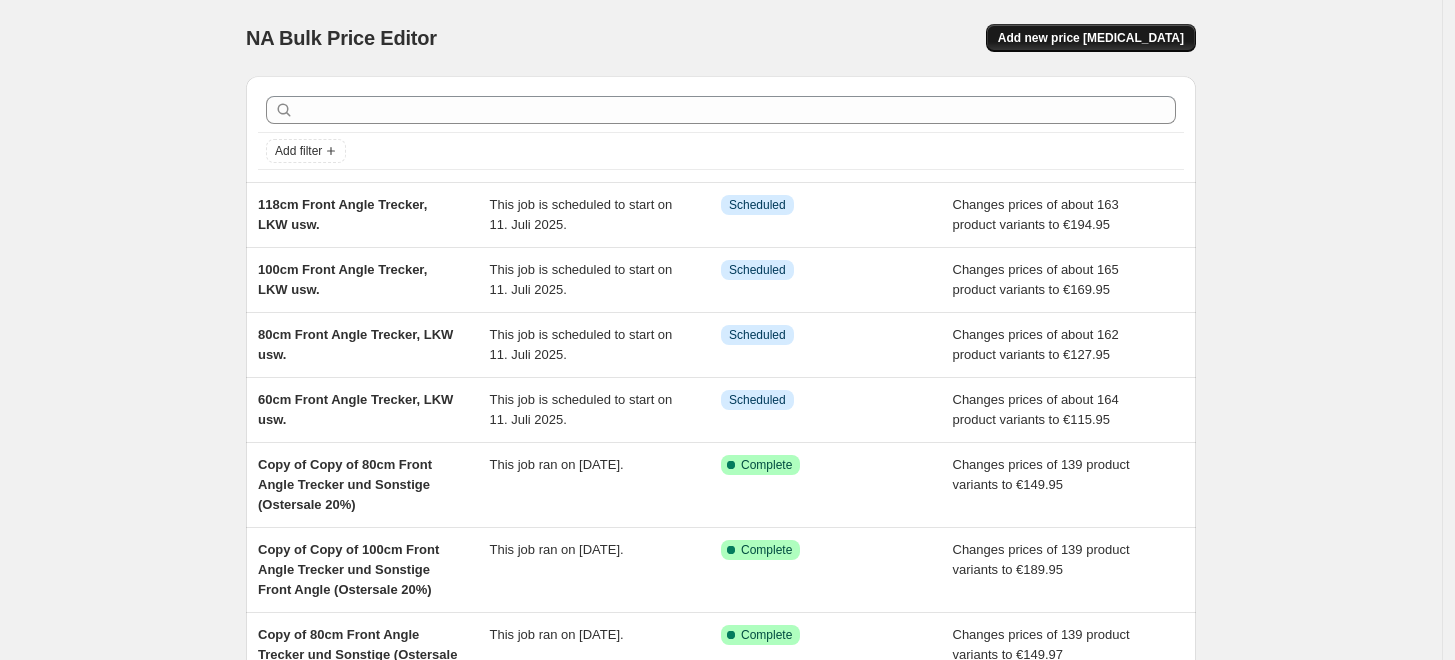 click on "Add new price [MEDICAL_DATA]" at bounding box center [1091, 38] 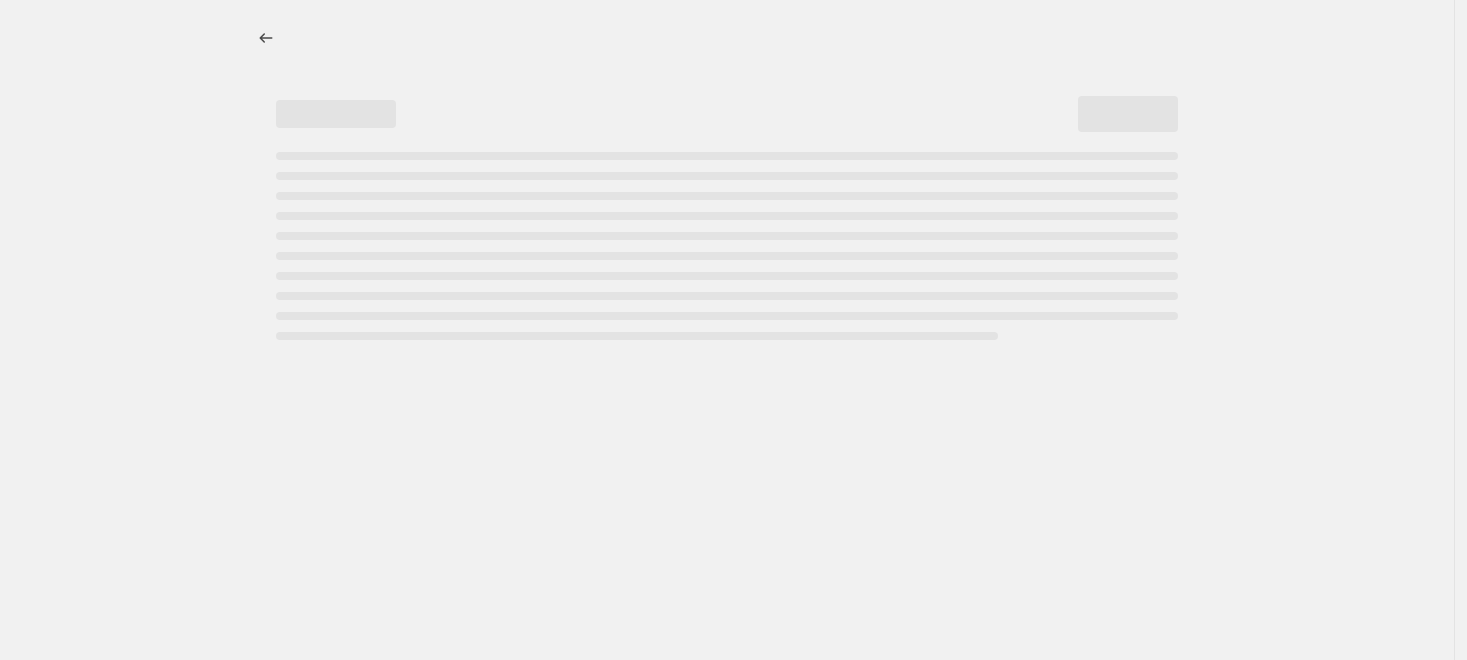 select on "percentage" 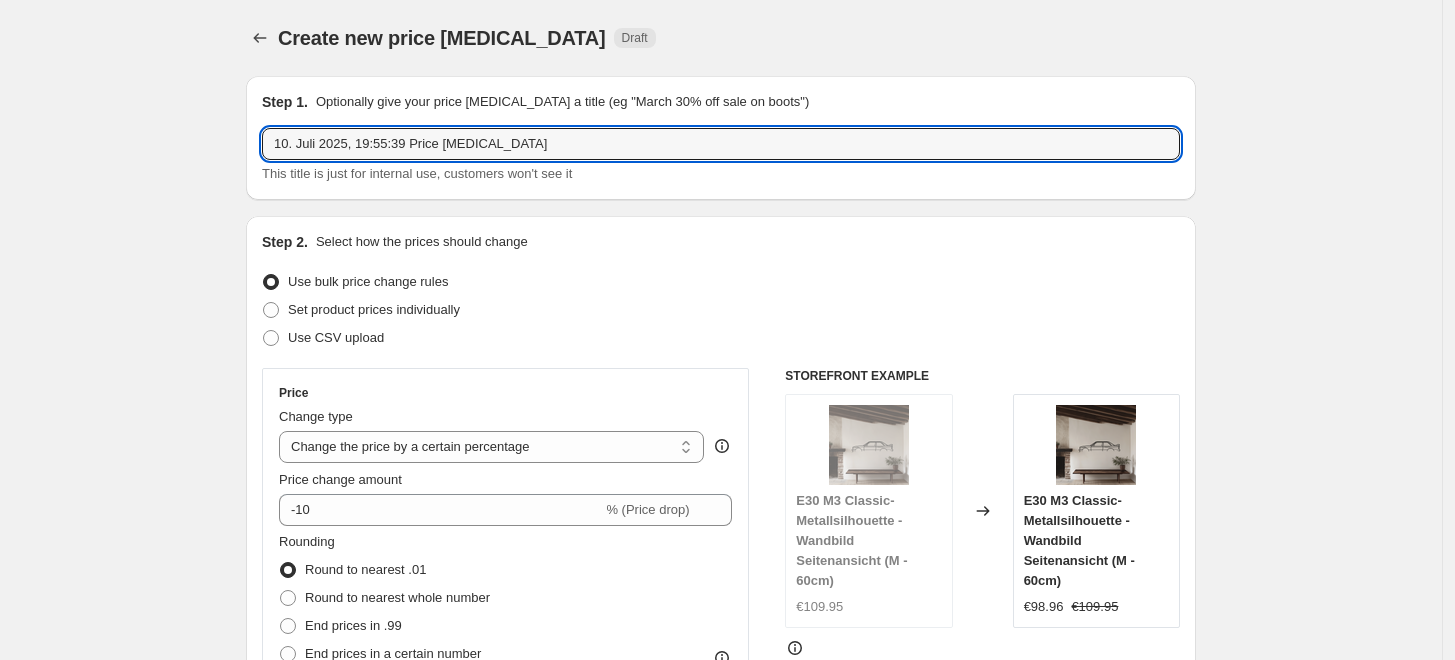 drag, startPoint x: 528, startPoint y: 146, endPoint x: 51, endPoint y: 159, distance: 477.17712 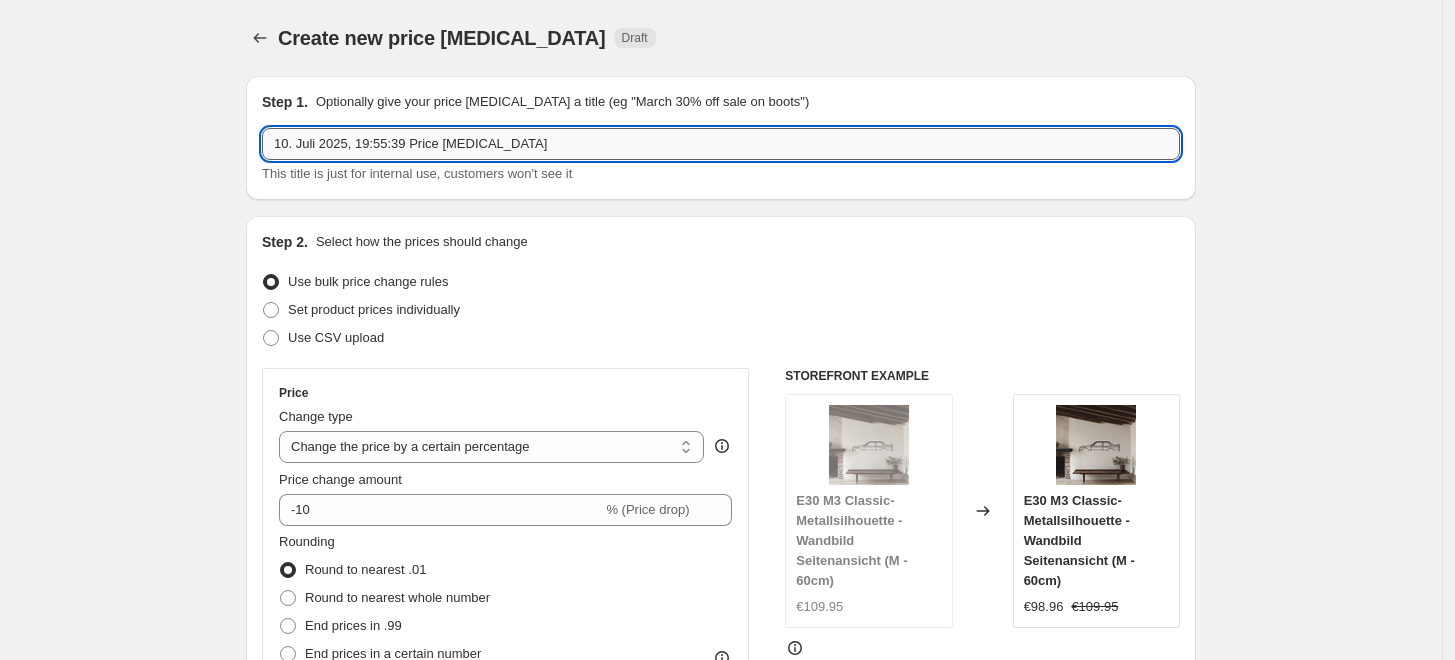 paste on "60cm Front Angle Trecker, LKW usw." 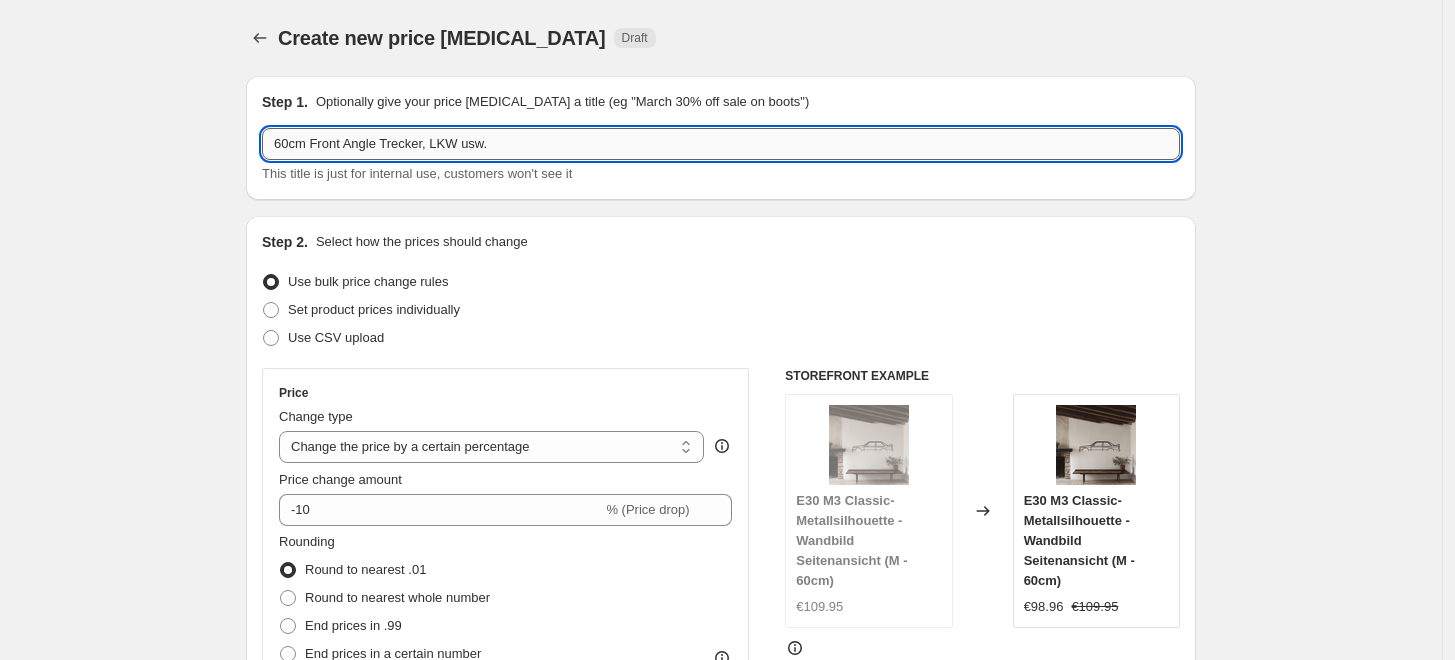 drag, startPoint x: 496, startPoint y: 146, endPoint x: 389, endPoint y: 154, distance: 107.298645 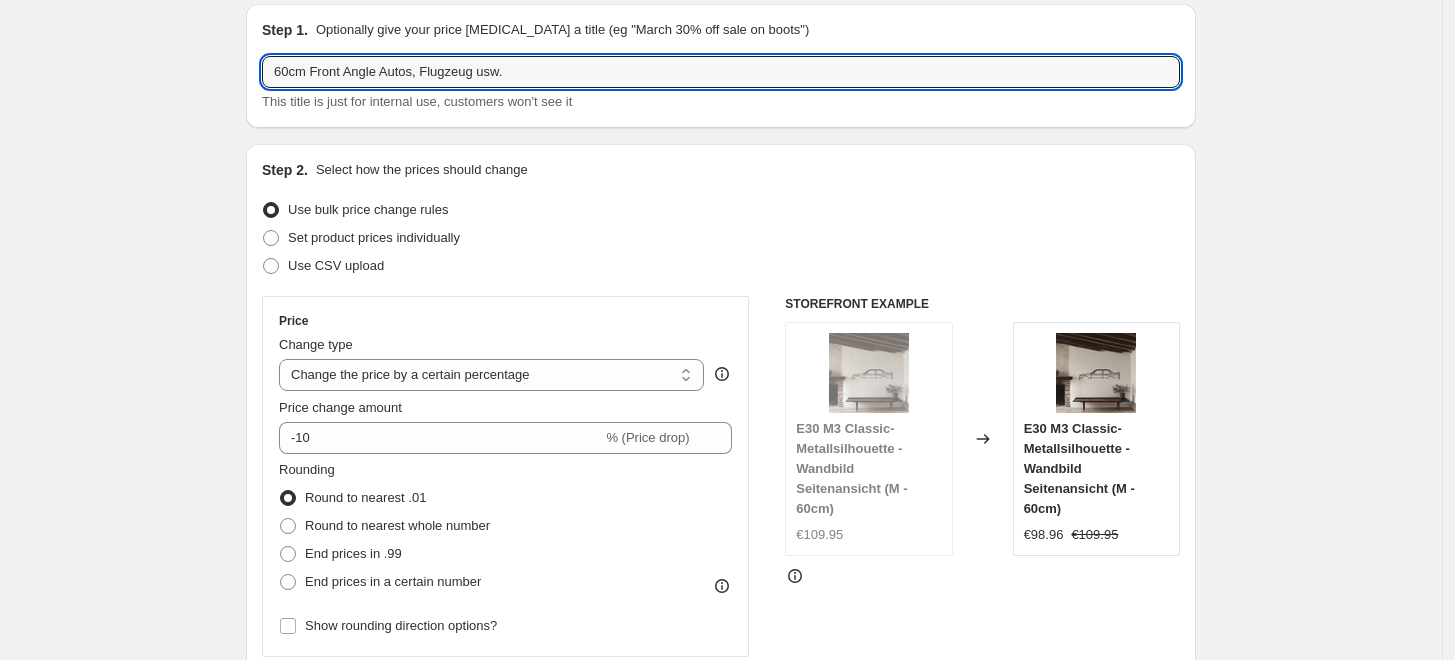 scroll, scrollTop: 222, scrollLeft: 0, axis: vertical 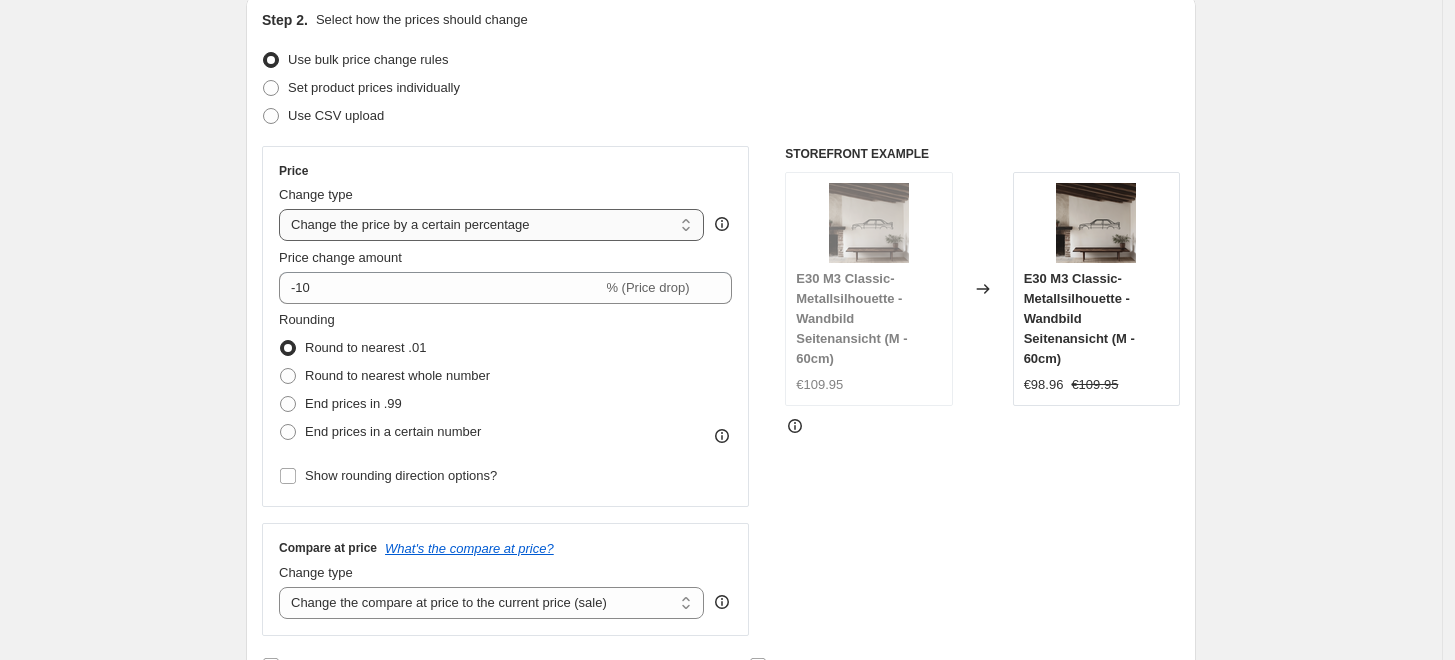 type on "60cm Front Angle Autos, Flugzeug usw." 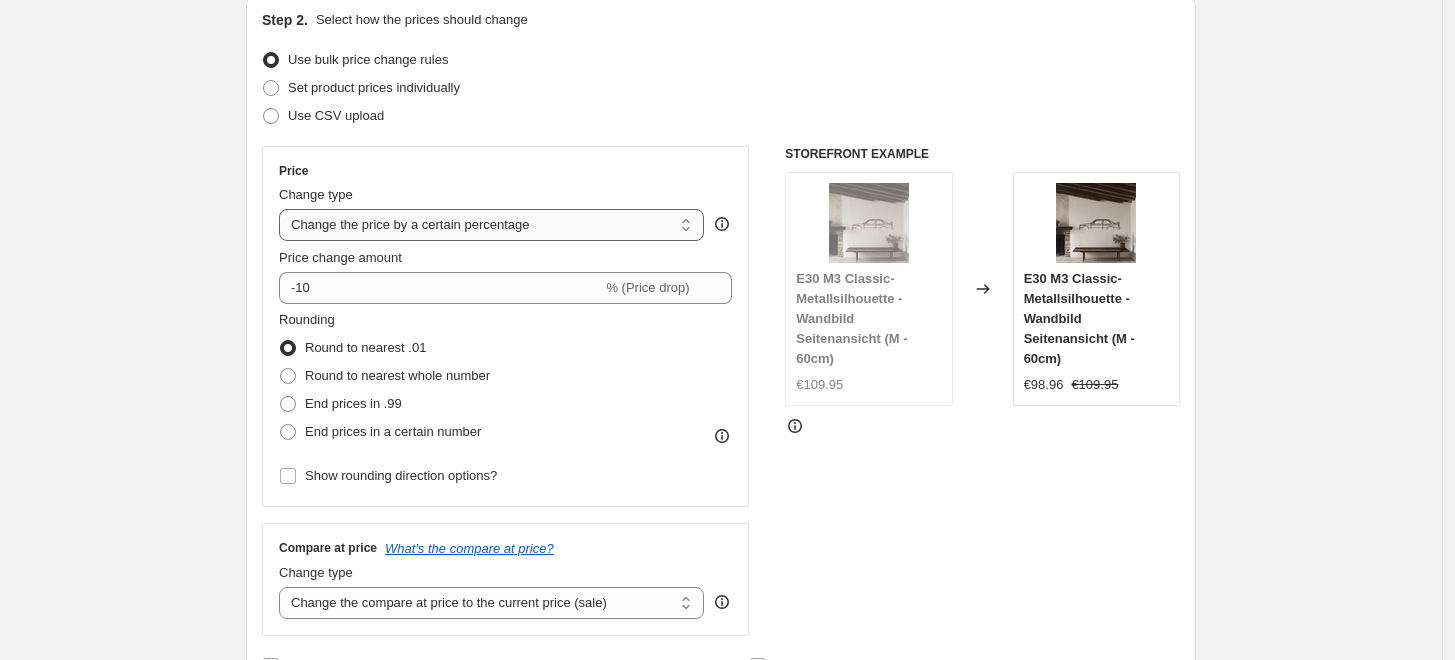select on "to" 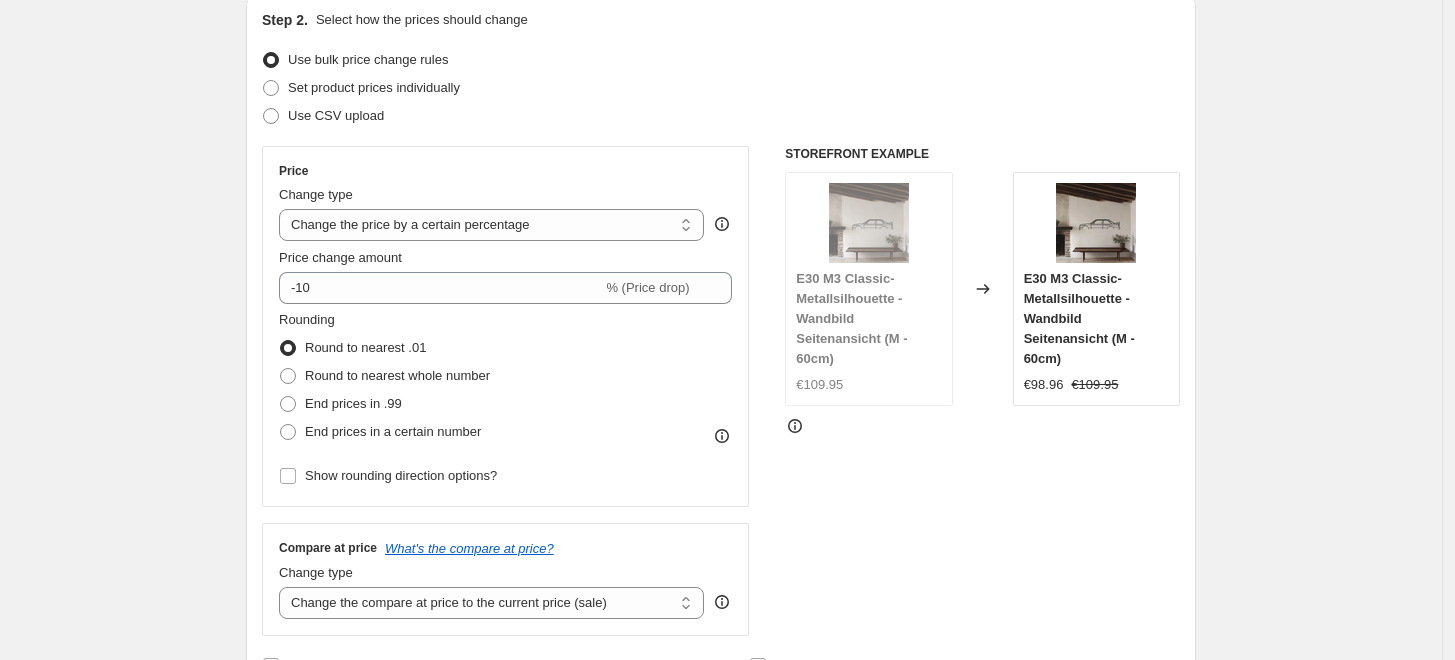 type on "80.00" 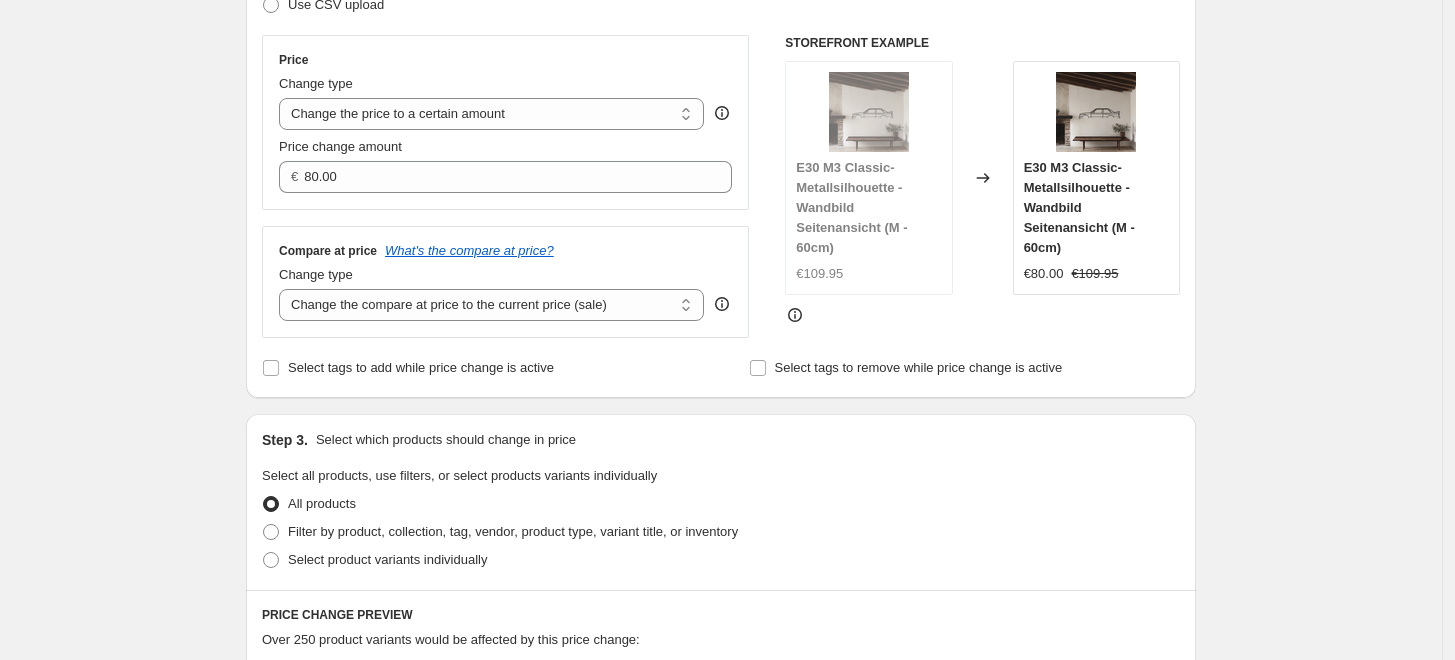 click on "Compare at price What's the compare at price? Change type Change the compare at price to the current price (sale) Change the compare at price to a certain amount Change the compare at price by a certain amount Change the compare at price by a certain percentage Change the compare at price by a certain amount relative to the actual price Change the compare at price by a certain percentage relative to the actual price Don't change the compare at price Remove the compare at price Change the compare at price to the current price (sale)" at bounding box center (505, 282) 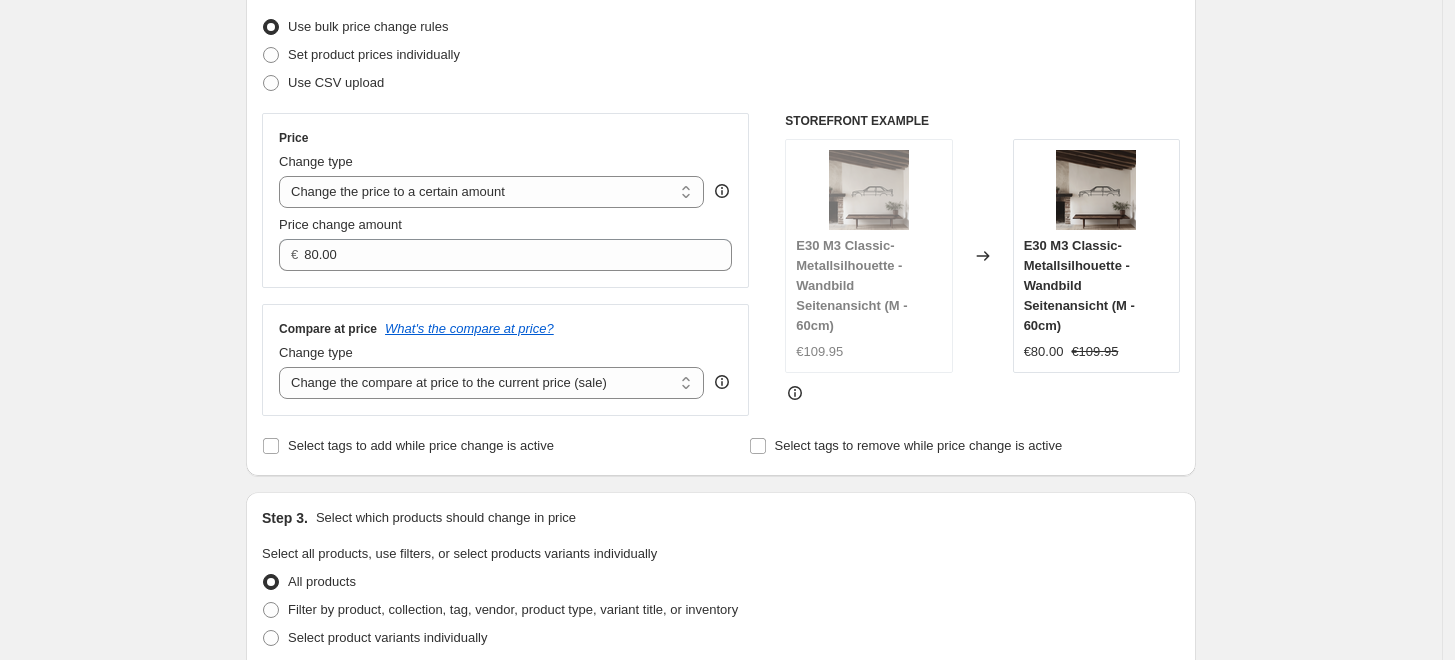 click on "Compare at price What's the compare at price? Change type Change the compare at price to the current price (sale) Change the compare at price to a certain amount Change the compare at price by a certain amount Change the compare at price by a certain percentage Change the compare at price by a certain amount relative to the actual price Change the compare at price by a certain percentage relative to the actual price Don't change the compare at price Remove the compare at price Change the compare at price to the current price (sale)" at bounding box center (505, 360) 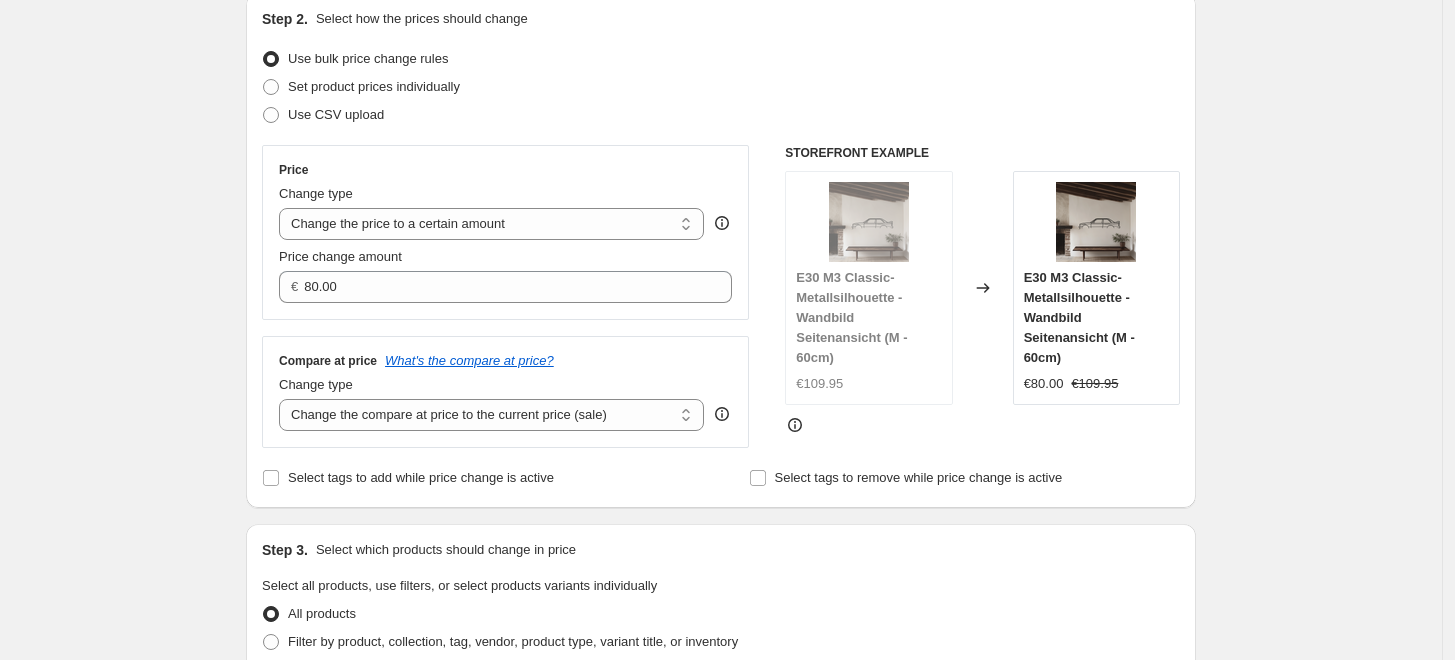 scroll, scrollTop: 222, scrollLeft: 0, axis: vertical 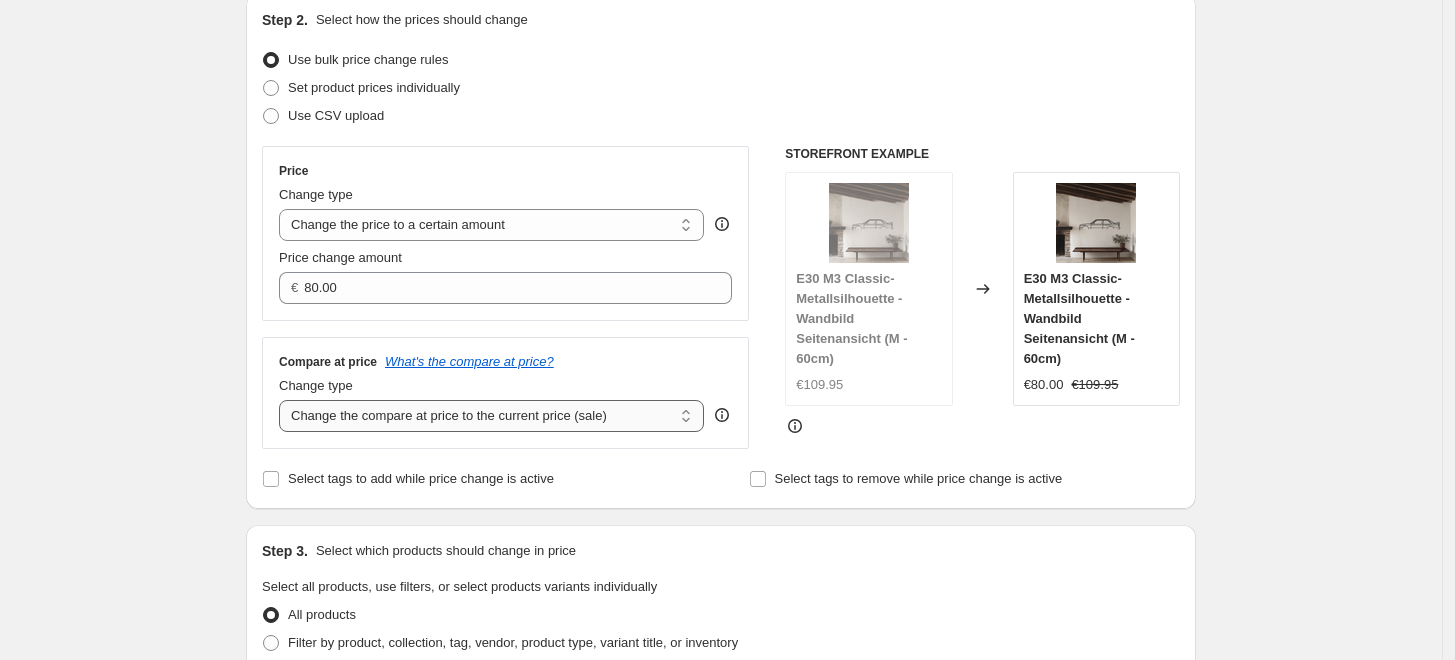 click on "Change the compare at price to the current price (sale) Change the compare at price to a certain amount Change the compare at price by a certain amount Change the compare at price by a certain percentage Change the compare at price by a certain amount relative to the actual price Change the compare at price by a certain percentage relative to the actual price Don't change the compare at price Remove the compare at price" at bounding box center (491, 416) 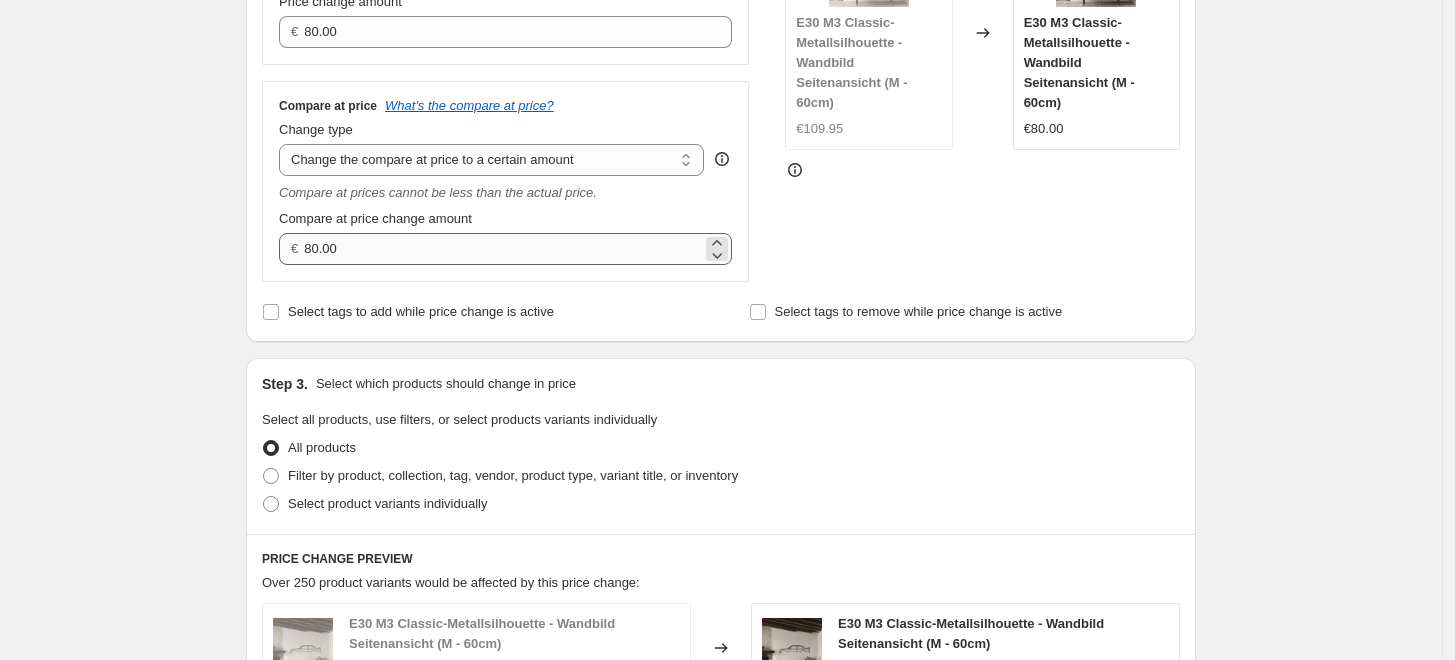 scroll, scrollTop: 666, scrollLeft: 0, axis: vertical 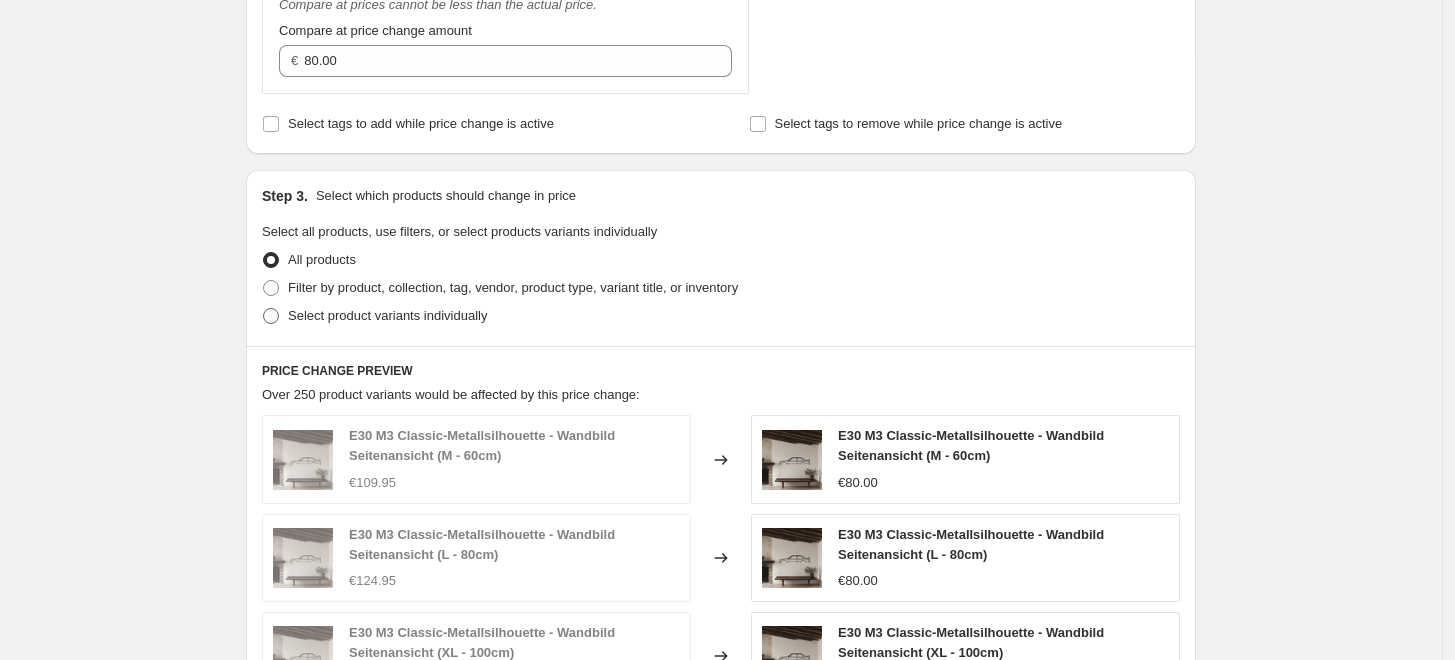 click on "Select product variants individually" at bounding box center (387, 315) 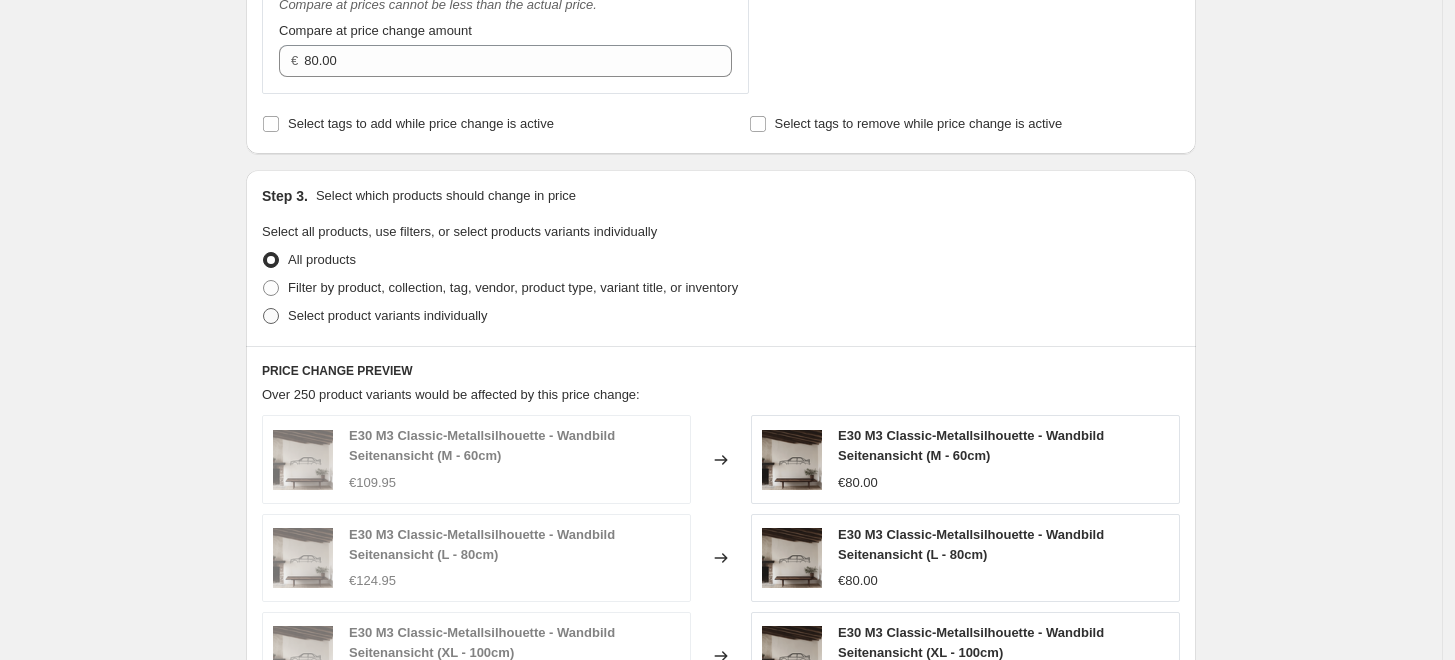 radio on "true" 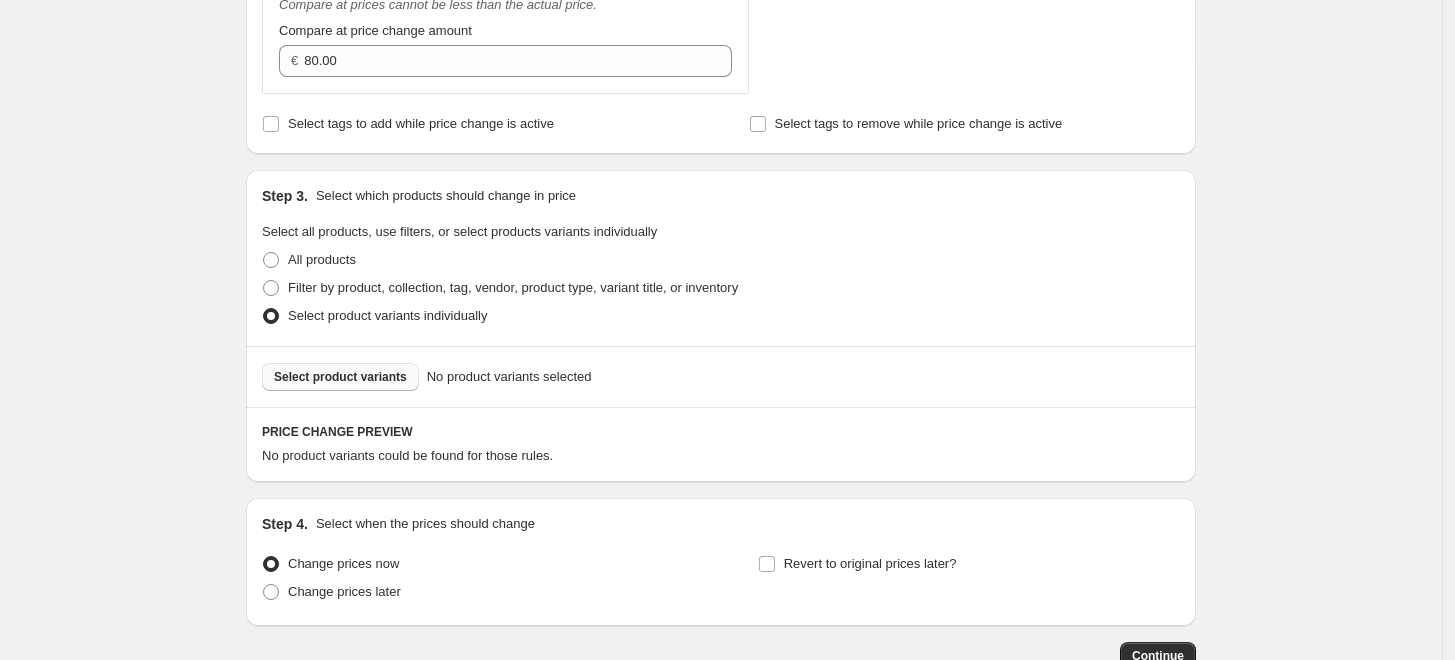 click on "Select product variants" at bounding box center (340, 377) 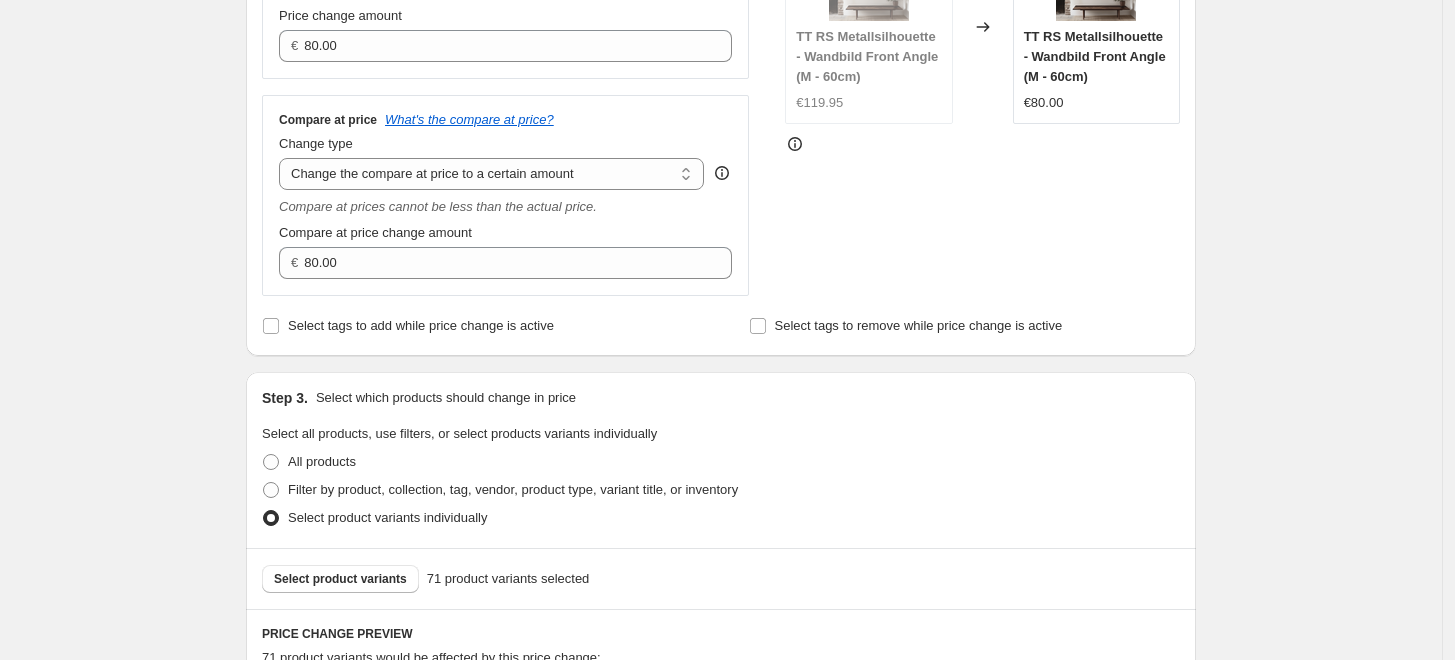 scroll, scrollTop: 222, scrollLeft: 0, axis: vertical 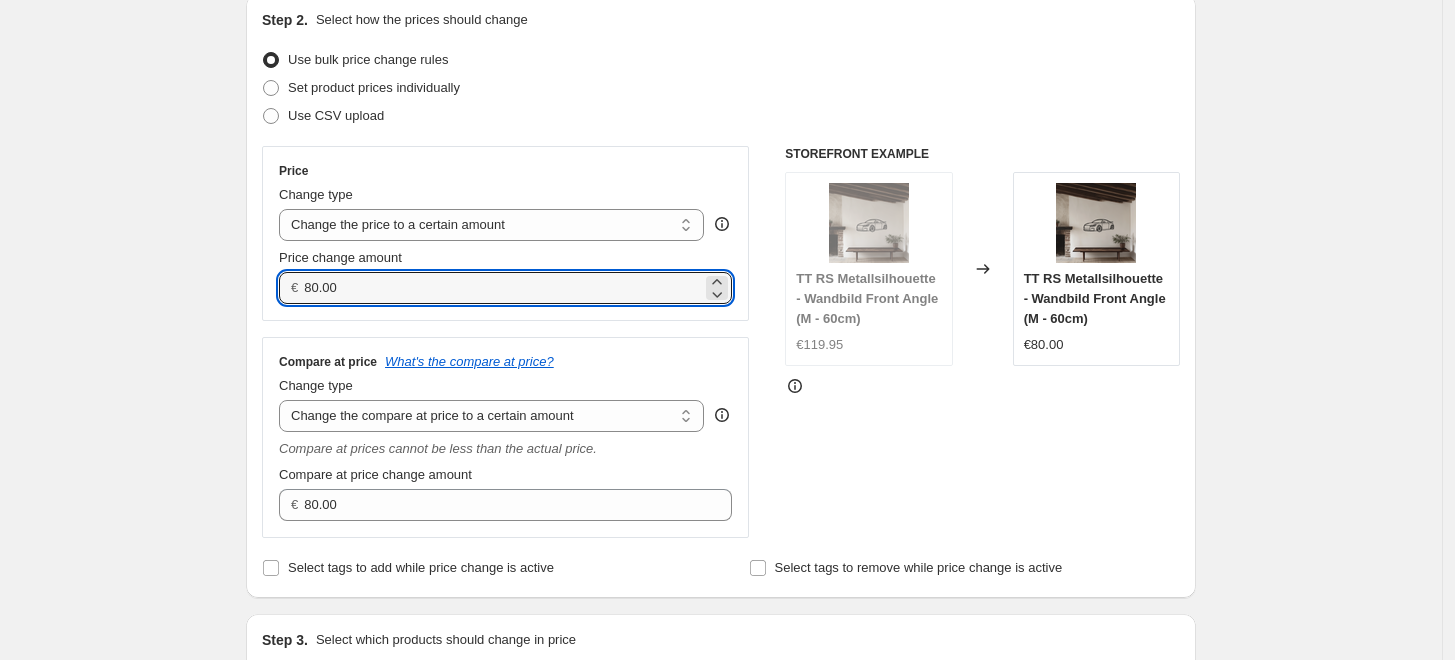 drag, startPoint x: 358, startPoint y: 287, endPoint x: 170, endPoint y: 295, distance: 188.17014 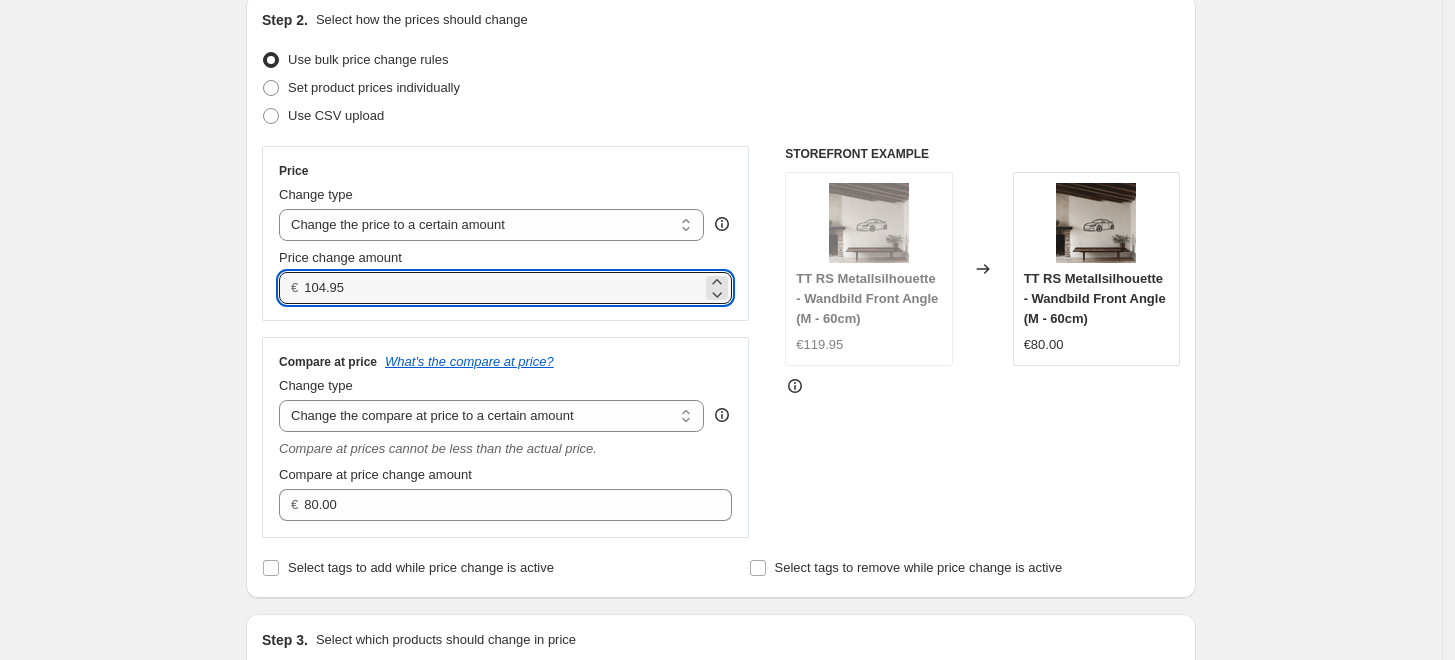 drag, startPoint x: 408, startPoint y: 292, endPoint x: 128, endPoint y: 310, distance: 280.57797 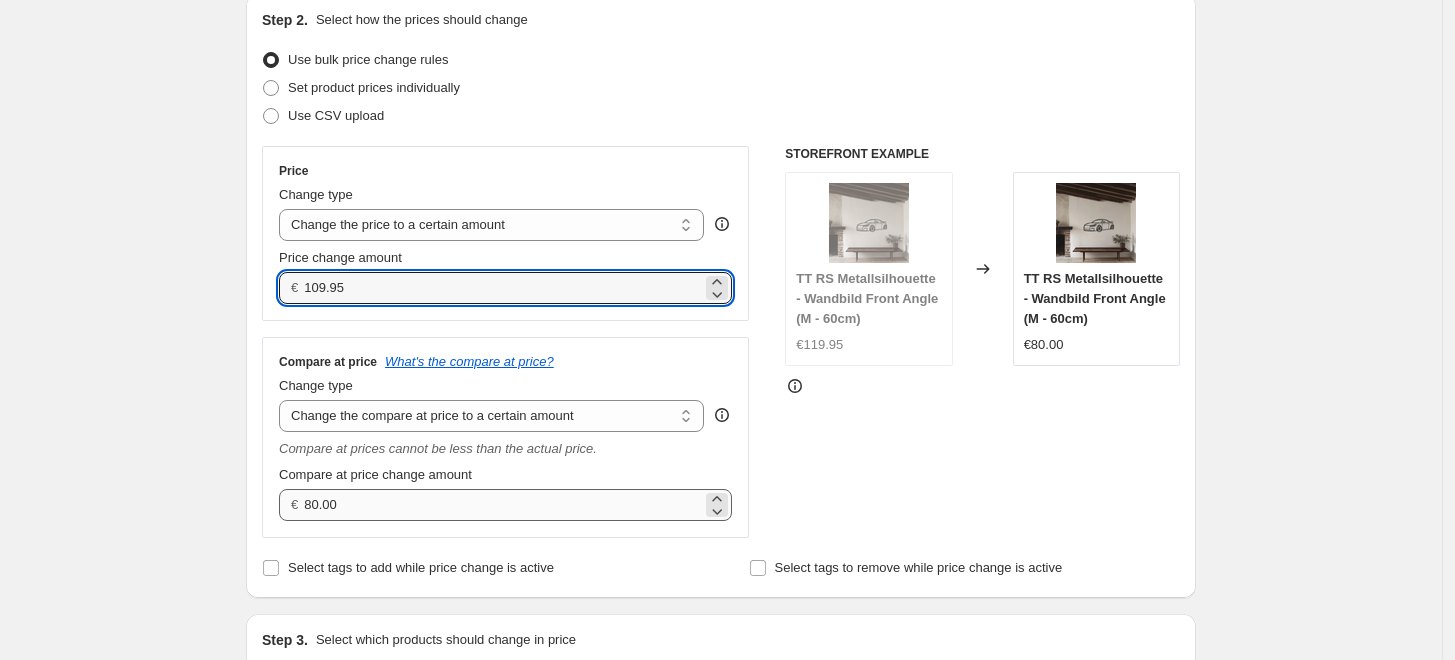 type on "109.95" 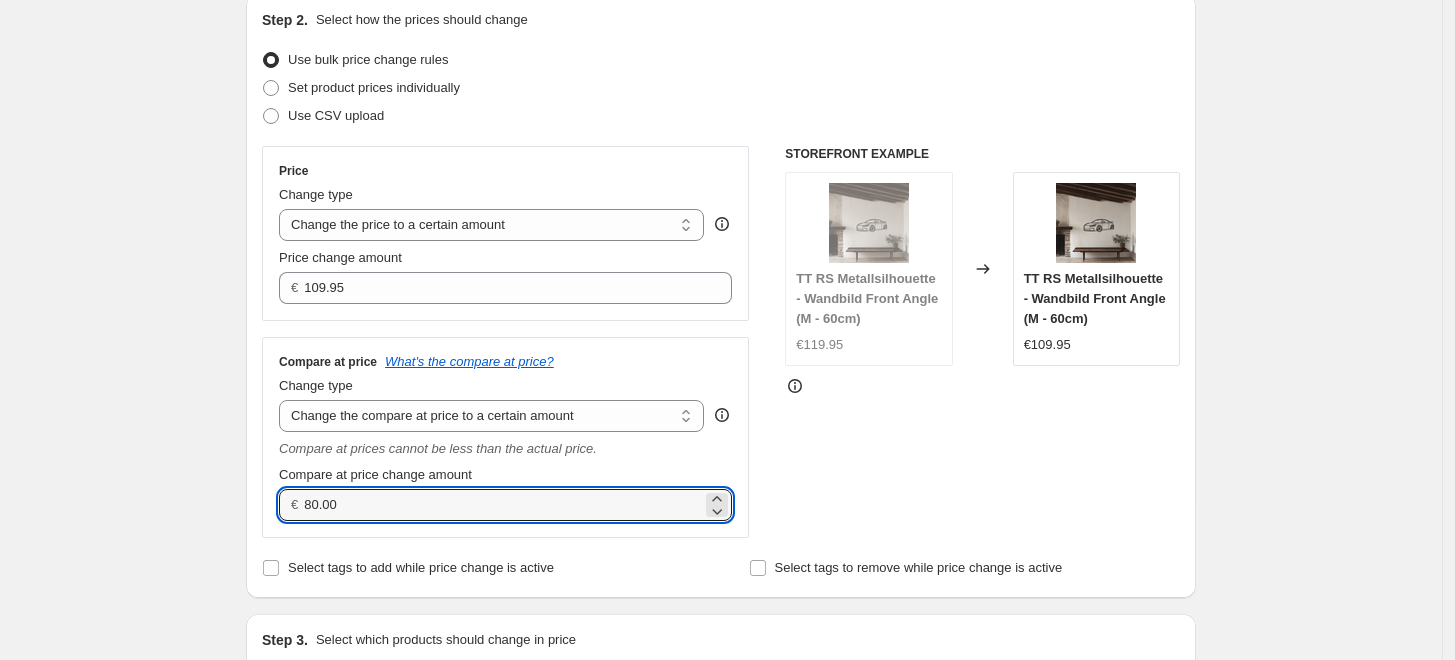 drag, startPoint x: 357, startPoint y: 507, endPoint x: 278, endPoint y: 501, distance: 79.22752 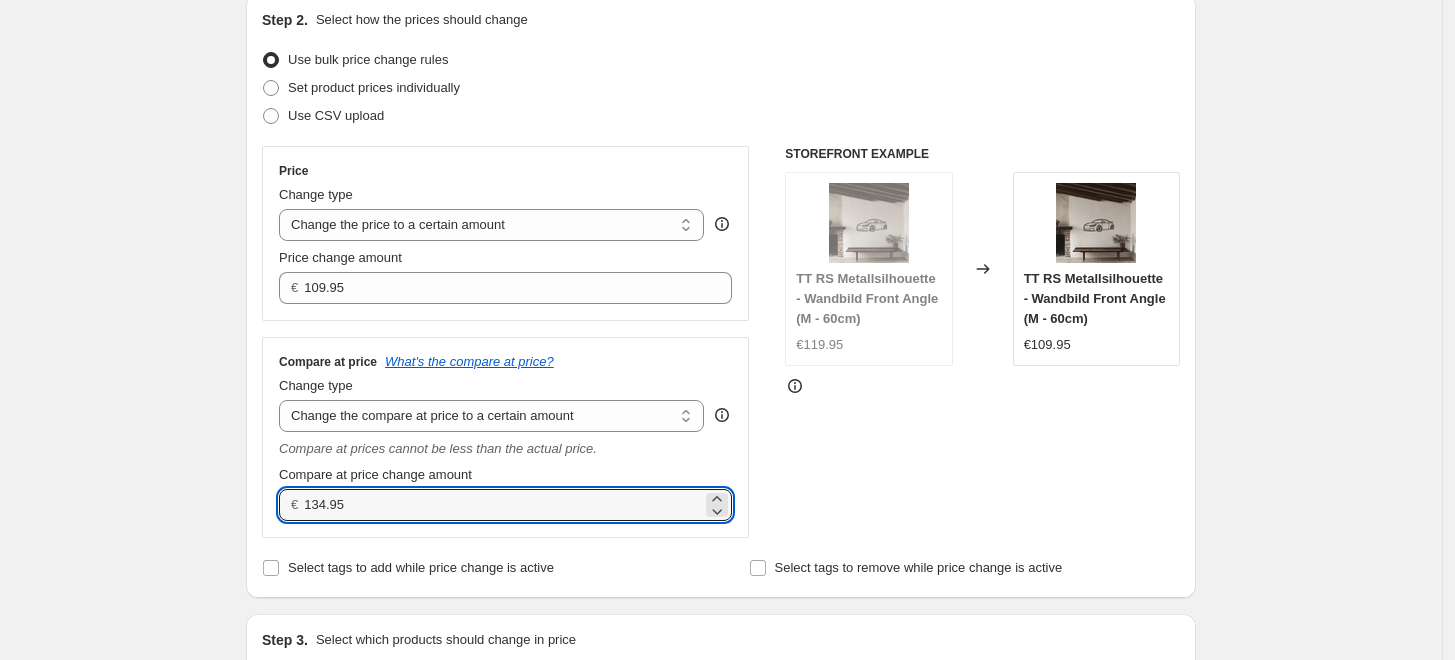 type on "134.95" 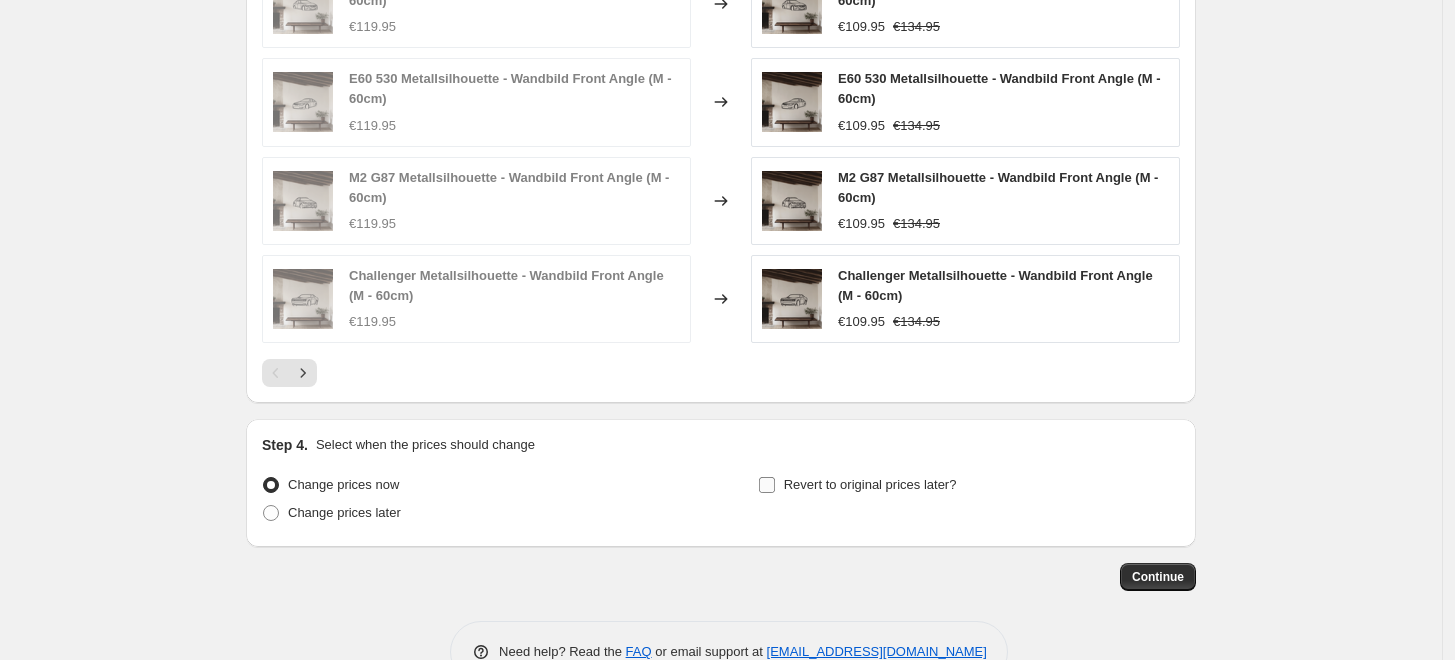 scroll, scrollTop: 1333, scrollLeft: 0, axis: vertical 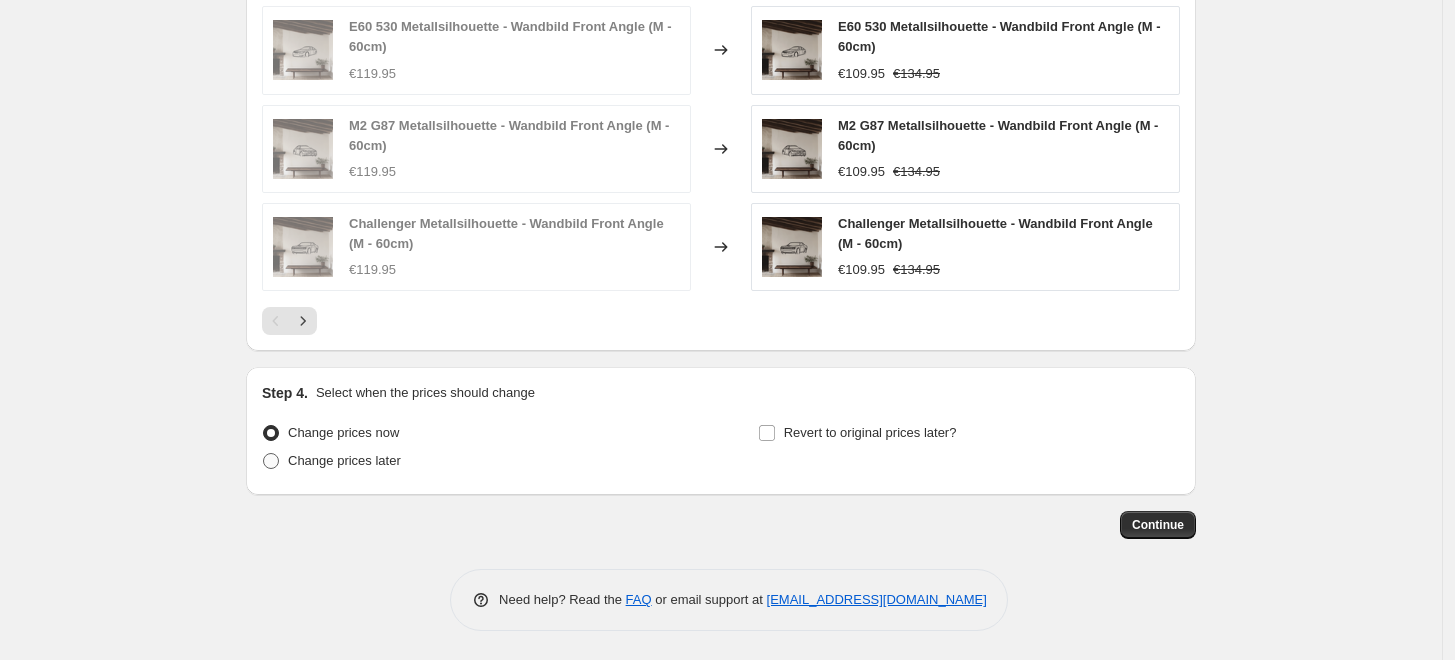 click on "Change prices later" at bounding box center (344, 460) 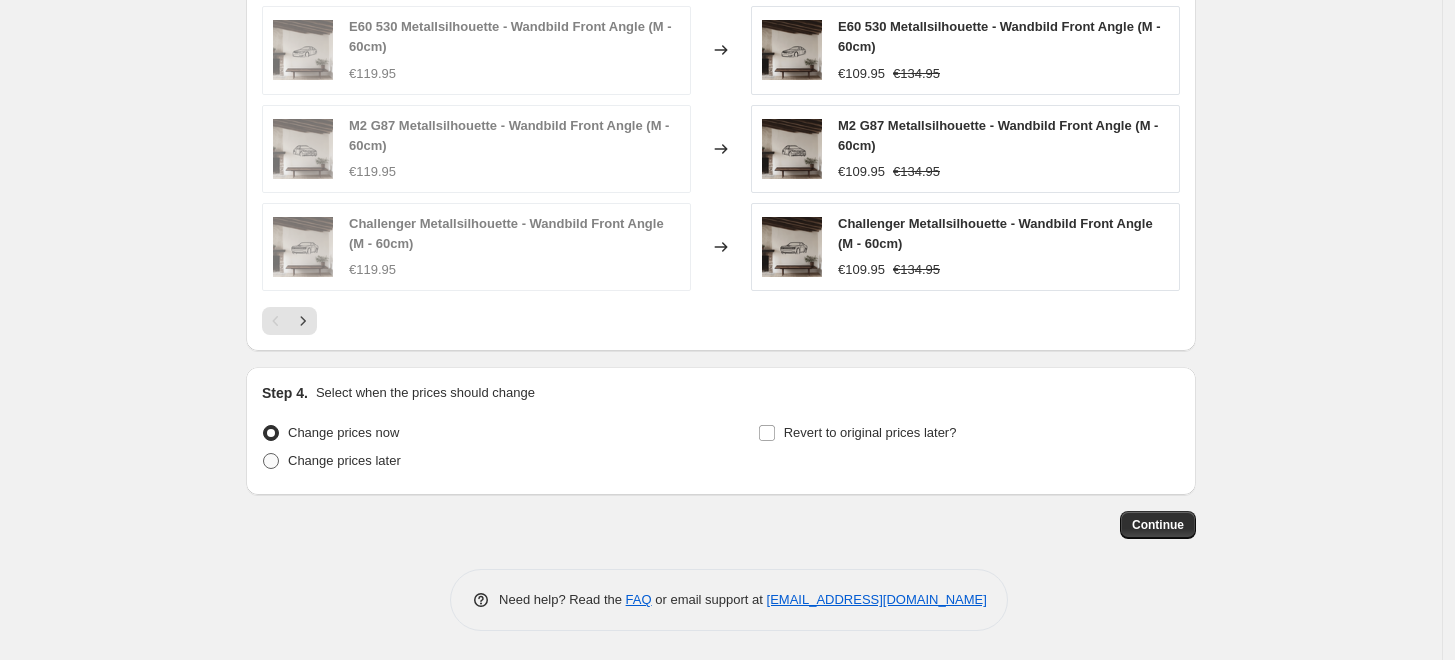 radio on "true" 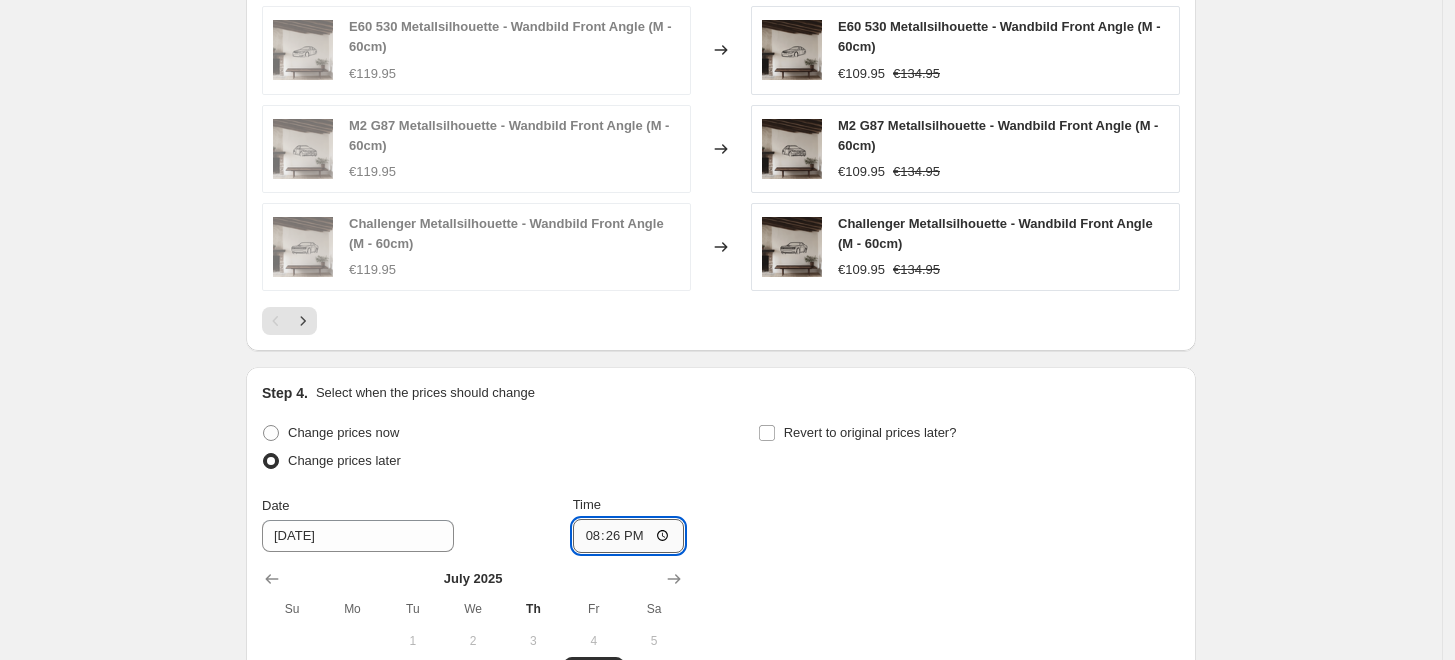 click on "20:26" at bounding box center (629, 536) 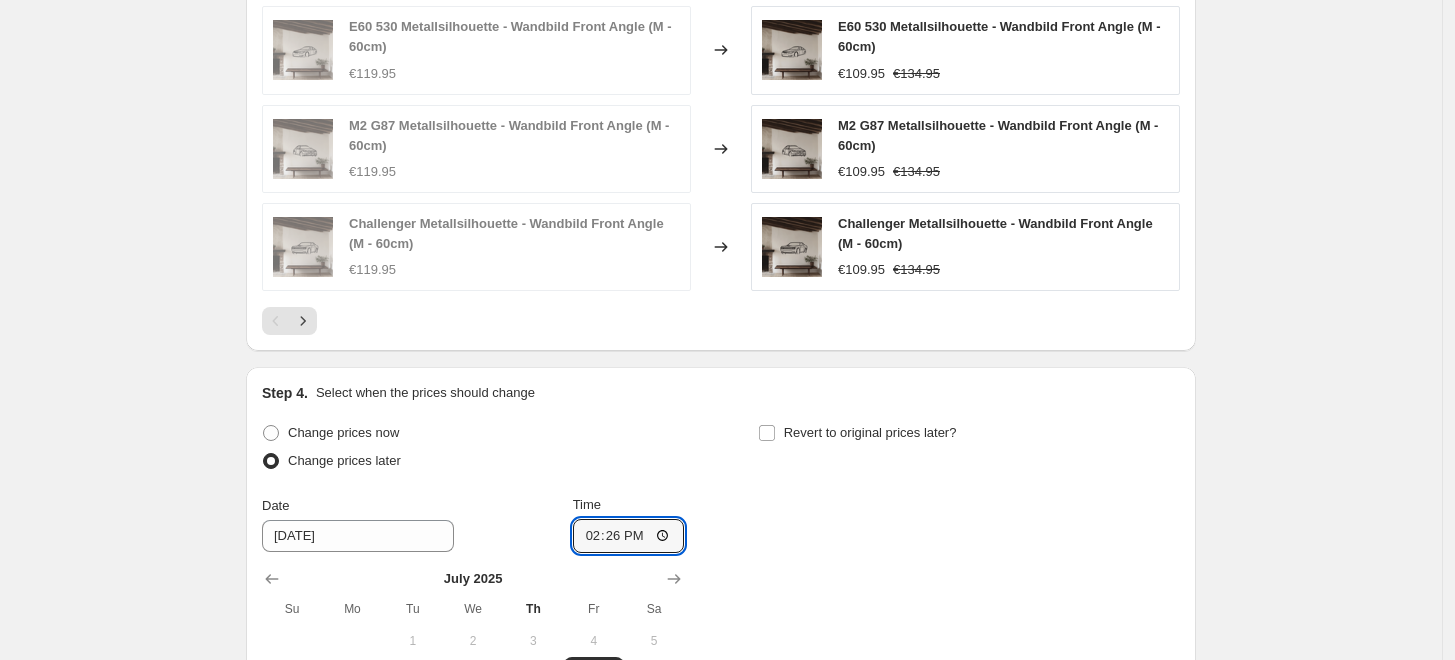 type on "14:00" 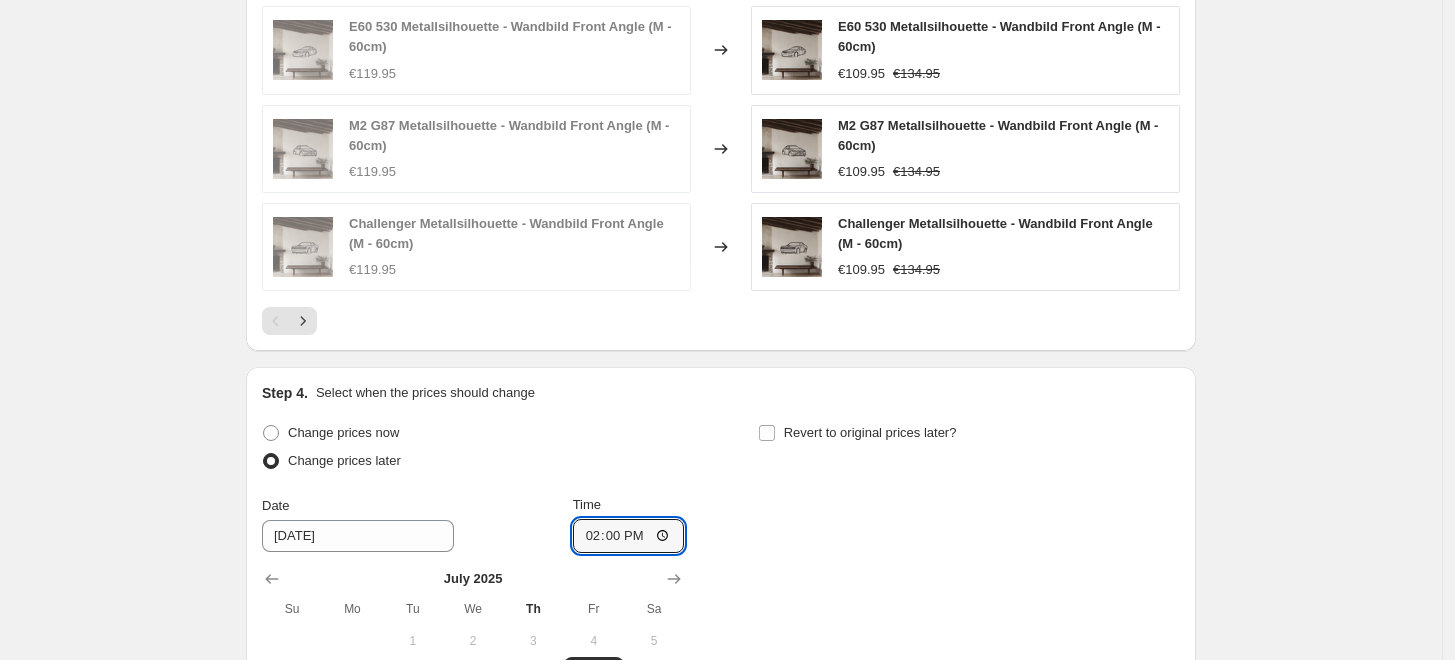click on "Change prices now Change prices later Date 7/11/2025 Time 14:00 July   2025 Su Mo Tu We Th Fr Sa 1 2 3 4 5 6 7 8 9 10 11 12 13 14 15 16 17 18 19 20 21 22 23 24 25 26 27 28 29 30 31 Revert to original prices later?" at bounding box center (721, 602) 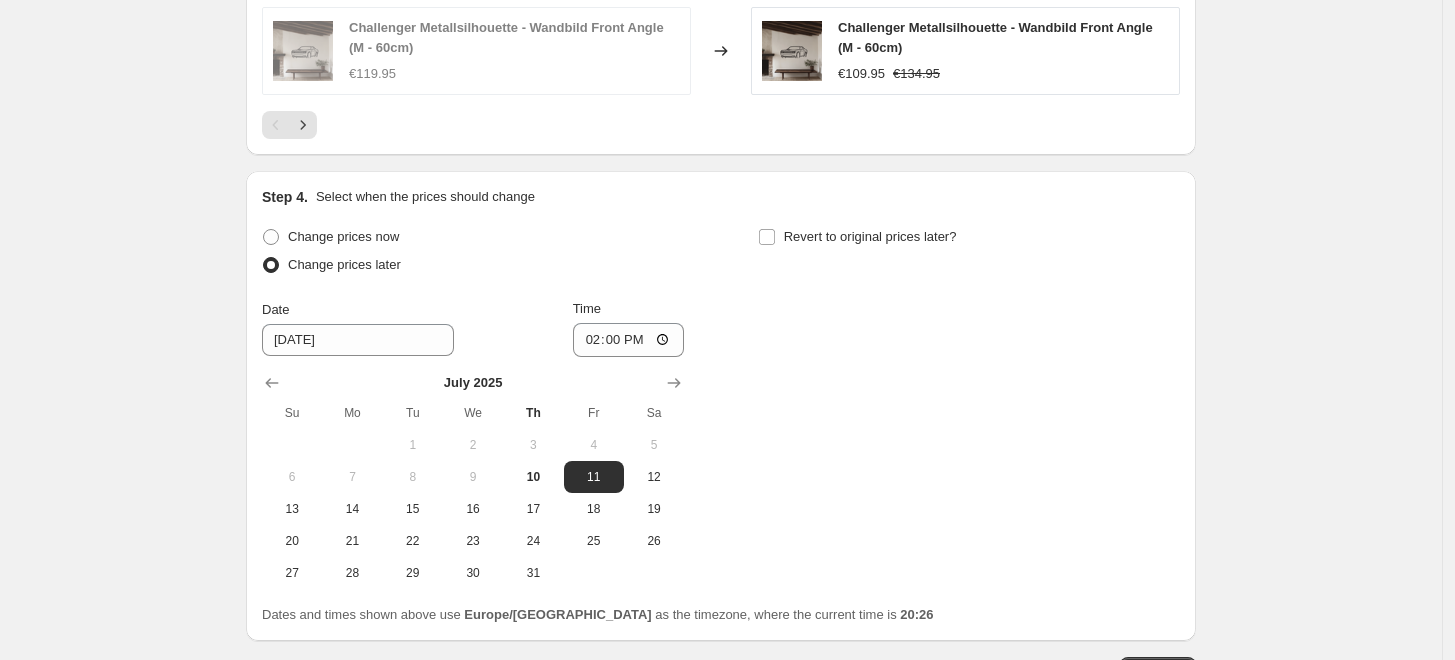 scroll, scrollTop: 1666, scrollLeft: 0, axis: vertical 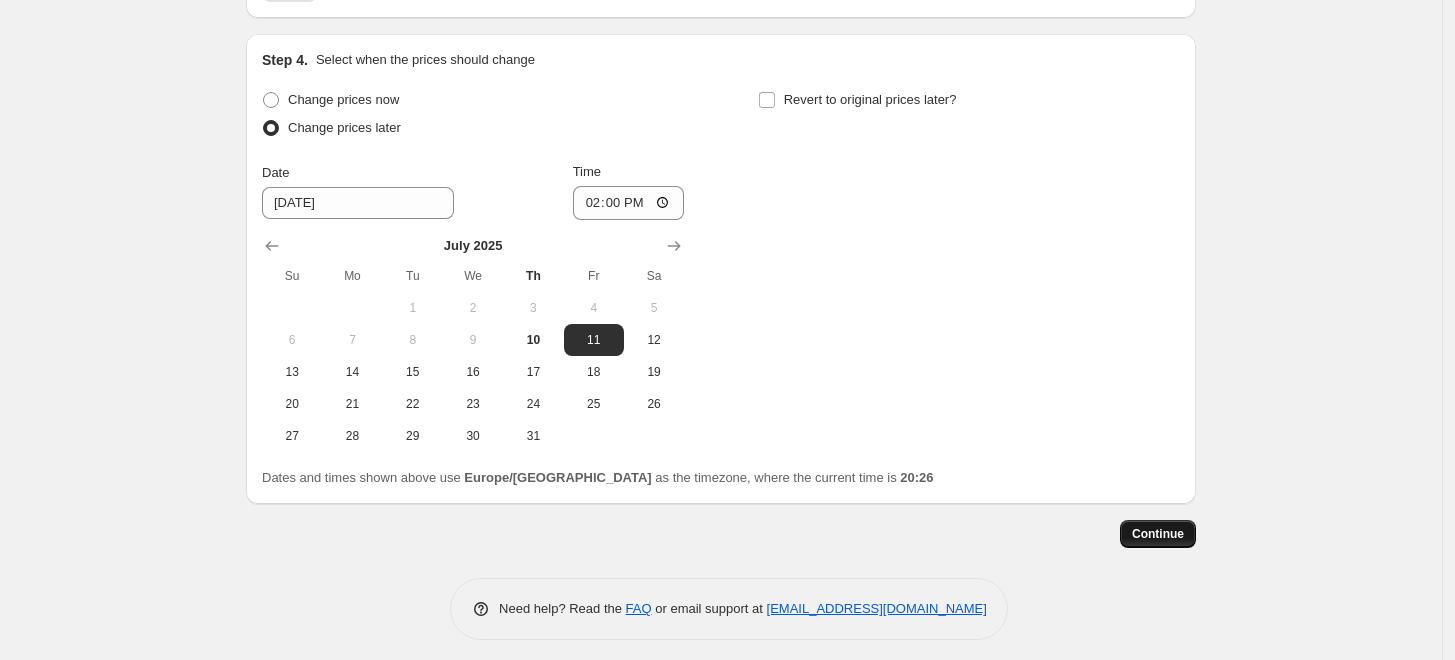 click on "Continue" at bounding box center (1158, 534) 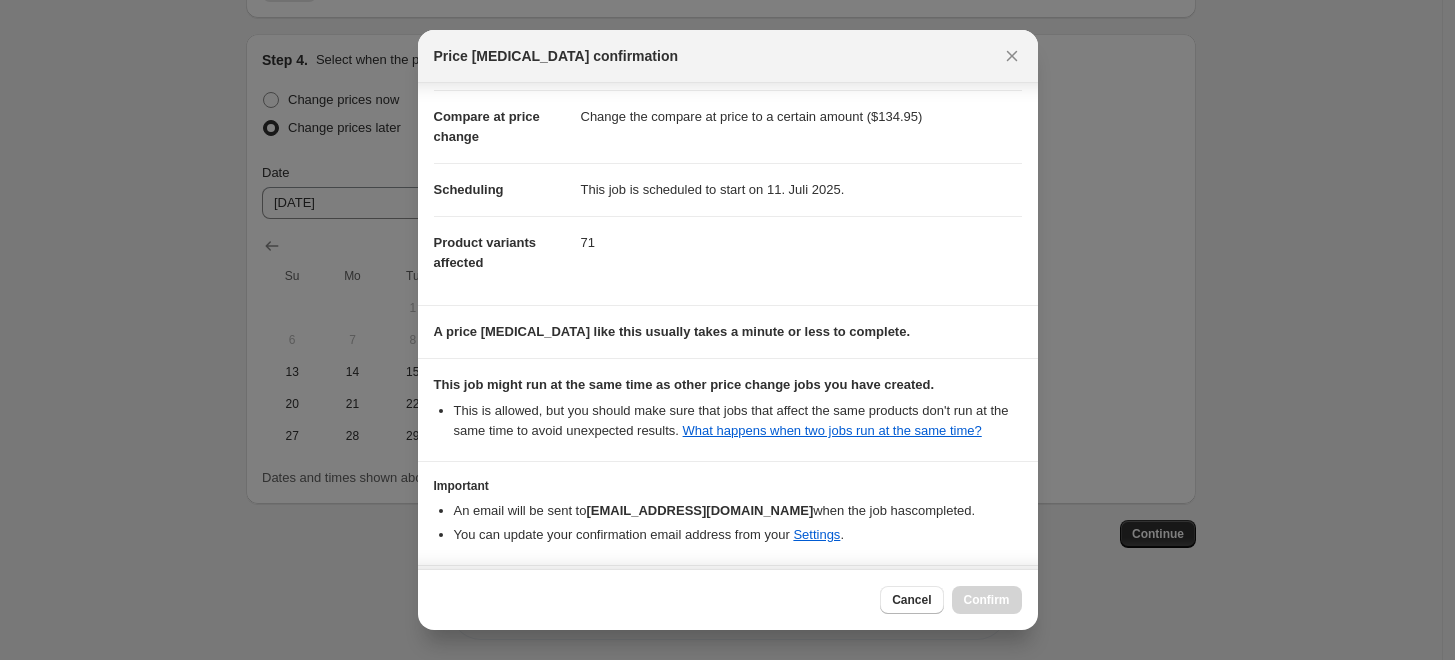 scroll, scrollTop: 155, scrollLeft: 0, axis: vertical 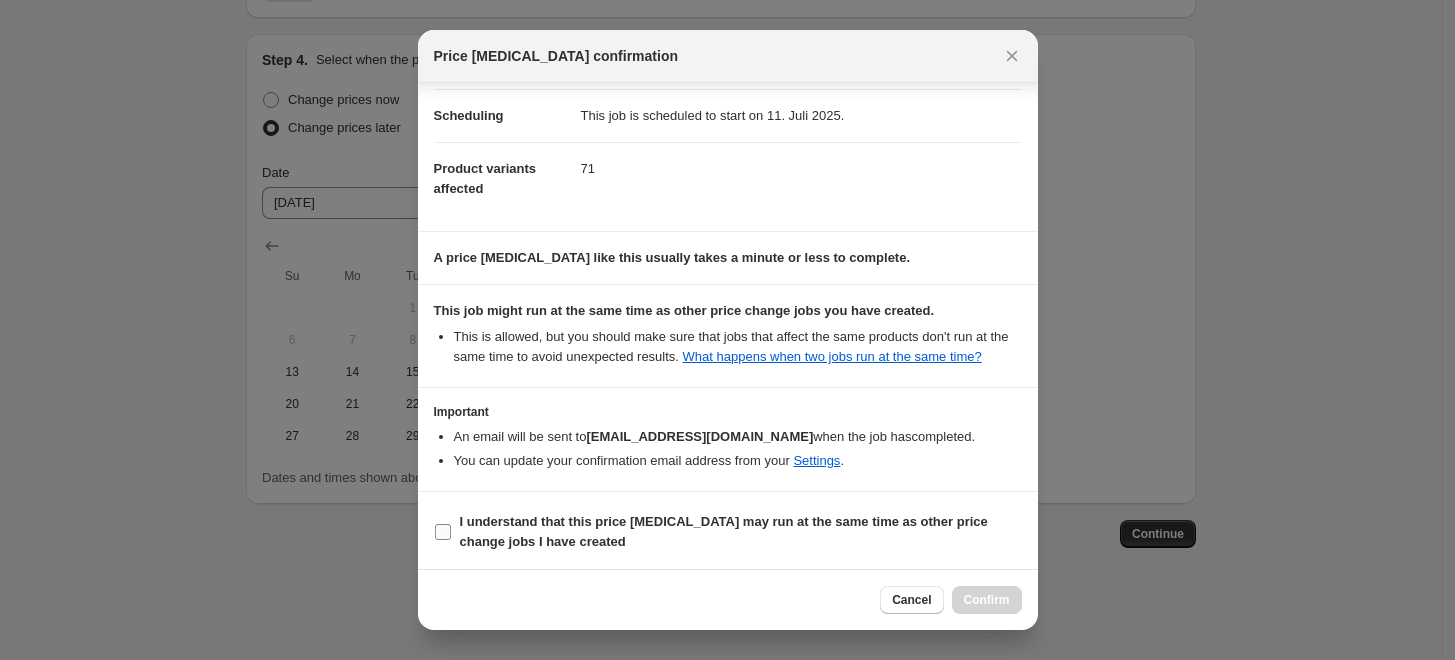 click on "I understand that this price [MEDICAL_DATA] may run at the same time as other price change jobs I have created" at bounding box center (724, 531) 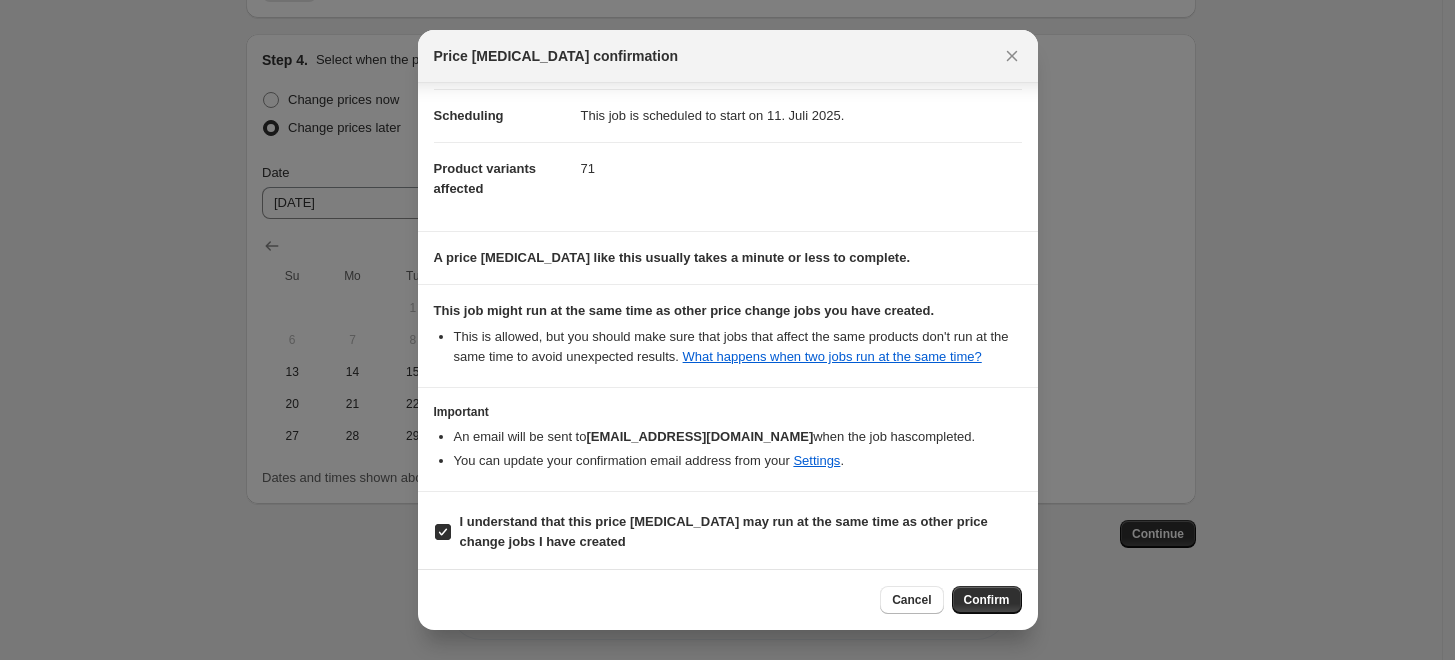 click on "Cancel Confirm" at bounding box center (728, 599) 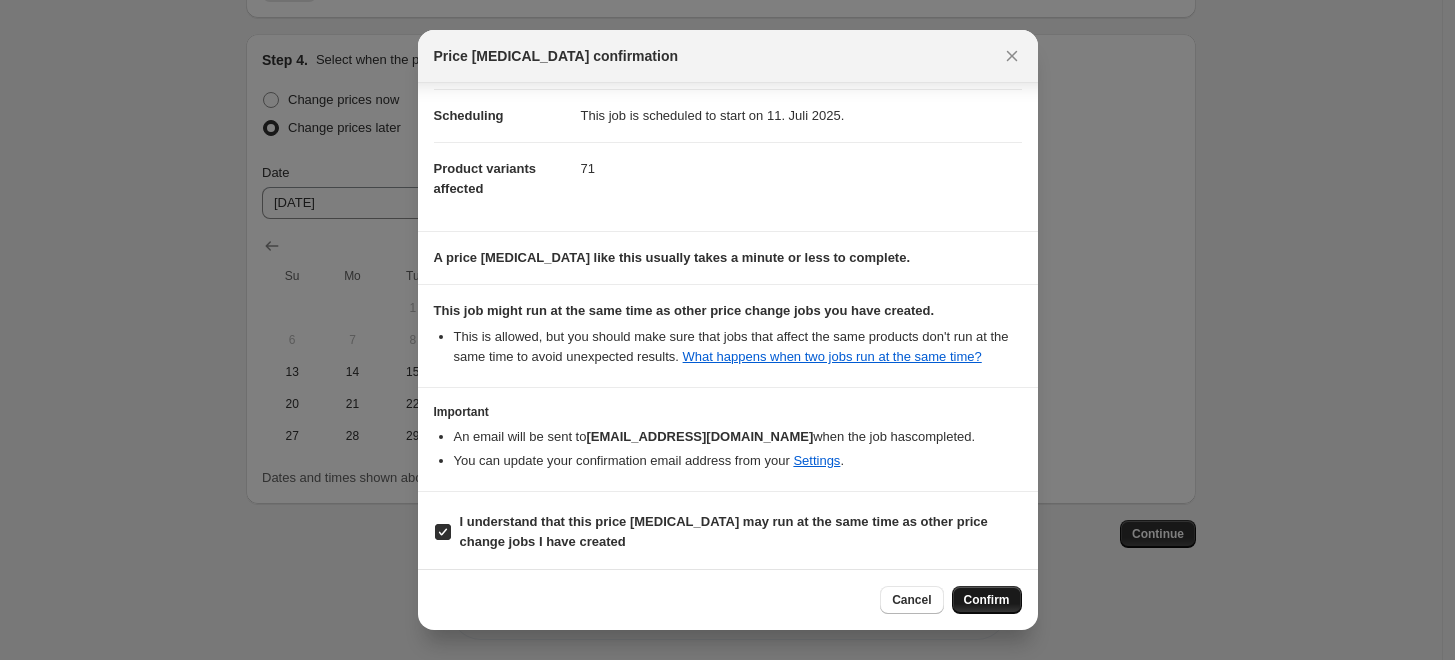 click on "Confirm" at bounding box center (987, 600) 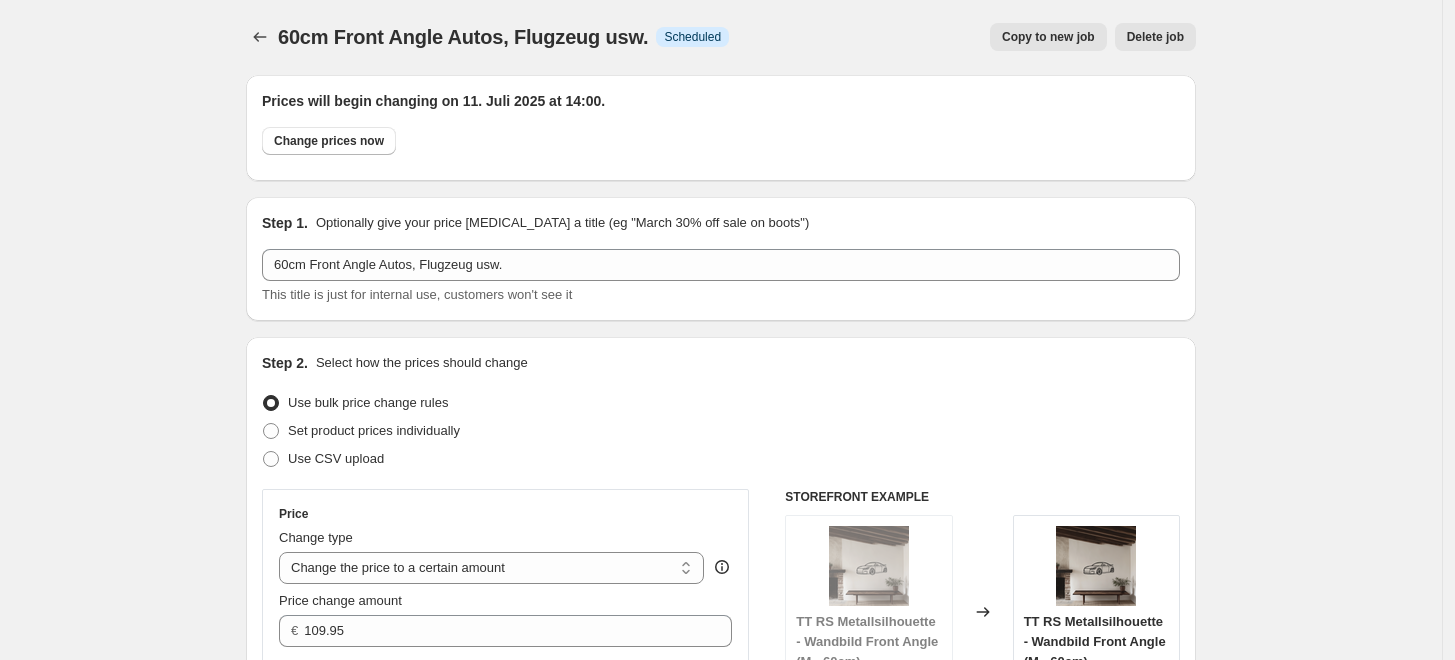 scroll, scrollTop: 0, scrollLeft: 0, axis: both 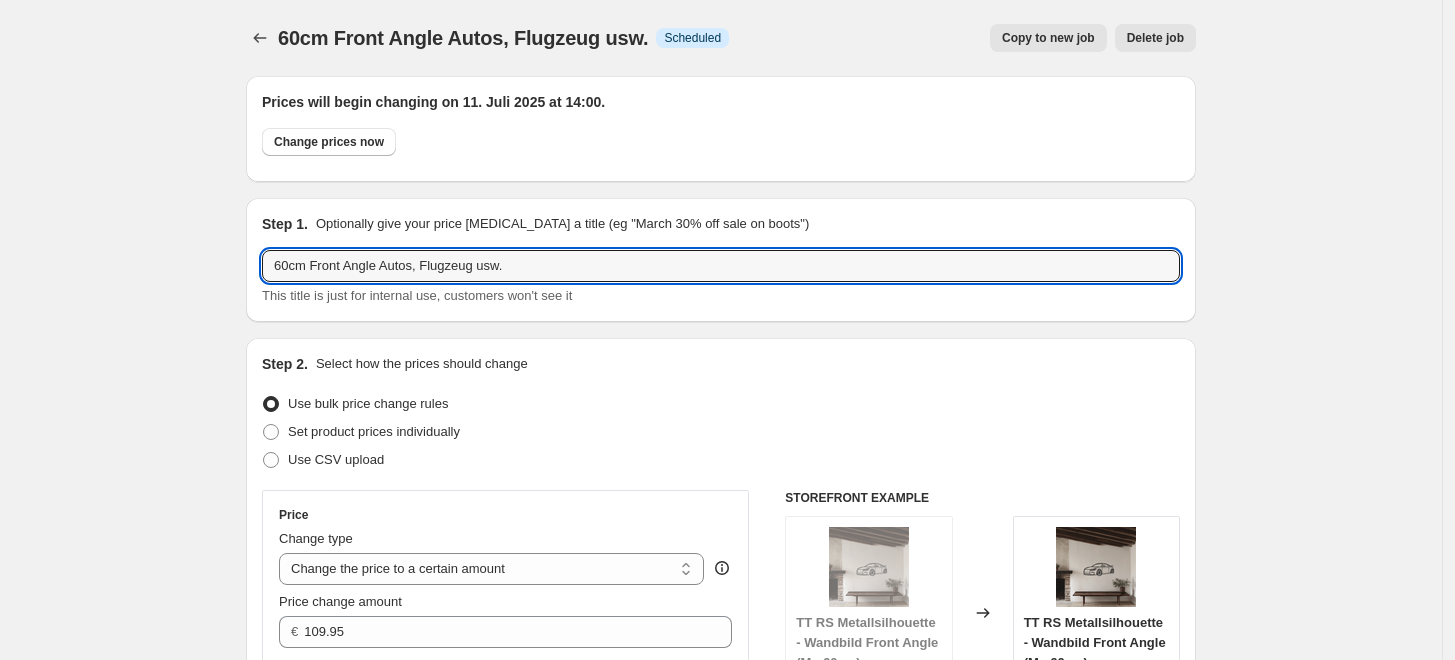 drag, startPoint x: 523, startPoint y: 261, endPoint x: -22, endPoint y: 278, distance: 545.2651 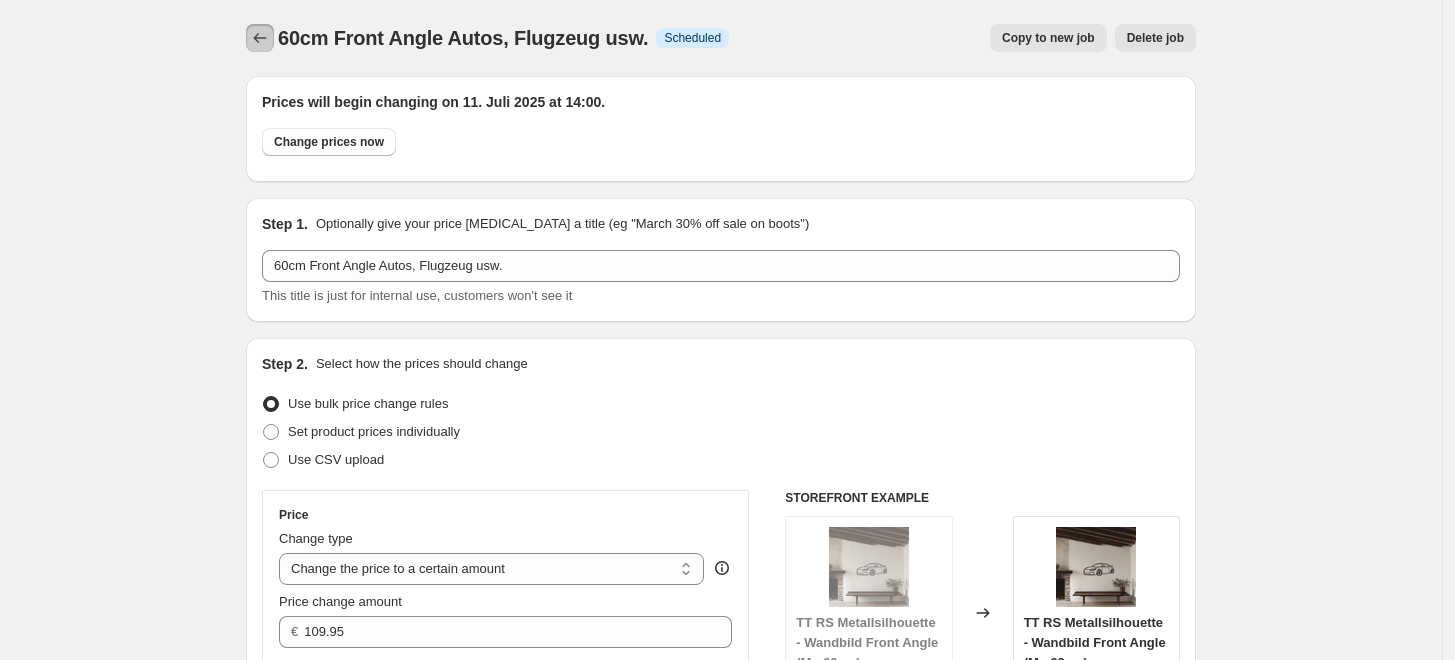click 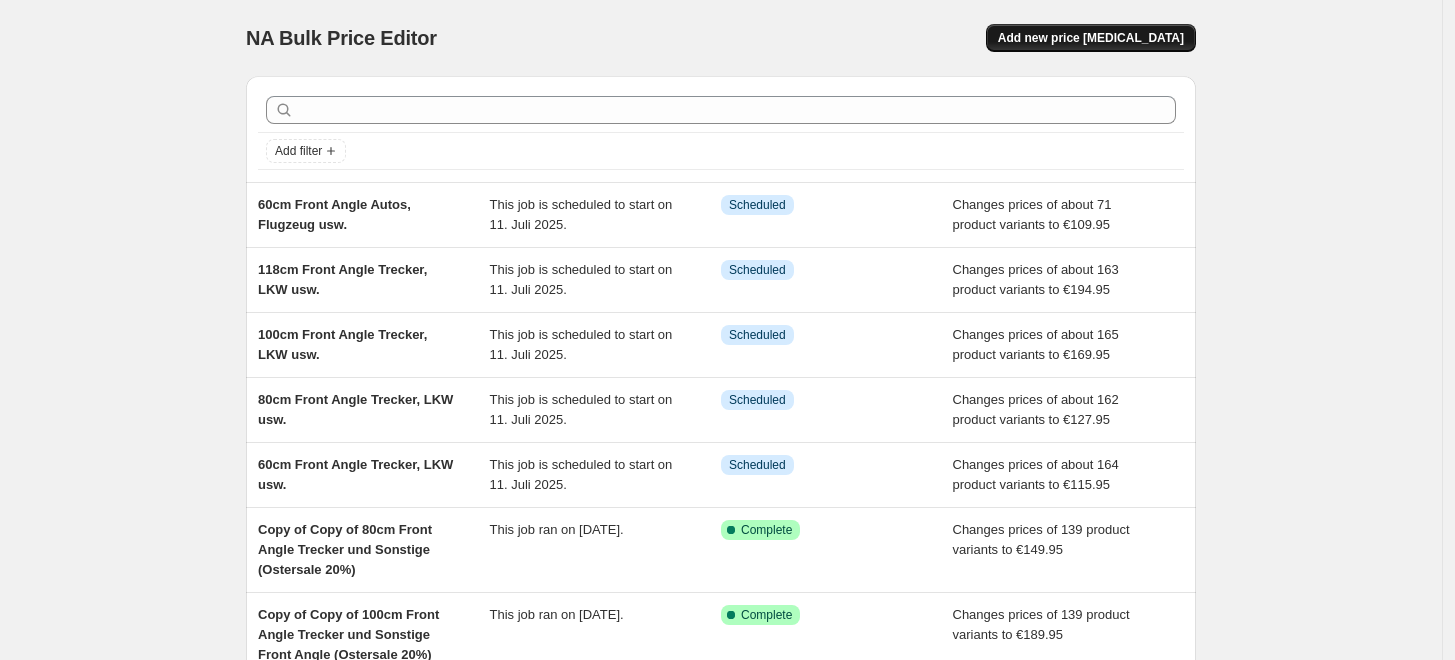 click on "Add new price [MEDICAL_DATA]" at bounding box center (1091, 38) 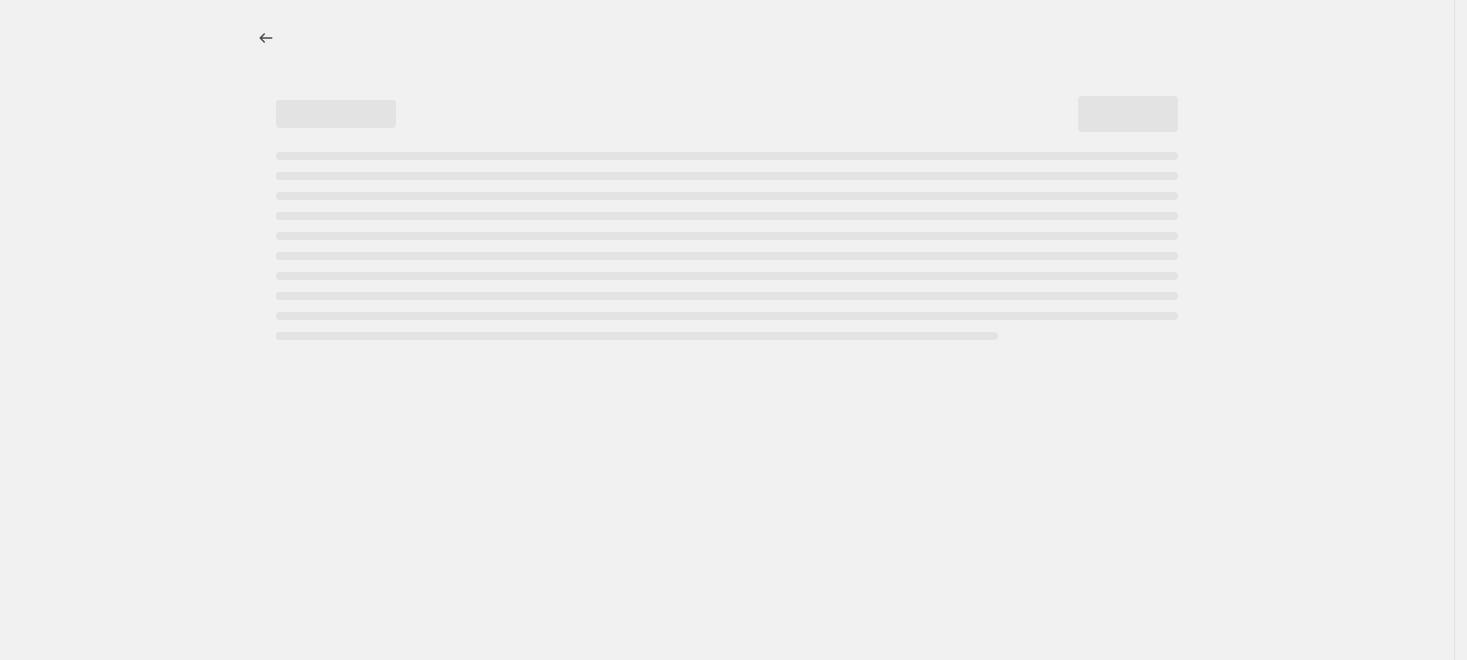 select on "percentage" 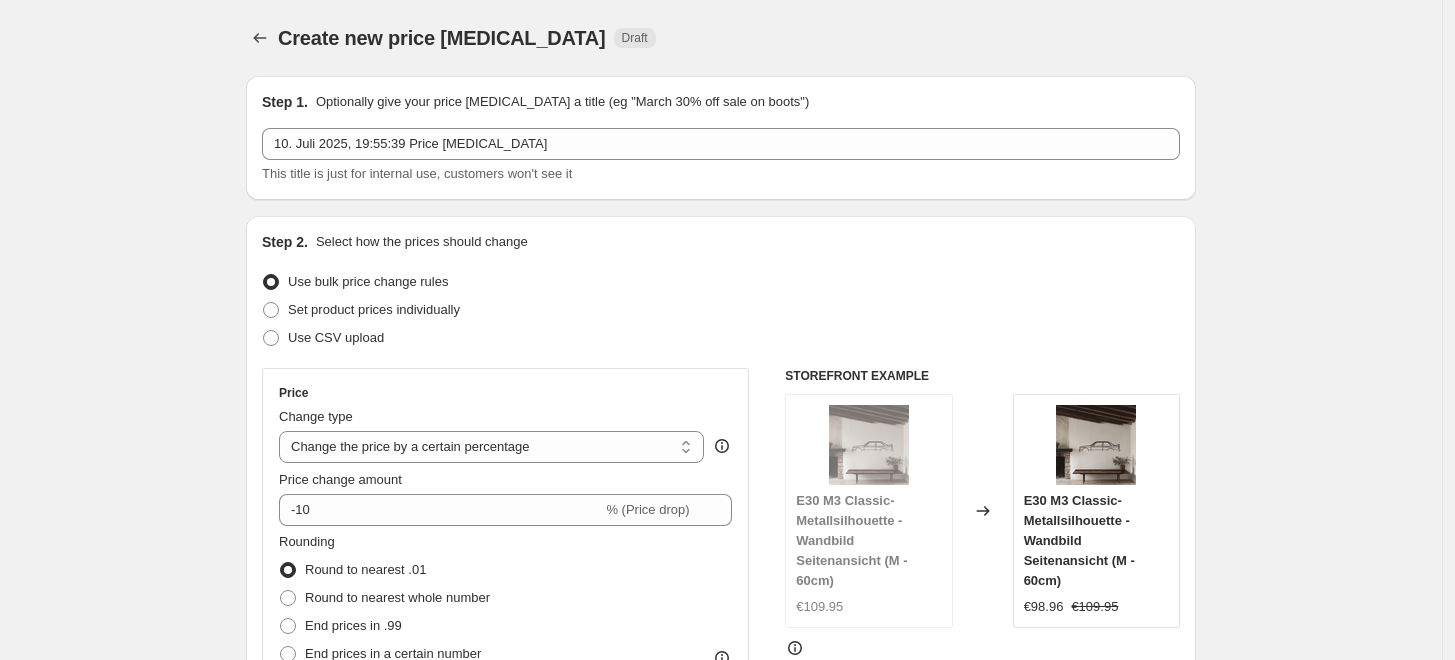 click on "Step 1. Optionally give your price change job a title (eg "March 30% off sale on boots") 10. Juli 2025, 19:55:39 Price change job This title is just for internal use, customers won't see it" at bounding box center [721, 138] 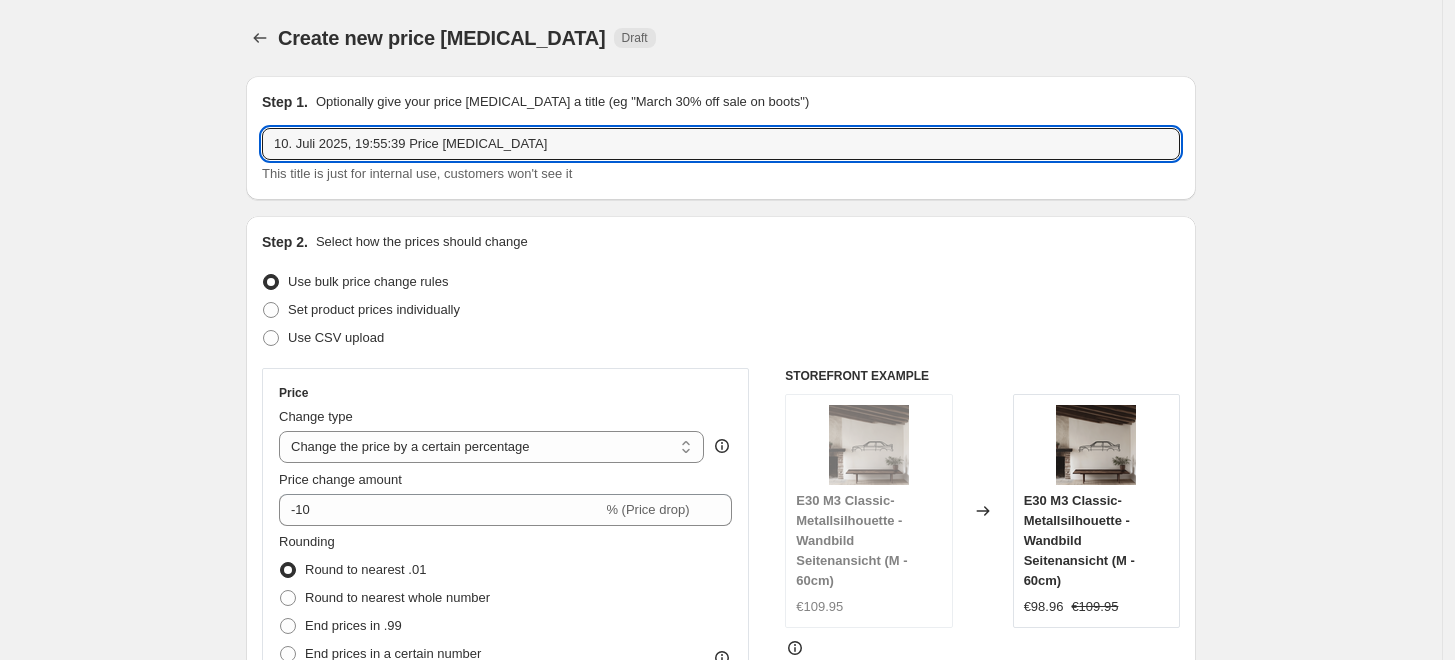 drag, startPoint x: 552, startPoint y: 136, endPoint x: 81, endPoint y: 166, distance: 471.95444 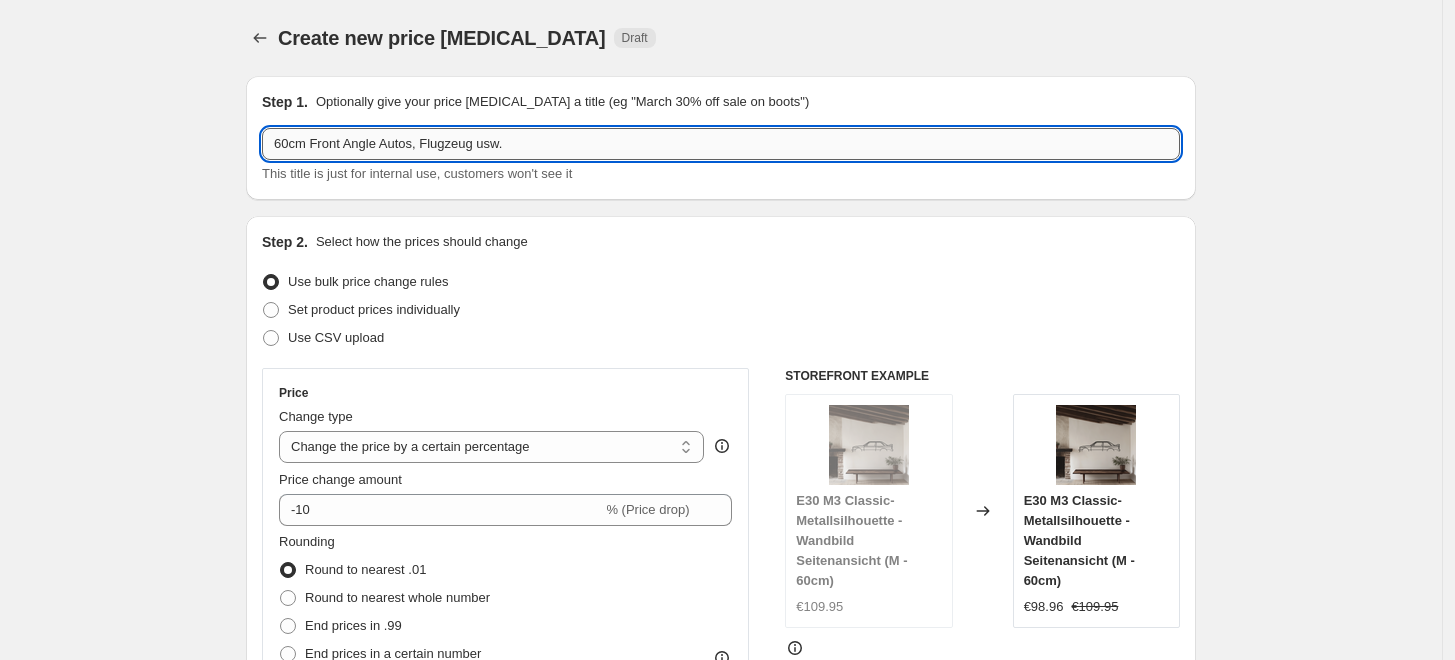 click on "60cm Front Angle Autos, Flugzeug usw." at bounding box center (721, 144) 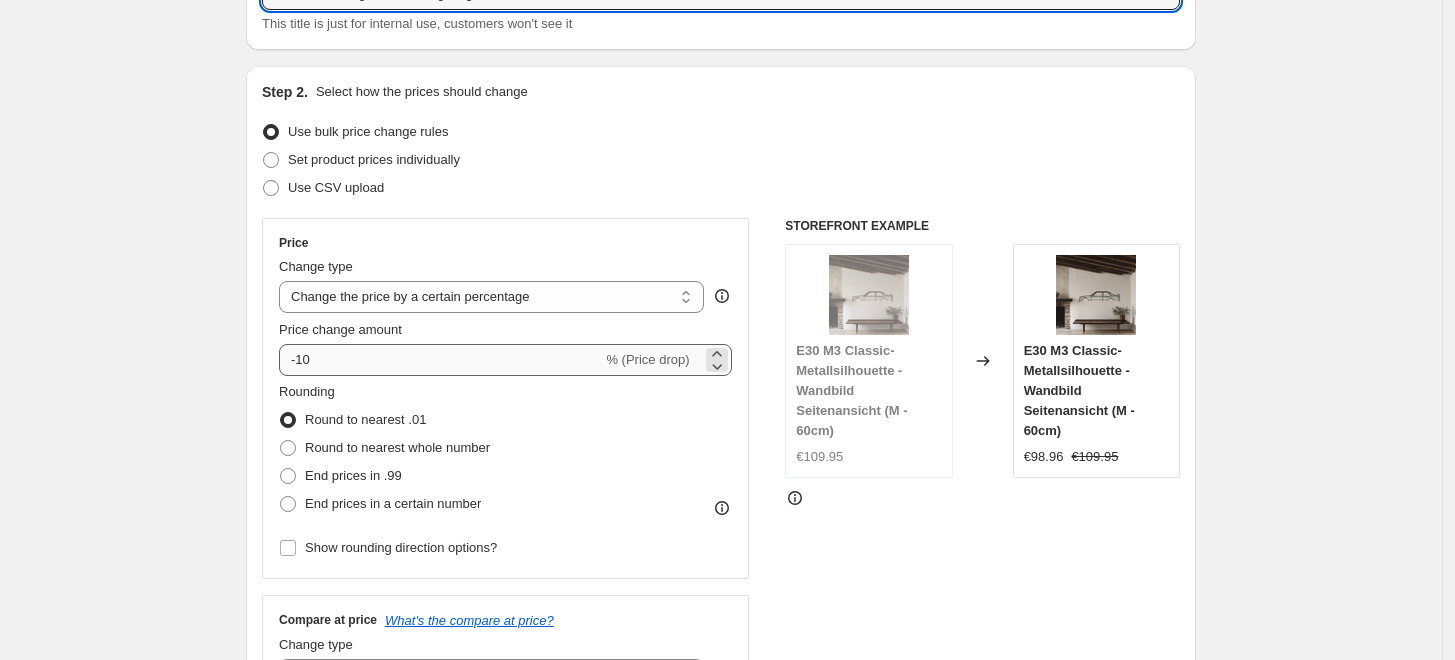 scroll, scrollTop: 333, scrollLeft: 0, axis: vertical 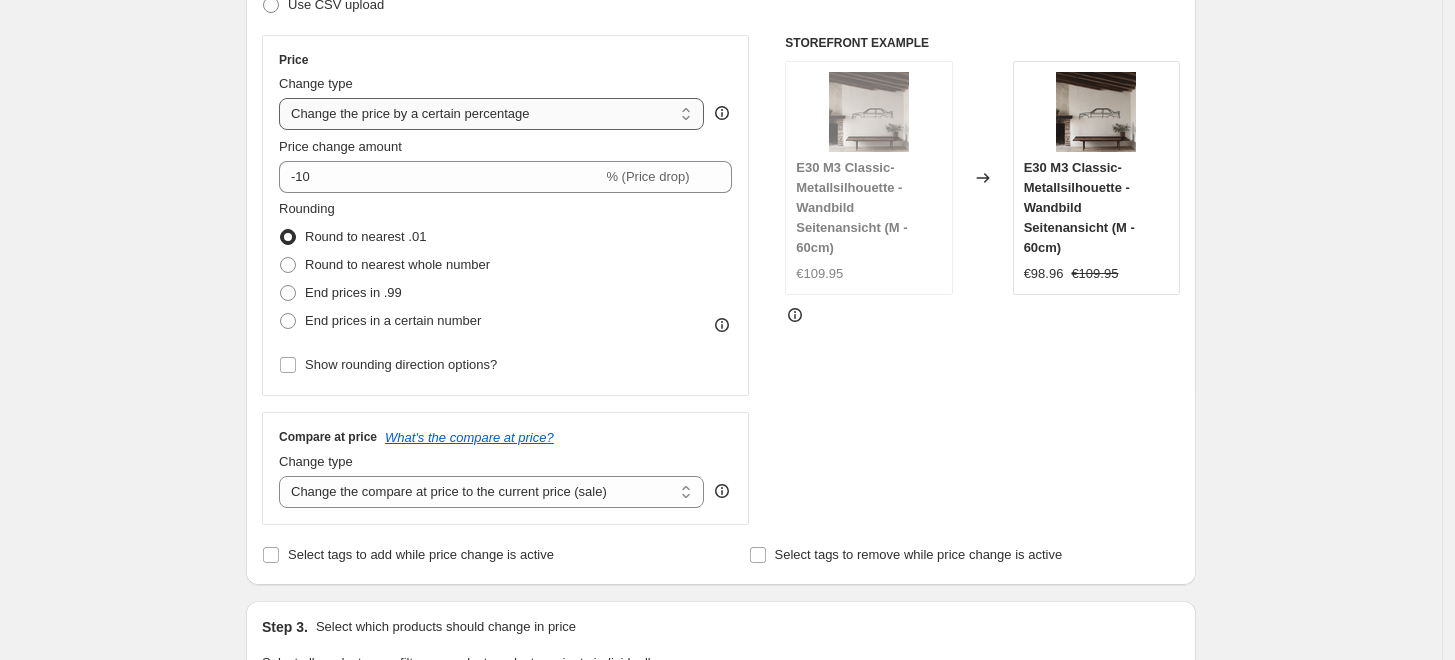 type on "80cm Front Angle Autos, Flugzeug usw." 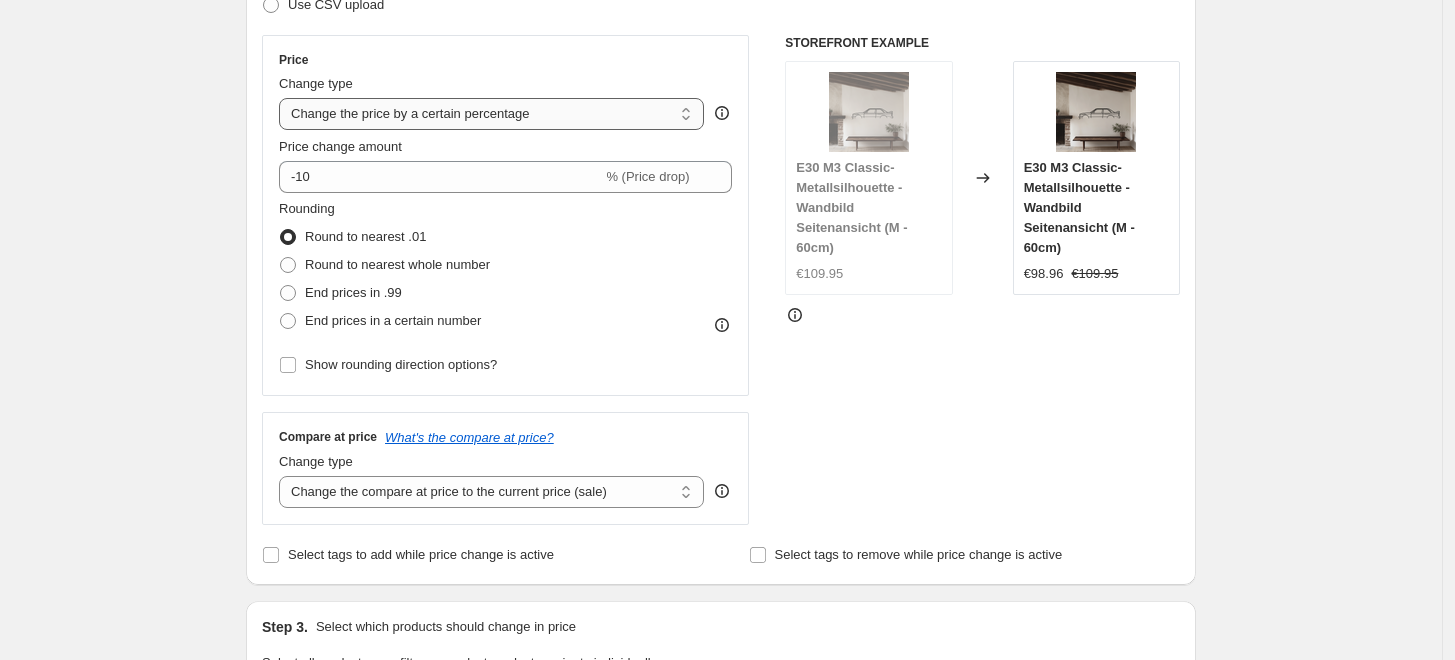 select on "to" 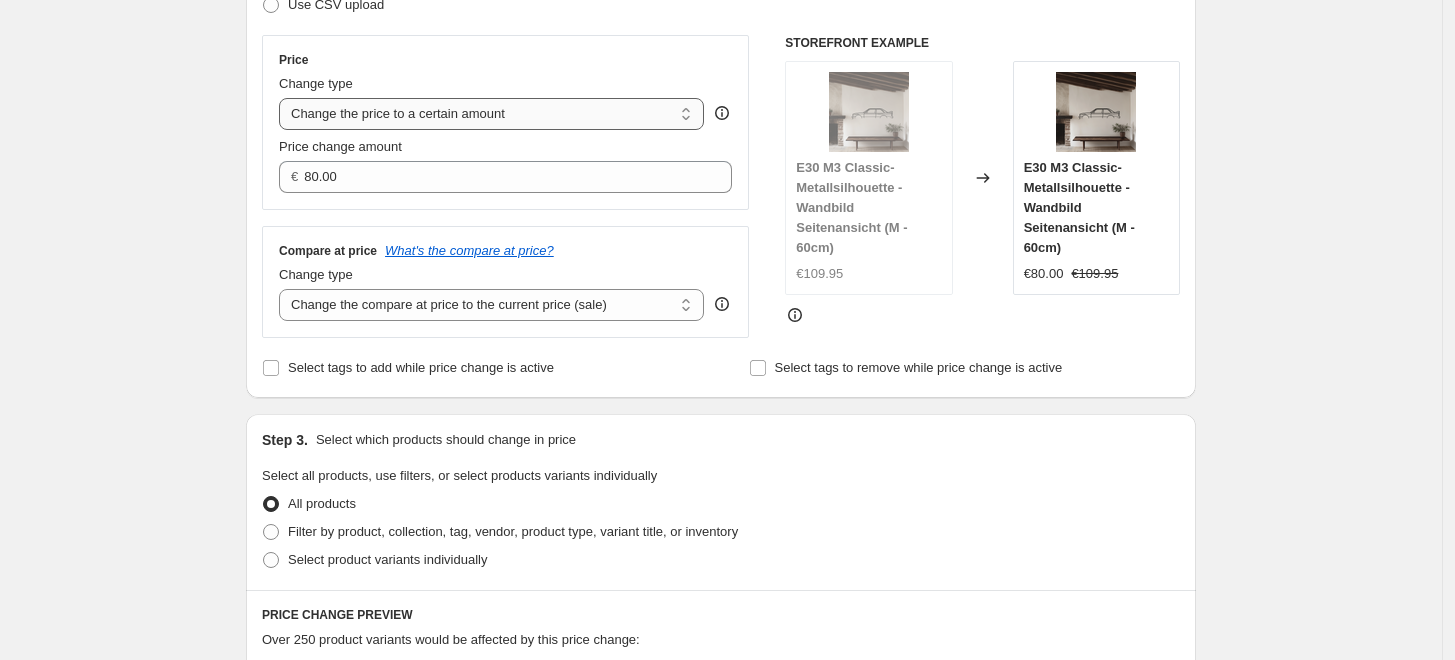 type on "80.00" 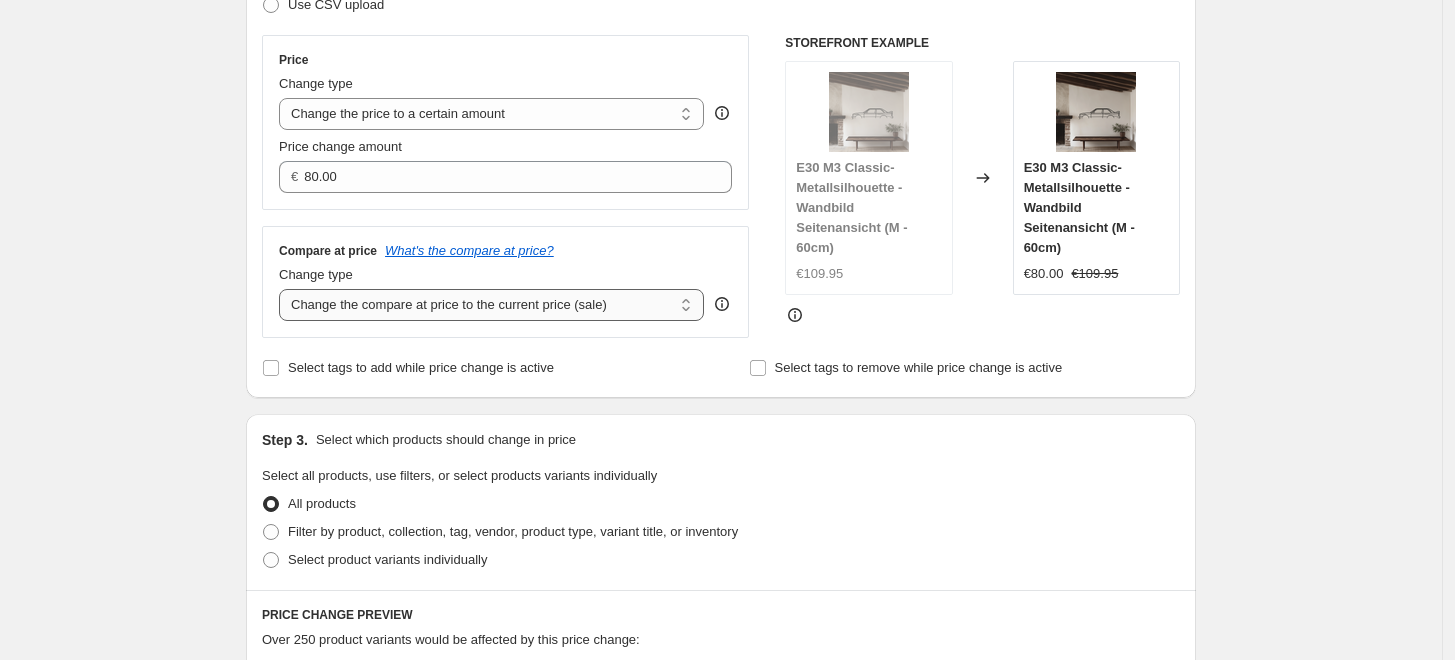 click on "Change the compare at price to the current price (sale) Change the compare at price to a certain amount Change the compare at price by a certain amount Change the compare at price by a certain percentage Change the compare at price by a certain amount relative to the actual price Change the compare at price by a certain percentage relative to the actual price Don't change the compare at price Remove the compare at price" at bounding box center (491, 305) 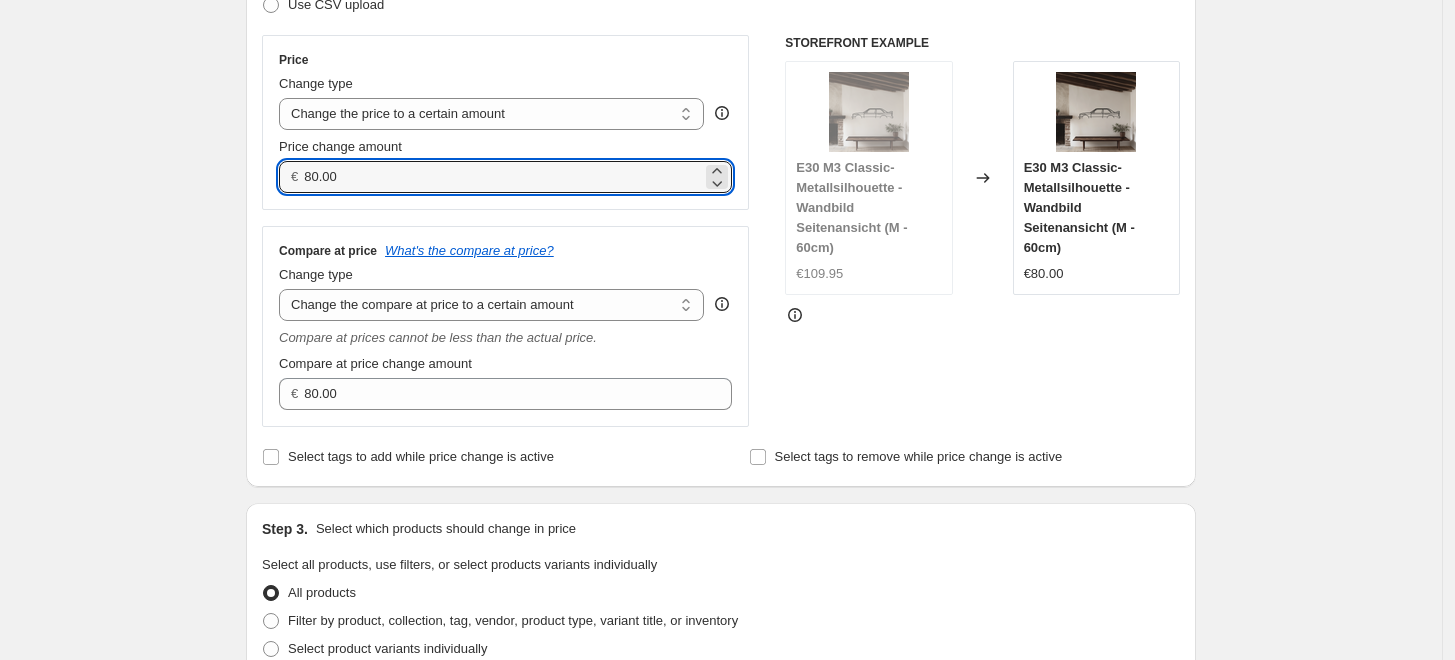 drag, startPoint x: 319, startPoint y: 173, endPoint x: 193, endPoint y: 175, distance: 126.01587 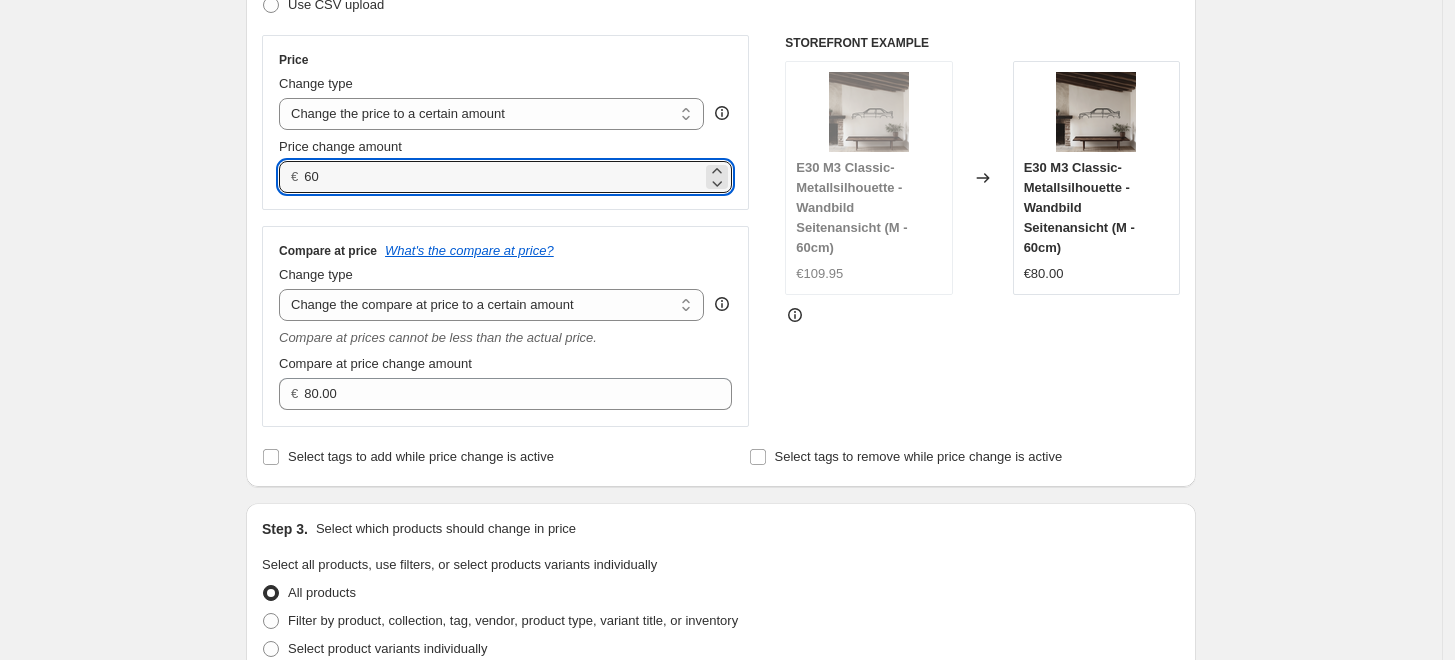 type on "60.00" 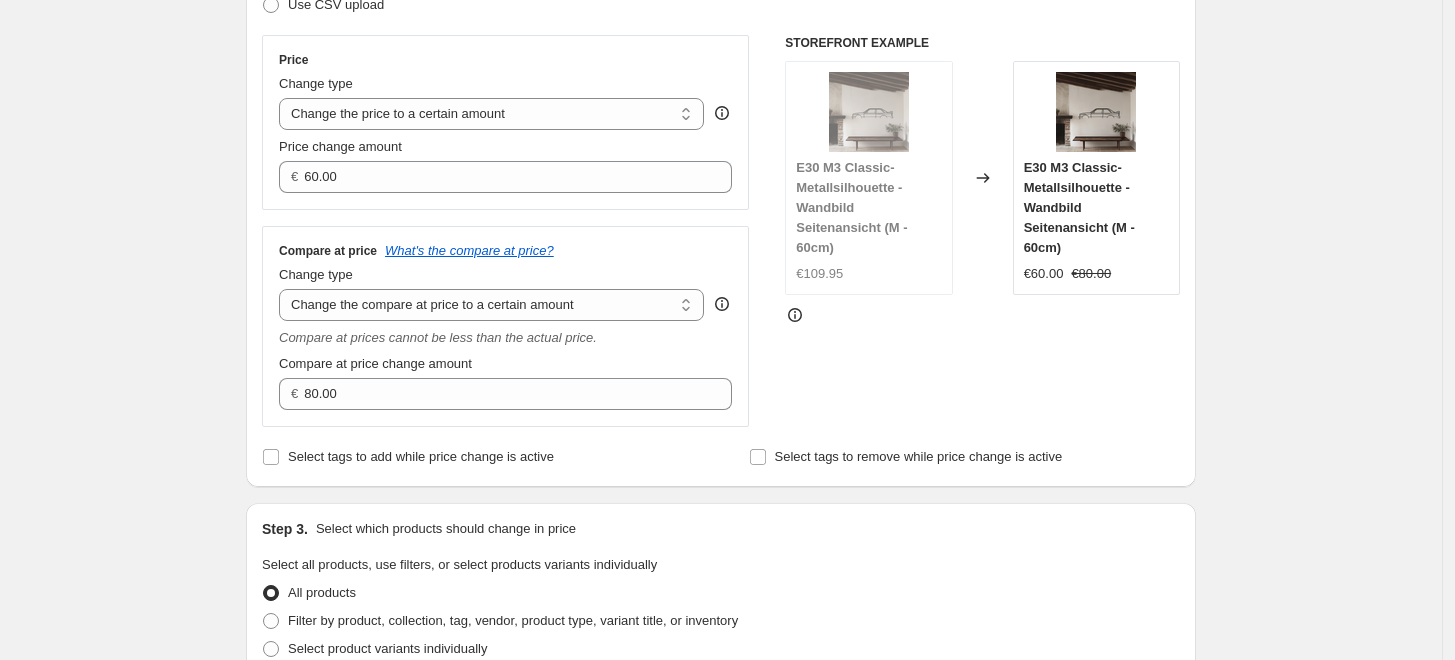 click on "STOREFRONT EXAMPLE E30 M3 Classic-Metallsilhouette - Wandbild Seitenansicht (M - 60cm) €109.95 Changed to E30 M3 Classic-Metallsilhouette - Wandbild Seitenansicht (M - 60cm) €60.00 €80.00" at bounding box center (982, 231) 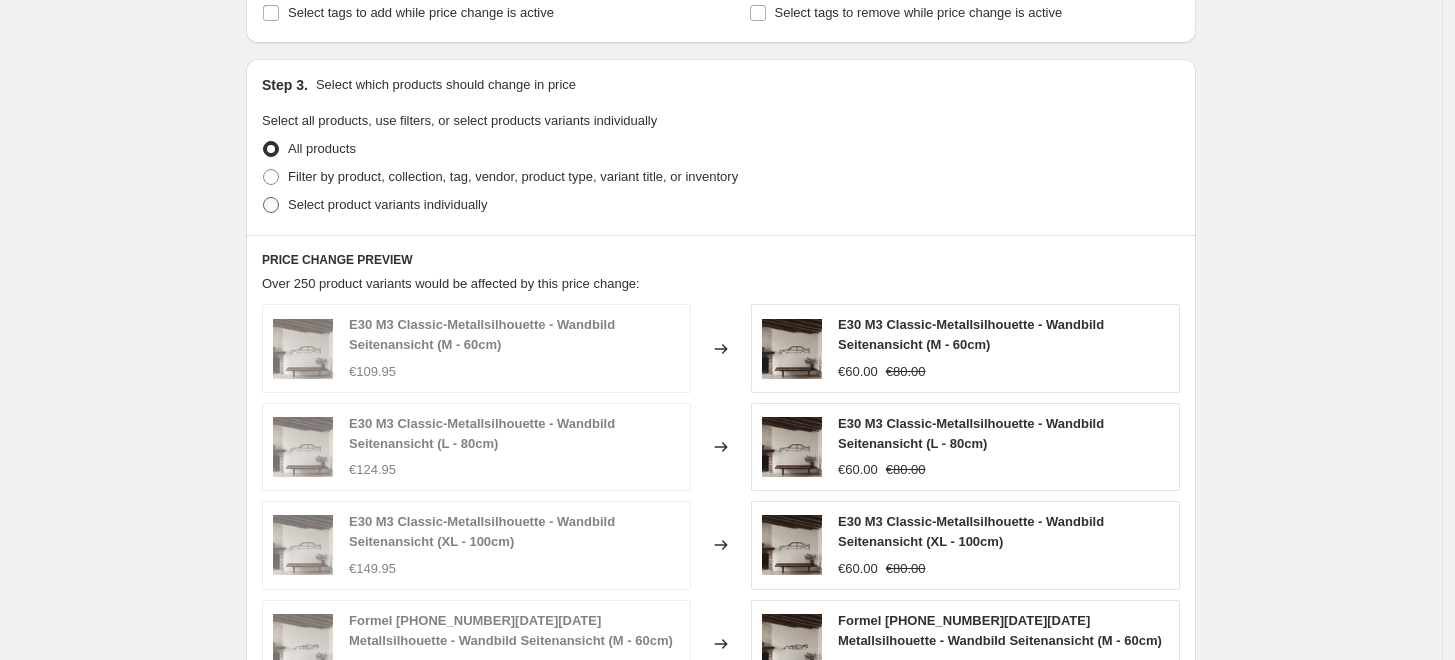 click on "Select product variants individually" at bounding box center [387, 204] 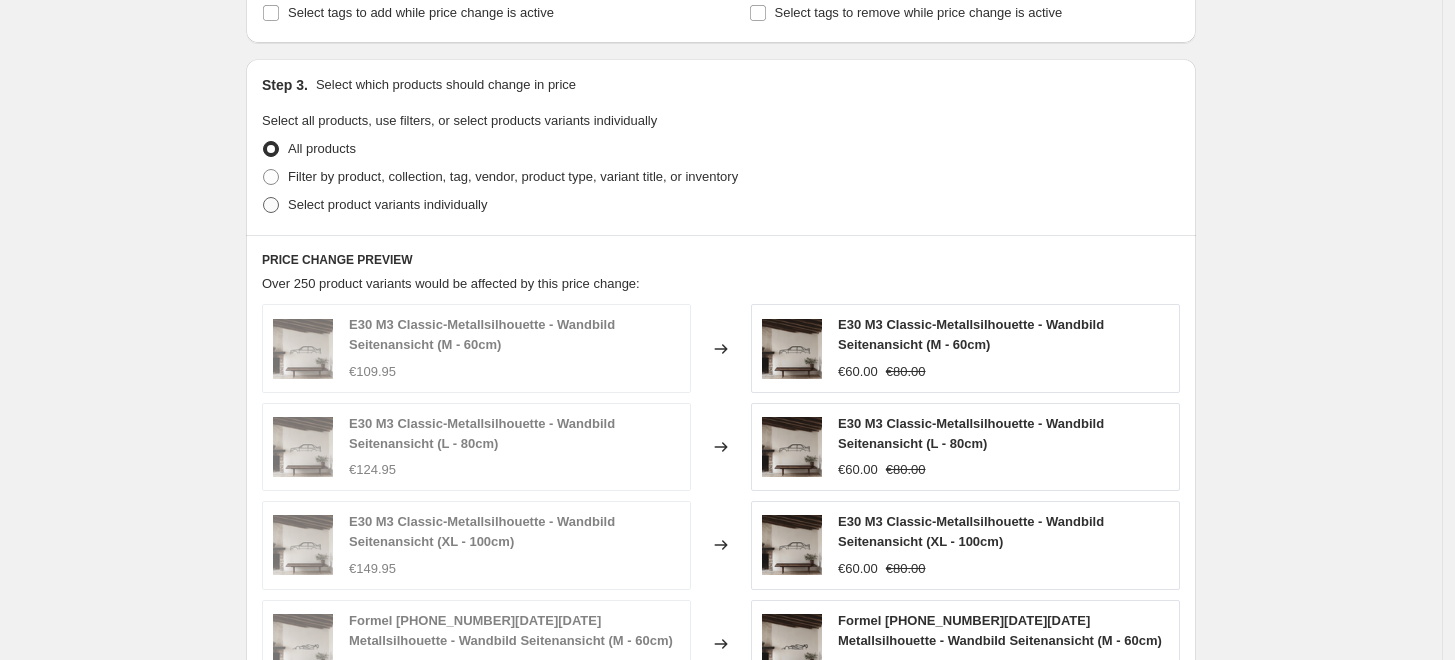 radio on "true" 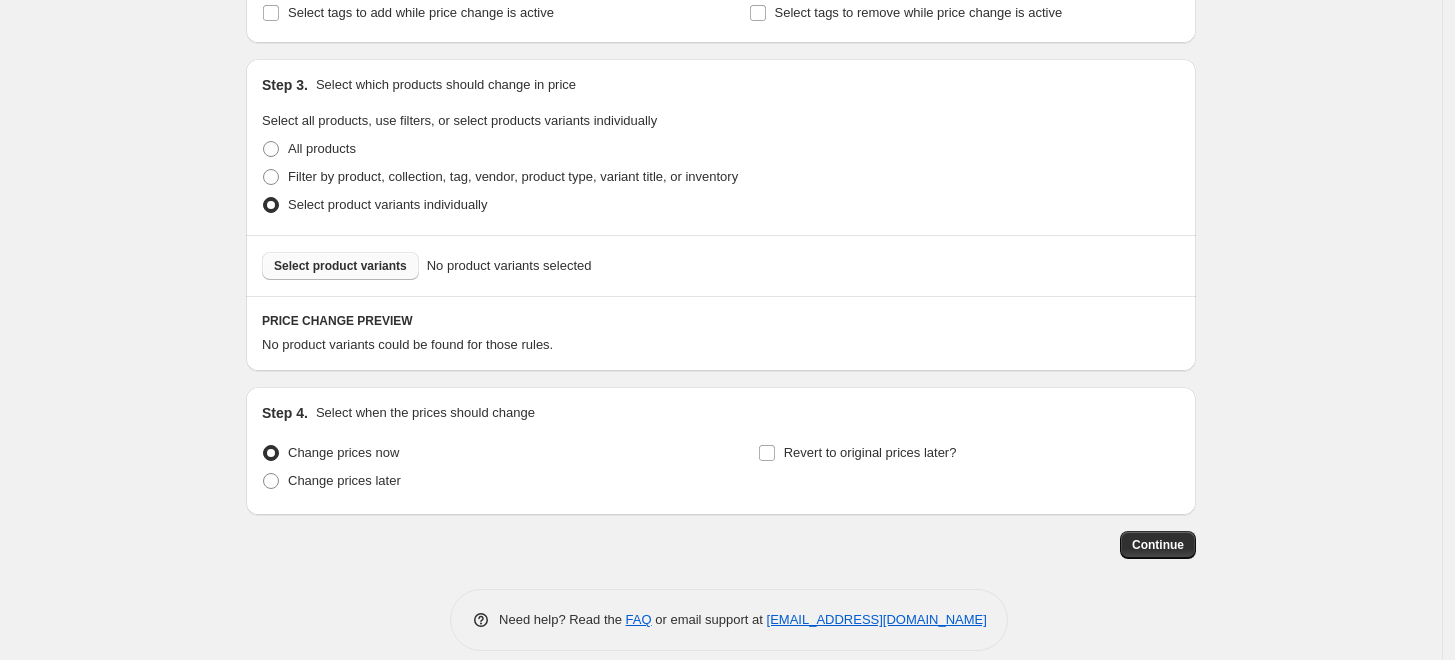 click on "Select product variants" at bounding box center (340, 266) 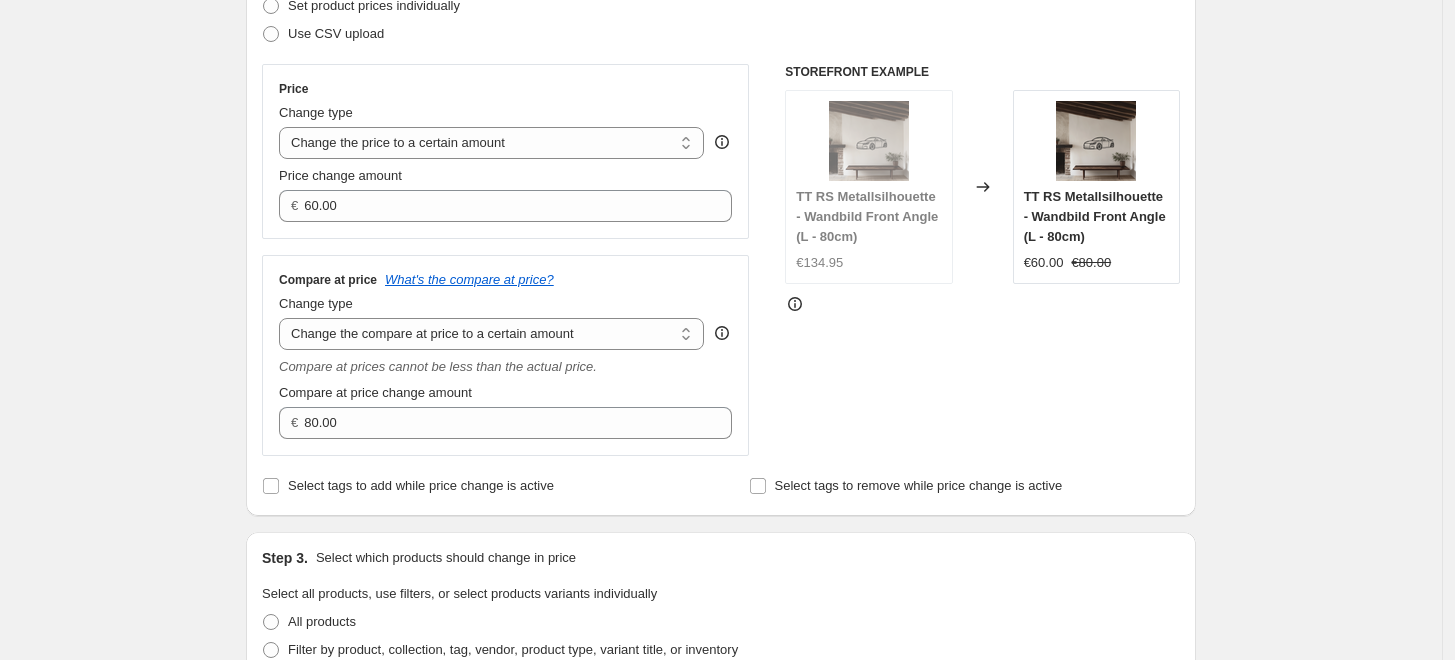 scroll, scrollTop: 222, scrollLeft: 0, axis: vertical 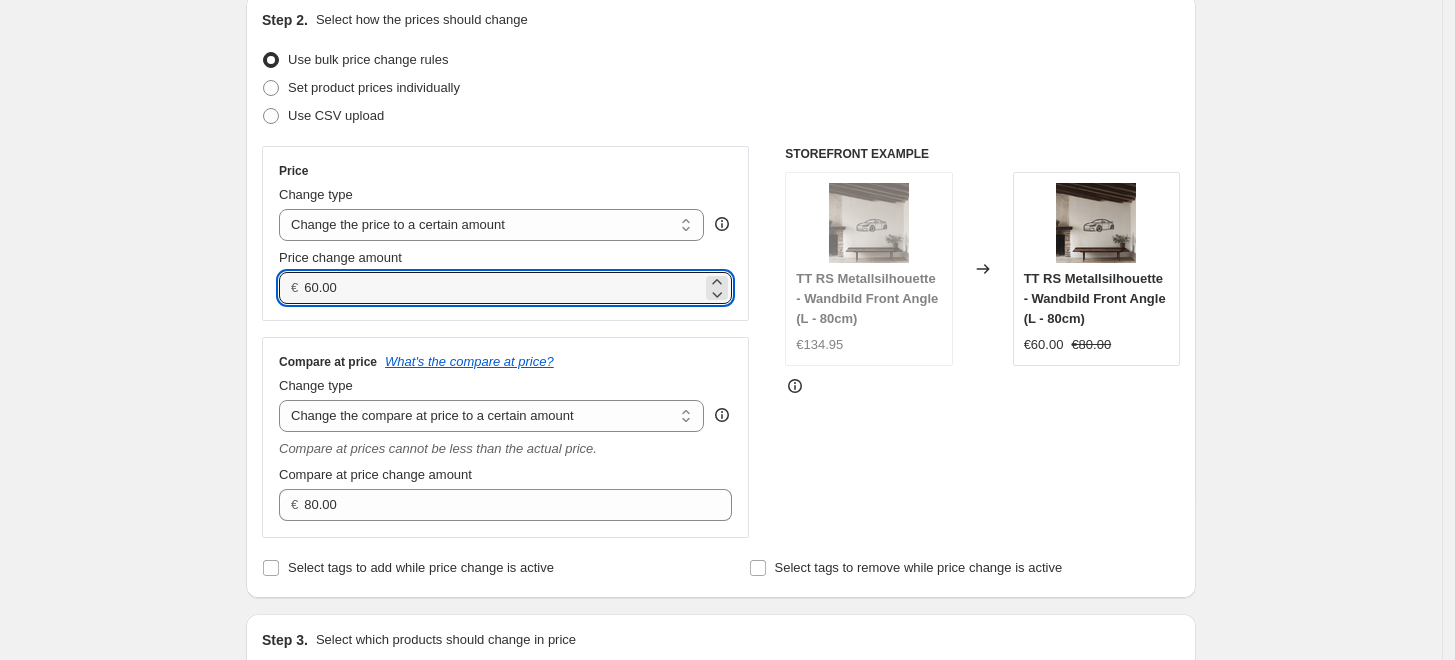 drag, startPoint x: 398, startPoint y: 277, endPoint x: 257, endPoint y: 286, distance: 141.28694 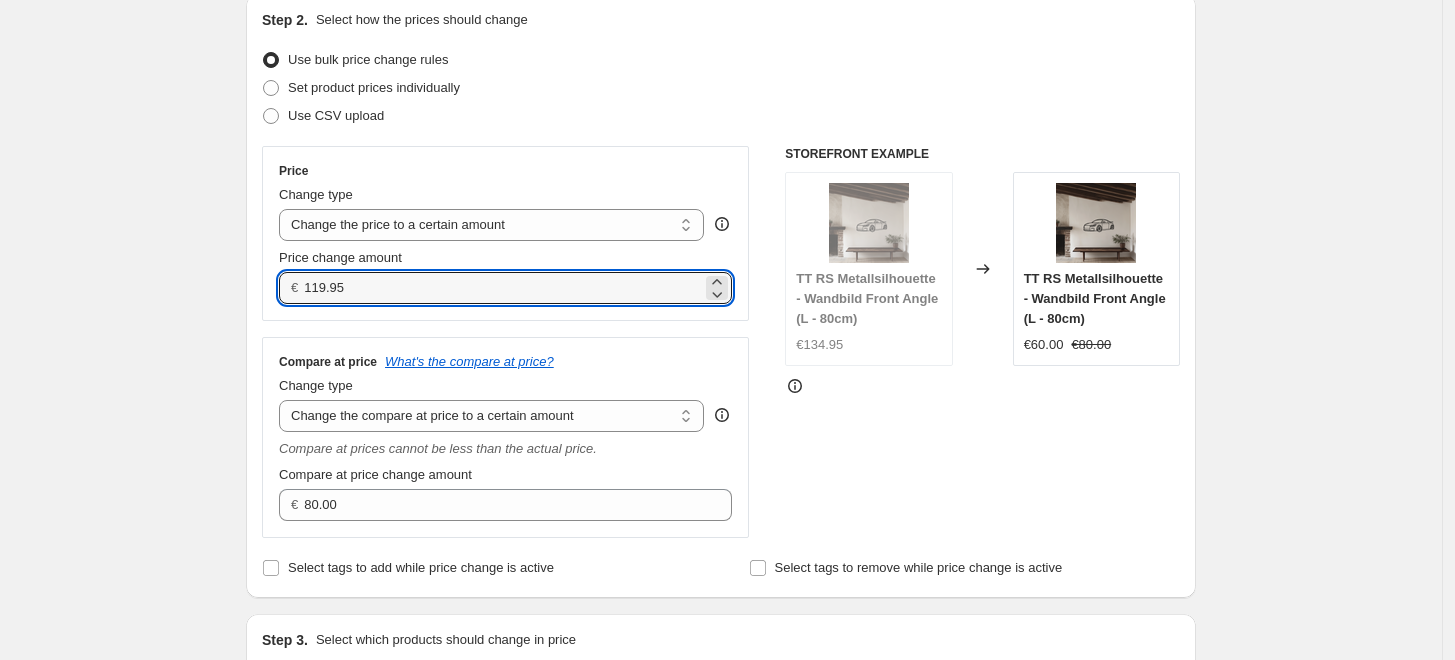type on "119.95" 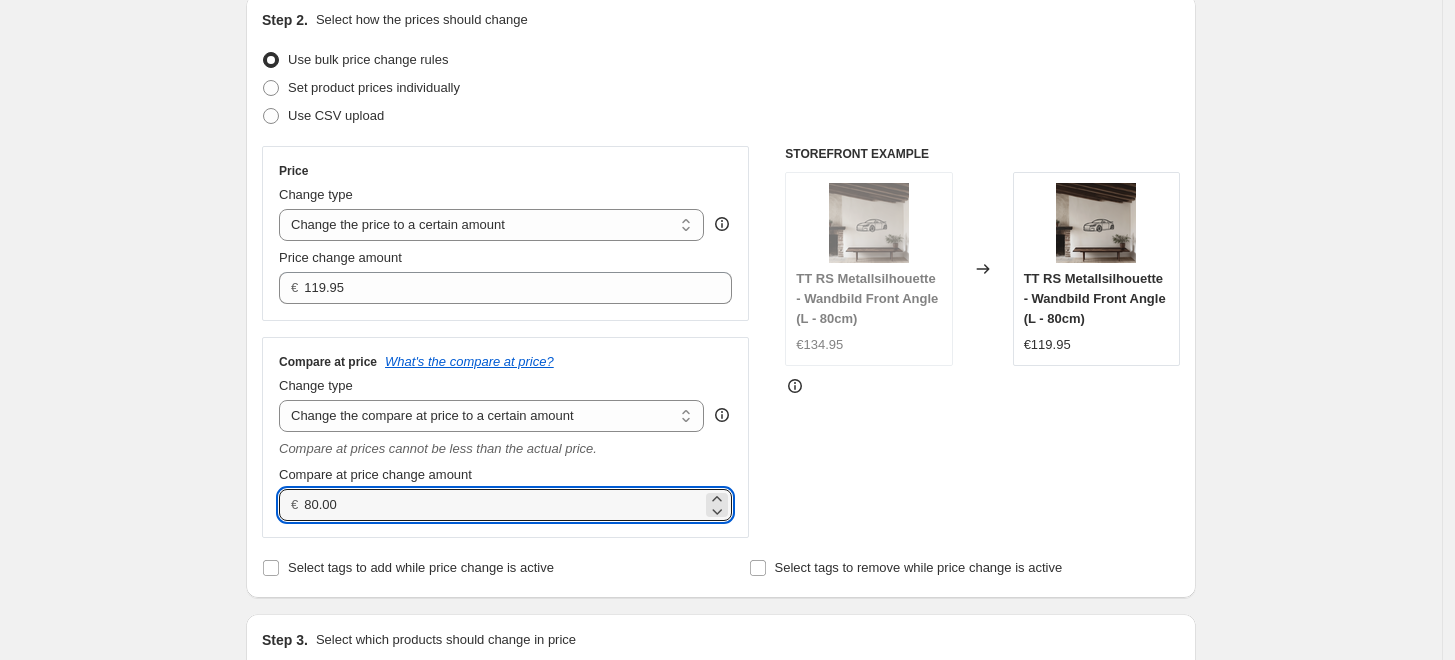 drag, startPoint x: 390, startPoint y: 510, endPoint x: 259, endPoint y: 526, distance: 131.97348 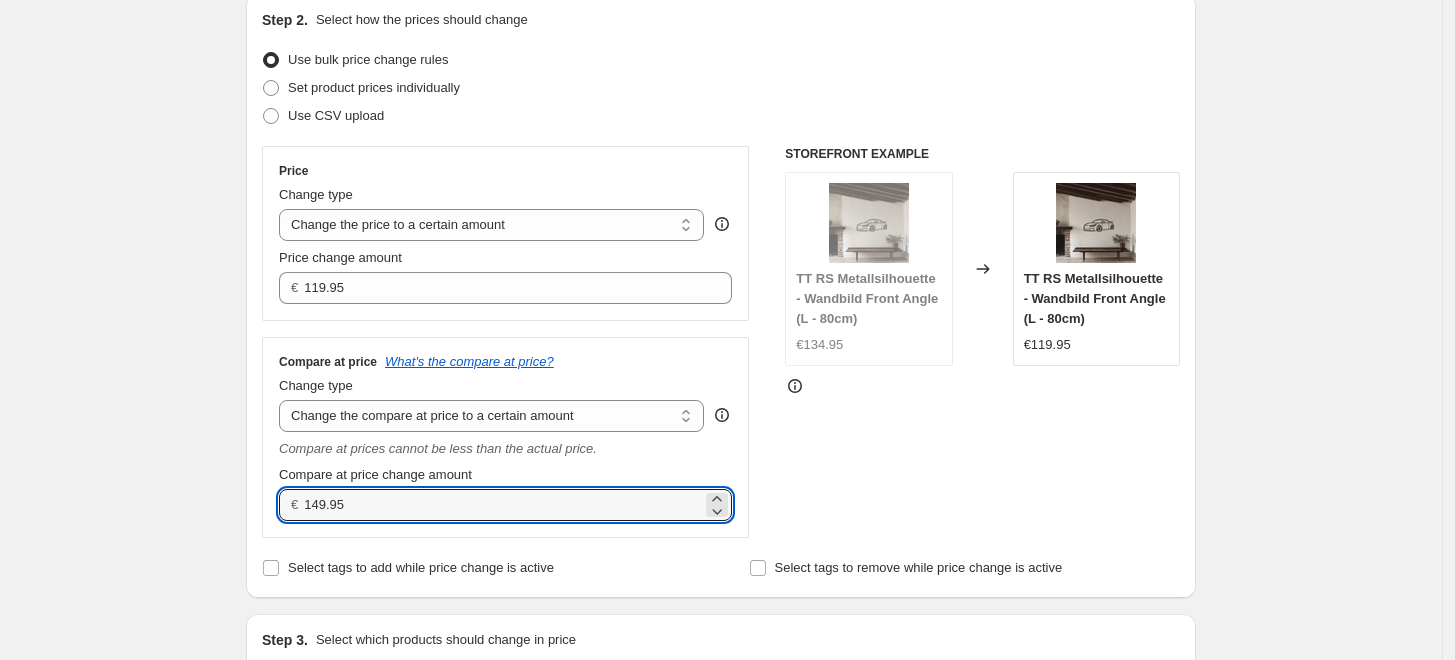 type on "149.95" 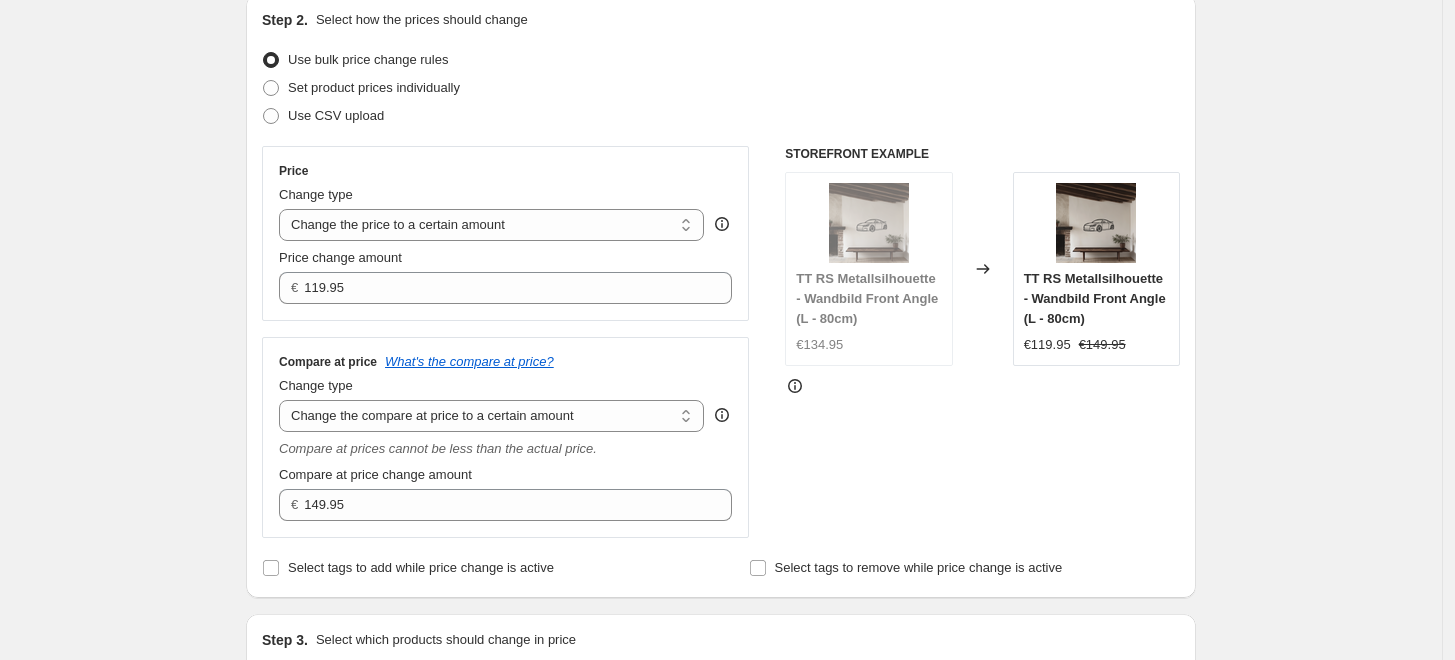 click on "STOREFRONT EXAMPLE TT RS Metallsilhouette - Wandbild Front Angle (L - 80cm) €134.95 Changed to TT RS Metallsilhouette - Wandbild Front Angle (L - 80cm) €119.95 €149.95" at bounding box center (982, 342) 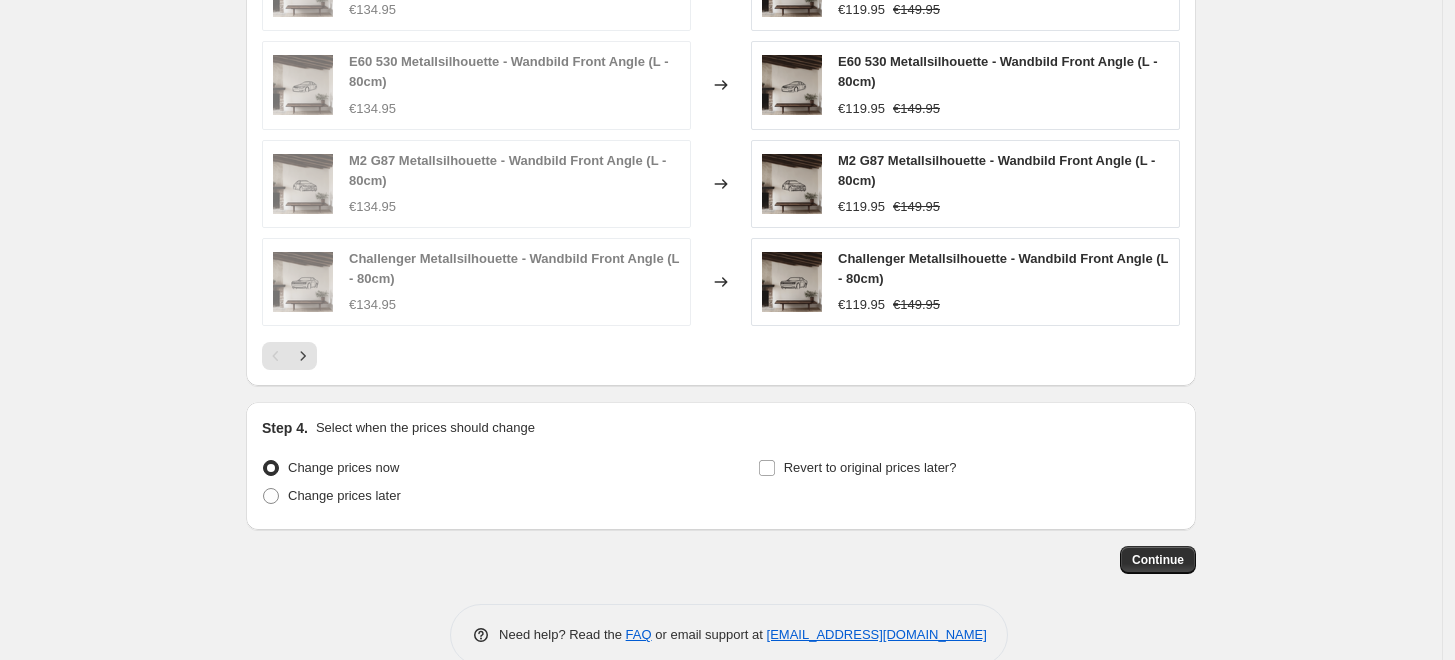scroll, scrollTop: 1333, scrollLeft: 0, axis: vertical 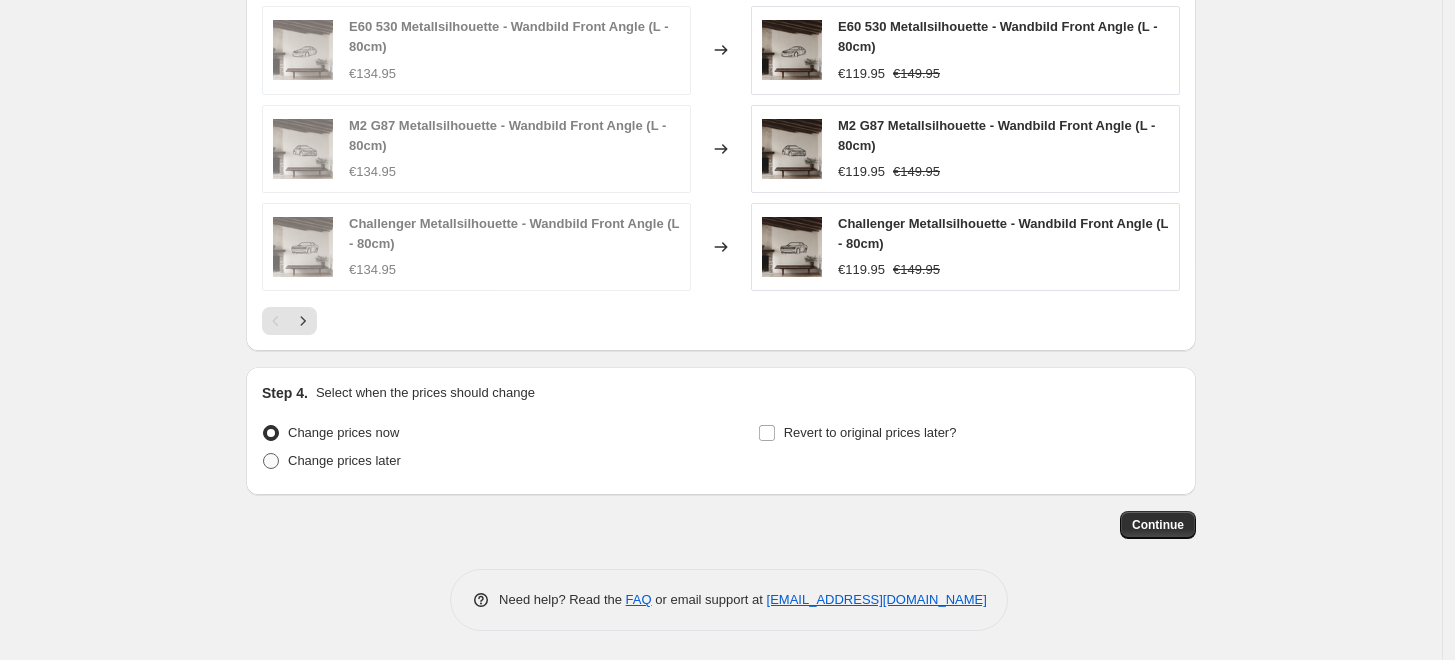 click on "Change prices later" at bounding box center (344, 460) 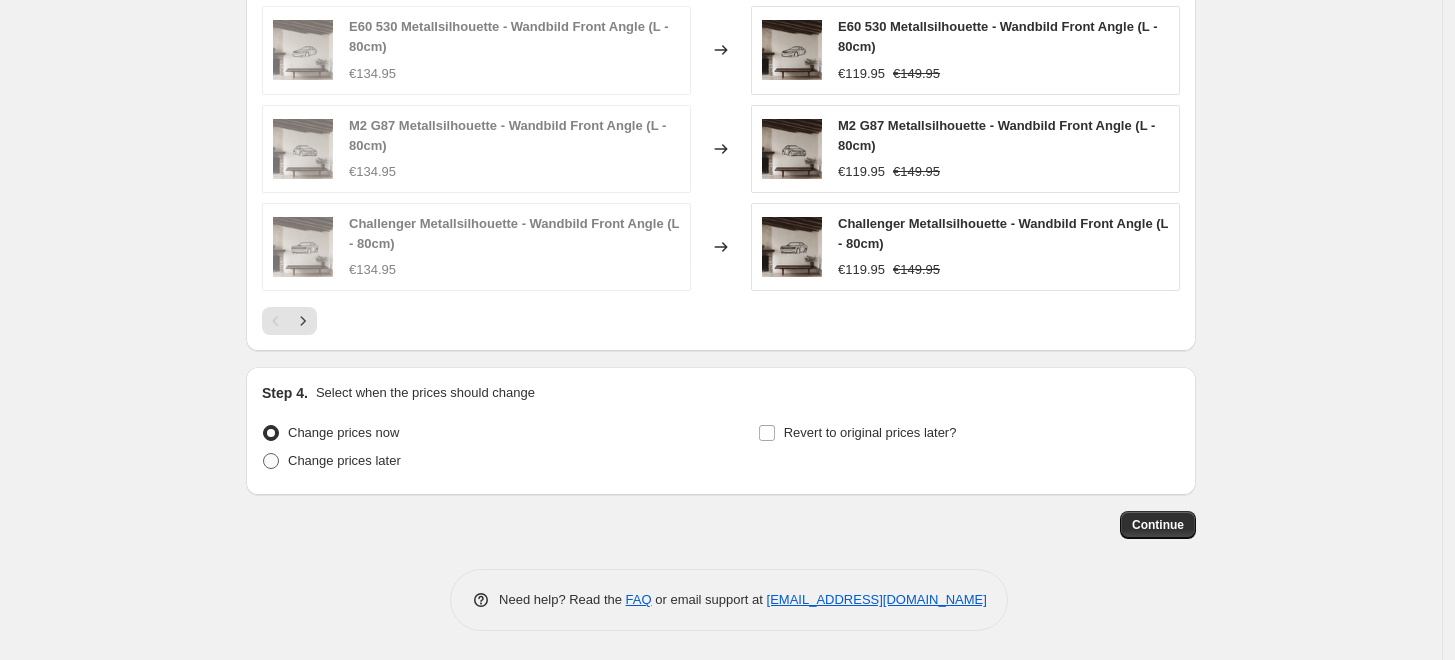 radio on "true" 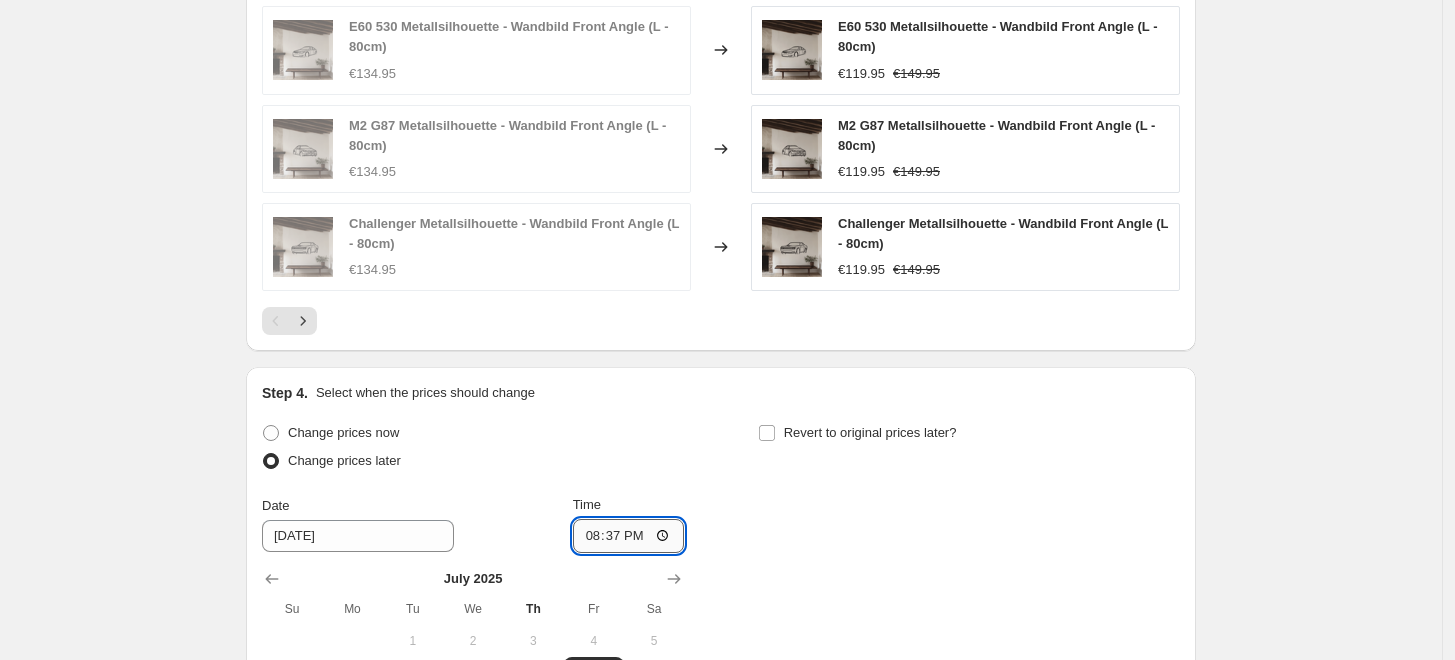click on "20:37" at bounding box center [629, 536] 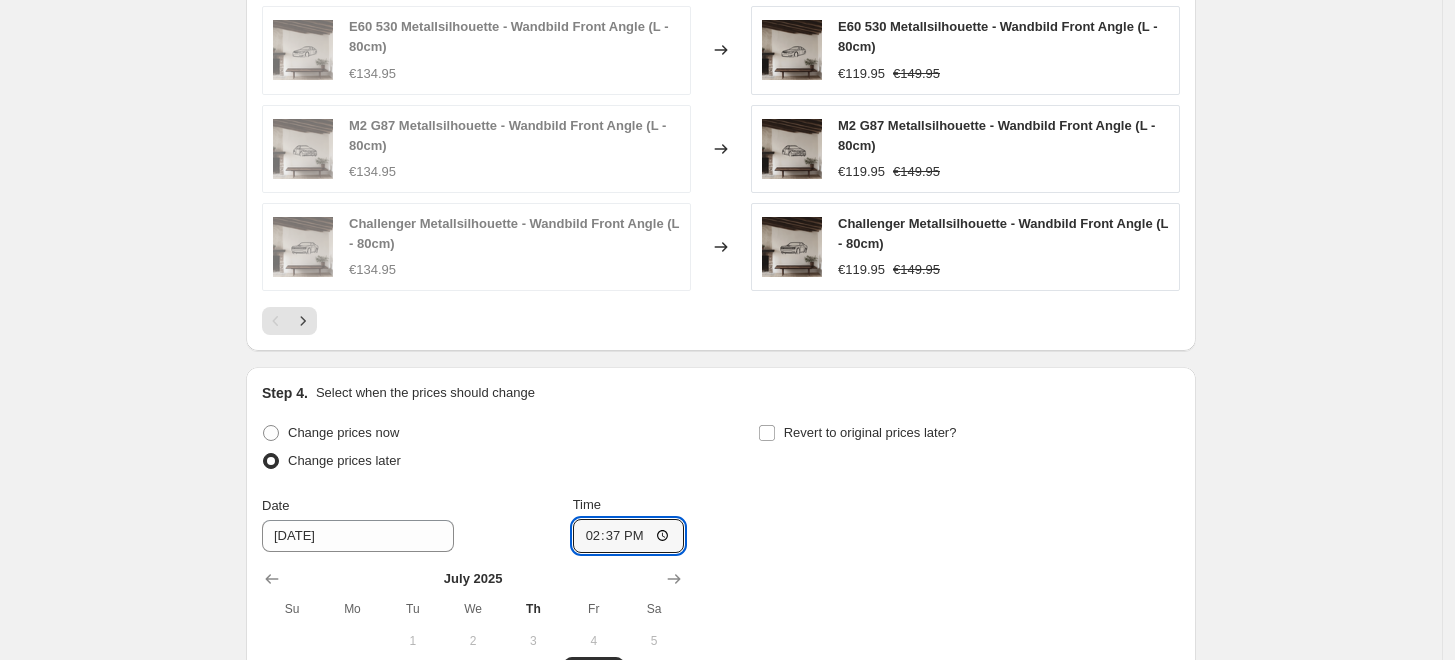 type on "14:00" 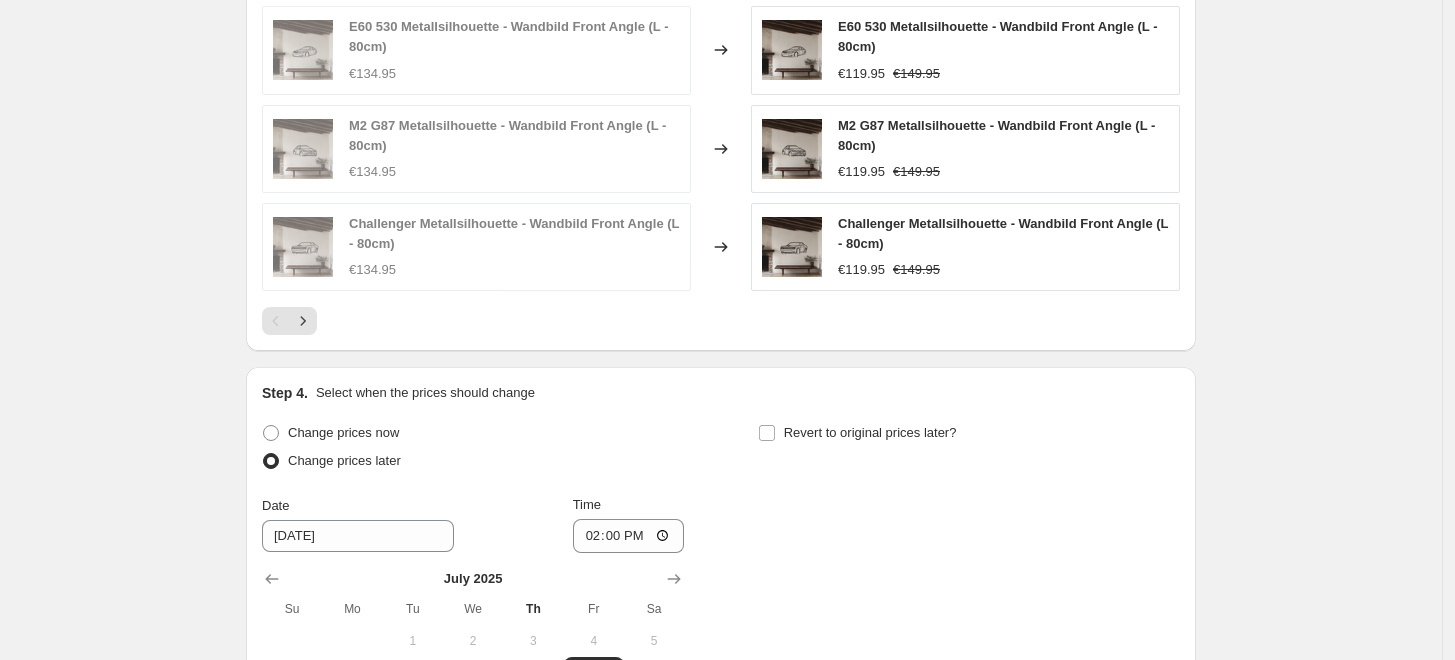 click on "Revert to original prices later?" at bounding box center (969, 449) 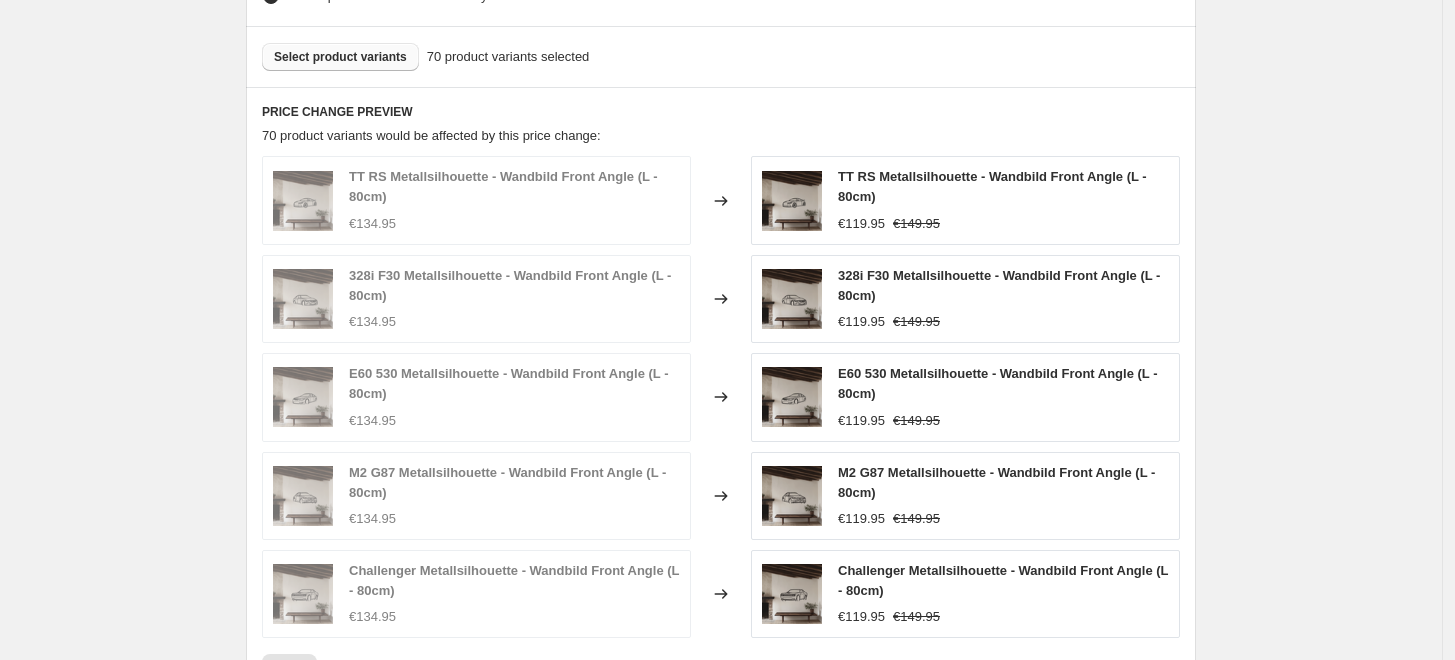 scroll, scrollTop: 777, scrollLeft: 0, axis: vertical 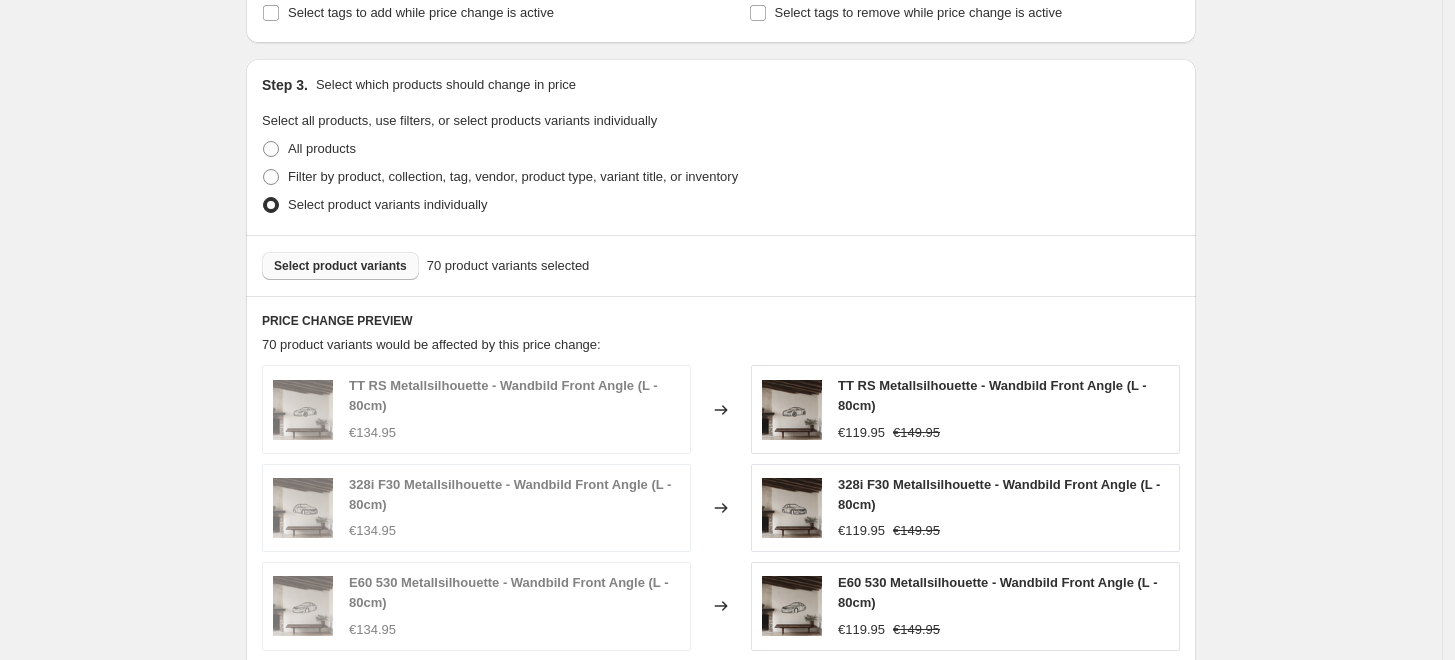 click on "Select product variants" at bounding box center [340, 266] 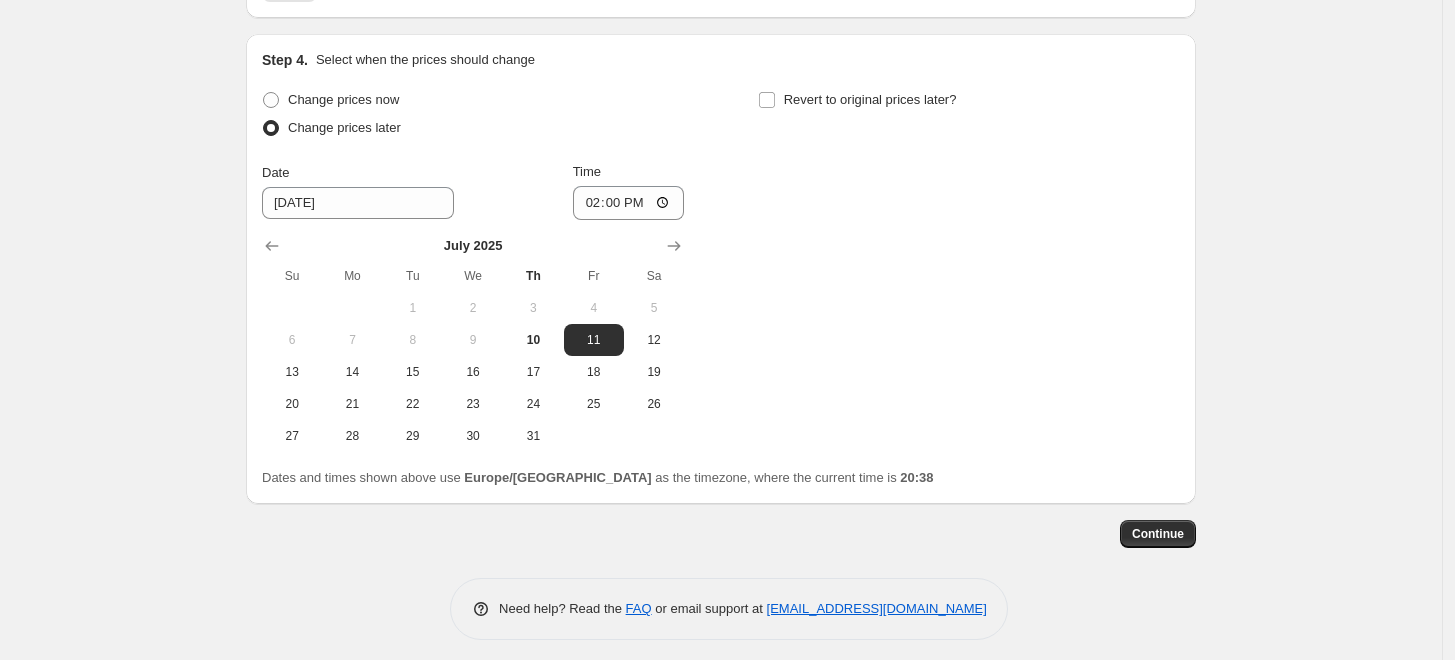 scroll, scrollTop: 1675, scrollLeft: 0, axis: vertical 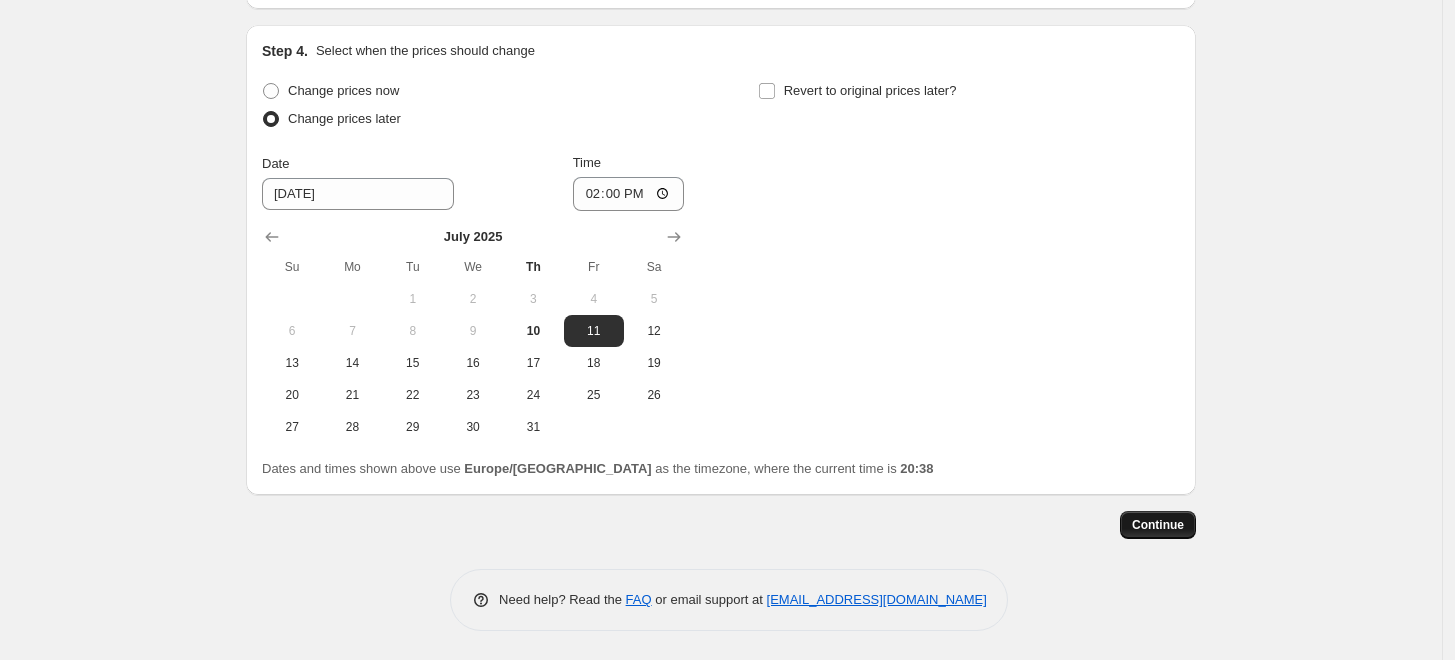 click on "Continue" at bounding box center [1158, 525] 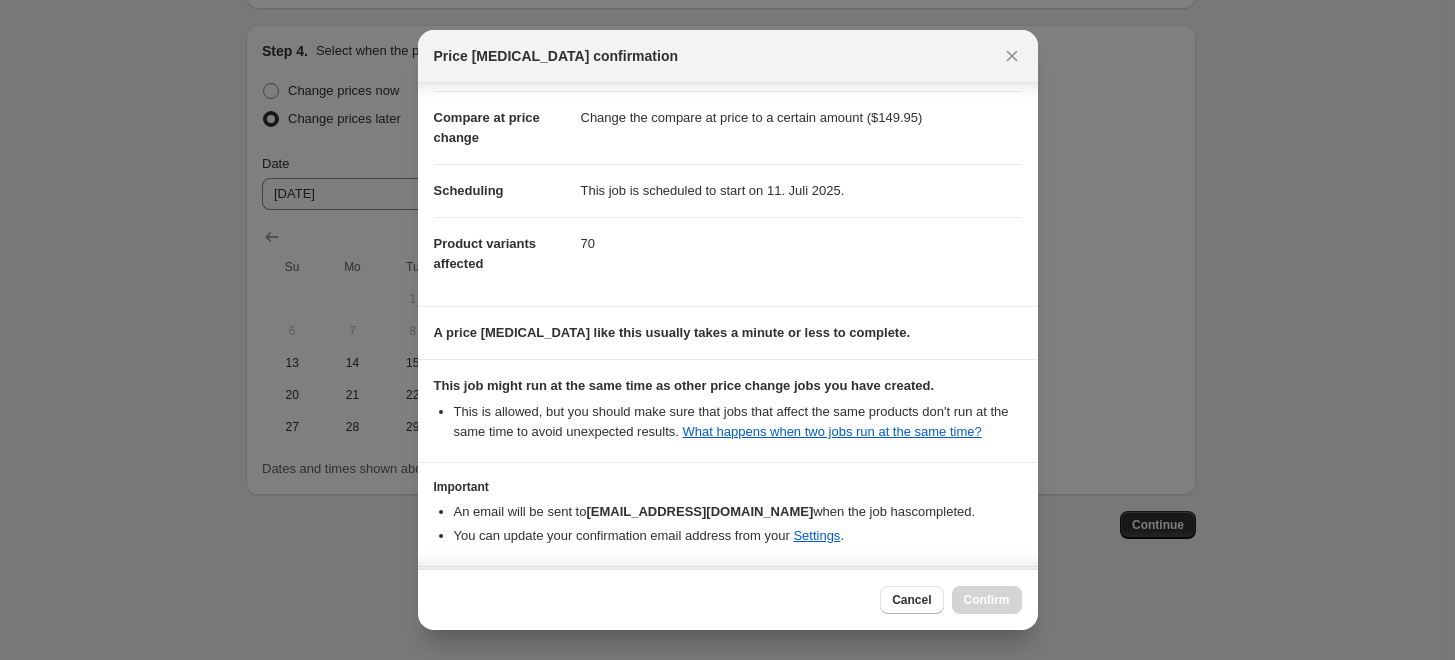 scroll, scrollTop: 155, scrollLeft: 0, axis: vertical 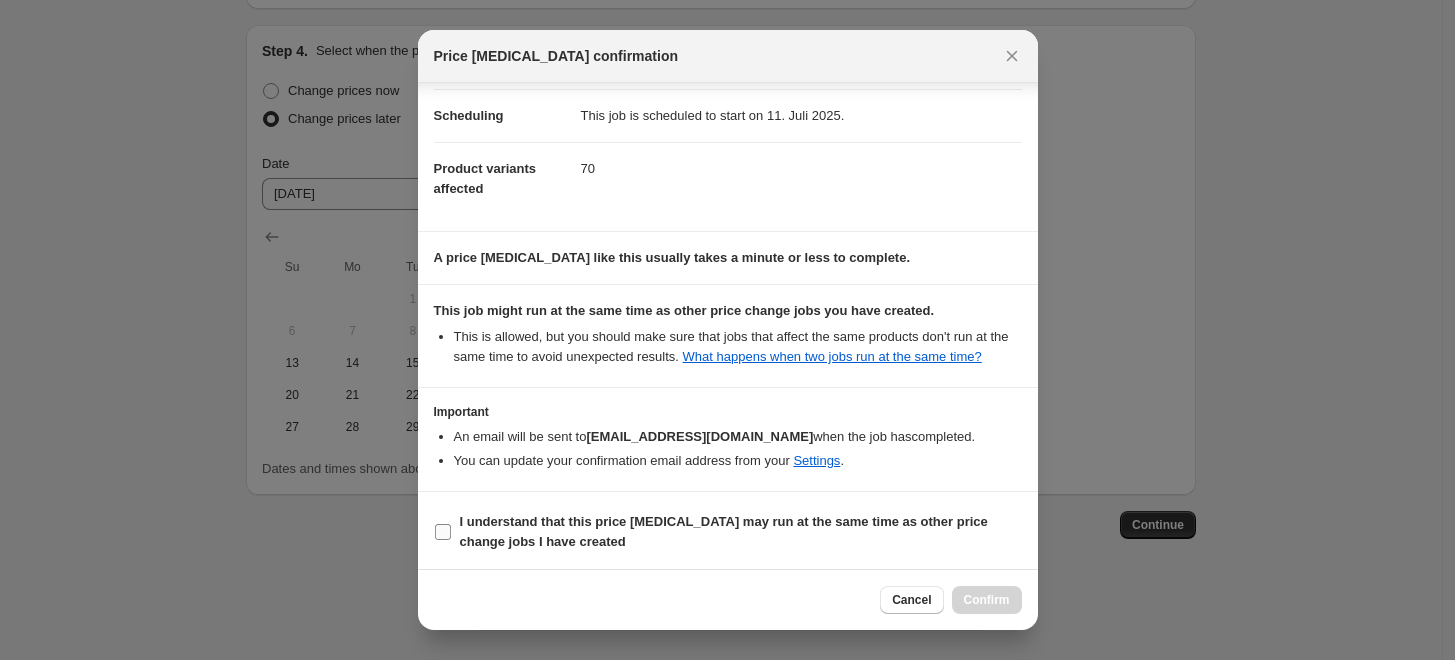 click on "I understand that this price [MEDICAL_DATA] may run at the same time as other price change jobs I have created" at bounding box center (724, 531) 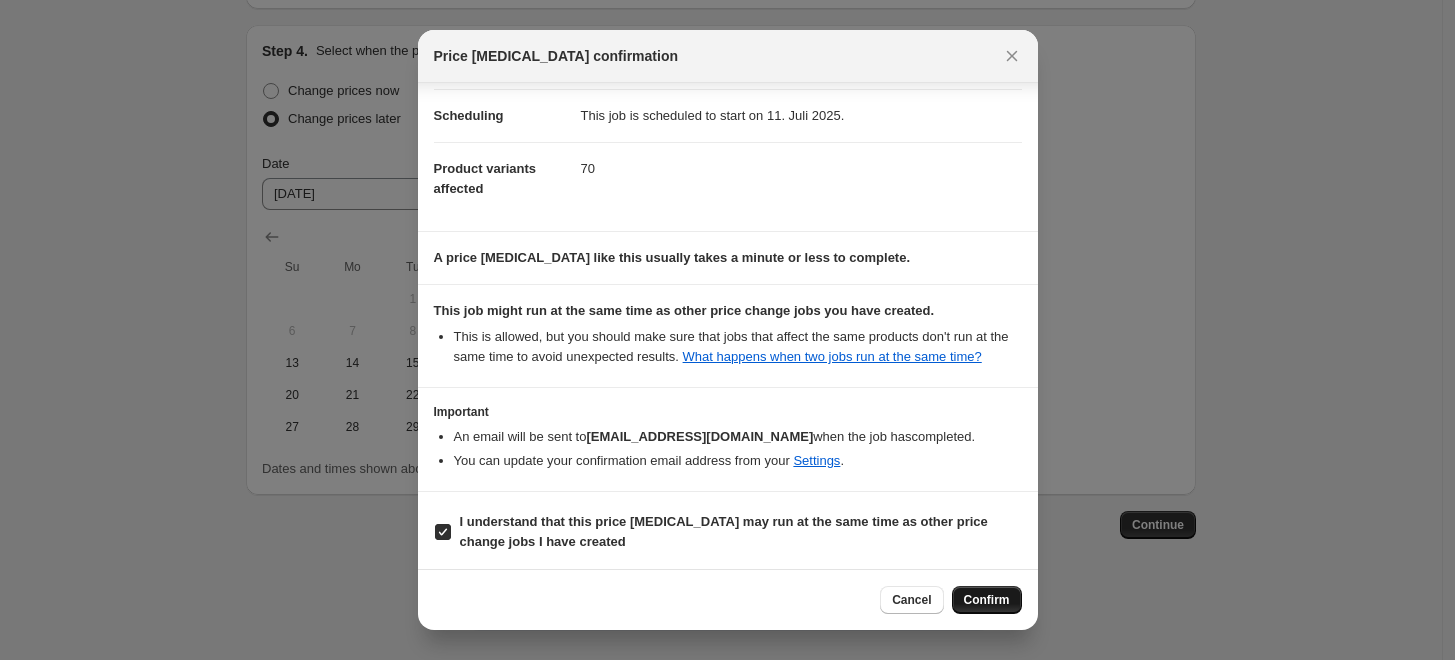 click on "Confirm" at bounding box center [987, 600] 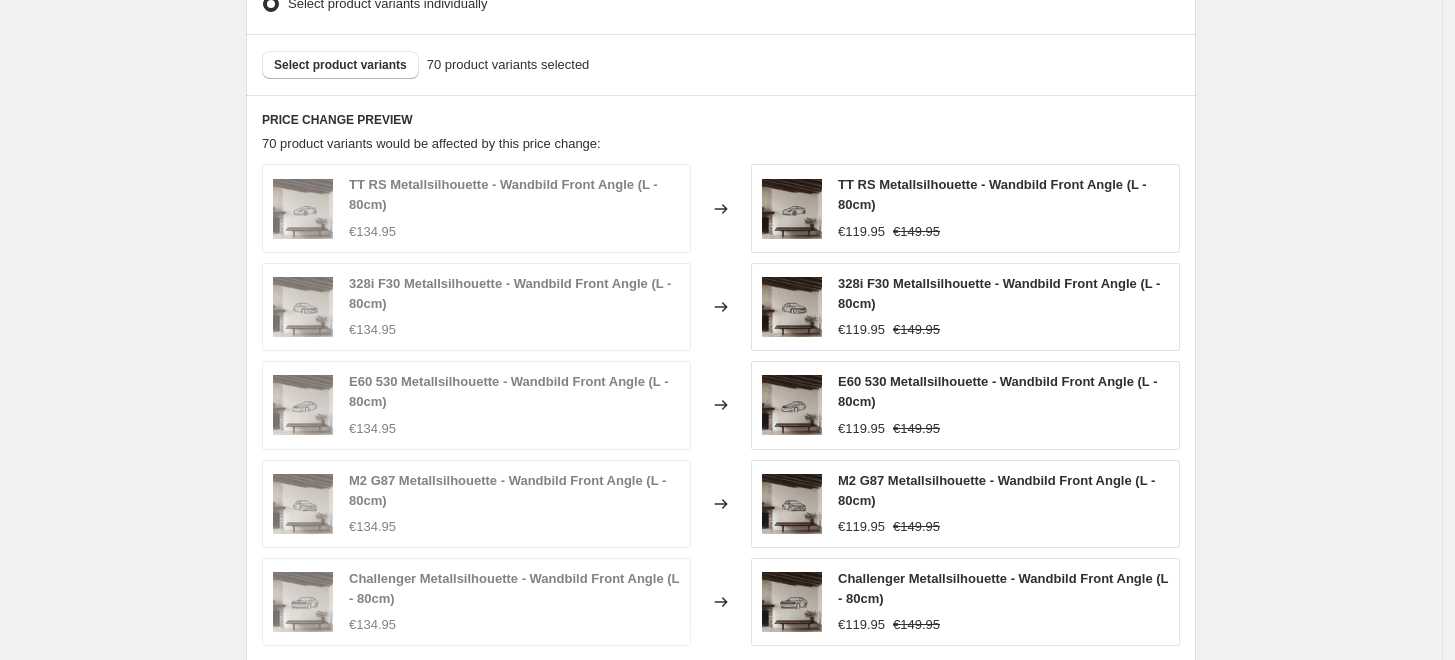 scroll, scrollTop: 786, scrollLeft: 0, axis: vertical 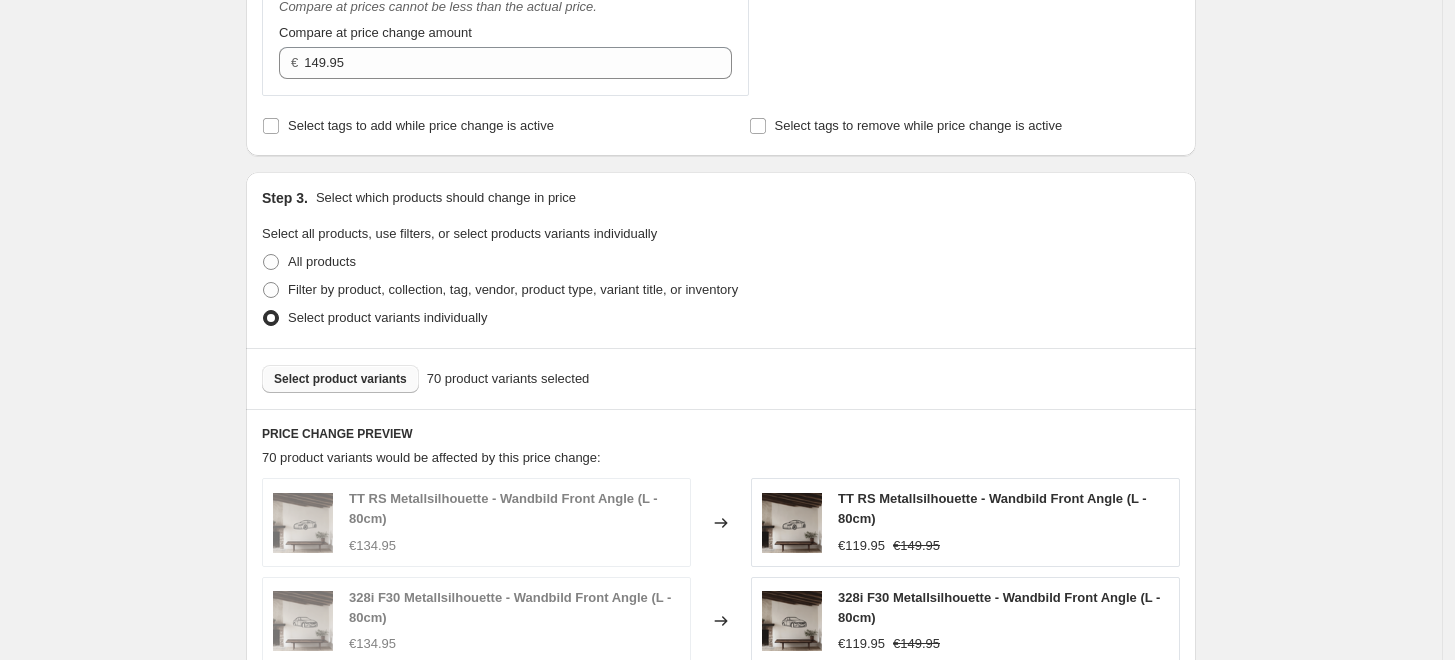 click on "Select product variants" at bounding box center (340, 379) 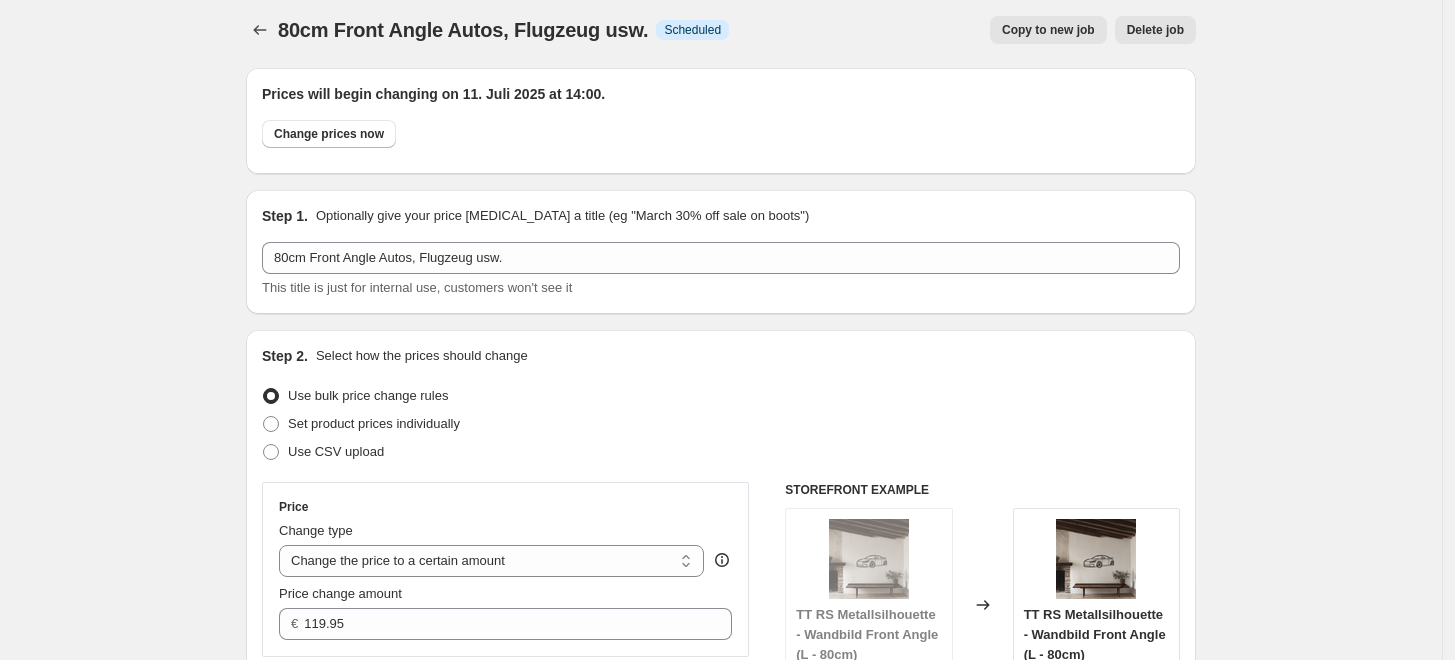 scroll, scrollTop: 0, scrollLeft: 0, axis: both 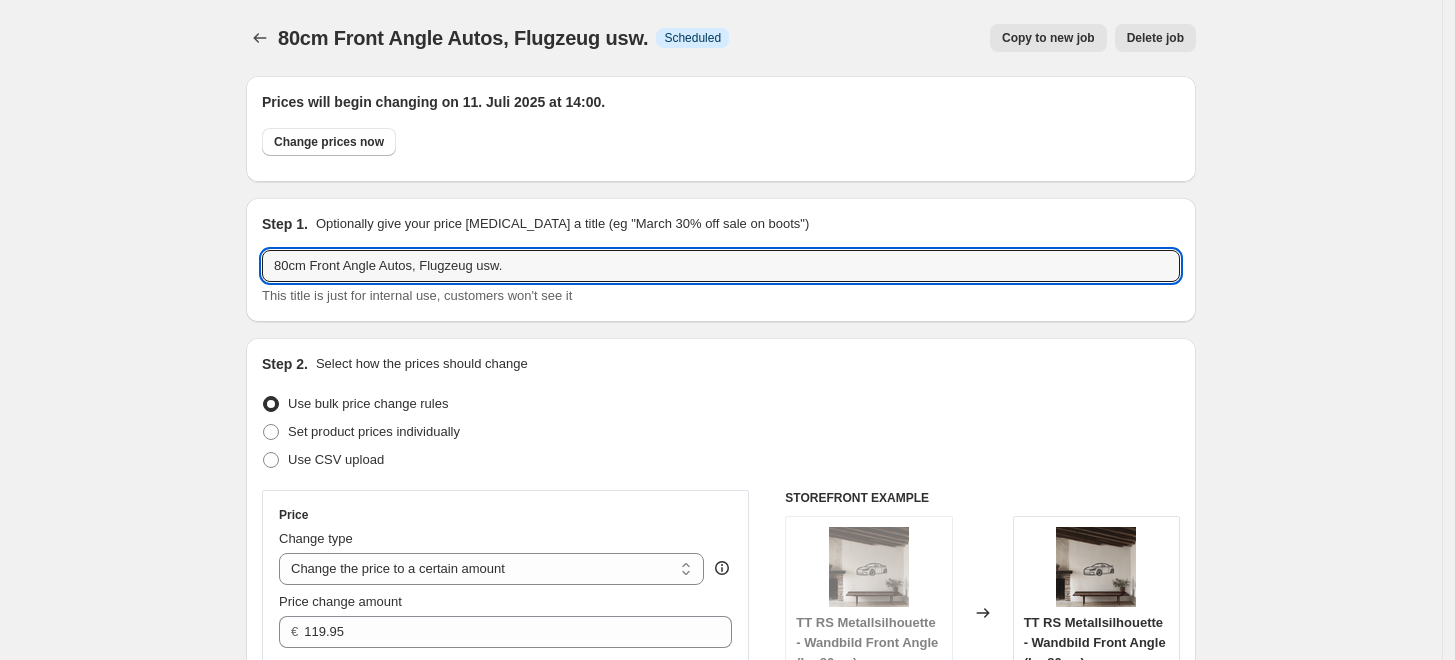 drag, startPoint x: 575, startPoint y: 257, endPoint x: 111, endPoint y: 270, distance: 464.18207 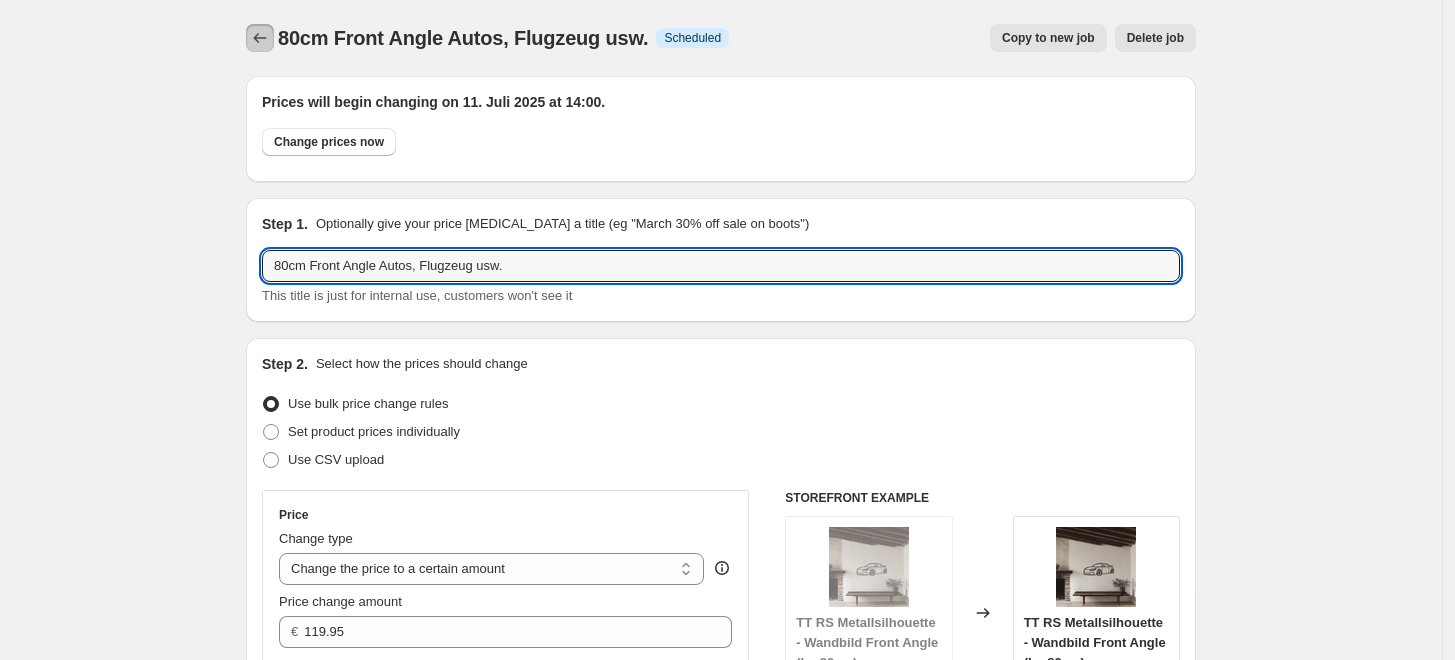 click 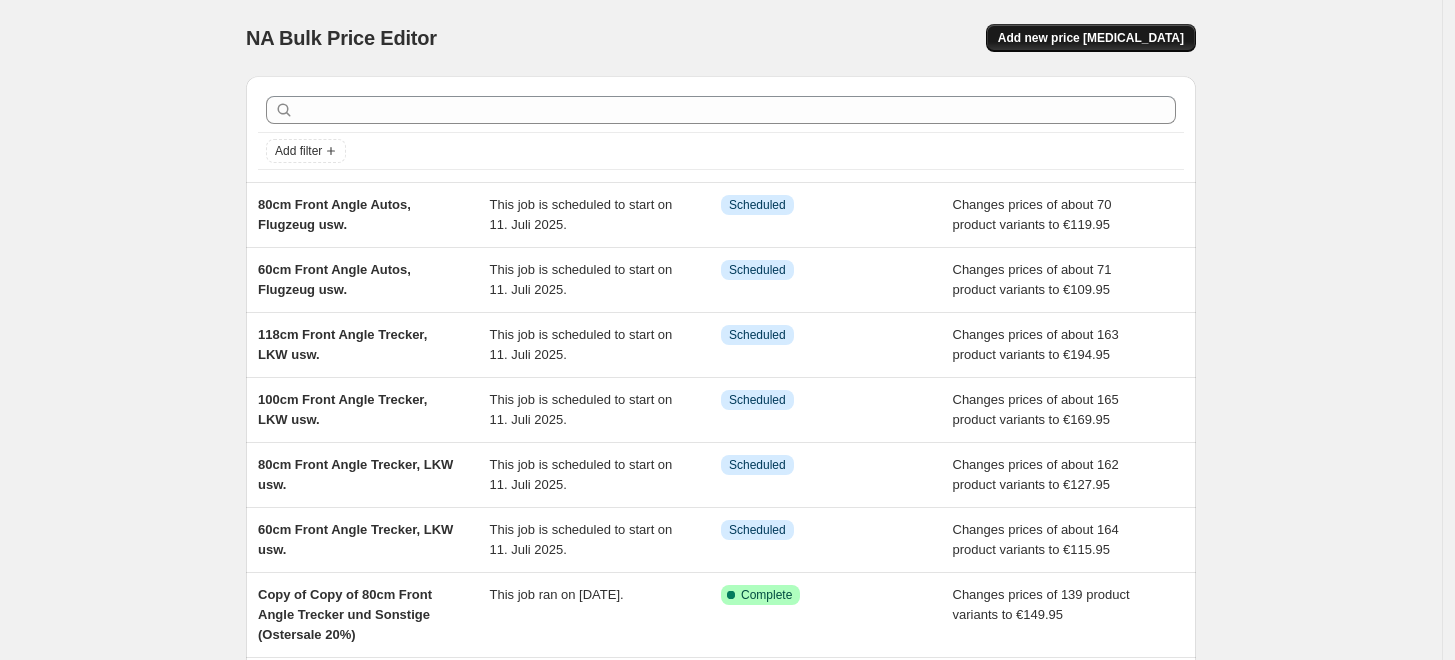 click on "Add new price [MEDICAL_DATA]" at bounding box center (1091, 38) 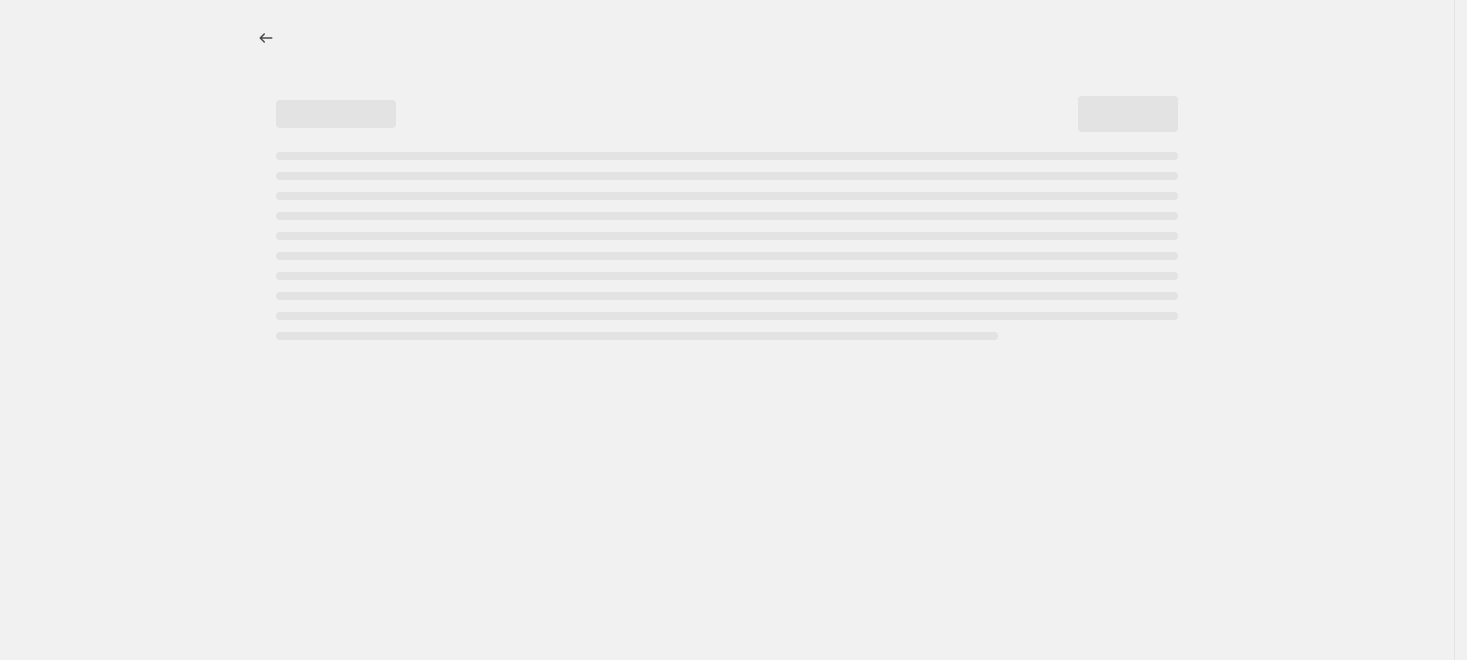 select on "percentage" 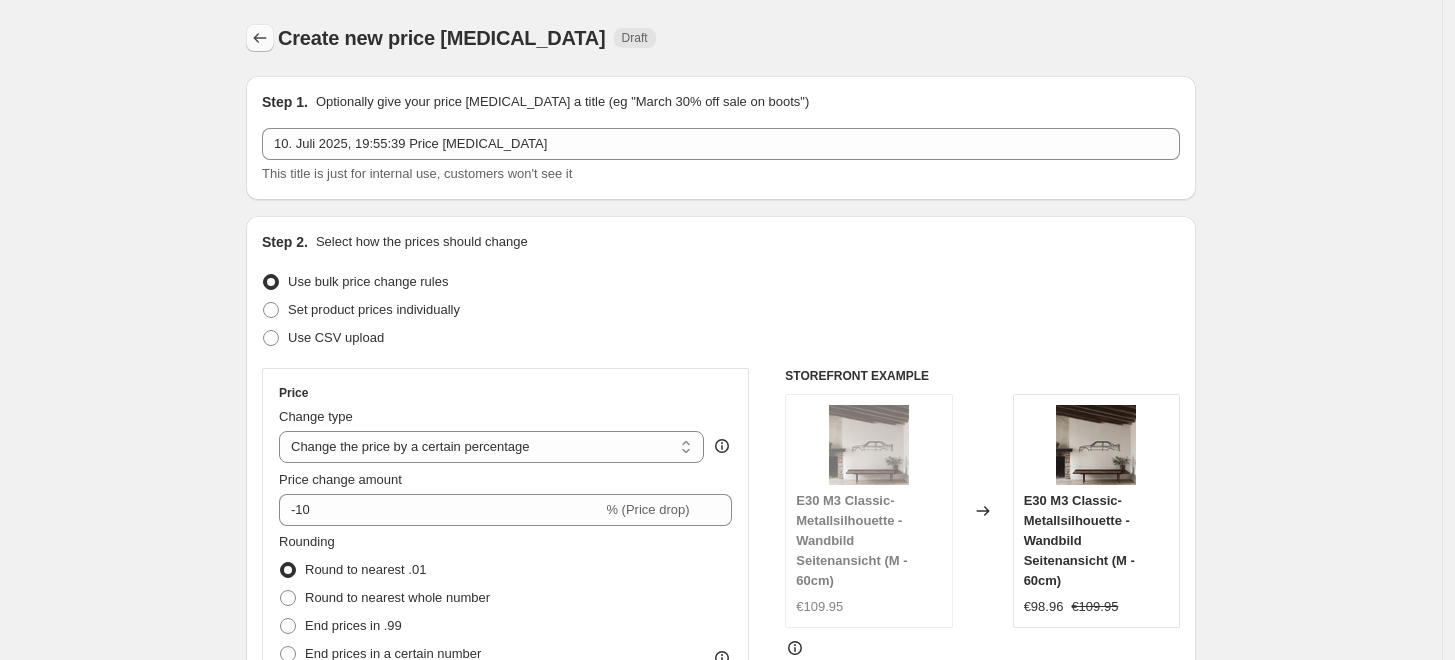 click 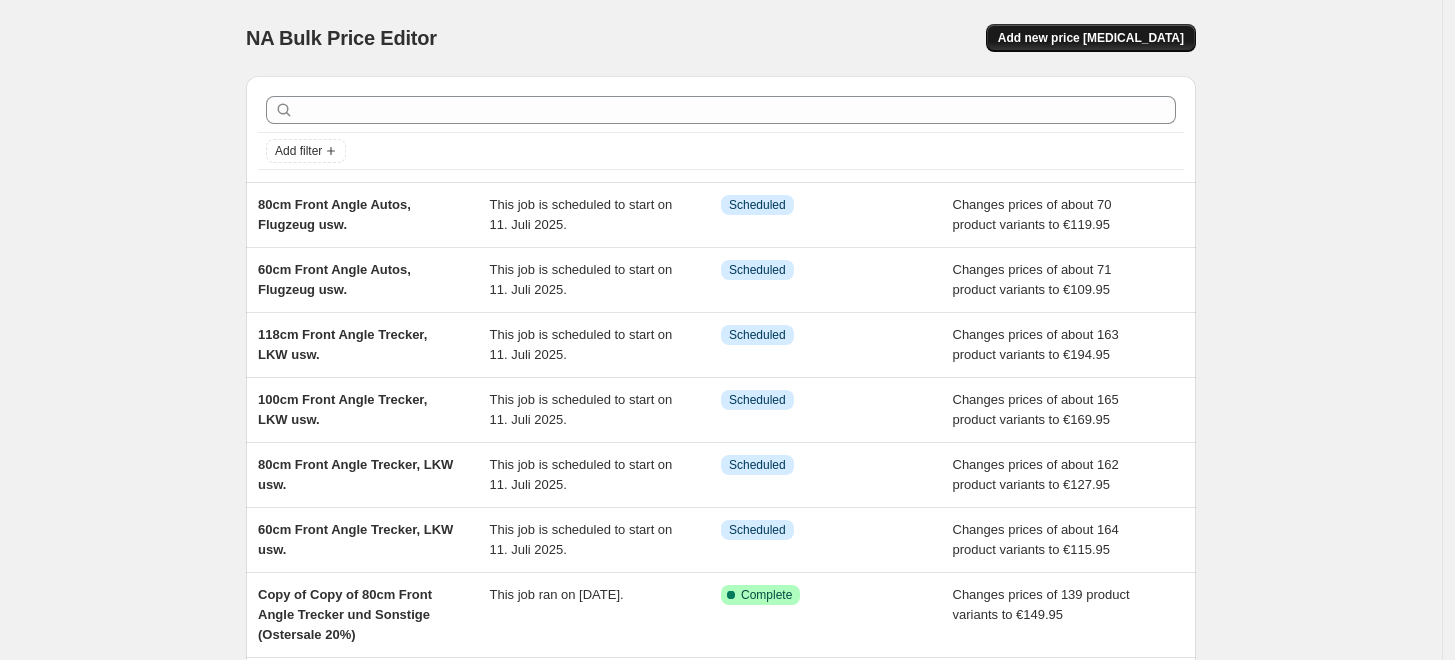 click on "Add new price [MEDICAL_DATA]" at bounding box center (1091, 38) 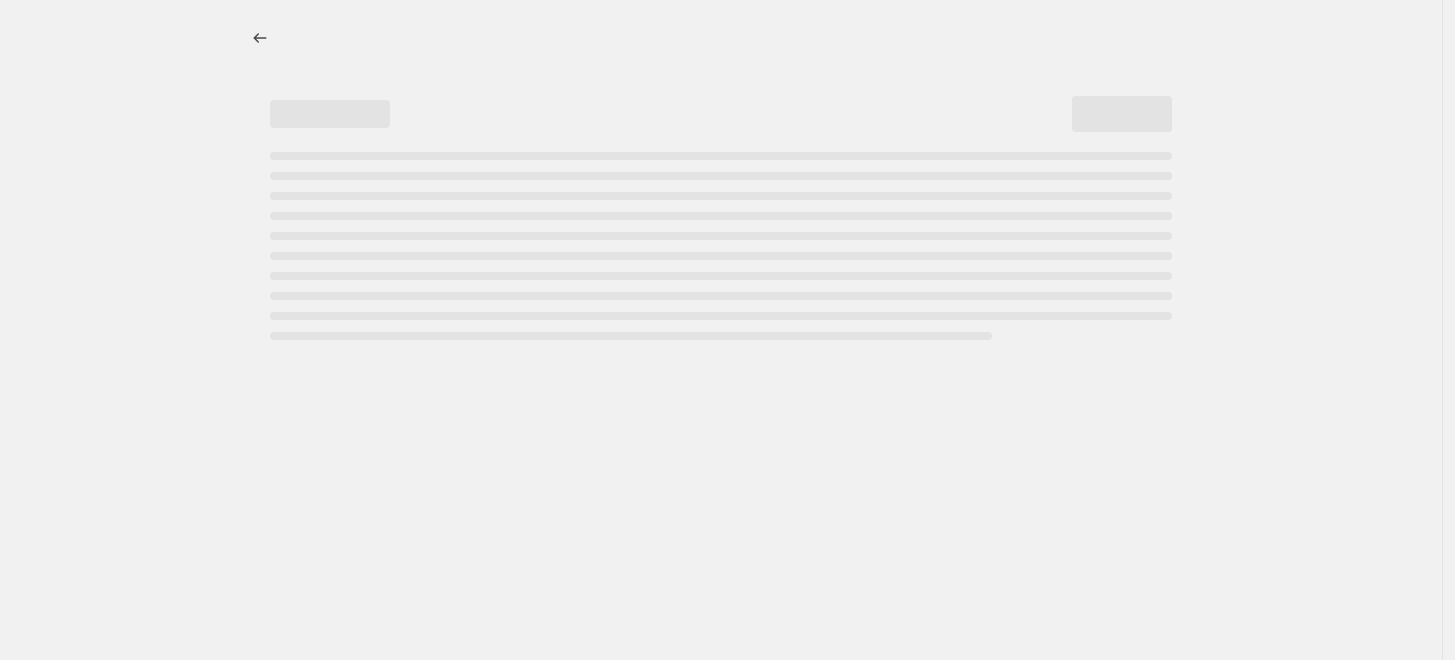 select on "percentage" 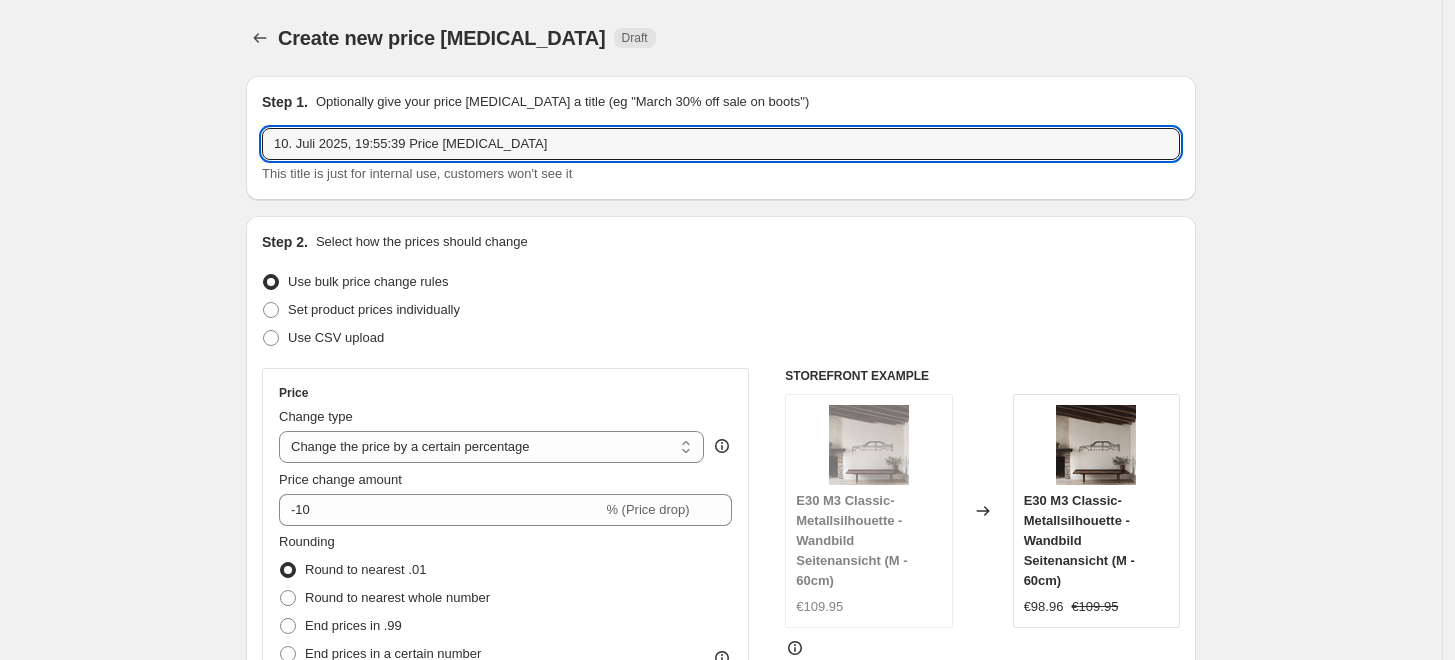 drag, startPoint x: 546, startPoint y: 143, endPoint x: 10, endPoint y: 185, distance: 537.643 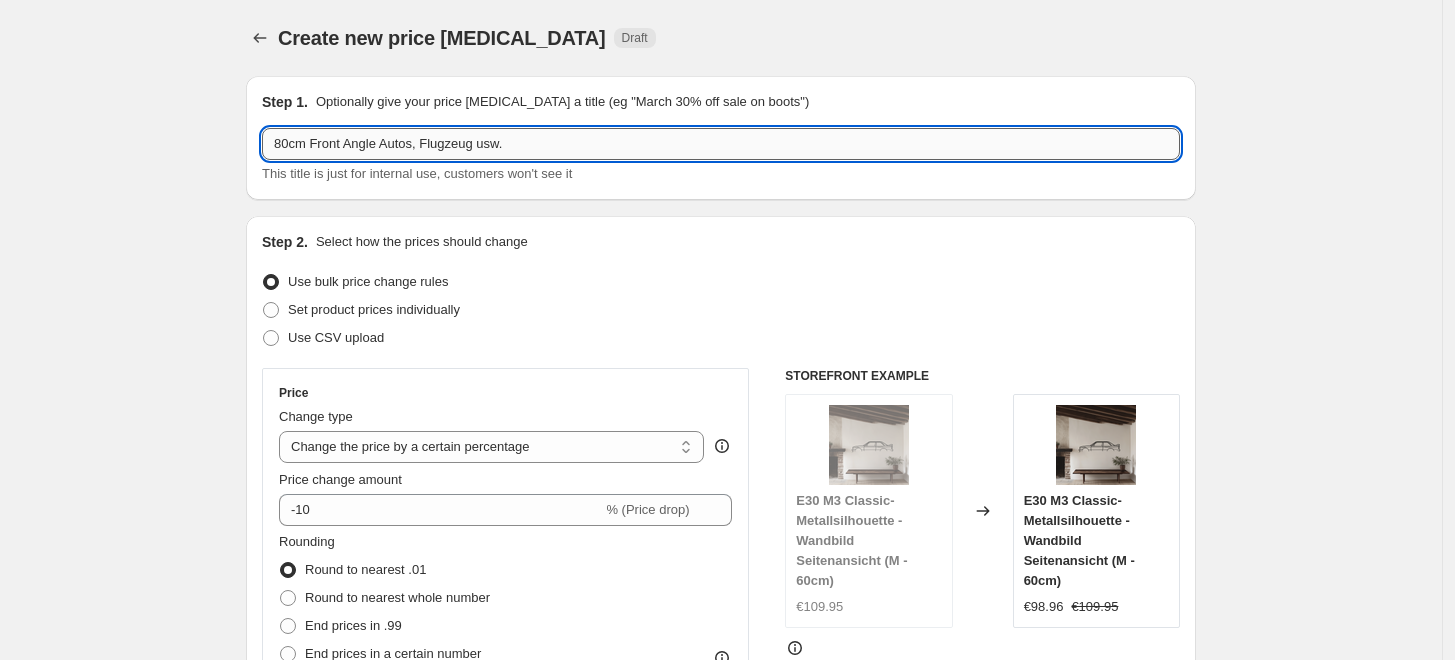 click on "80cm Front Angle Autos, Flugzeug usw." at bounding box center [721, 144] 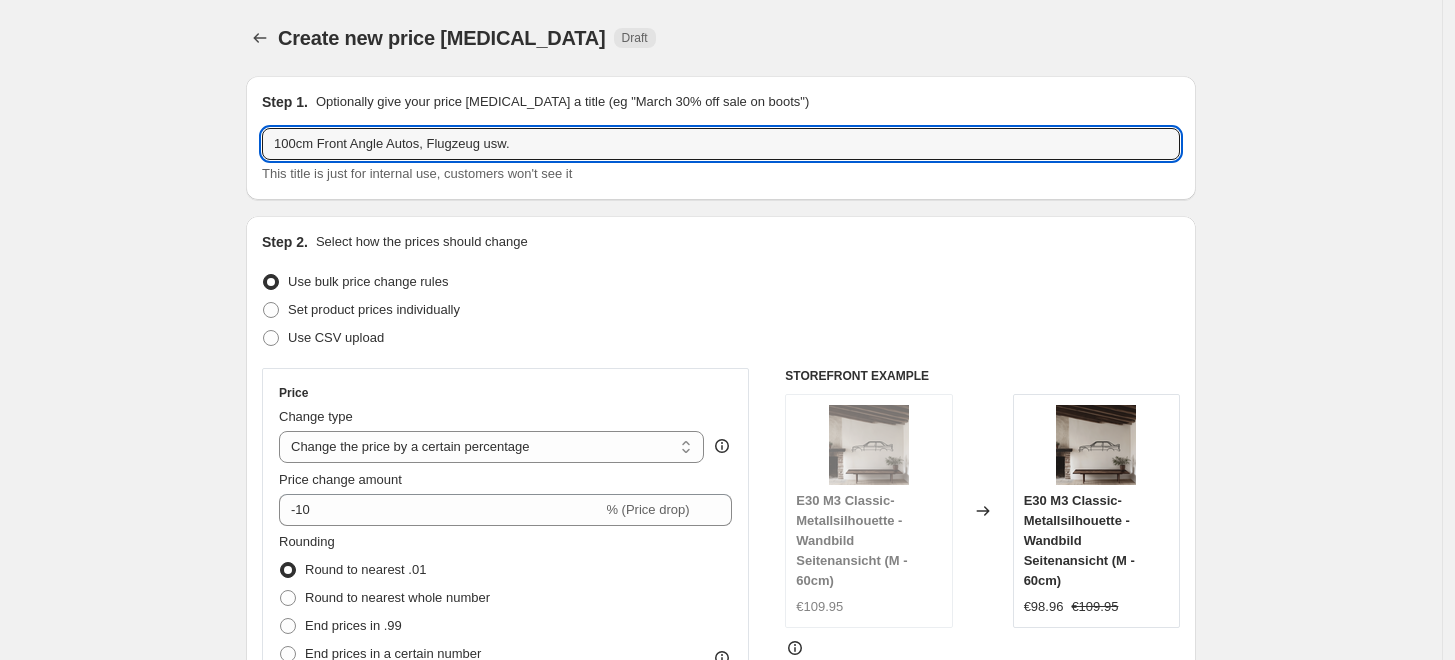 scroll, scrollTop: 222, scrollLeft: 0, axis: vertical 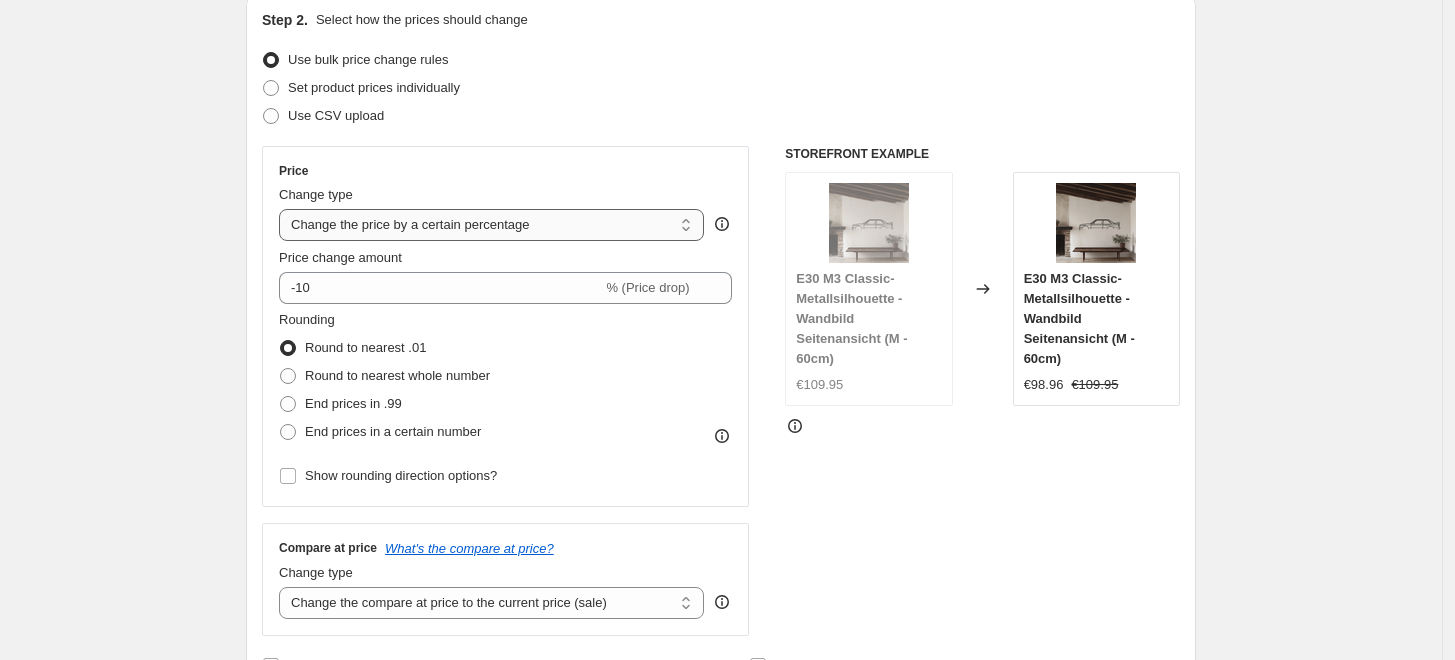 type on "100cm Front Angle Autos, Flugzeug usw." 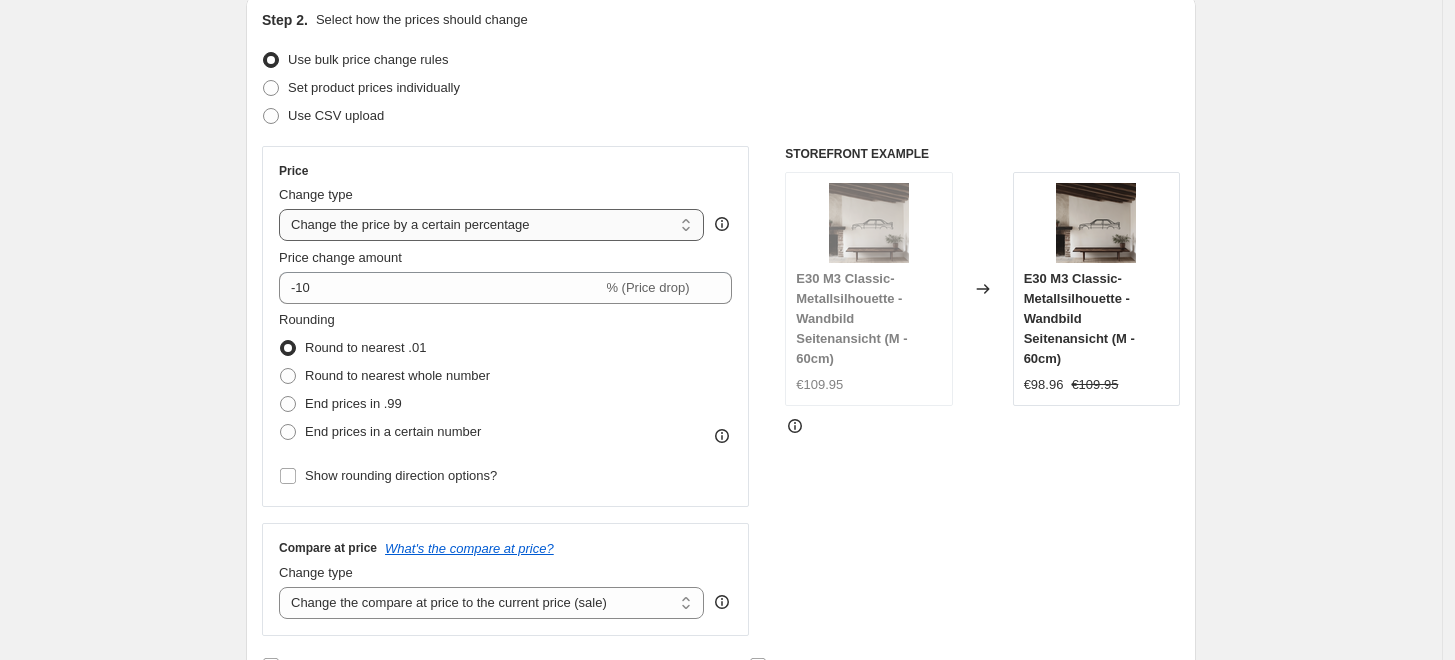 select on "to" 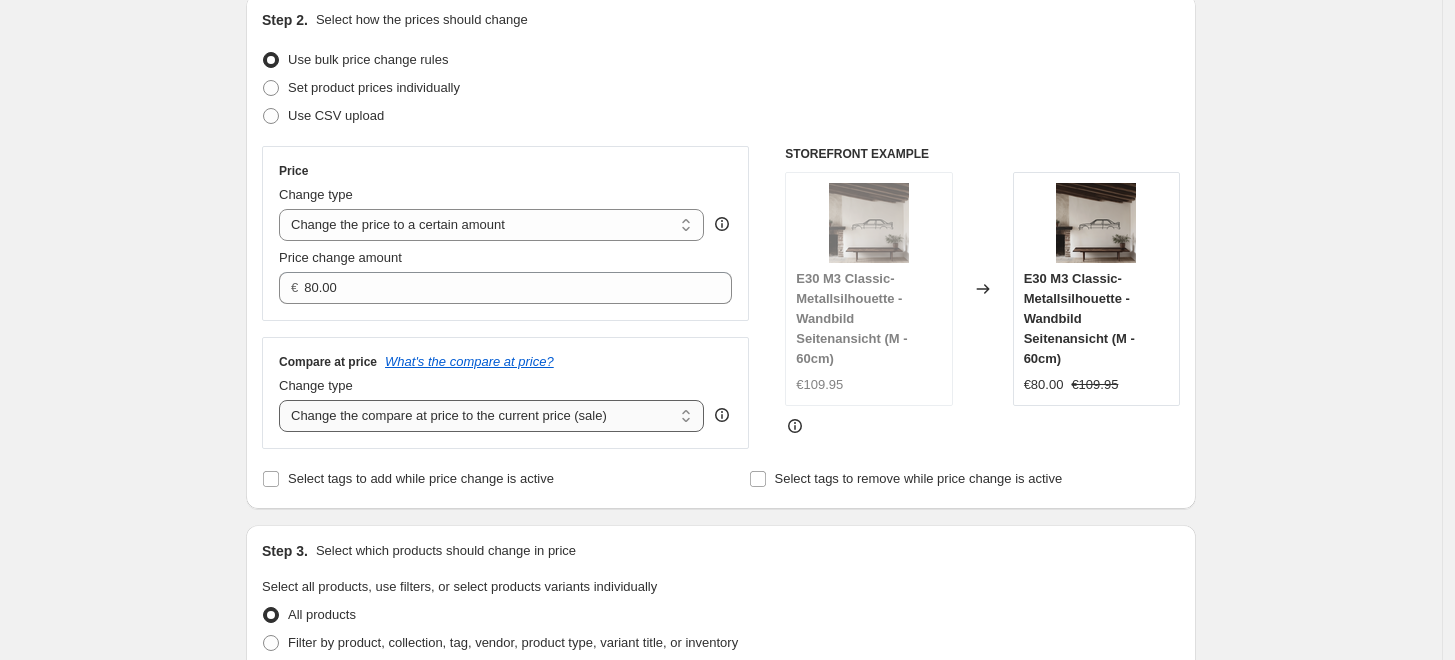 click on "Change the compare at price to the current price (sale) Change the compare at price to a certain amount Change the compare at price by a certain amount Change the compare at price by a certain percentage Change the compare at price by a certain amount relative to the actual price Change the compare at price by a certain percentage relative to the actual price Don't change the compare at price Remove the compare at price" at bounding box center (491, 416) 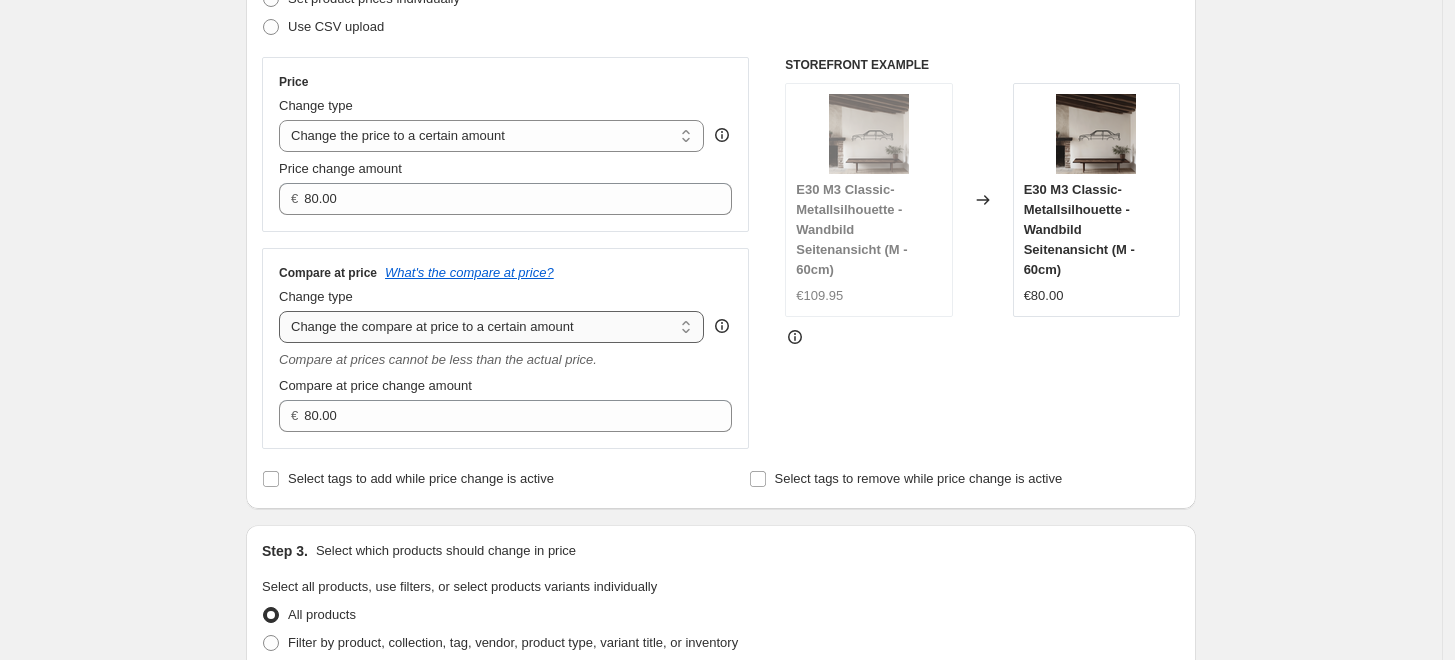 scroll, scrollTop: 333, scrollLeft: 0, axis: vertical 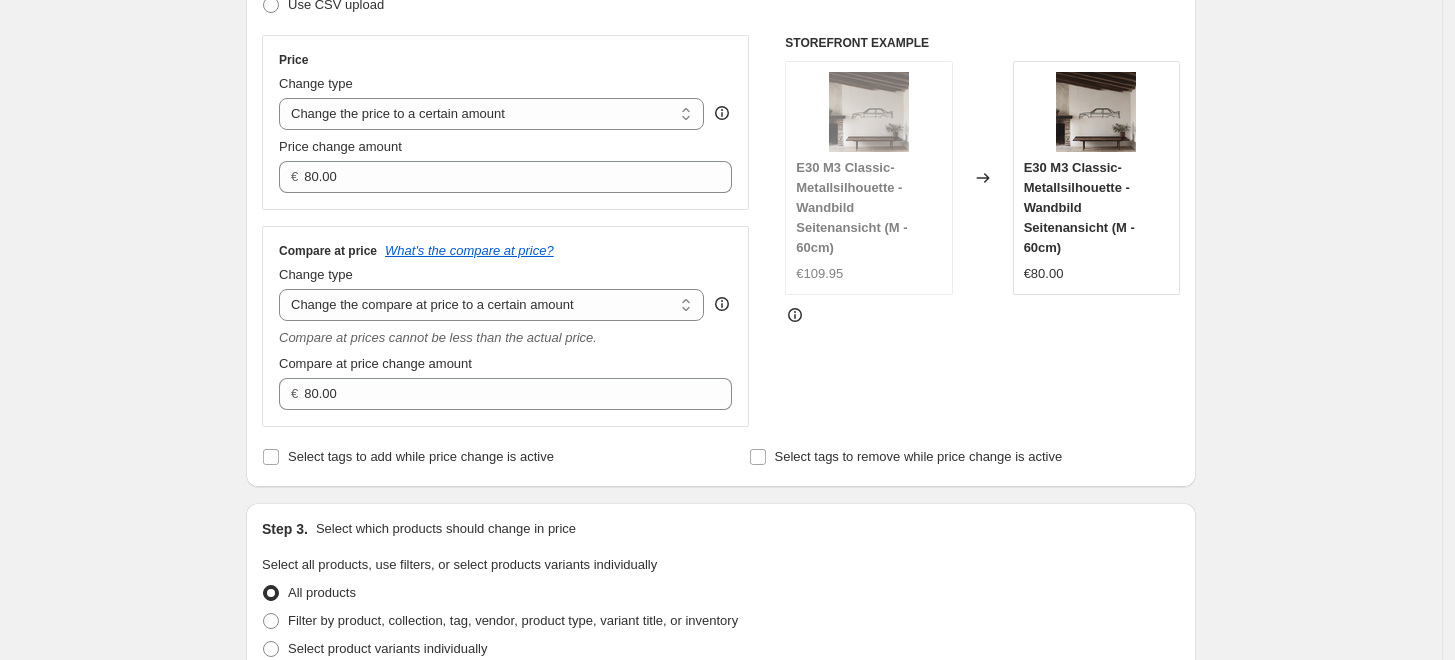 drag, startPoint x: 375, startPoint y: 296, endPoint x: 379, endPoint y: 259, distance: 37.215588 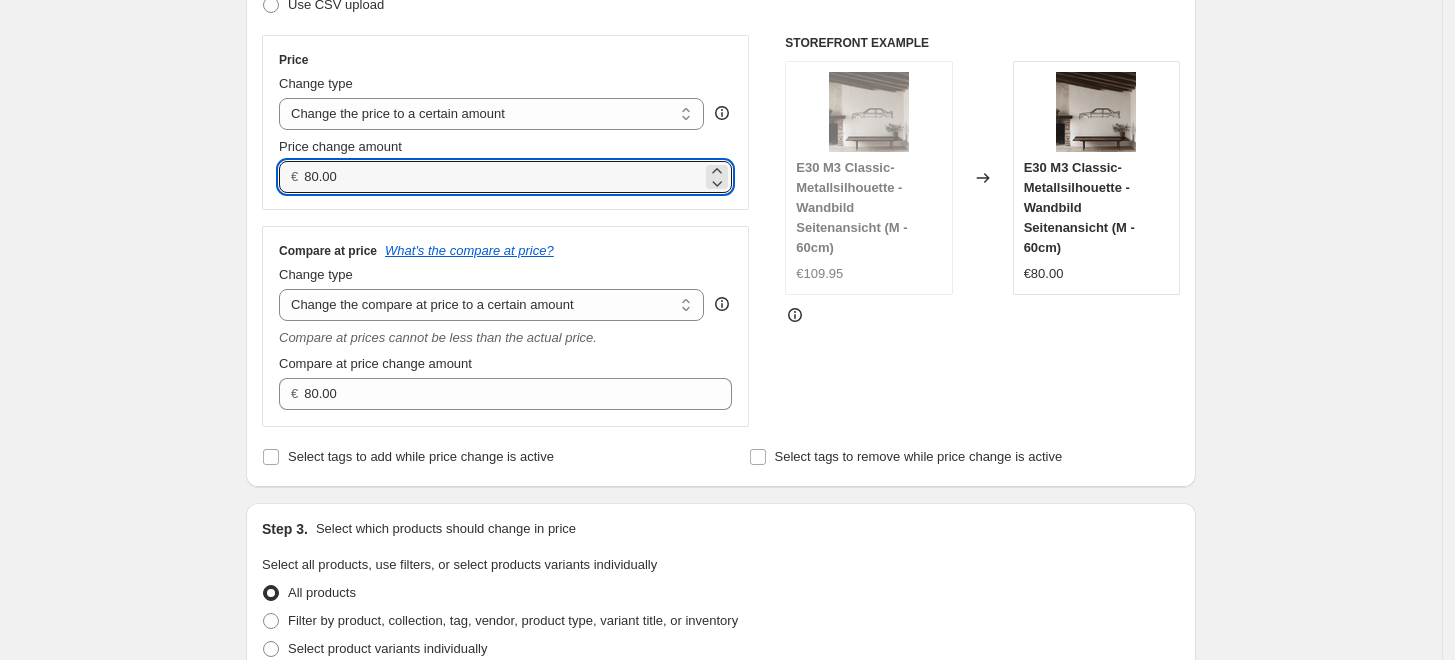 drag, startPoint x: 359, startPoint y: 174, endPoint x: 47, endPoint y: 206, distance: 313.63672 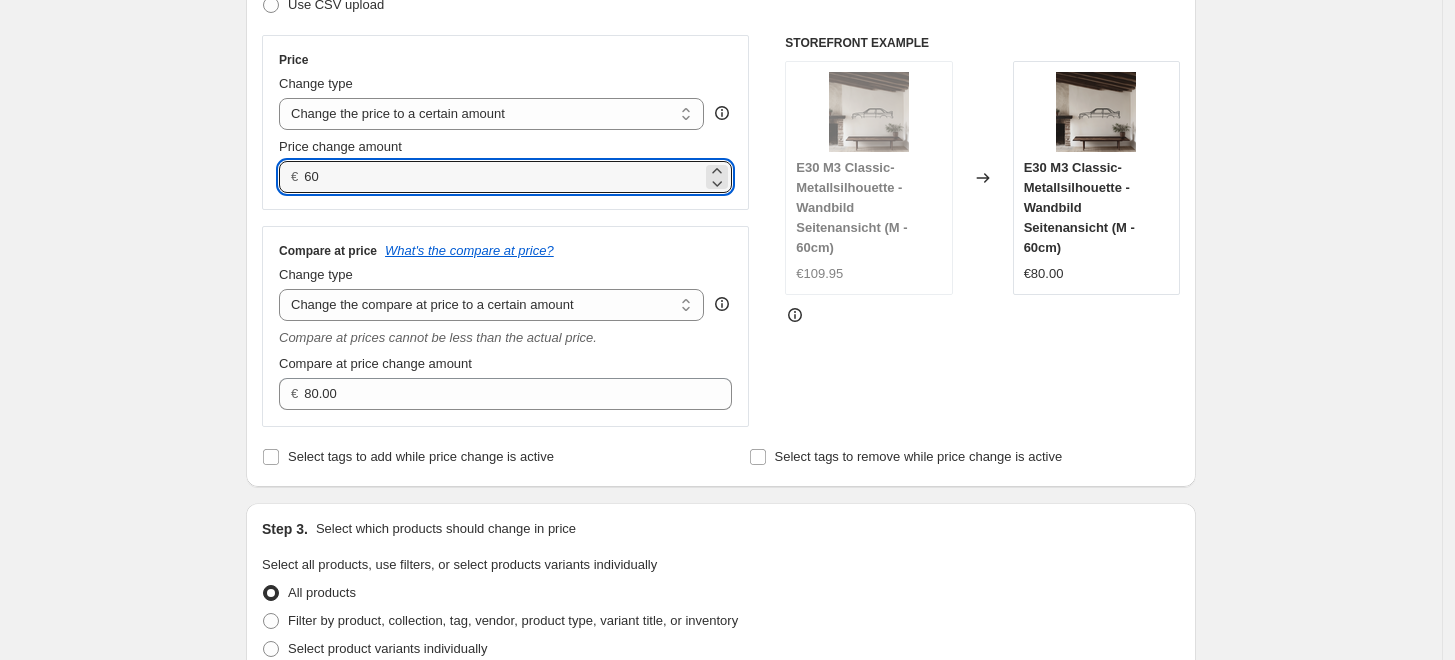 type on "60.00" 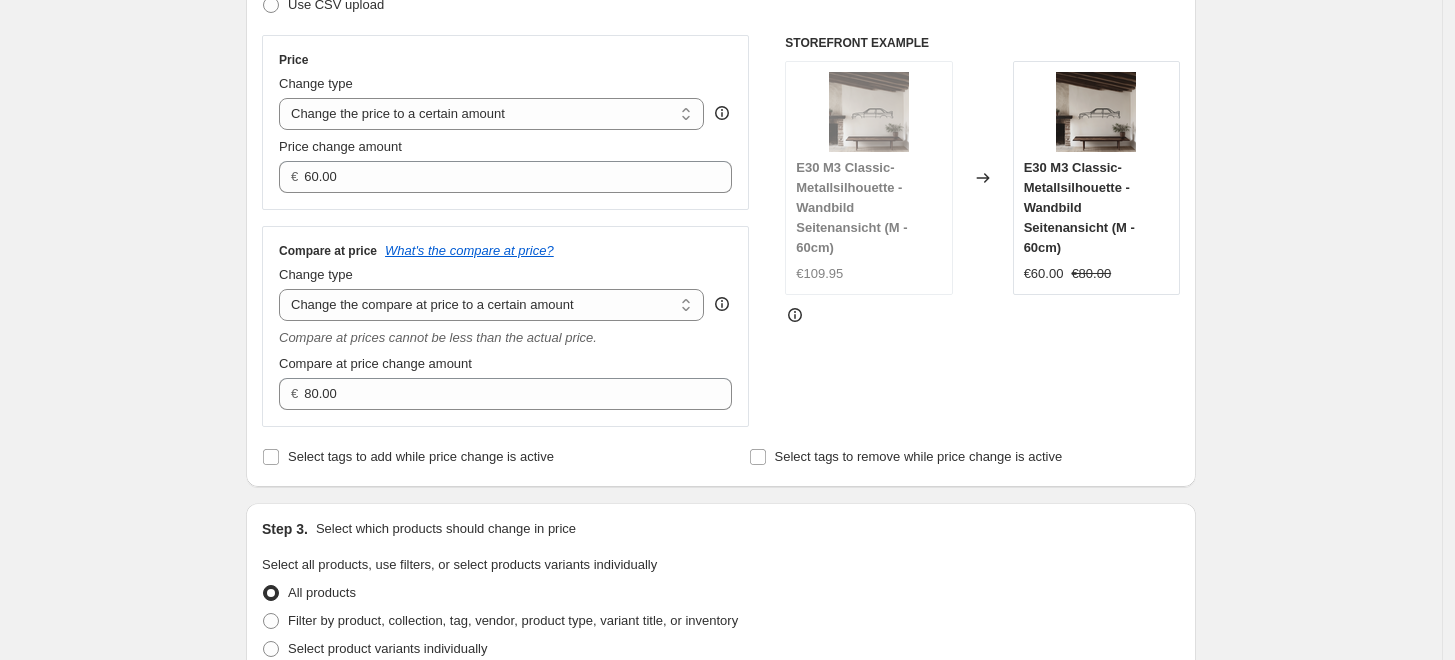 click on "Create new price change job. This page is ready Create new price change job Draft Step 1. Optionally give your price change job a title (eg "March 30% off sale on boots") 100cm Front Angle Autos, Flugzeug usw. This title is just for internal use, customers won't see it Step 2. Select how the prices should change Use bulk price change rules Set product prices individually Use CSV upload Price Change type Change the price to a certain amount Change the price by a certain amount Change the price by a certain percentage Change the price to the current compare at price (price before sale) Change the price by a certain amount relative to the compare at price Change the price by a certain percentage relative to the compare at price Don't change the price Change the price by a certain percentage relative to the cost per item Change price to certain cost margin Change the price to a certain amount Price change amount € 60.00 Compare at price What's the compare at price? Change type Don't change the compare at price" at bounding box center (721, 633) 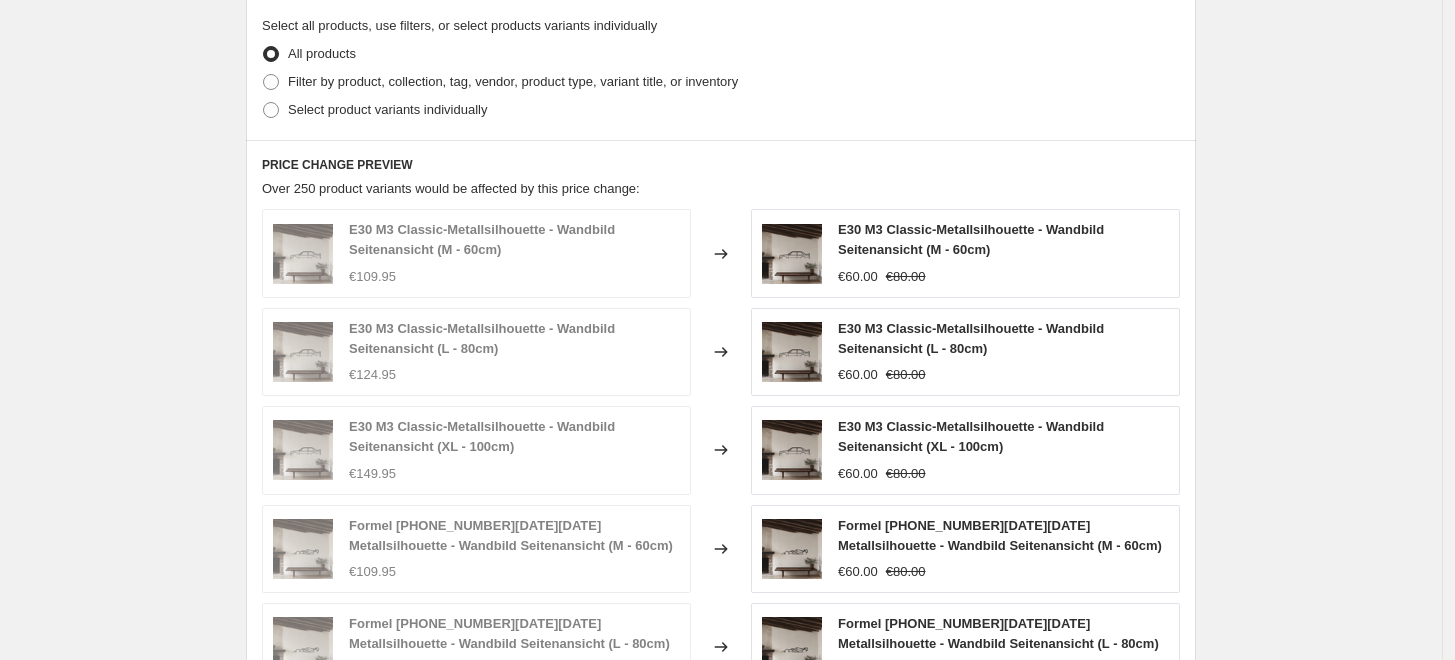 scroll, scrollTop: 777, scrollLeft: 0, axis: vertical 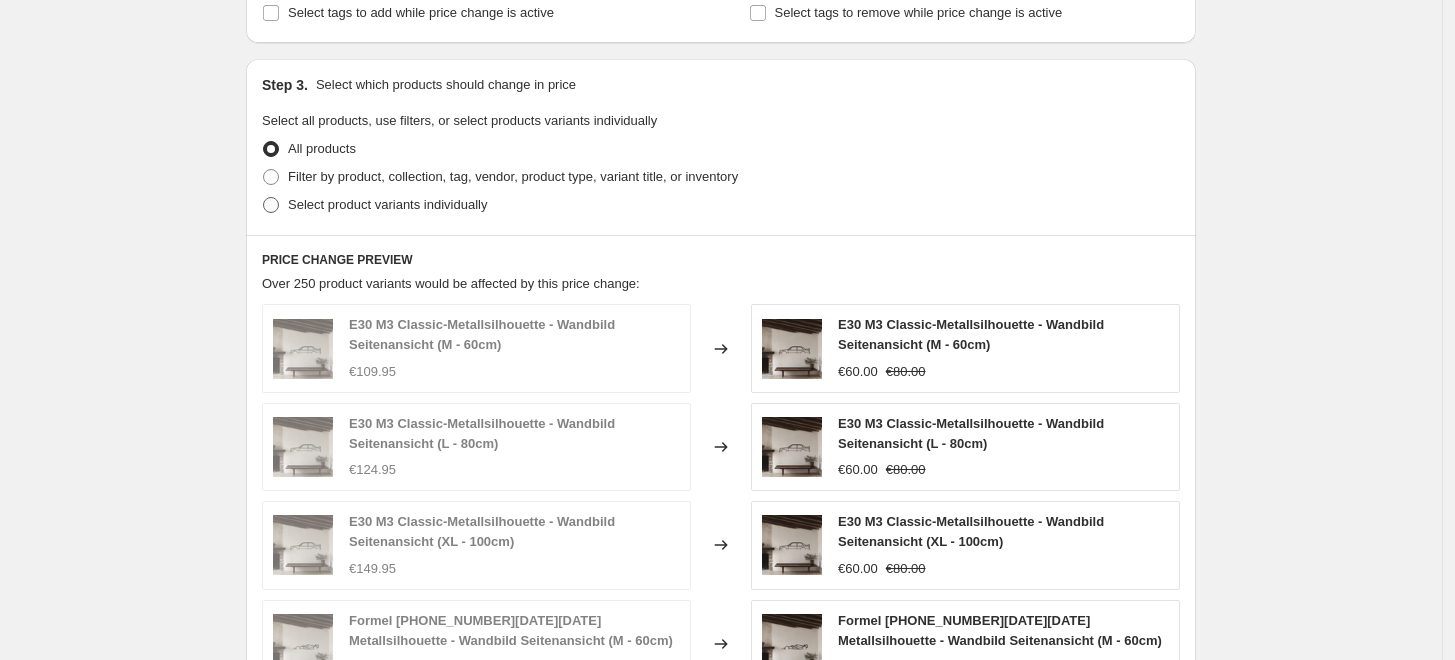 click on "Select product variants individually" at bounding box center (374, 205) 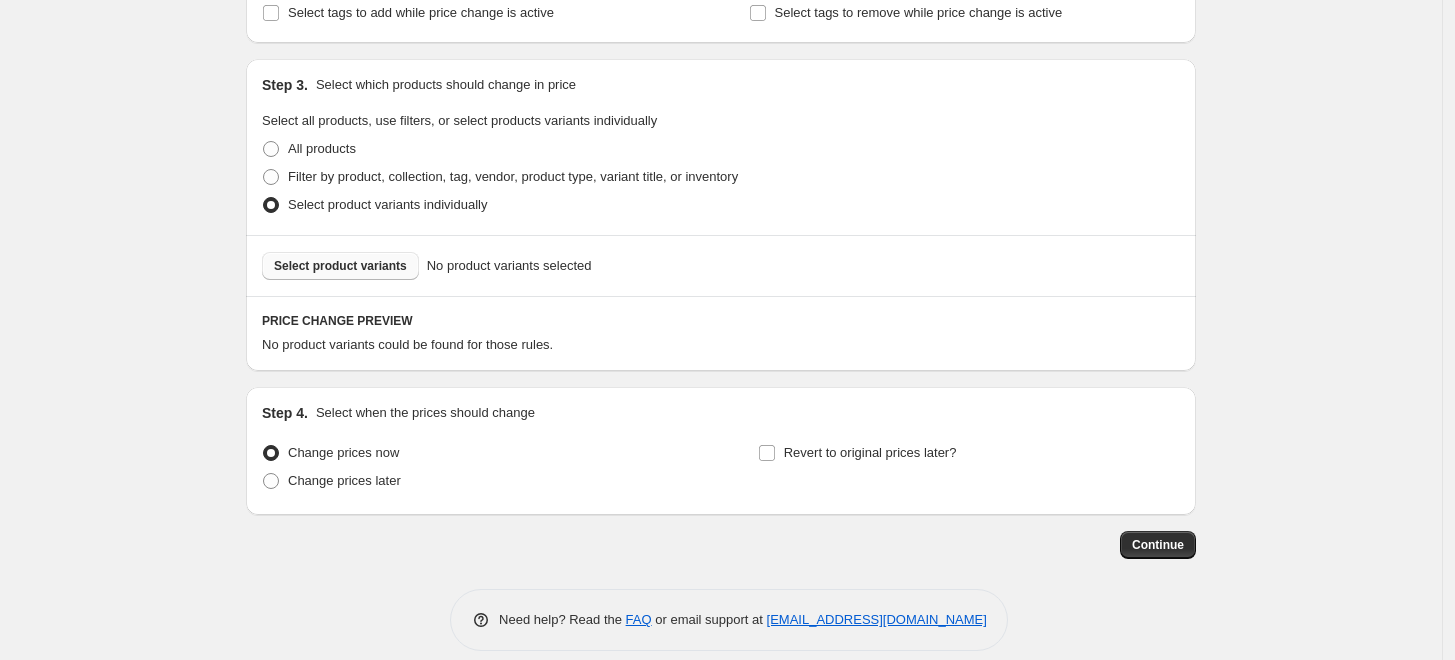 click on "Select product variants" at bounding box center [340, 266] 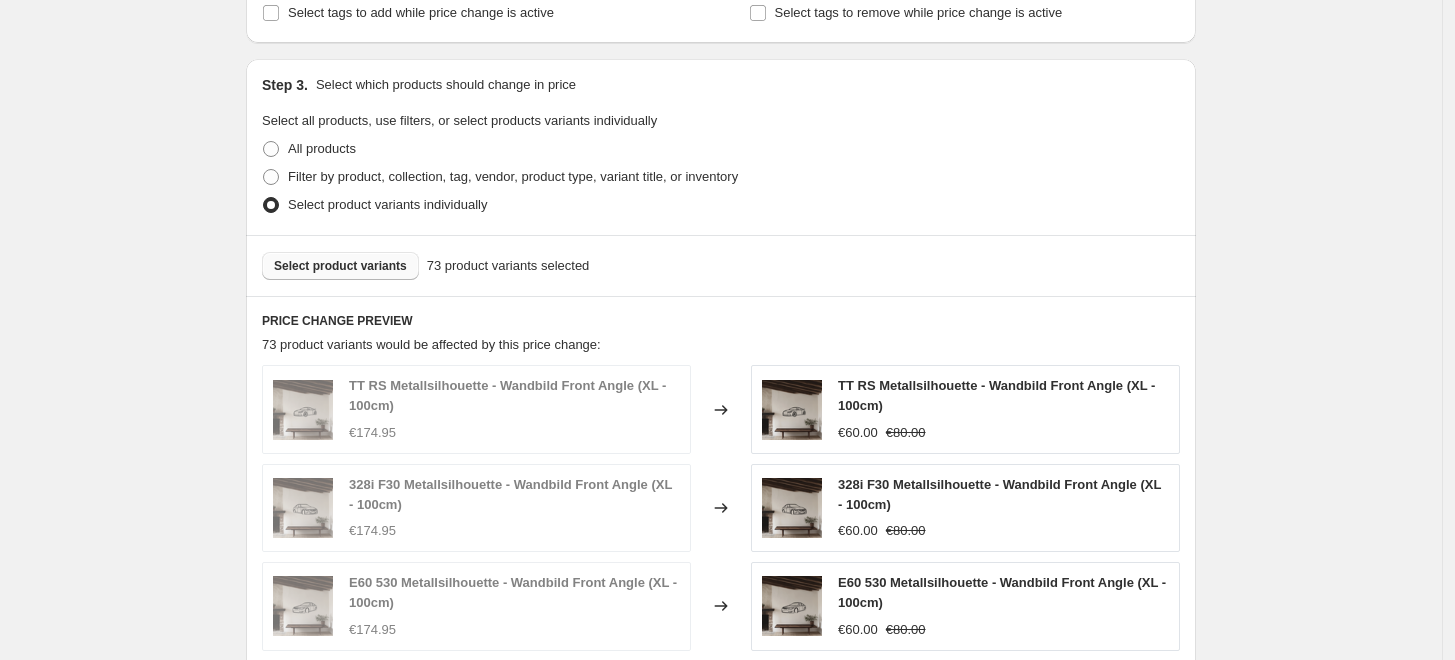scroll, scrollTop: 222, scrollLeft: 0, axis: vertical 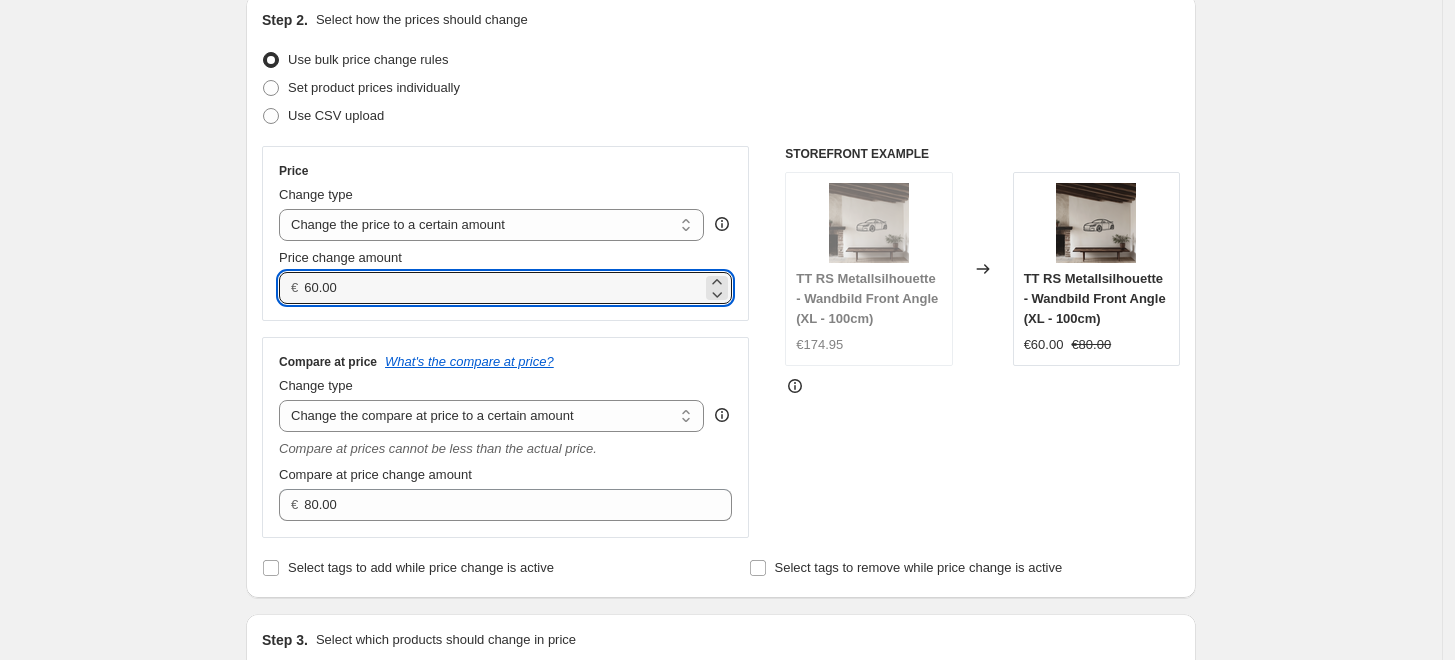 drag, startPoint x: 491, startPoint y: 287, endPoint x: 226, endPoint y: 297, distance: 265.1886 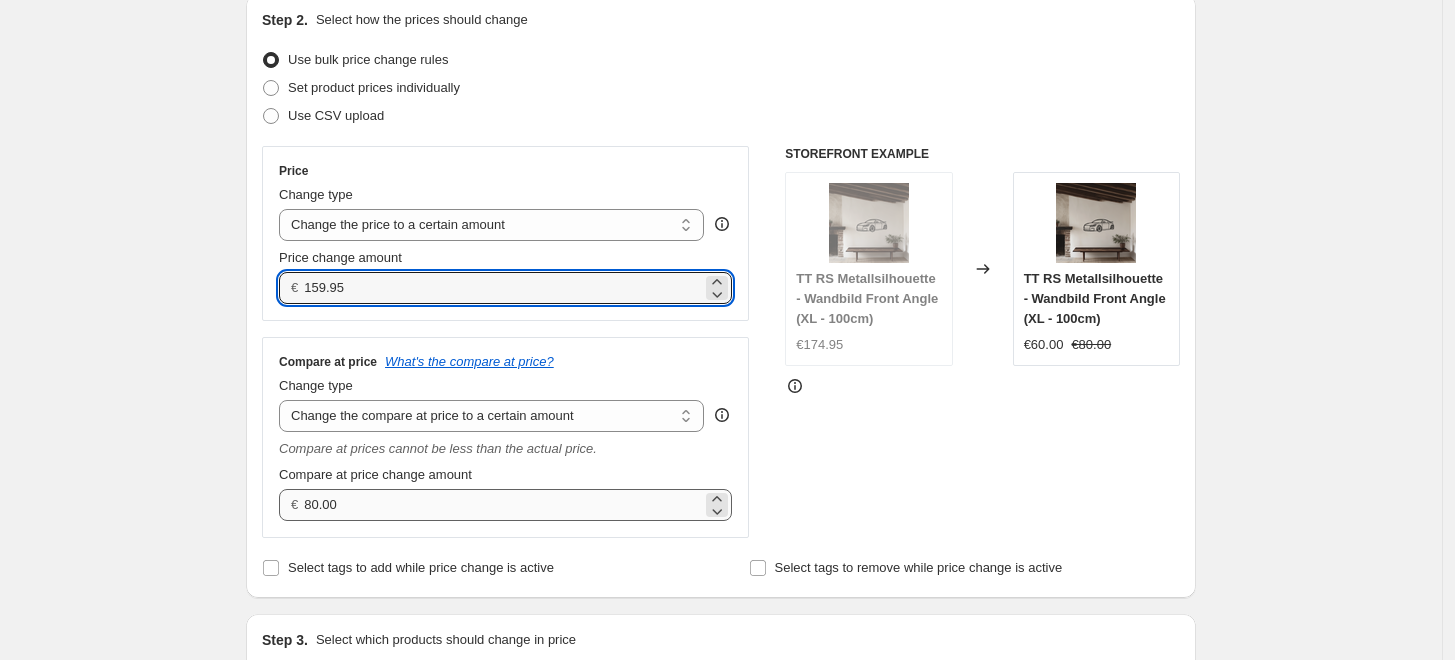 type on "159.95" 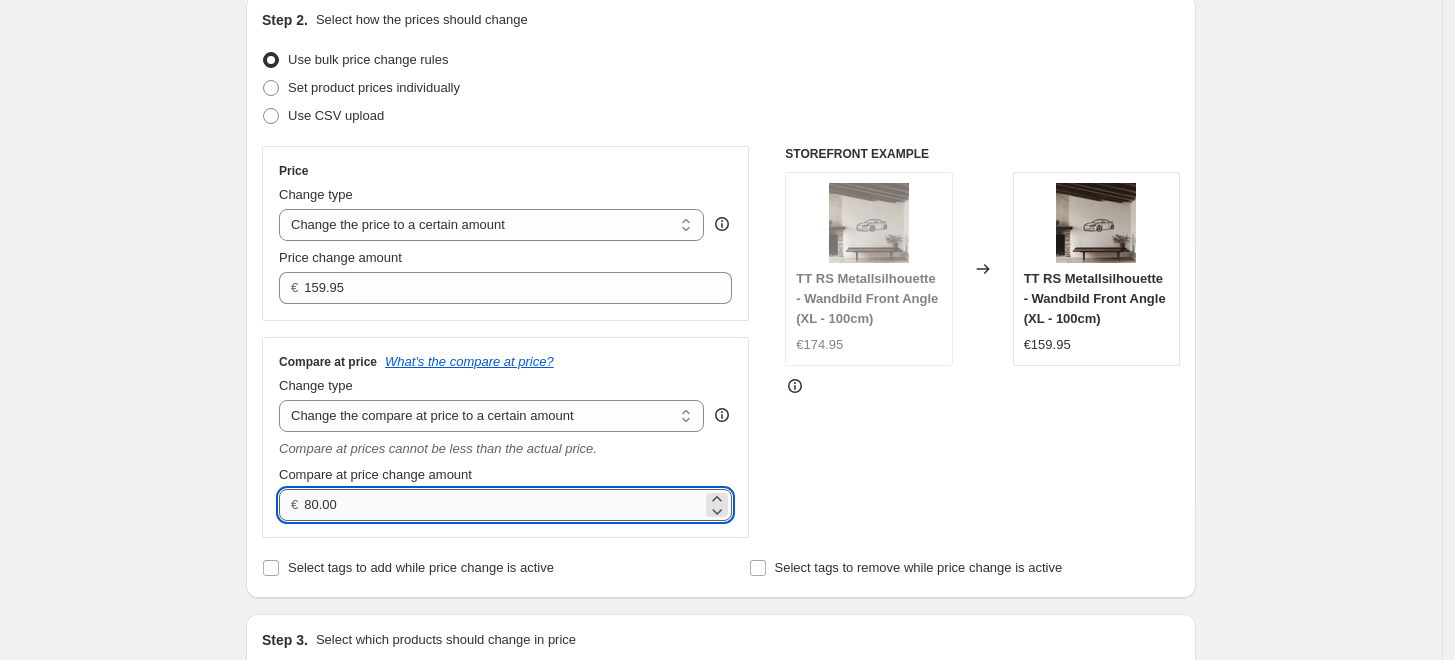 click on "80.00" at bounding box center [502, 505] 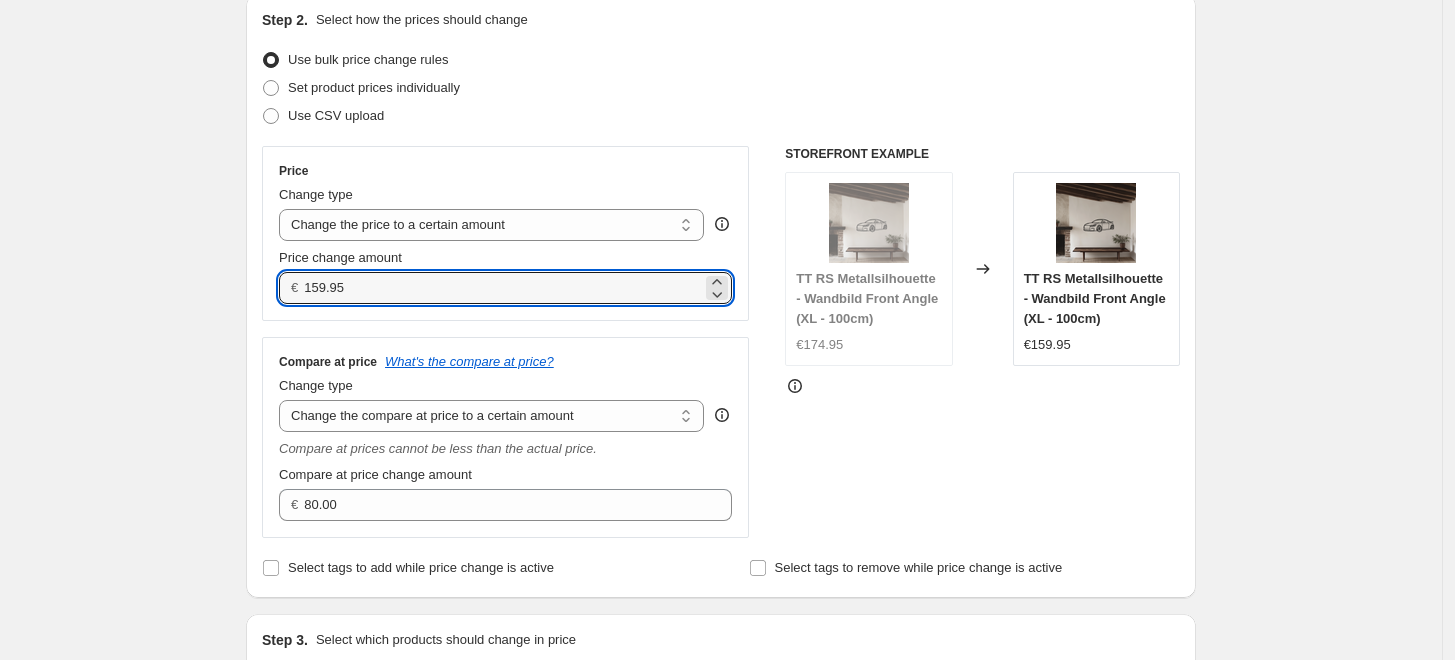 drag, startPoint x: 361, startPoint y: 286, endPoint x: 139, endPoint y: 284, distance: 222.009 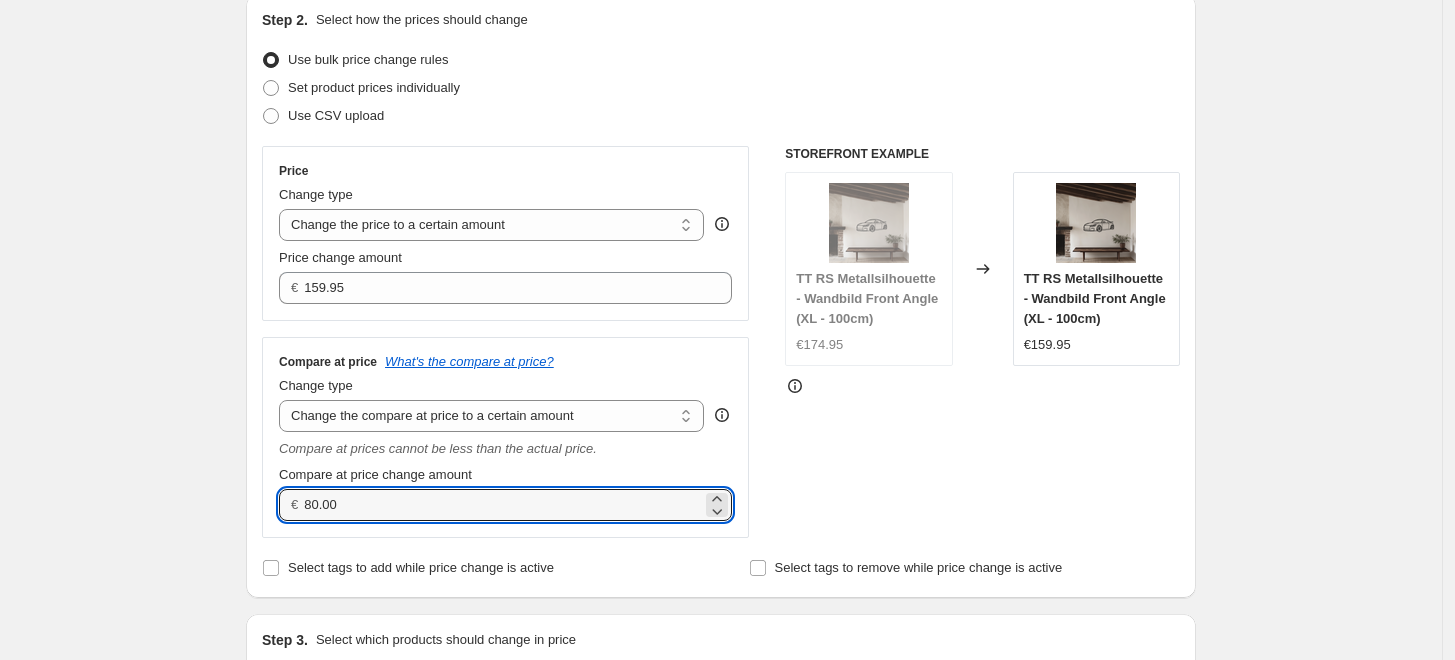 drag, startPoint x: 392, startPoint y: 502, endPoint x: 245, endPoint y: 503, distance: 147.0034 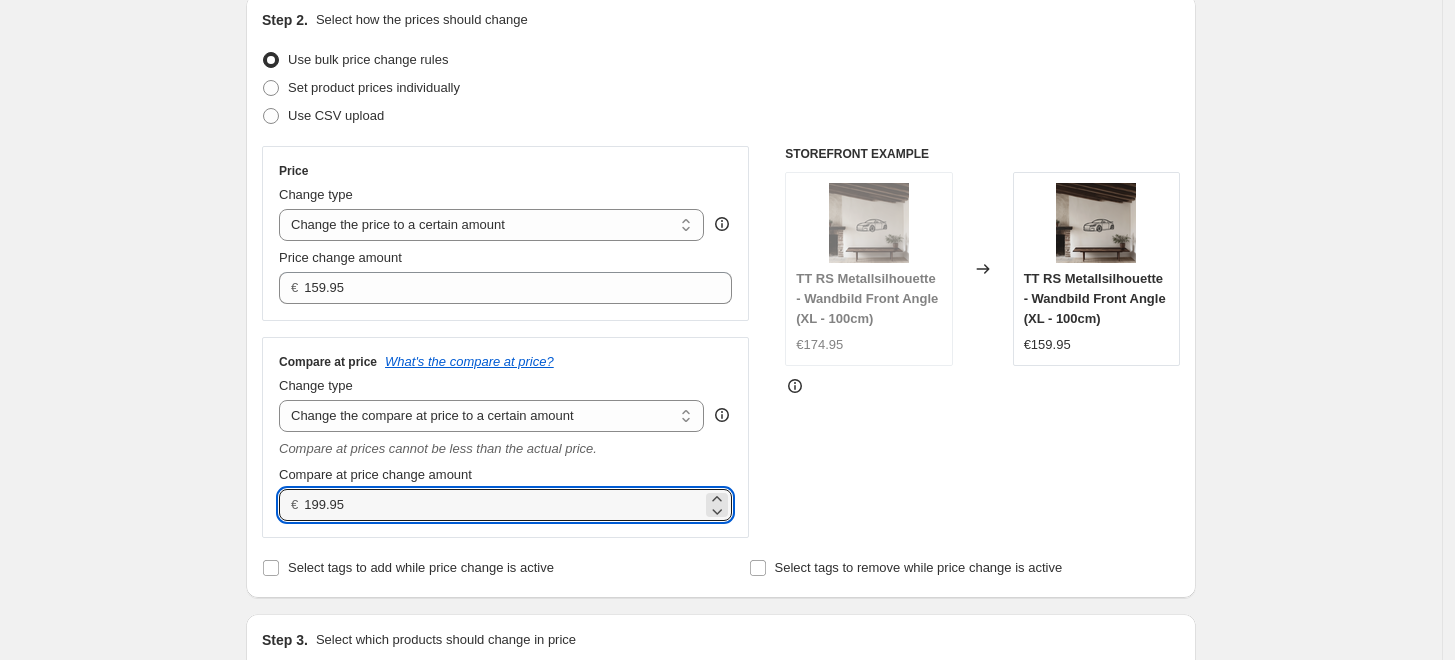type on "199.95" 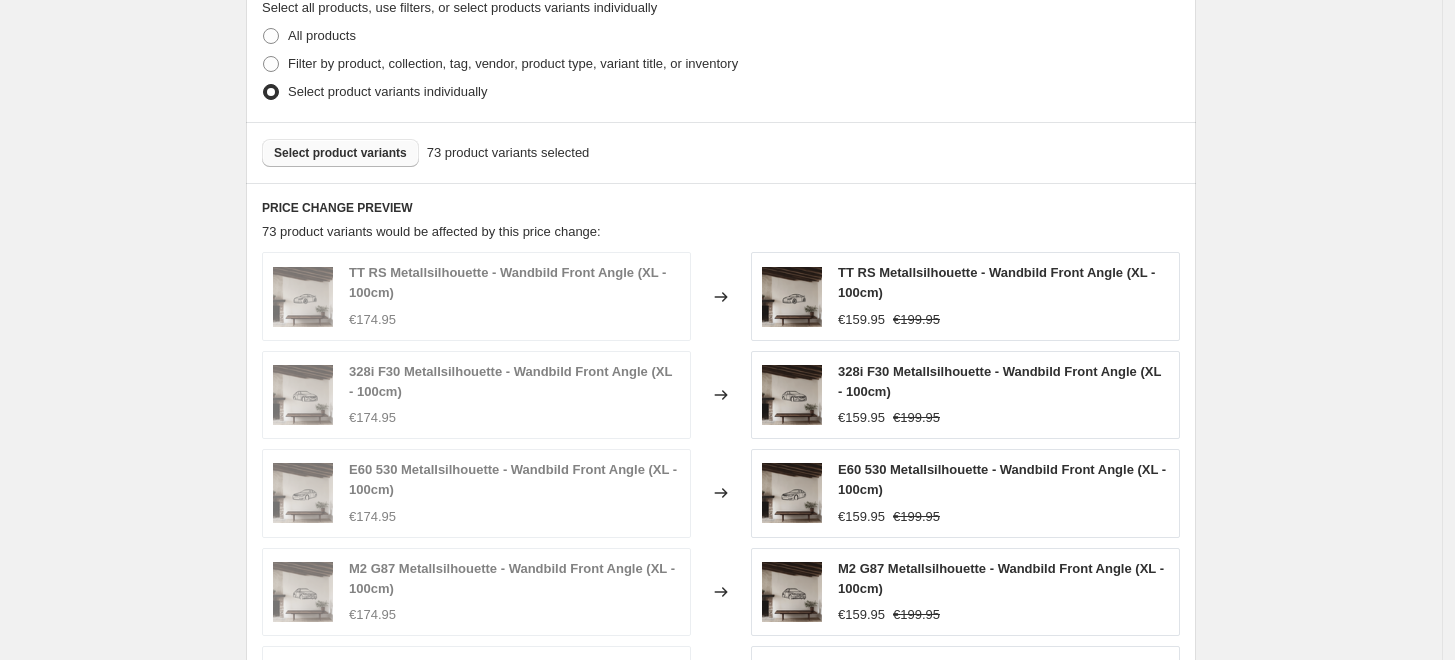 scroll, scrollTop: 1333, scrollLeft: 0, axis: vertical 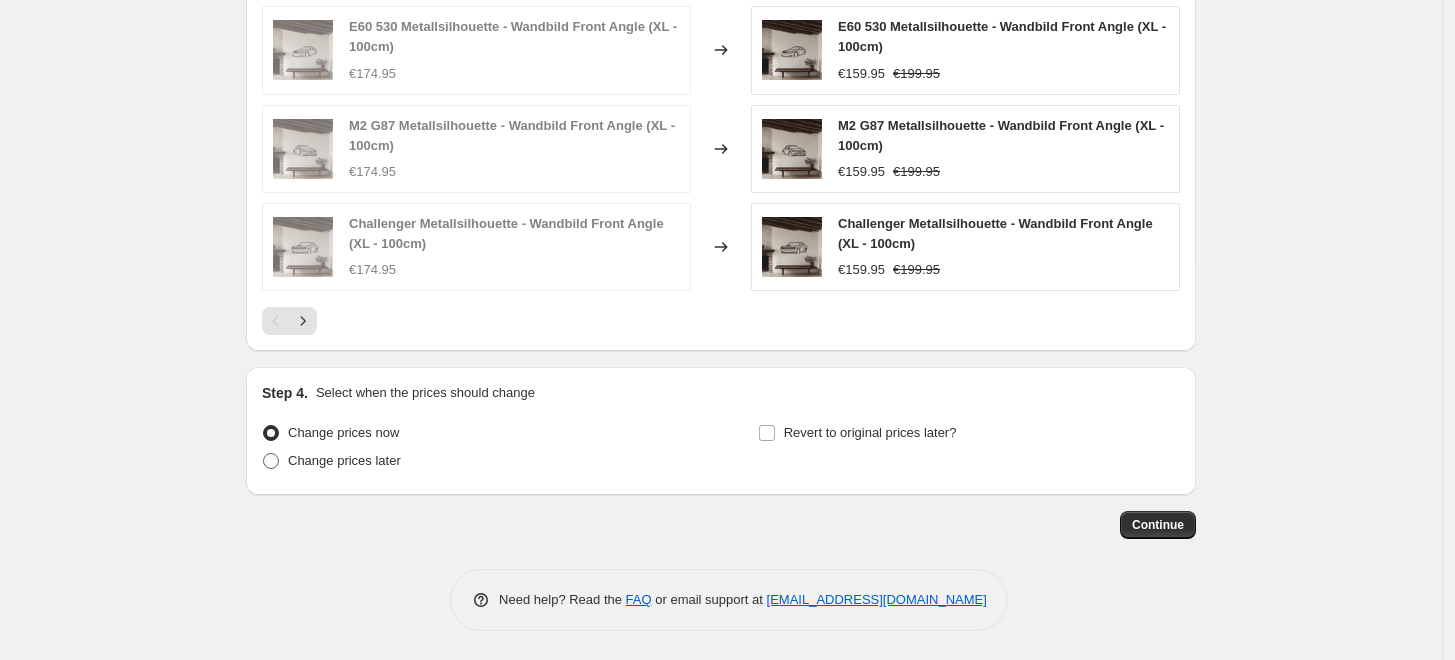 click on "Change prices later" at bounding box center [344, 460] 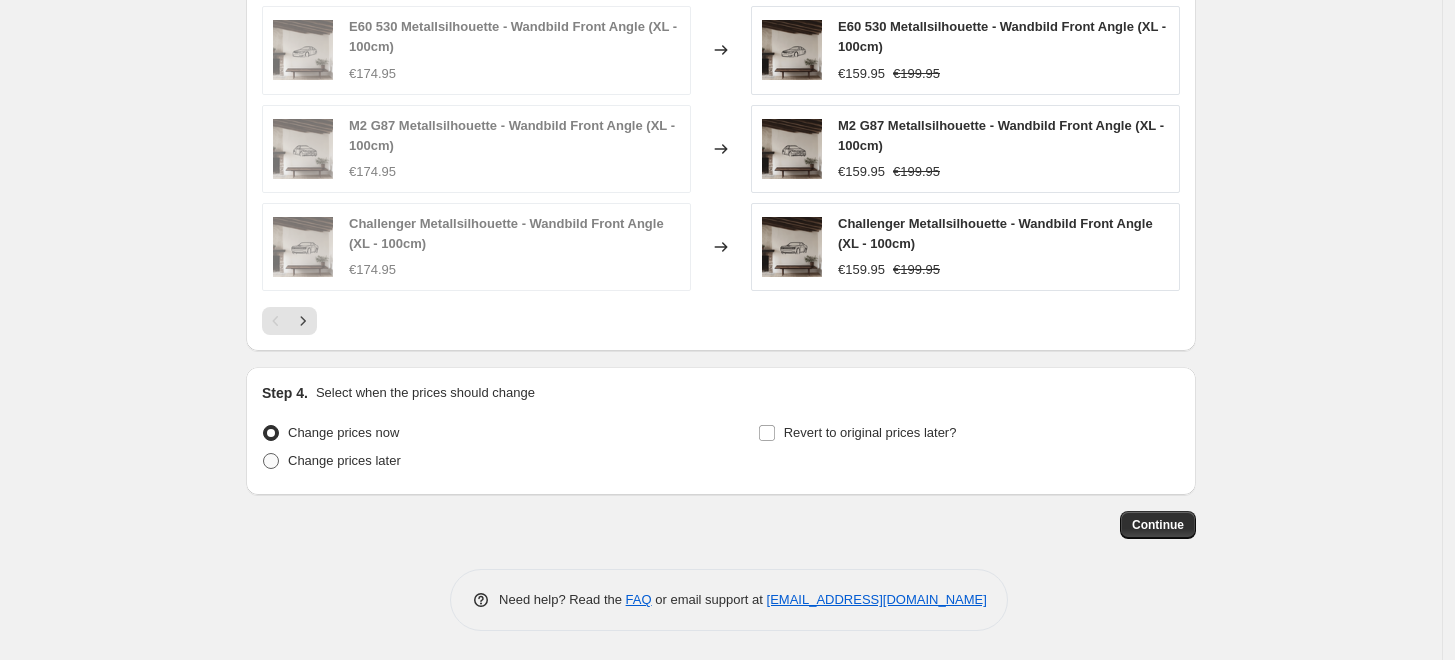 radio on "true" 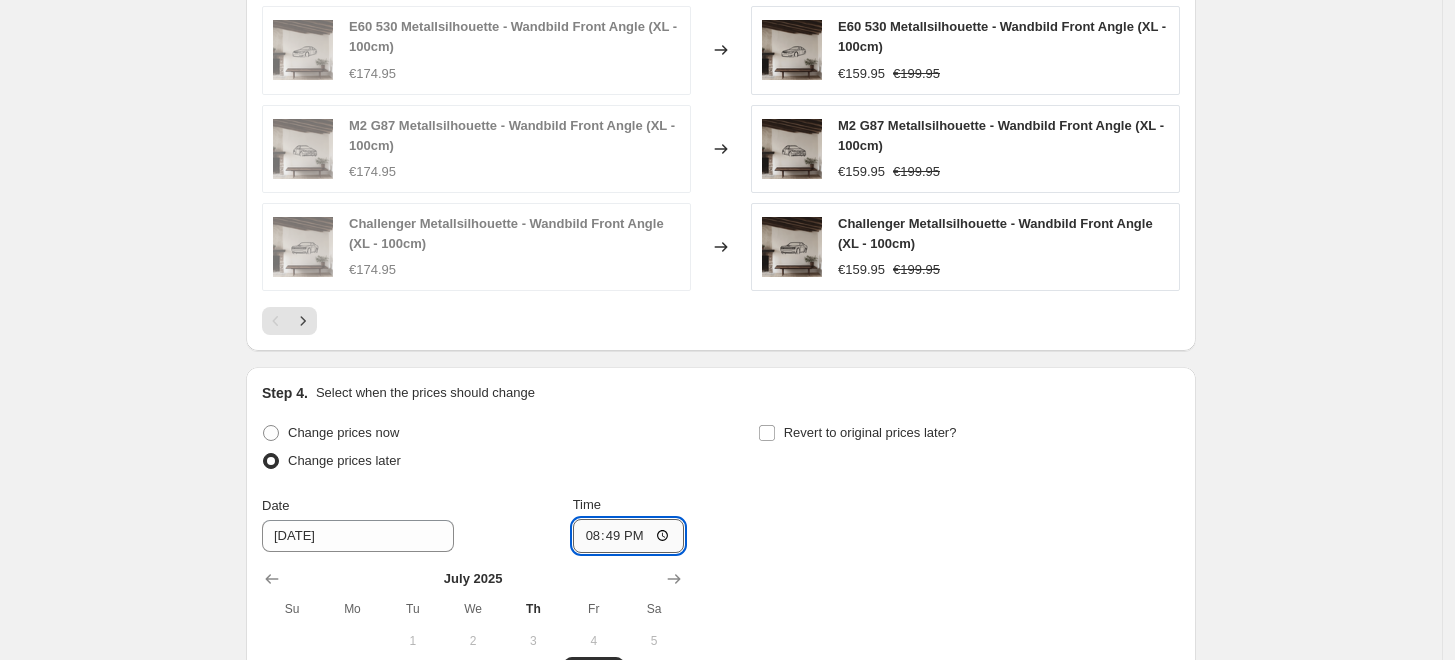 click on "20:49" at bounding box center [629, 536] 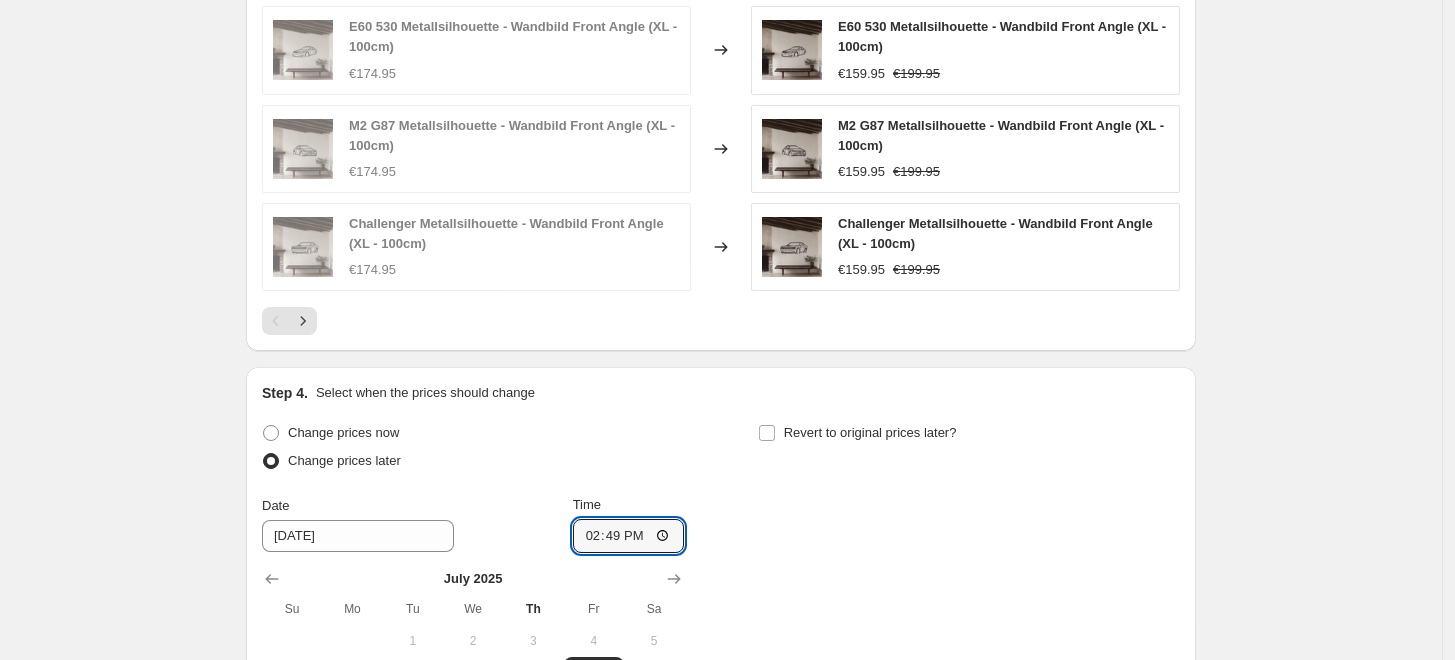 type on "14:00" 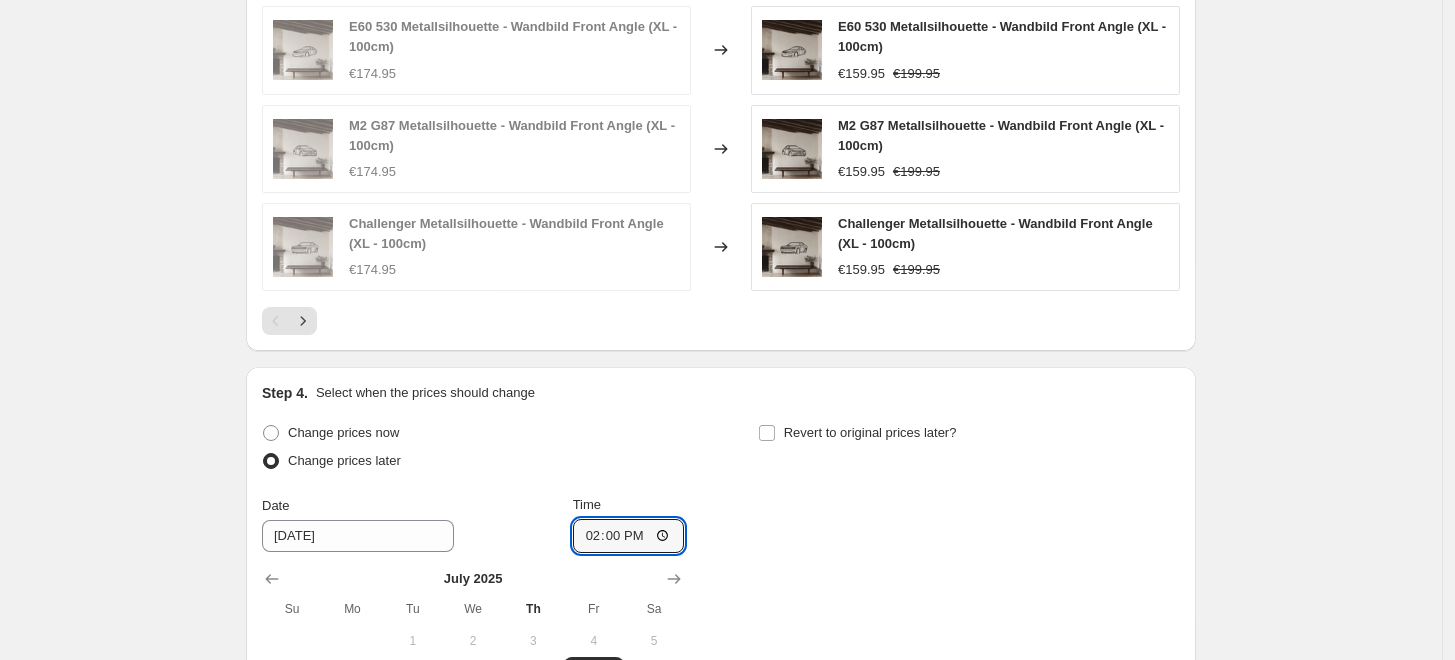 click on "Step 4. Select when the prices should change Change prices now Change prices later Date 7/11/2025 Time 14:00 July   2025 Su Mo Tu We Th Fr Sa 1 2 3 4 5 6 7 8 9 10 11 12 13 14 15 16 17 18 19 20 21 22 23 24 25 26 27 28 29 30 31 Revert to original prices later? Dates and times shown above use   Europe/Berlin   as the timezone, where the current time is   20:49" at bounding box center (721, 602) 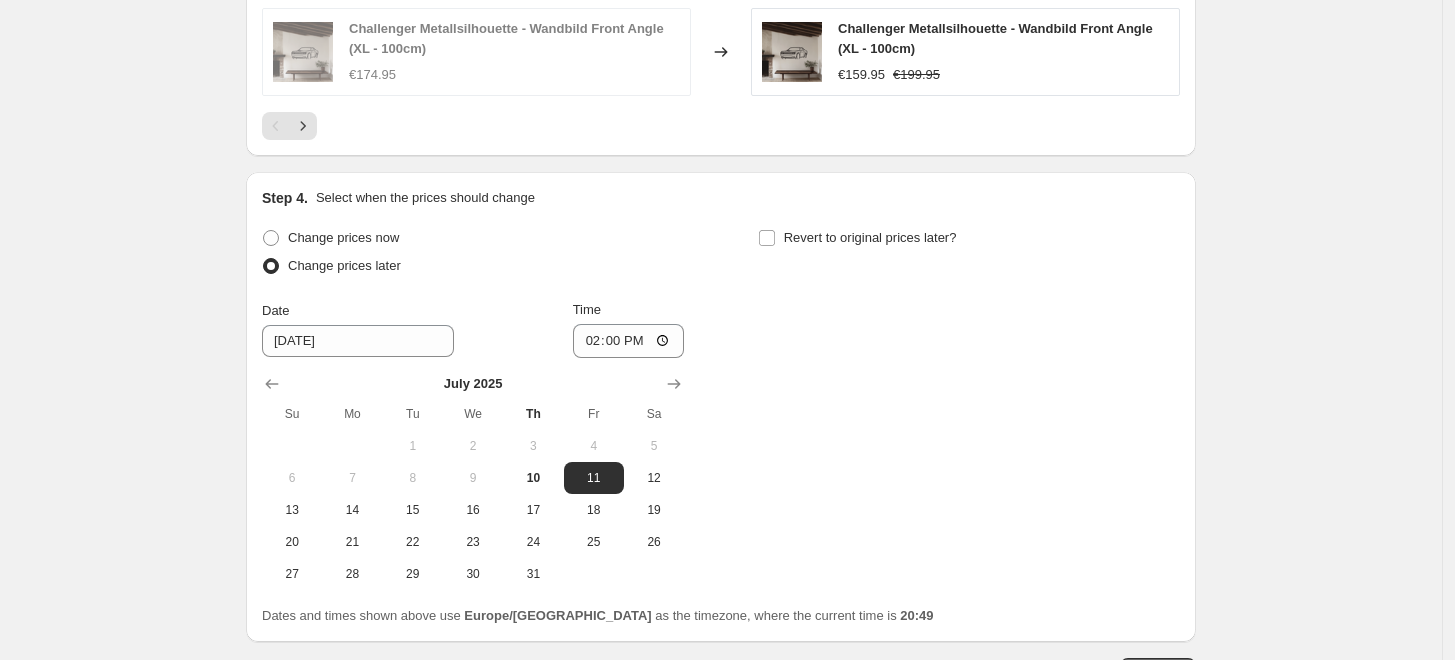 scroll, scrollTop: 1666, scrollLeft: 0, axis: vertical 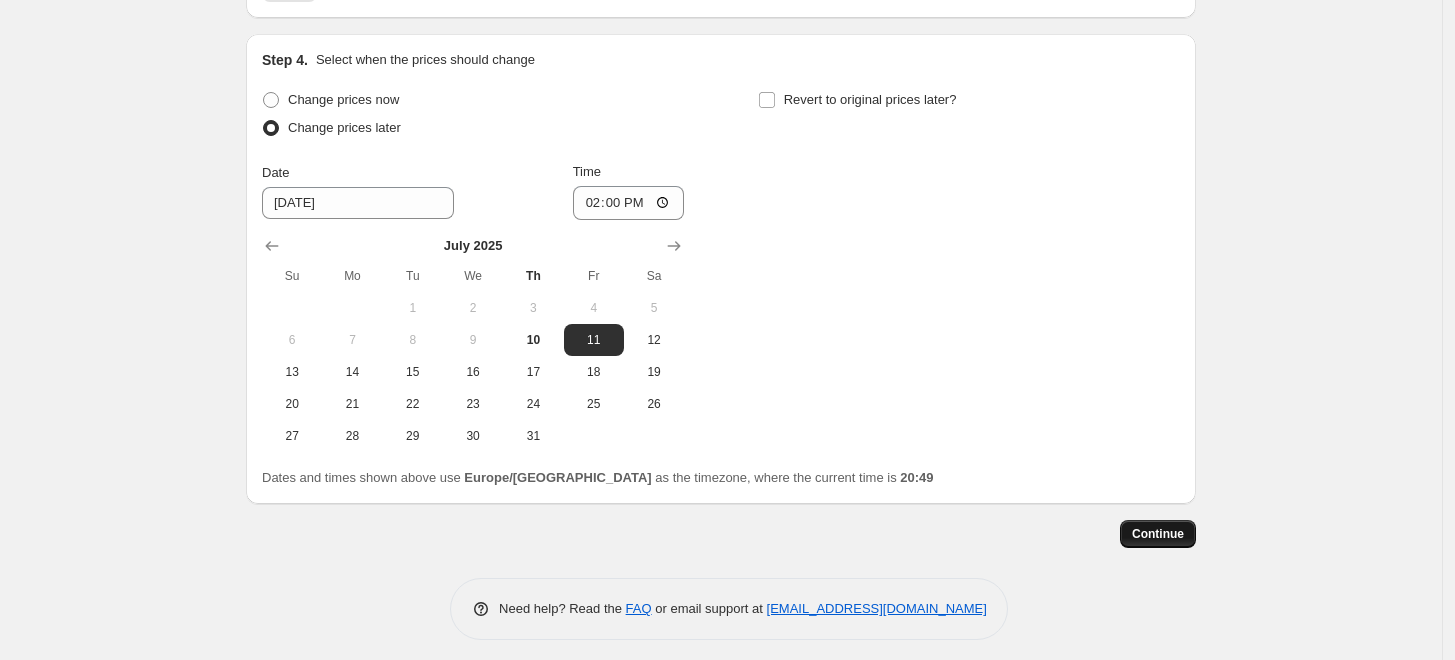 click on "Continue" at bounding box center [1158, 534] 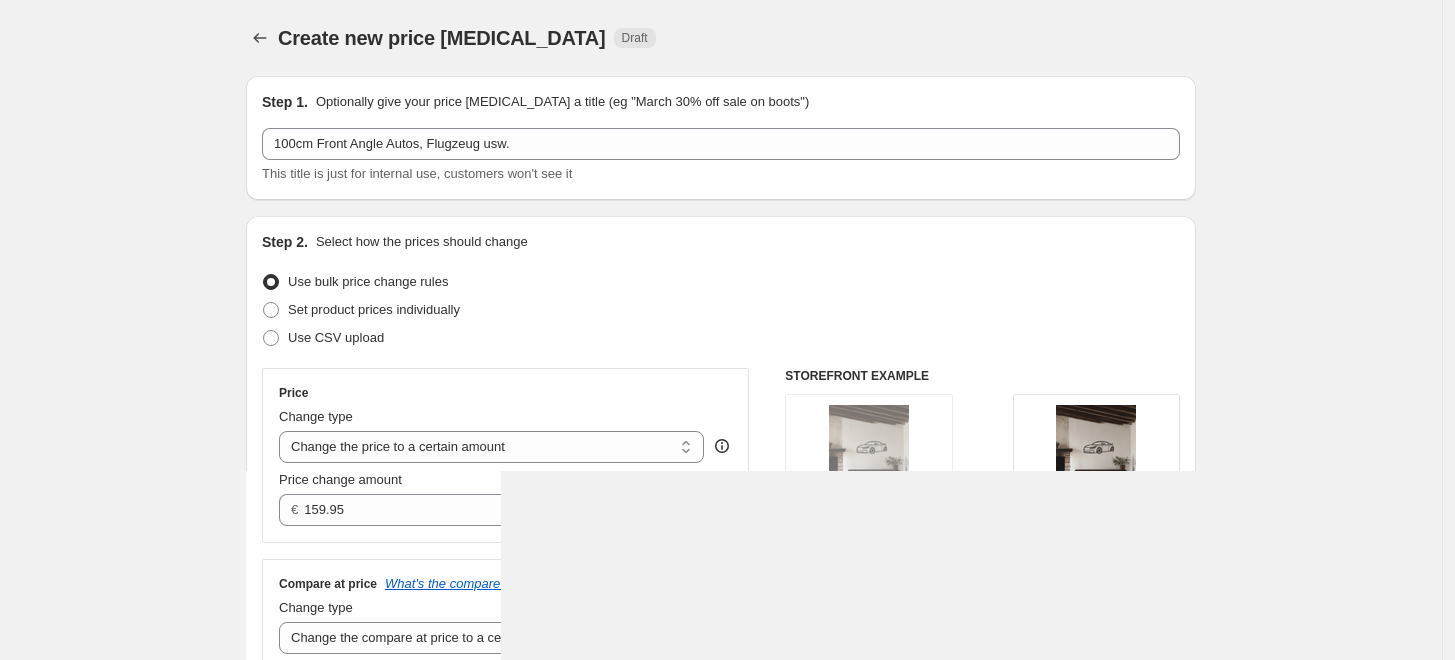 scroll, scrollTop: 1666, scrollLeft: 0, axis: vertical 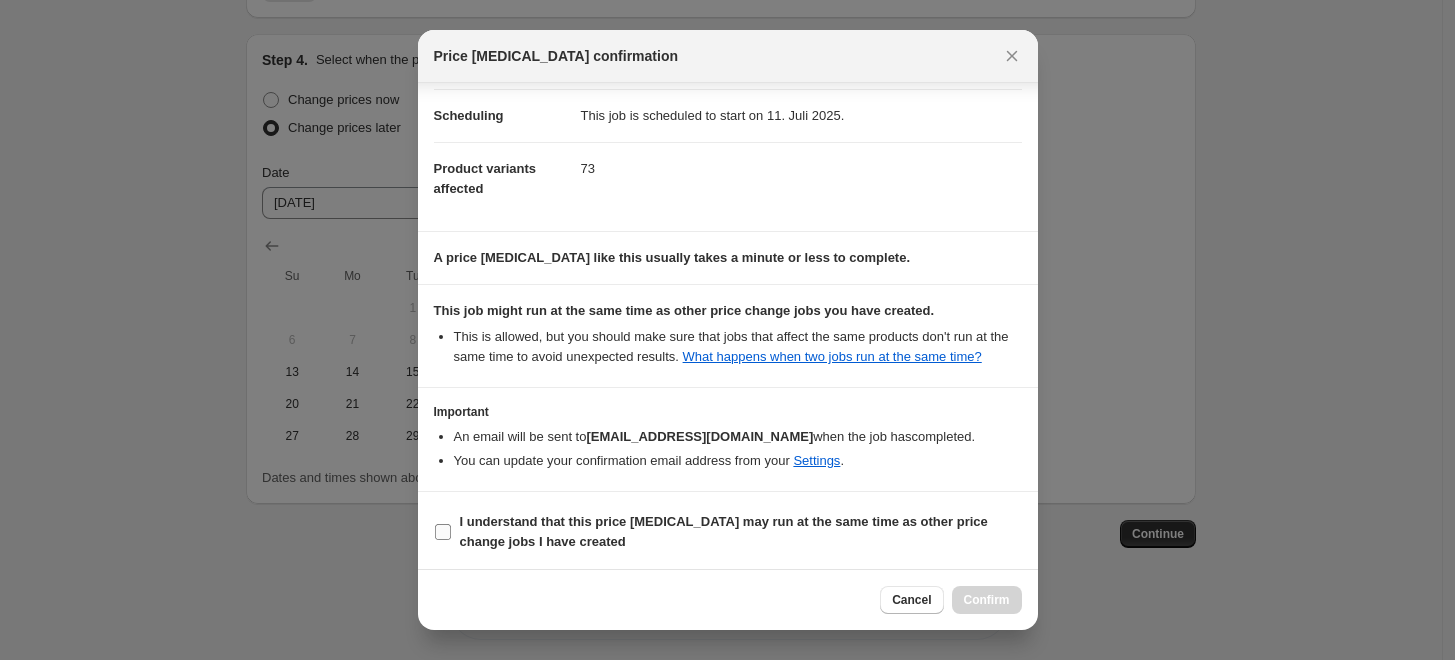click on "I understand that this price [MEDICAL_DATA] may run at the same time as other price change jobs I have created" at bounding box center (724, 531) 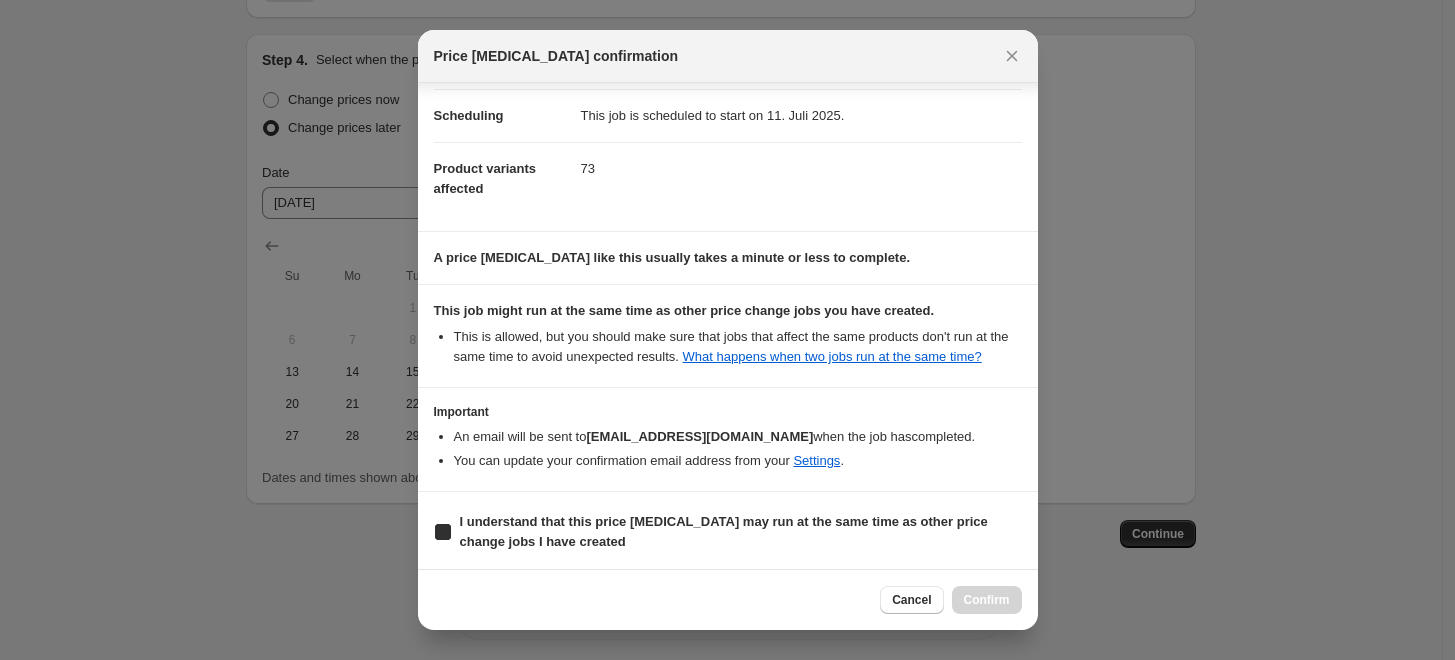 checkbox on "true" 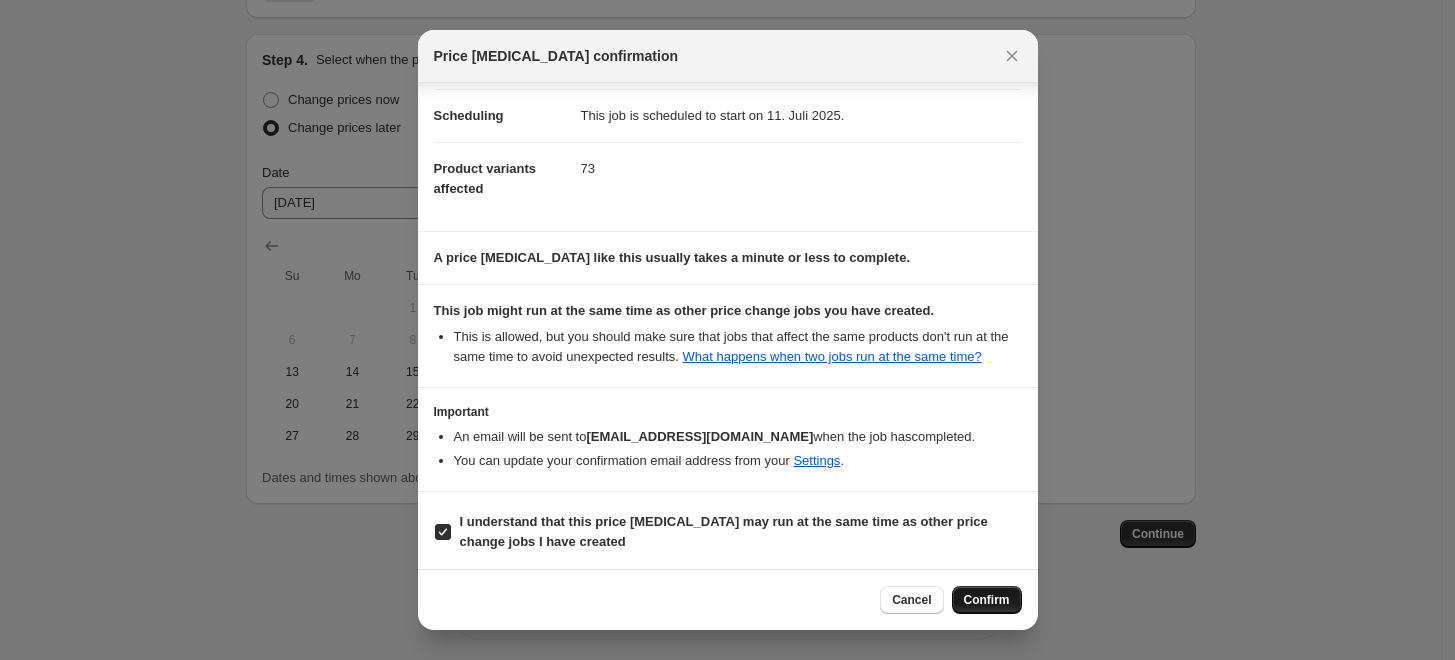 click on "Confirm" at bounding box center (987, 600) 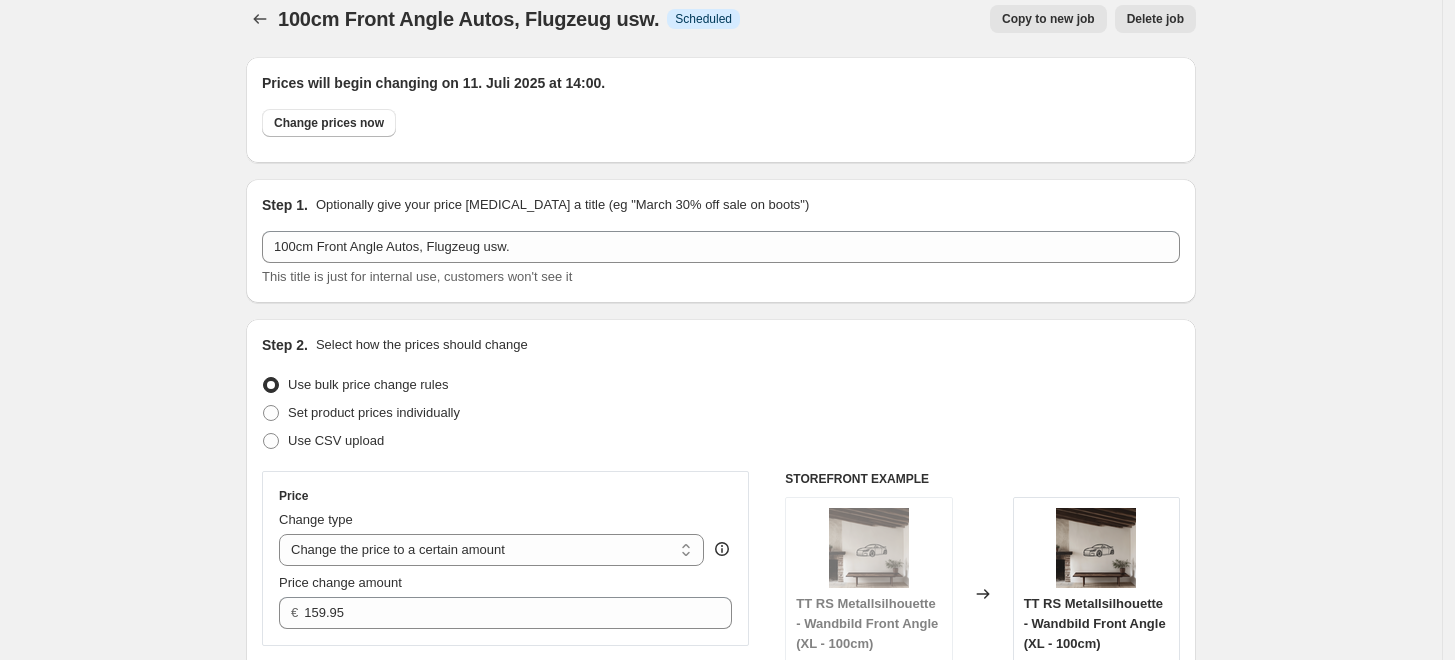 scroll, scrollTop: 0, scrollLeft: 0, axis: both 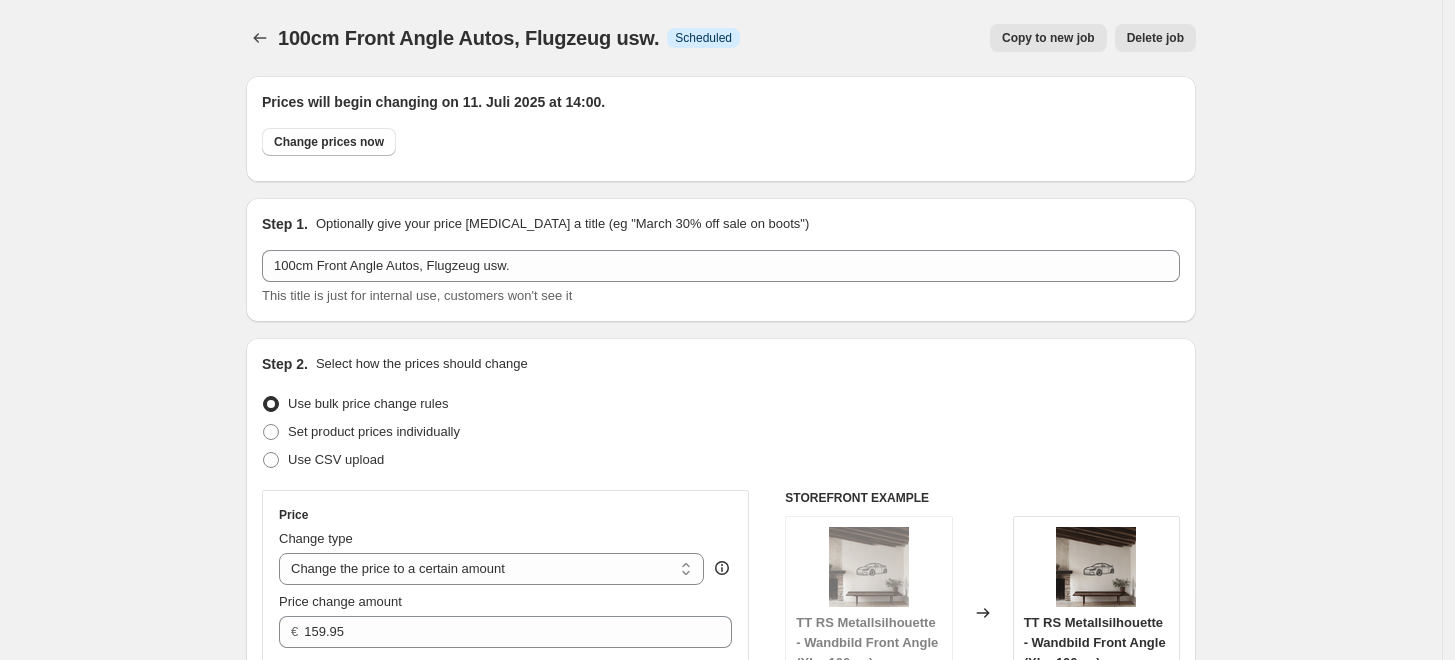 drag, startPoint x: 261, startPoint y: 17, endPoint x: 263, endPoint y: 28, distance: 11.18034 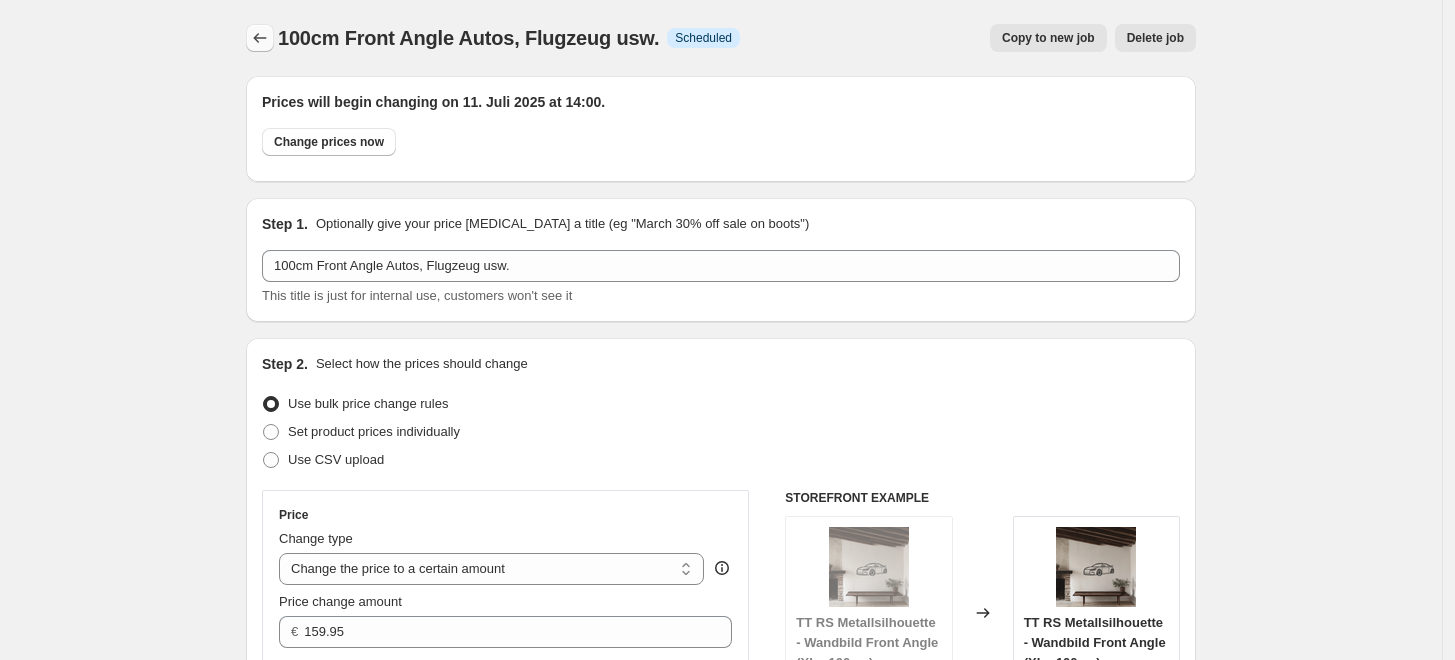 click 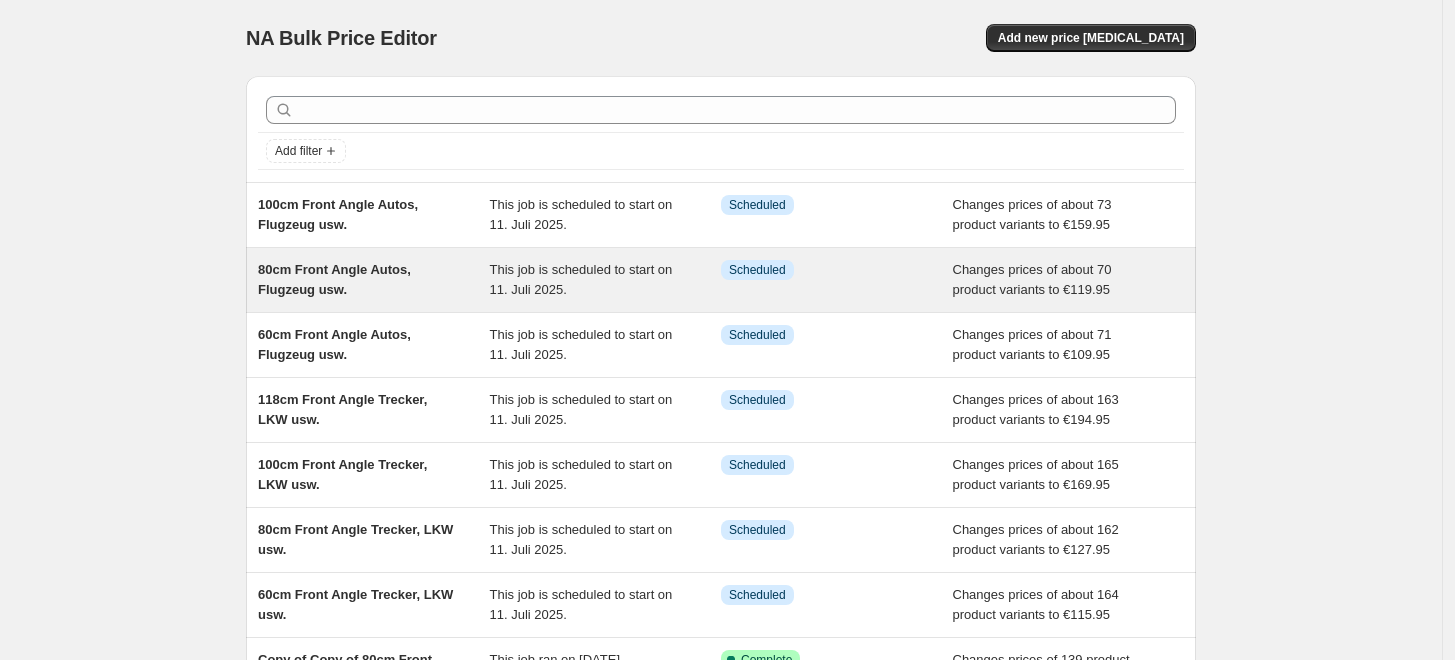 click on "80cm Front Angle Autos, Flugzeug usw." at bounding box center (334, 279) 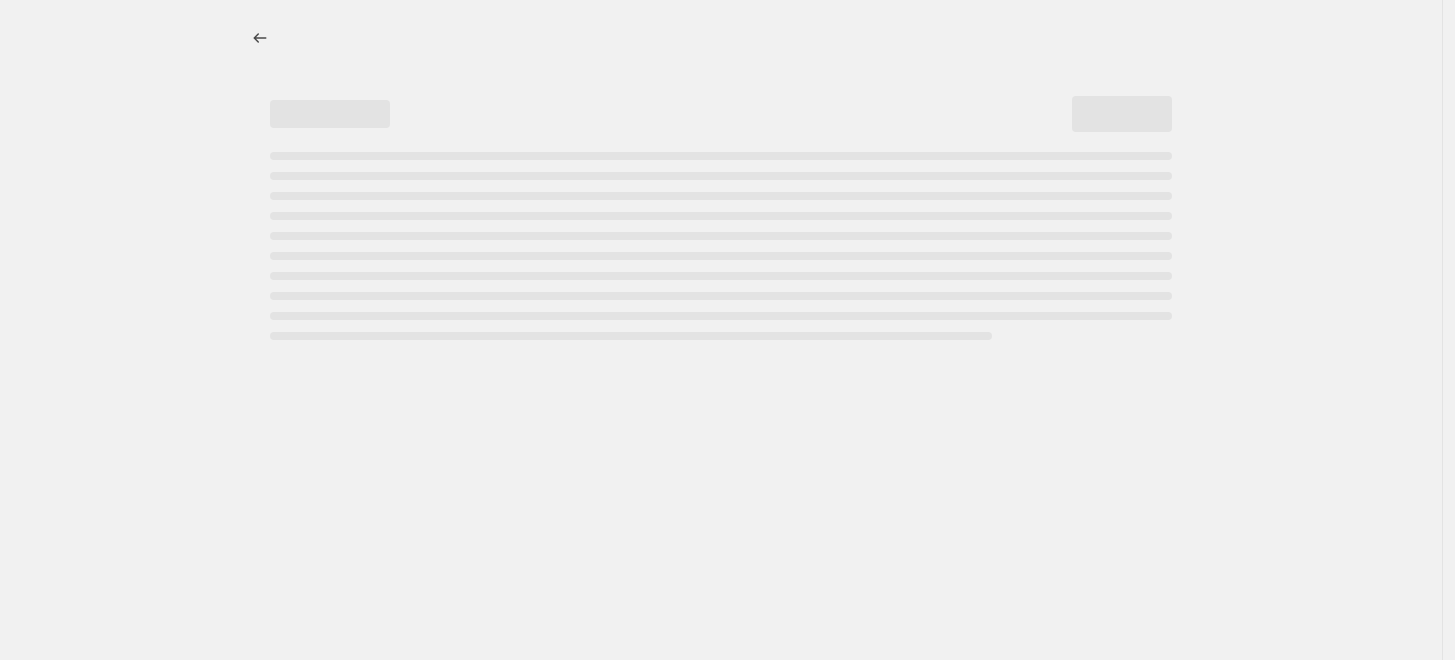 select on "to" 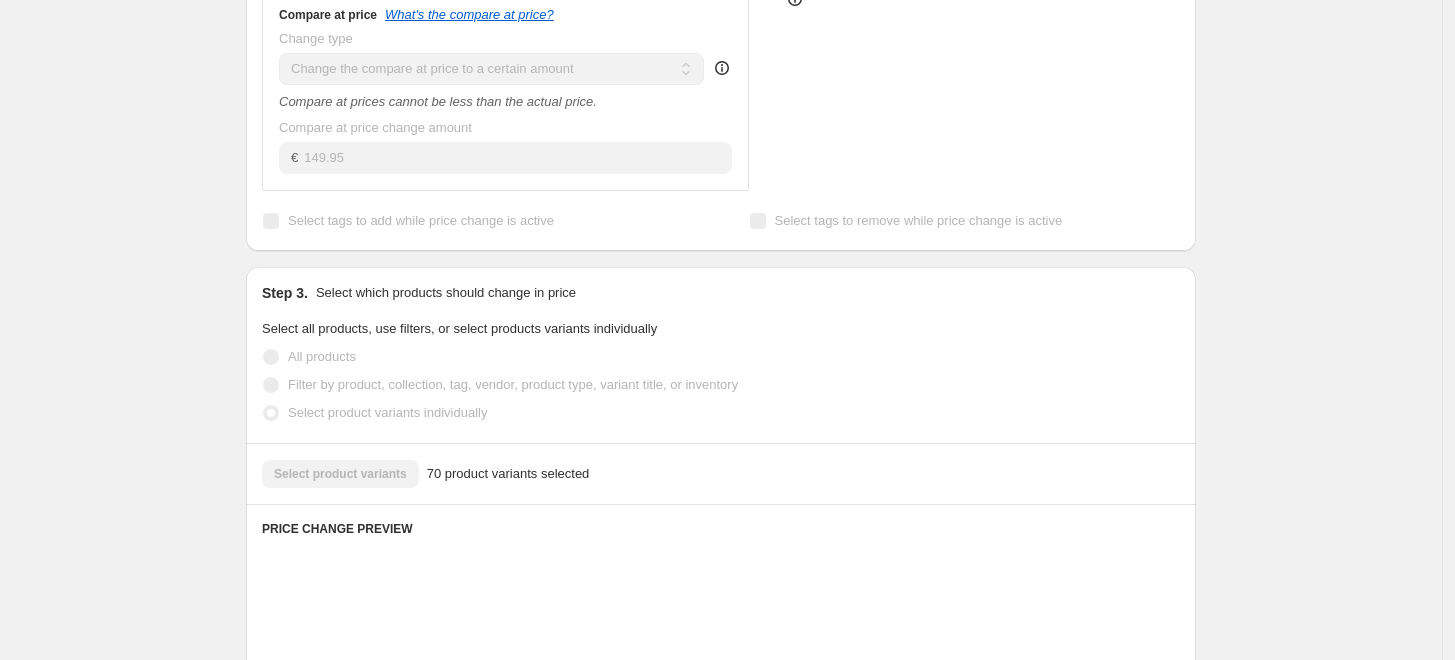 scroll, scrollTop: 1000, scrollLeft: 0, axis: vertical 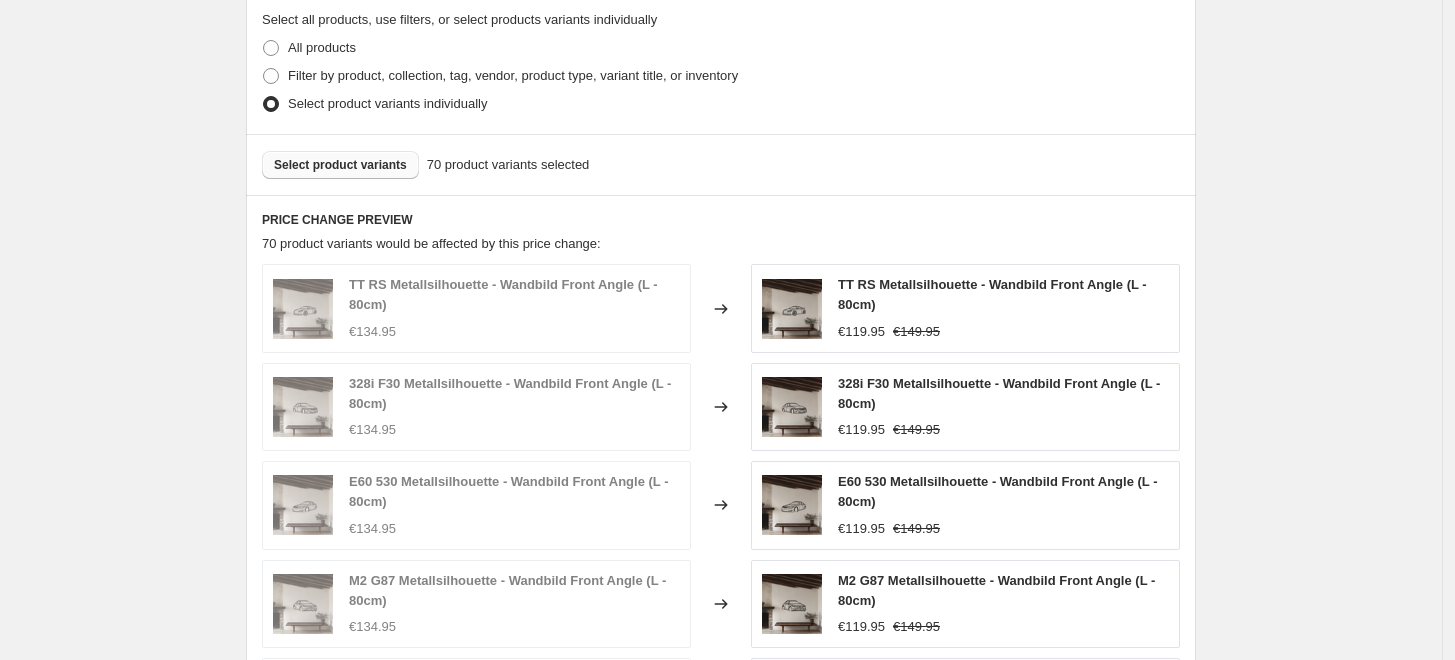 click on "Select product variants" at bounding box center [340, 165] 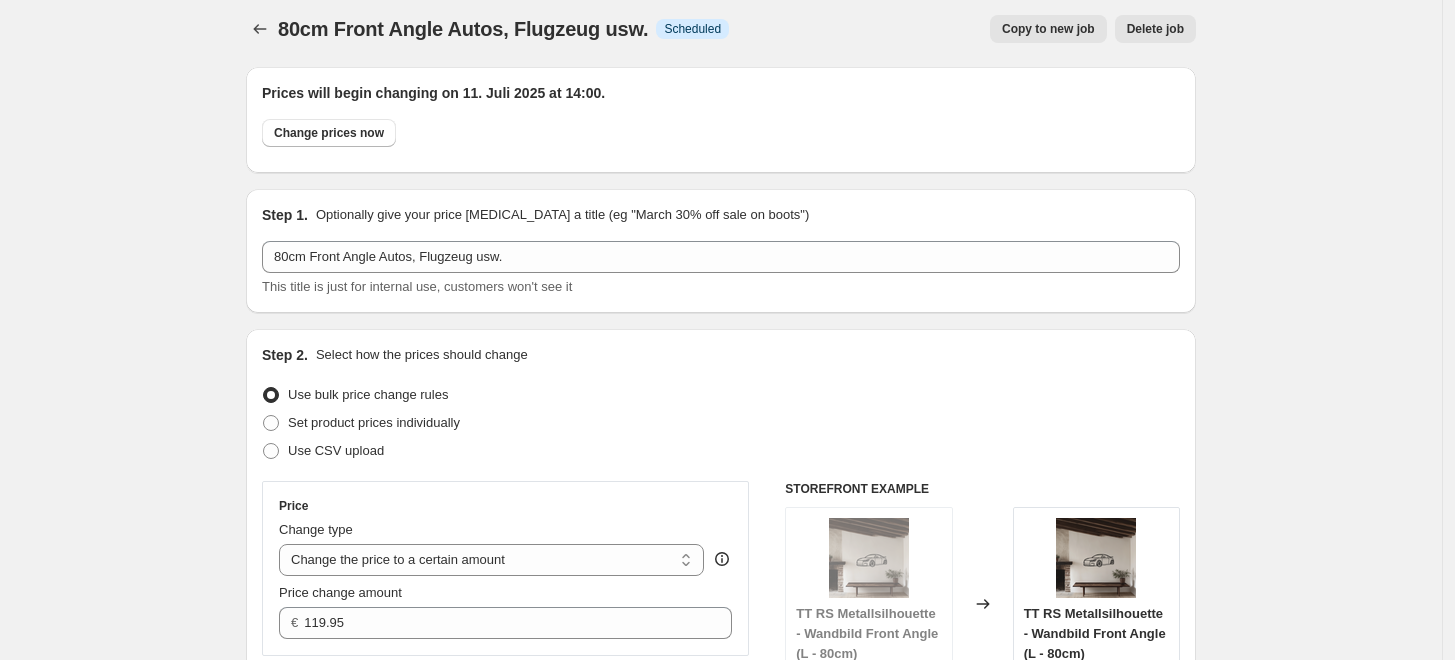 scroll, scrollTop: 0, scrollLeft: 0, axis: both 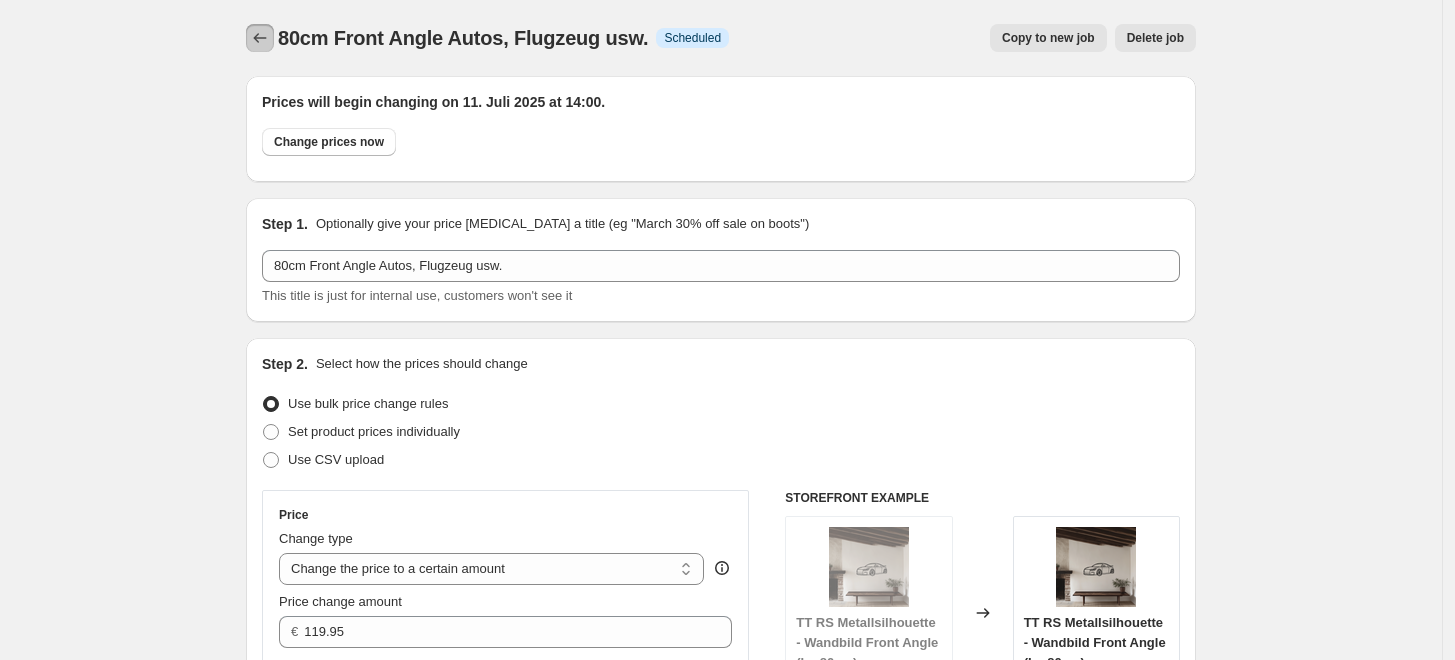 click 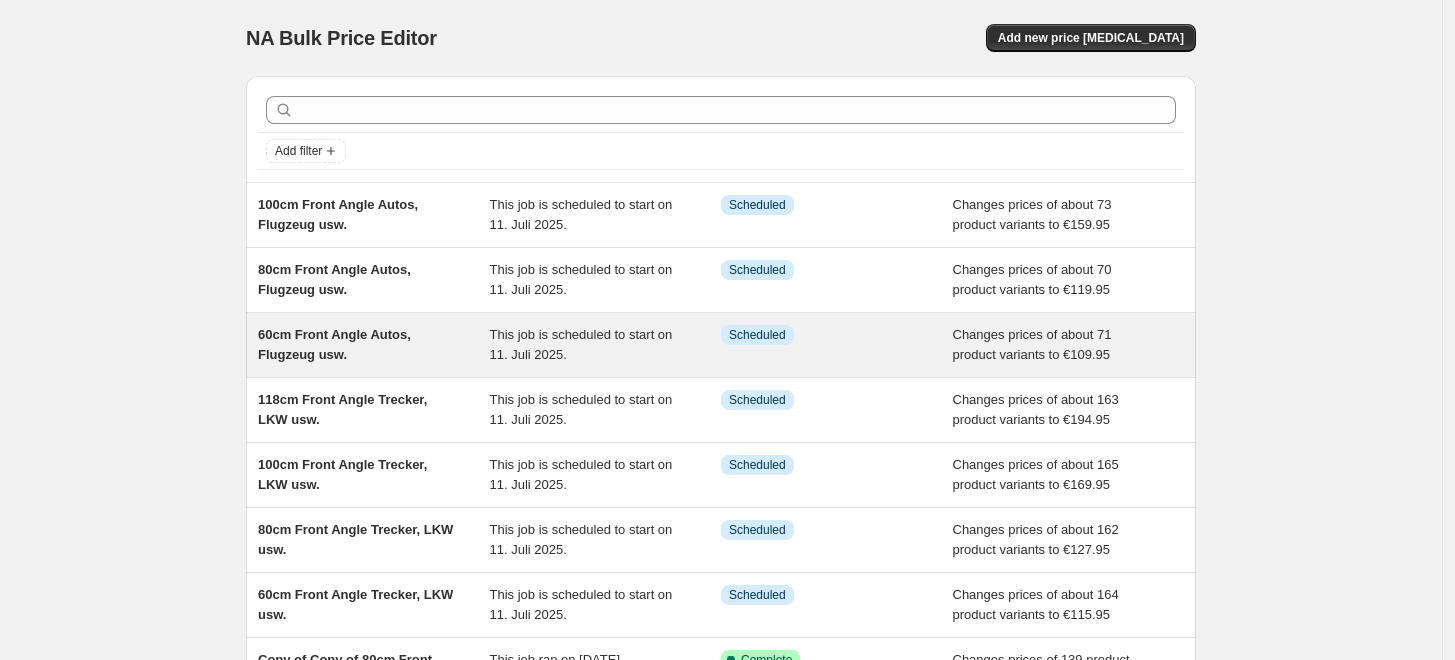 click on "60cm Front Angle Autos, Flugzeug usw." at bounding box center (334, 344) 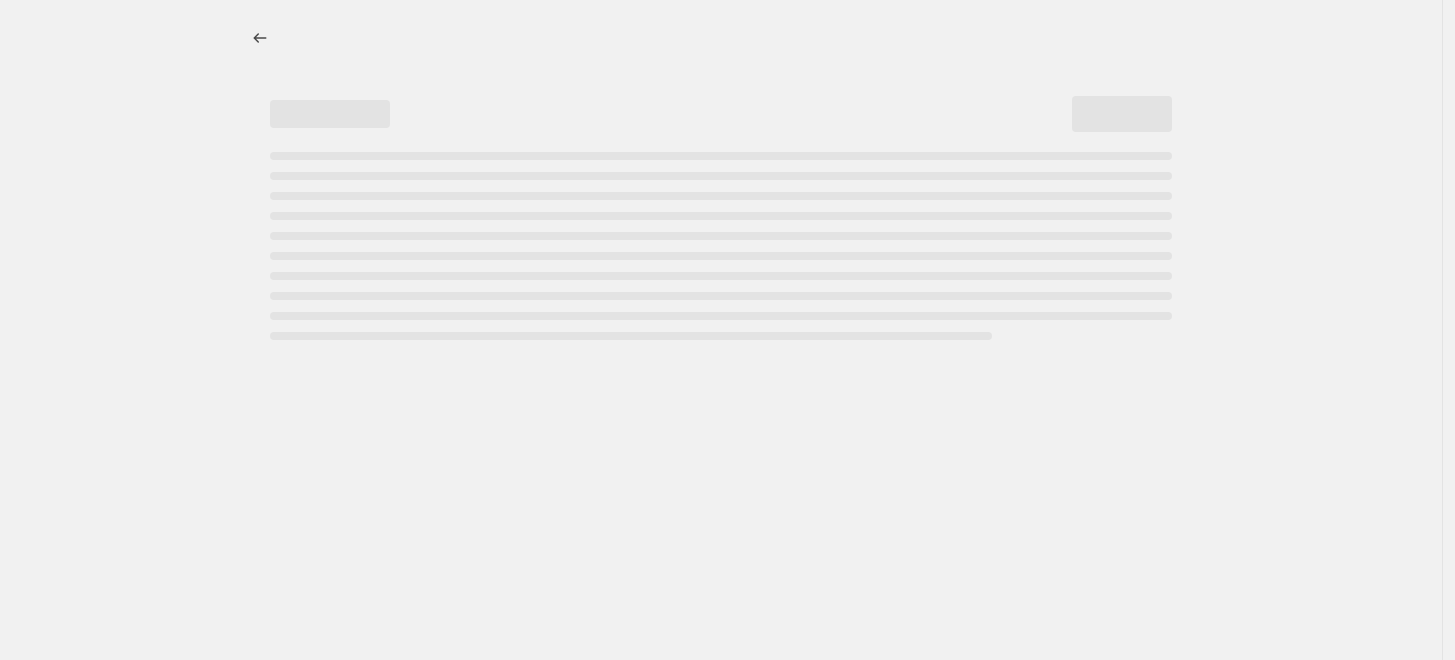 select on "to" 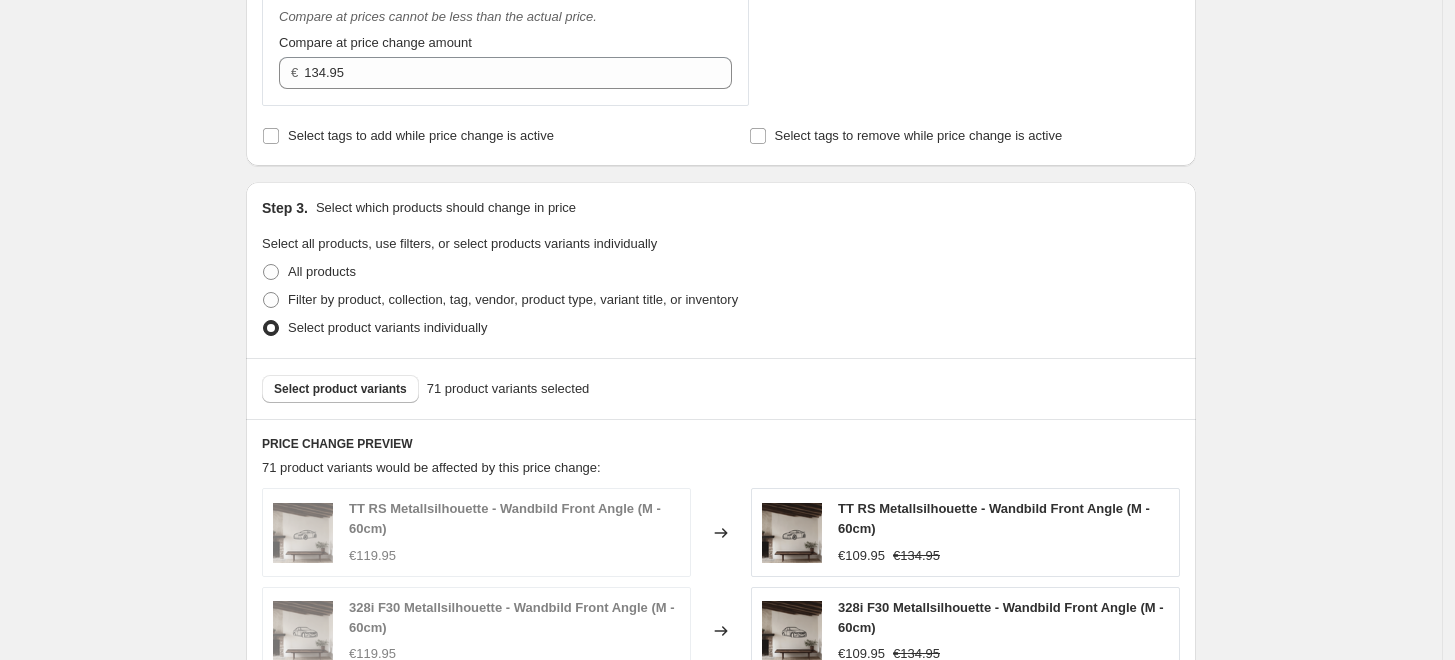 scroll, scrollTop: 777, scrollLeft: 0, axis: vertical 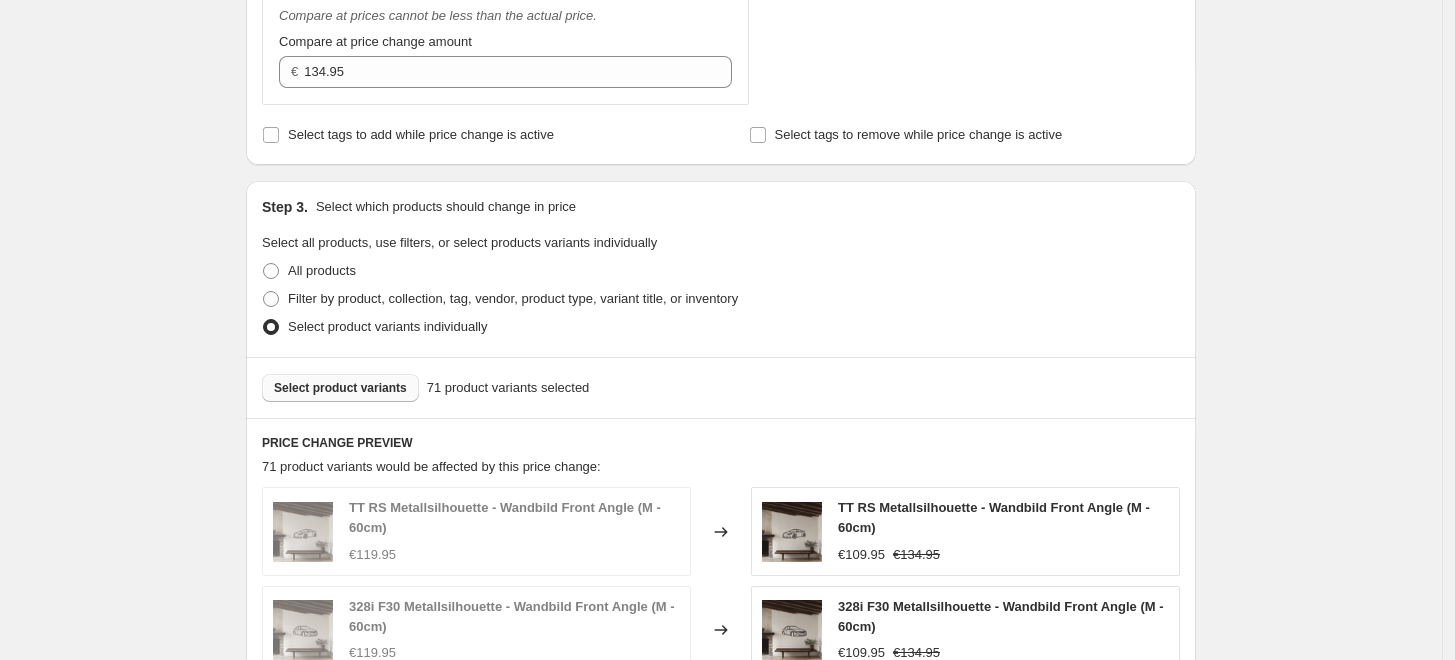click on "Select product variants" at bounding box center [340, 388] 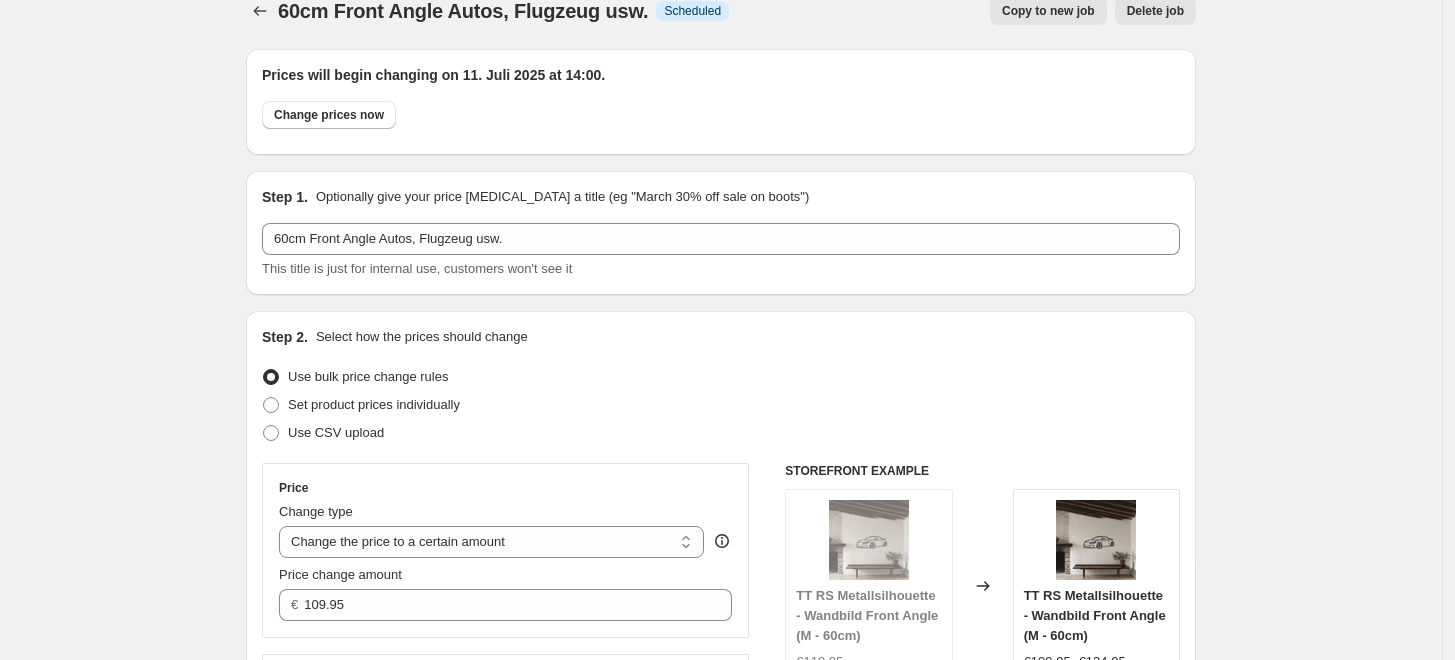 scroll, scrollTop: 0, scrollLeft: 0, axis: both 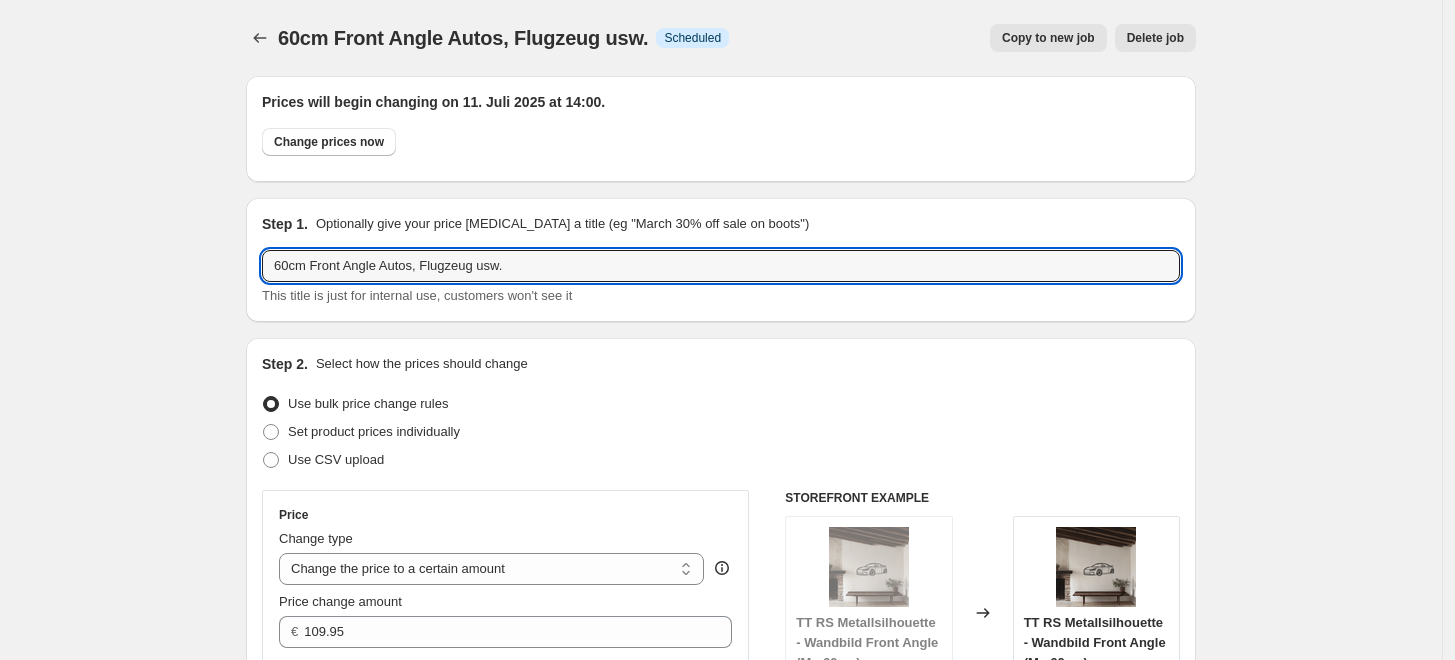 drag, startPoint x: 528, startPoint y: 253, endPoint x: 69, endPoint y: 270, distance: 459.3147 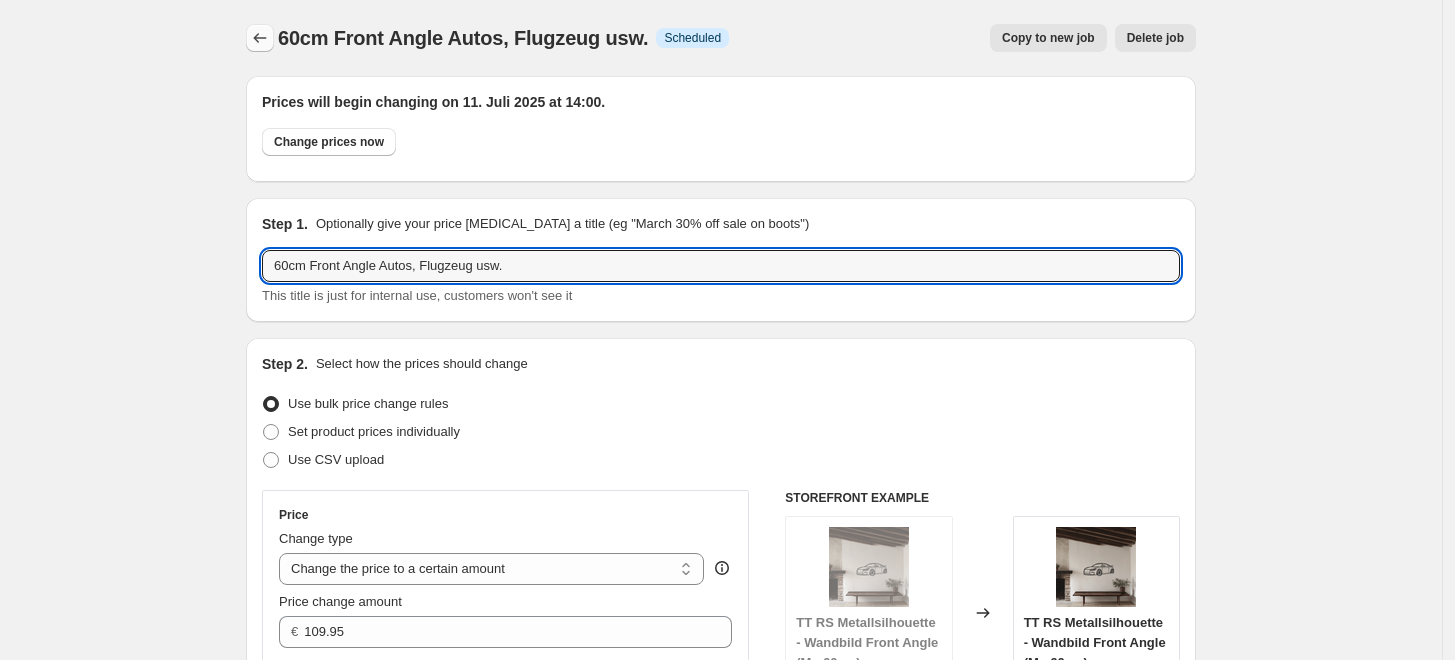 click at bounding box center [260, 38] 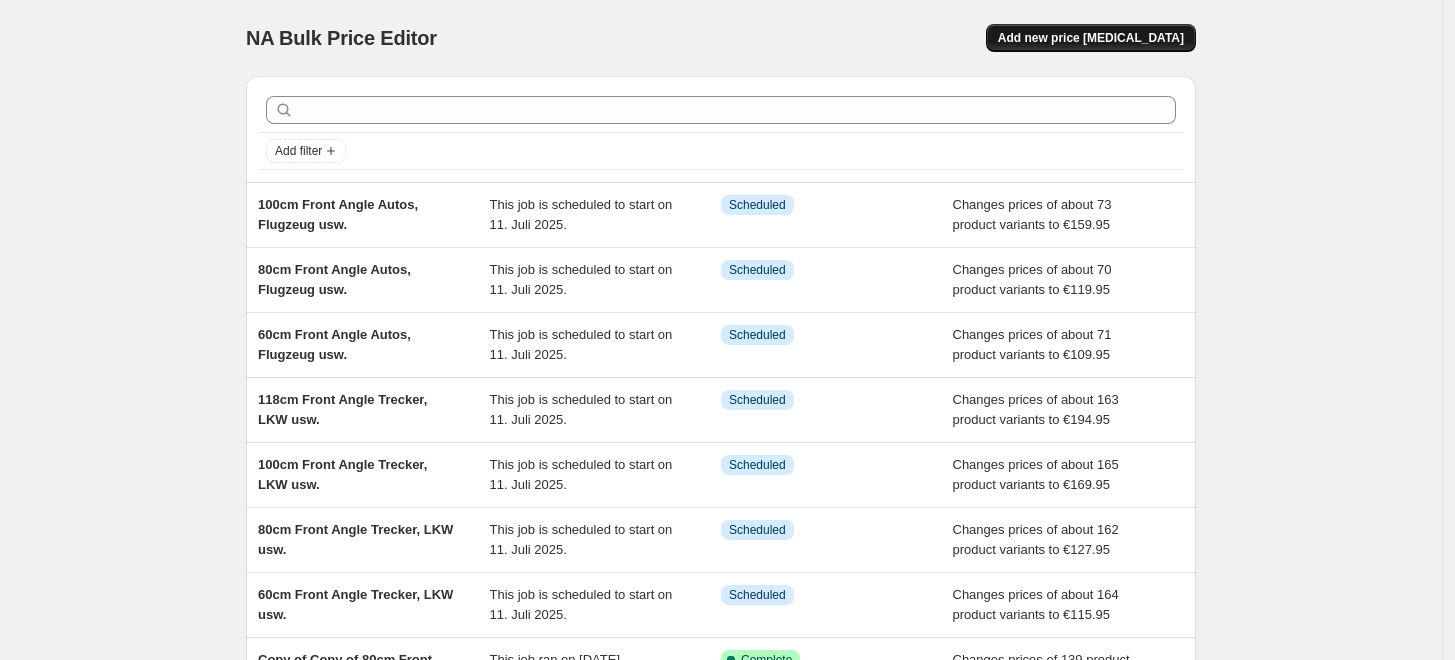 click on "Add new price [MEDICAL_DATA]" at bounding box center (1091, 38) 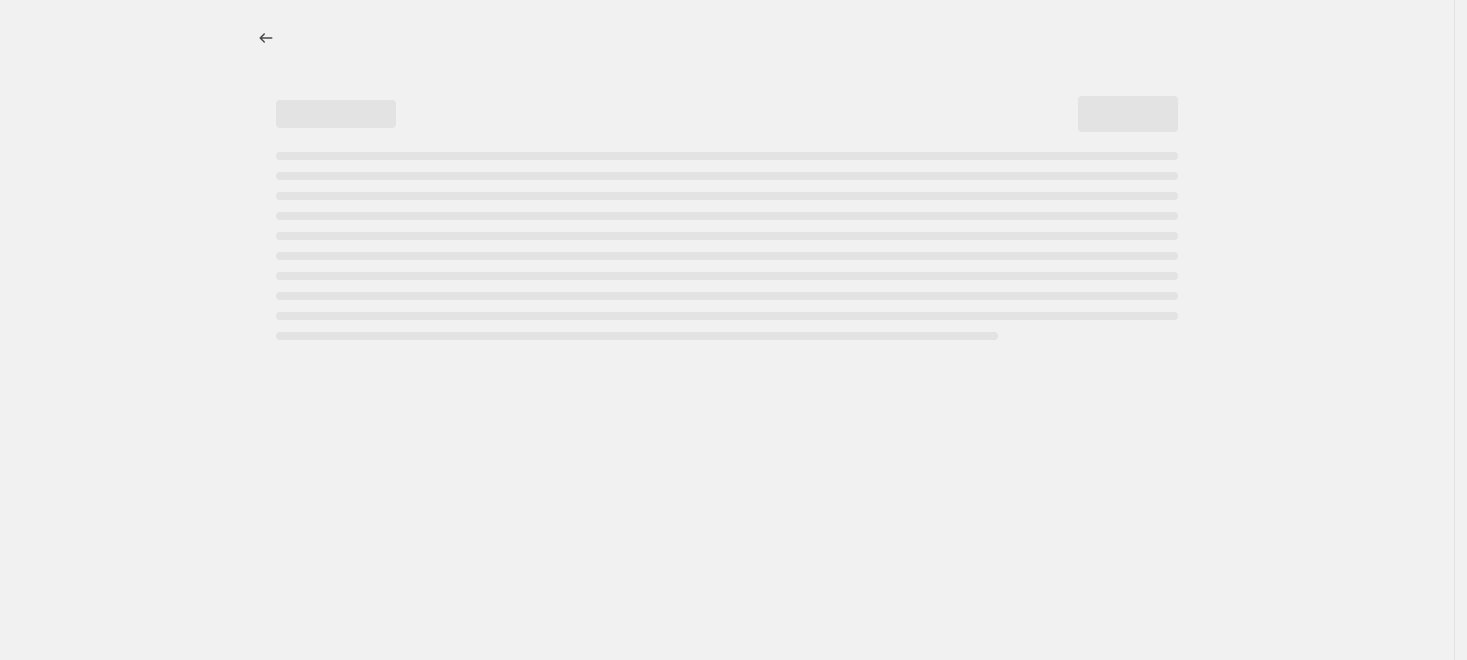 select on "percentage" 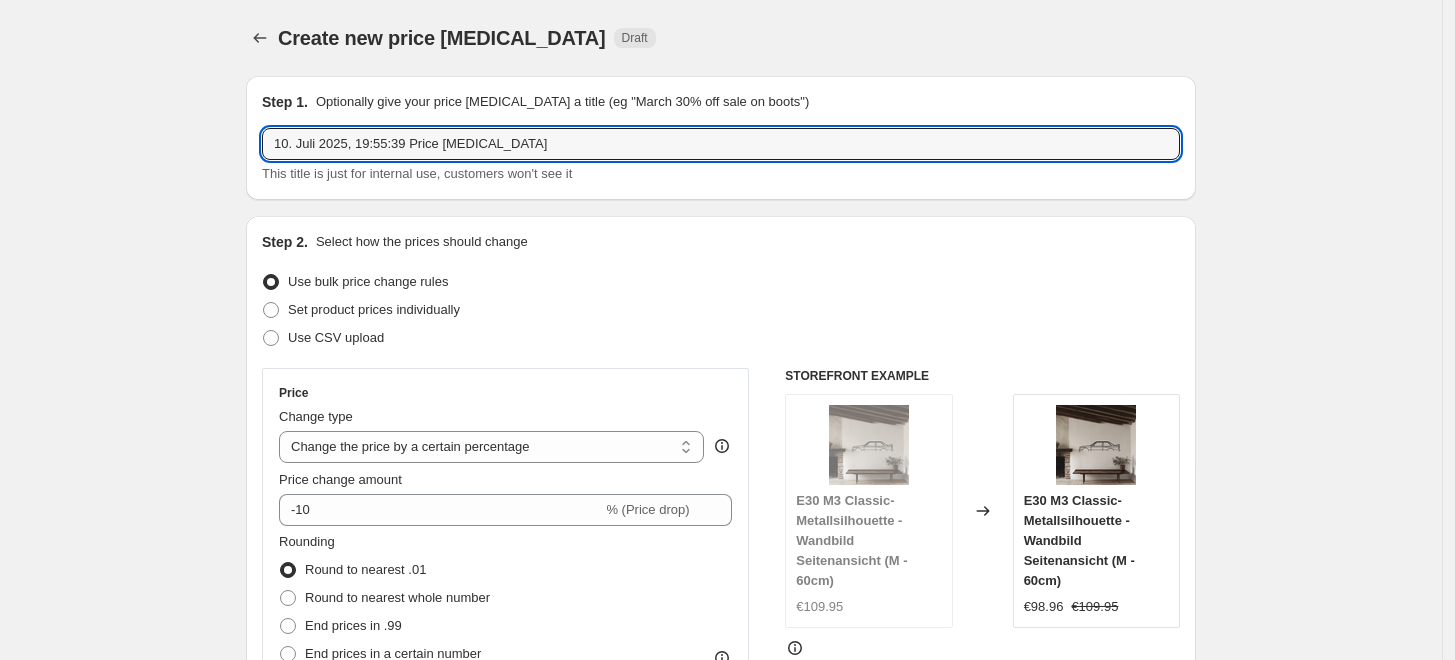 drag, startPoint x: 531, startPoint y: 146, endPoint x: 91, endPoint y: 168, distance: 440.54965 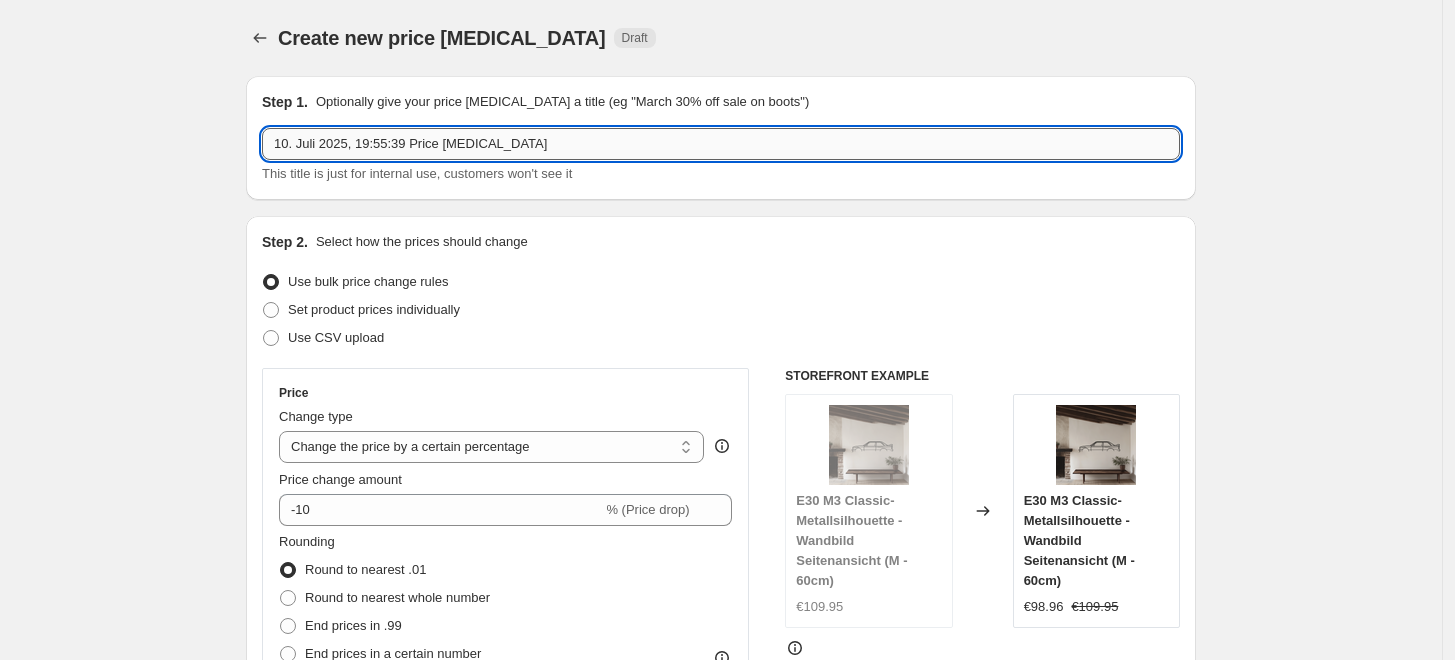 paste on "60cm Front Angle Autos, Flugzeug usw." 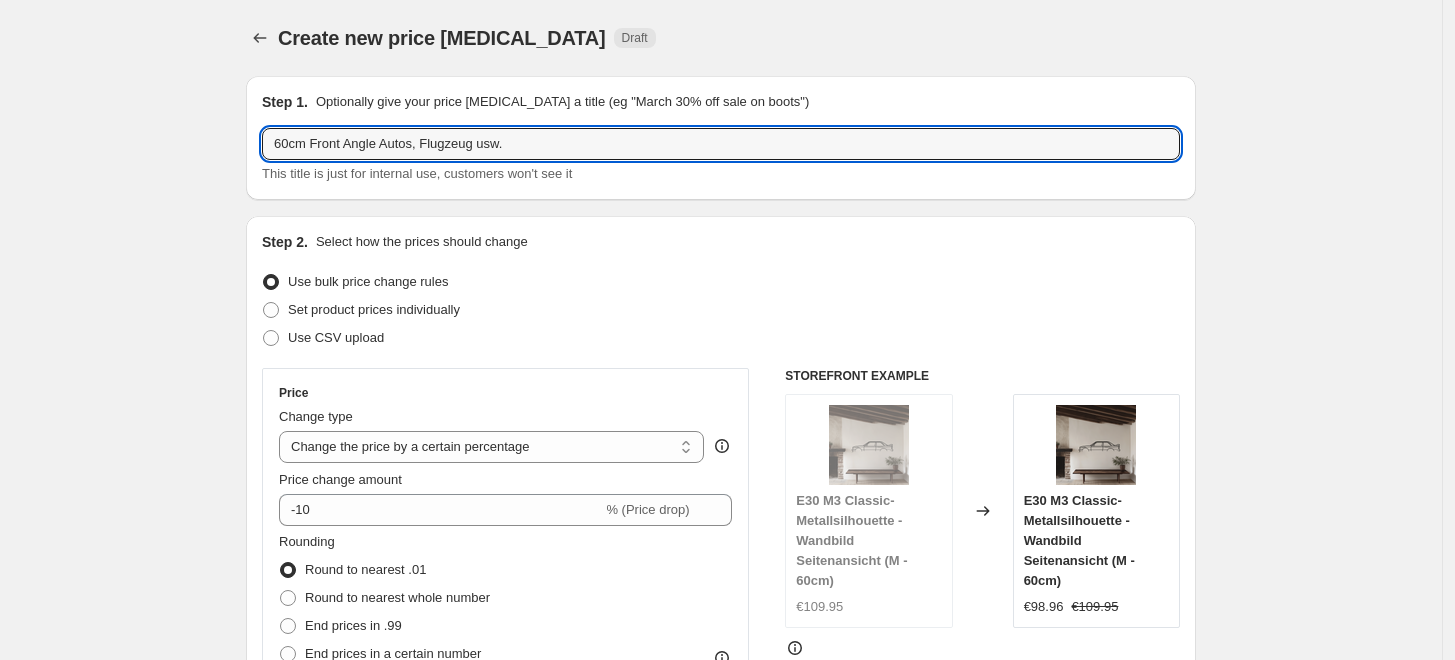 drag, startPoint x: 293, startPoint y: 148, endPoint x: 256, endPoint y: 148, distance: 37 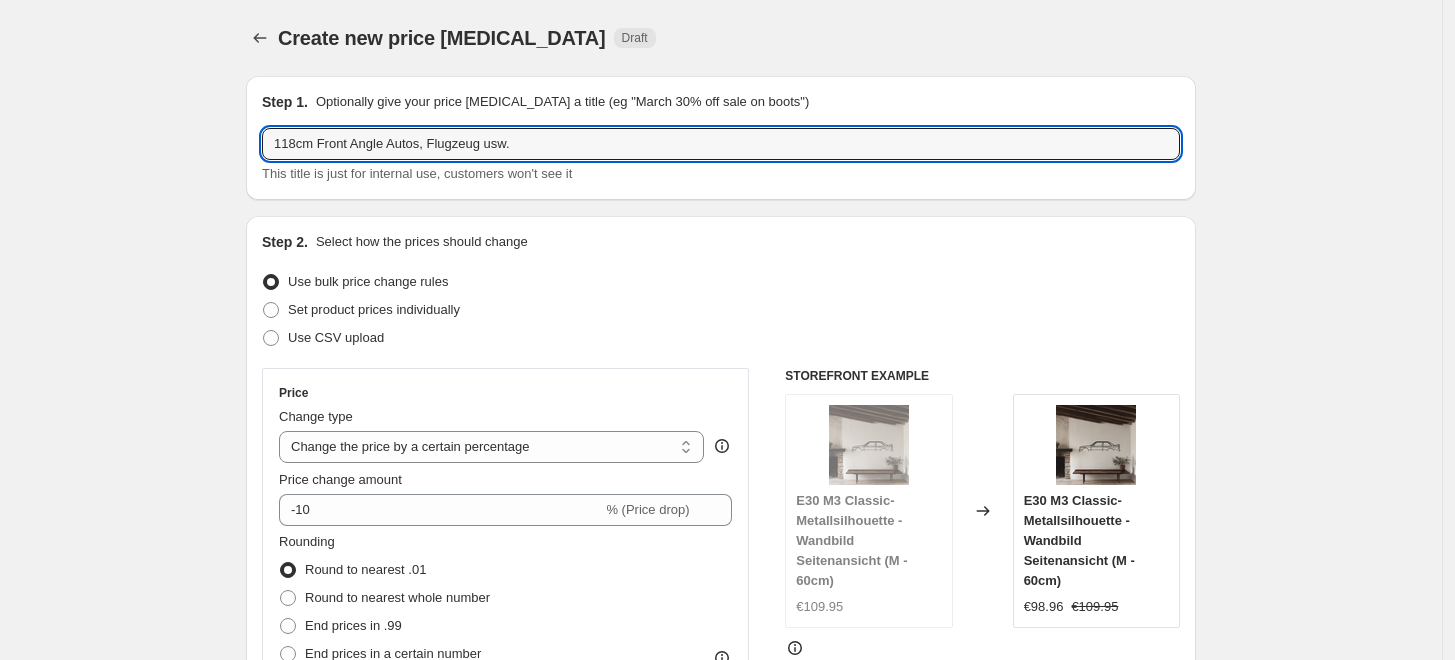type on "118cm Front Angle Autos, Flugzeug usw." 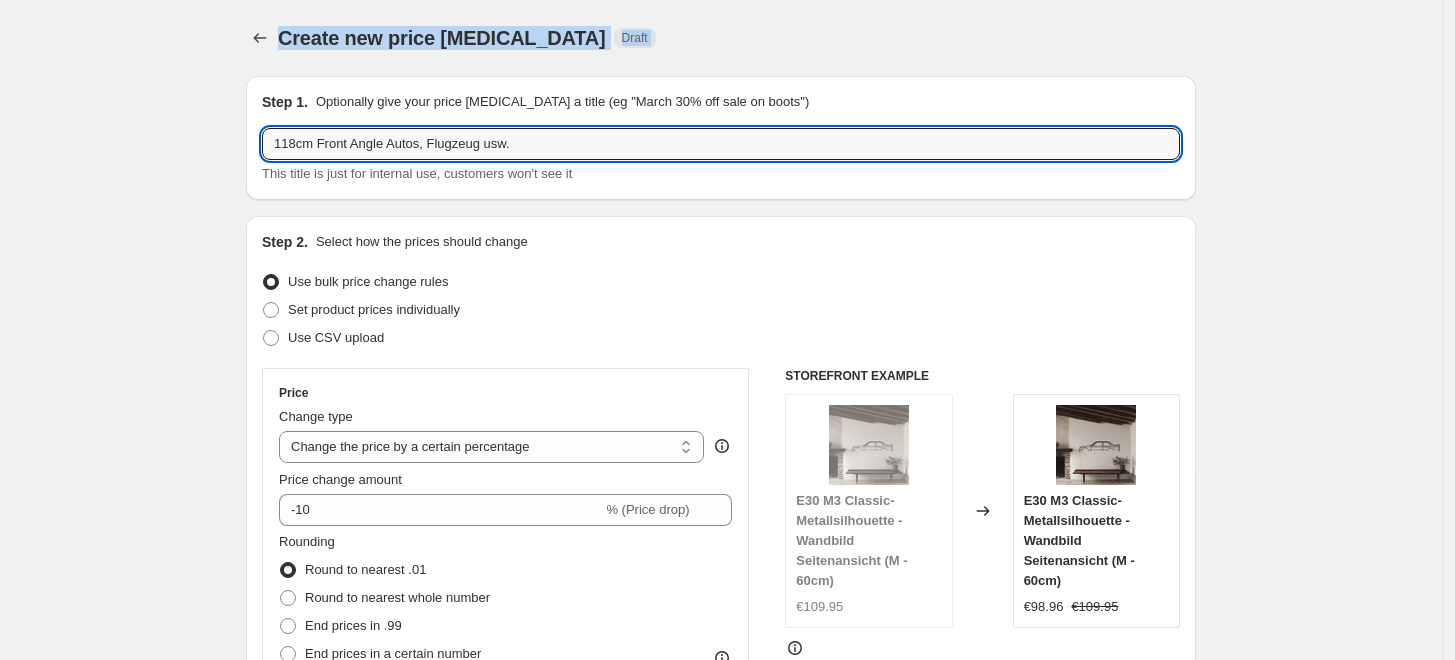 drag, startPoint x: 137, startPoint y: 90, endPoint x: 176, endPoint y: 95, distance: 39.319206 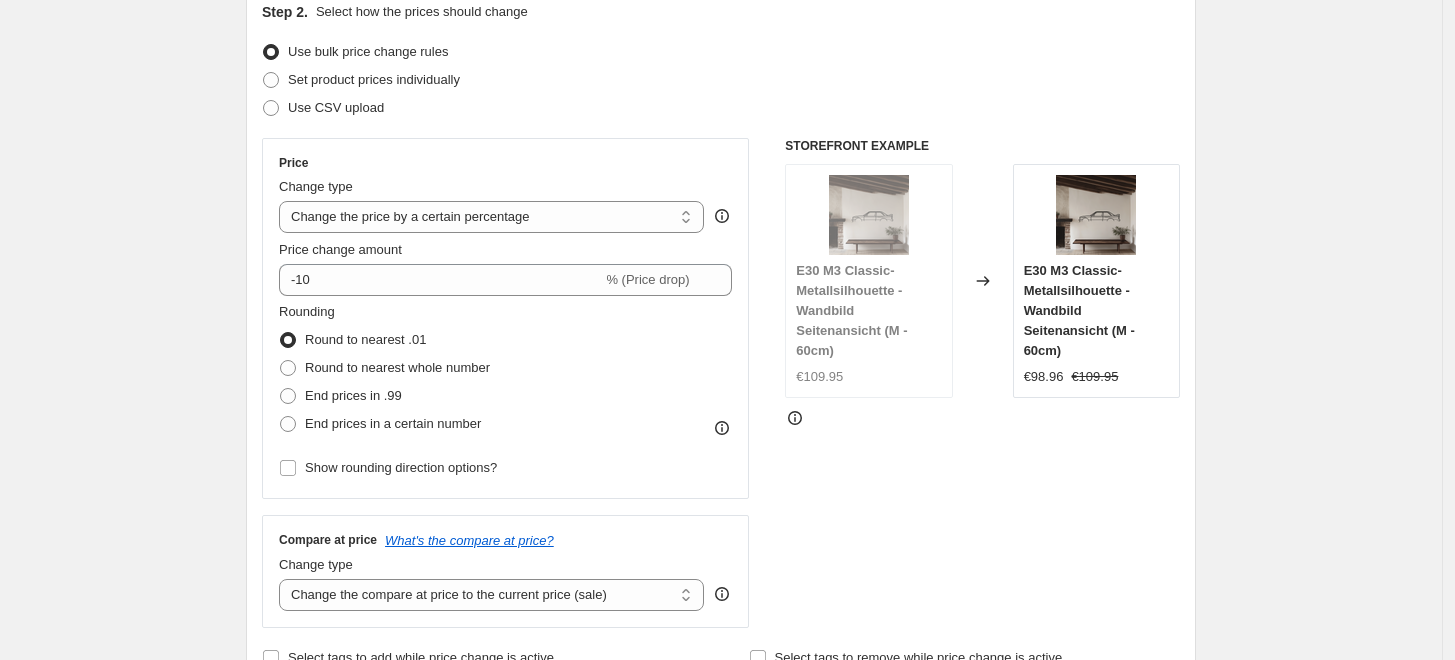 scroll, scrollTop: 0, scrollLeft: 0, axis: both 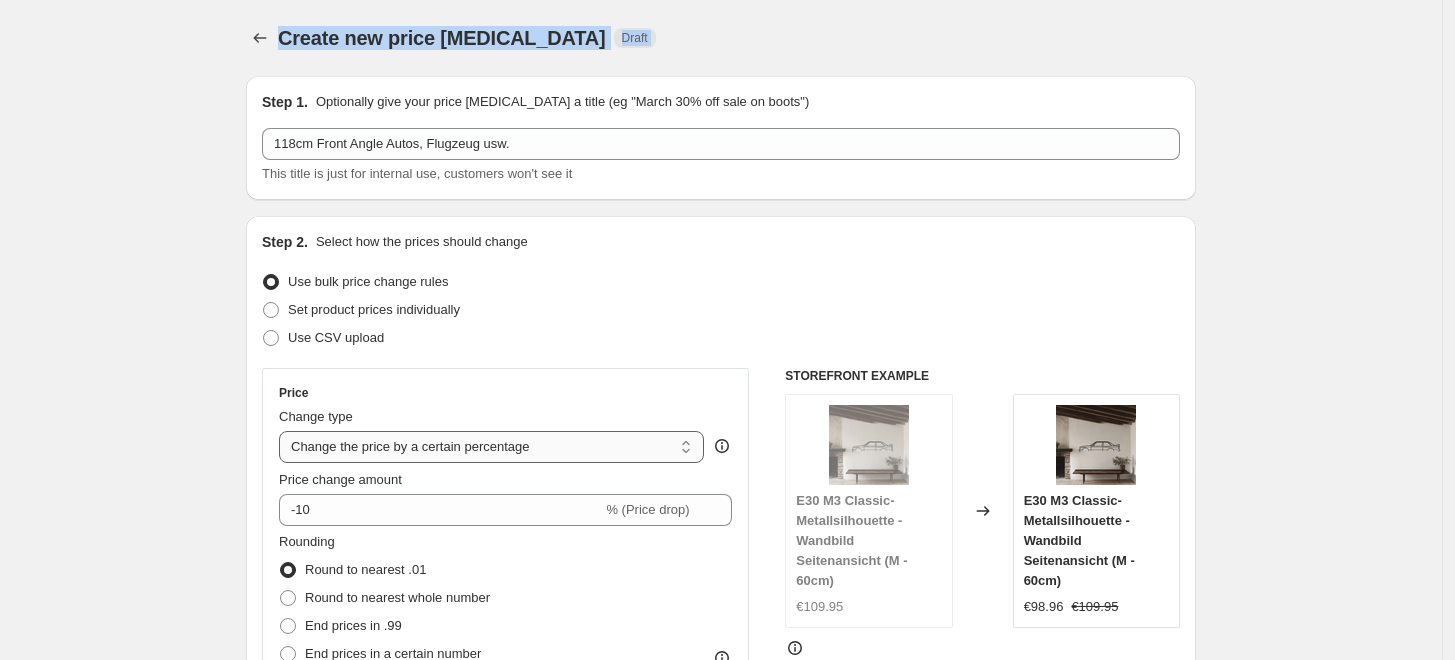 click on "Change the price to a certain amount Change the price by a certain amount Change the price by a certain percentage Change the price to the current compare at price (price before sale) Change the price by a certain amount relative to the compare at price Change the price by a certain percentage relative to the compare at price Don't change the price Change the price by a certain percentage relative to the cost per item Change price to certain cost margin" at bounding box center (491, 447) 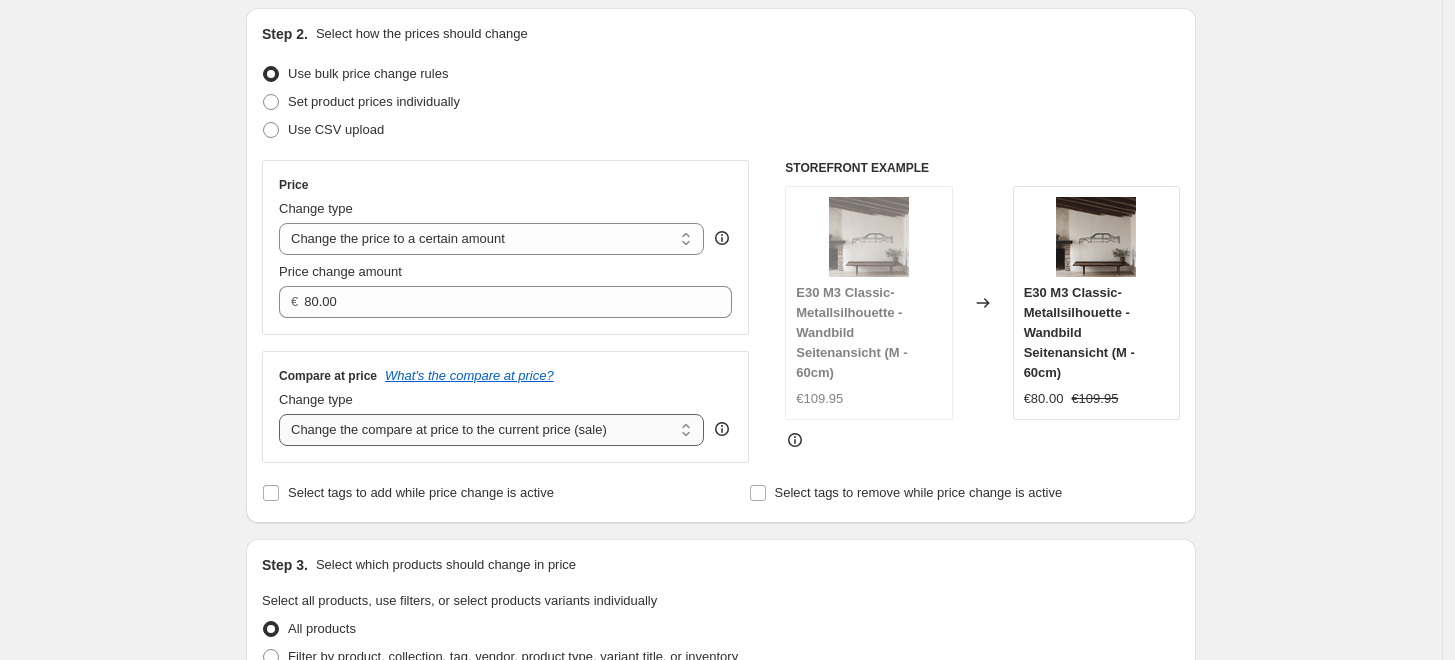 scroll, scrollTop: 222, scrollLeft: 0, axis: vertical 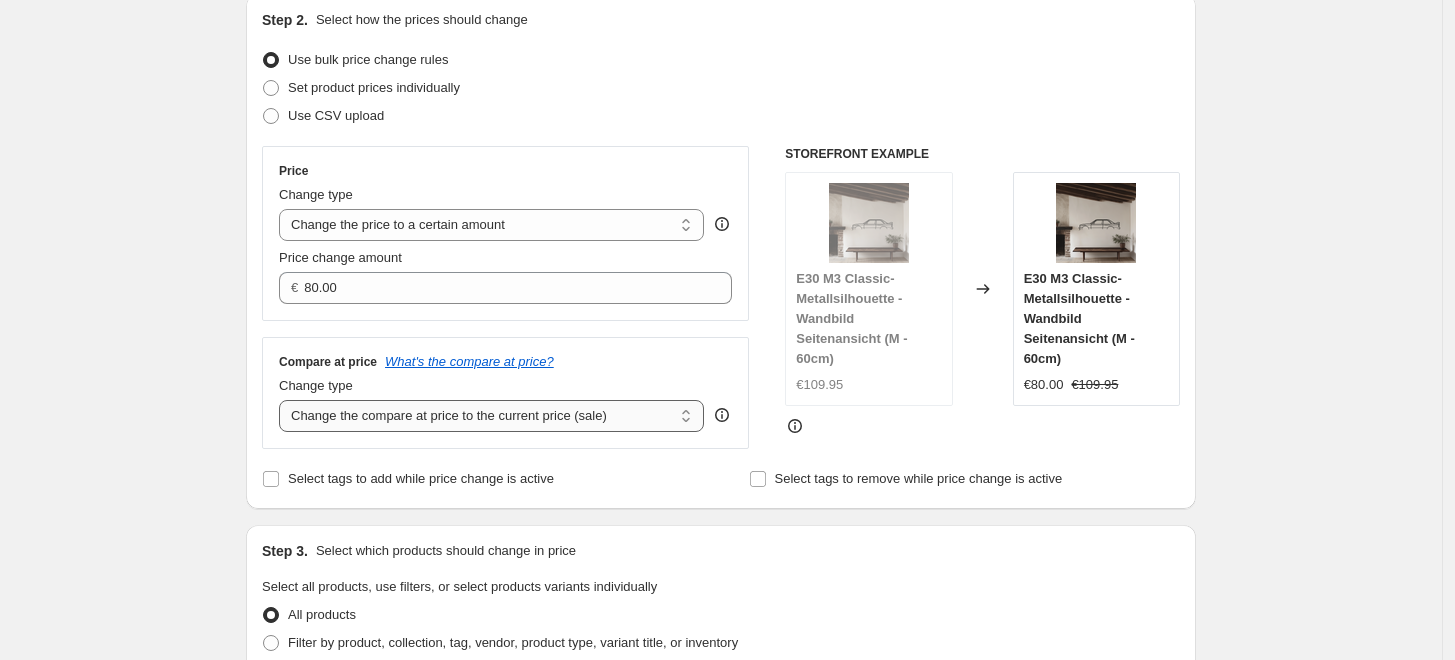 click on "Change the compare at price to the current price (sale) Change the compare at price to a certain amount Change the compare at price by a certain amount Change the compare at price by a certain percentage Change the compare at price by a certain amount relative to the actual price Change the compare at price by a certain percentage relative to the actual price Don't change the compare at price Remove the compare at price" at bounding box center [491, 416] 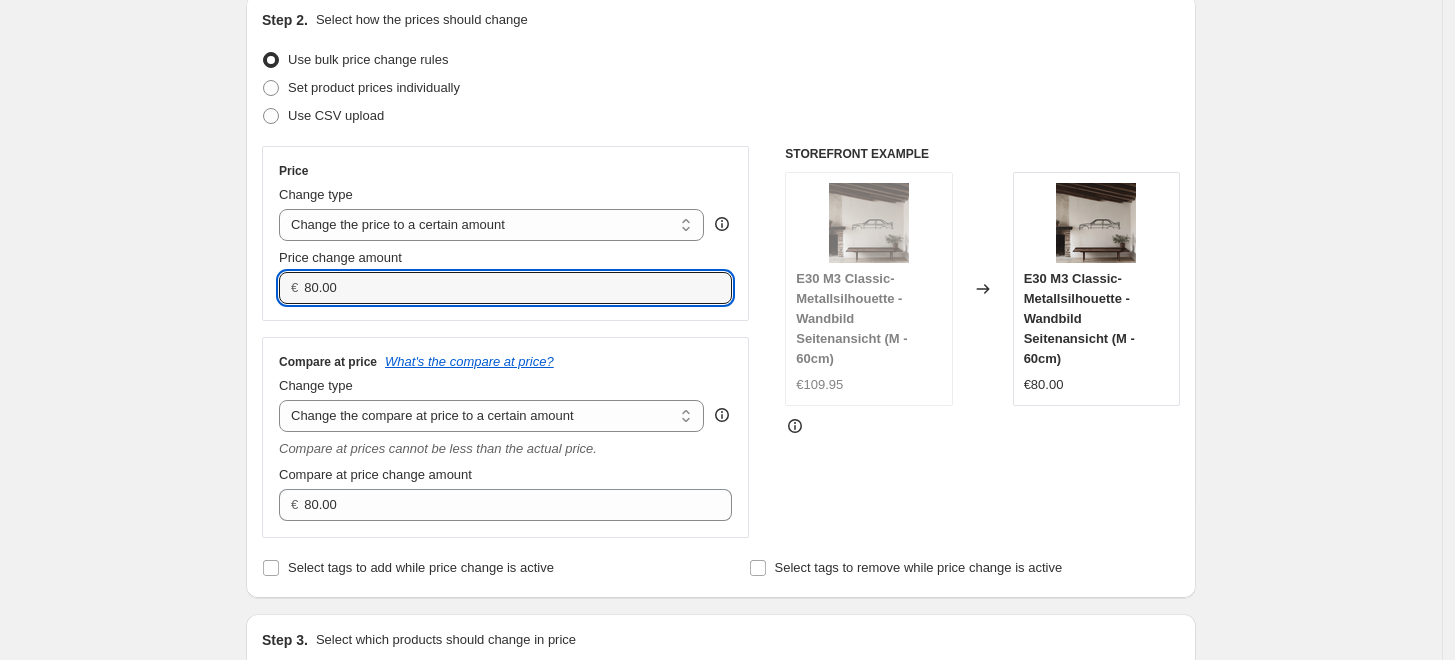 drag, startPoint x: 280, startPoint y: 286, endPoint x: 200, endPoint y: 291, distance: 80.1561 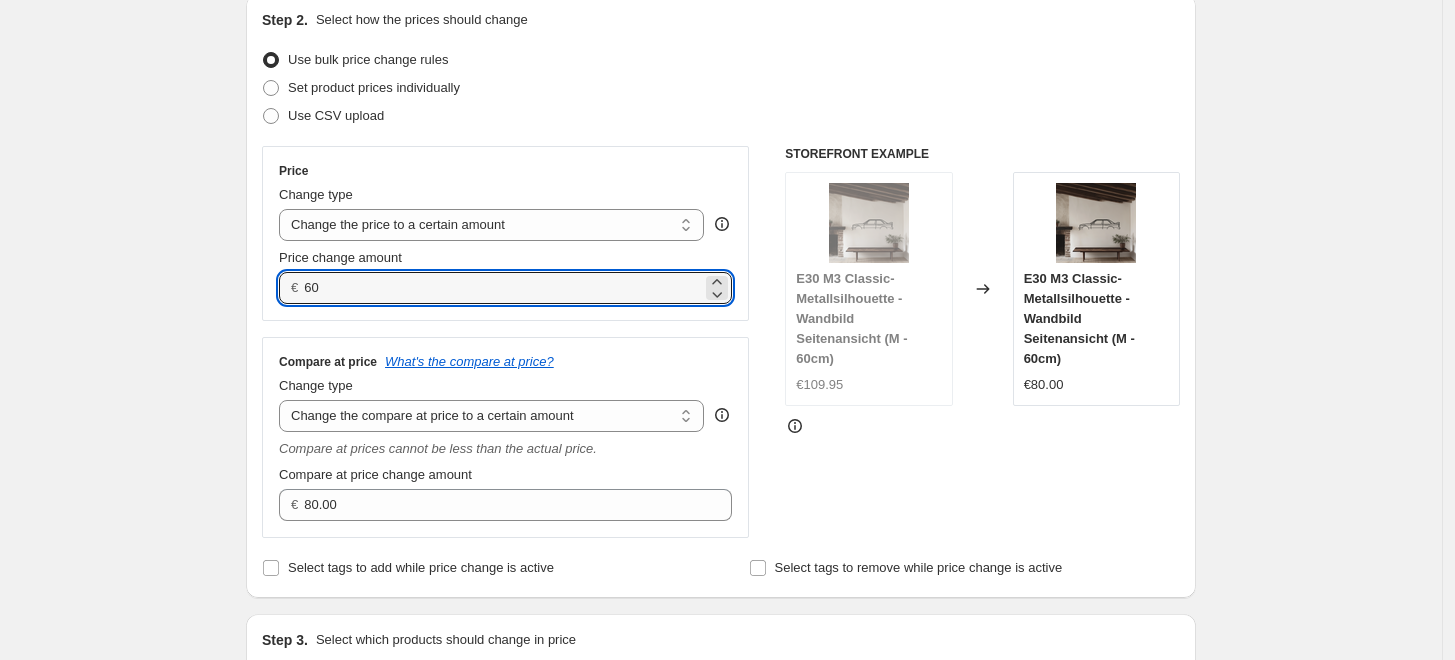 type on "60.00" 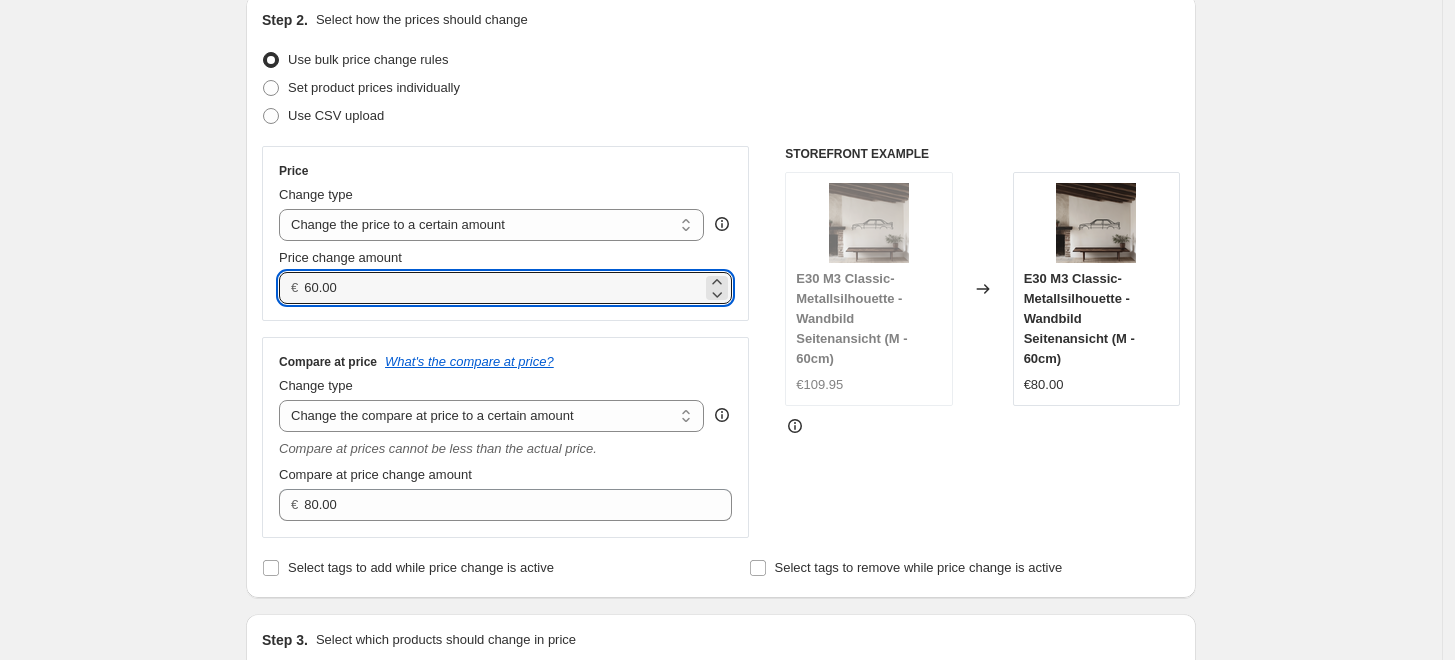 click on "Create new price change job. This page is ready Create new price change job Draft Step 1. Optionally give your price change job a title (eg "March 30% off sale on boots") 118cm Front Angle Autos, Flugzeug usw. This title is just for internal use, customers won't see it Step 2. Select how the prices should change Use bulk price change rules Set product prices individually Use CSV upload Price Change type Change the price to a certain amount Change the price by a certain amount Change the price by a certain percentage Change the price to the current compare at price (price before sale) Change the price by a certain amount relative to the compare at price Change the price by a certain percentage relative to the compare at price Don't change the price Change the price by a certain percentage relative to the cost per item Change price to certain cost margin Change the price to a certain amount Price change amount € 60.00 Compare at price What's the compare at price? Change type Don't change the compare at price" at bounding box center (721, 744) 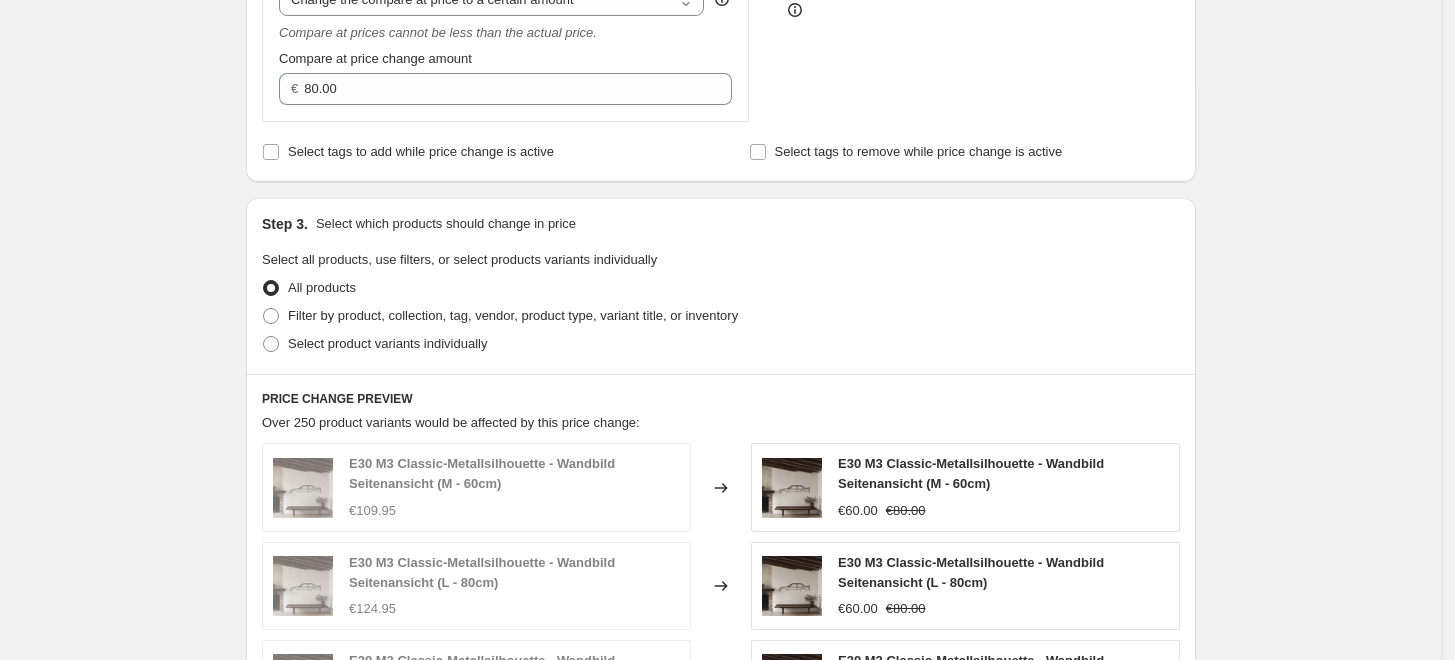 scroll, scrollTop: 777, scrollLeft: 0, axis: vertical 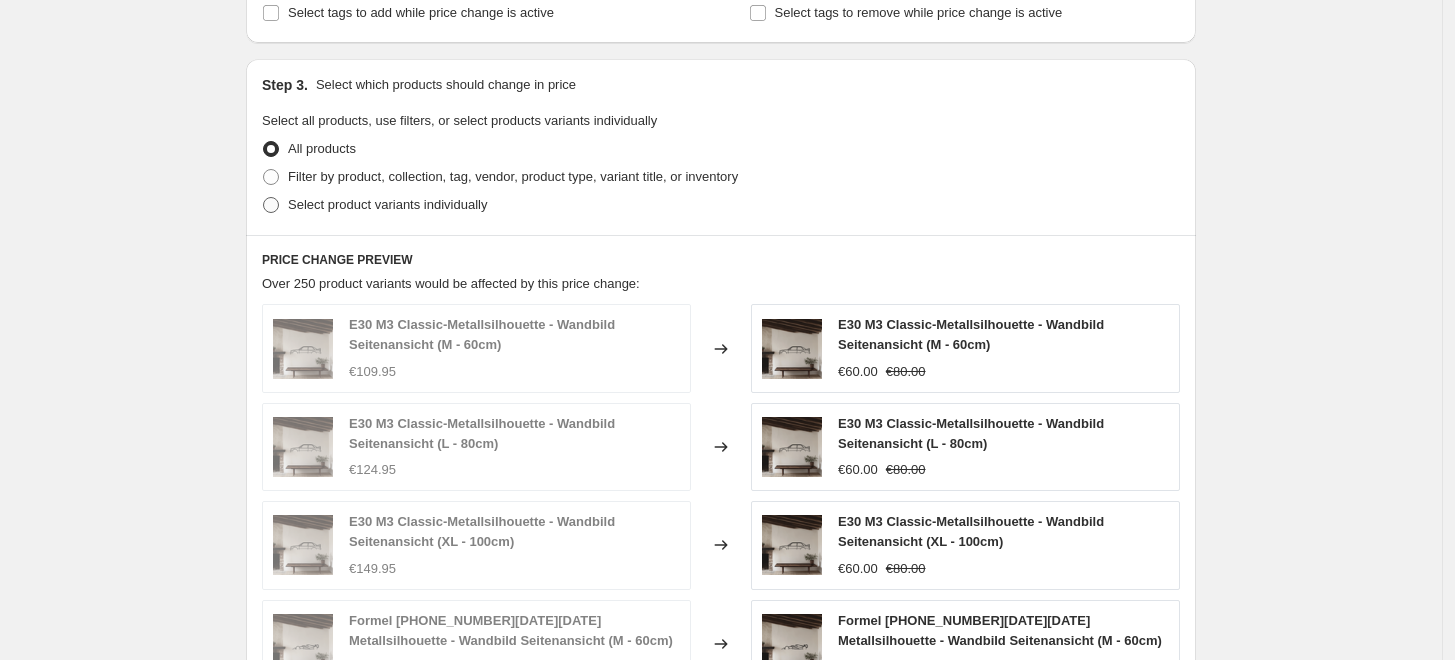 click on "Select product variants individually" at bounding box center (387, 204) 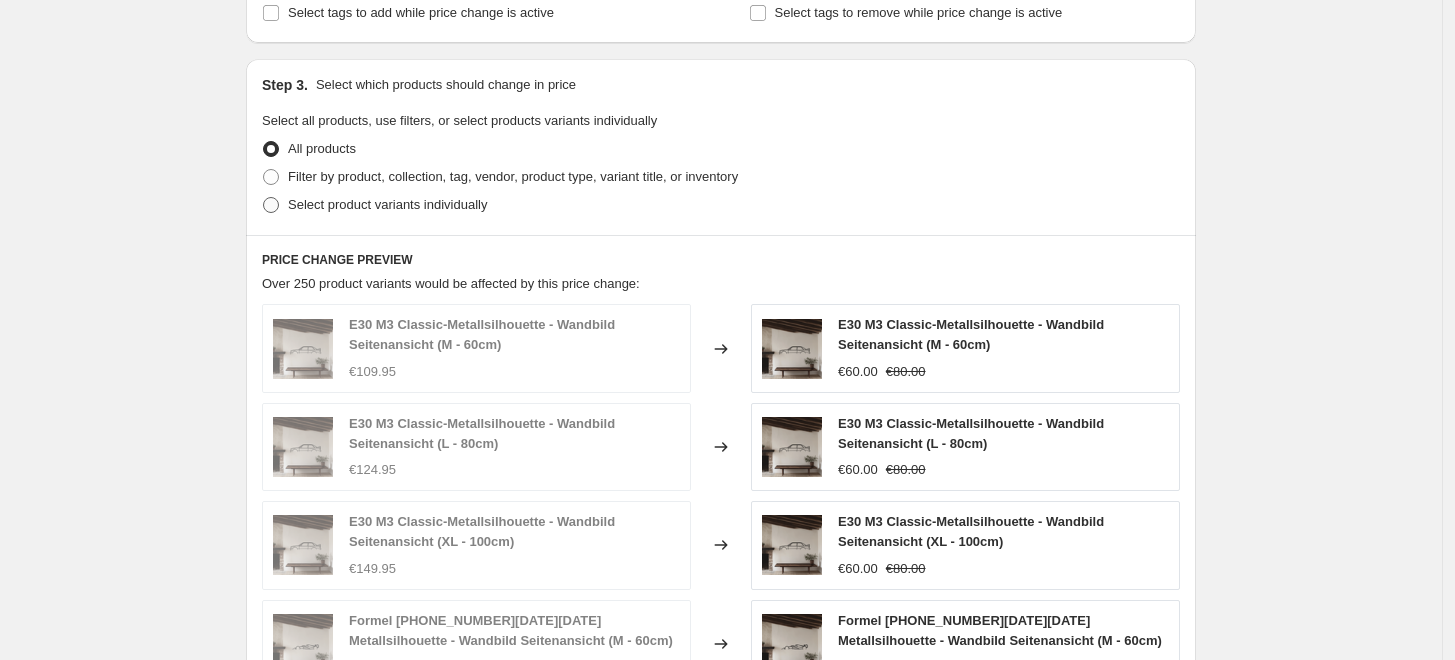 radio on "true" 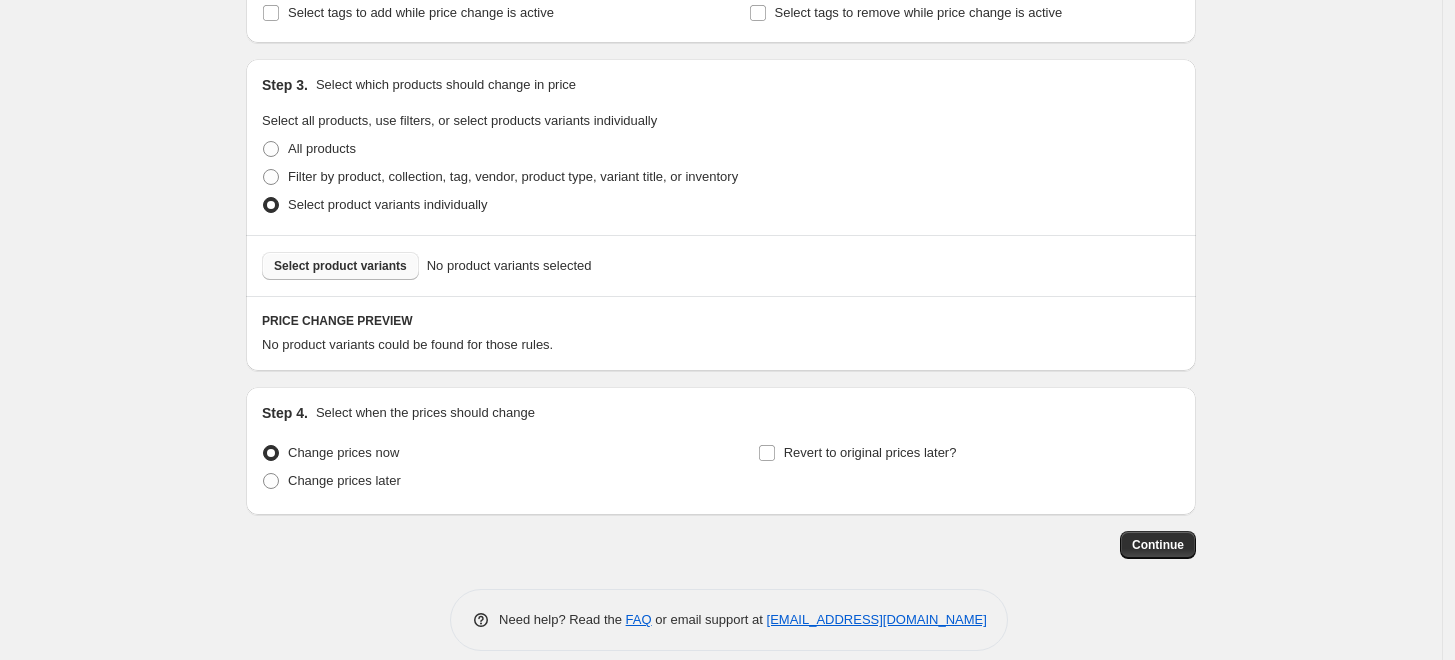 click on "Select product variants" at bounding box center [340, 266] 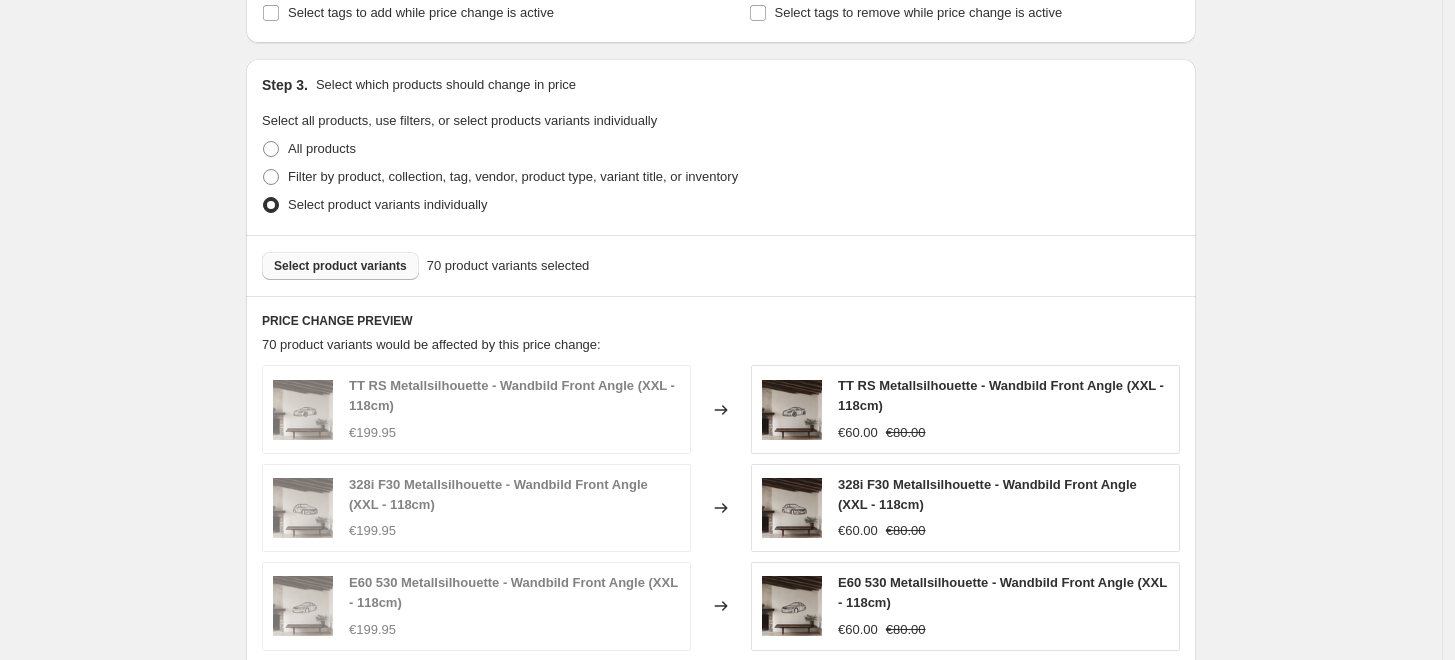 click on "Select product variants" at bounding box center (340, 266) 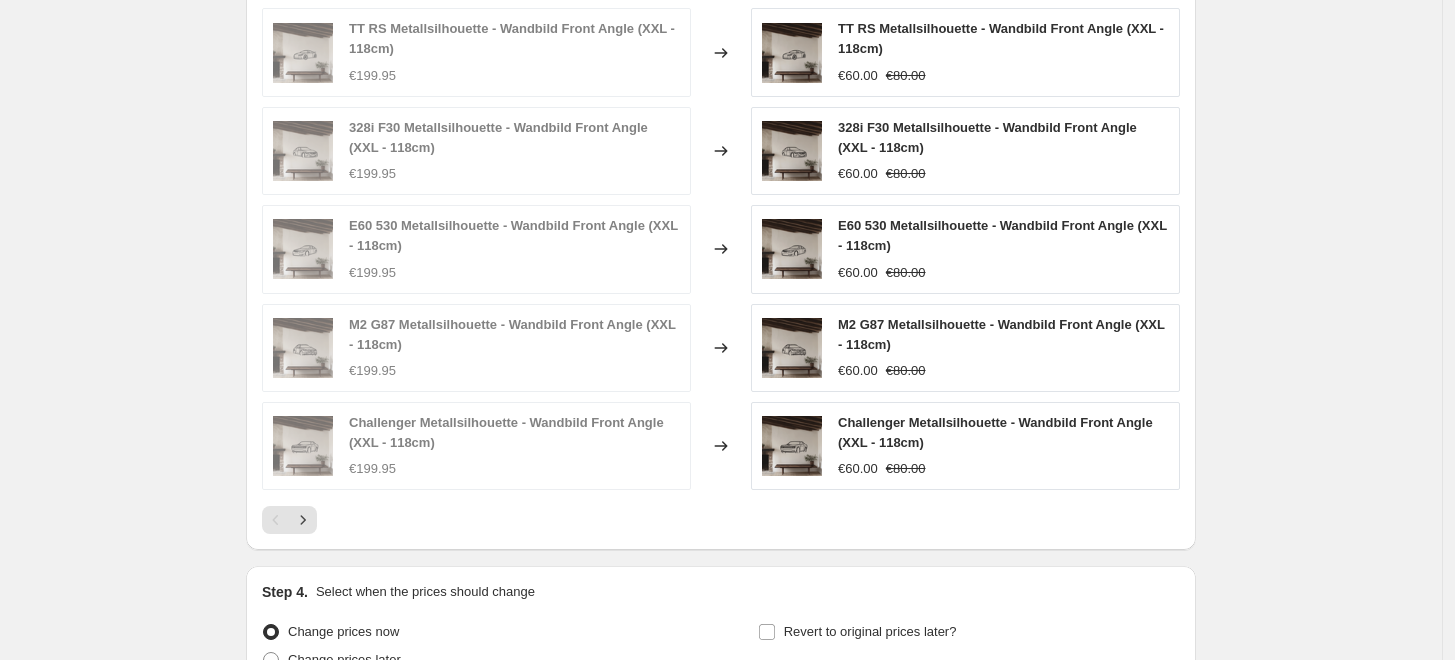 scroll, scrollTop: 1333, scrollLeft: 0, axis: vertical 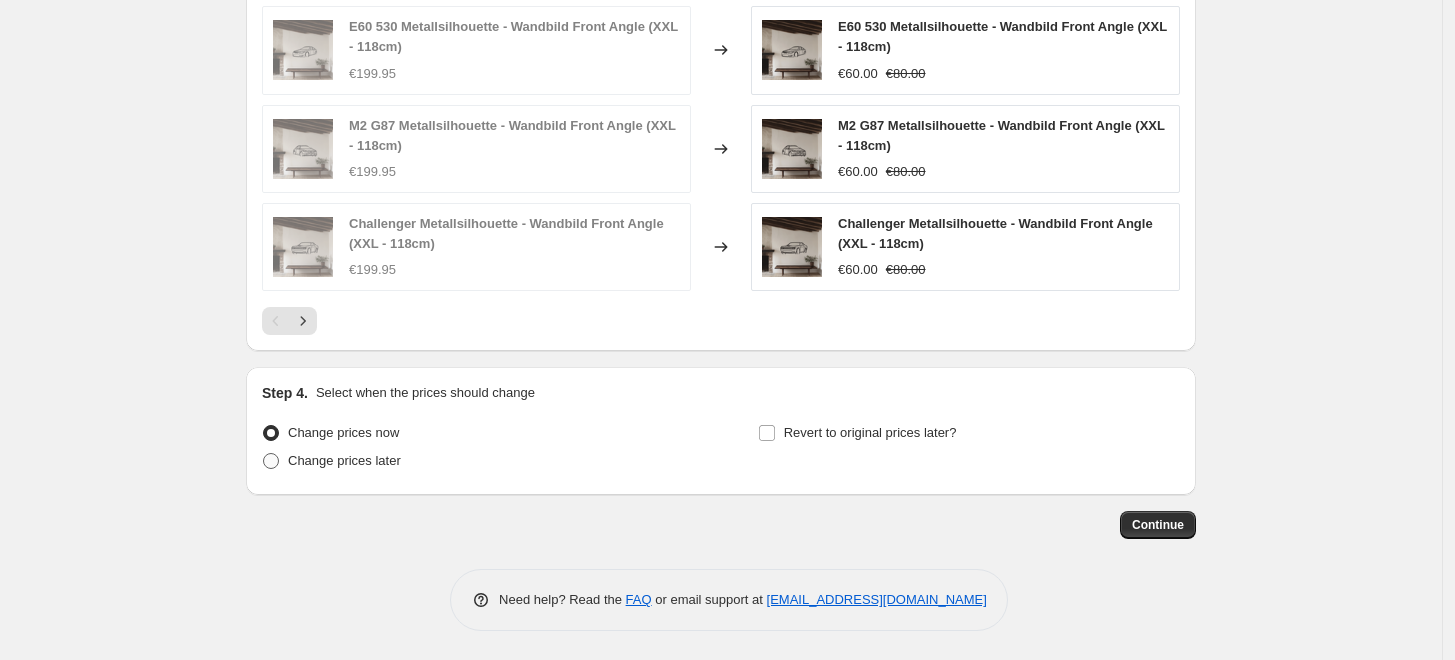 click on "Change prices later" at bounding box center (344, 460) 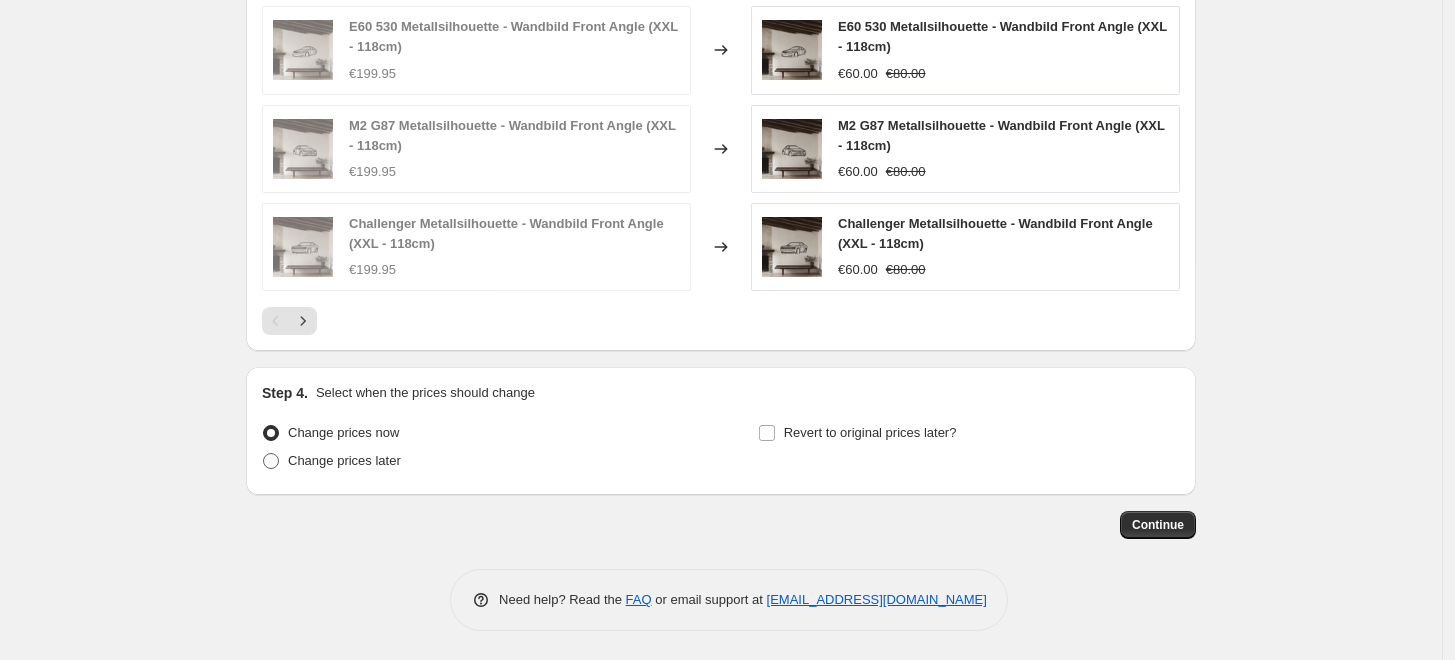 radio on "true" 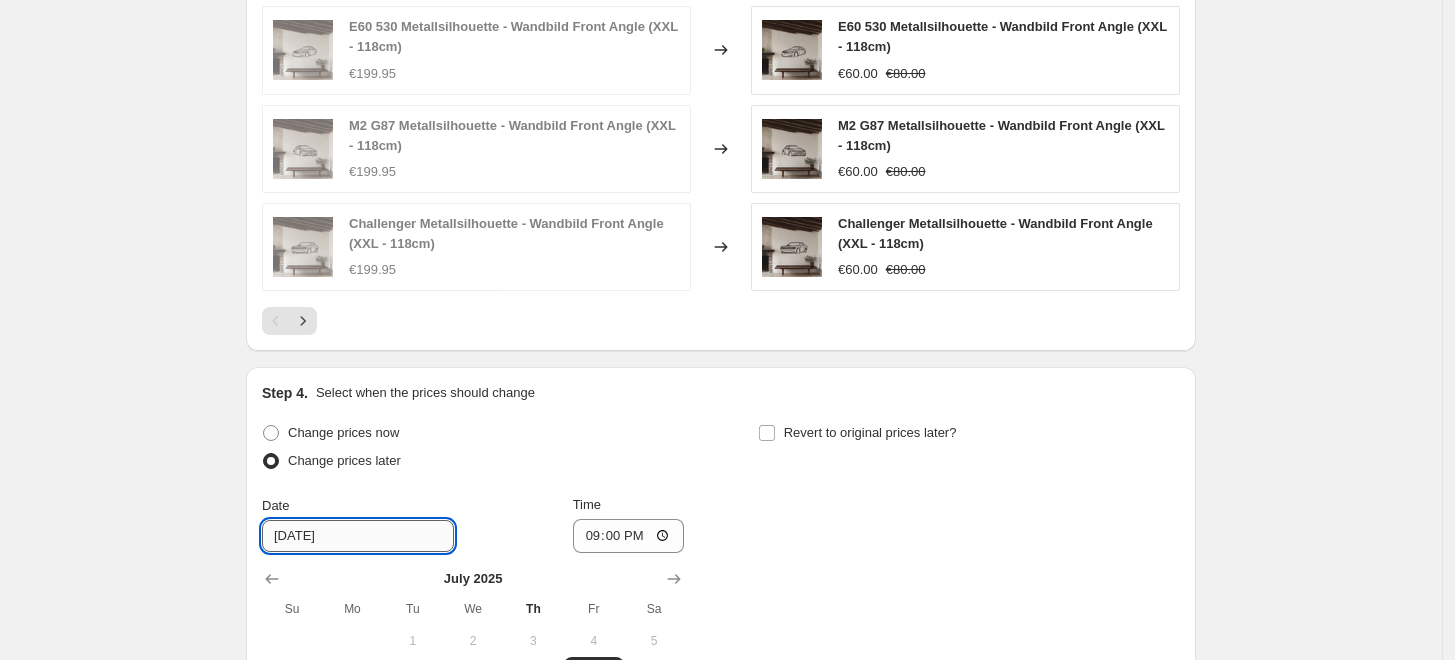click on "[DATE]" at bounding box center (358, 536) 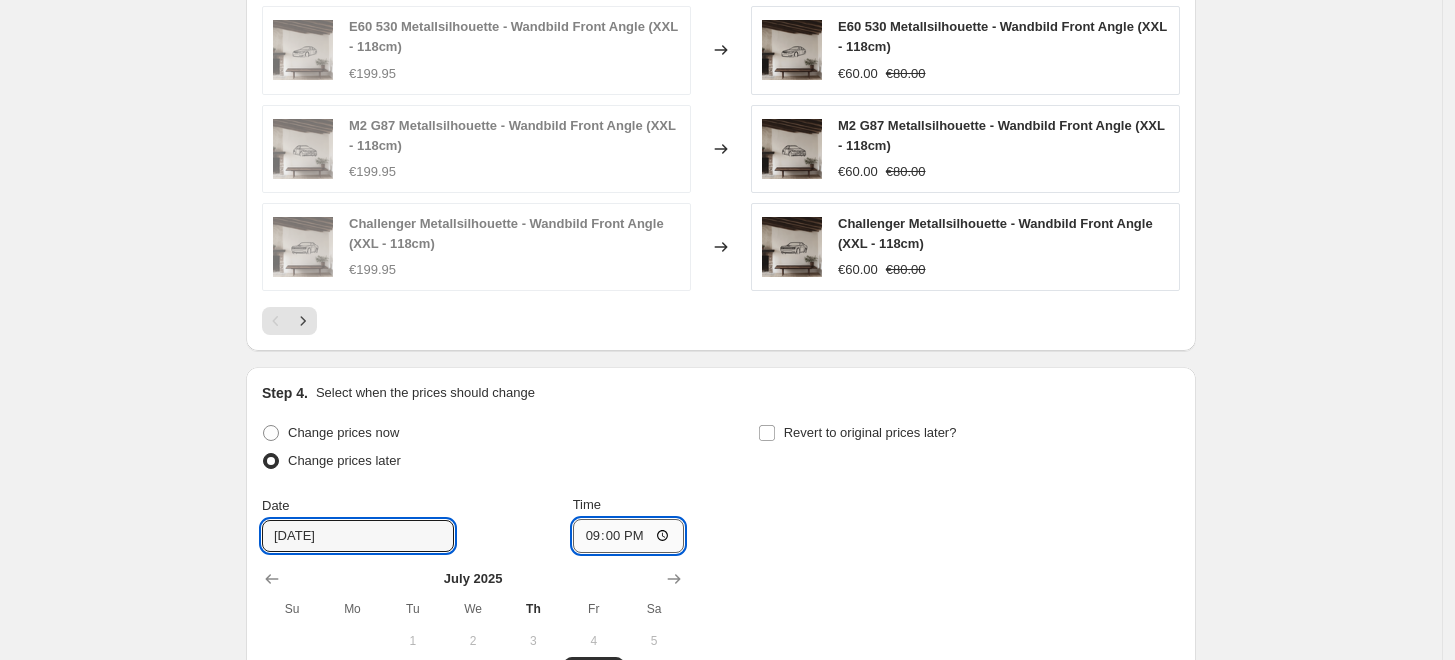 click on "21:00" at bounding box center [629, 536] 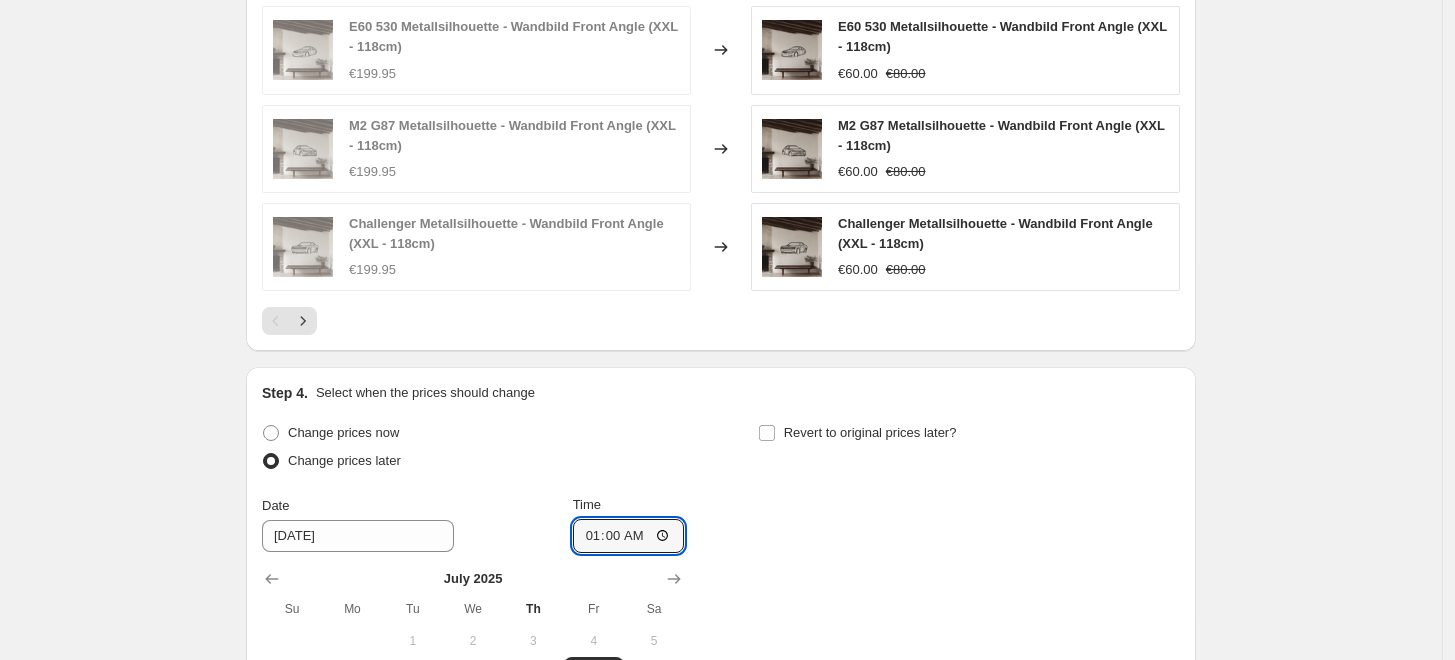 type on "14:00" 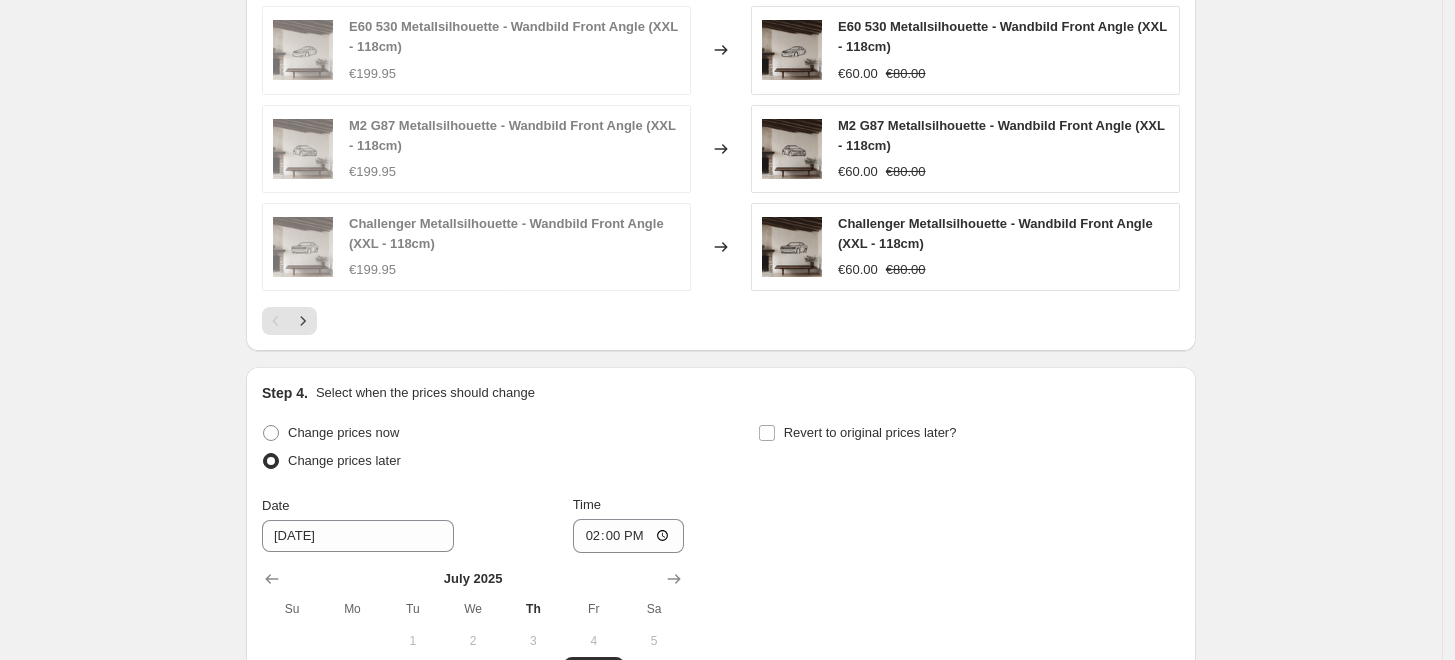click on "Change prices now Change prices later Date 7/11/2025 Time 14:00 July   2025 Su Mo Tu We Th Fr Sa 1 2 3 4 5 6 7 8 9 10 11 12 13 14 15 16 17 18 19 20 21 22 23 24 25 26 27 28 29 30 31 Revert to original prices later?" at bounding box center (721, 602) 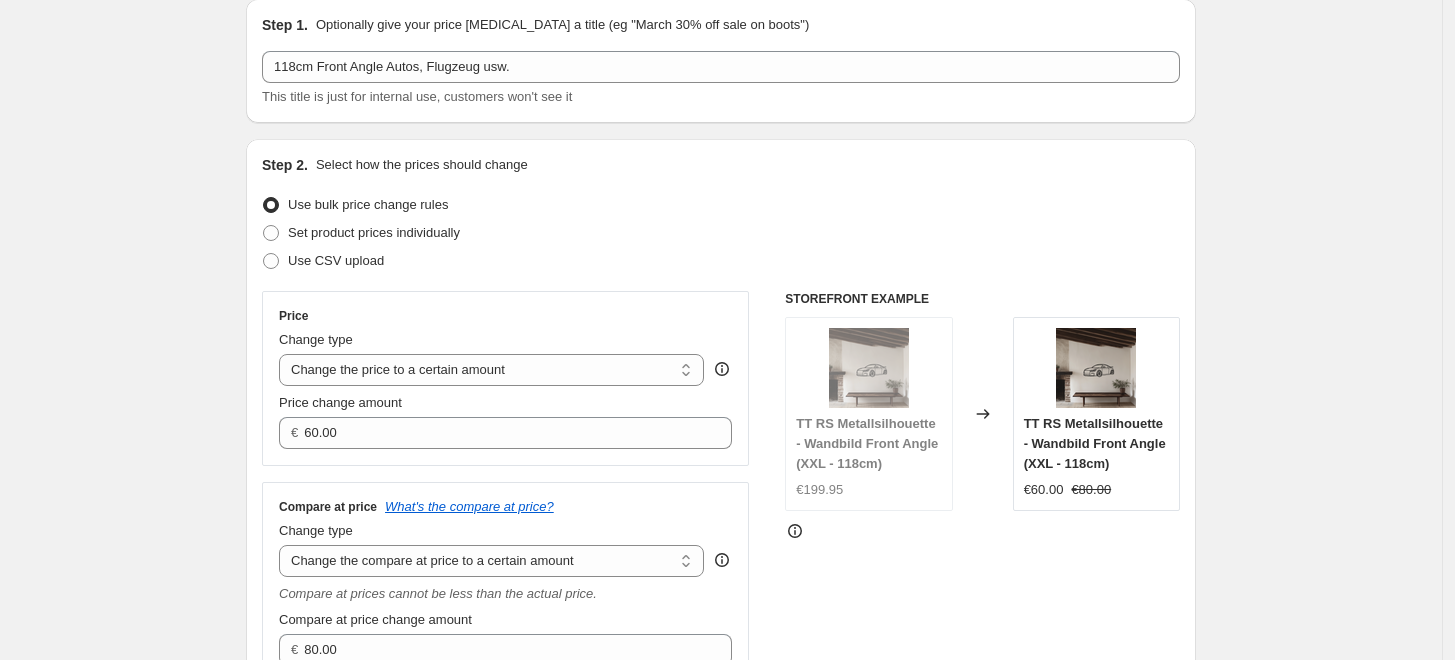 scroll, scrollTop: 111, scrollLeft: 0, axis: vertical 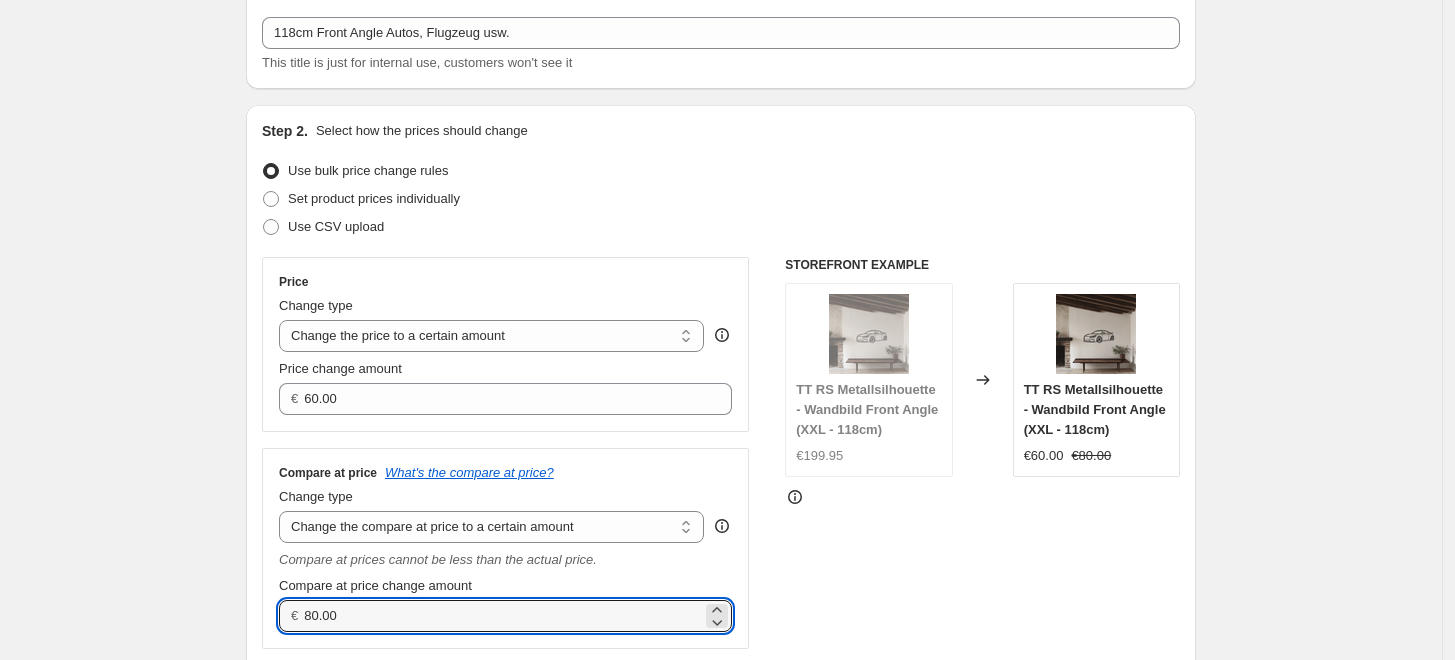 drag, startPoint x: 376, startPoint y: 629, endPoint x: 270, endPoint y: 614, distance: 107.05606 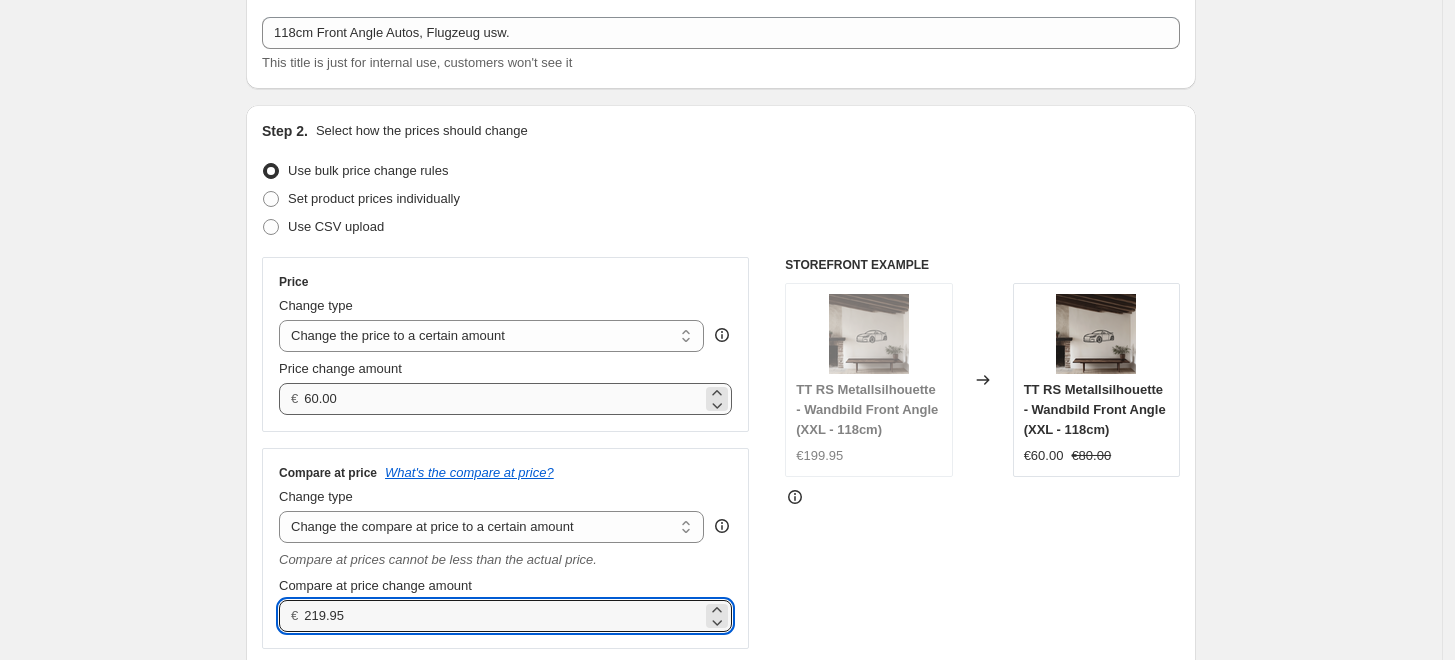 type on "219.95" 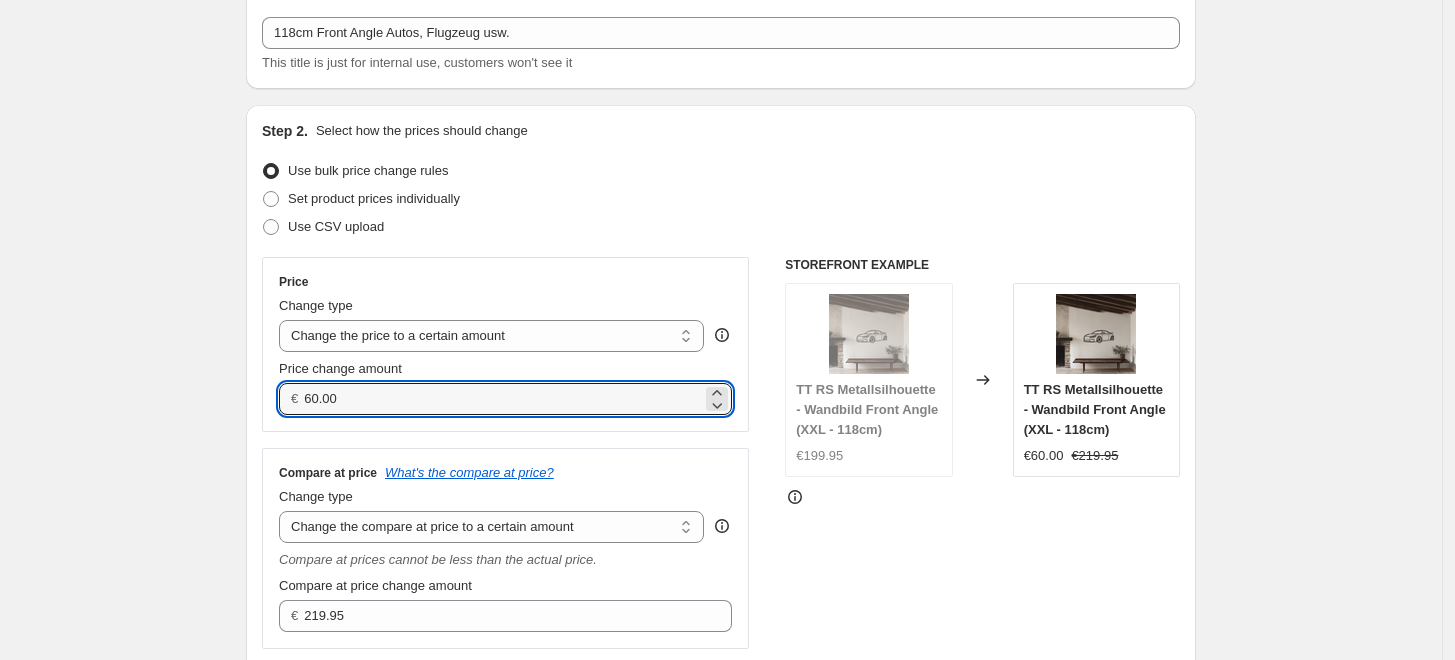 drag, startPoint x: 385, startPoint y: 402, endPoint x: 226, endPoint y: 415, distance: 159.53056 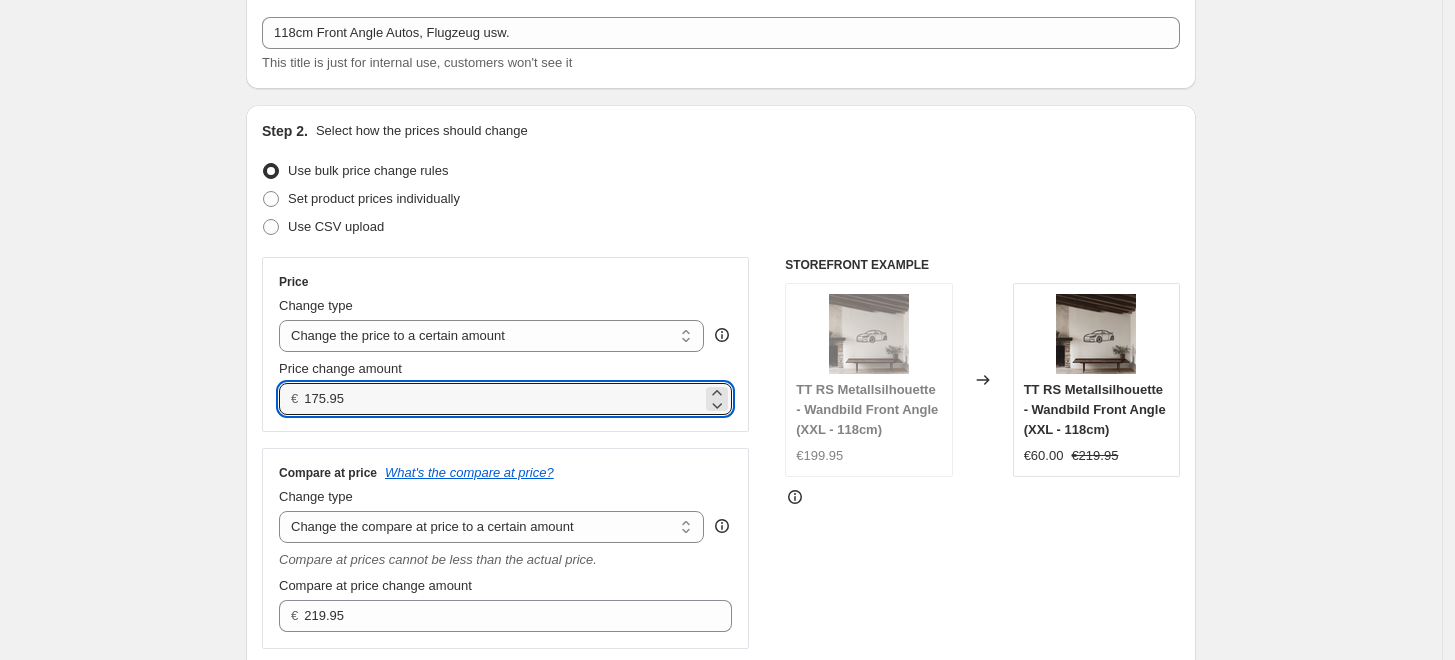 type on "175.95" 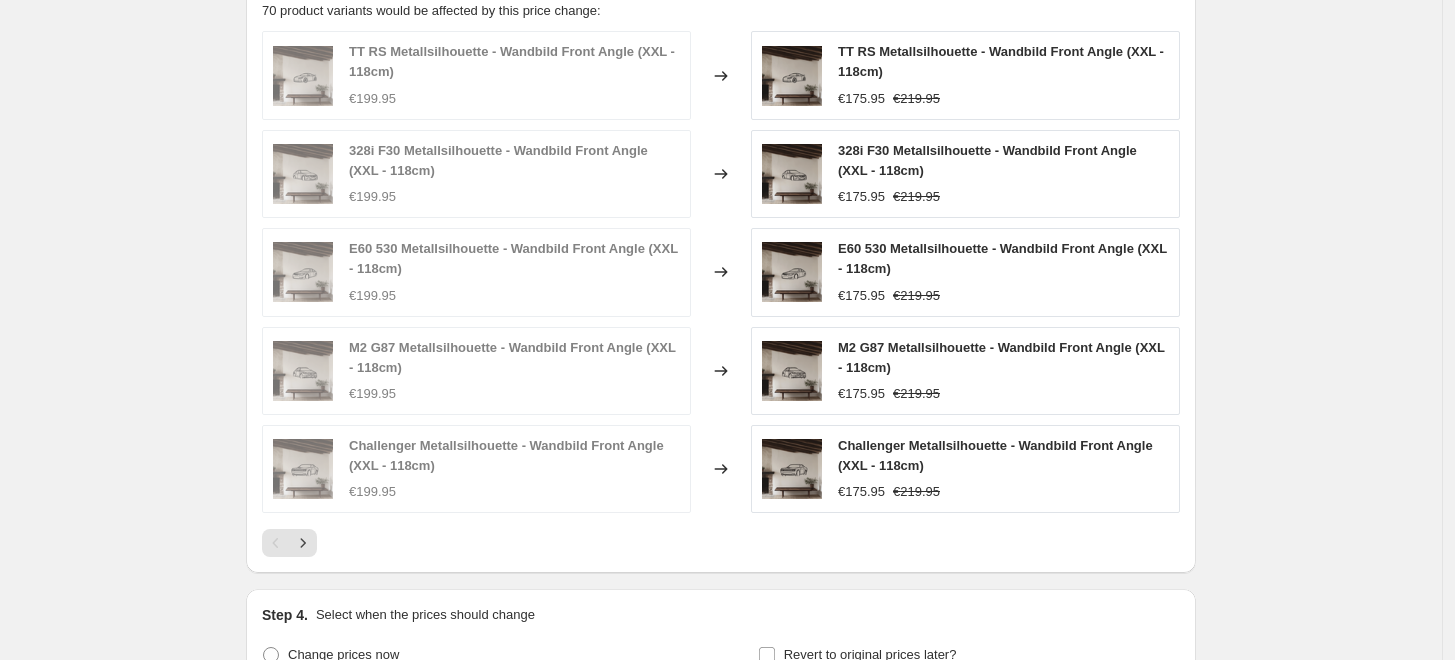 scroll, scrollTop: 1675, scrollLeft: 0, axis: vertical 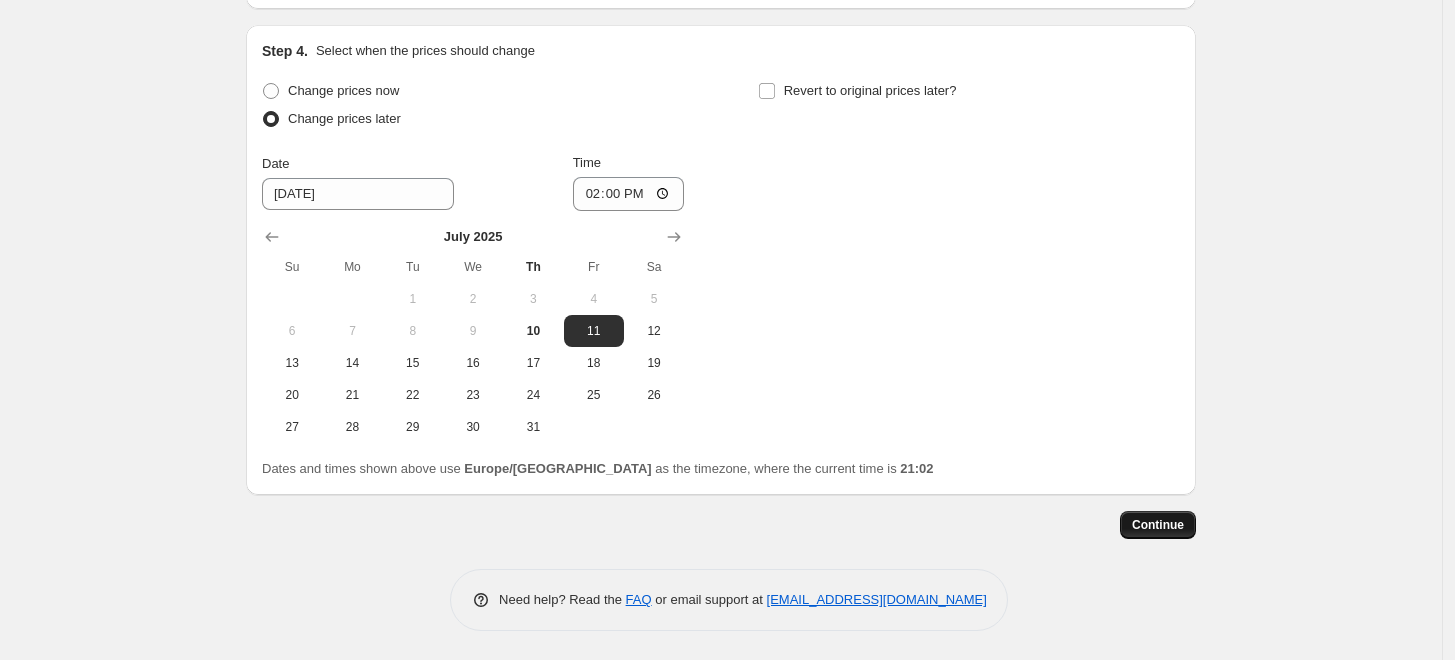 click on "Continue" at bounding box center [1158, 525] 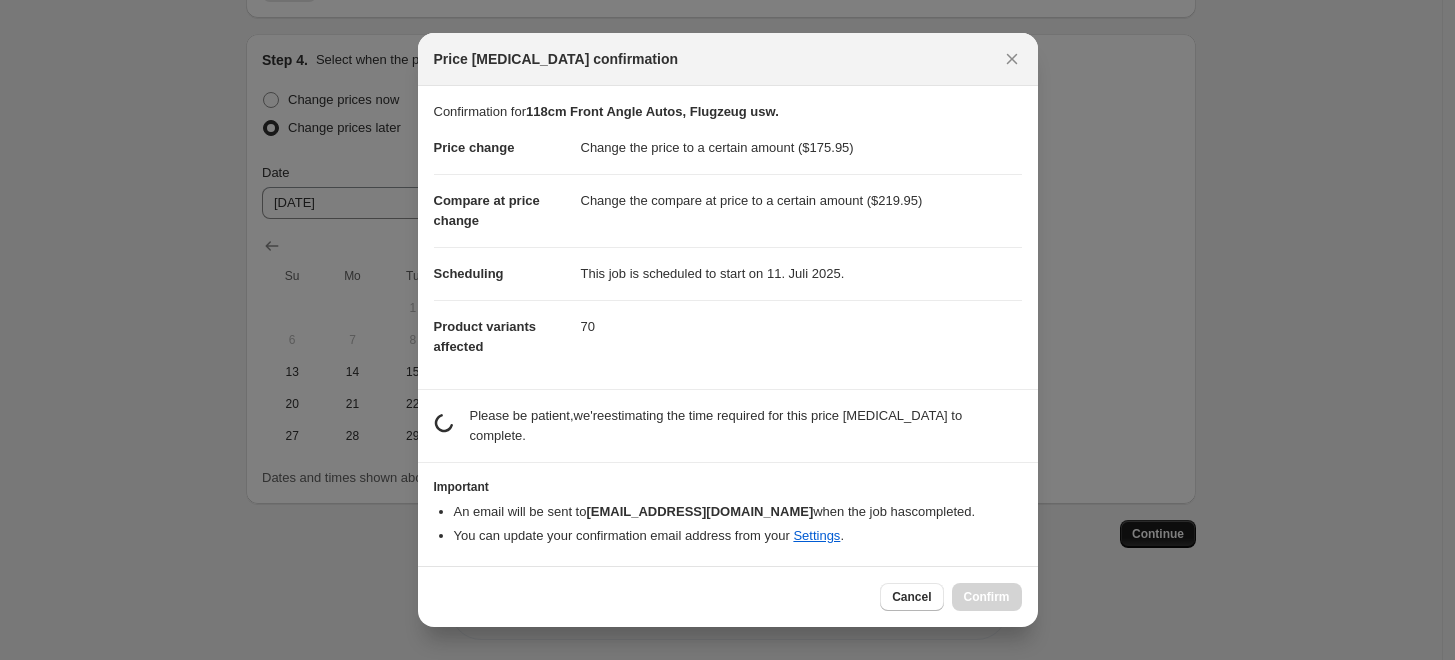 scroll, scrollTop: 0, scrollLeft: 0, axis: both 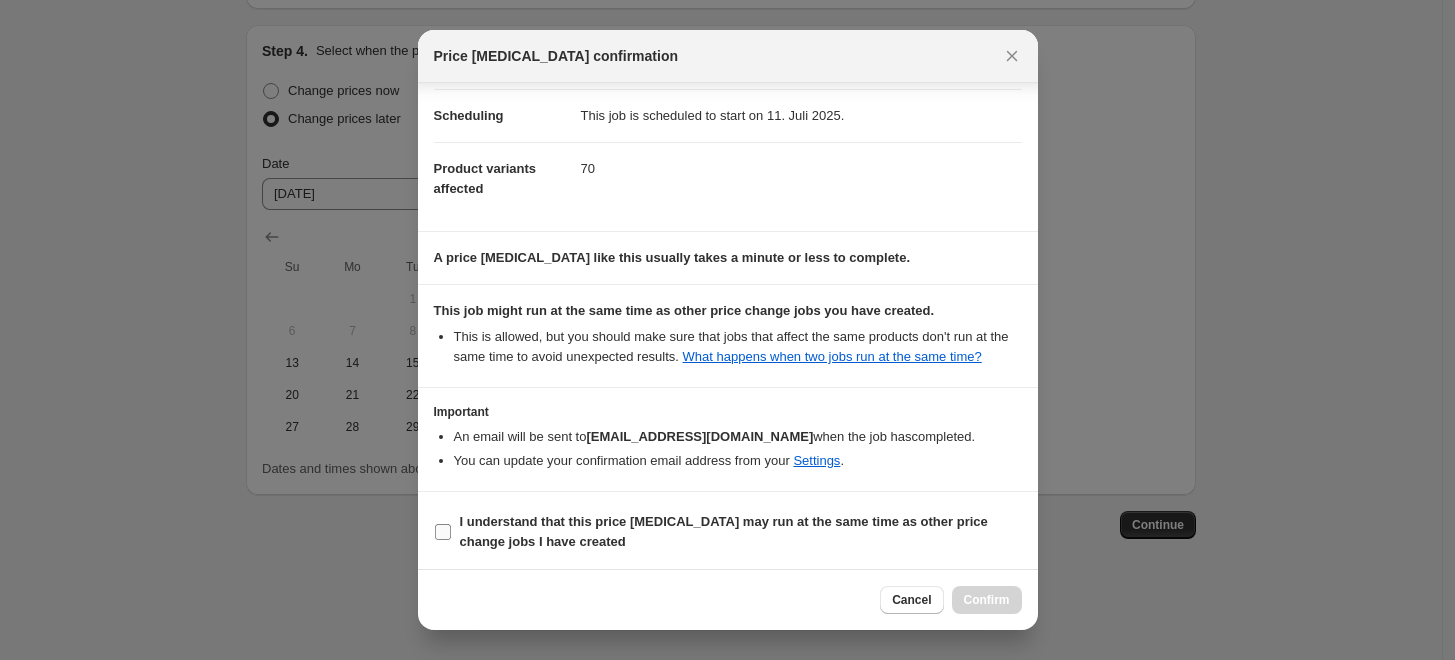 click on "I understand that this price [MEDICAL_DATA] may run at the same time as other price change jobs I have created" at bounding box center (724, 531) 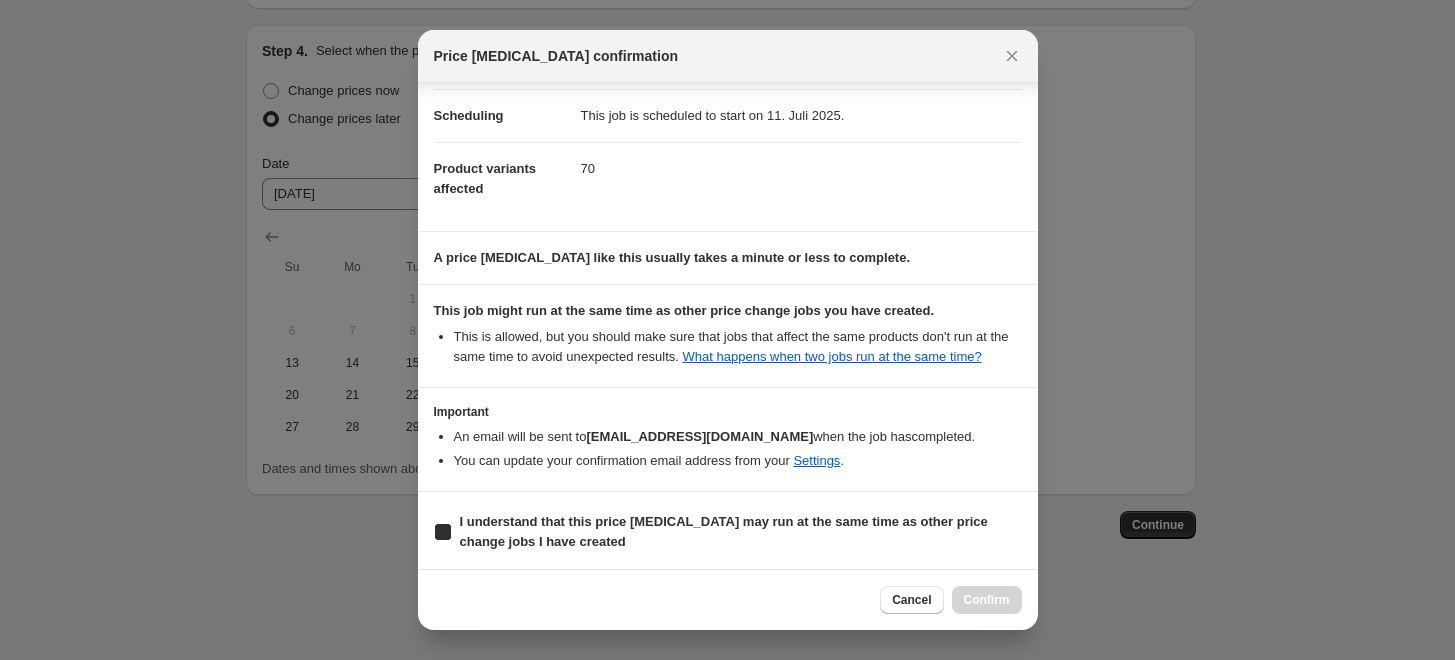 checkbox on "true" 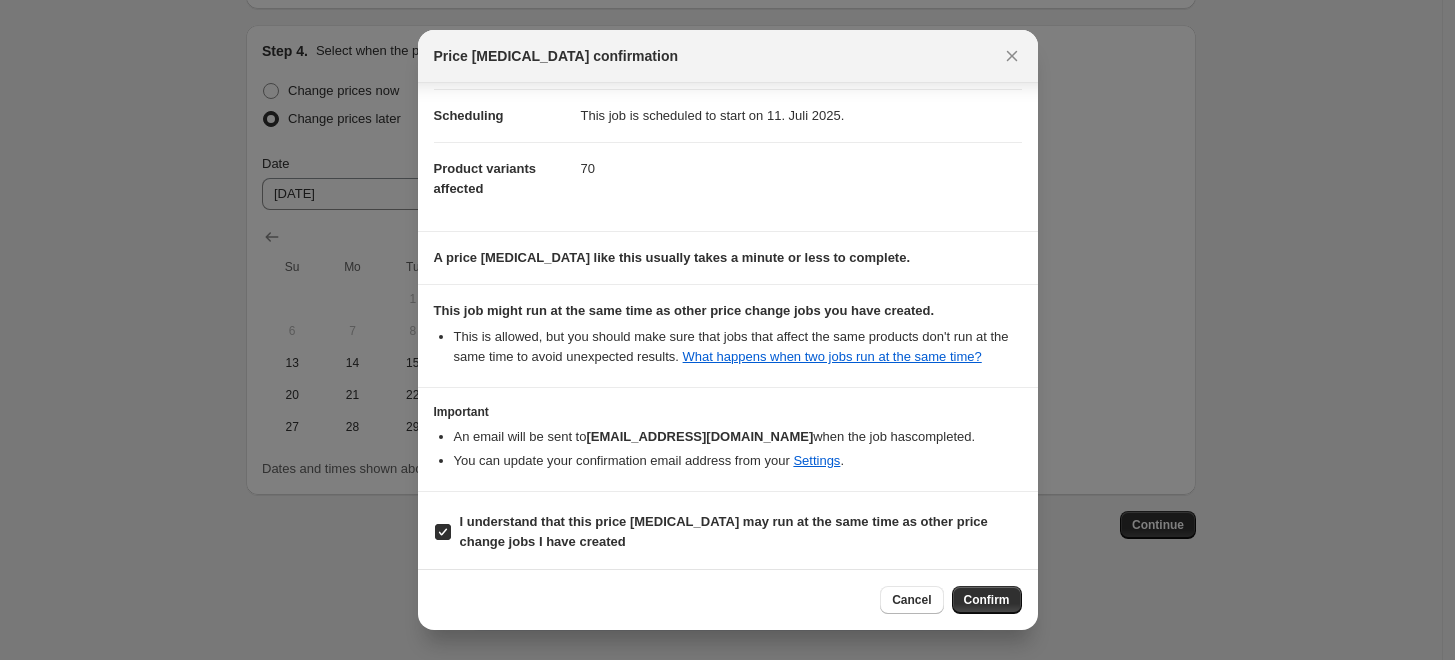 click on "Cancel Confirm" at bounding box center [728, 599] 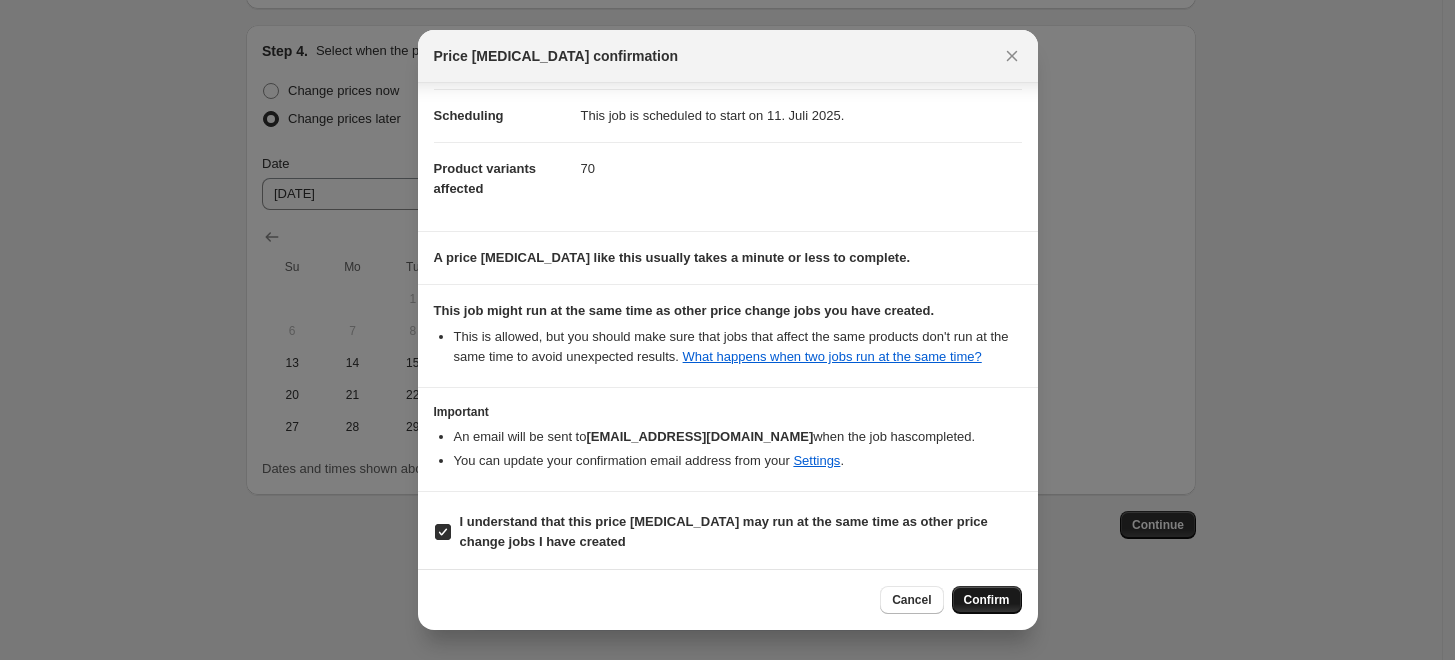 click on "Confirm" at bounding box center [987, 600] 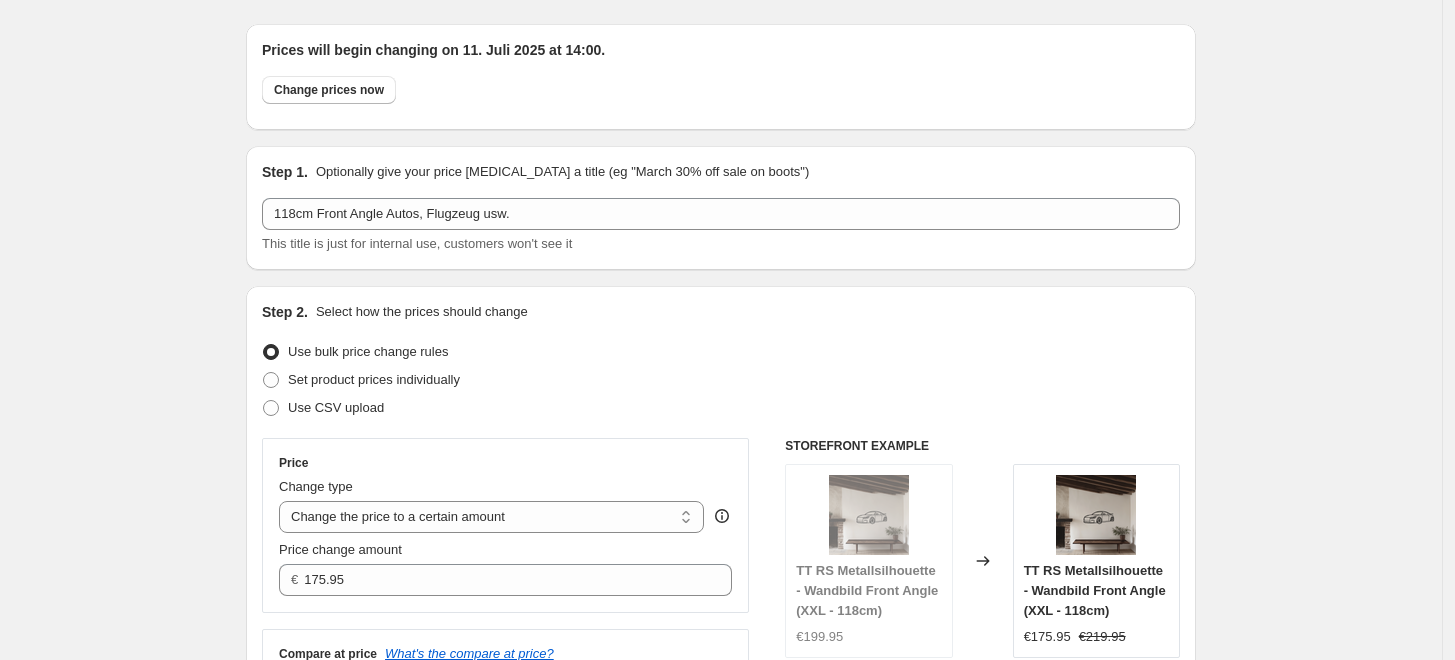 scroll, scrollTop: 0, scrollLeft: 0, axis: both 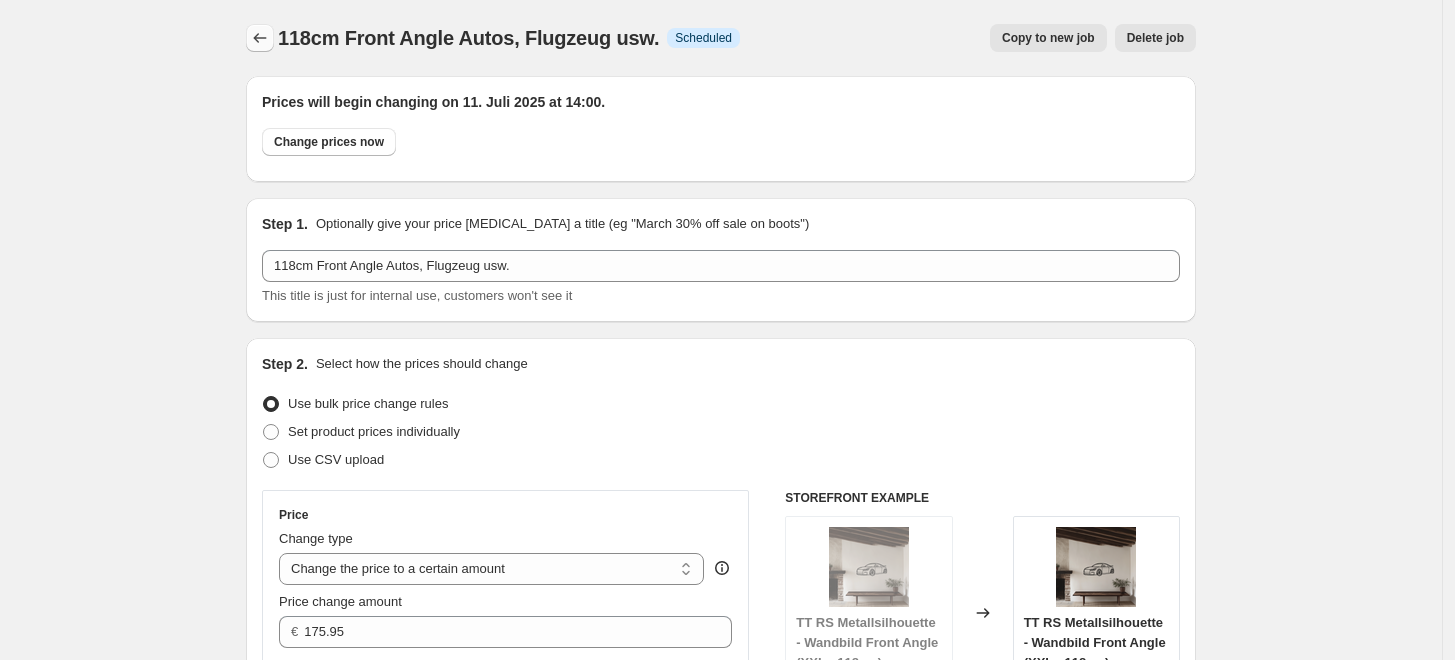 click at bounding box center (260, 38) 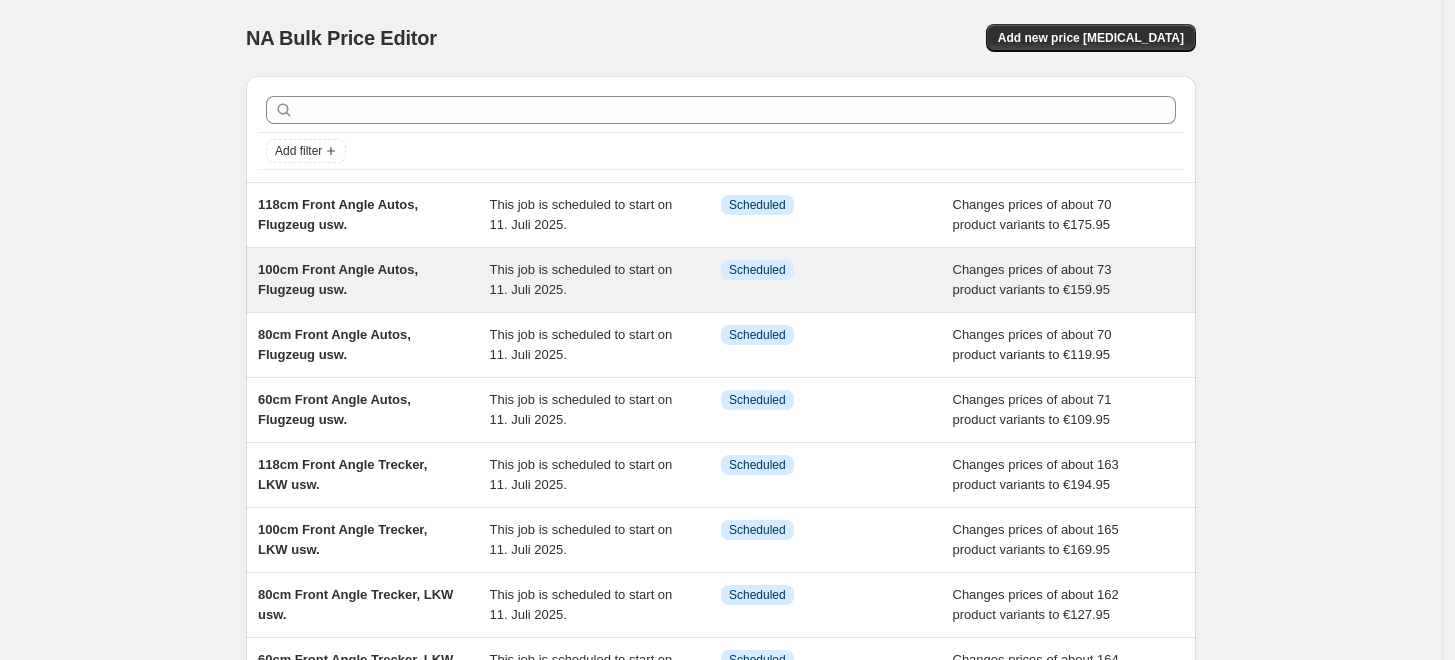 click on "100cm Front Angle Autos, Flugzeug usw." at bounding box center [338, 279] 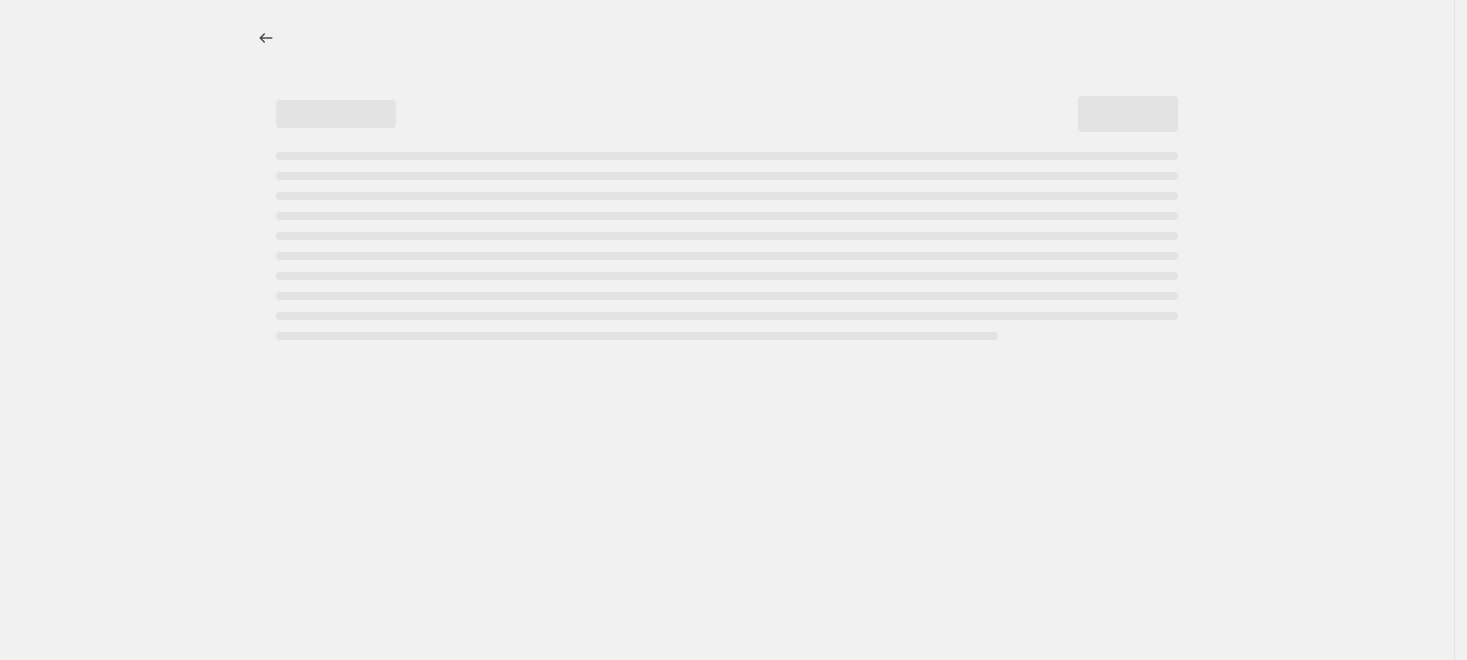 select on "to" 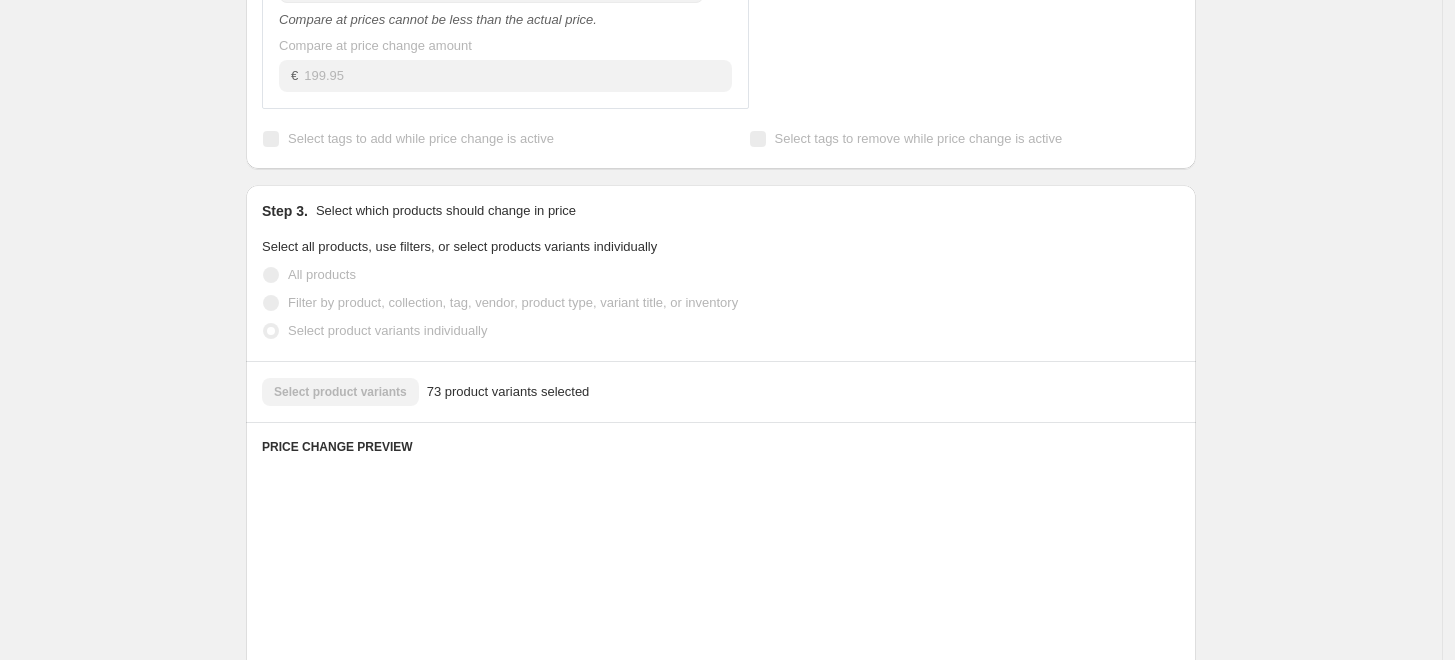 scroll, scrollTop: 777, scrollLeft: 0, axis: vertical 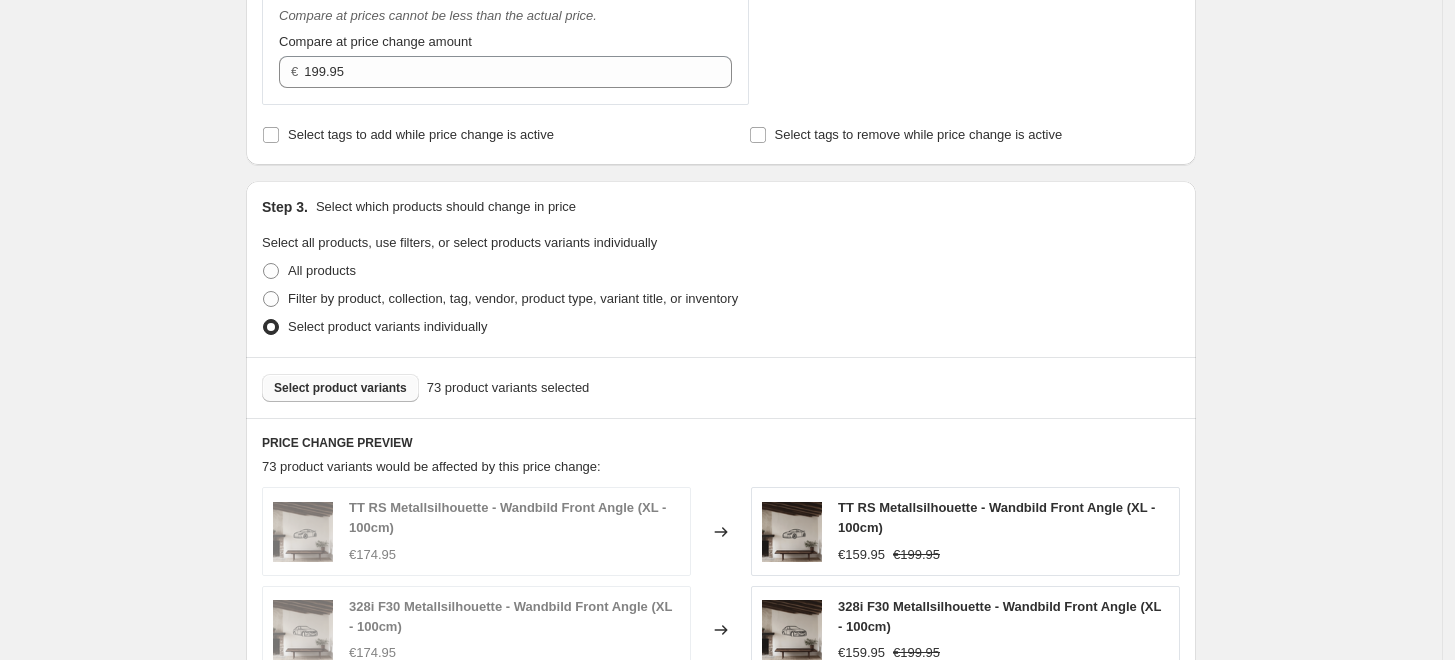 click on "Select product variants" at bounding box center (340, 388) 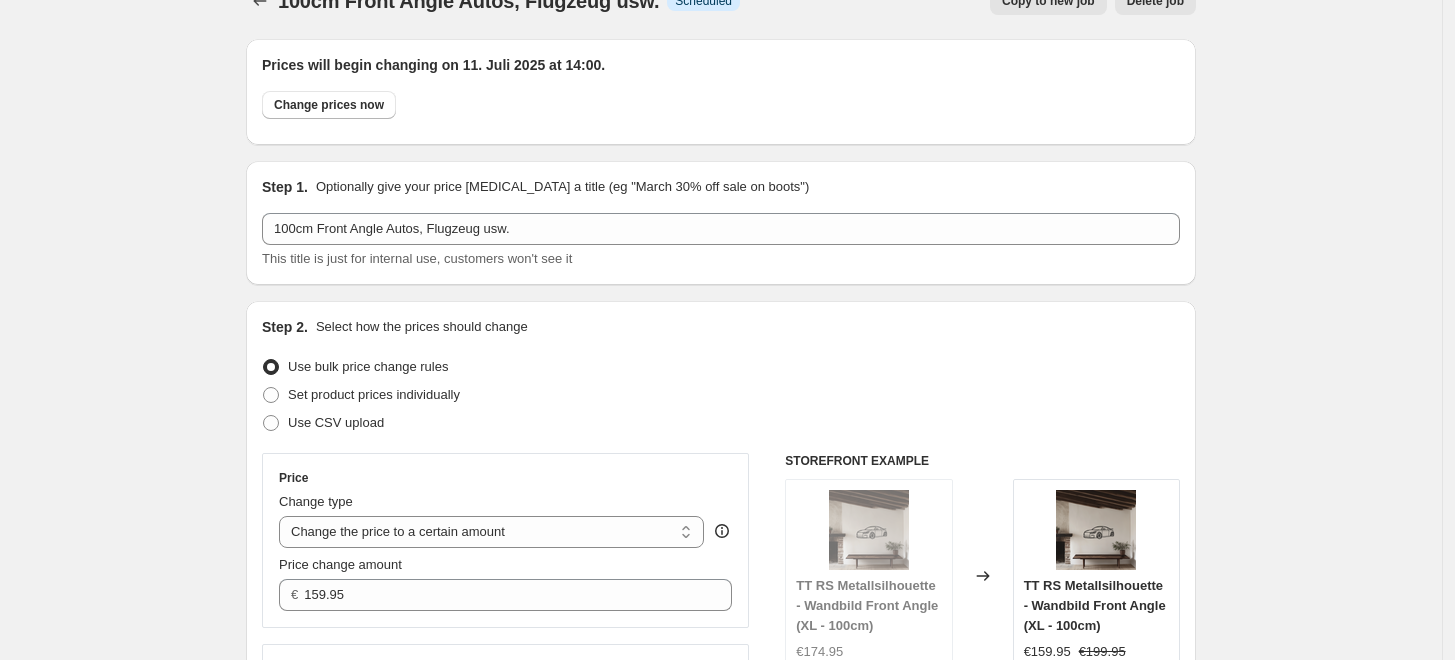 scroll, scrollTop: 0, scrollLeft: 0, axis: both 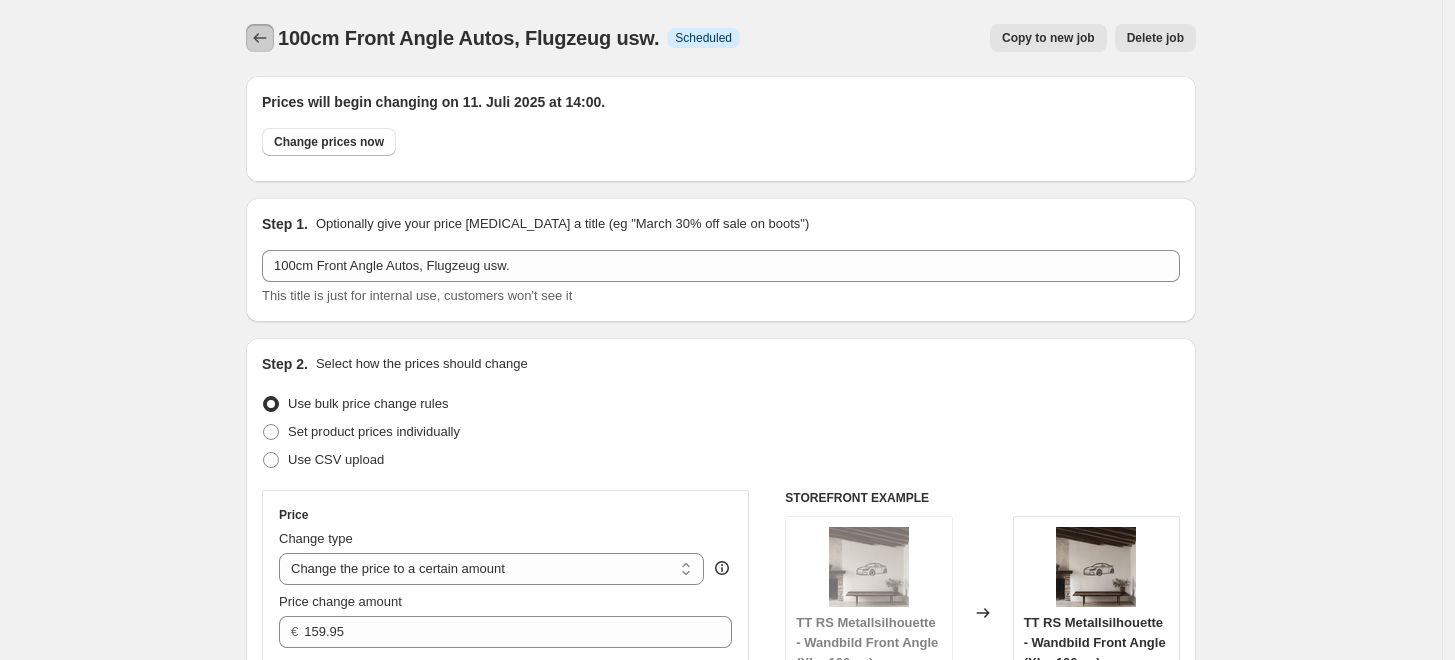 click 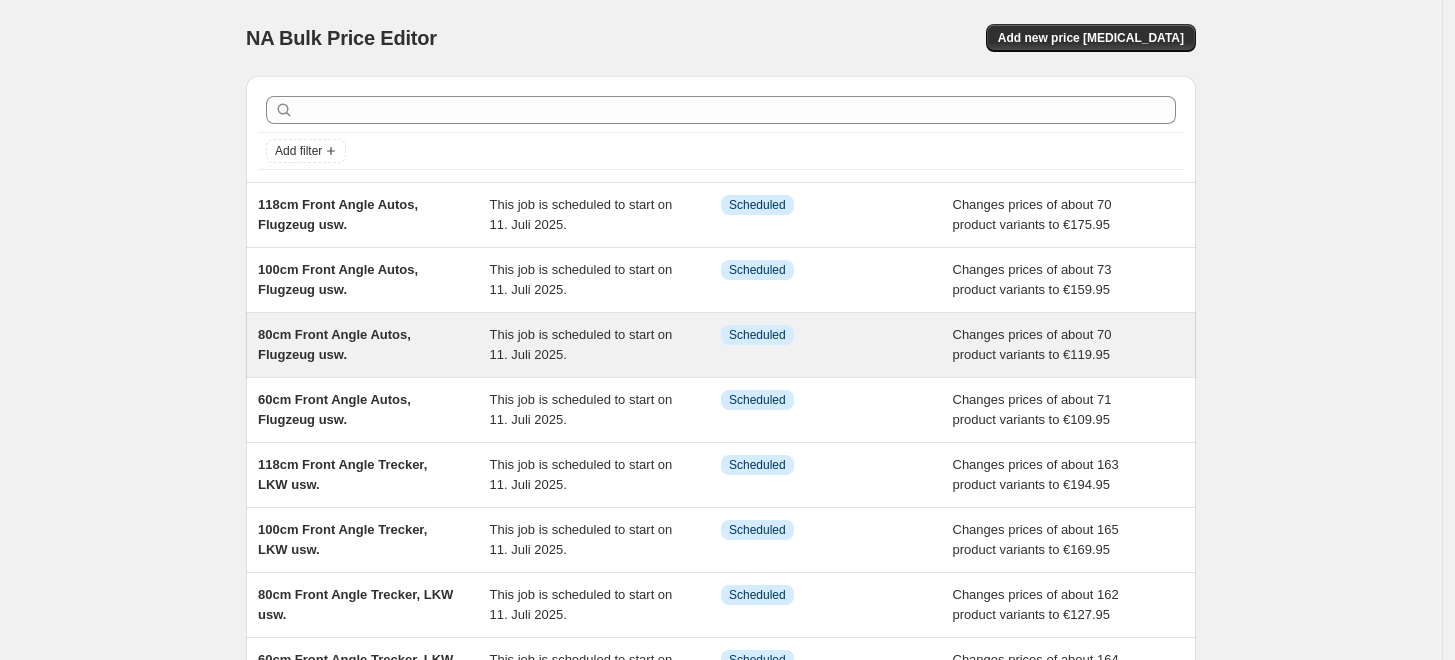 click on "80cm Front Angle Autos, Flugzeug usw. This job is scheduled to start on 11. Juli 2025. Info Scheduled Changes prices of about 70 product variants to €119.95" at bounding box center (721, 345) 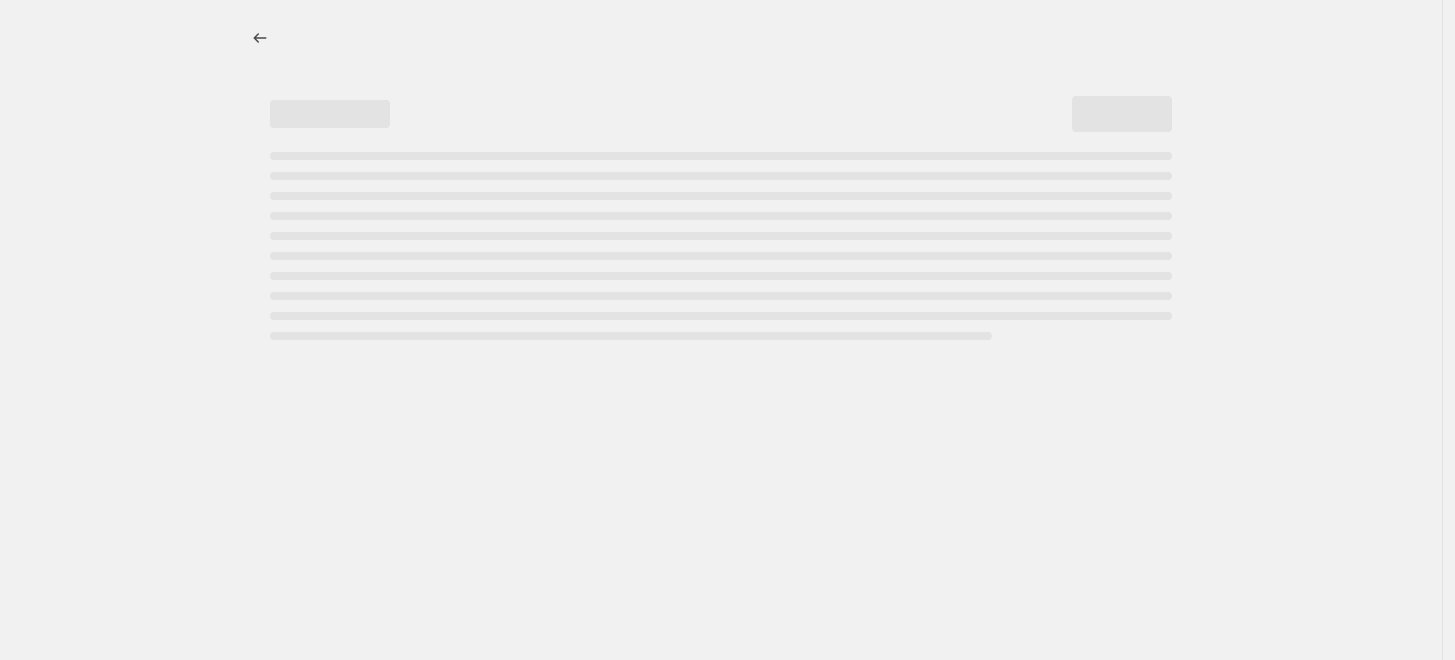 select on "to" 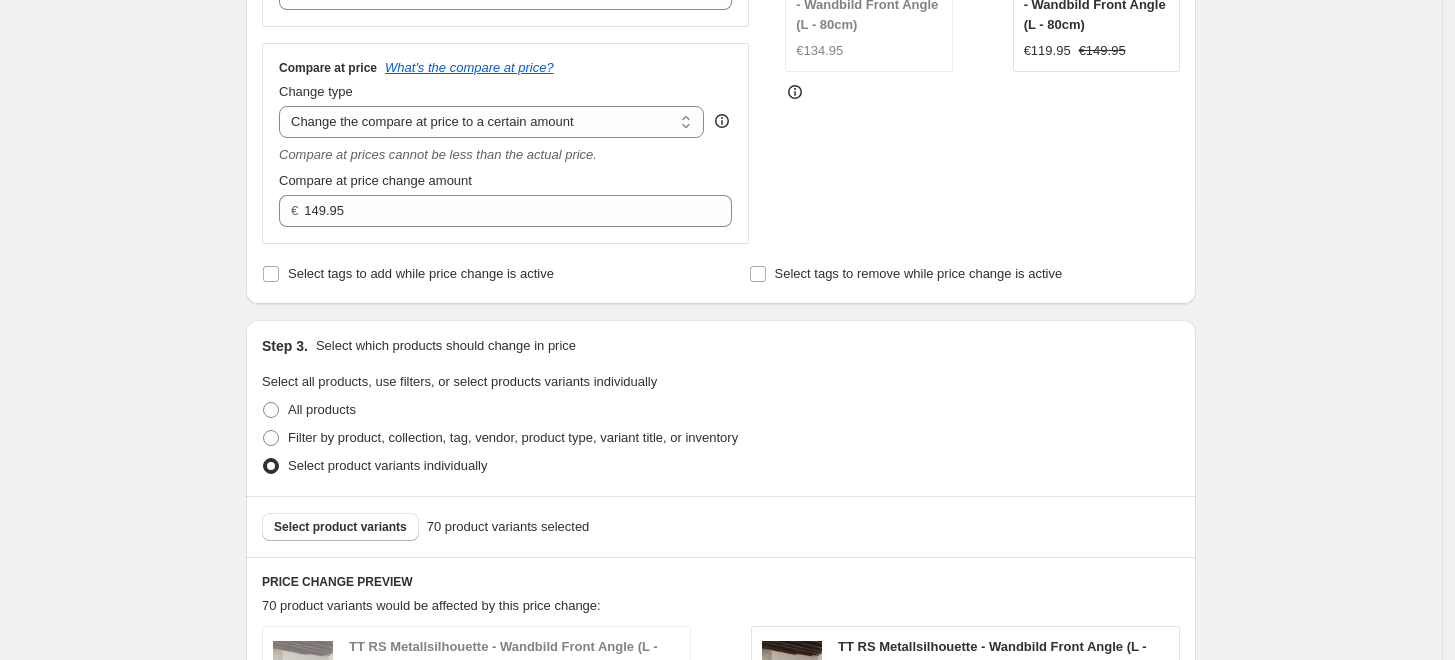 scroll, scrollTop: 777, scrollLeft: 0, axis: vertical 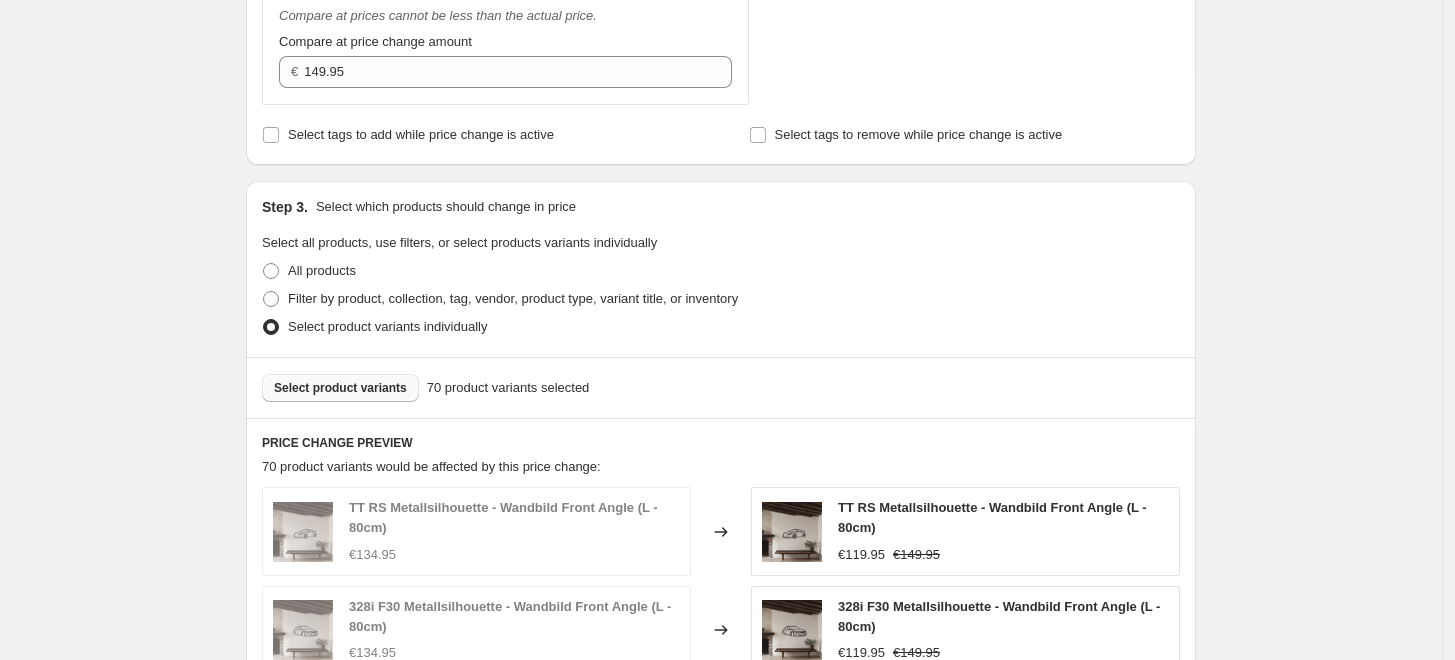 click on "Select product variants" at bounding box center (340, 388) 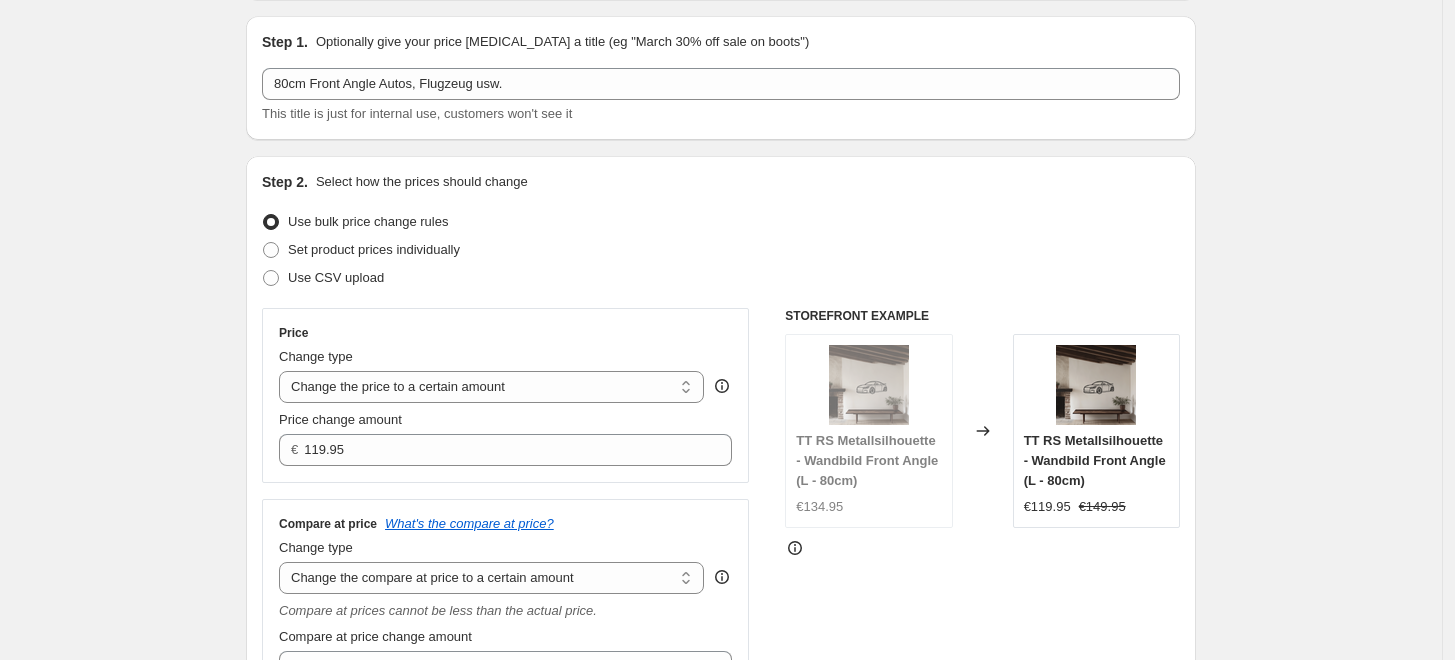 scroll, scrollTop: 0, scrollLeft: 0, axis: both 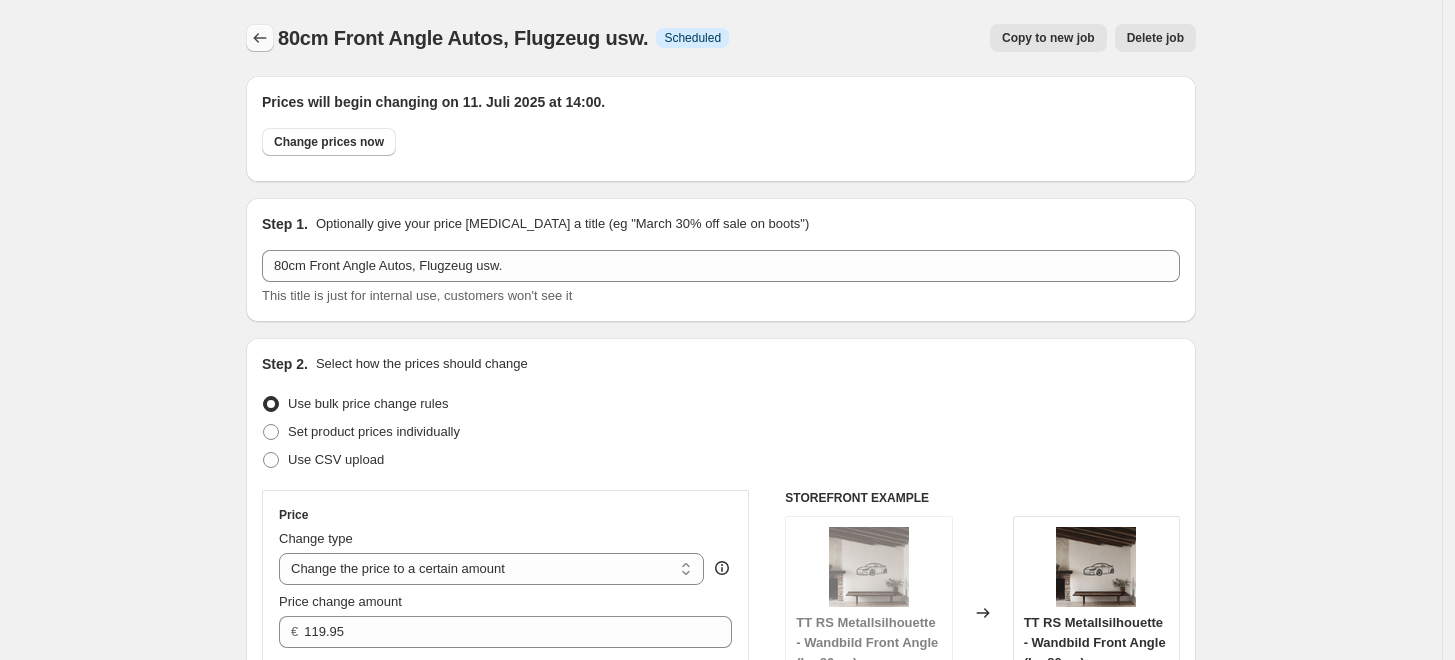 click at bounding box center (262, 38) 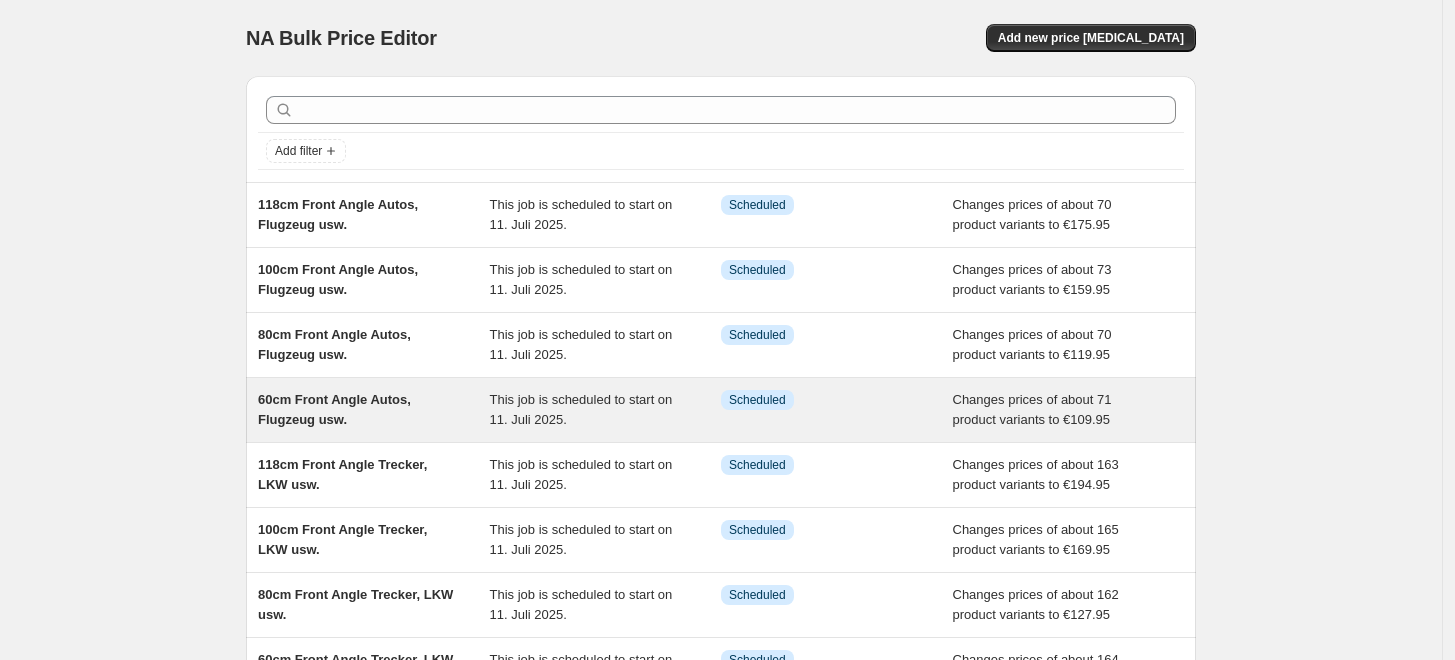 click on "60cm Front Angle Autos, Flugzeug usw." at bounding box center [334, 409] 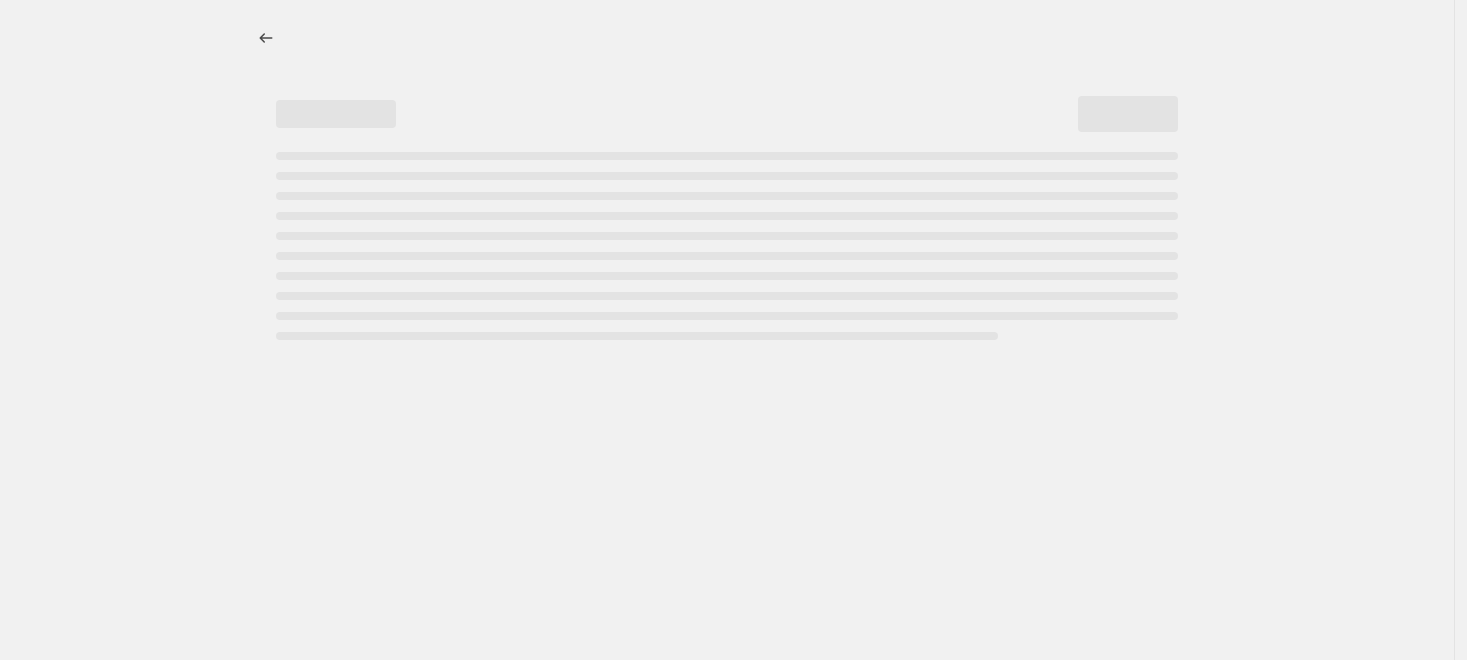 select on "to" 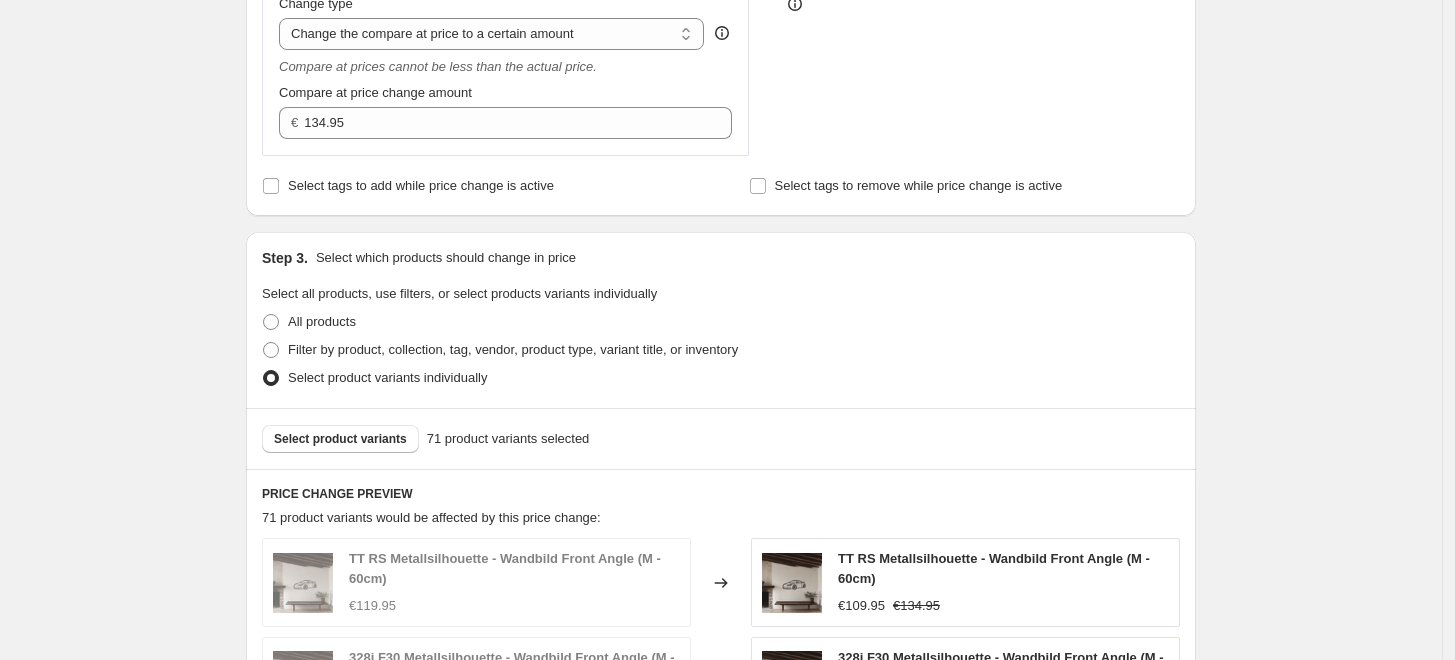 scroll, scrollTop: 888, scrollLeft: 0, axis: vertical 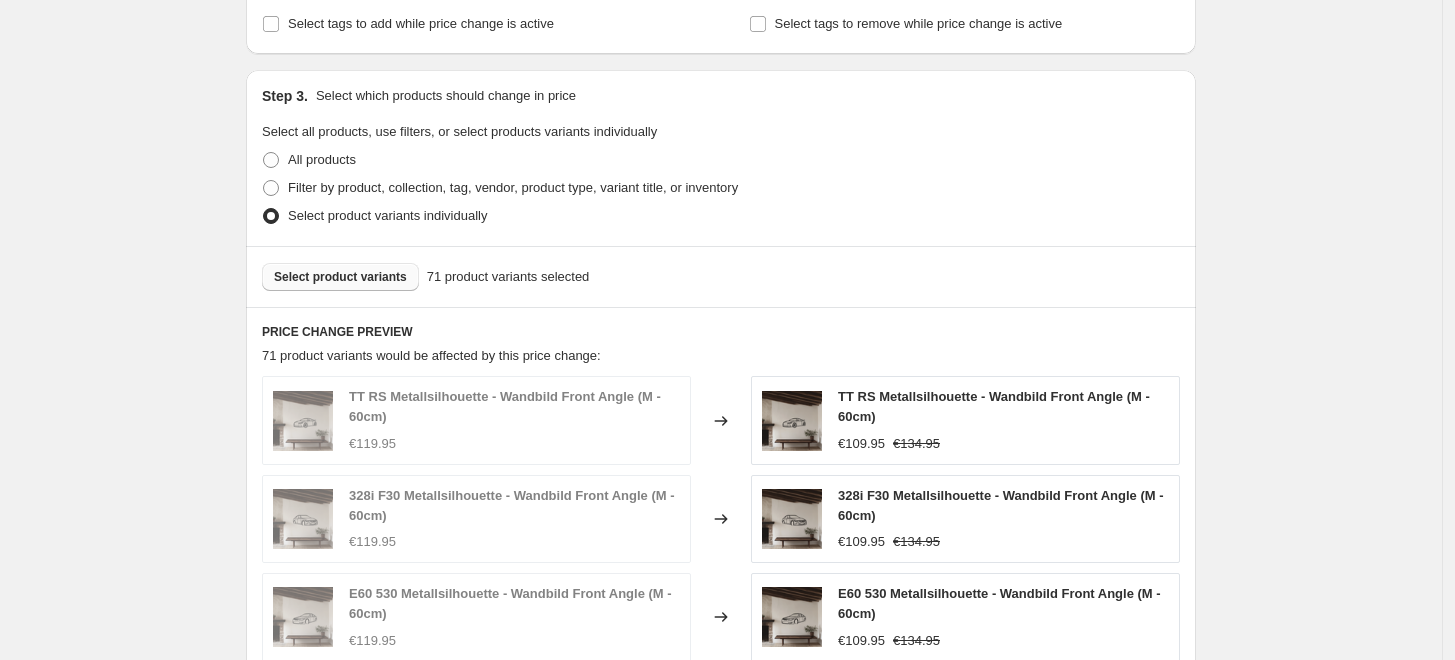 click on "Select product variants" at bounding box center (340, 277) 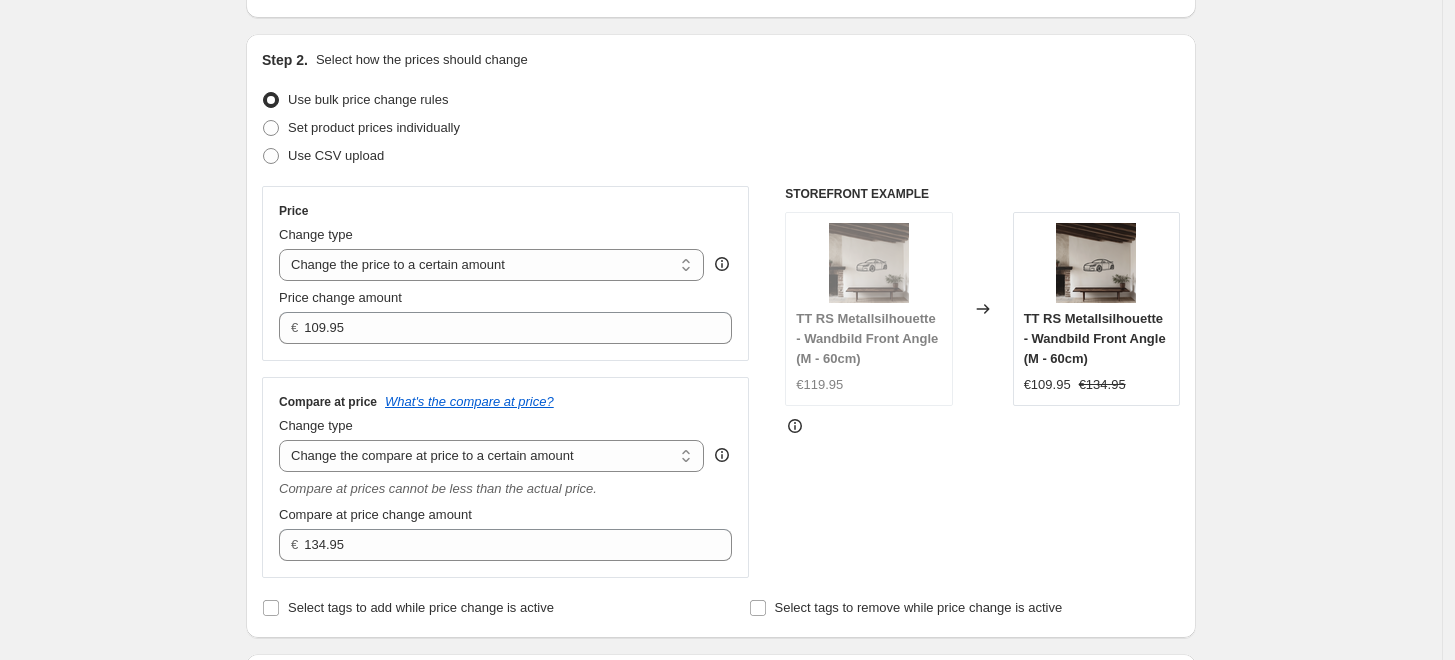 scroll, scrollTop: 0, scrollLeft: 0, axis: both 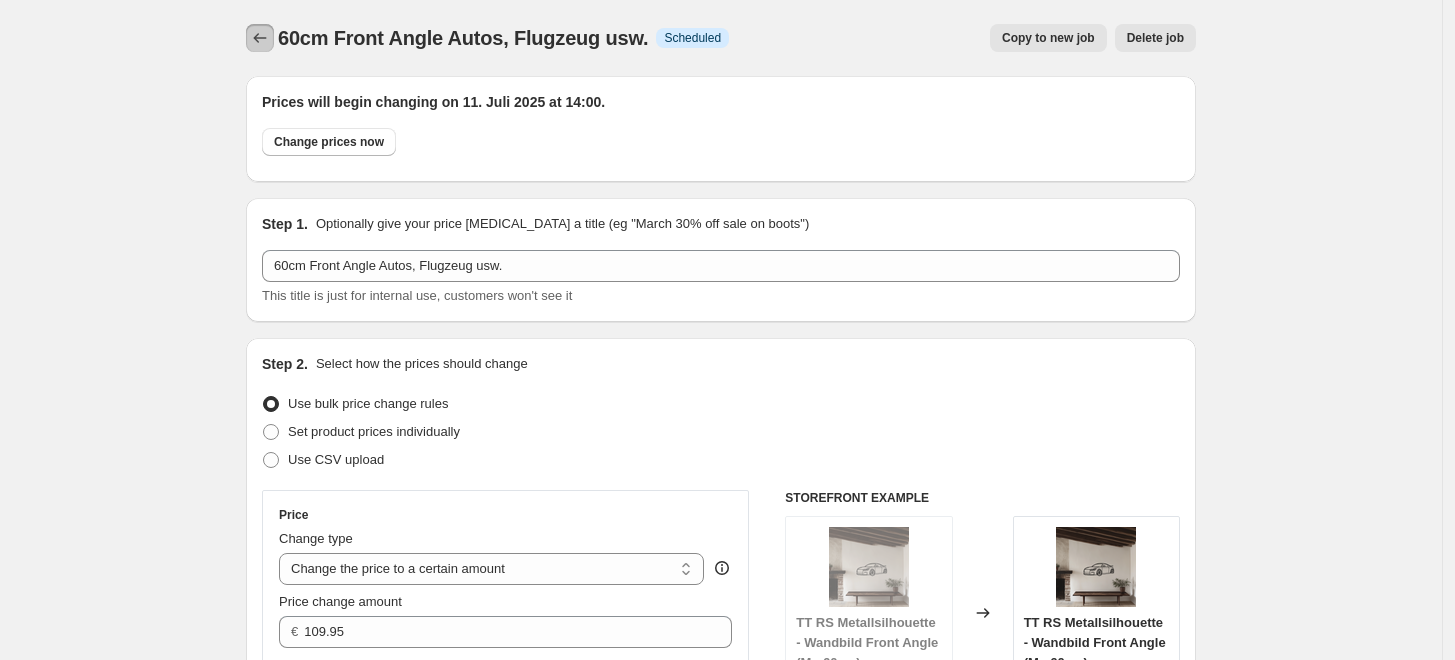 click 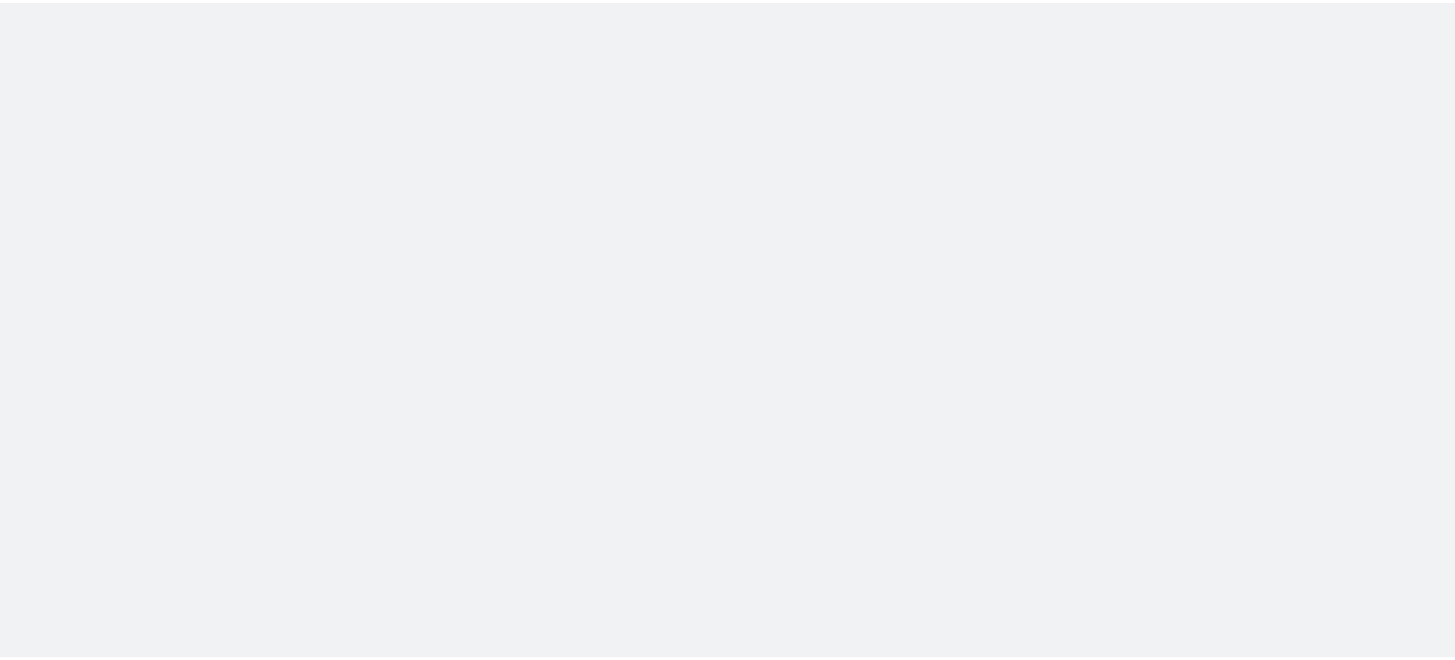 scroll, scrollTop: 0, scrollLeft: 0, axis: both 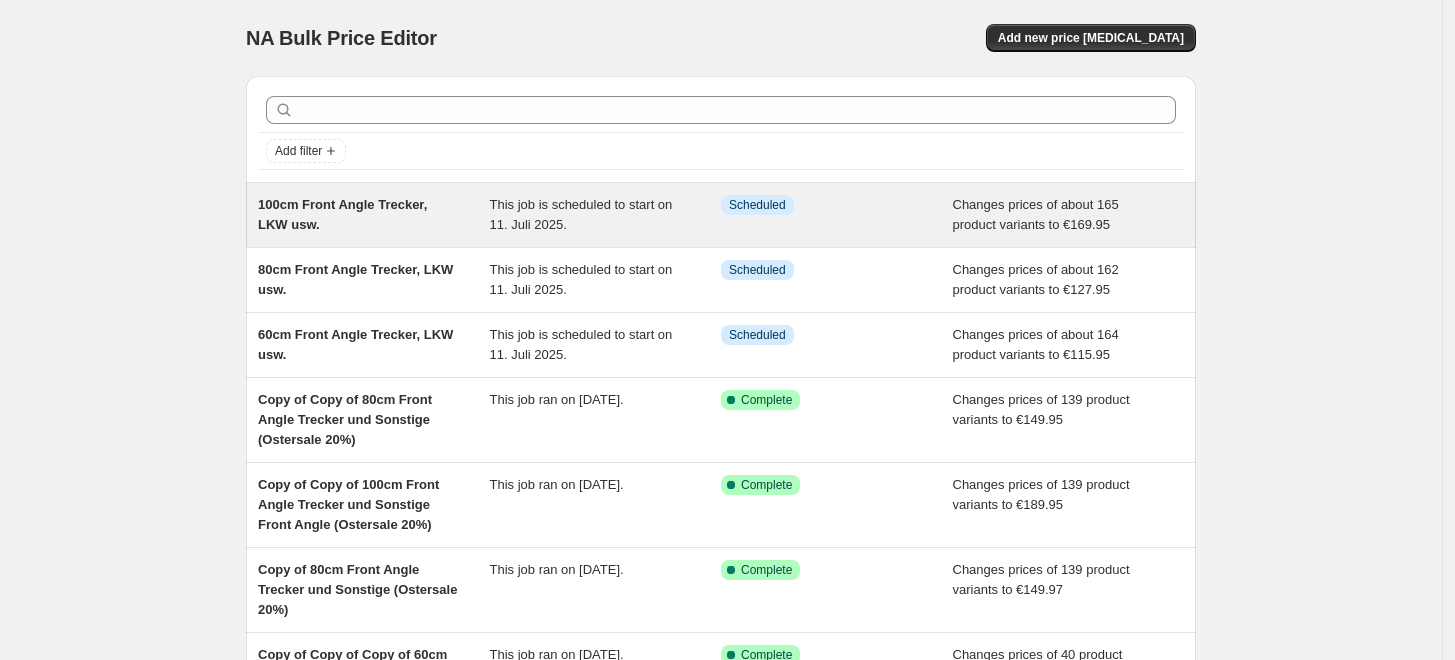 click on "100cm Front Angle Trecker, LKW usw." at bounding box center (374, 215) 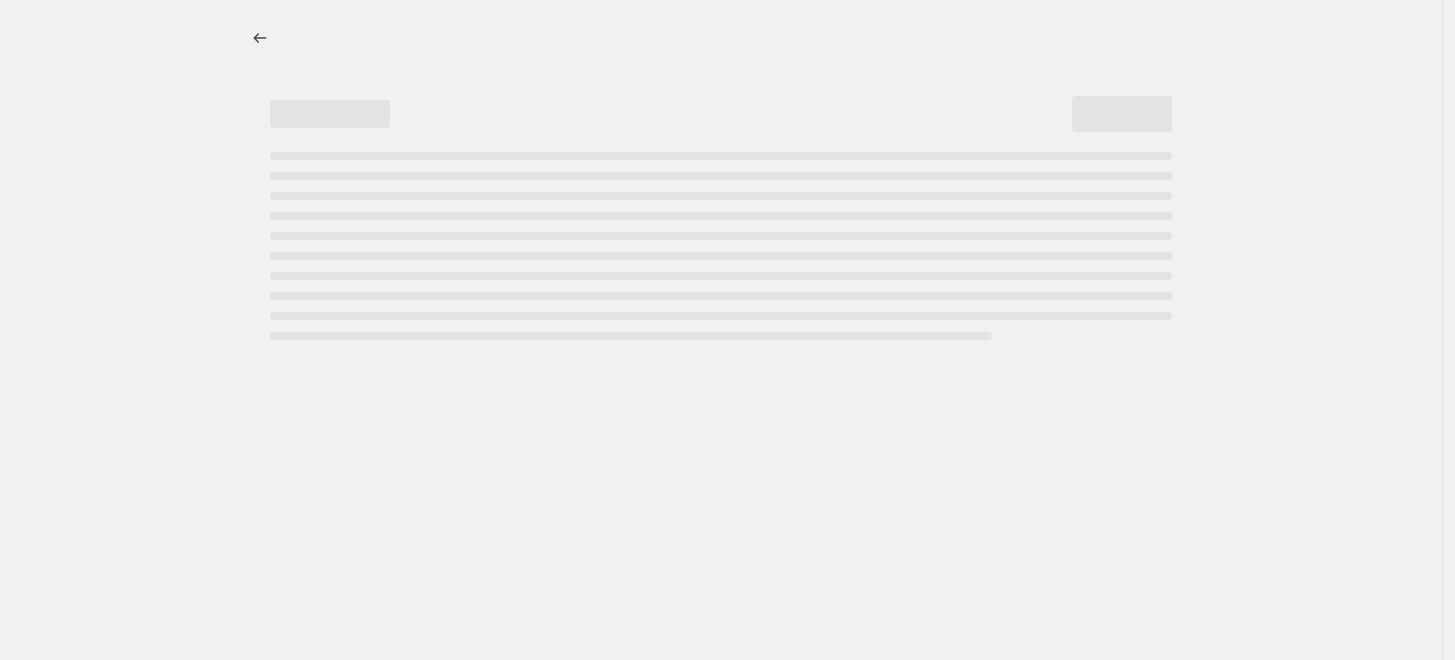 select on "to" 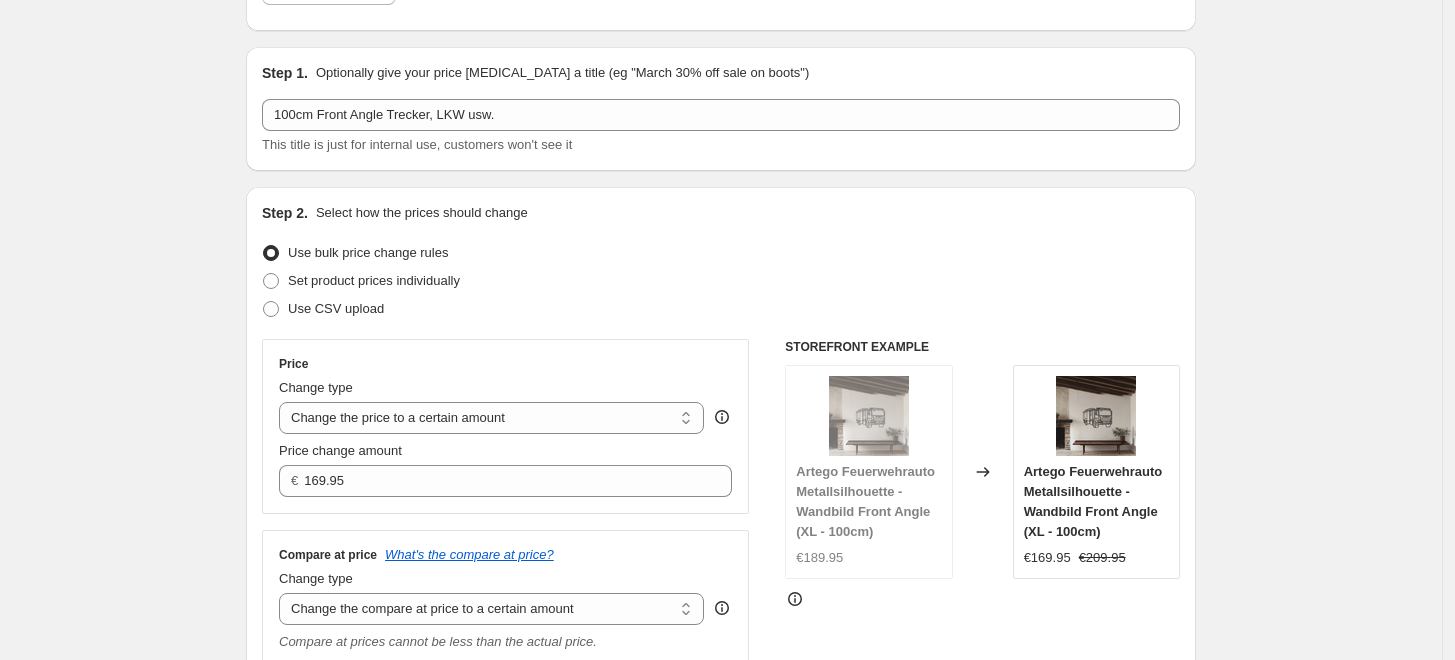 scroll, scrollTop: 333, scrollLeft: 0, axis: vertical 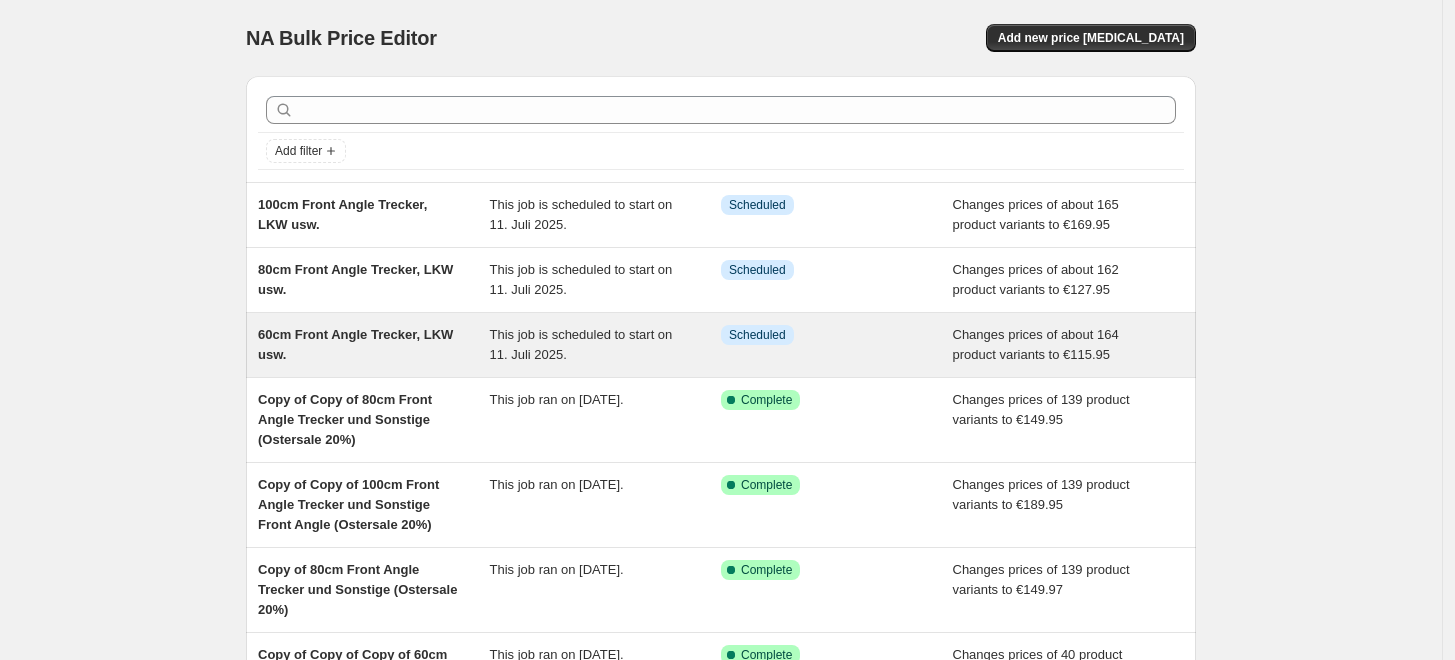click on "60cm Front Angle Trecker, LKW usw." at bounding box center (374, 345) 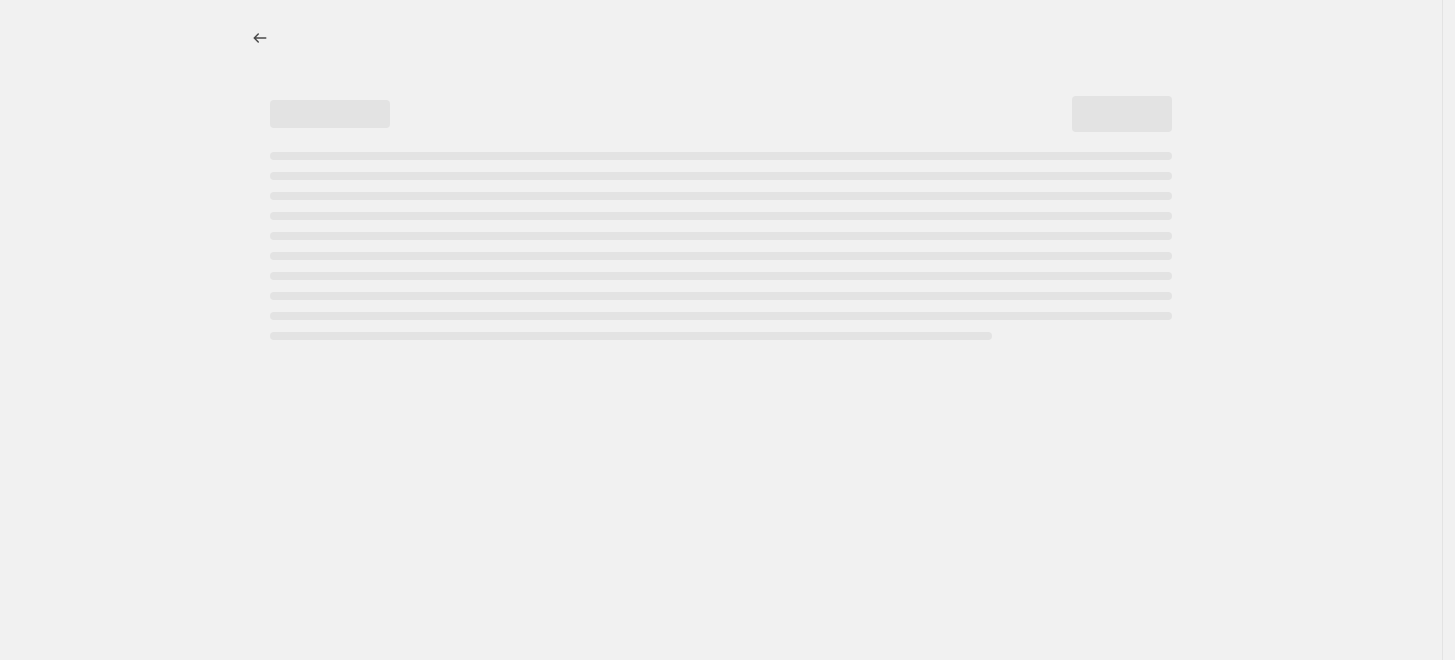 select on "to" 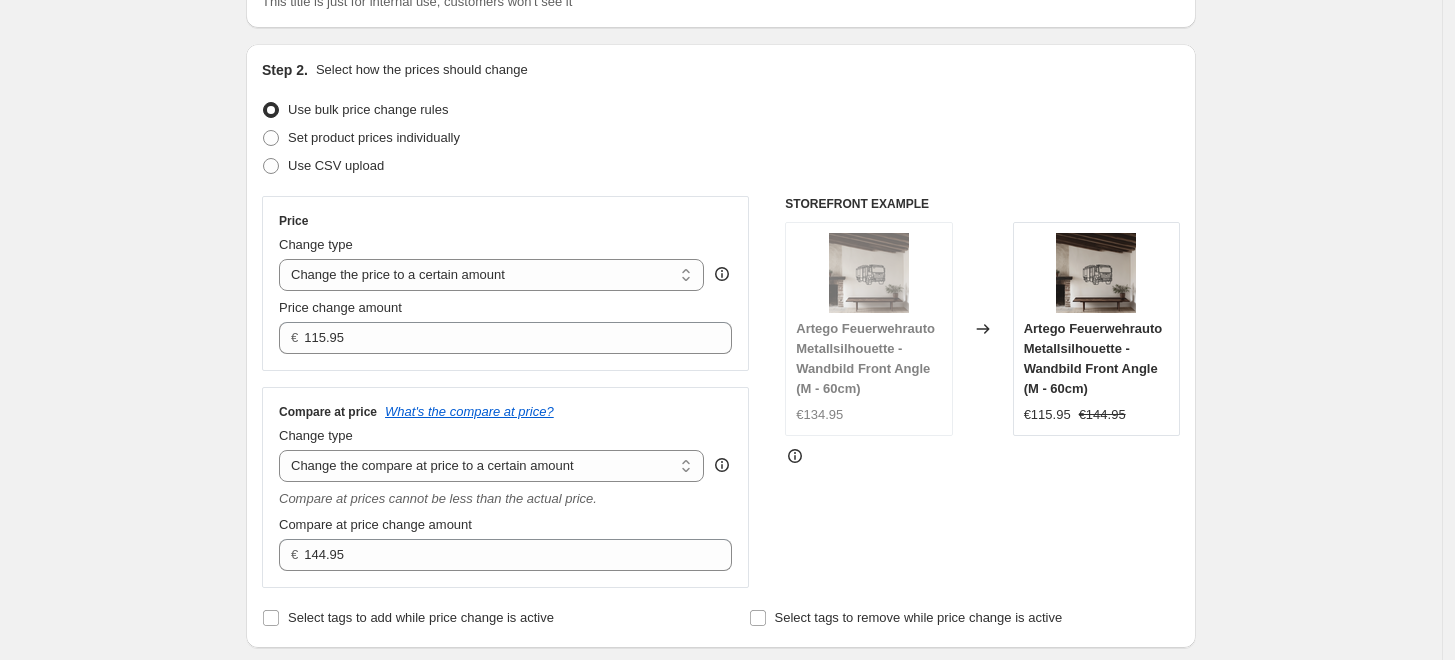 scroll, scrollTop: 333, scrollLeft: 0, axis: vertical 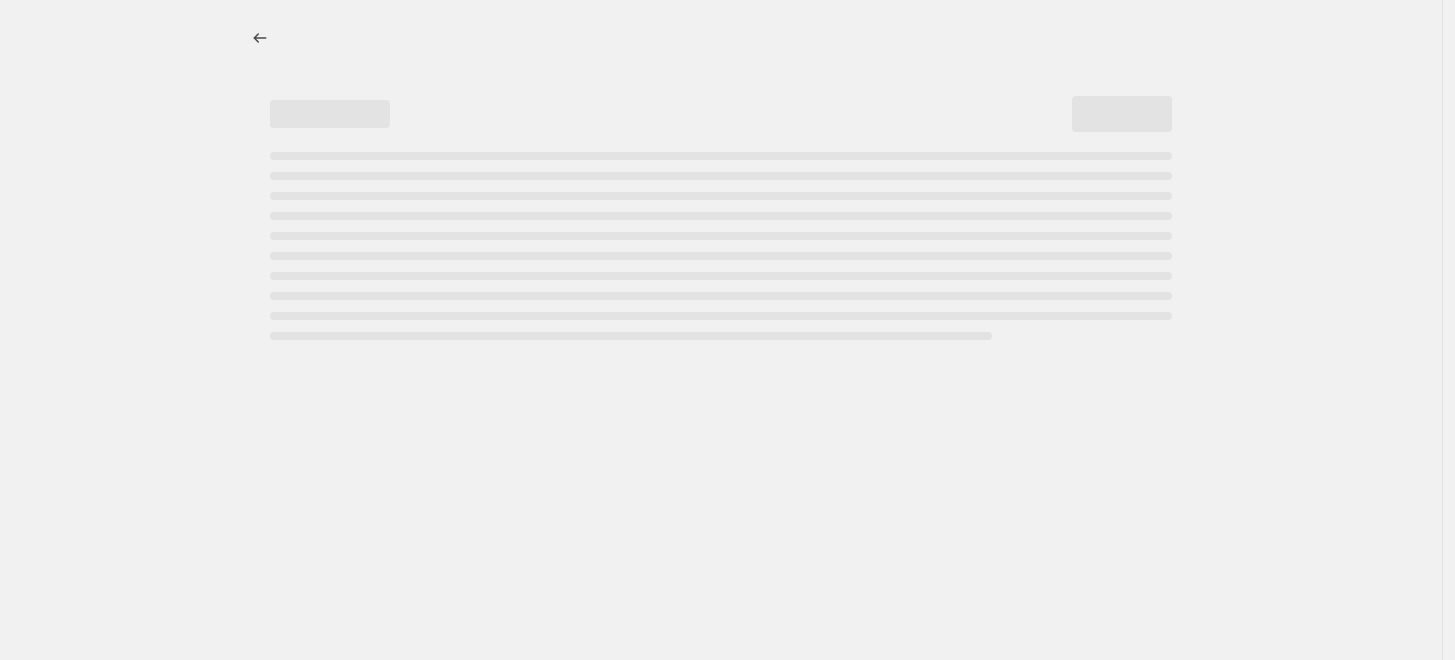 select on "to" 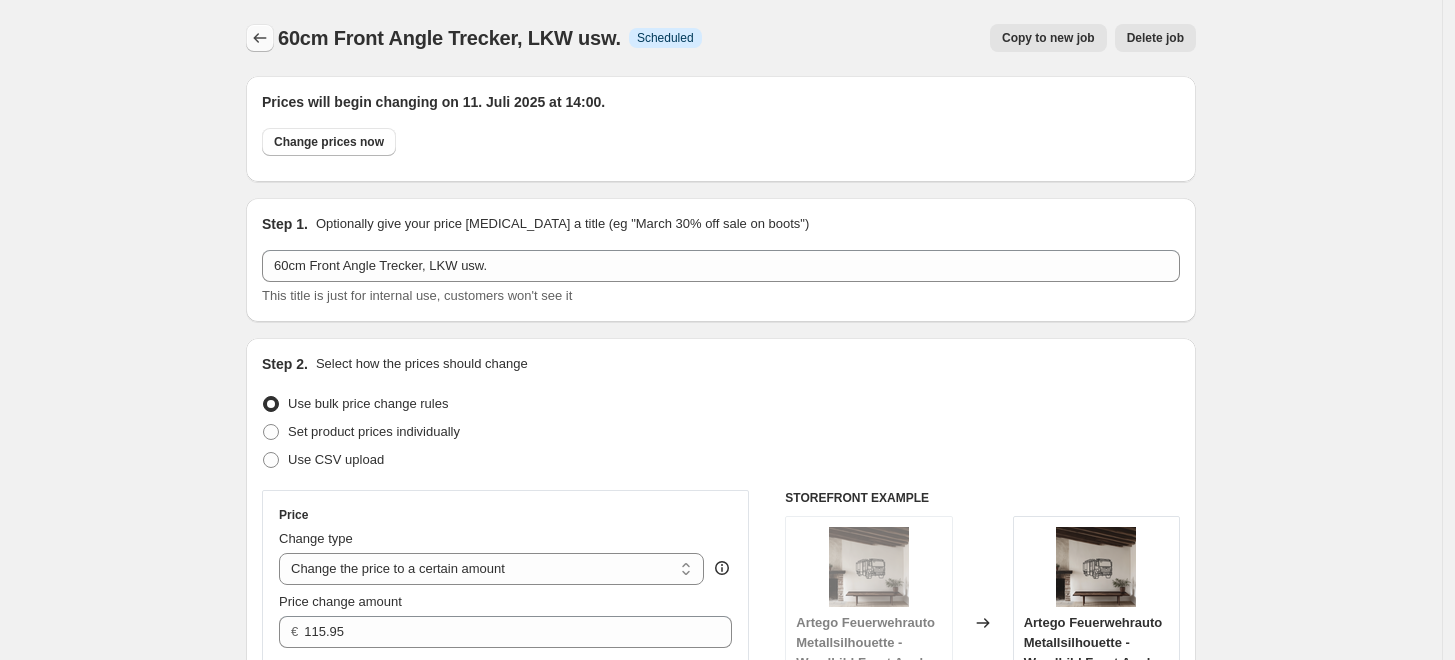 click 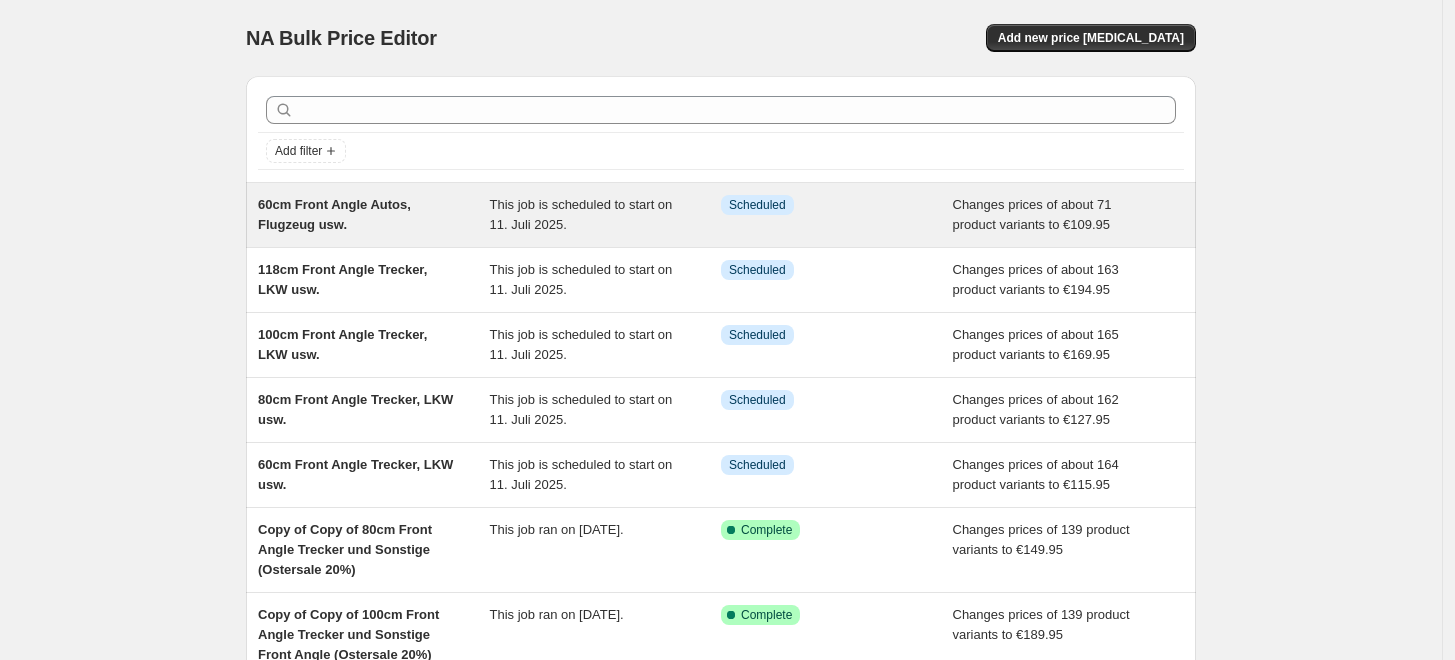 click on "60cm Front Angle Autos, Flugzeug usw." at bounding box center [334, 214] 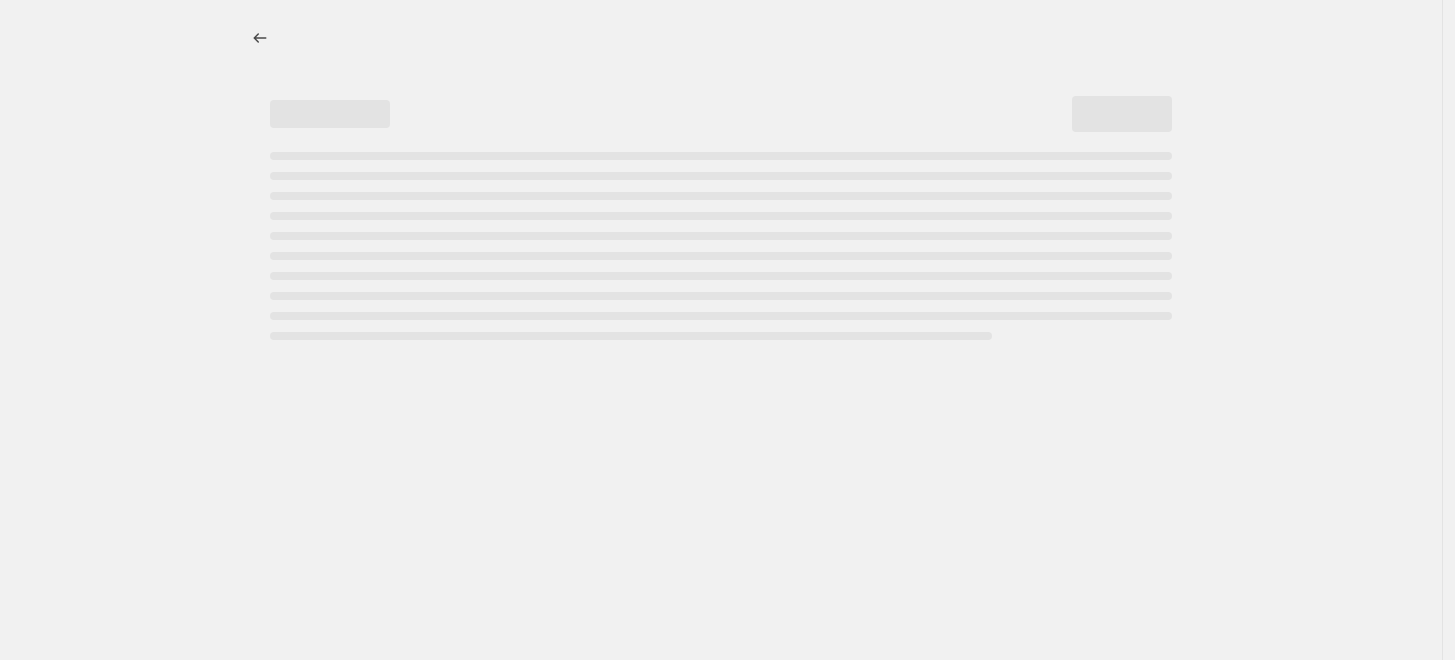 select on "to" 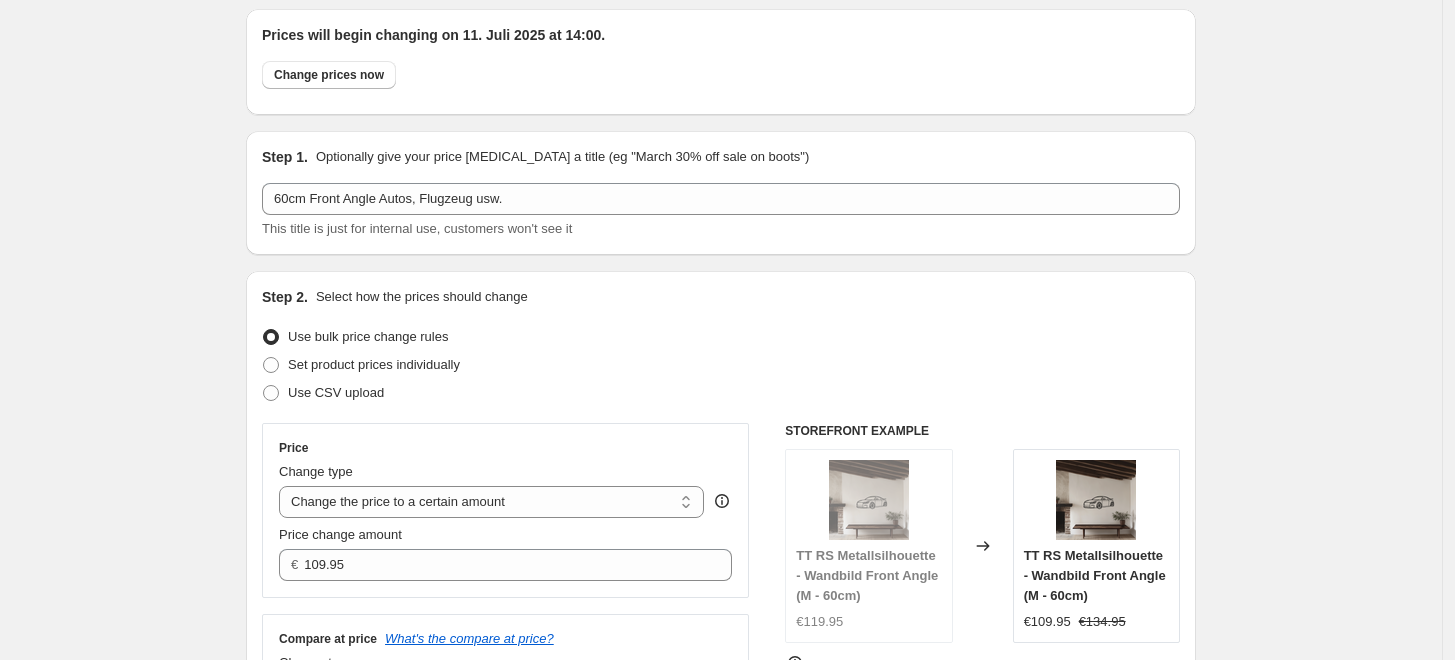 scroll, scrollTop: 0, scrollLeft: 0, axis: both 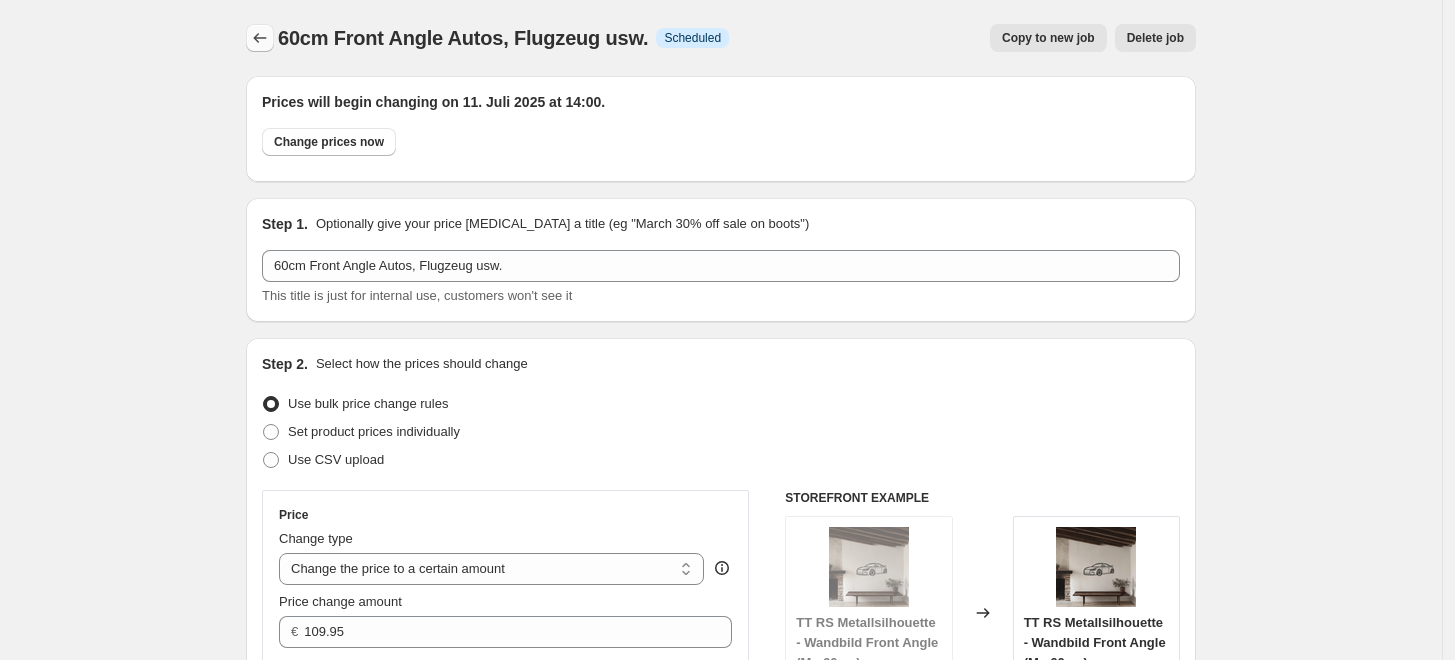 click at bounding box center [260, 38] 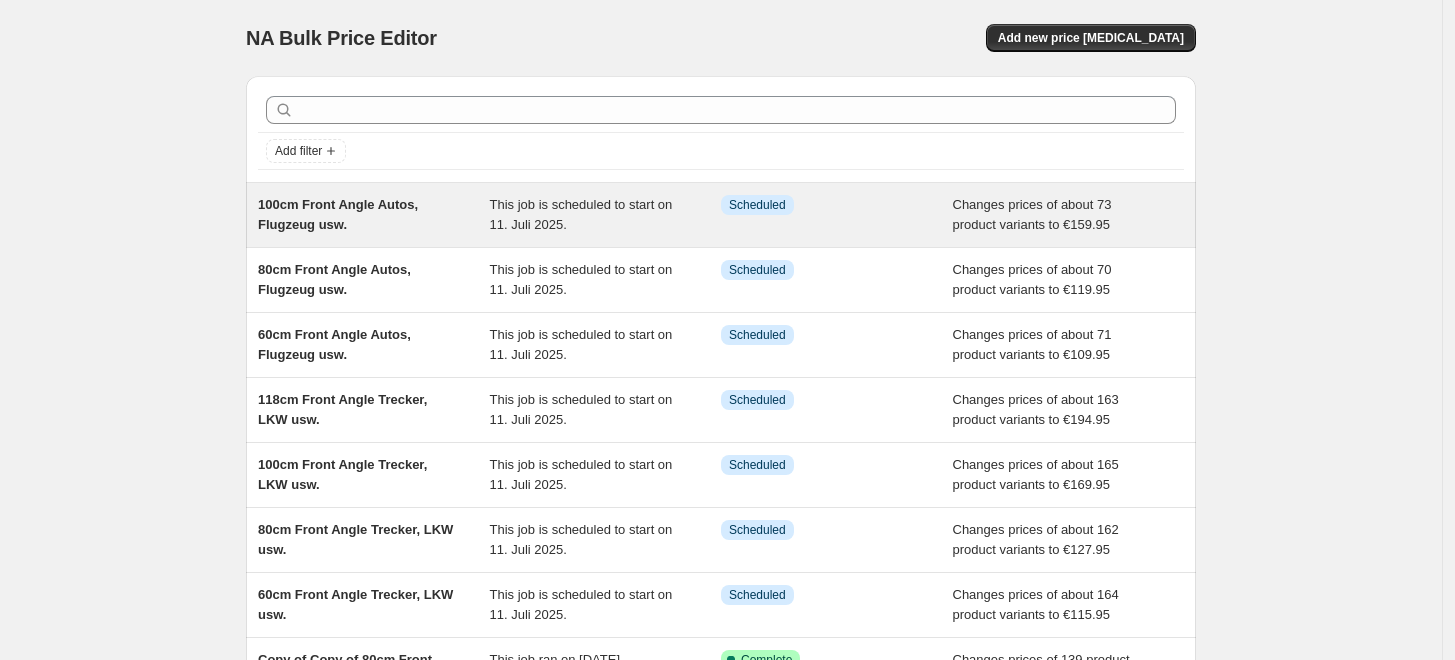 click on "This job is scheduled to start on 11. Juli 2025." at bounding box center [581, 214] 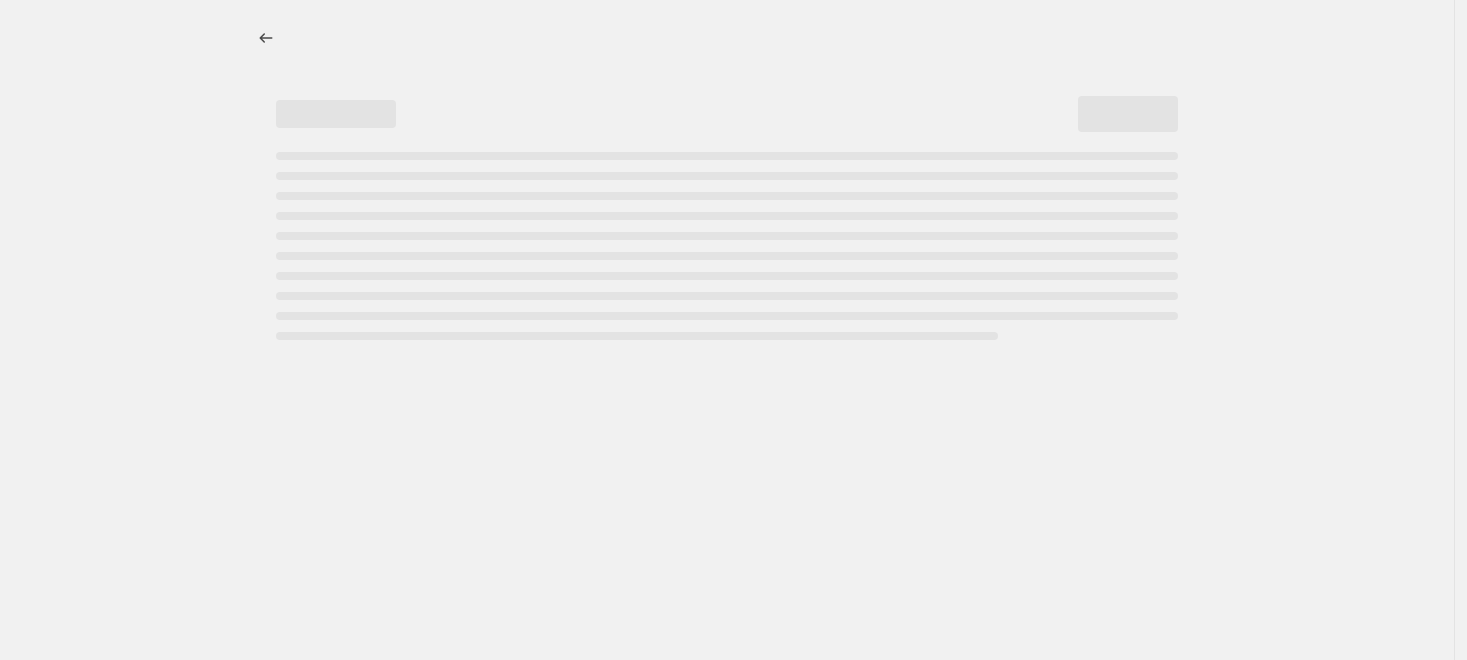 select on "to" 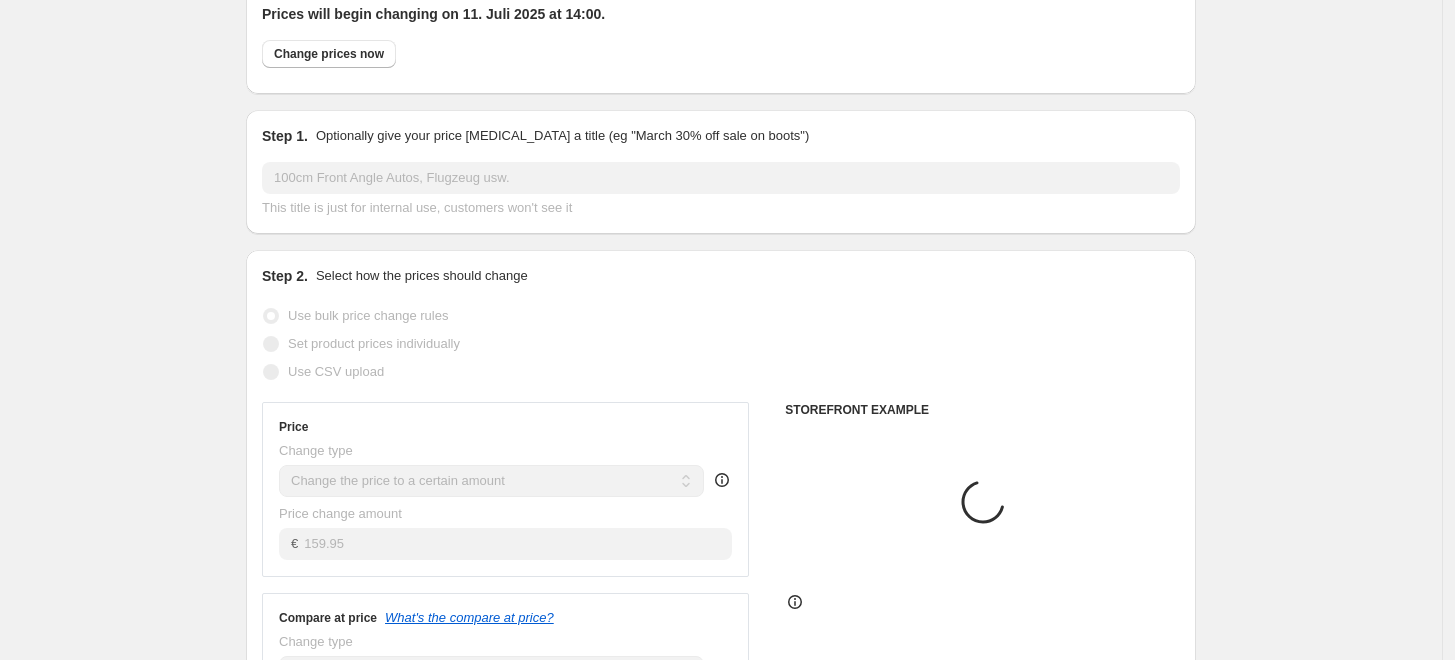 scroll, scrollTop: 222, scrollLeft: 0, axis: vertical 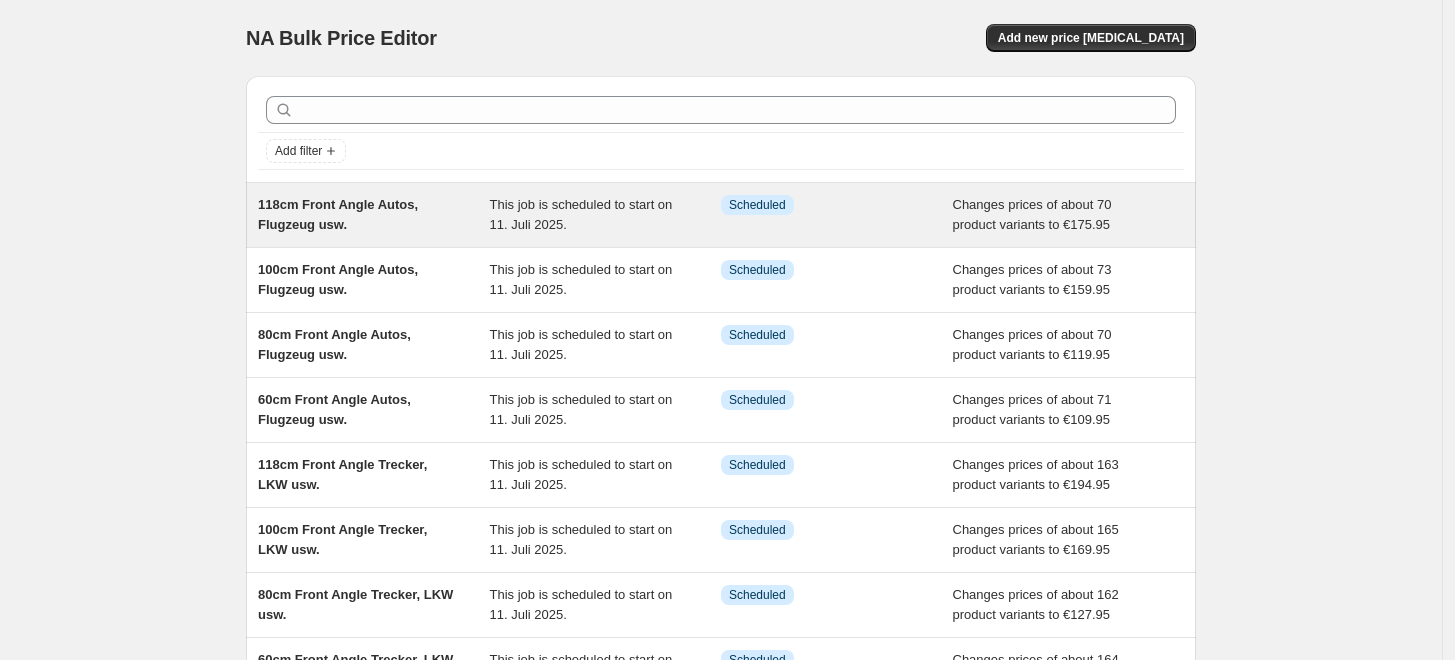 click on "118cm Front Angle Autos, Flugzeug usw." at bounding box center [338, 214] 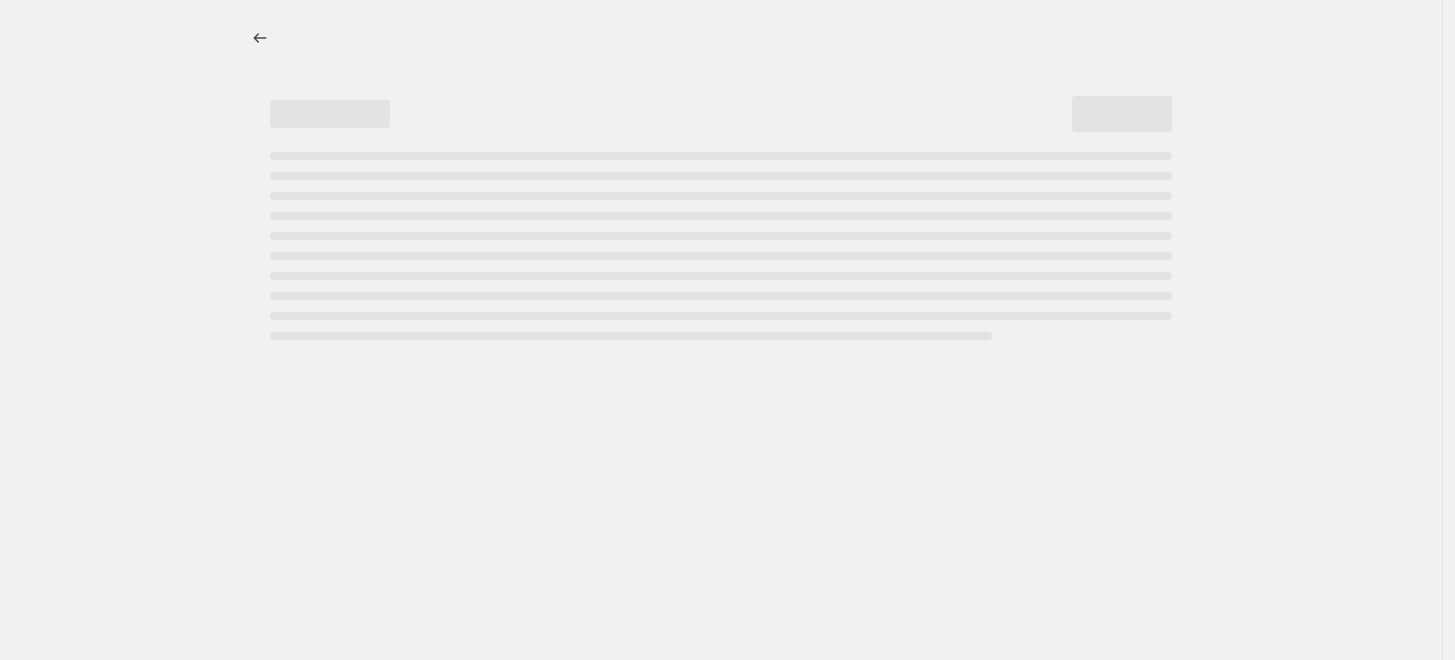 select on "to" 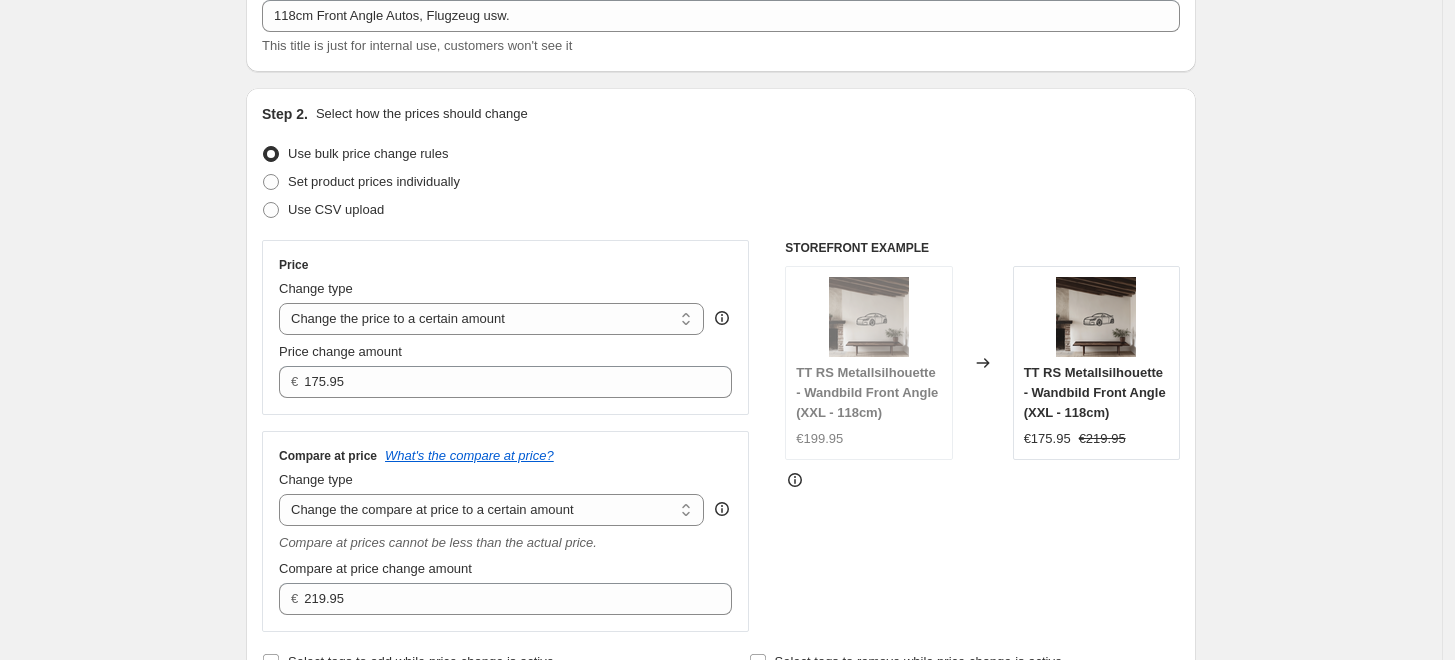 scroll, scrollTop: 444, scrollLeft: 0, axis: vertical 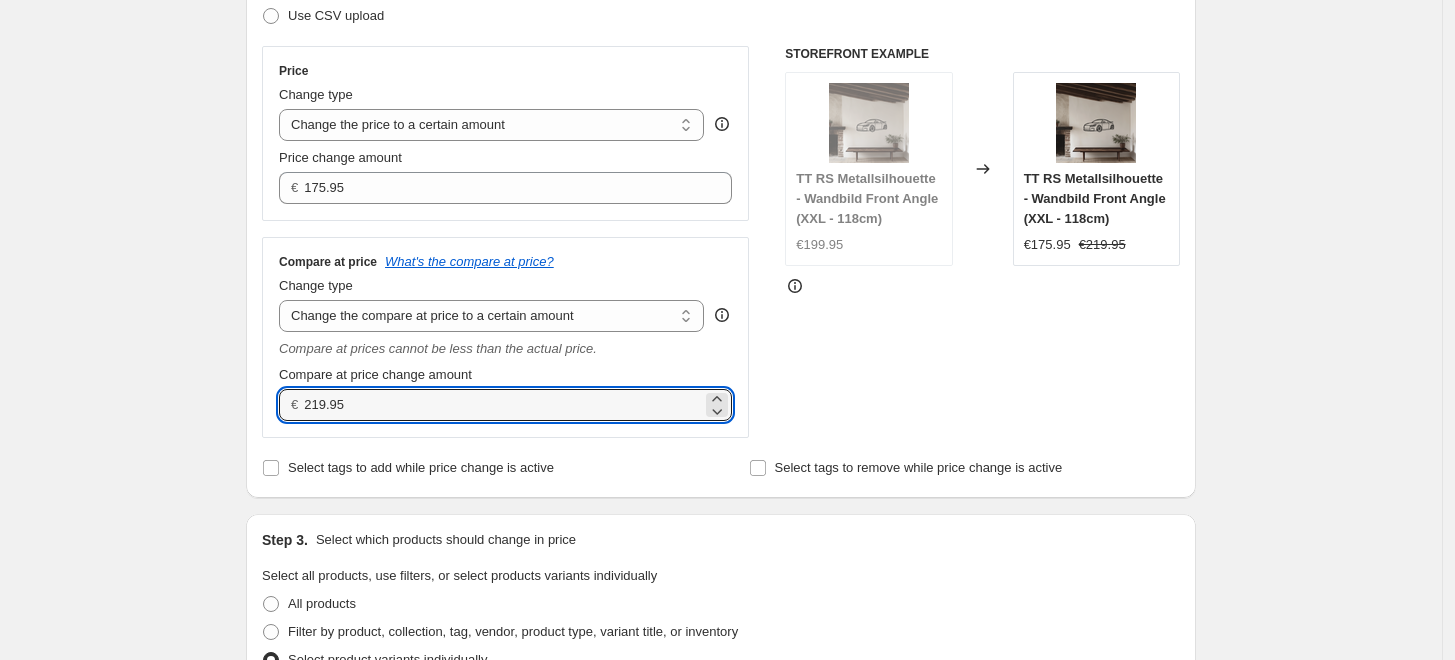 drag, startPoint x: 372, startPoint y: 410, endPoint x: 280, endPoint y: 383, distance: 95.880135 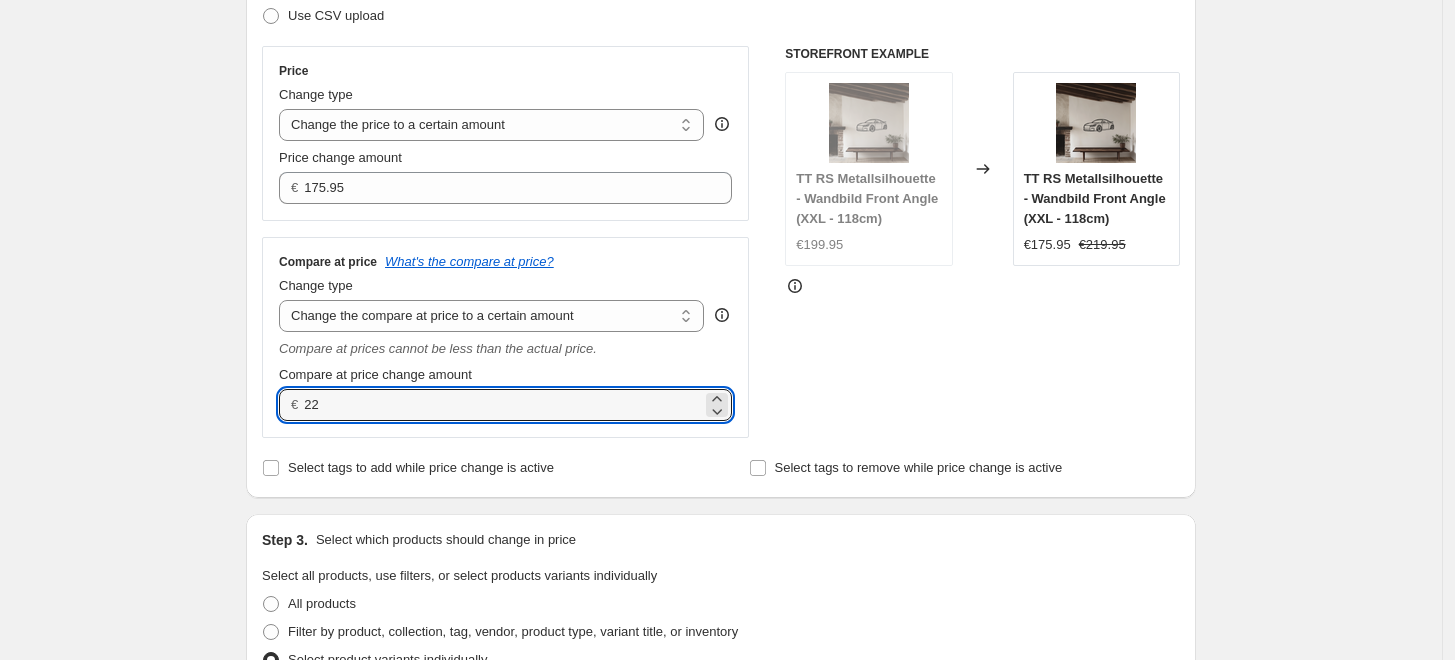 type on "224" 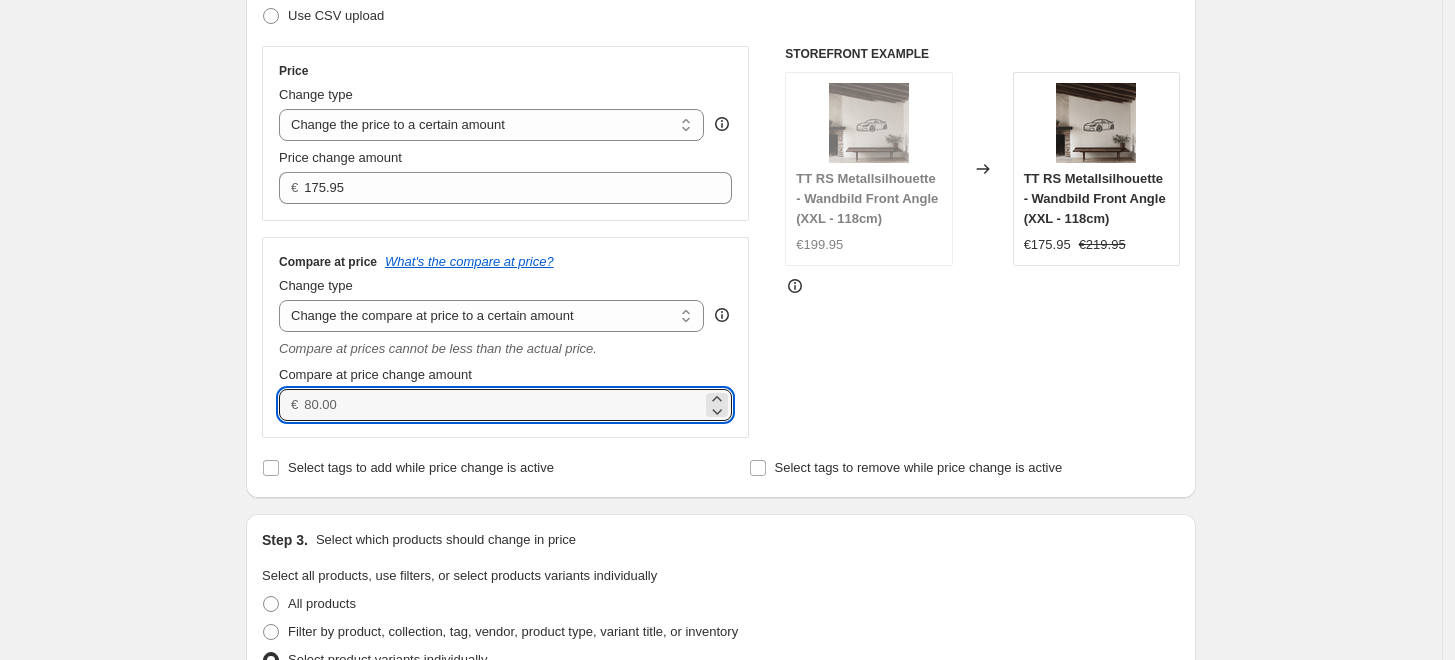 type on "224.0" 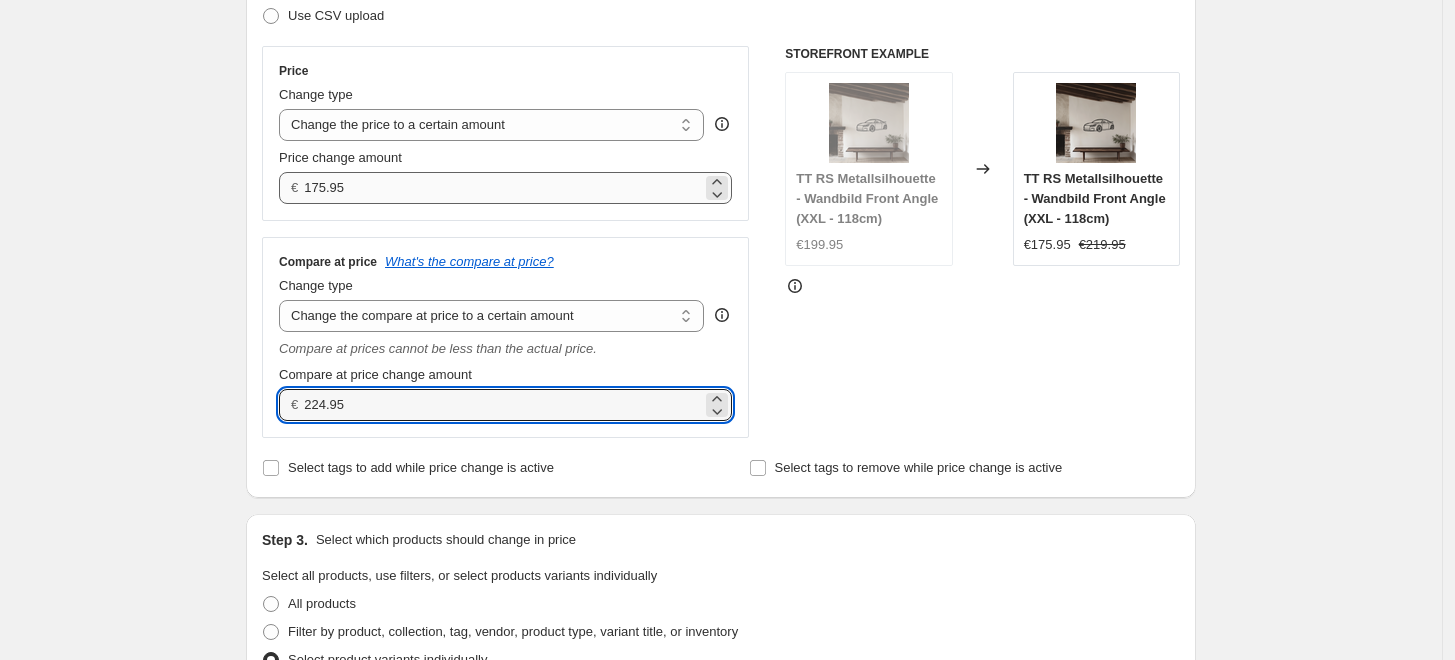 type on "224.95" 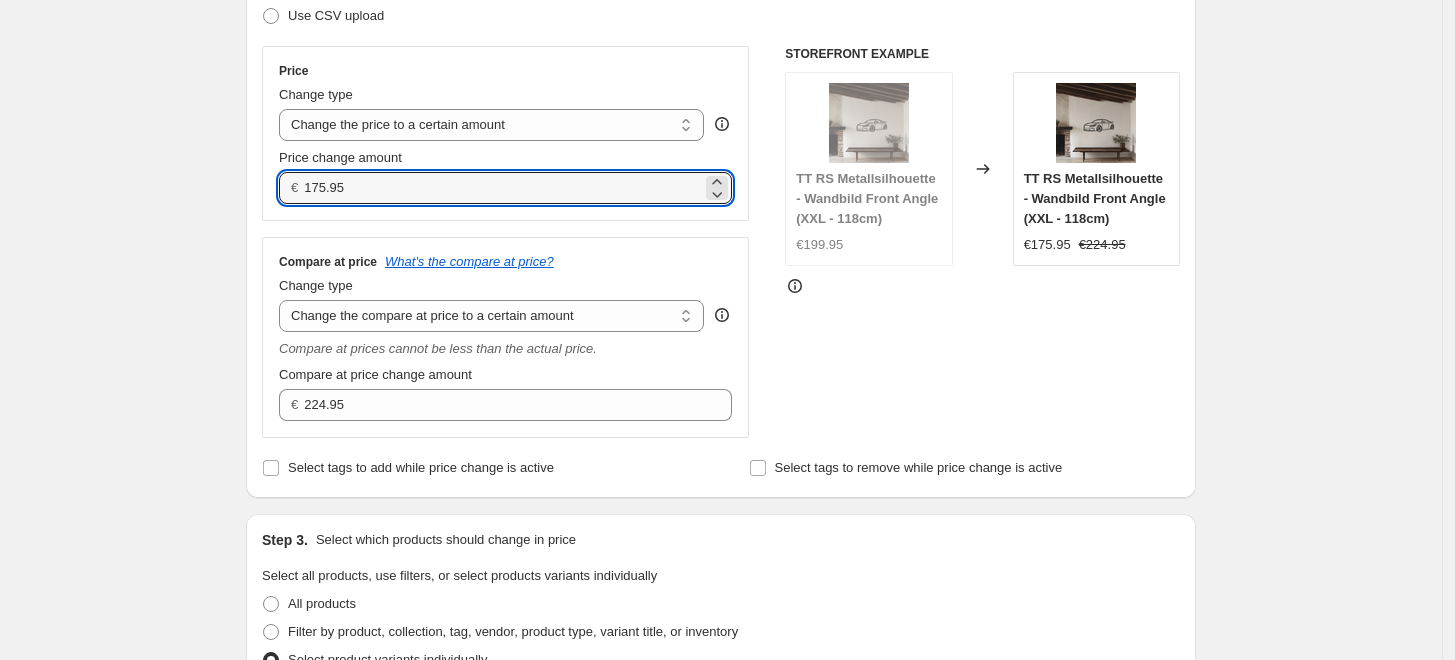 drag, startPoint x: 363, startPoint y: 190, endPoint x: 265, endPoint y: 174, distance: 99.29753 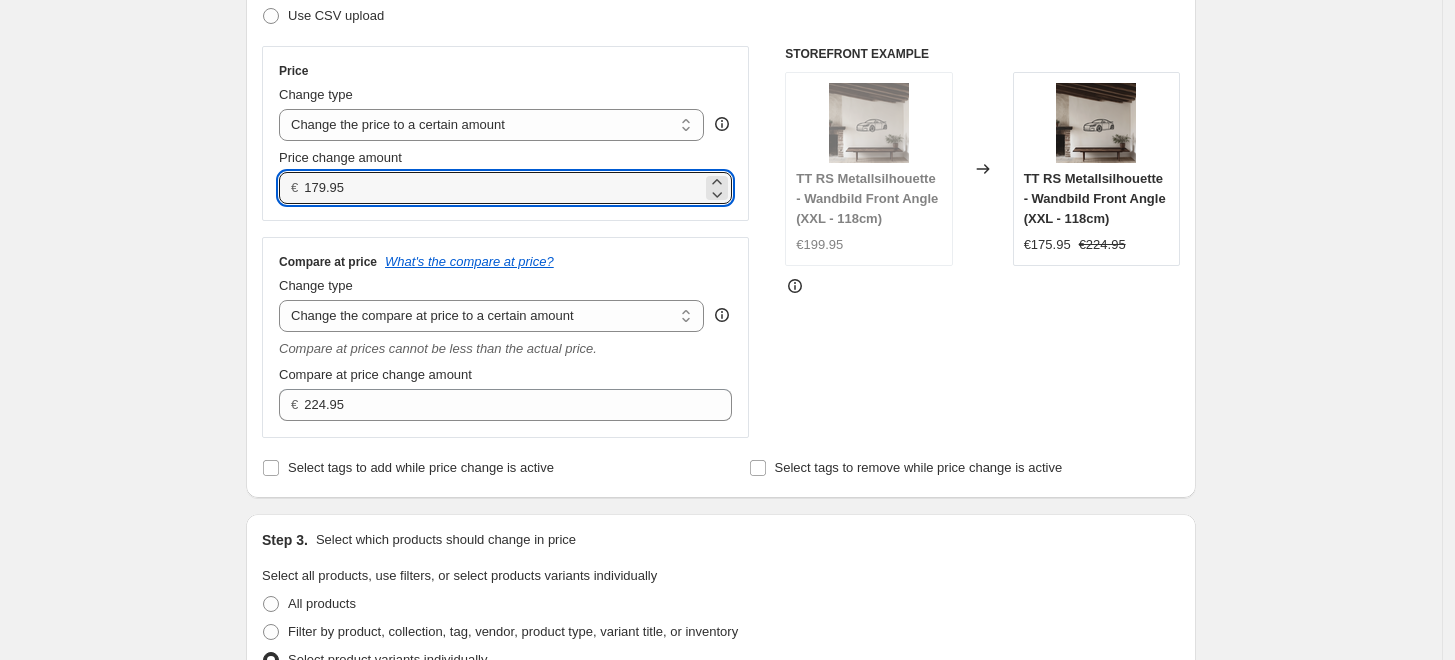 type on "179.95" 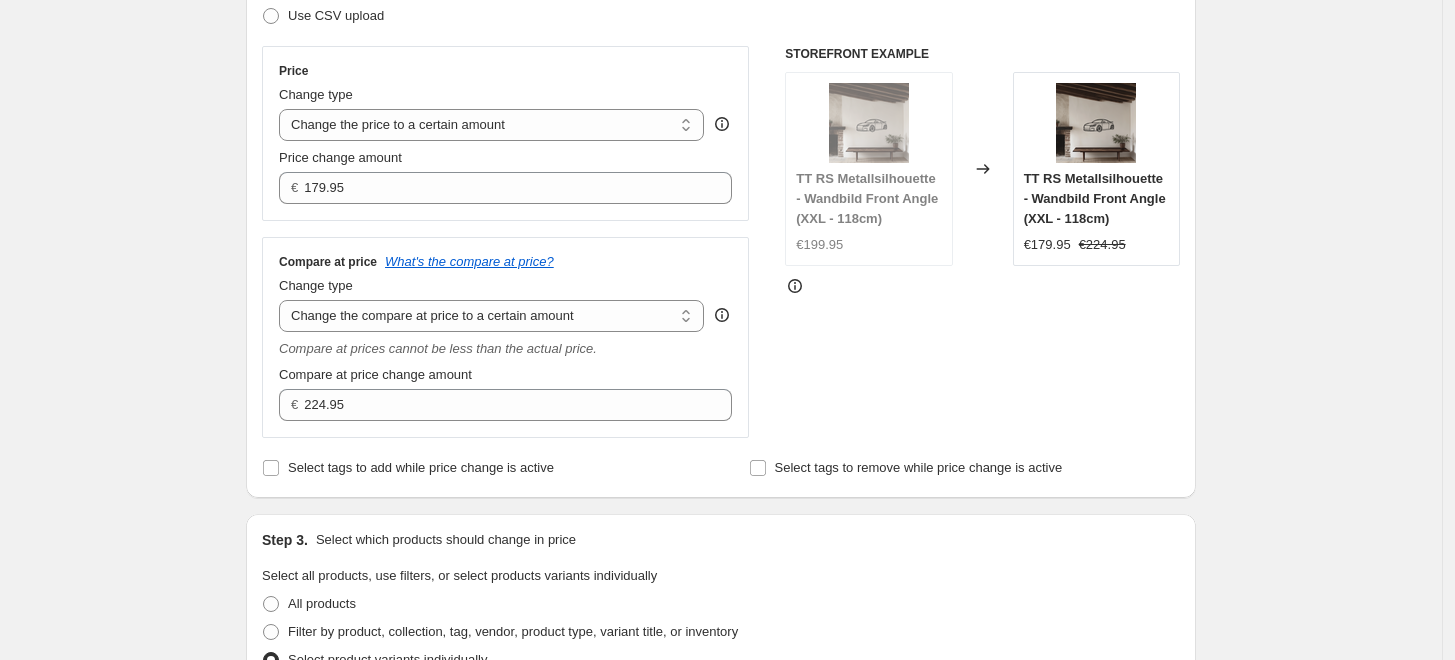 click on "STOREFRONT EXAMPLE TT RS Metallsilhouette - Wandbild Front Angle (XXL - 118cm) €199.95 Changed to TT RS Metallsilhouette - Wandbild Front Angle (XXL - 118cm) €179.95 €224.95" at bounding box center [982, 242] 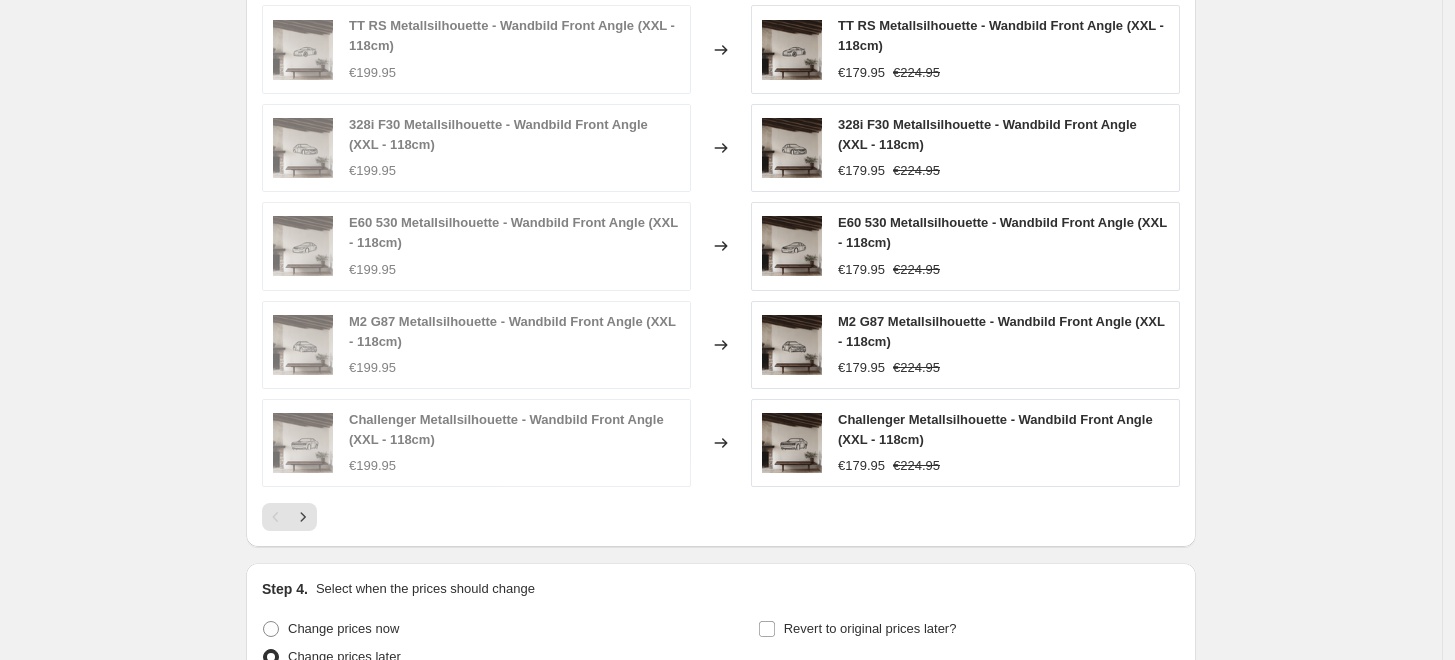 scroll, scrollTop: 1686, scrollLeft: 0, axis: vertical 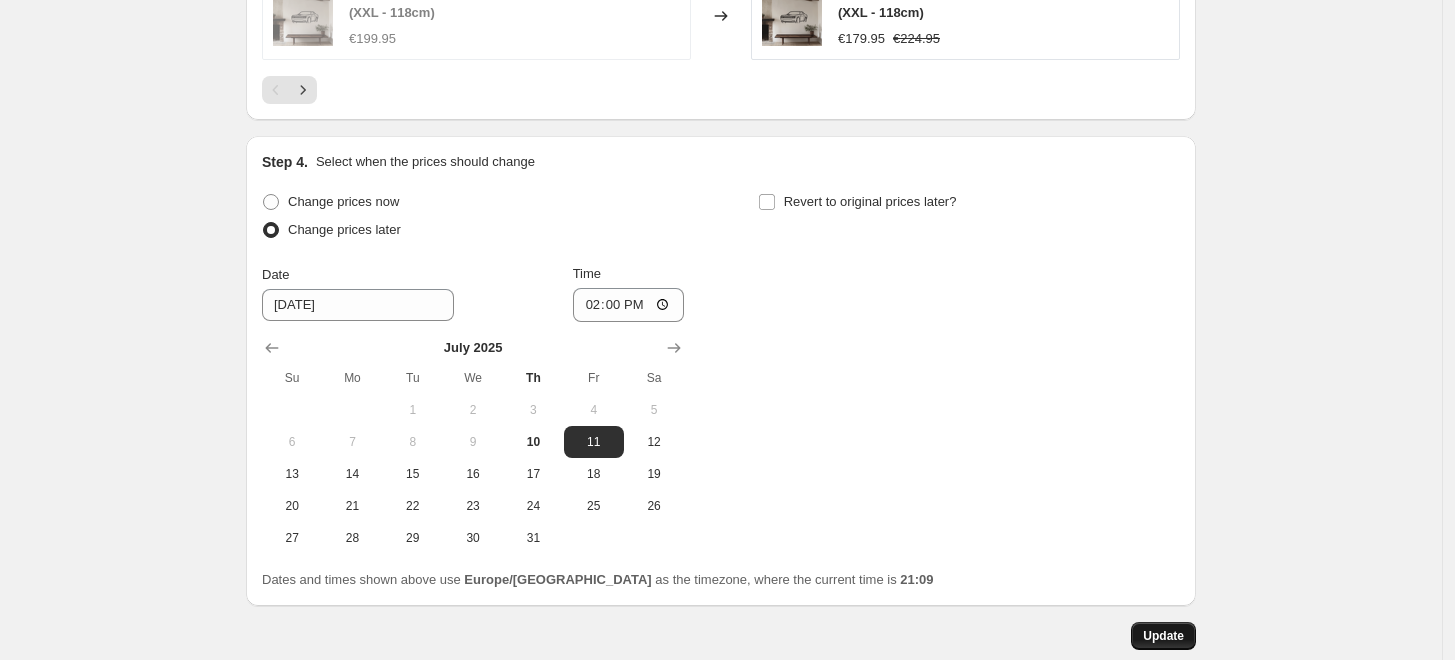 click on "Update" at bounding box center (1163, 636) 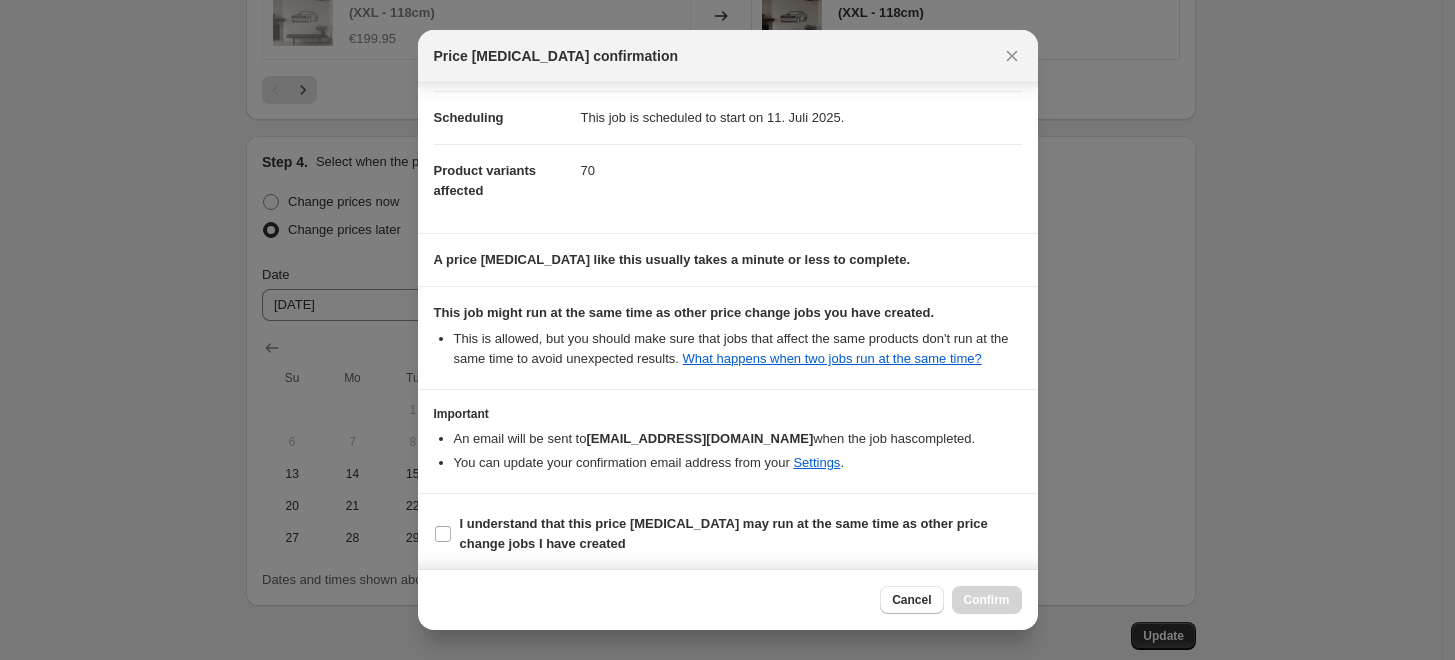 scroll, scrollTop: 155, scrollLeft: 0, axis: vertical 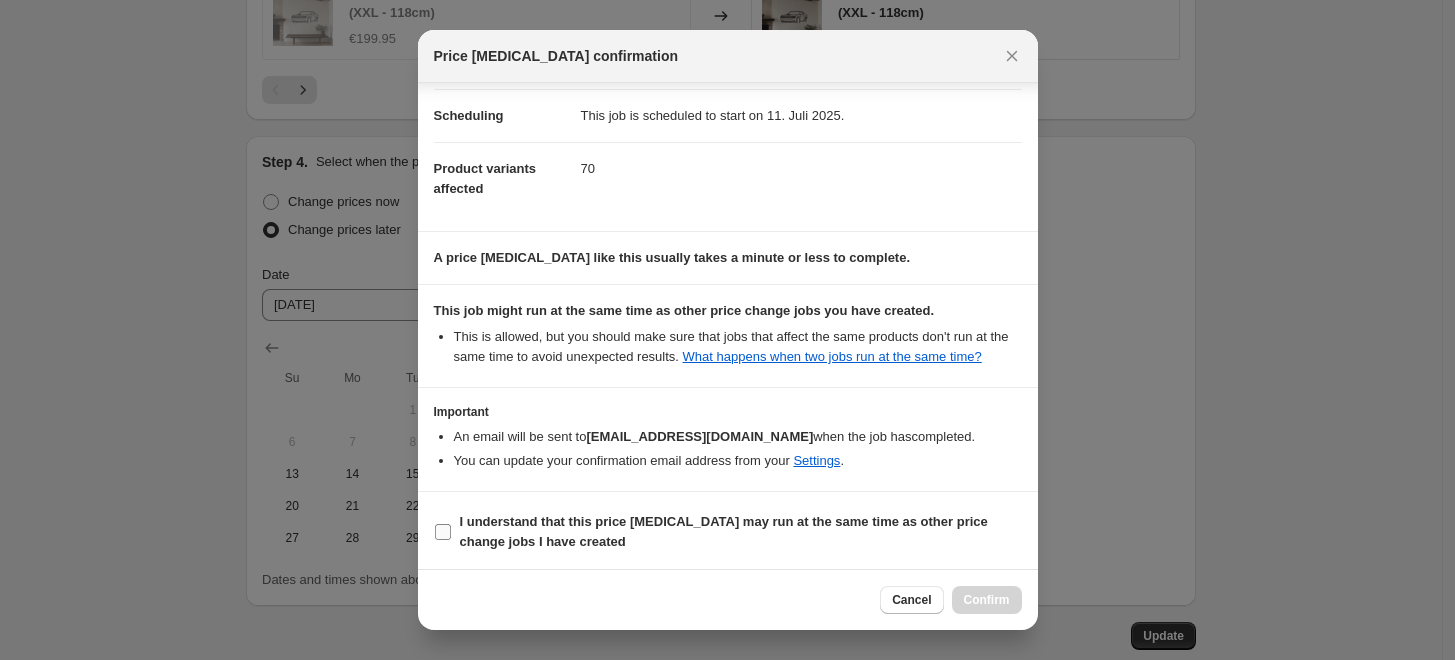 click on "I understand that this price [MEDICAL_DATA] may run at the same time as other price change jobs I have created" at bounding box center (724, 531) 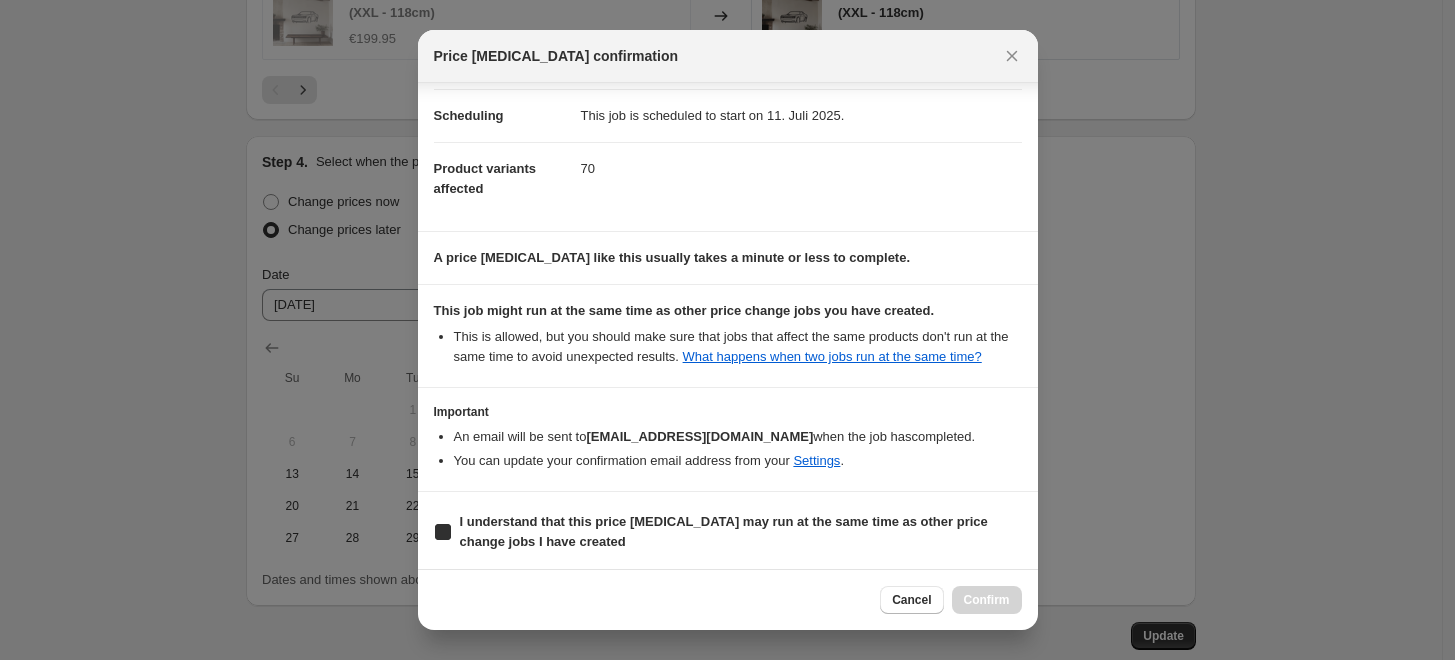checkbox on "true" 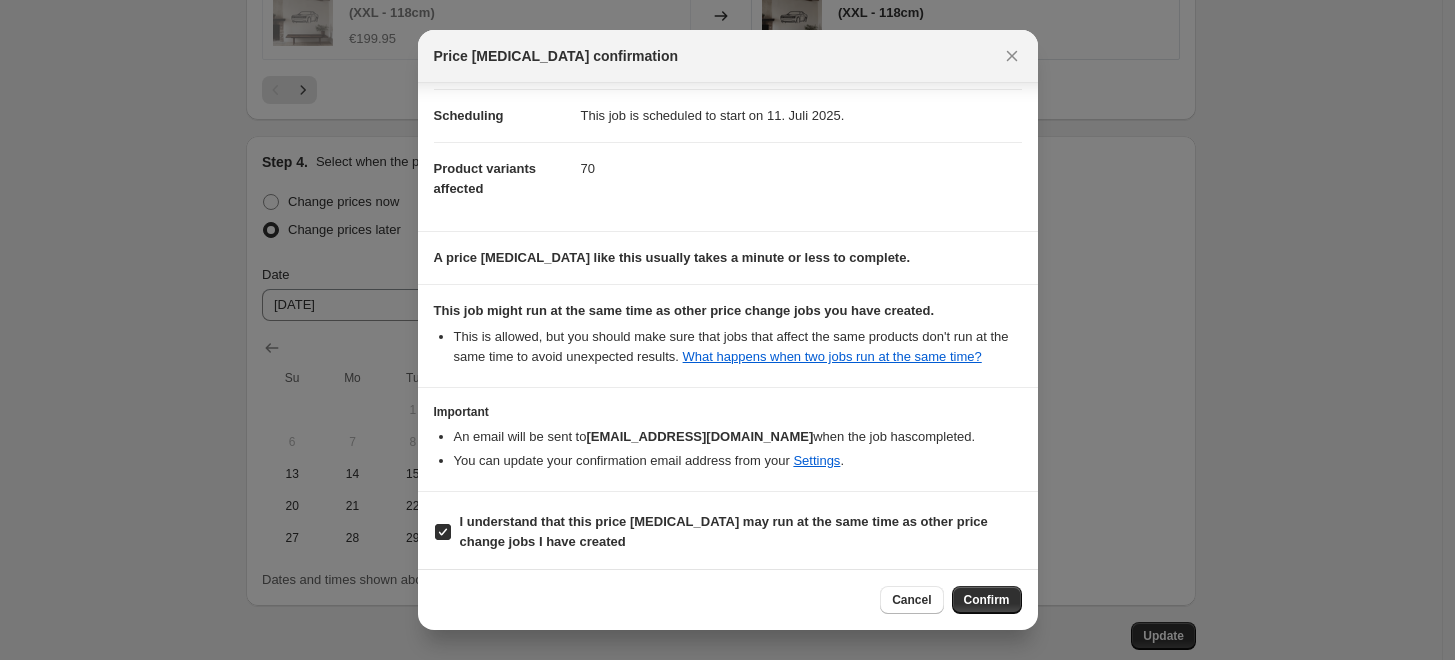 click on "Cancel Confirm" at bounding box center [728, 599] 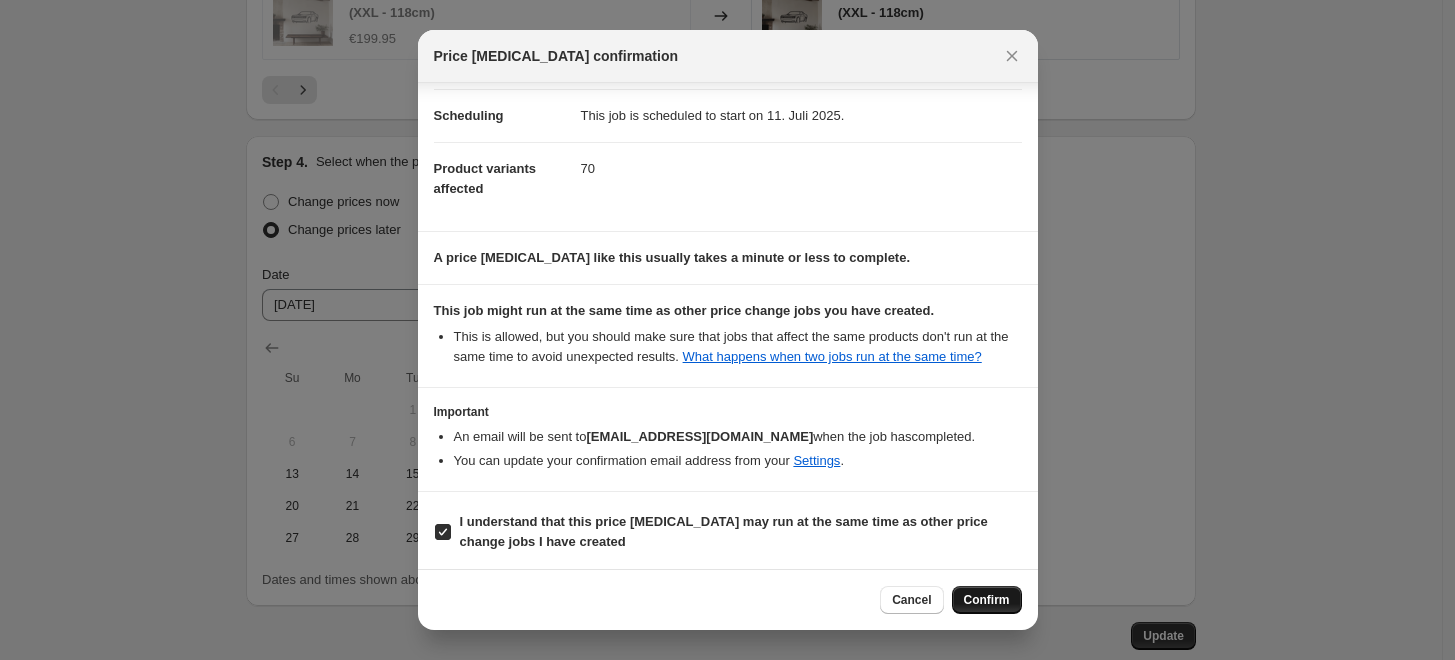 click on "Confirm" at bounding box center [987, 600] 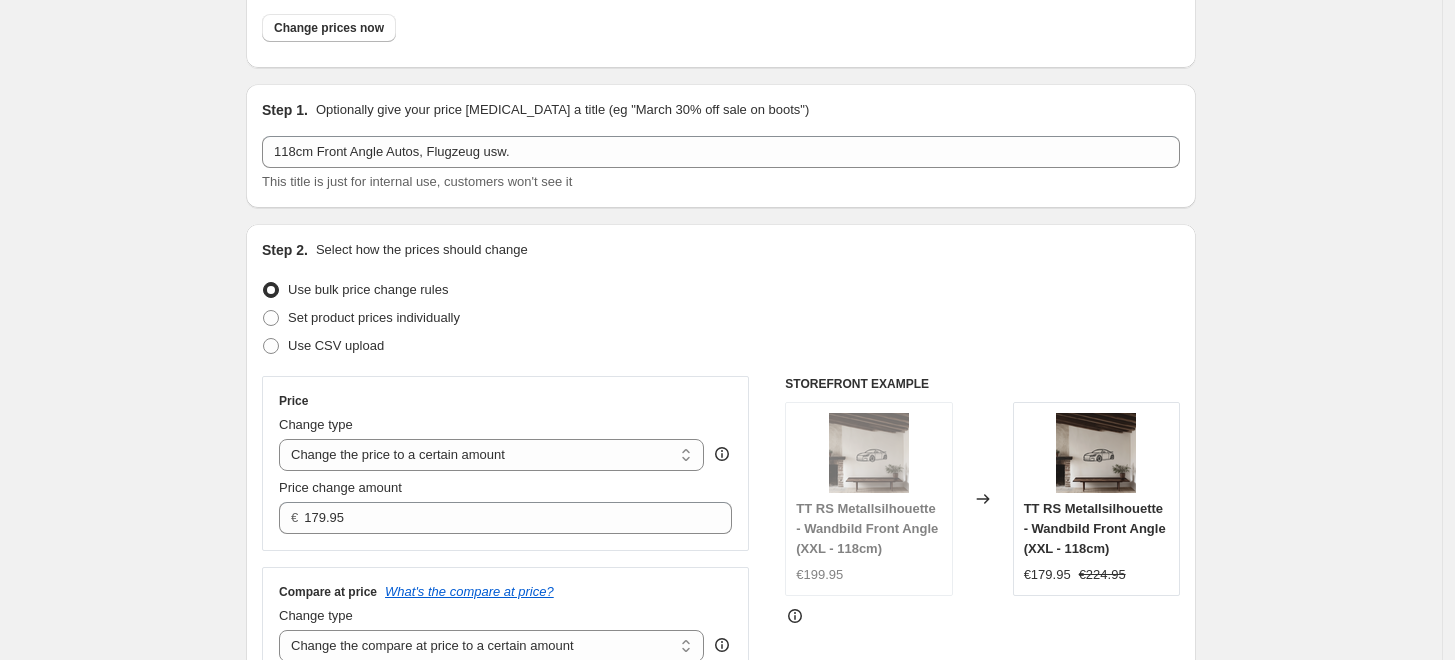 scroll, scrollTop: 0, scrollLeft: 0, axis: both 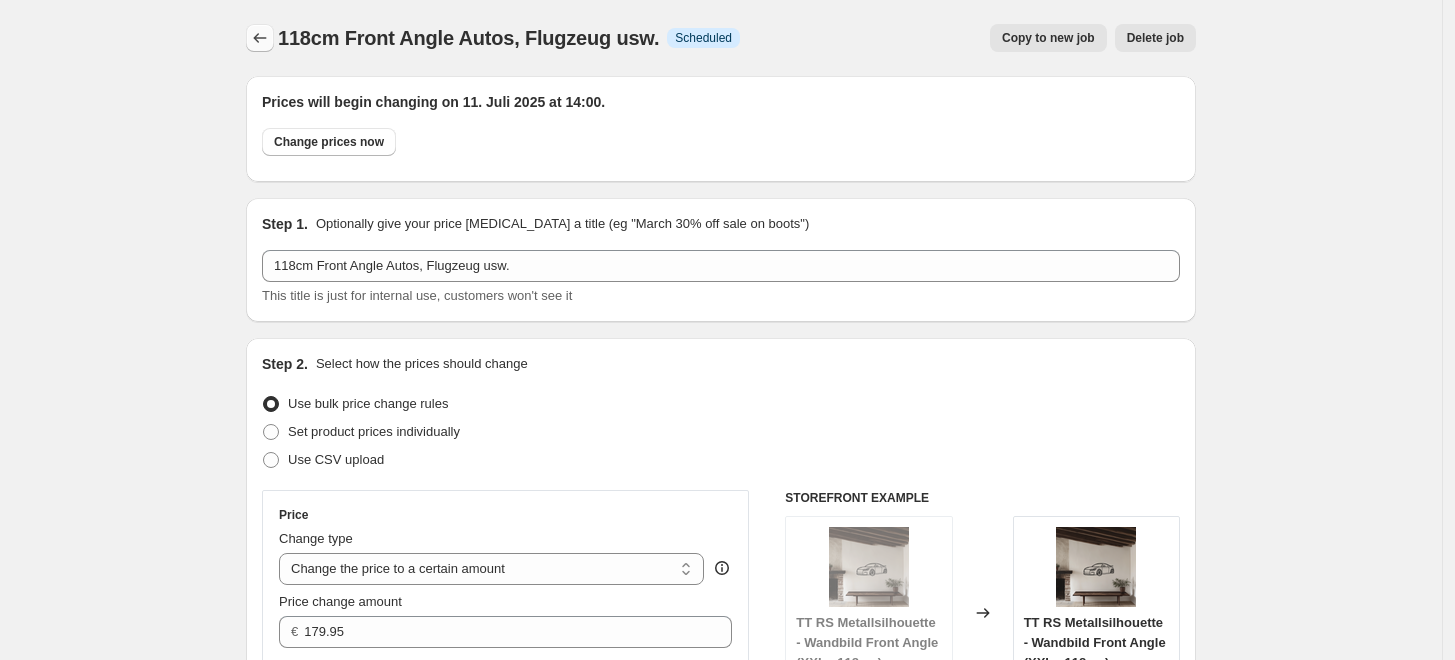 click 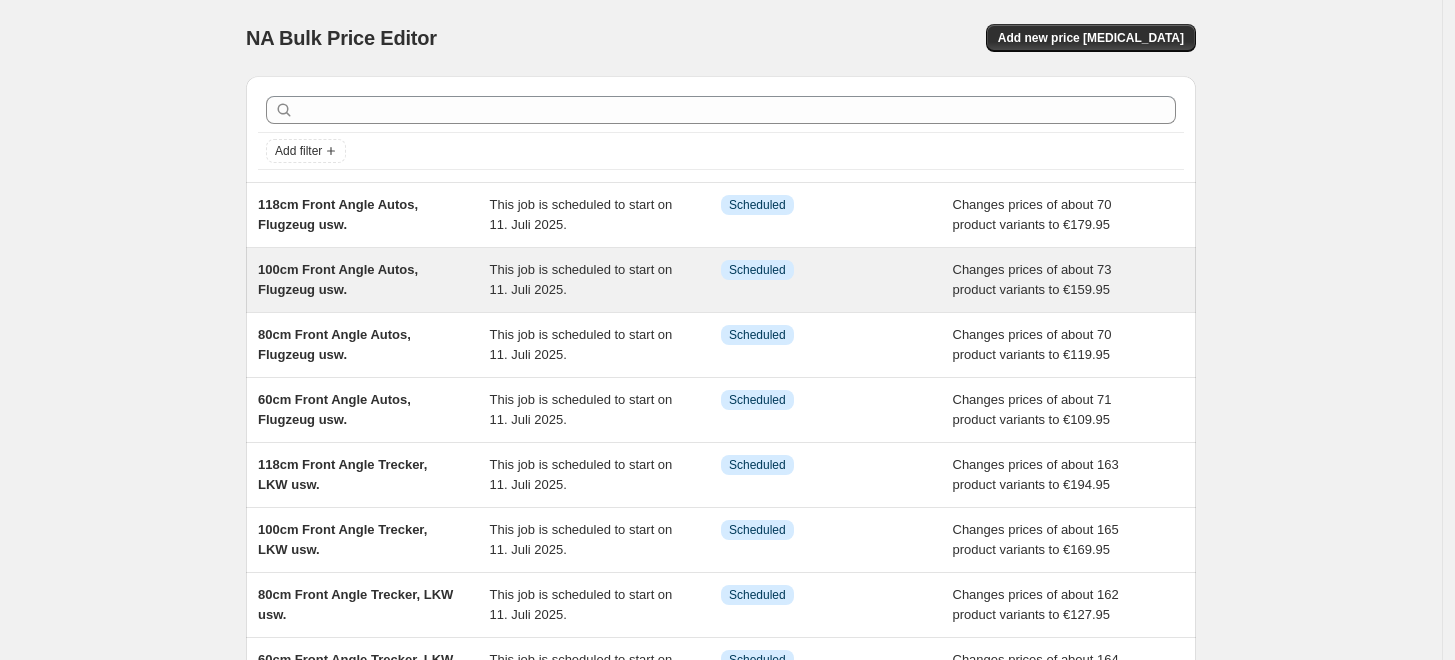 click on "100cm Front Angle Autos, Flugzeug usw." at bounding box center [338, 279] 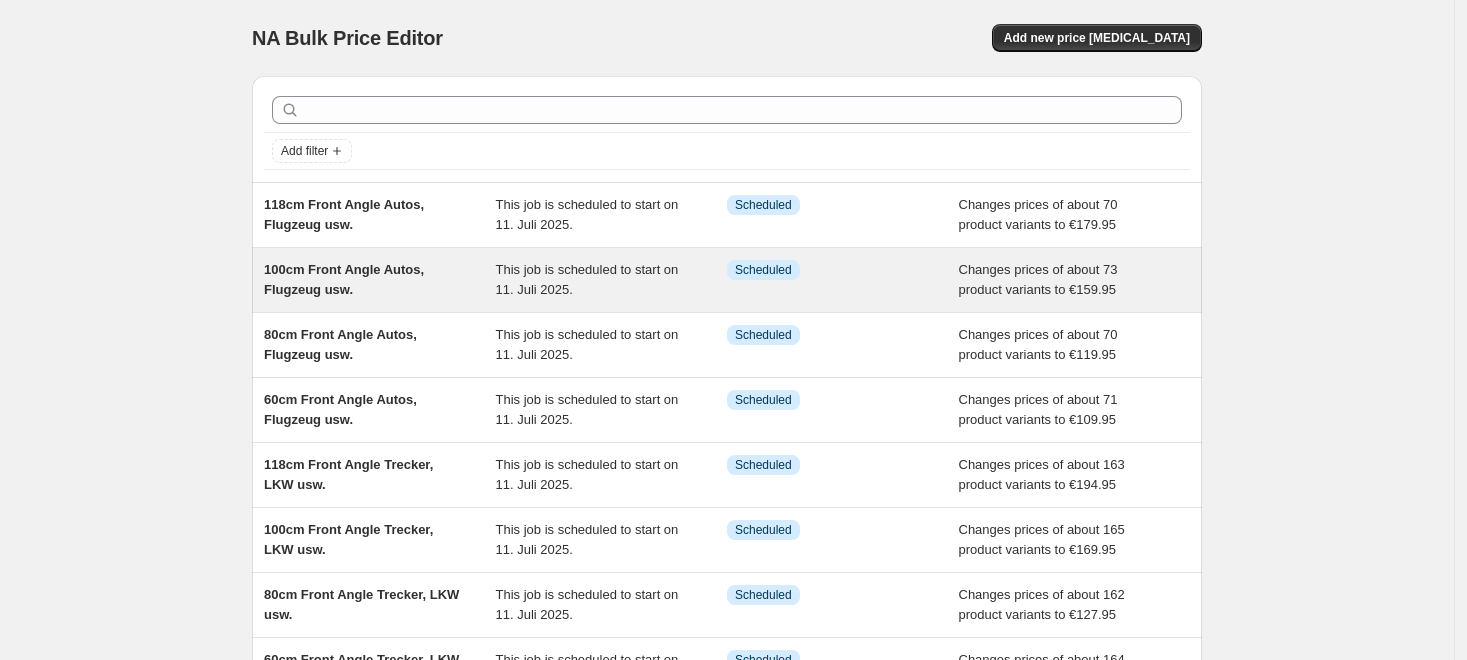 select on "to" 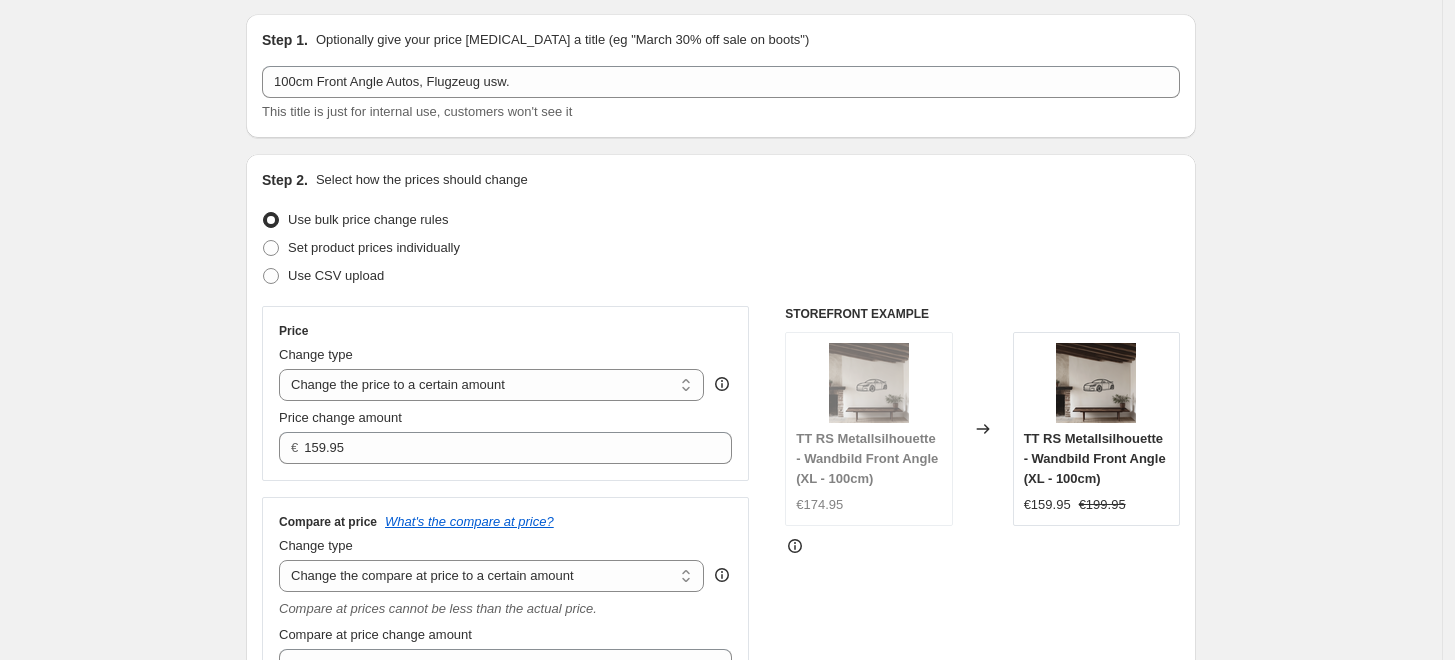 scroll, scrollTop: 222, scrollLeft: 0, axis: vertical 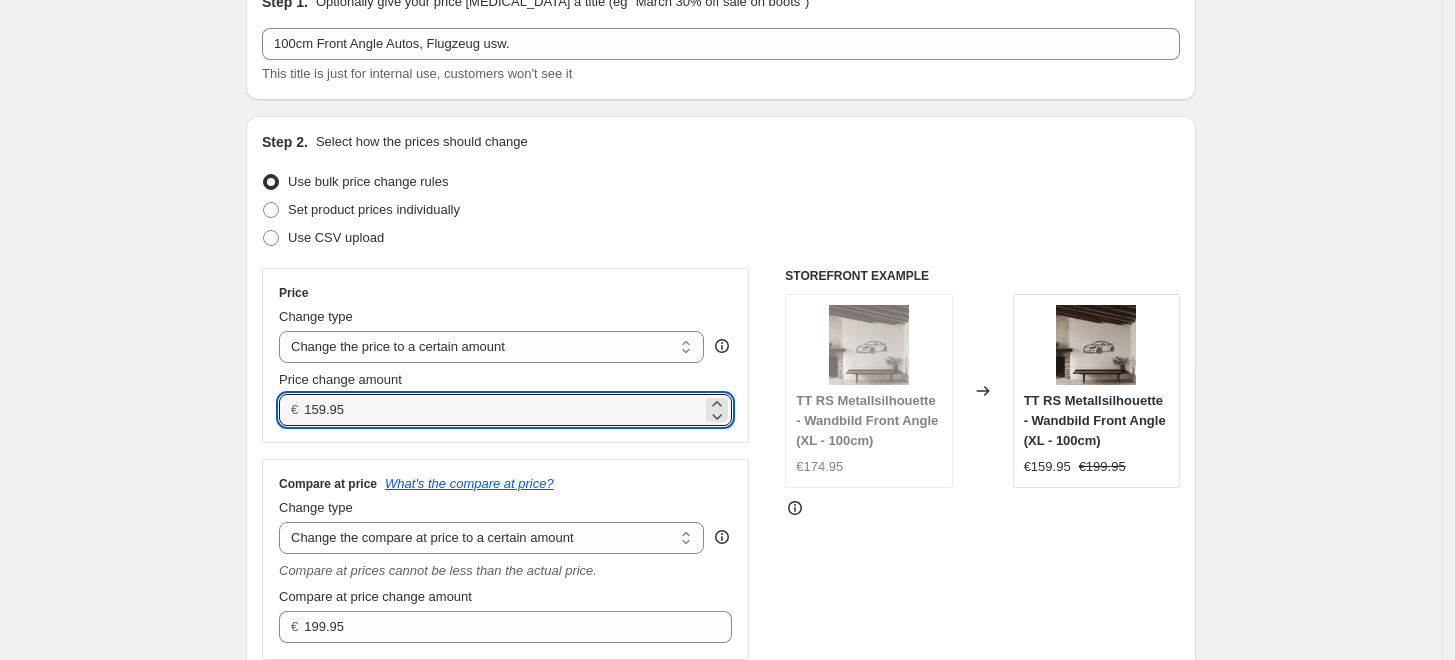 drag, startPoint x: 391, startPoint y: 397, endPoint x: 204, endPoint y: 395, distance: 187.0107 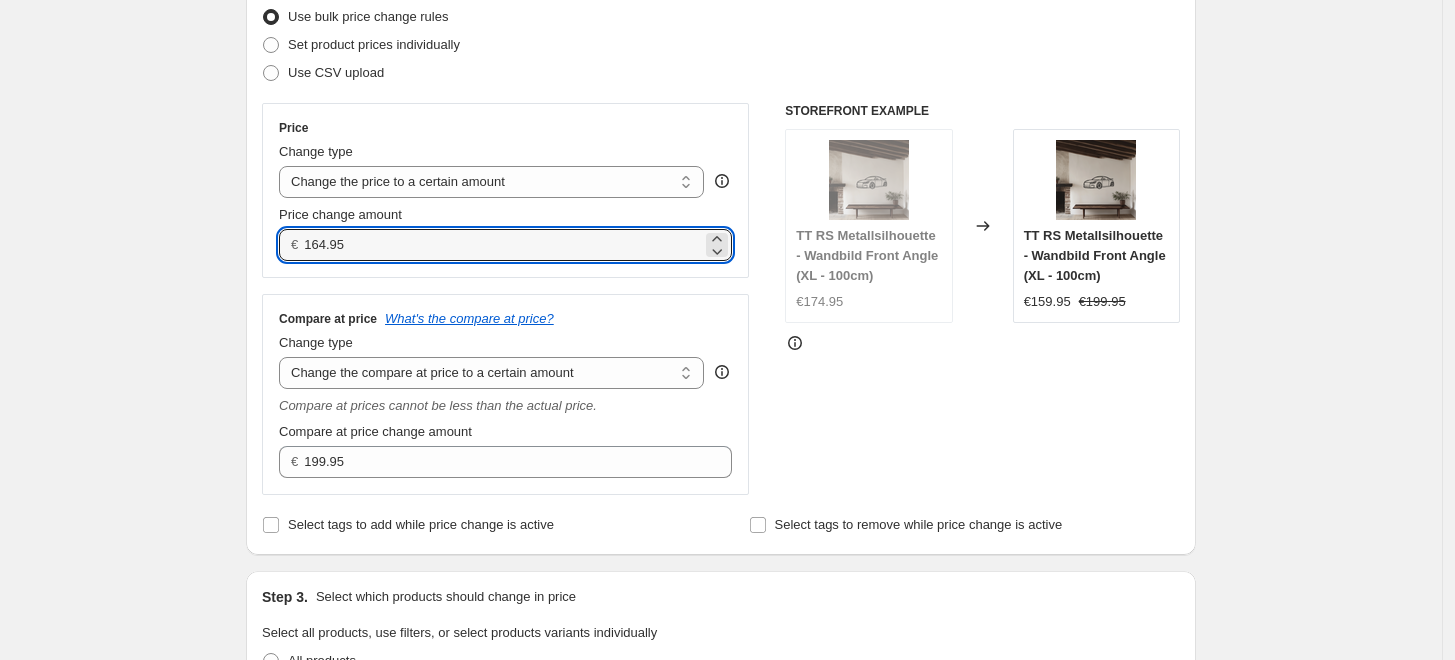 scroll, scrollTop: 444, scrollLeft: 0, axis: vertical 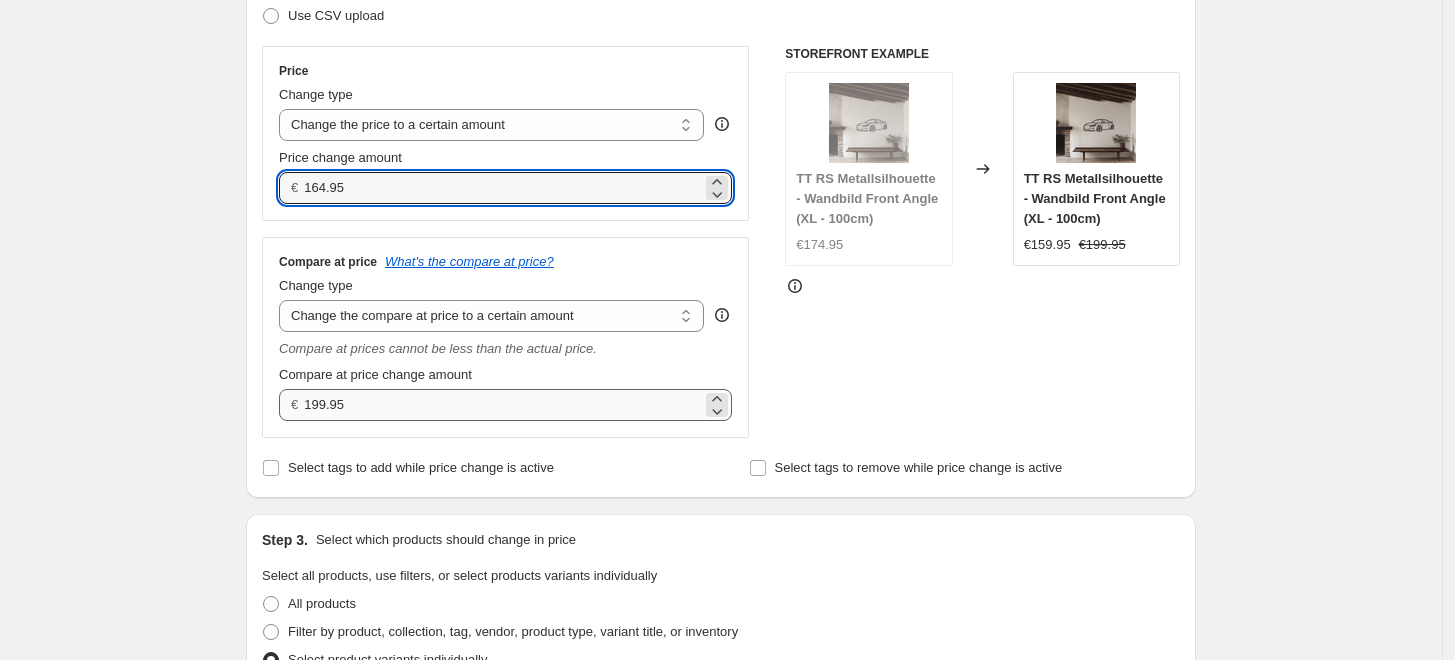 type on "164.95" 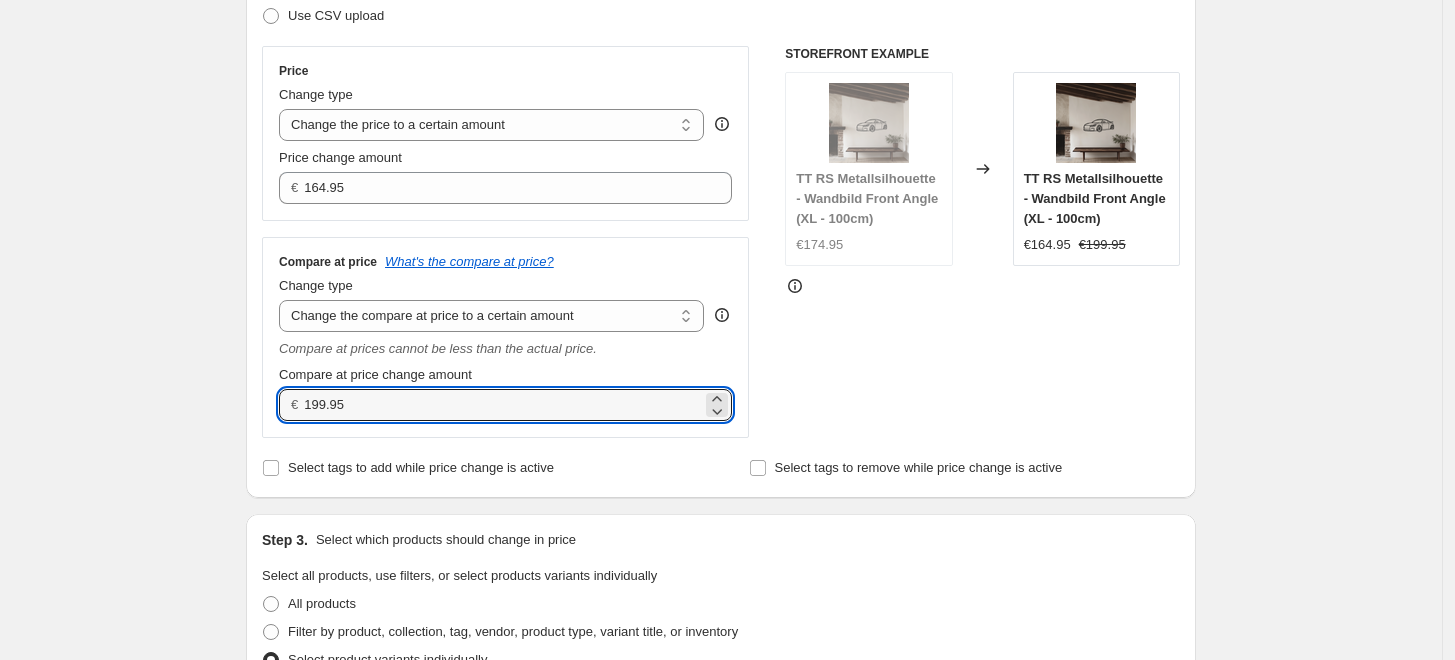 drag, startPoint x: 372, startPoint y: 400, endPoint x: 376, endPoint y: 367, distance: 33.24154 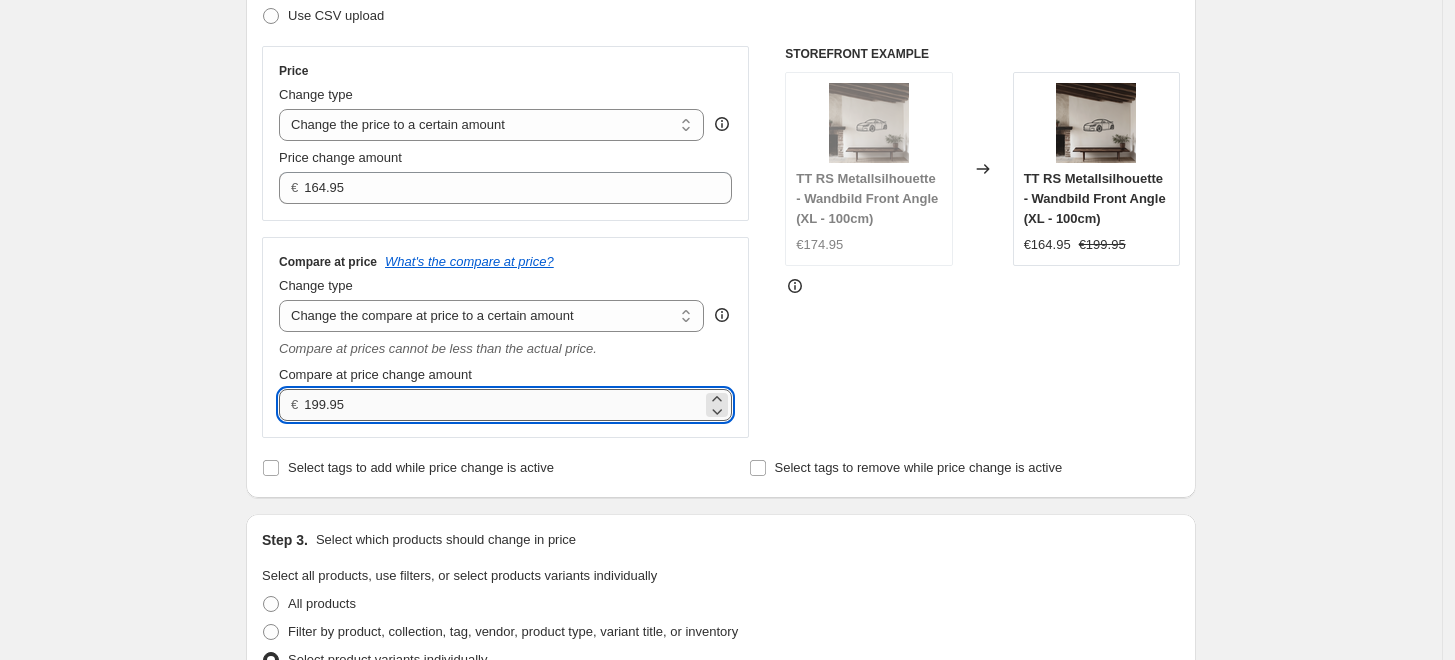 drag, startPoint x: 374, startPoint y: 396, endPoint x: 309, endPoint y: 400, distance: 65.12296 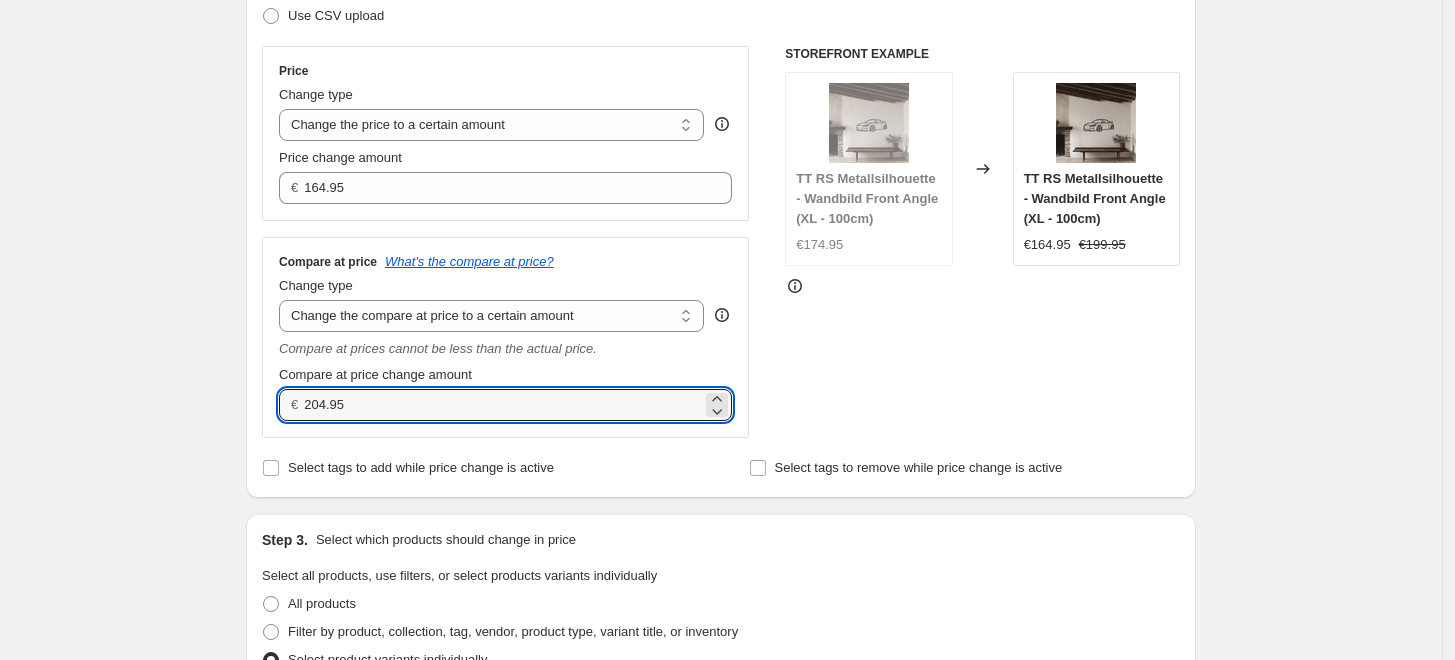 type on "204.95" 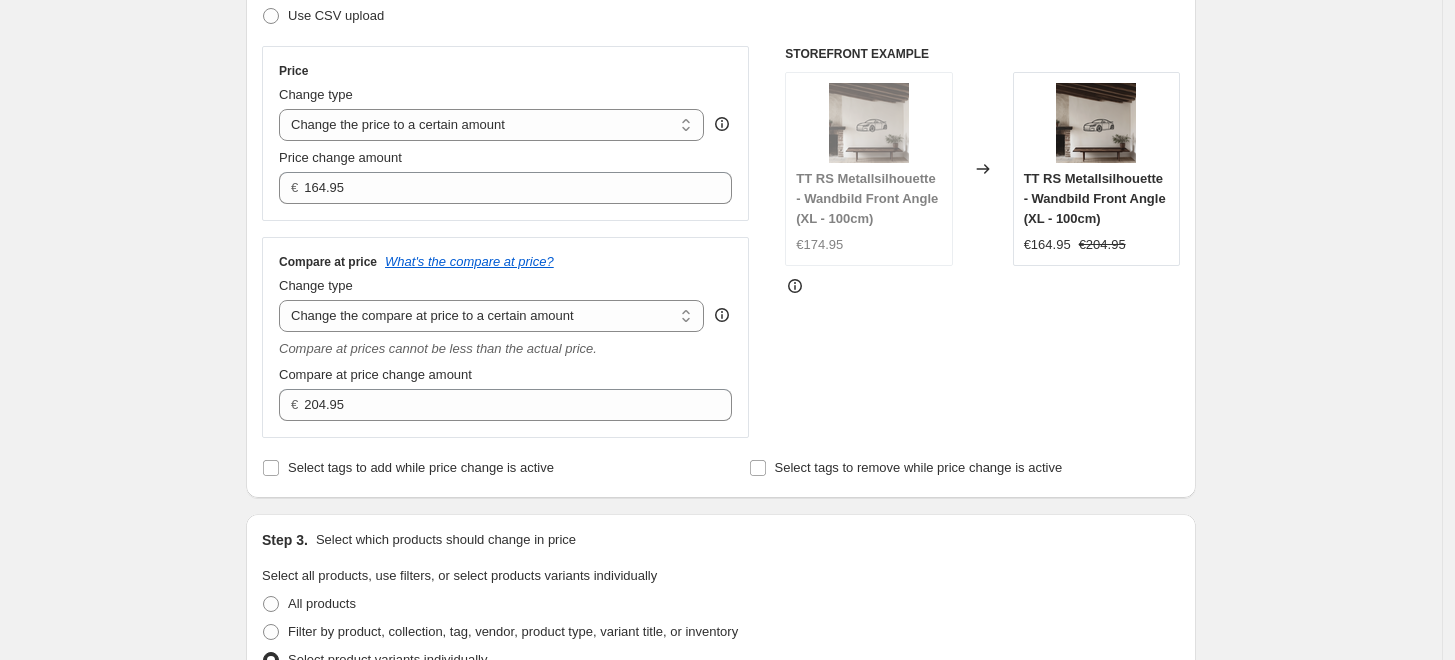 click on "100cm Front Angle Autos, Flugzeug usw.. This page is ready 100cm Front Angle Autos, Flugzeug usw. Info Scheduled Copy to new job Delete job More actions Copy to new job Delete job Prices will begin changing on 11. Juli 2025 at 14:00. Change prices now Step 1. Optionally give your price change job a title (eg "March 30% off sale on boots") 100cm Front Angle Autos, Flugzeug usw. This title is just for internal use, customers won't see it Step 2. Select how the prices should change Use bulk price change rules Set product prices individually Use CSV upload Price Change type Change the price to a certain amount Change the price by a certain amount Change the price by a certain percentage Change the price to the current compare at price (price before sale) Change the price by a certain amount relative to the compare at price Change the price by a certain percentage relative to the compare at price Don't change the price Change the price by a certain percentage relative to the cost per item Price change amount €" at bounding box center [721, 785] 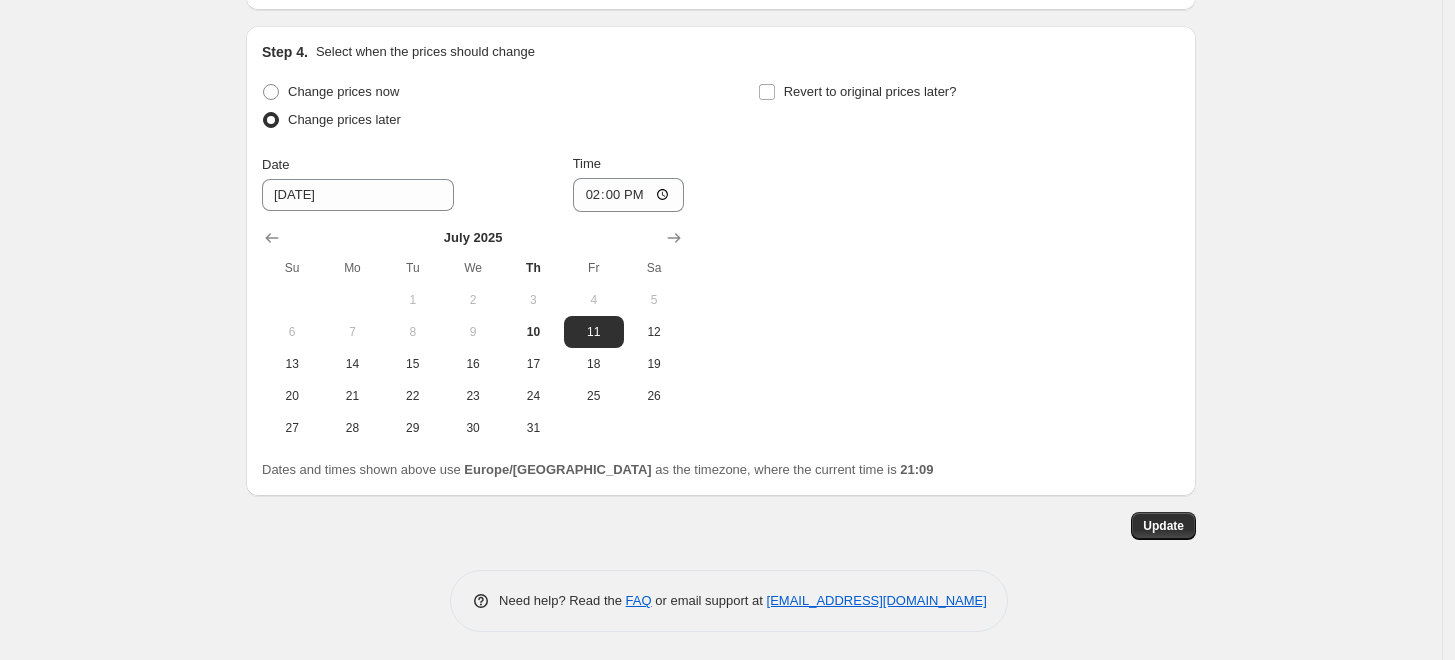 scroll, scrollTop: 1797, scrollLeft: 0, axis: vertical 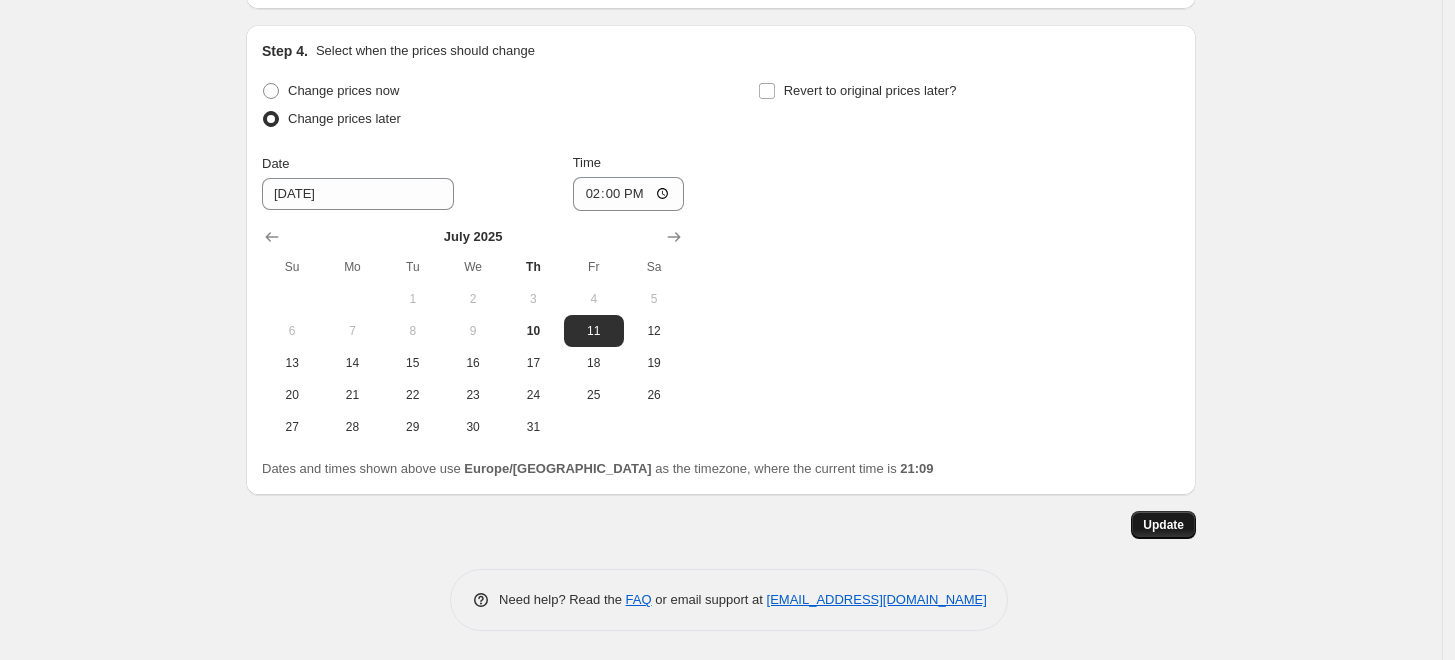 click on "Update" at bounding box center (1163, 525) 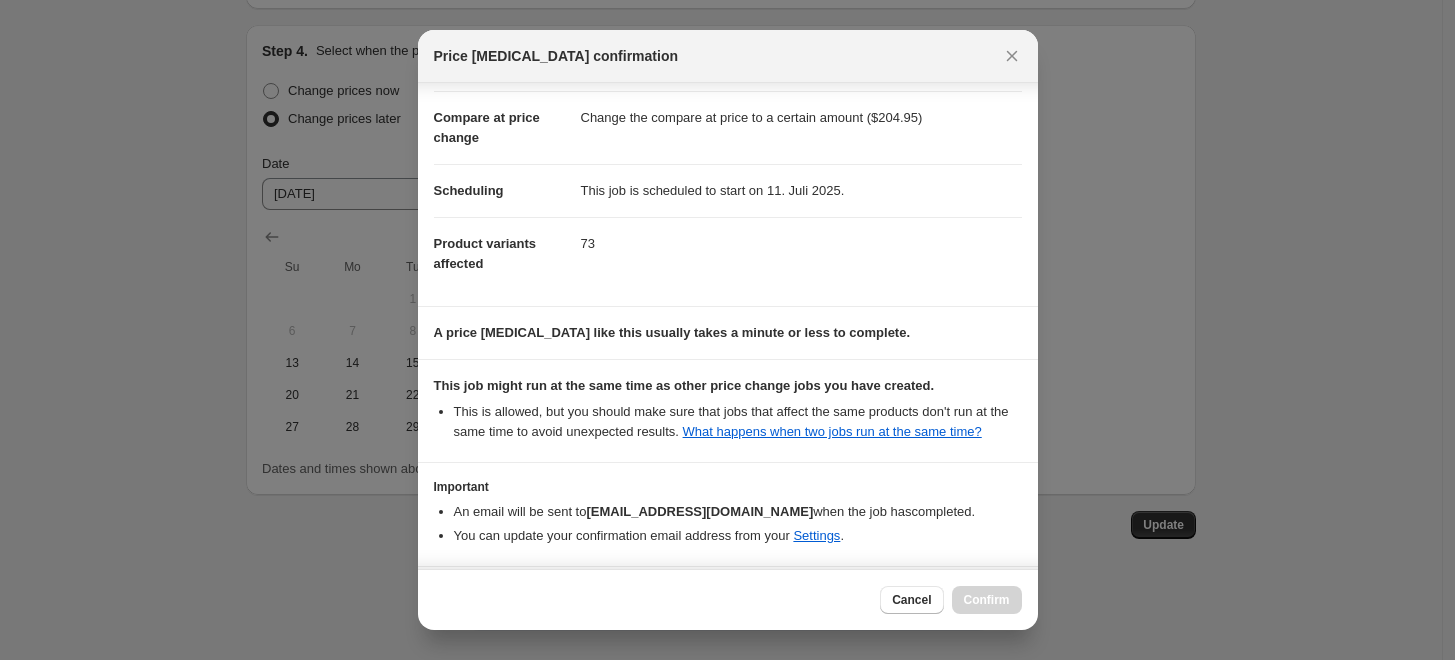 scroll, scrollTop: 155, scrollLeft: 0, axis: vertical 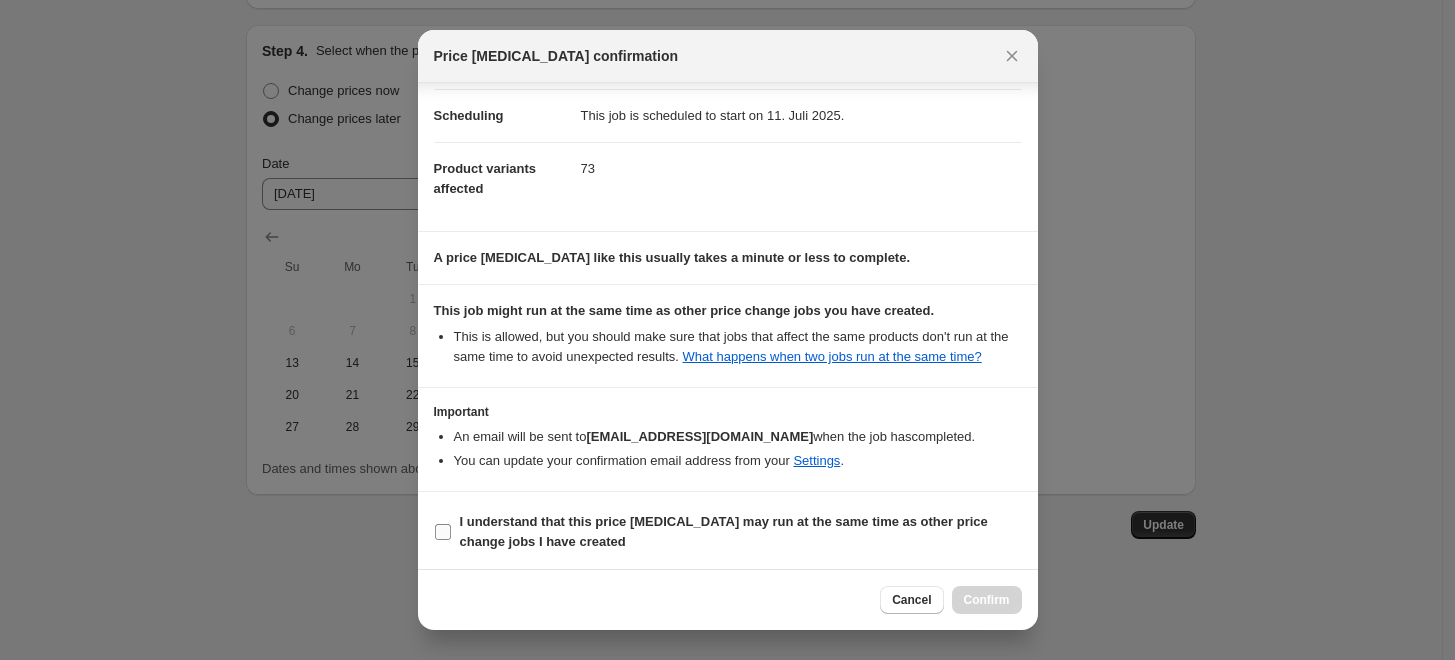 drag, startPoint x: 536, startPoint y: 493, endPoint x: 529, endPoint y: 521, distance: 28.86174 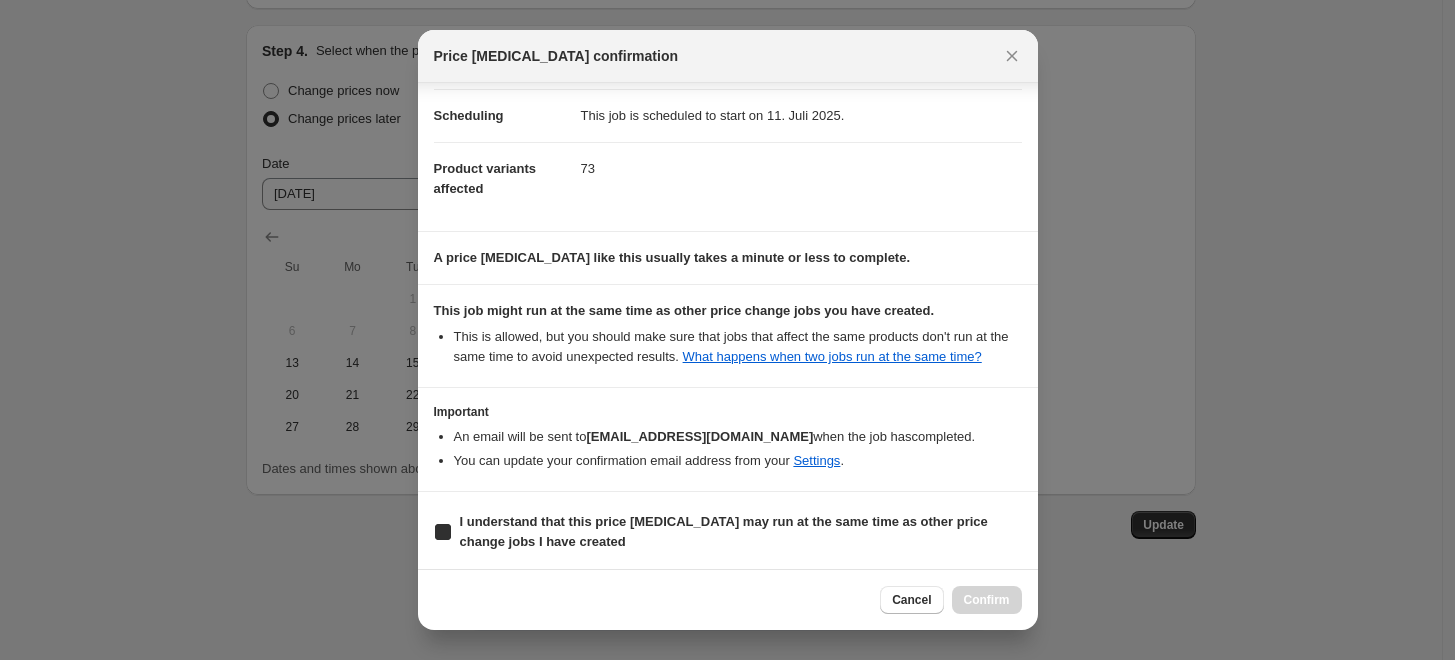 checkbox on "true" 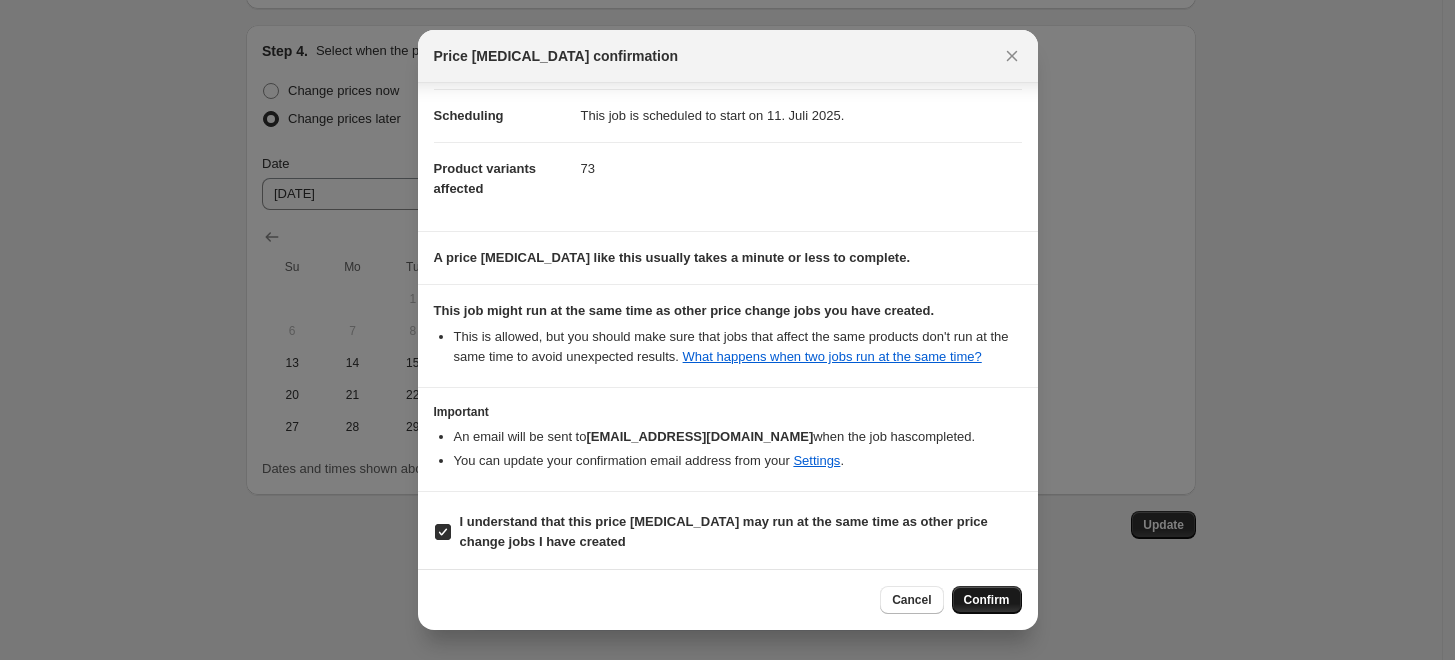 click on "Confirm" at bounding box center [987, 600] 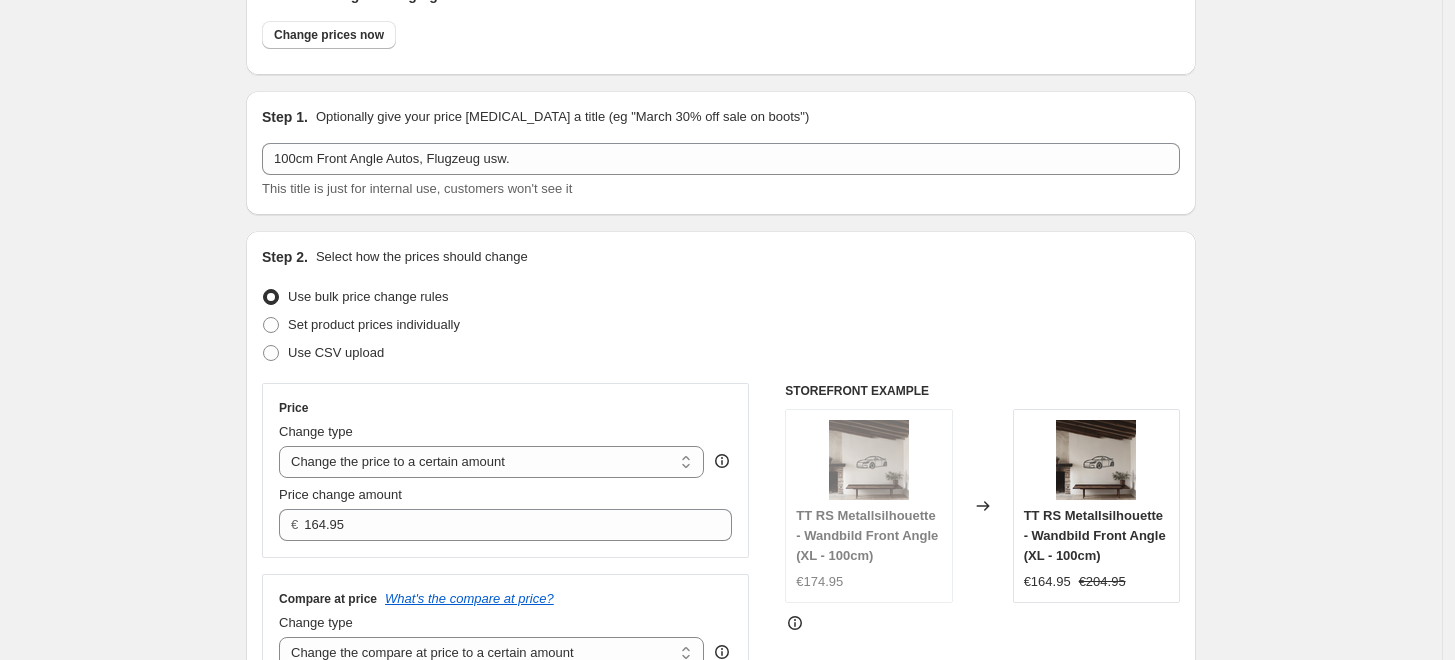 scroll, scrollTop: 0, scrollLeft: 0, axis: both 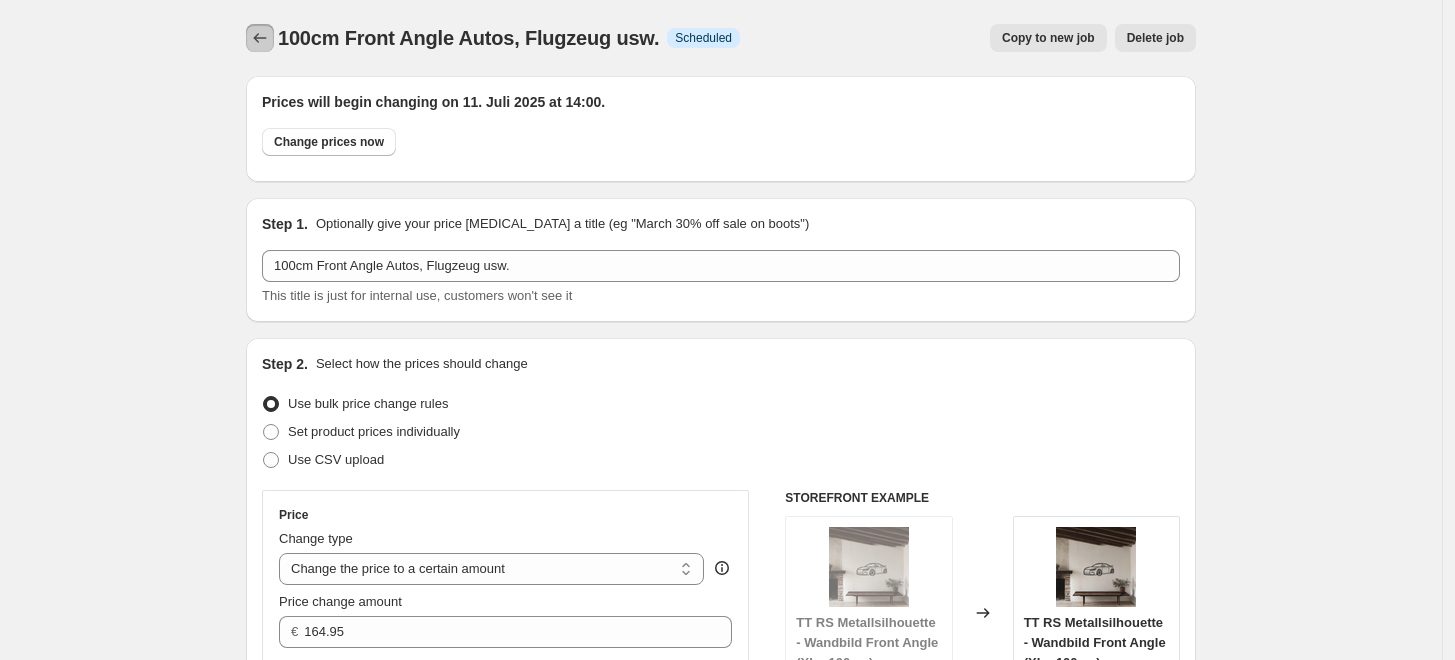 click 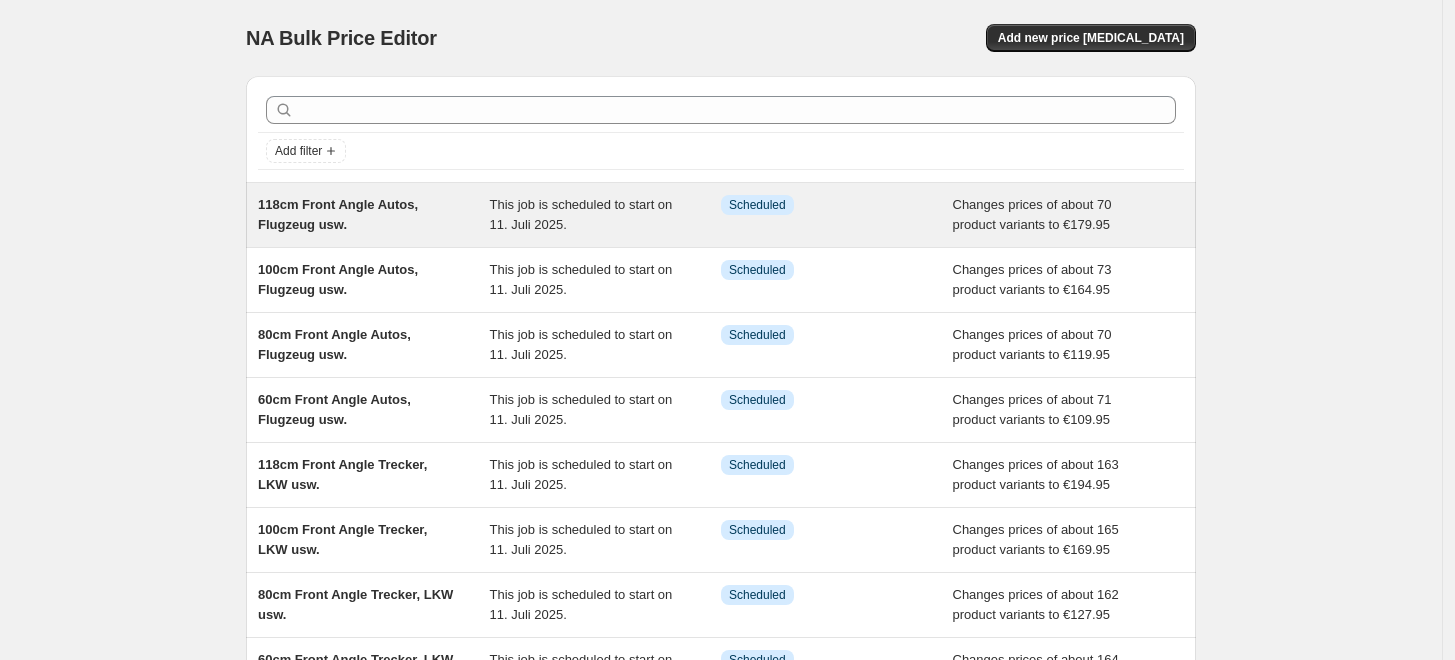 click on "118cm Front Angle Autos, Flugzeug usw." at bounding box center [374, 215] 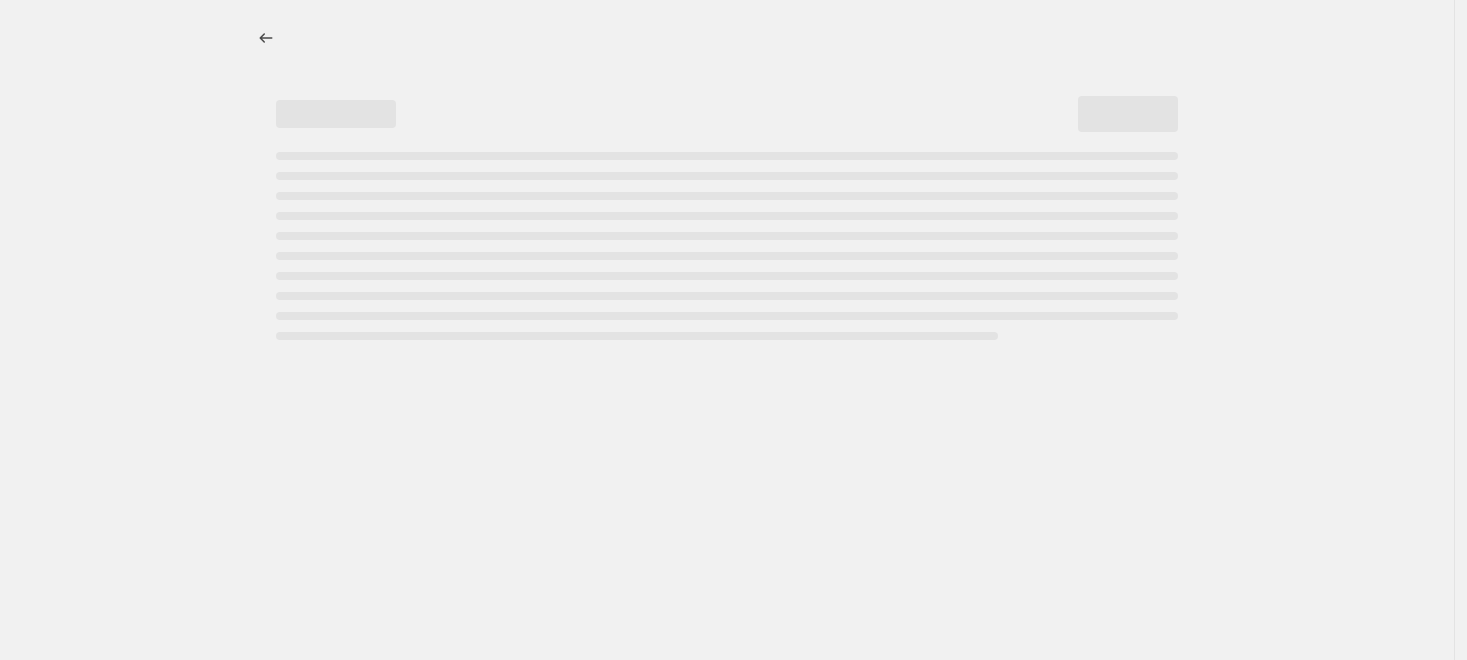 select on "to" 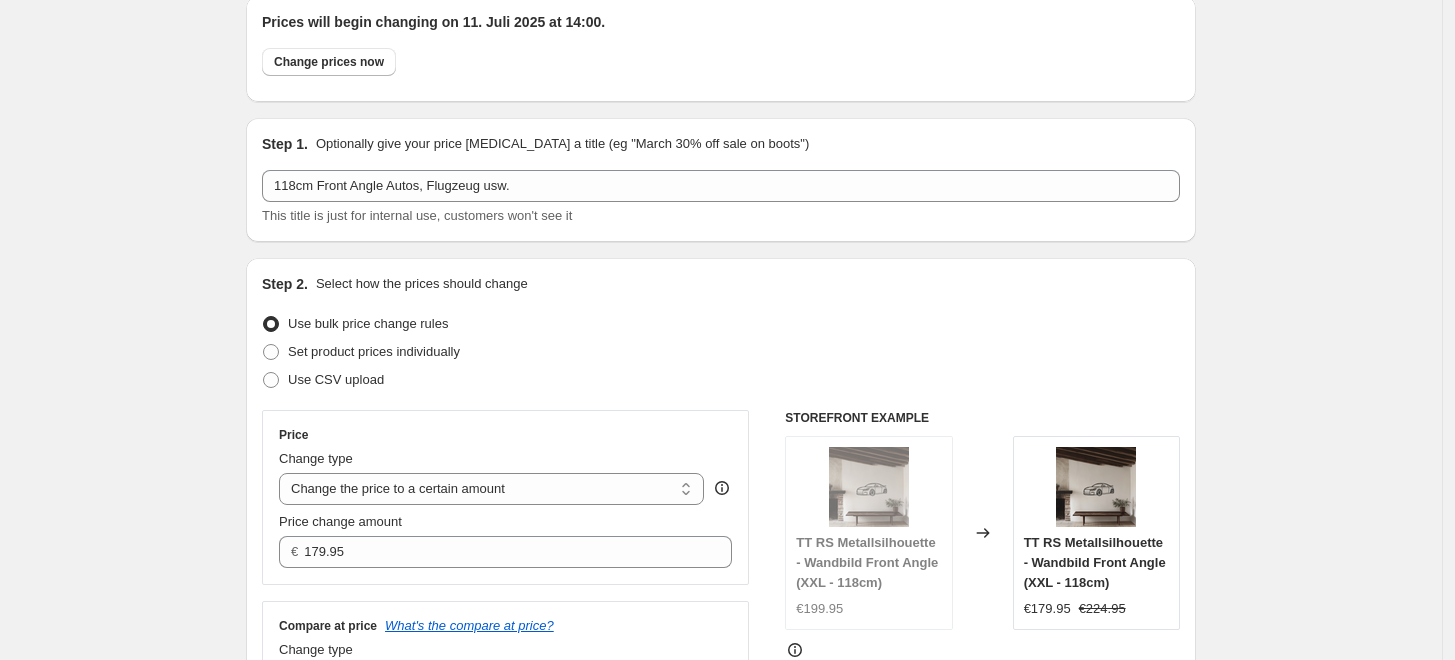 scroll, scrollTop: 0, scrollLeft: 0, axis: both 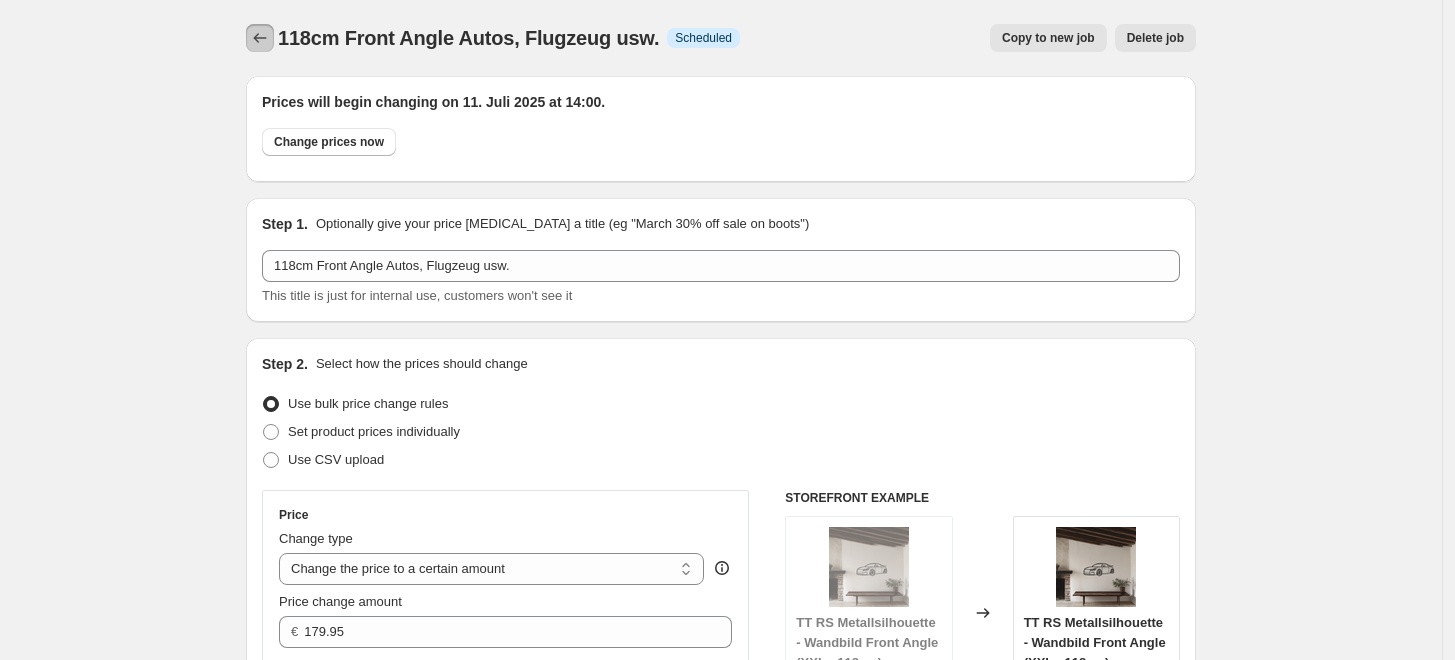 click at bounding box center (260, 38) 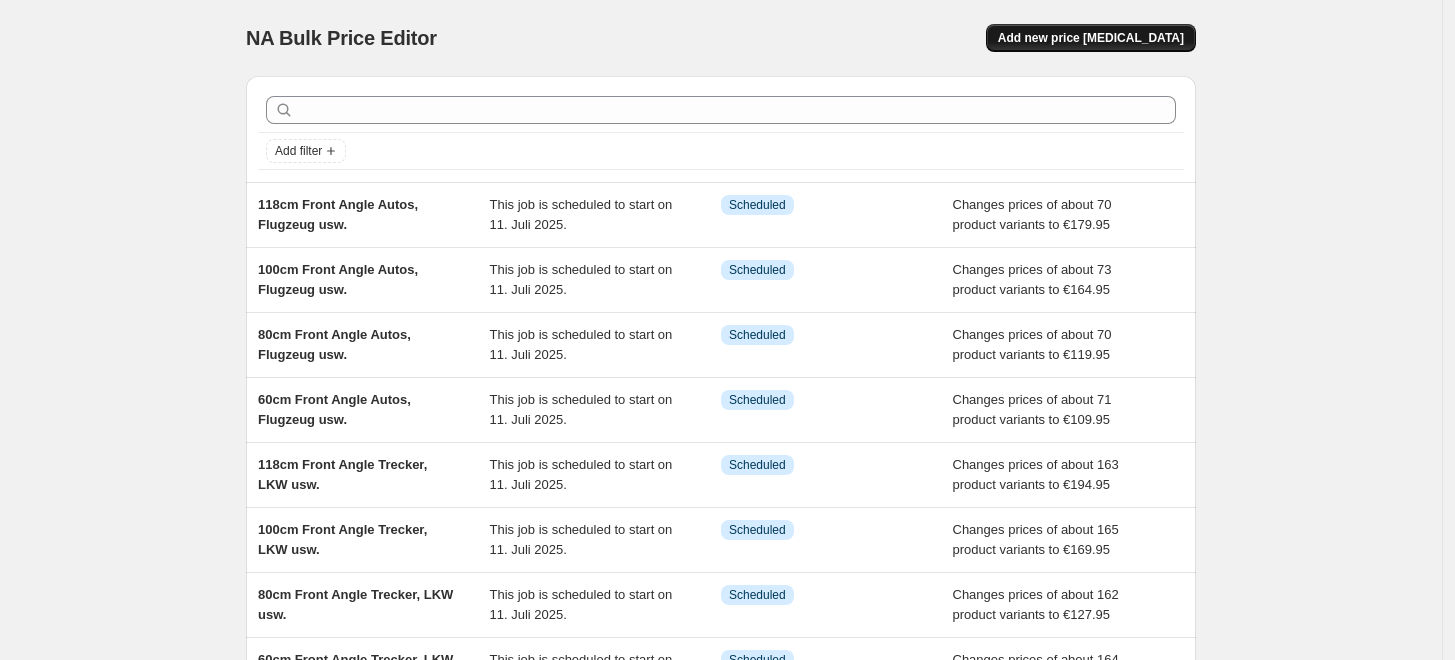 click on "Add new price [MEDICAL_DATA]" at bounding box center (1091, 38) 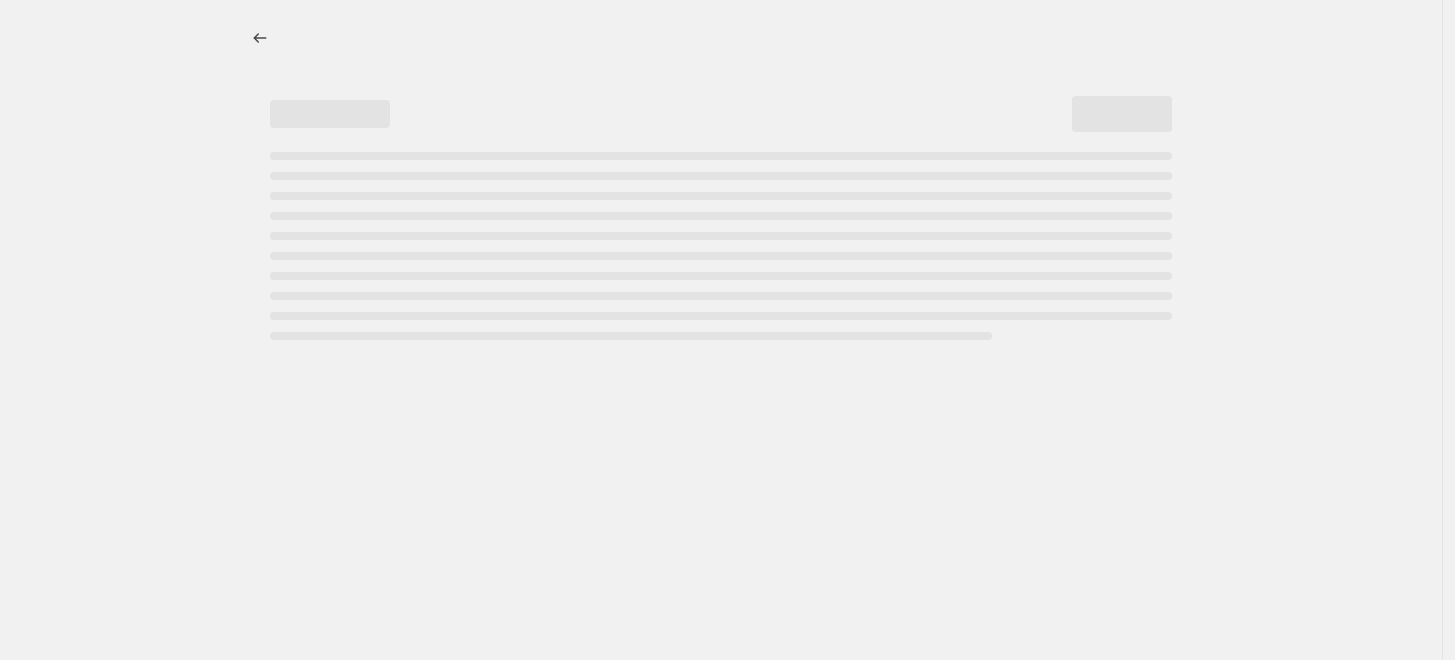 select on "percentage" 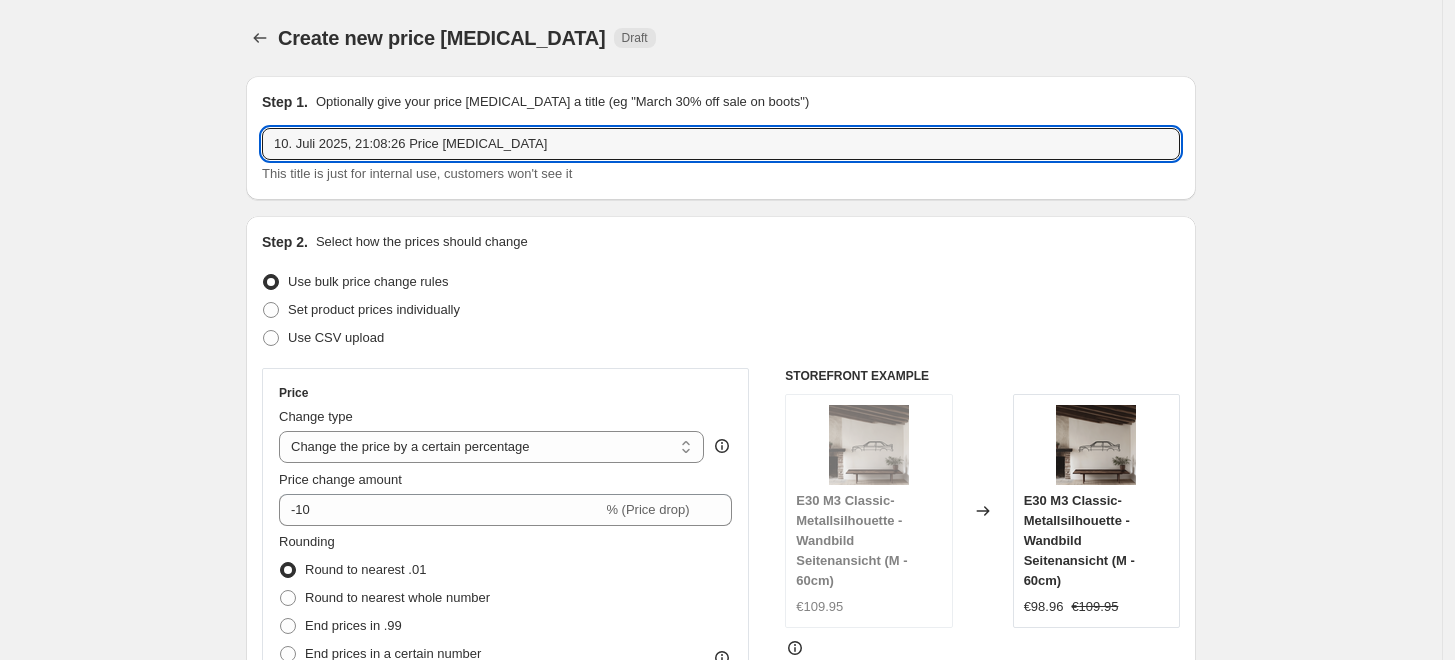 drag, startPoint x: 589, startPoint y: 140, endPoint x: 216, endPoint y: 130, distance: 373.13403 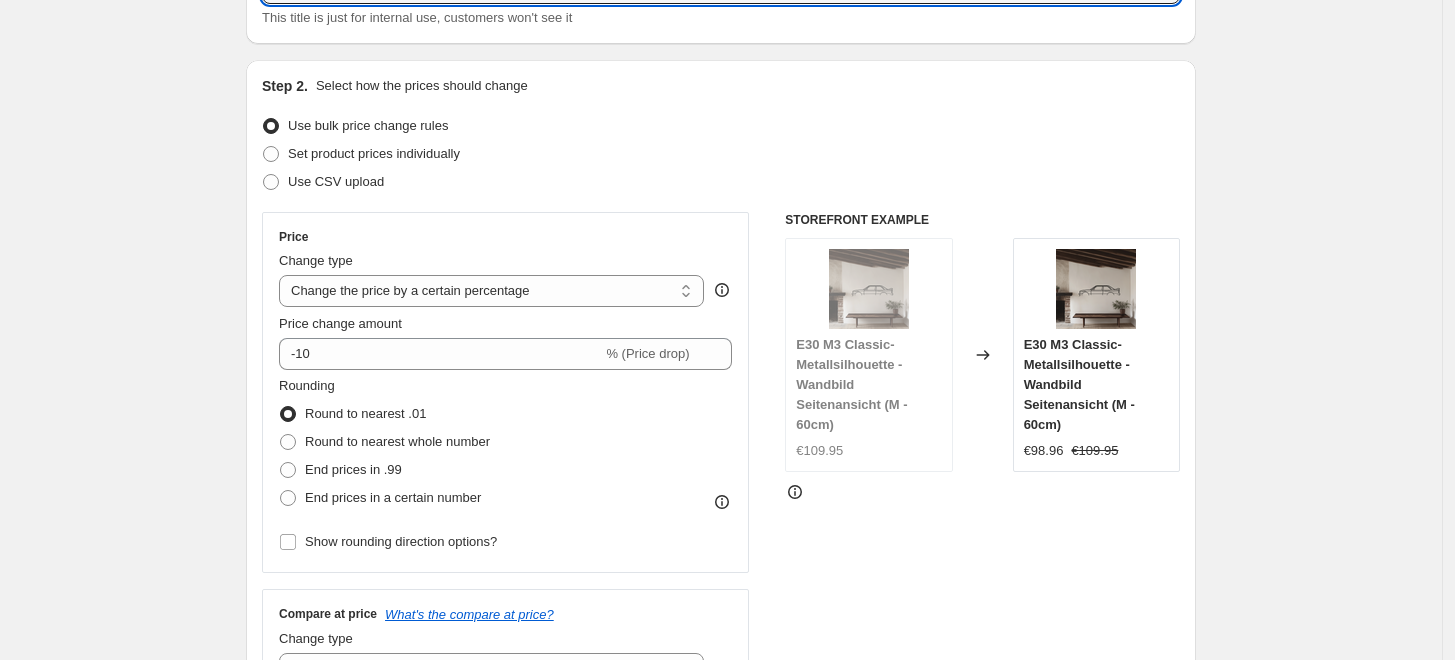 scroll, scrollTop: 222, scrollLeft: 0, axis: vertical 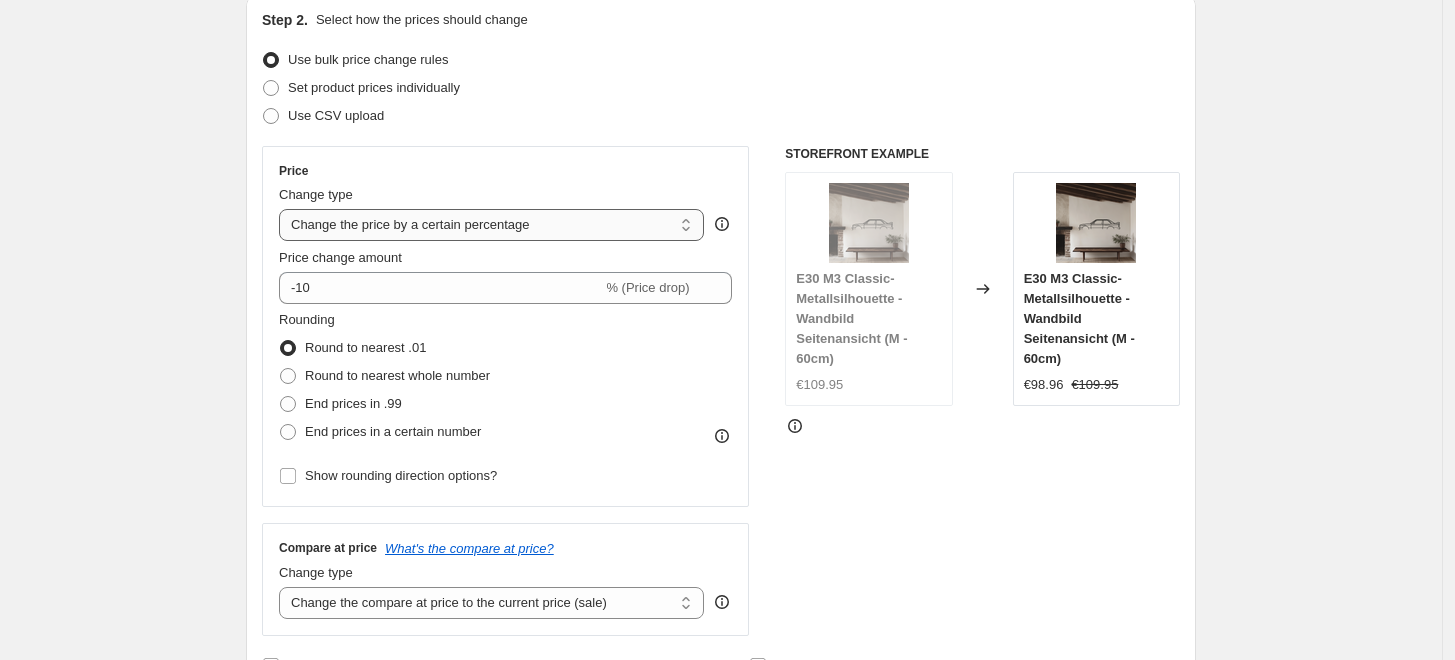 type on "60cm Seitenansicht Autos" 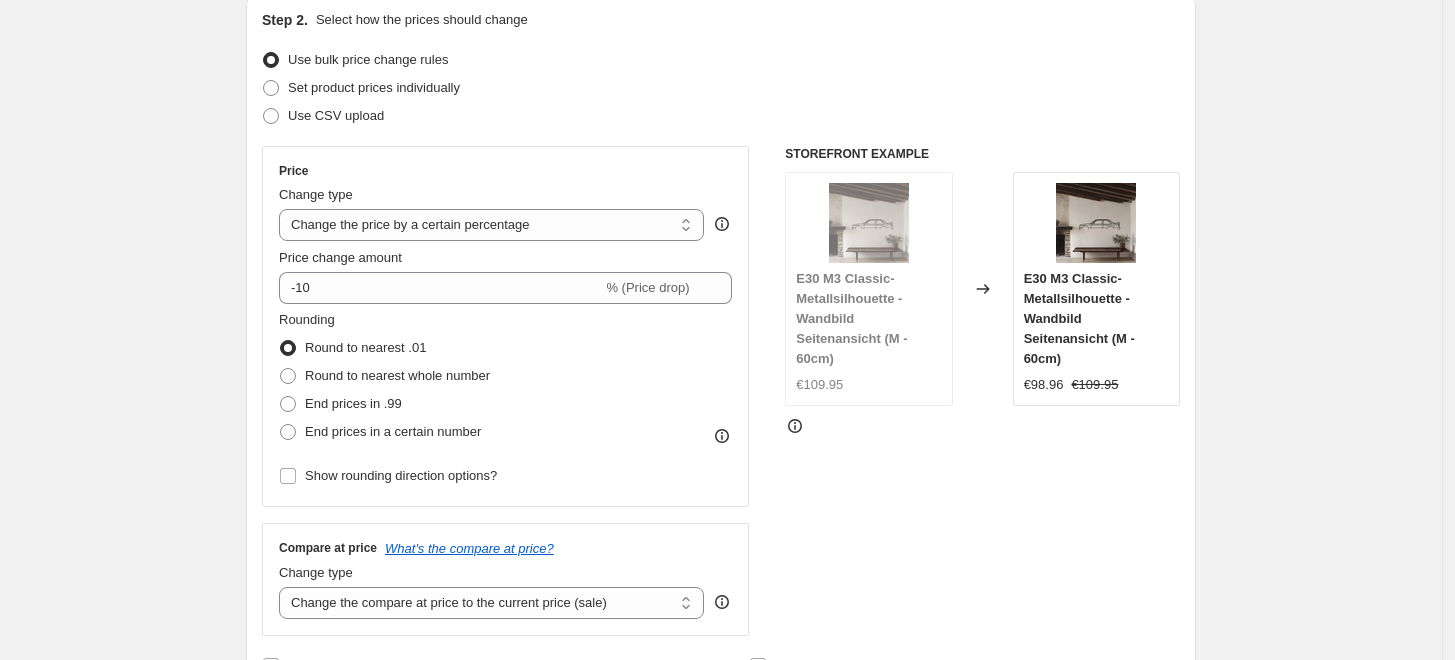 type on "80.00" 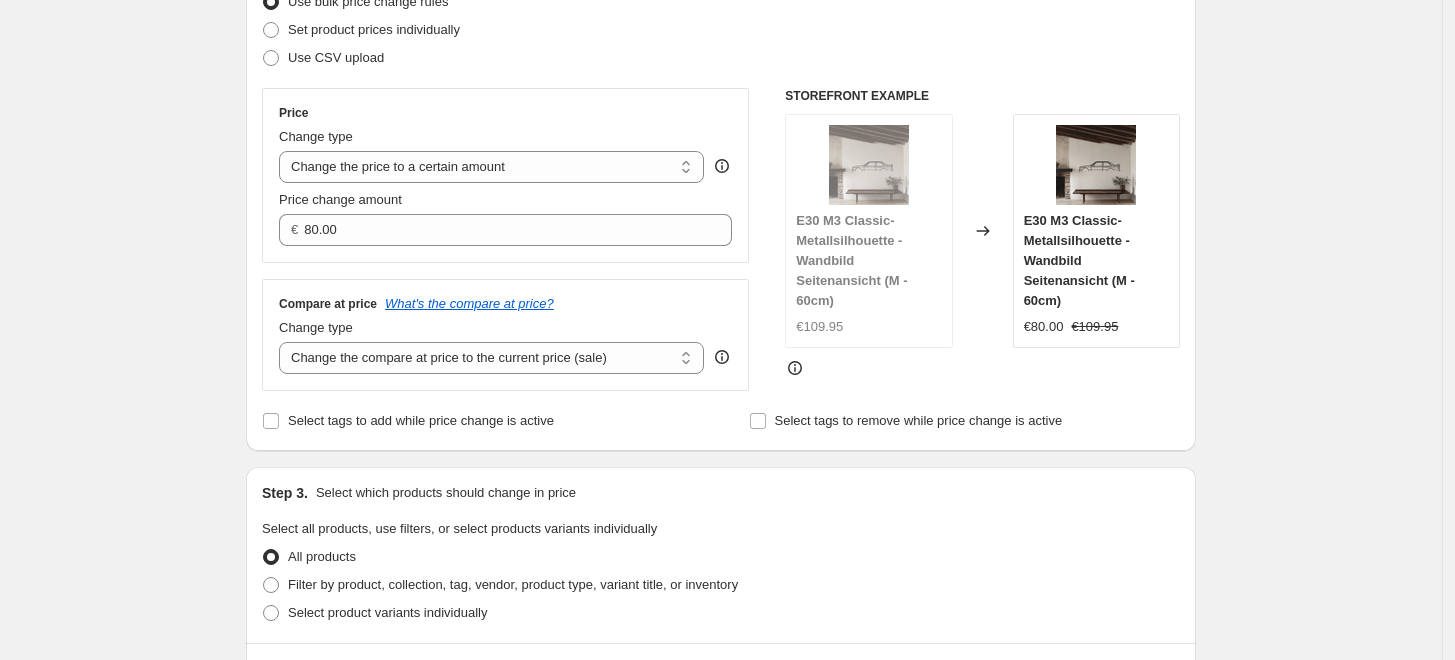 scroll, scrollTop: 333, scrollLeft: 0, axis: vertical 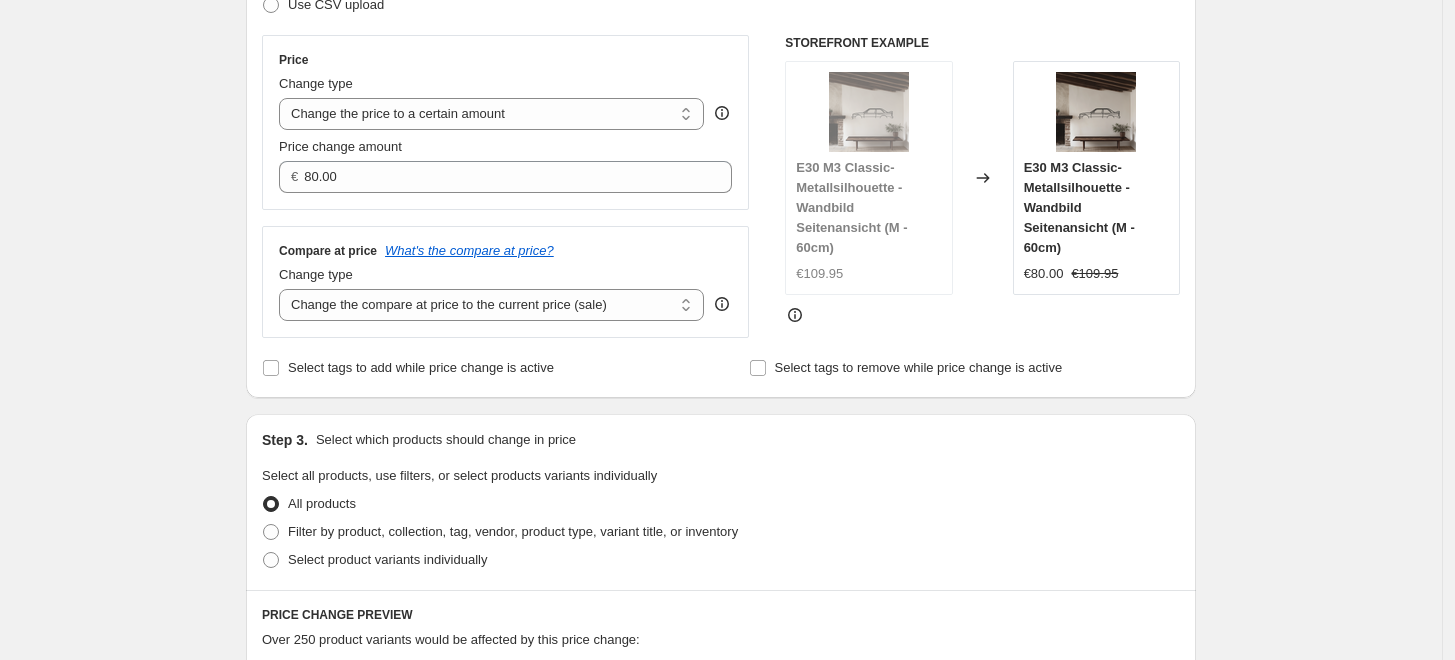 click on "Compare at price What's the compare at price? Change type Change the compare at price to the current price (sale) Change the compare at price to a certain amount Change the compare at price by a certain amount Change the compare at price by a certain percentage Change the compare at price by a certain amount relative to the actual price Change the compare at price by a certain percentage relative to the actual price Don't change the compare at price Remove the compare at price Change the compare at price to the current price (sale)" at bounding box center [505, 282] 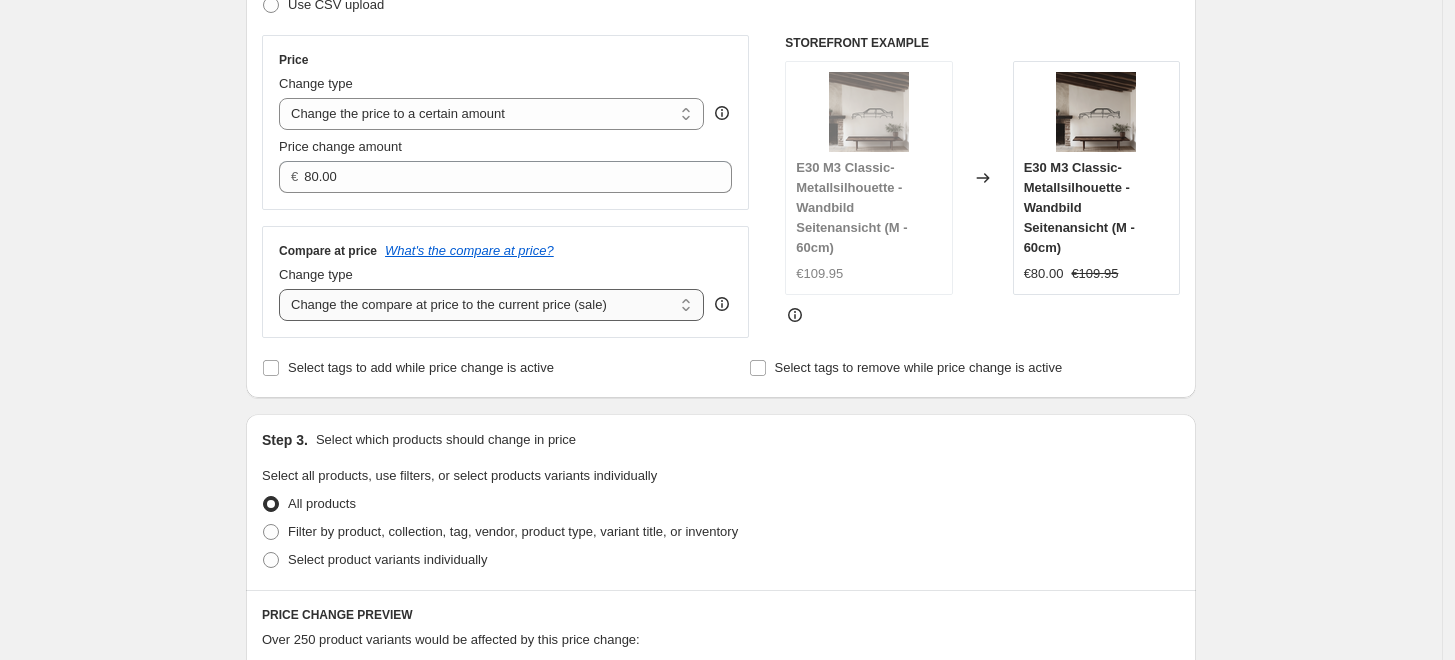click on "Change the compare at price to the current price (sale) Change the compare at price to a certain amount Change the compare at price by a certain amount Change the compare at price by a certain percentage Change the compare at price by a certain amount relative to the actual price Change the compare at price by a certain percentage relative to the actual price Don't change the compare at price Remove the compare at price" at bounding box center (491, 305) 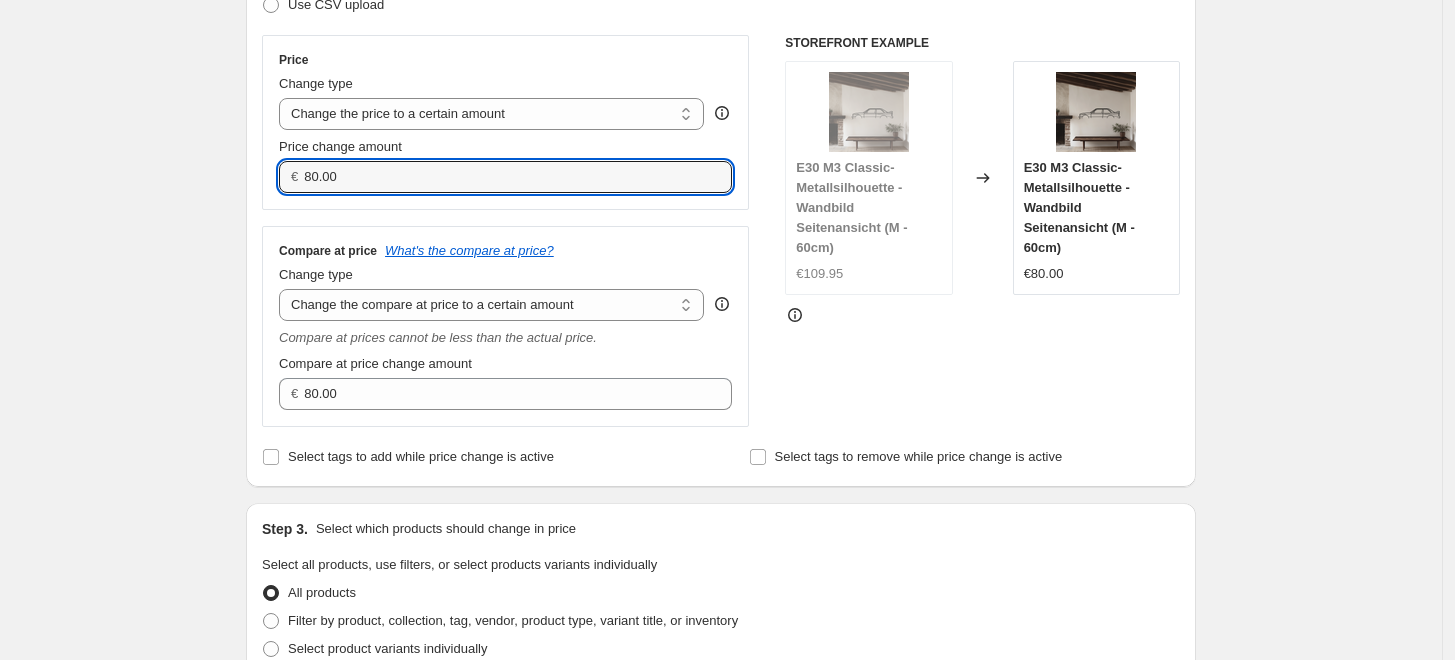 drag, startPoint x: 307, startPoint y: 178, endPoint x: 208, endPoint y: 190, distance: 99.724625 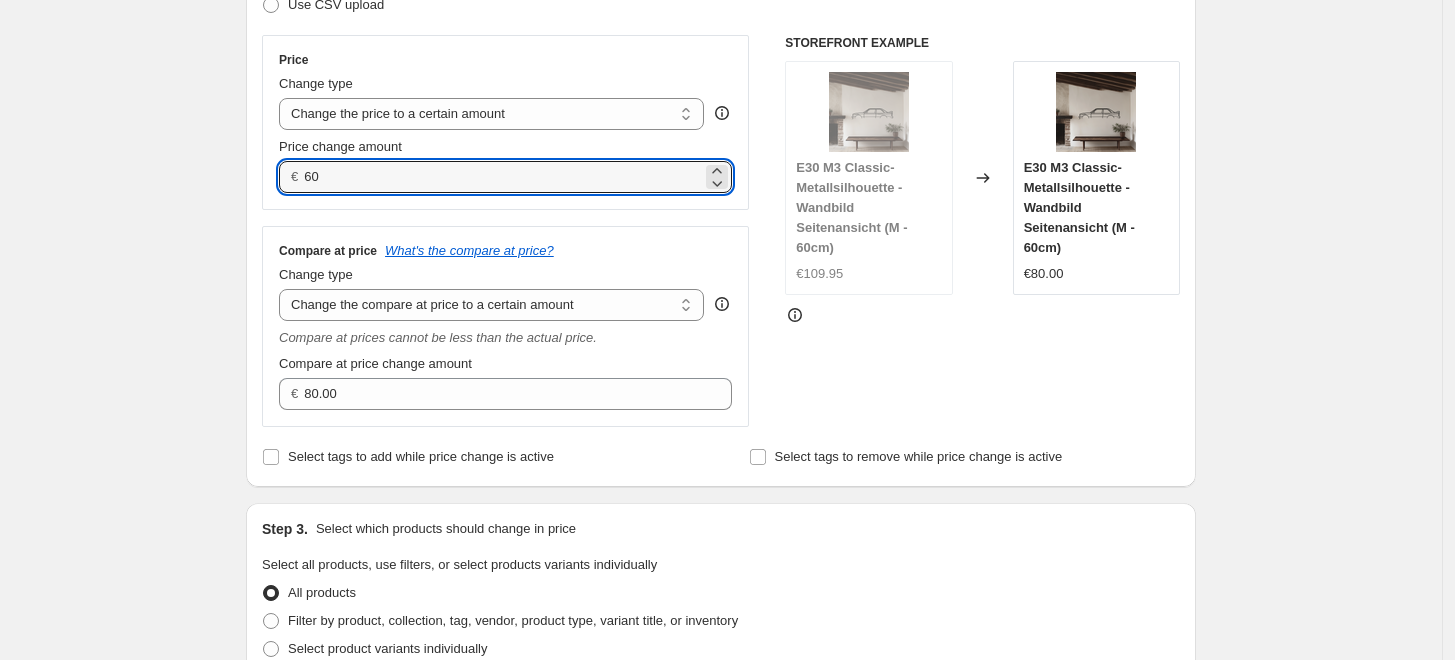 type on "60.00" 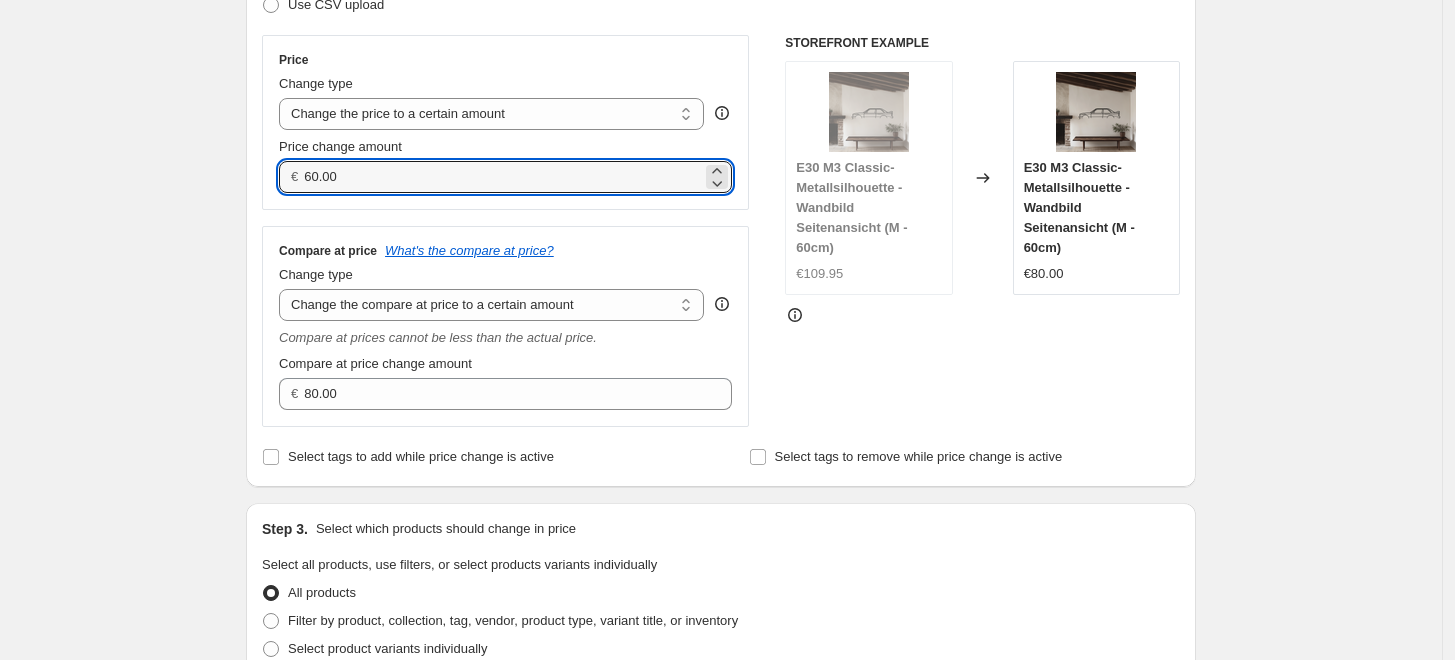 click on "Create new price change job. This page is ready Create new price change job Draft Step 1. Optionally give your price change job a title (eg "March 30% off sale on boots") 60cm Seitenansicht Autos This title is just for internal use, customers won't see it Step 2. Select how the prices should change Use bulk price change rules Set product prices individually Use CSV upload Price Change type Change the price to a certain amount Change the price by a certain amount Change the price by a certain percentage Change the price to the current compare at price (price before sale) Change the price by a certain amount relative to the compare at price Change the price by a certain percentage relative to the compare at price Don't change the price Change the price by a certain percentage relative to the cost per item Change price to certain cost margin Change the price to a certain amount Price change amount € 60.00 Compare at price What's the compare at price? Change type Change the compare at price to a certain amount" at bounding box center (721, 633) 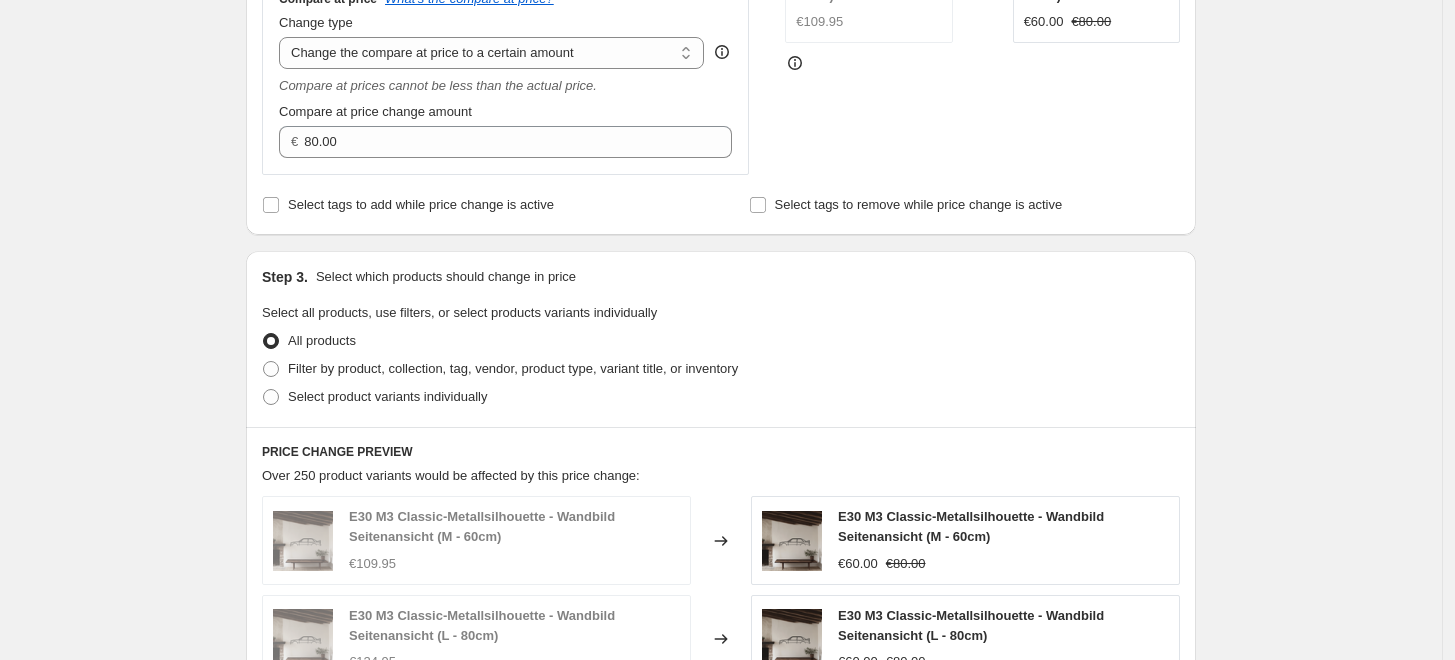 scroll, scrollTop: 777, scrollLeft: 0, axis: vertical 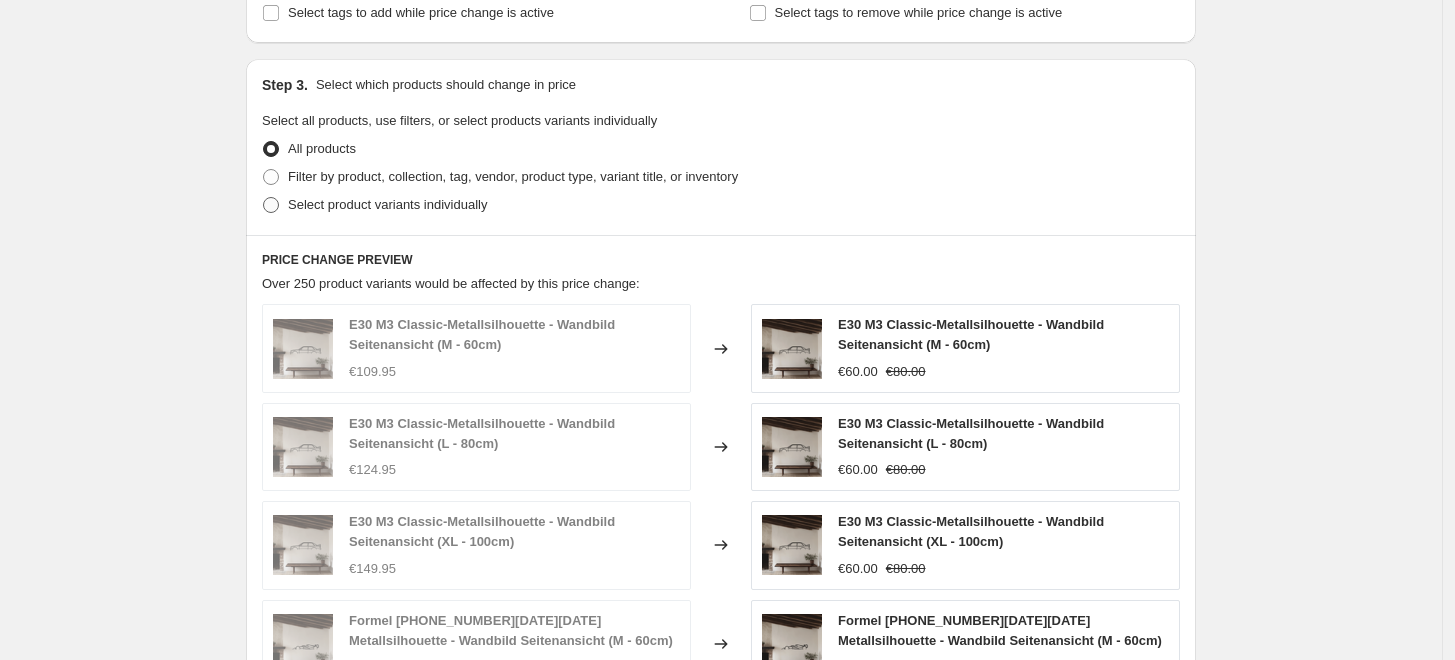 click on "Select product variants individually" at bounding box center [387, 204] 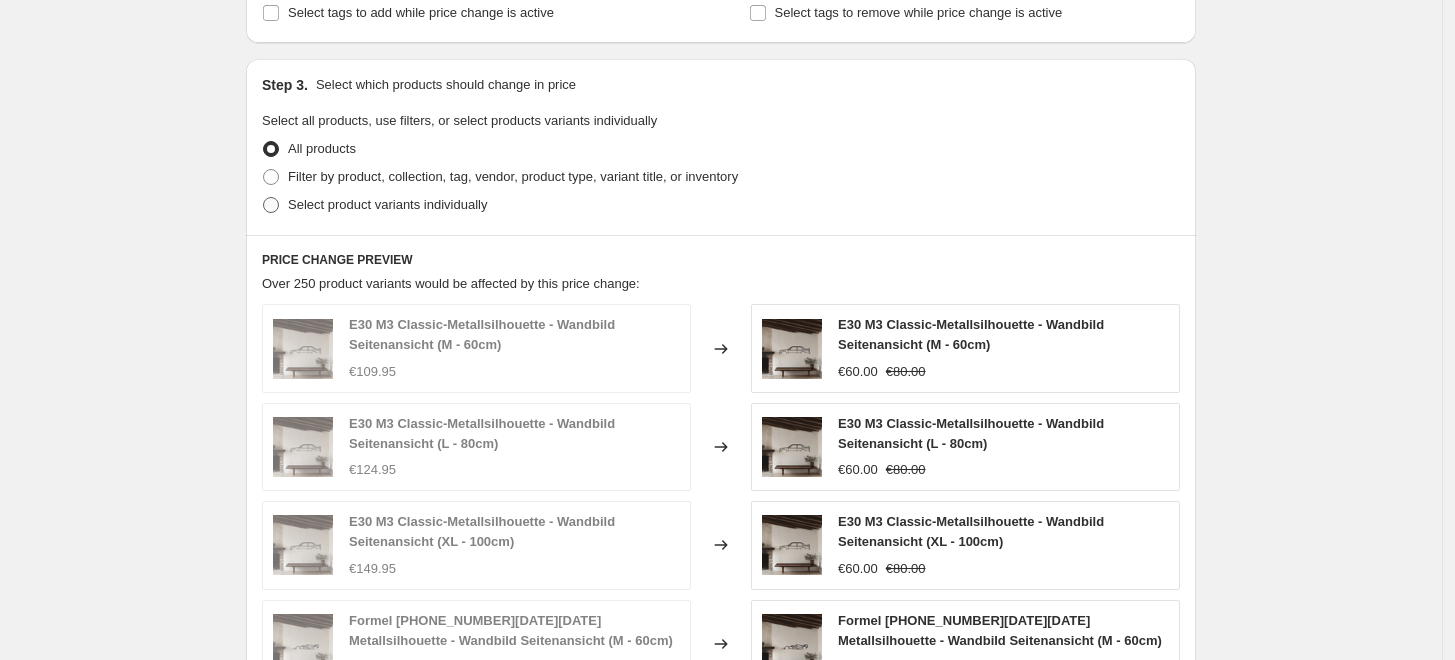 radio on "true" 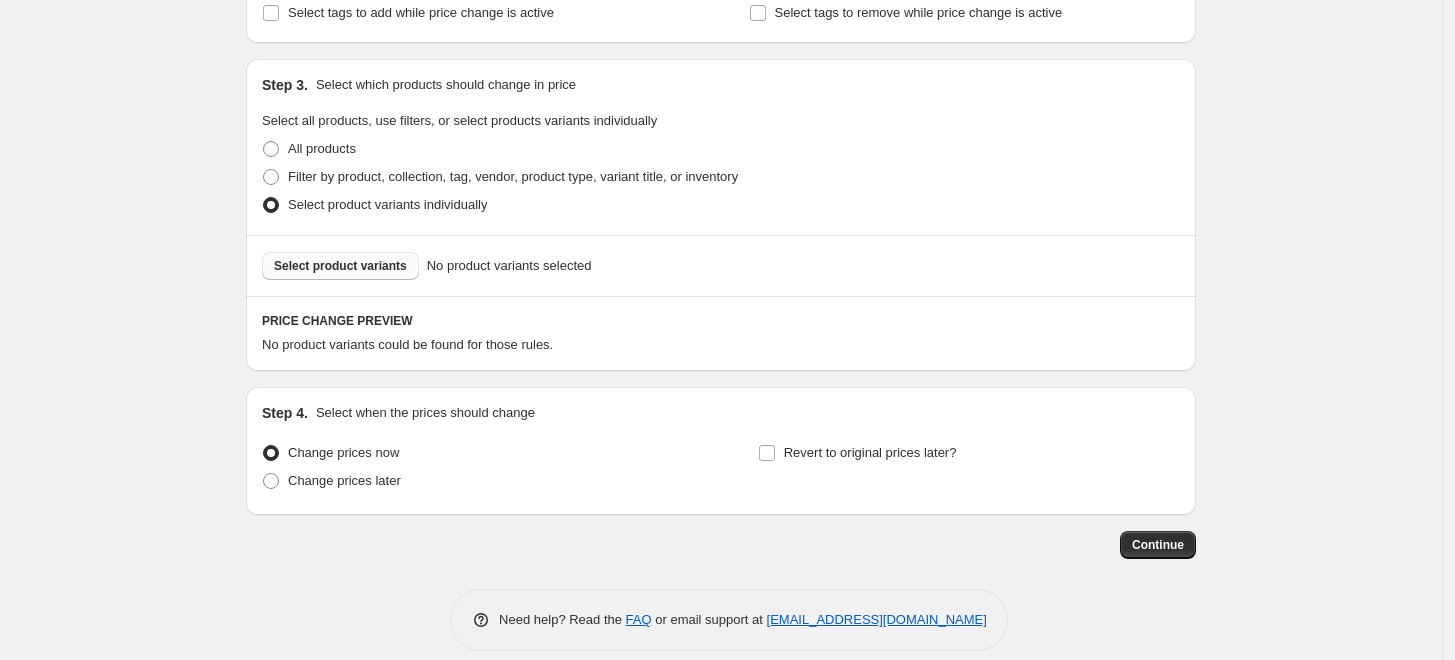 click on "Select product variants" at bounding box center [340, 266] 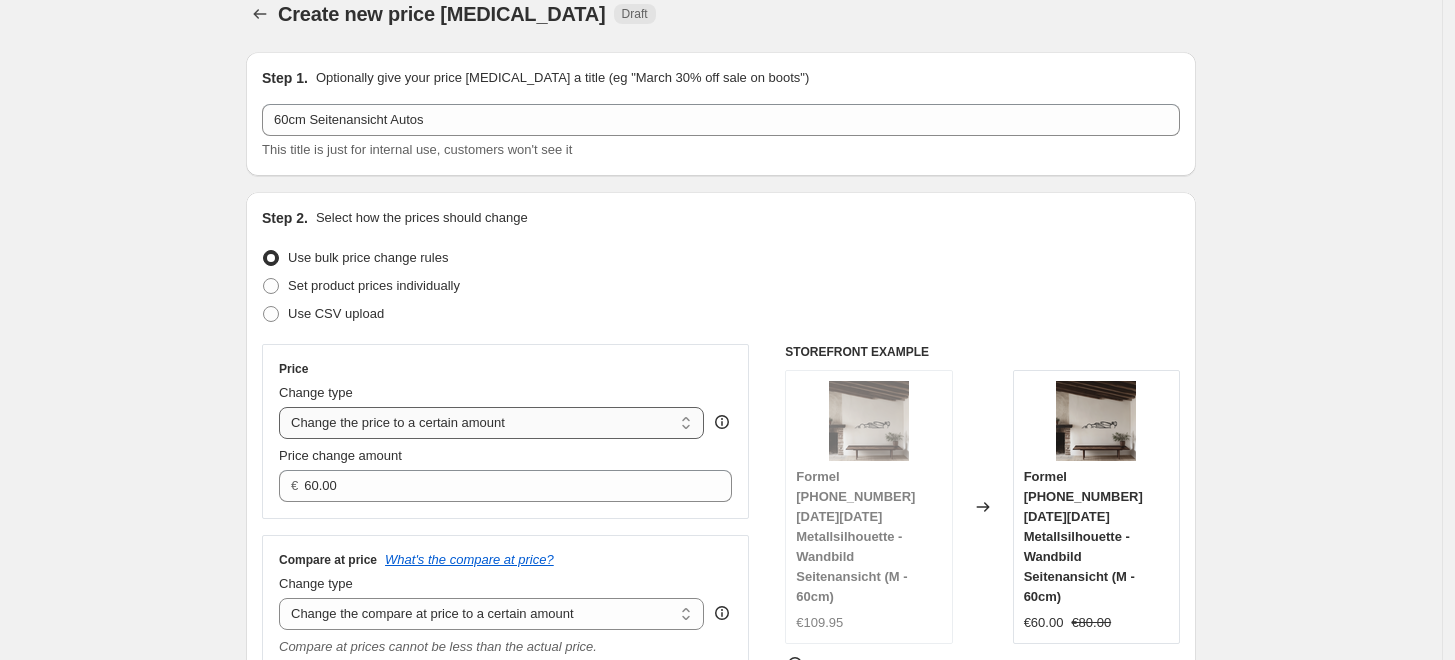 scroll, scrollTop: 0, scrollLeft: 0, axis: both 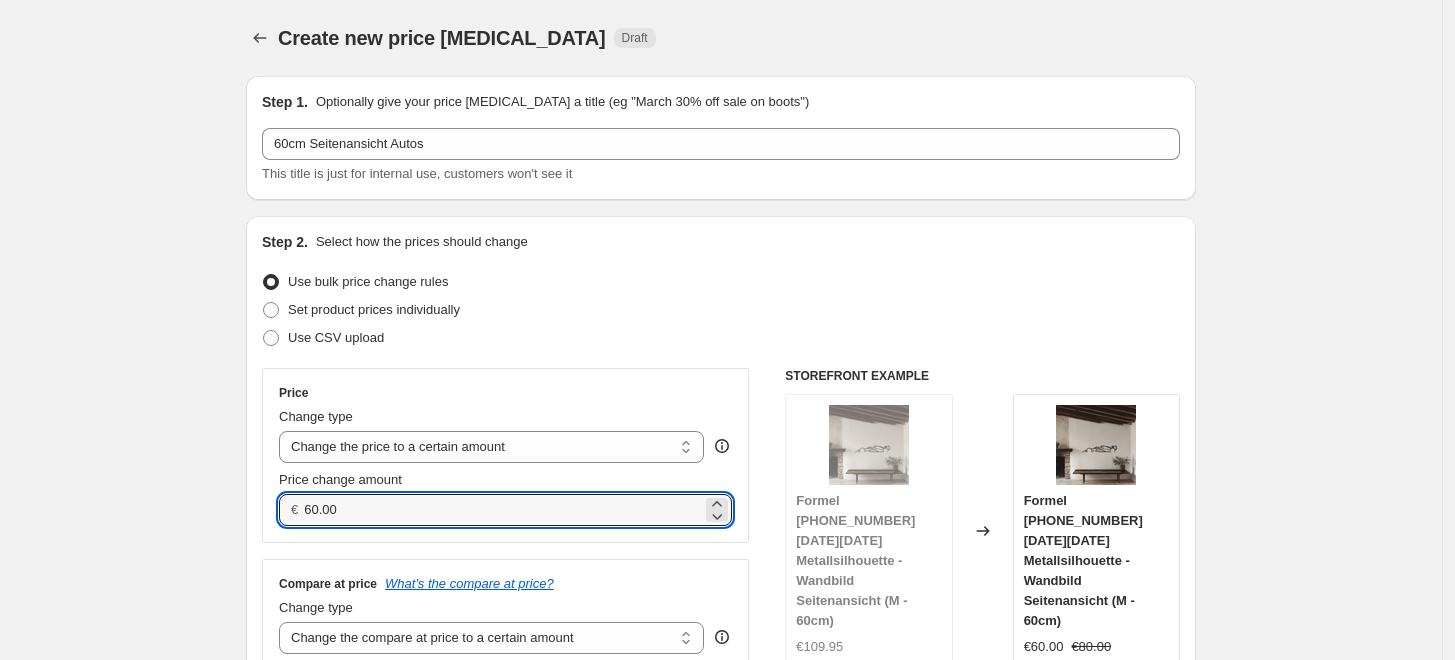 drag, startPoint x: 375, startPoint y: 498, endPoint x: 231, endPoint y: 504, distance: 144.12494 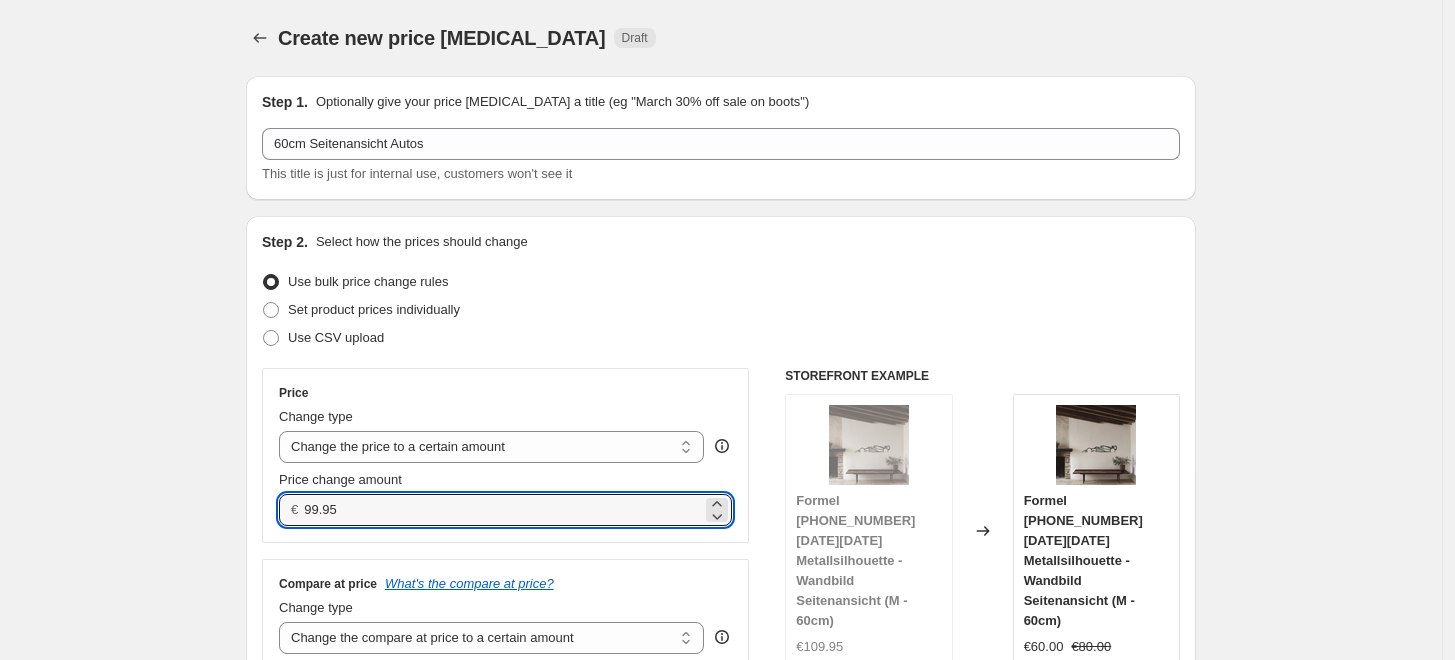 type on "99.95" 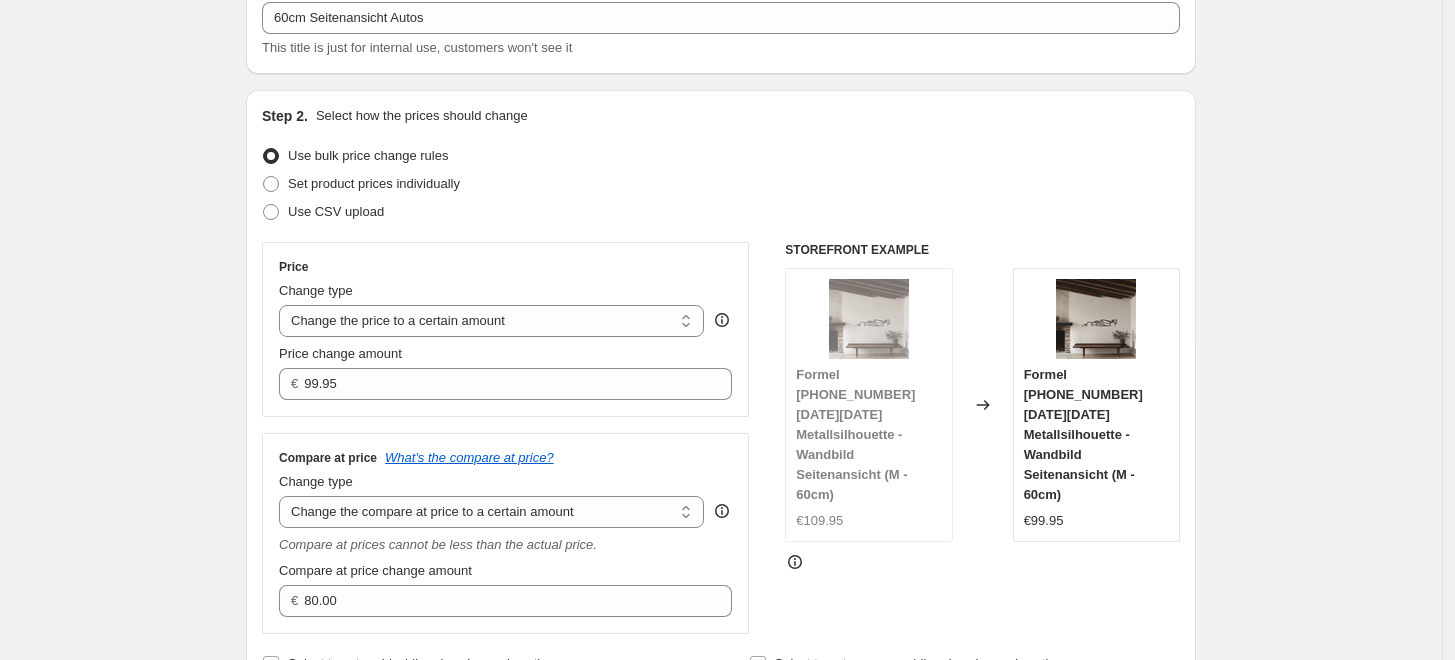 scroll, scrollTop: 222, scrollLeft: 0, axis: vertical 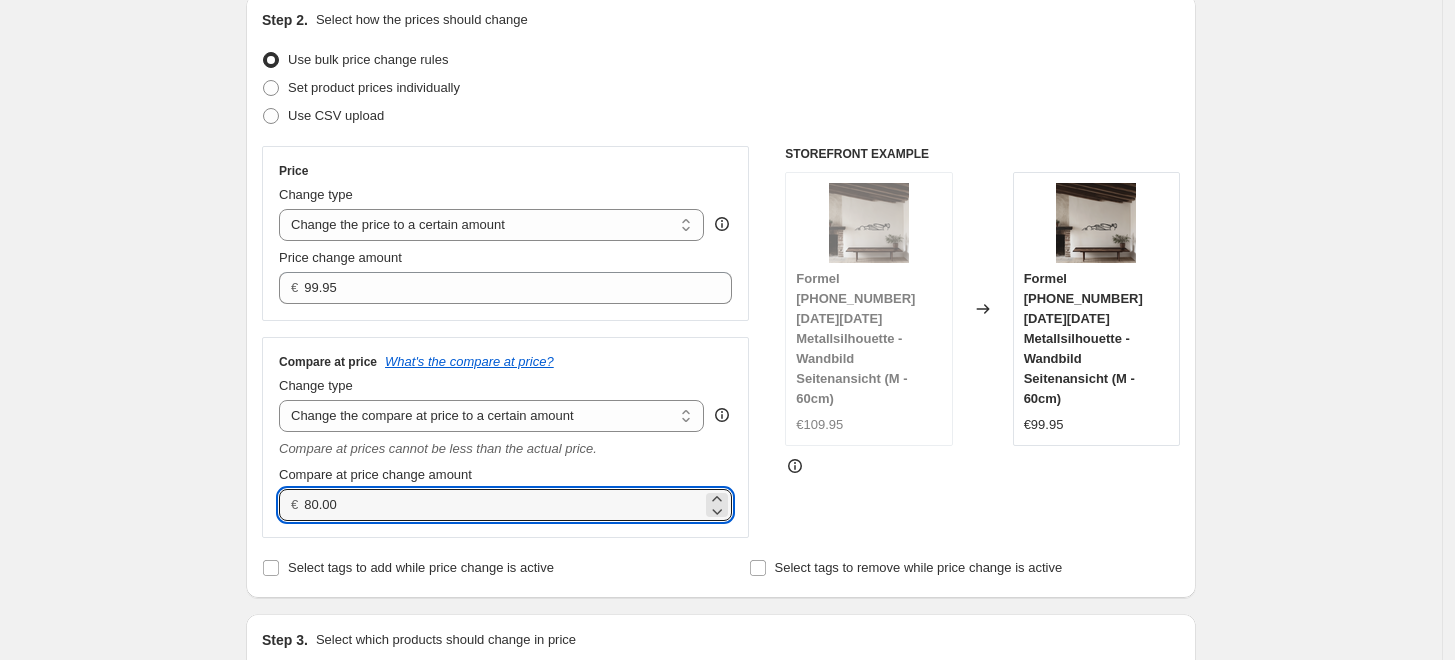 drag, startPoint x: 370, startPoint y: 520, endPoint x: 219, endPoint y: 511, distance: 151.26797 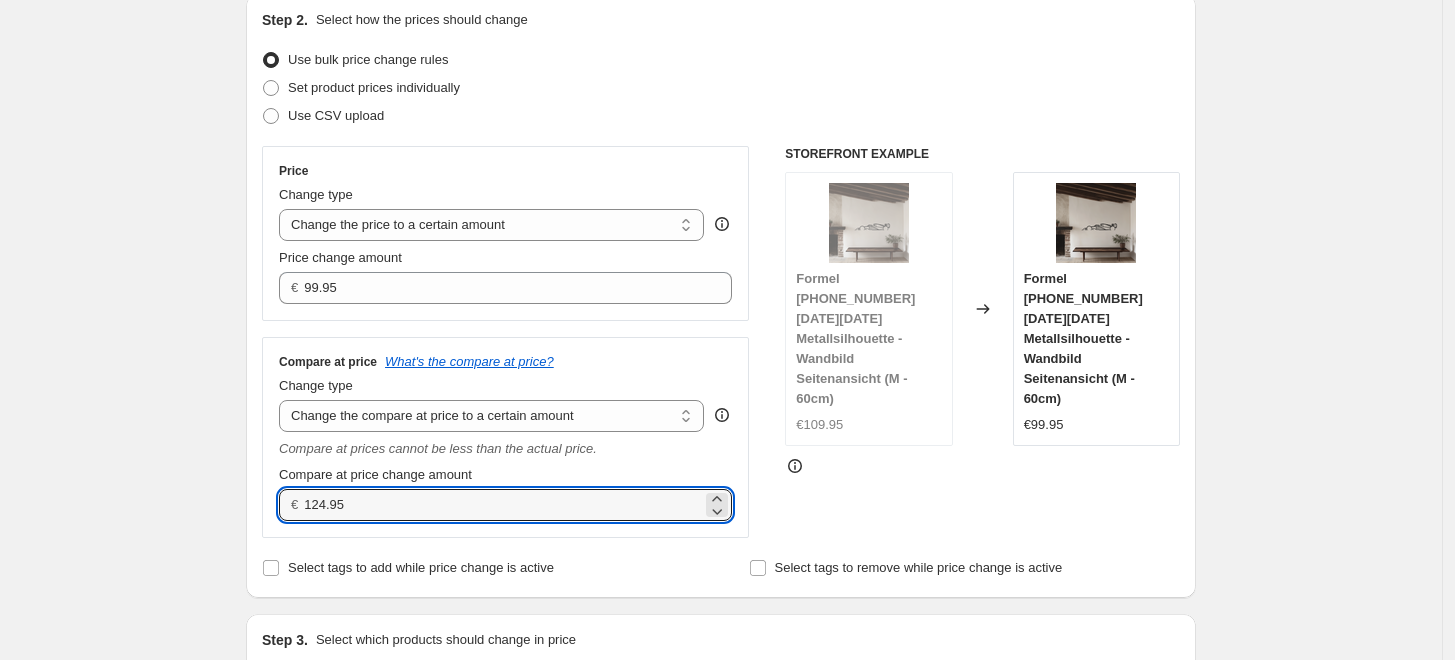 type on "124.95" 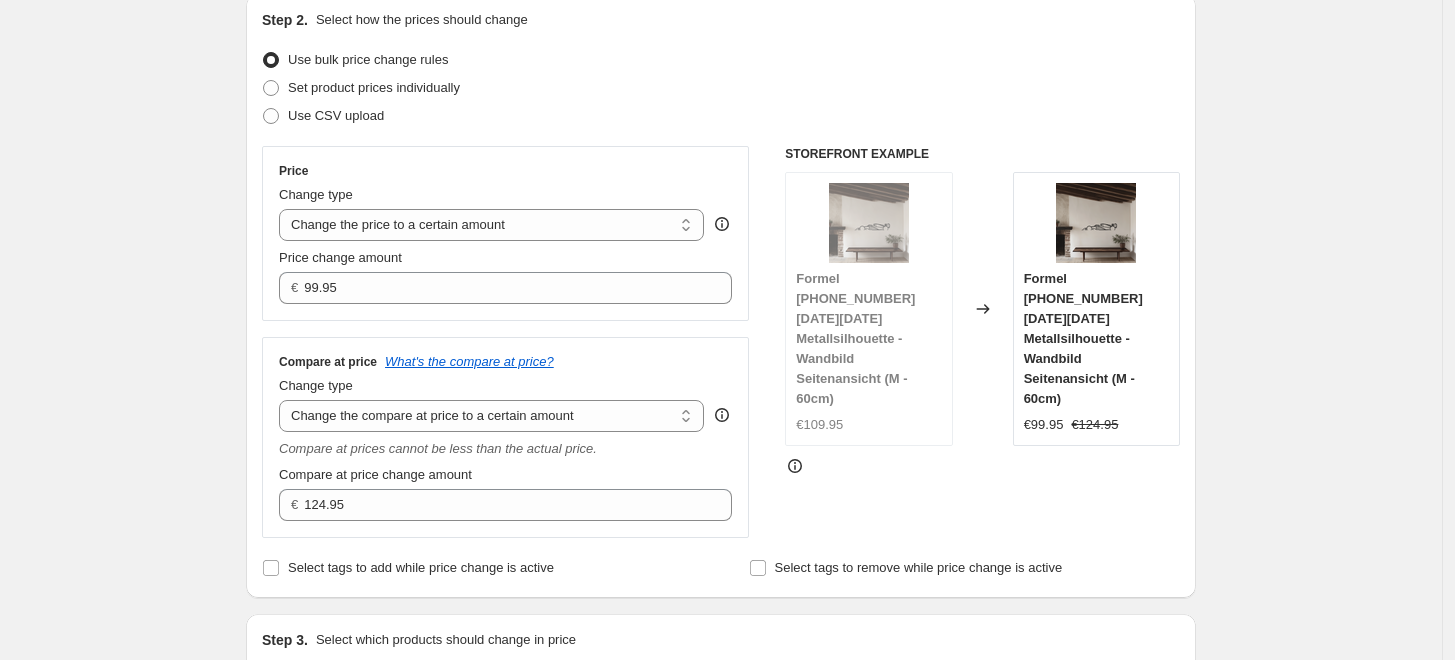 click on "Create new price change job. This page is ready Create new price change job Draft Step 1. Optionally give your price change job a title (eg "March 30% off sale on boots") 60cm Seitenansicht Autos This title is just for internal use, customers won't see it Step 2. Select how the prices should change Use bulk price change rules Set product prices individually Use CSV upload Price Change type Change the price to a certain amount Change the price by a certain amount Change the price by a certain percentage Change the price to the current compare at price (price before sale) Change the price by a certain amount relative to the compare at price Change the price by a certain percentage relative to the compare at price Don't change the price Change the price by a certain percentage relative to the cost per item Change price to certain cost margin Change the price to a certain amount Price change amount € 99.95 Compare at price What's the compare at price? Change type Change the compare at price to a certain amount" at bounding box center [721, 772] 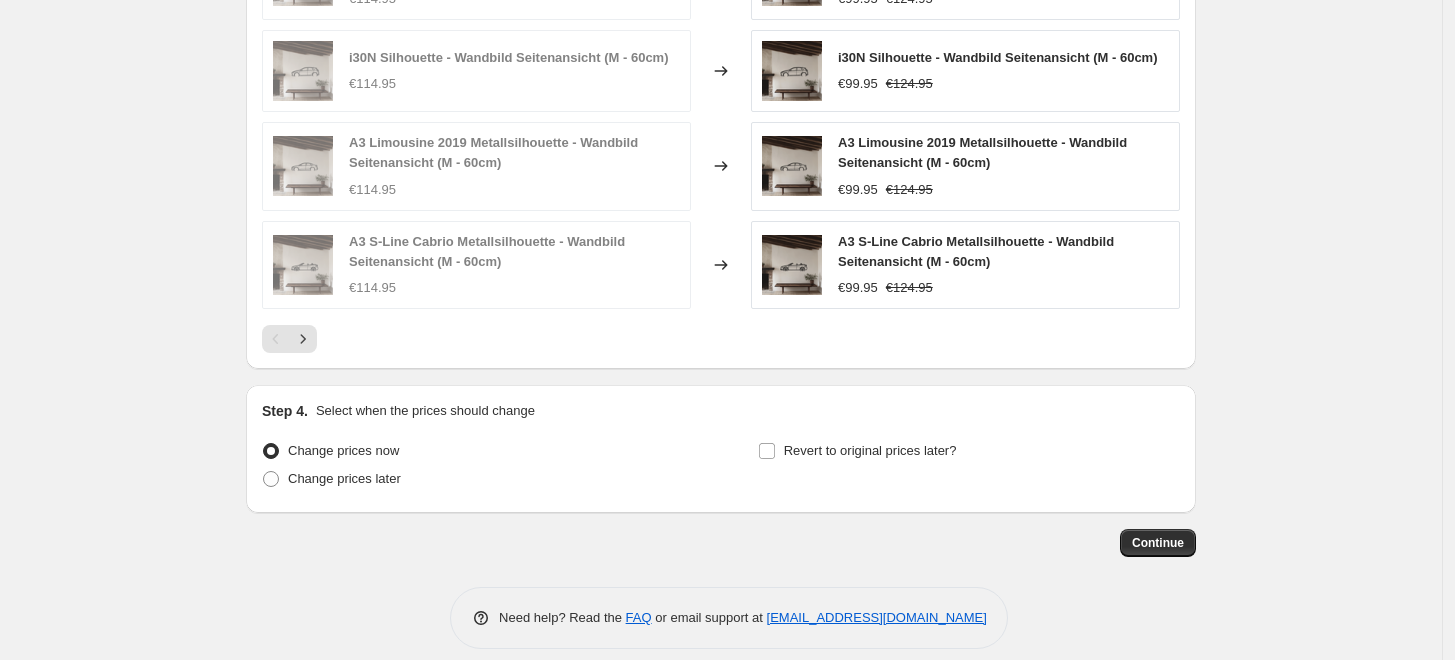 scroll, scrollTop: 1327, scrollLeft: 0, axis: vertical 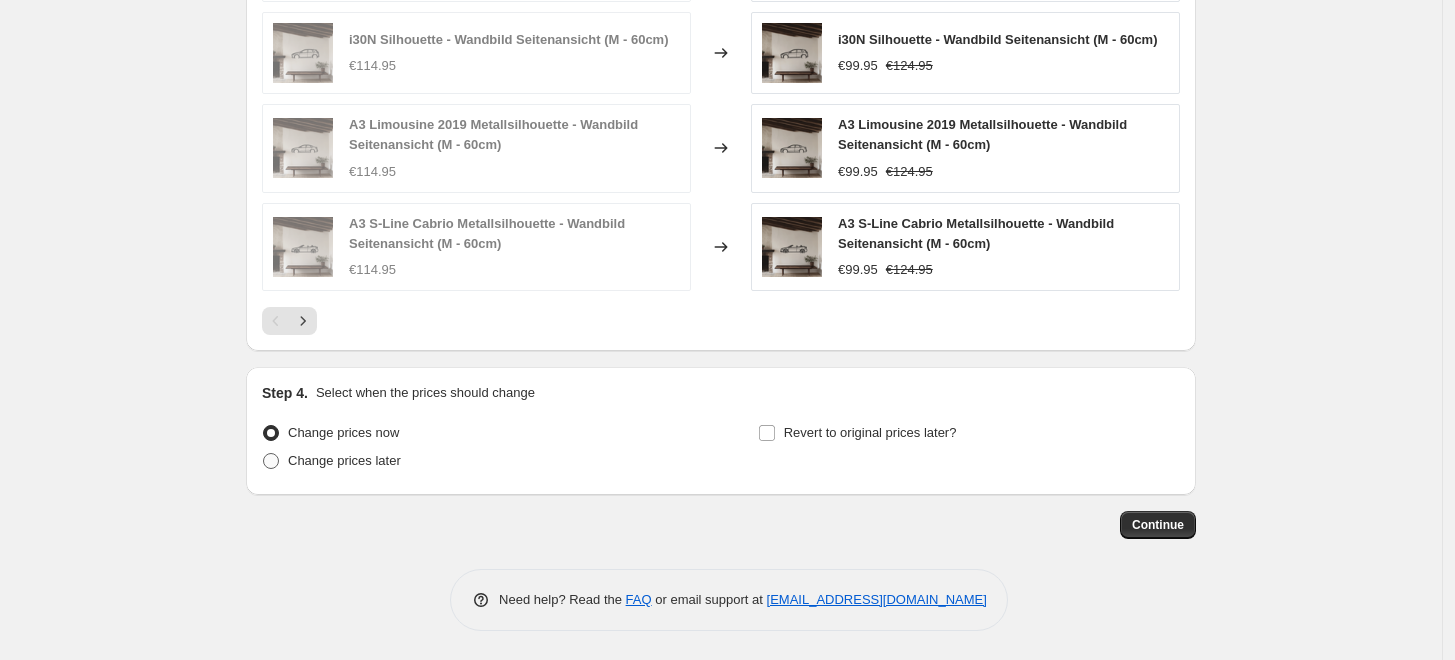 click on "Change prices later" at bounding box center (344, 460) 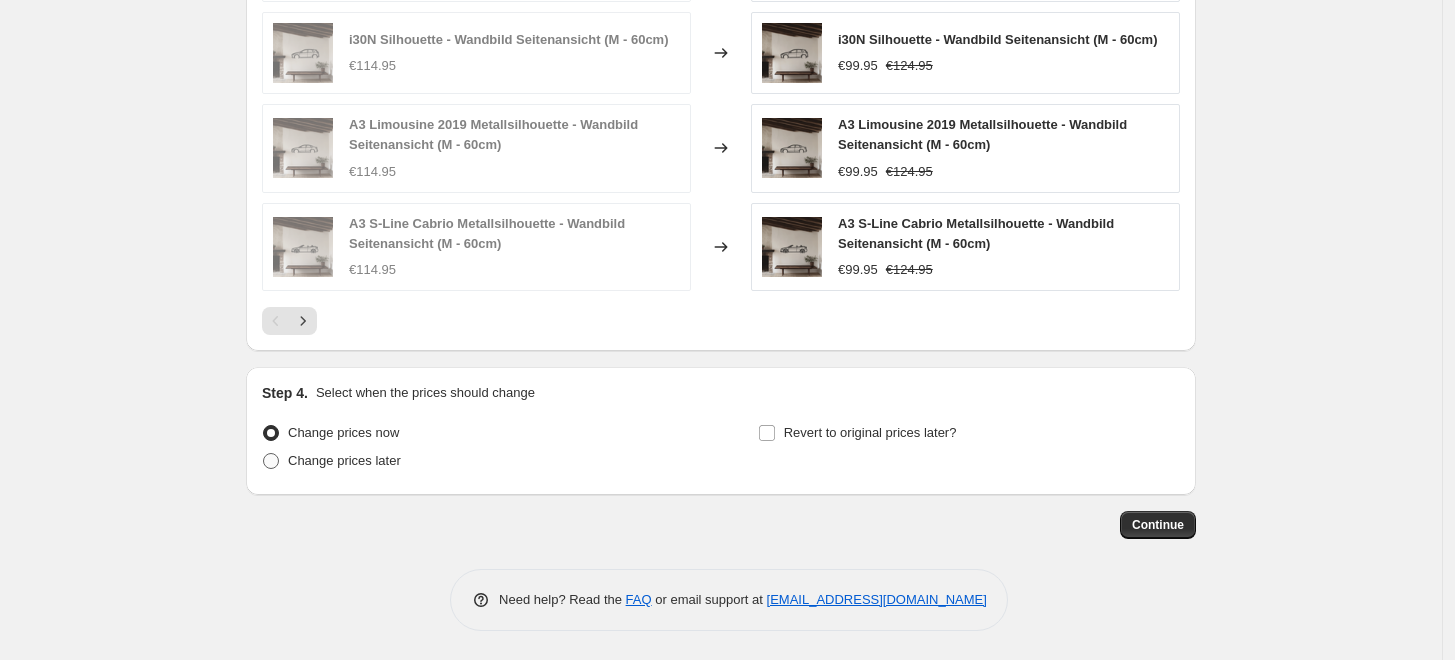 radio on "true" 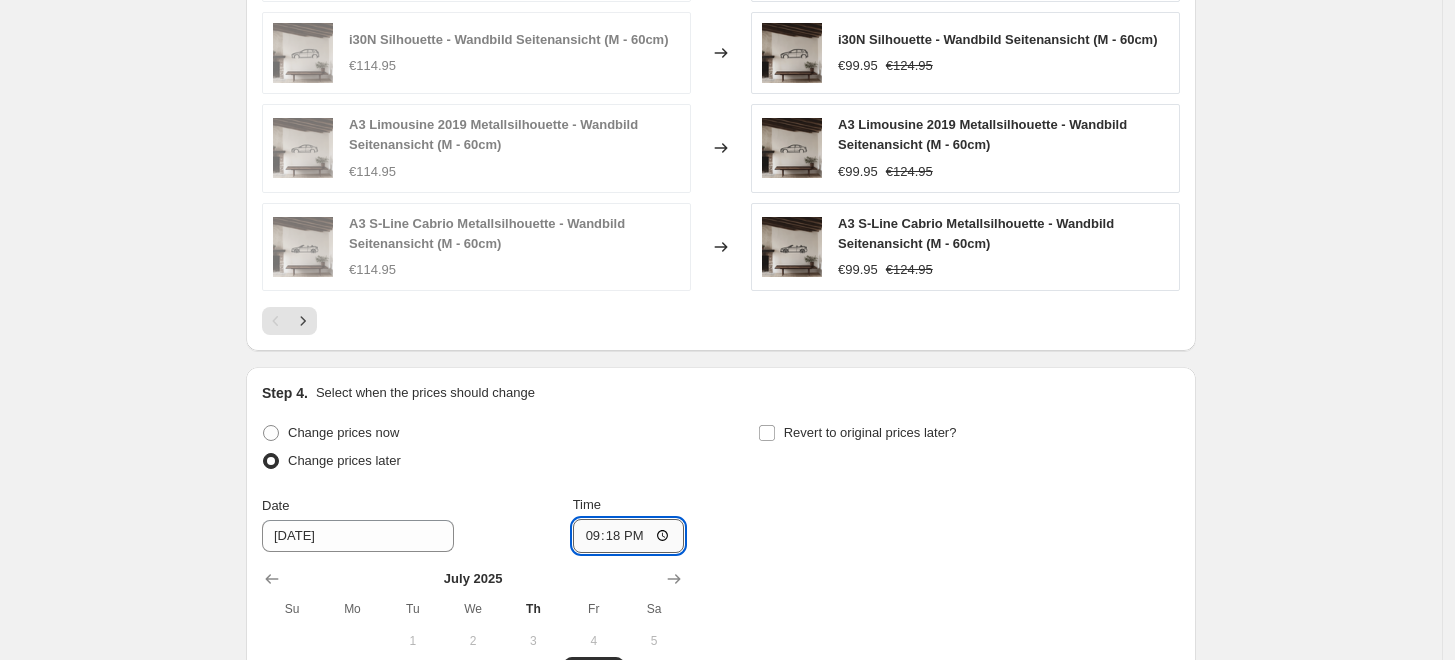 click on "21:18" at bounding box center (629, 536) 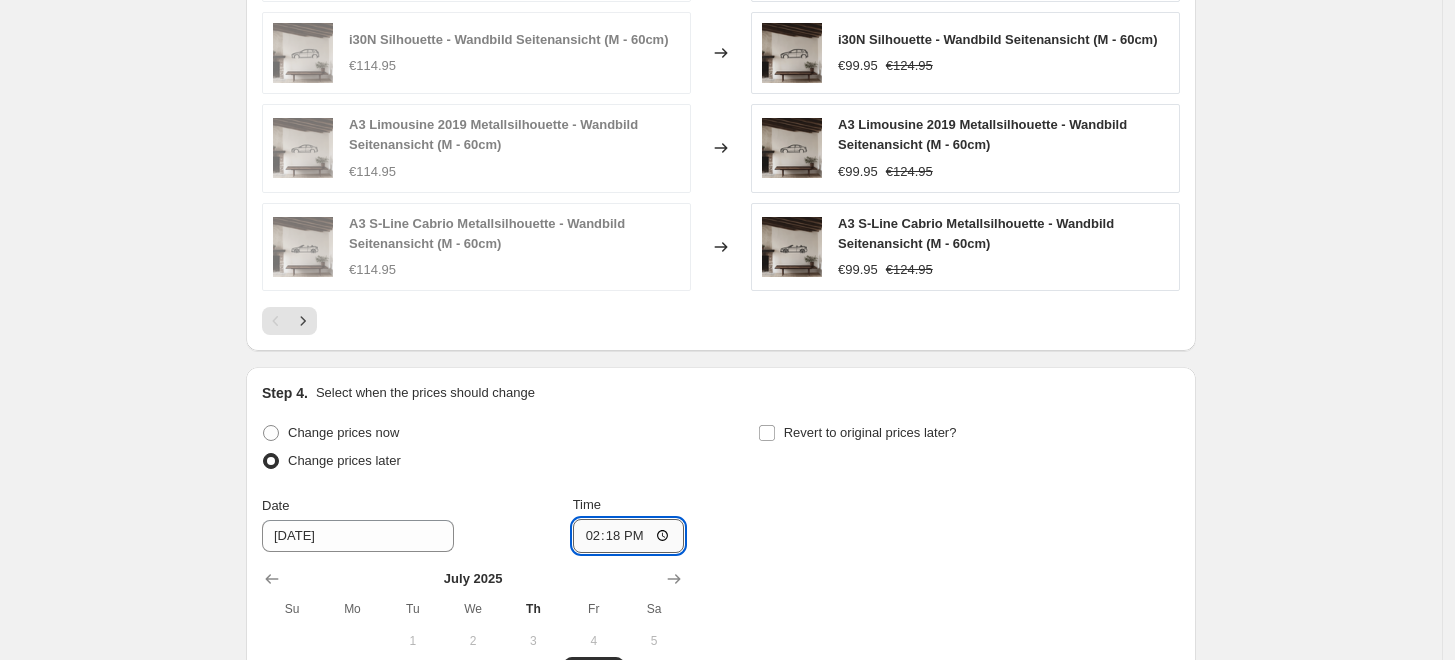 type on "14:00" 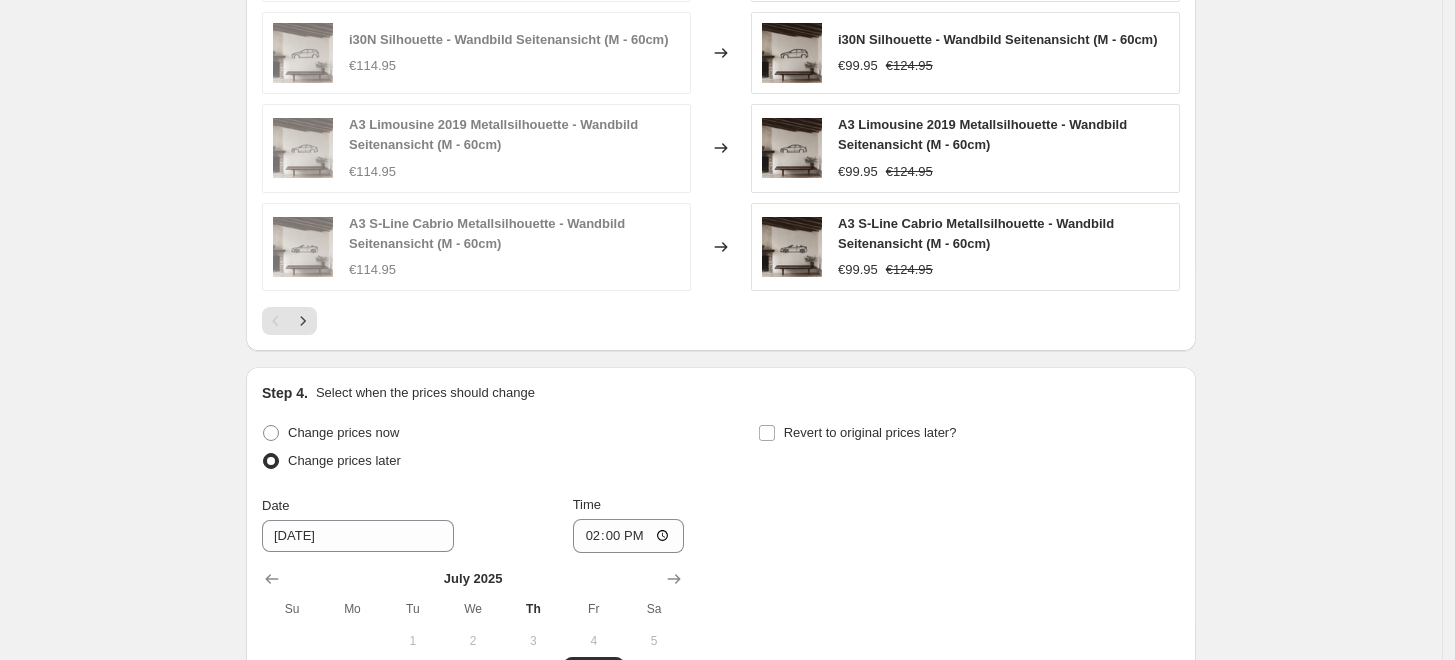 click on "Revert to original prices later?" at bounding box center (969, 449) 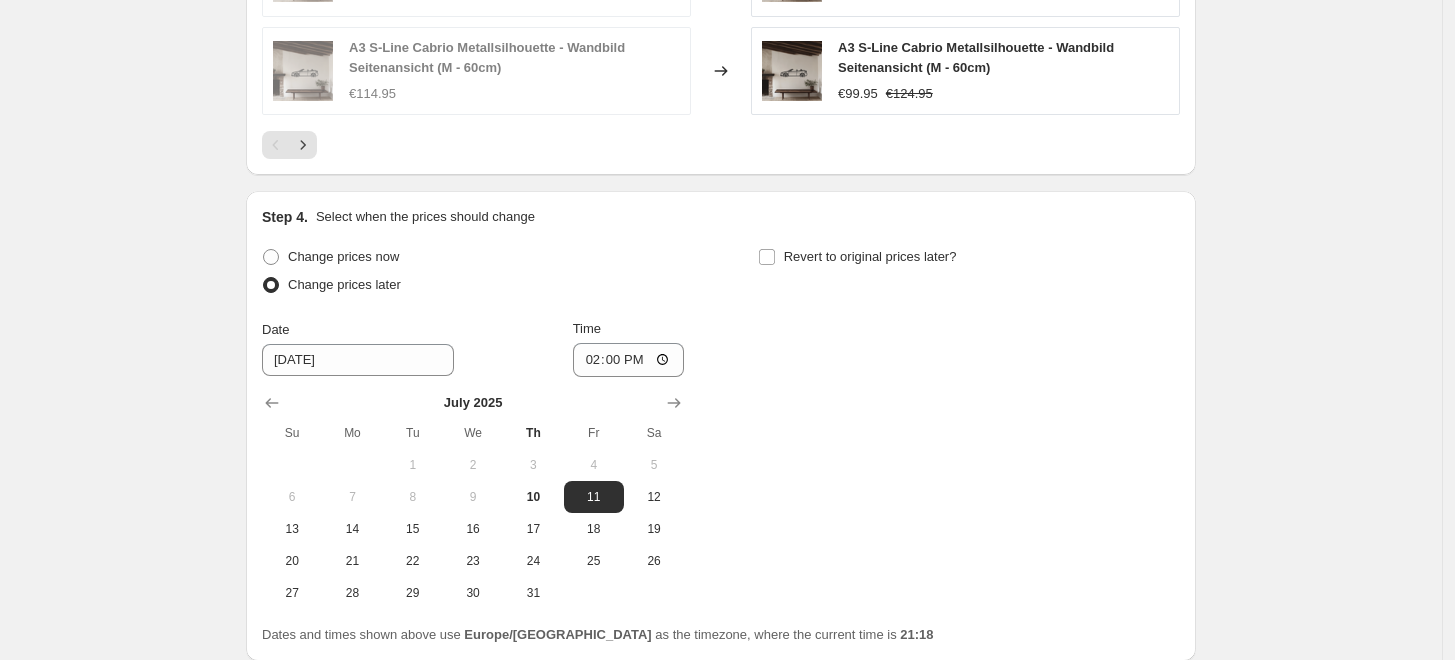 scroll, scrollTop: 1669, scrollLeft: 0, axis: vertical 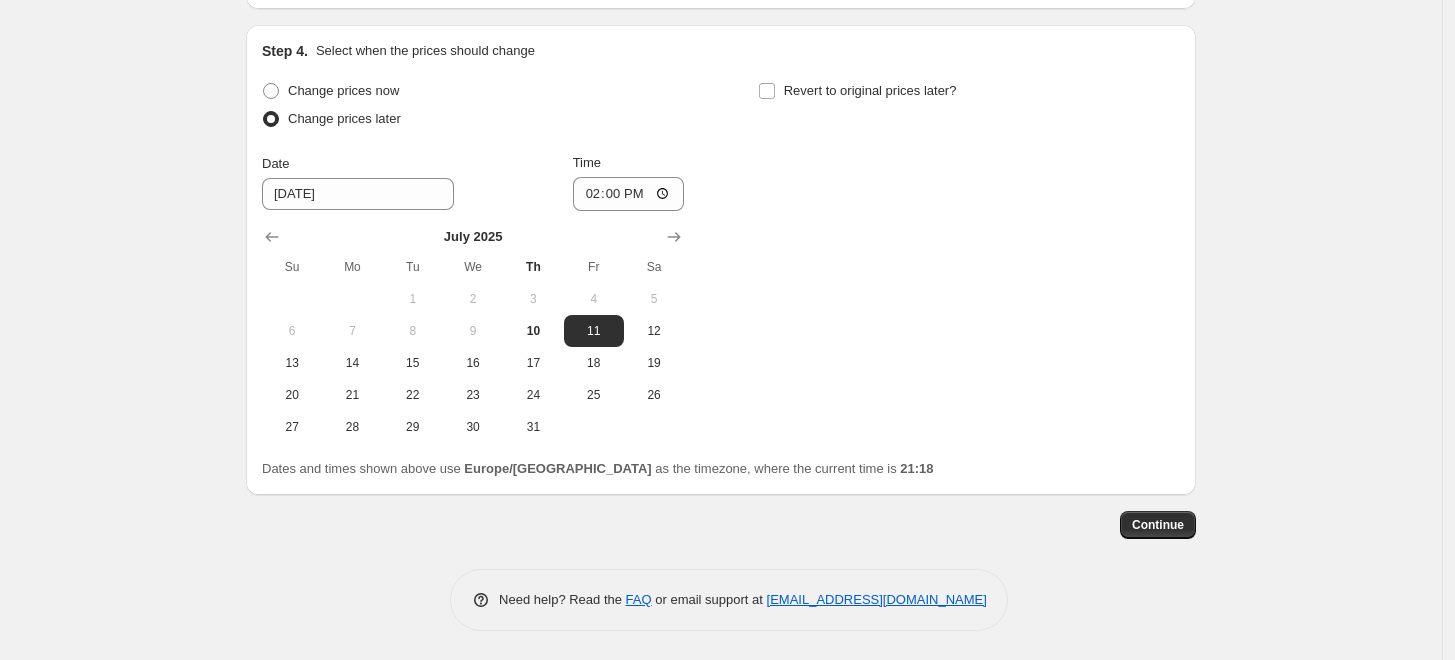 click on "Create new price change job. This page is ready Create new price change job Draft Step 1. Optionally give your price change job a title (eg "March 30% off sale on boots") 60cm Seitenansicht Autos This title is just for internal use, customers won't see it Step 2. Select how the prices should change Use bulk price change rules Set product prices individually Use CSV upload Price Change type Change the price to a certain amount Change the price by a certain amount Change the price by a certain percentage Change the price to the current compare at price (price before sale) Change the price by a certain amount relative to the compare at price Change the price by a certain percentage relative to the compare at price Don't change the price Change the price by a certain percentage relative to the cost per item Change price to certain cost margin Change the price to a certain amount Price change amount € 99.95 Compare at price What's the compare at price? Change type Change the compare at price to a certain amount" at bounding box center [721, -504] 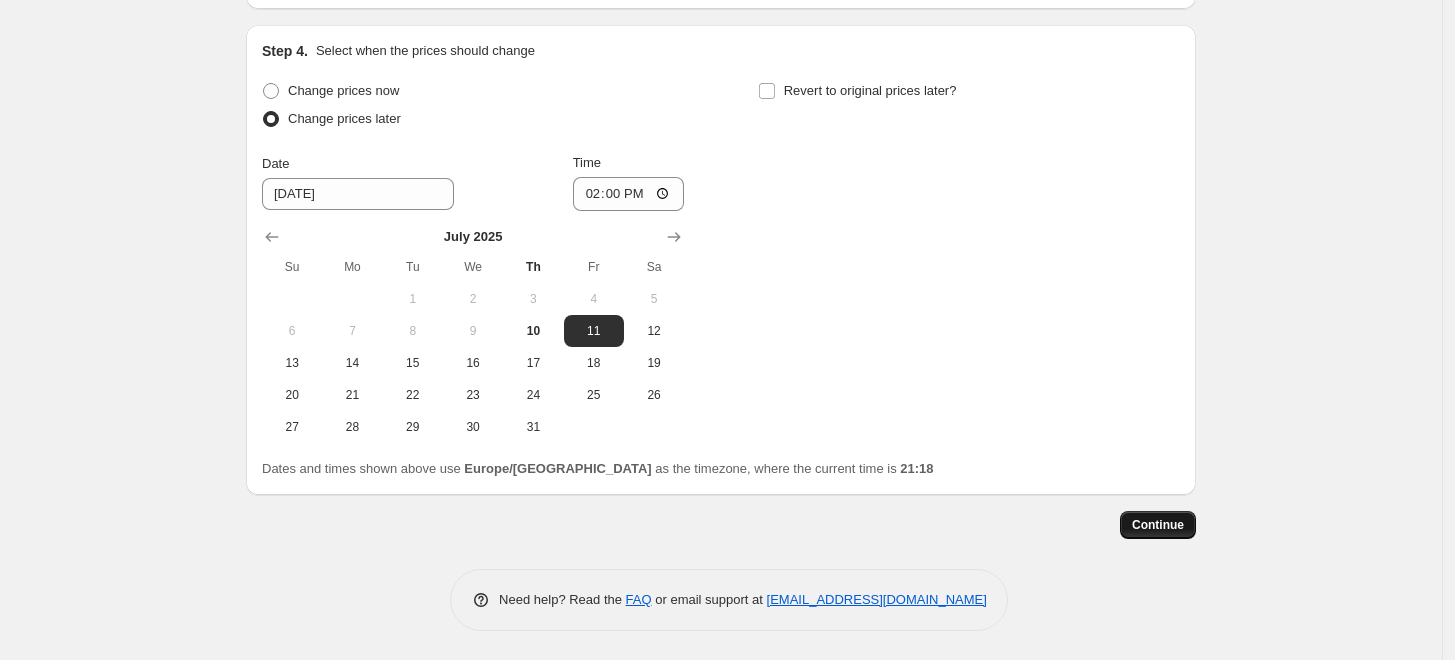 click on "Continue" at bounding box center (1158, 525) 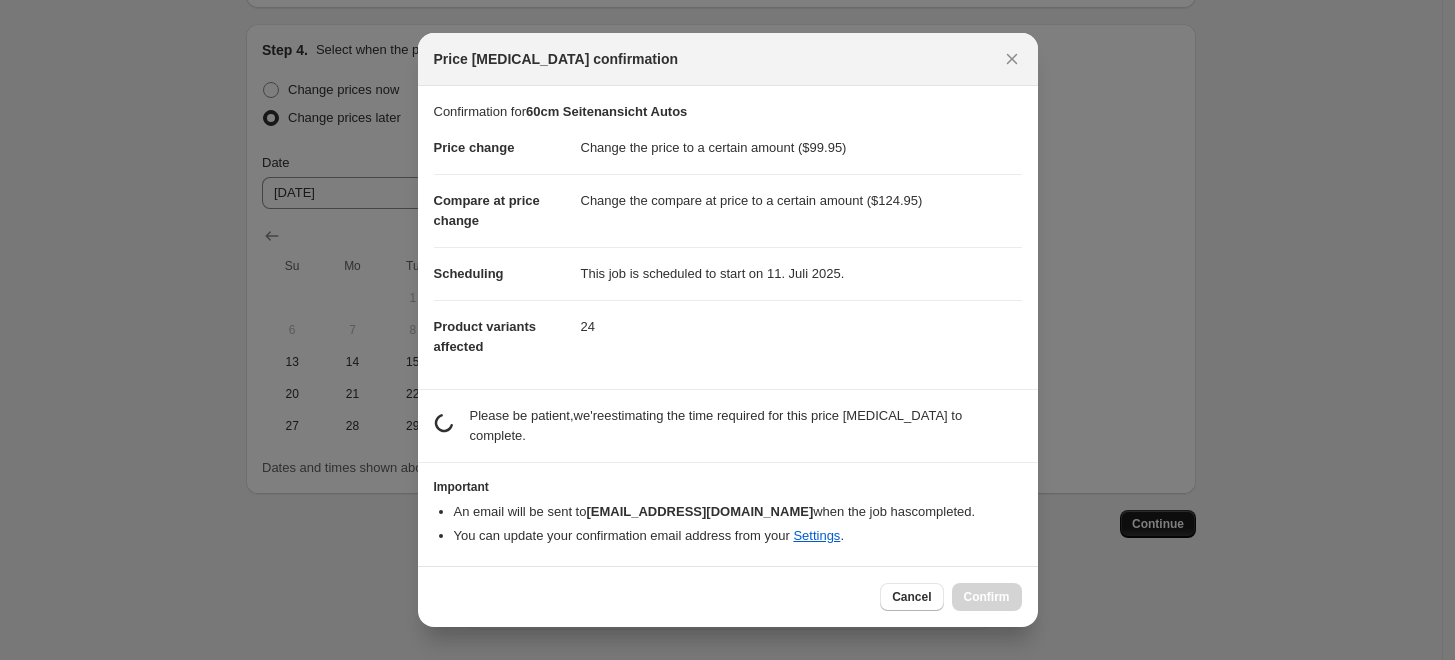 scroll, scrollTop: 0, scrollLeft: 0, axis: both 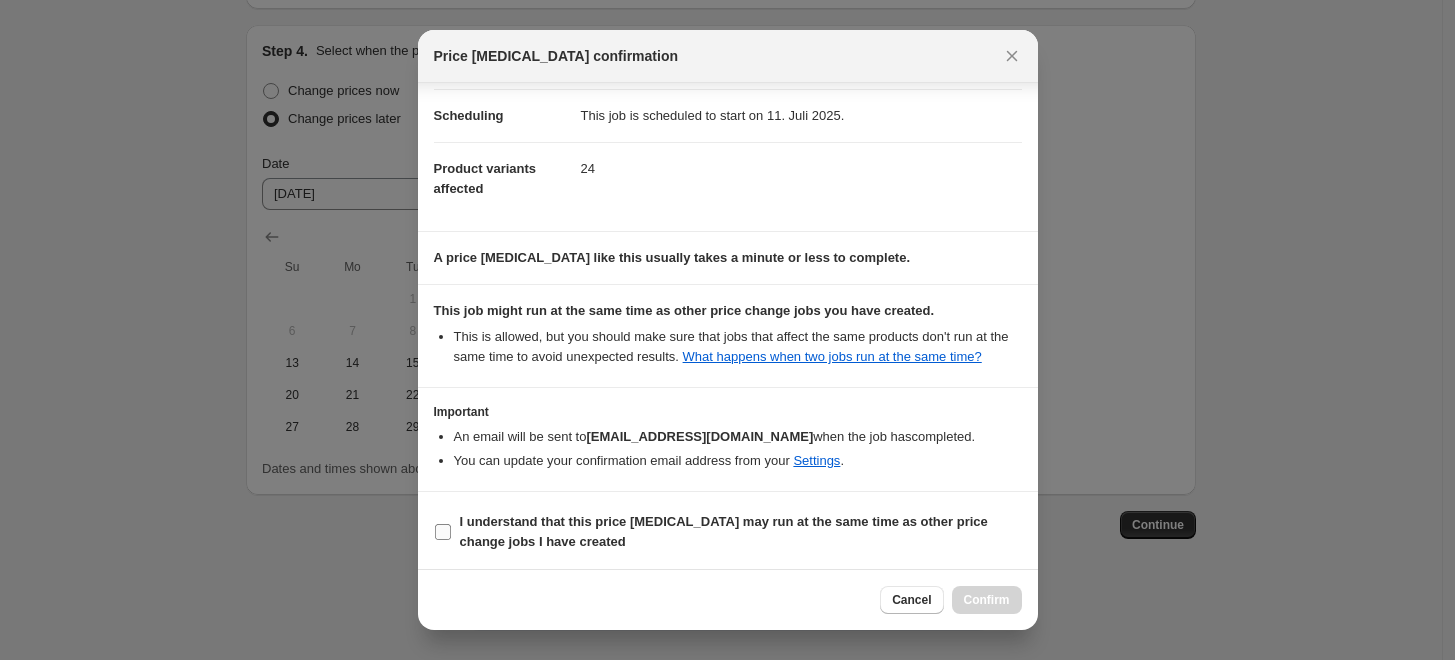 drag, startPoint x: 543, startPoint y: 545, endPoint x: 571, endPoint y: 541, distance: 28.284271 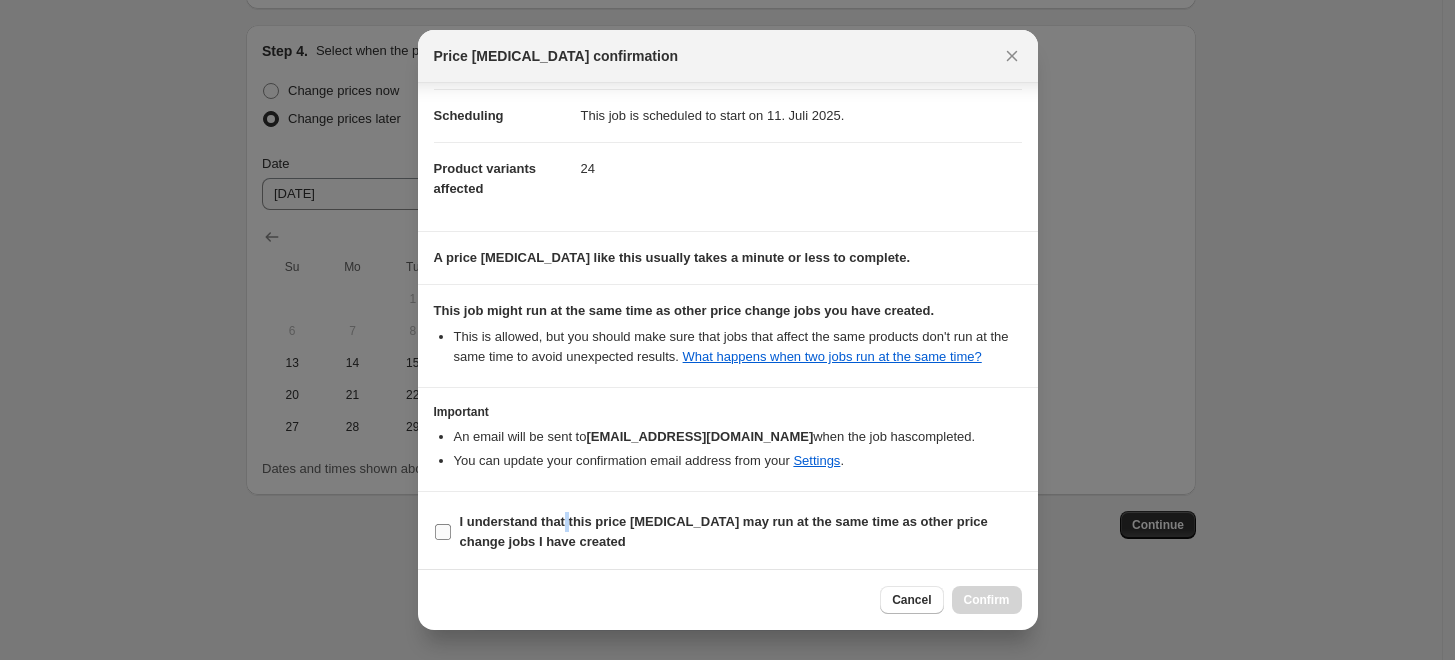 click on "I understand that this price [MEDICAL_DATA] may run at the same time as other price change jobs I have created" at bounding box center (724, 531) 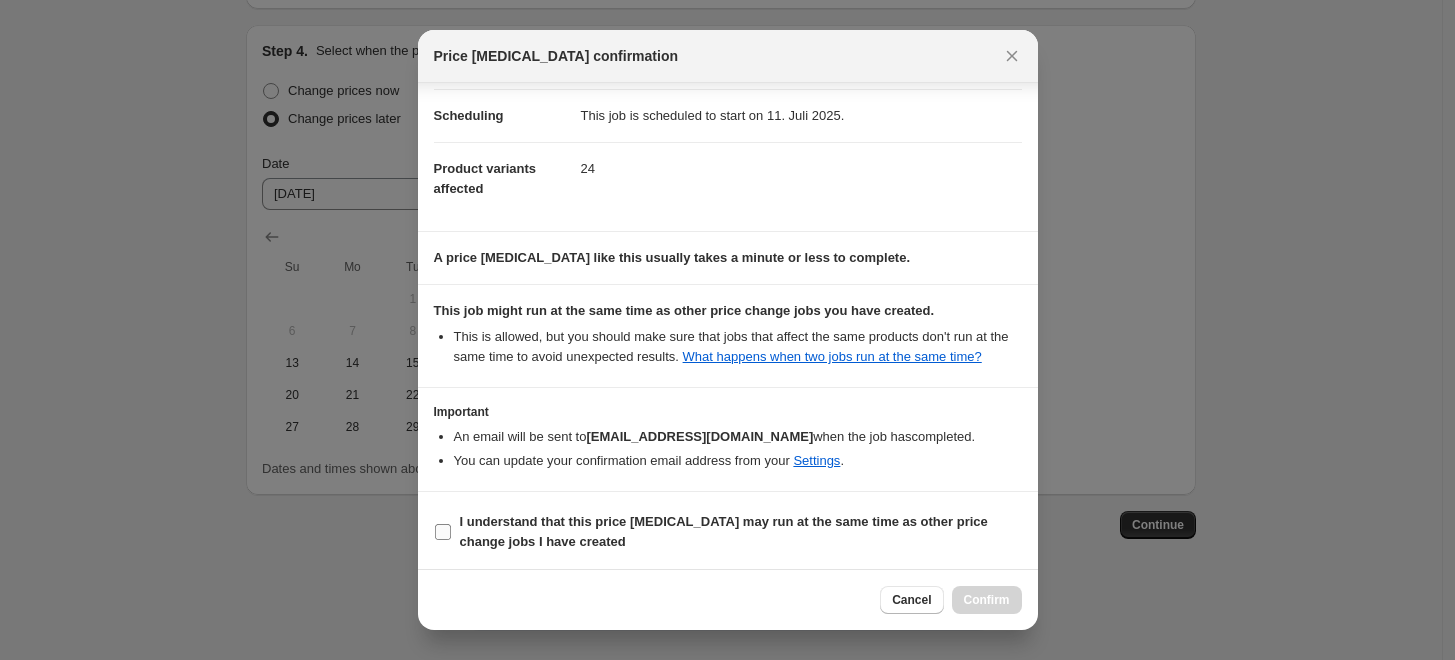 click on "I understand that this price [MEDICAL_DATA] may run at the same time as other price change jobs I have created" at bounding box center (724, 531) 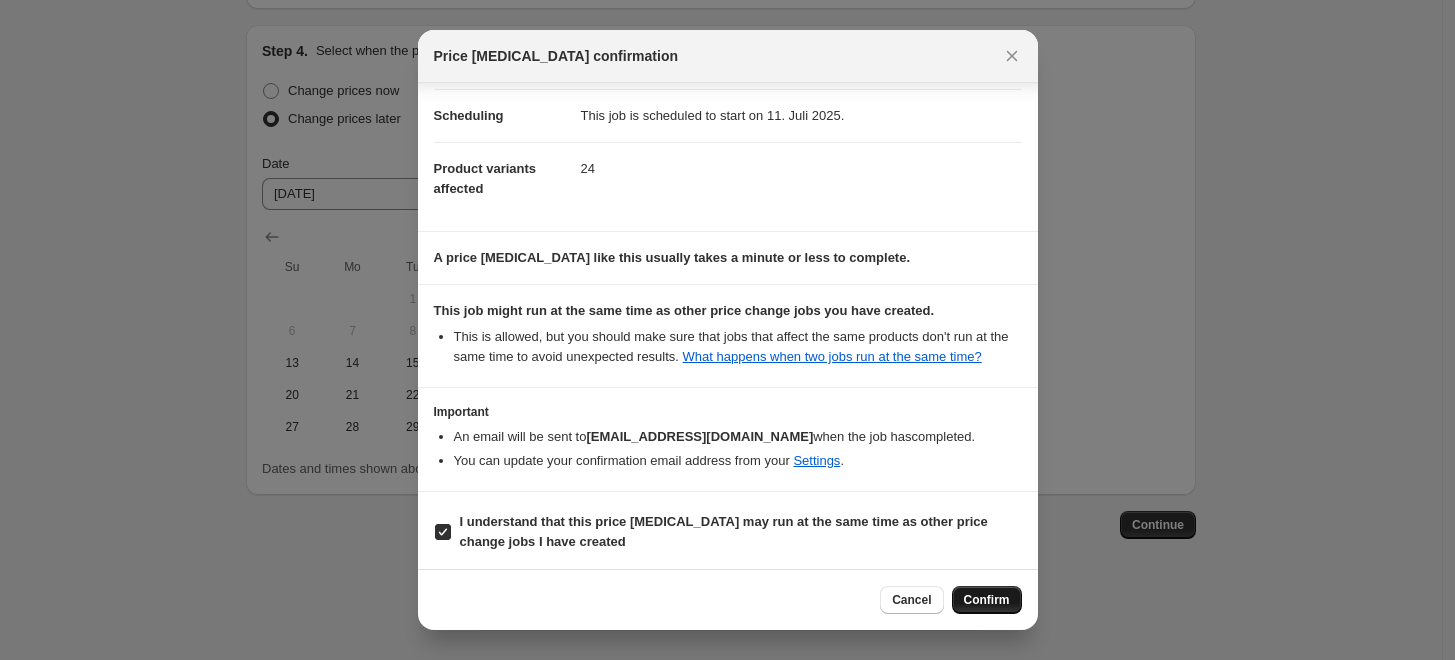 click on "Confirm" at bounding box center (987, 600) 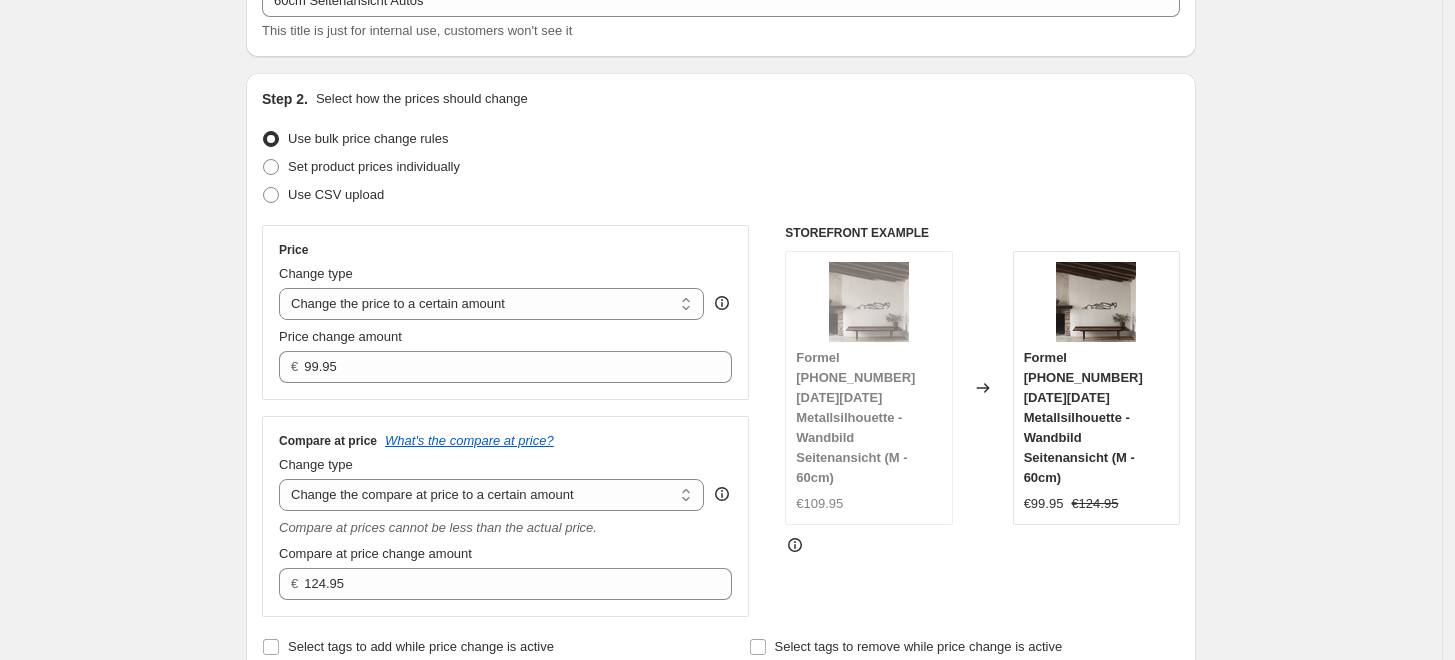 scroll, scrollTop: 0, scrollLeft: 0, axis: both 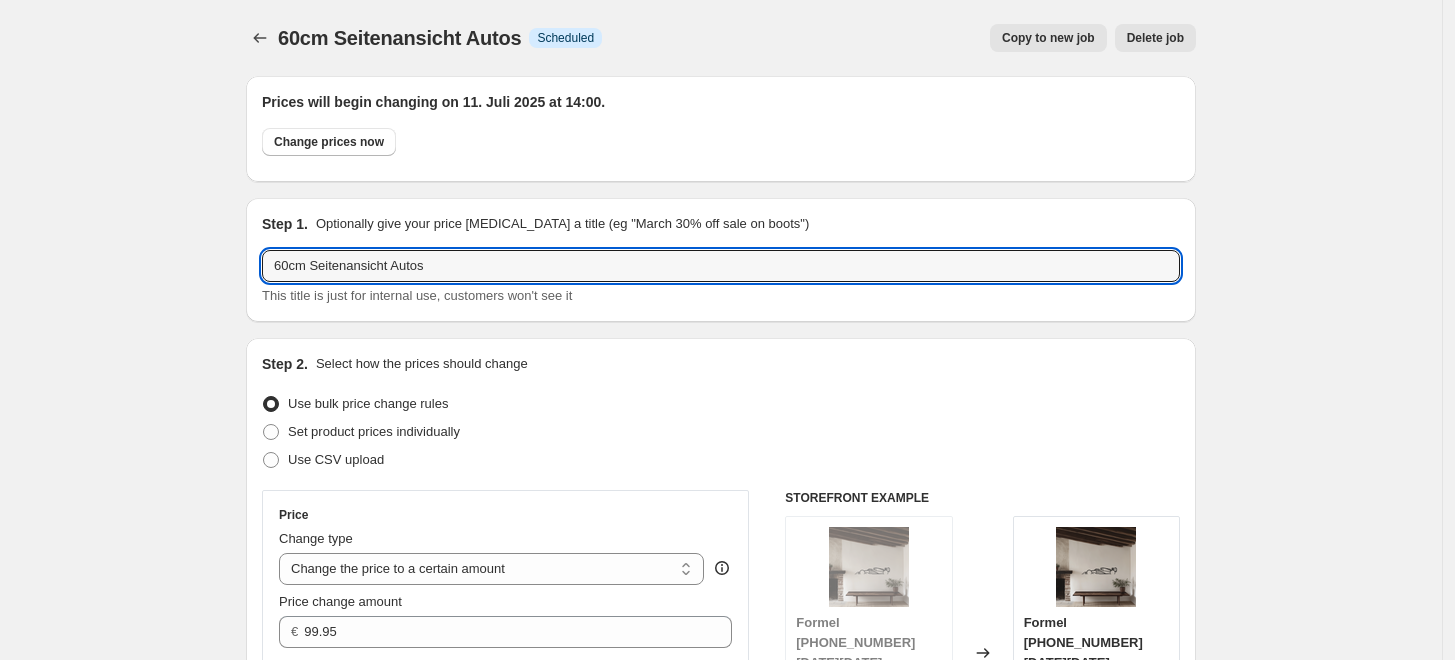 drag, startPoint x: 483, startPoint y: 265, endPoint x: 176, endPoint y: 270, distance: 307.0407 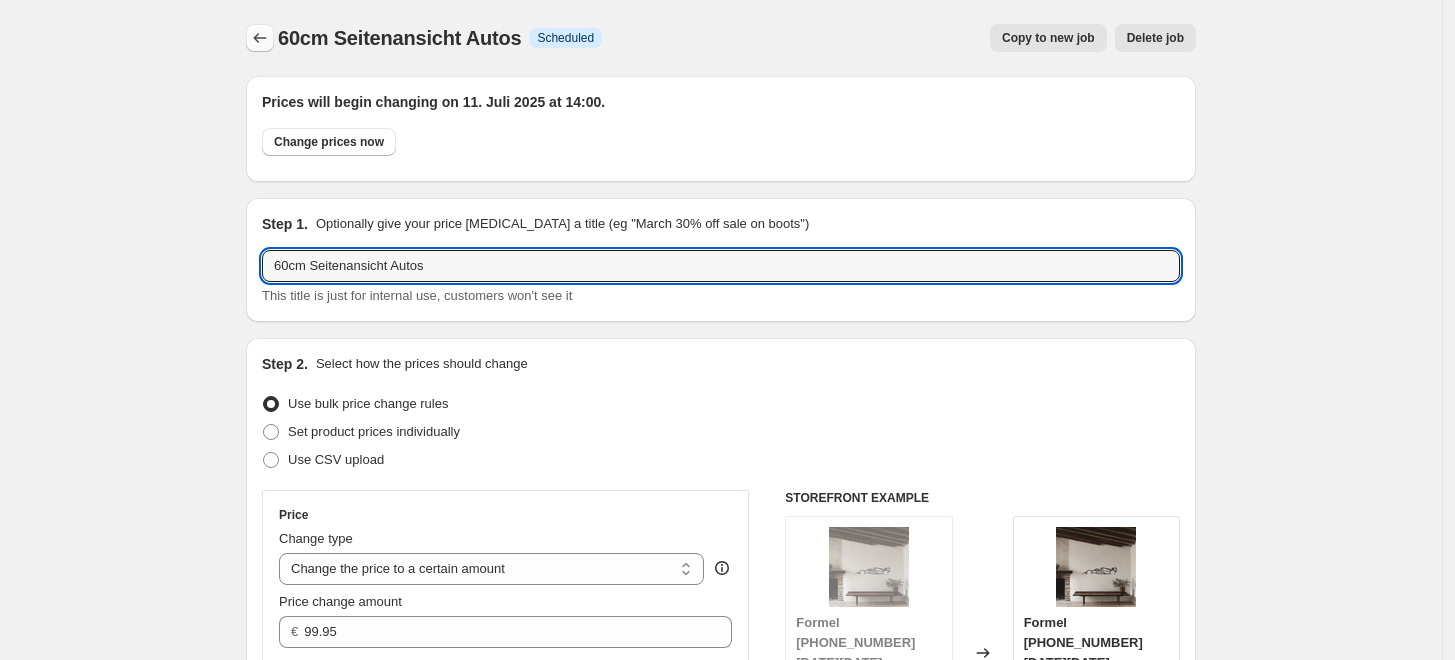 click 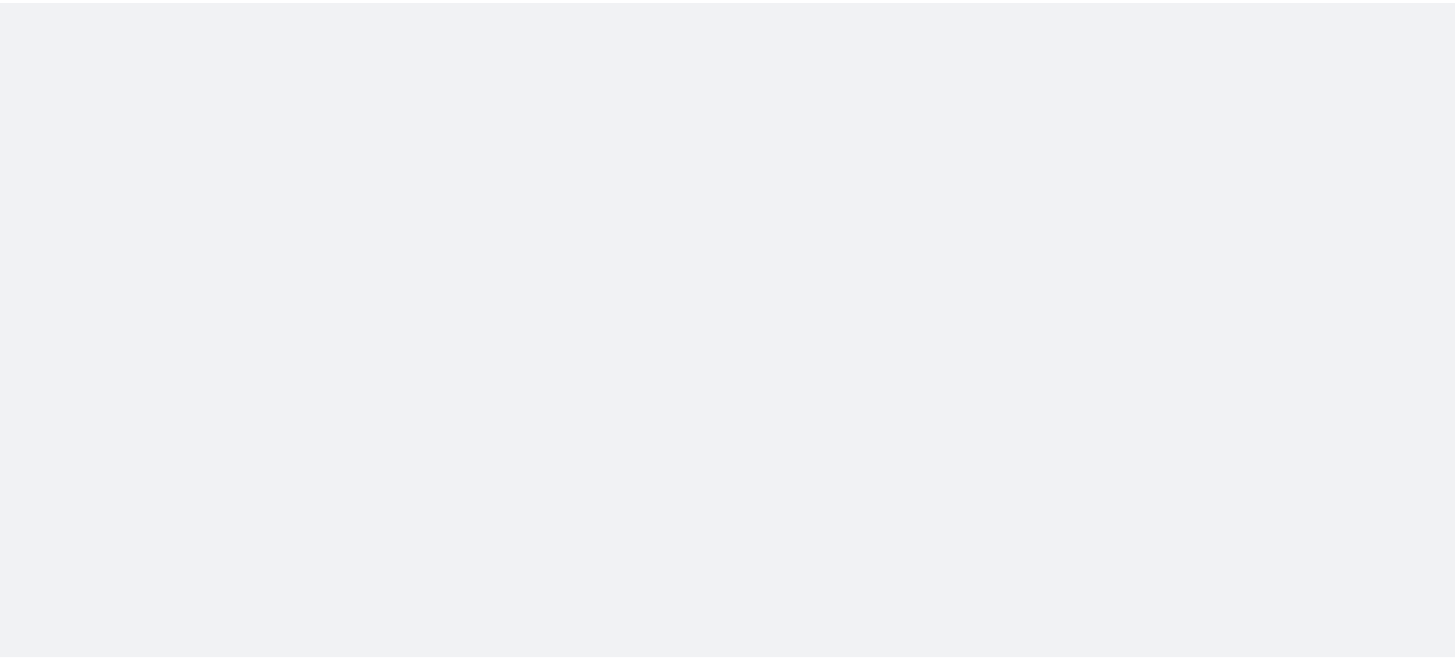 scroll, scrollTop: 0, scrollLeft: 0, axis: both 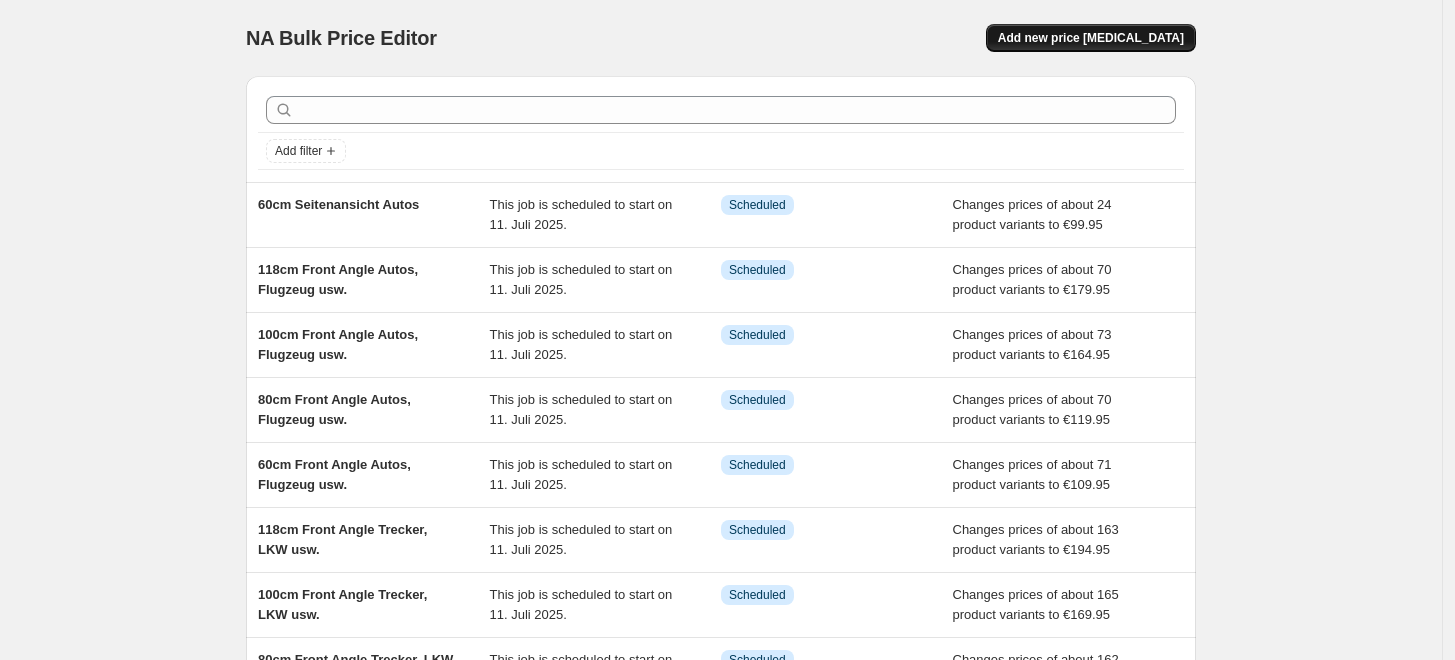 click on "Add new price [MEDICAL_DATA]" at bounding box center [1091, 38] 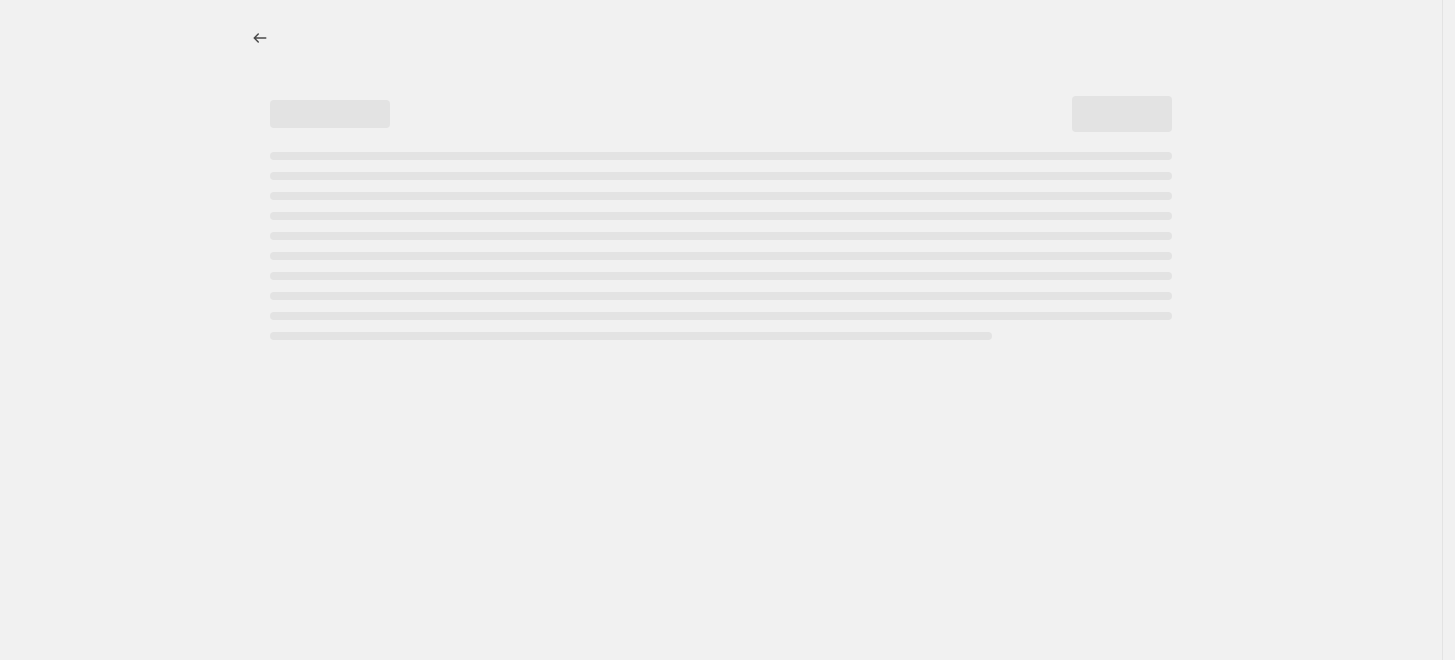 select on "percentage" 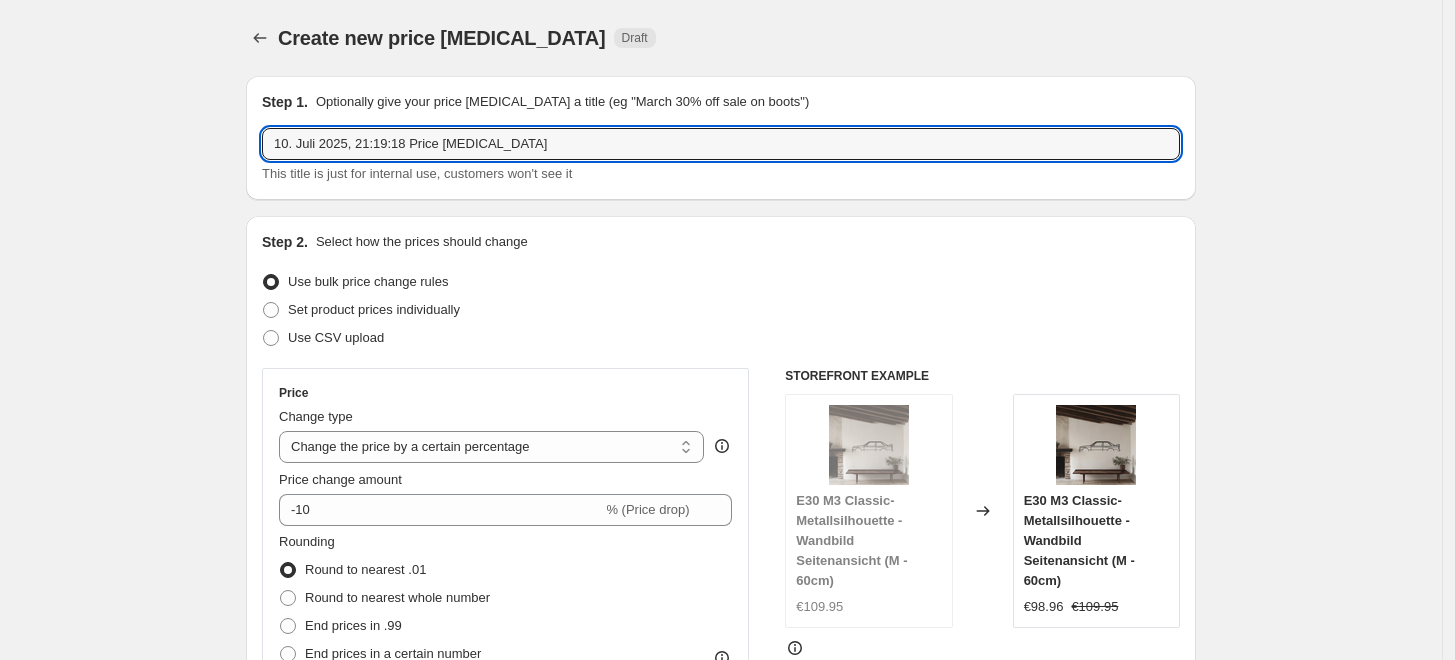 drag, startPoint x: 554, startPoint y: 150, endPoint x: 200, endPoint y: 176, distance: 354.95352 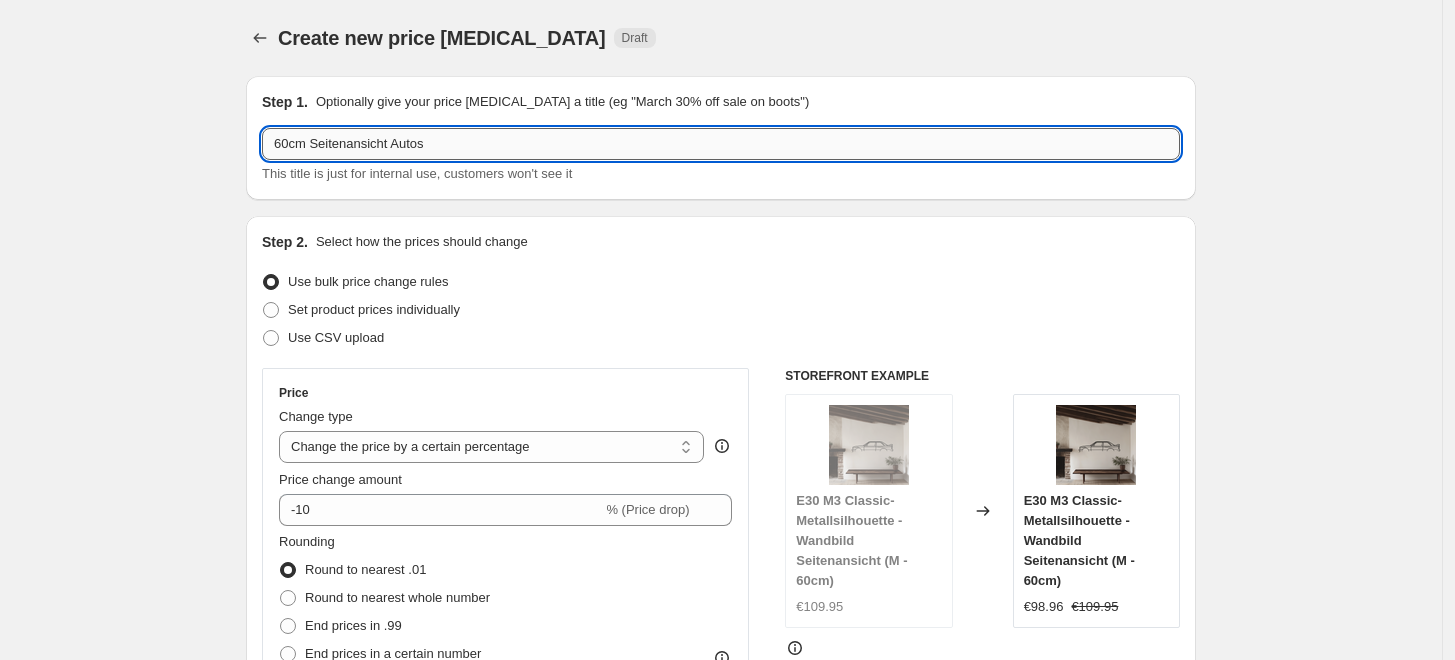 click on "60cm Seitenansicht Autos" at bounding box center (721, 144) 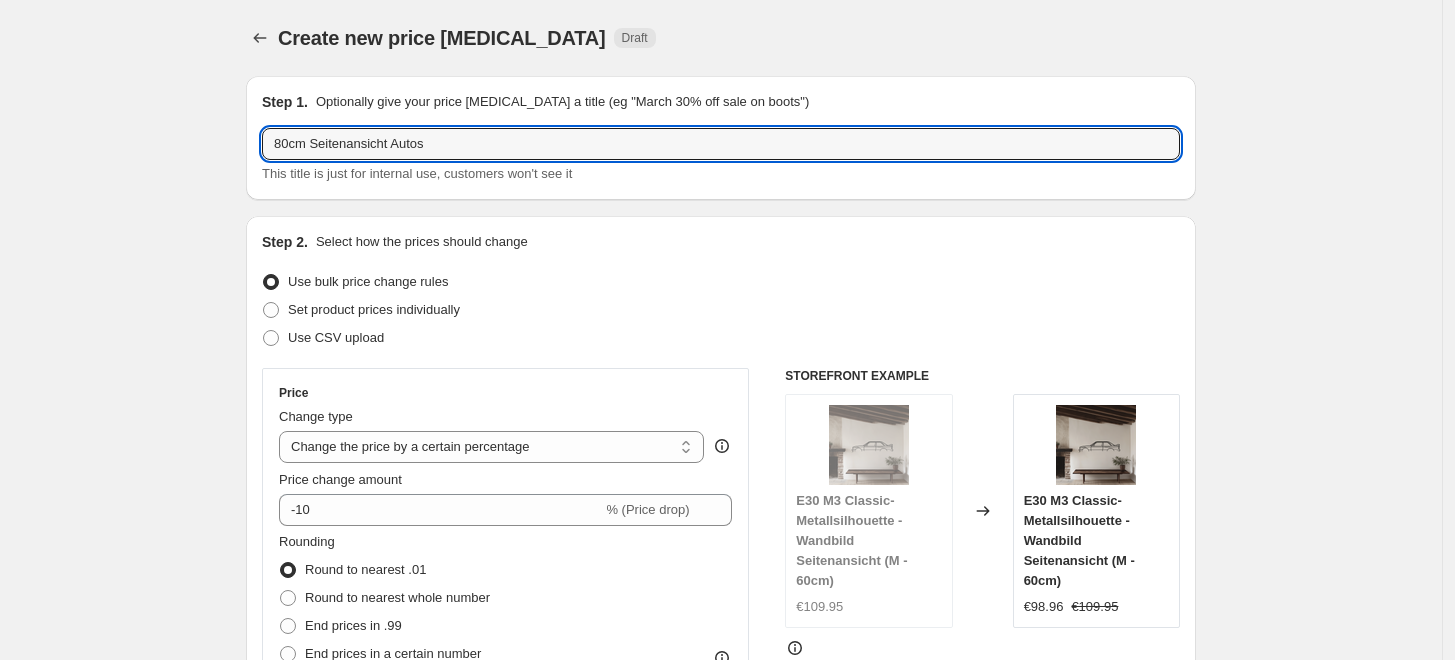 type on "80cm Seitenansicht Autos" 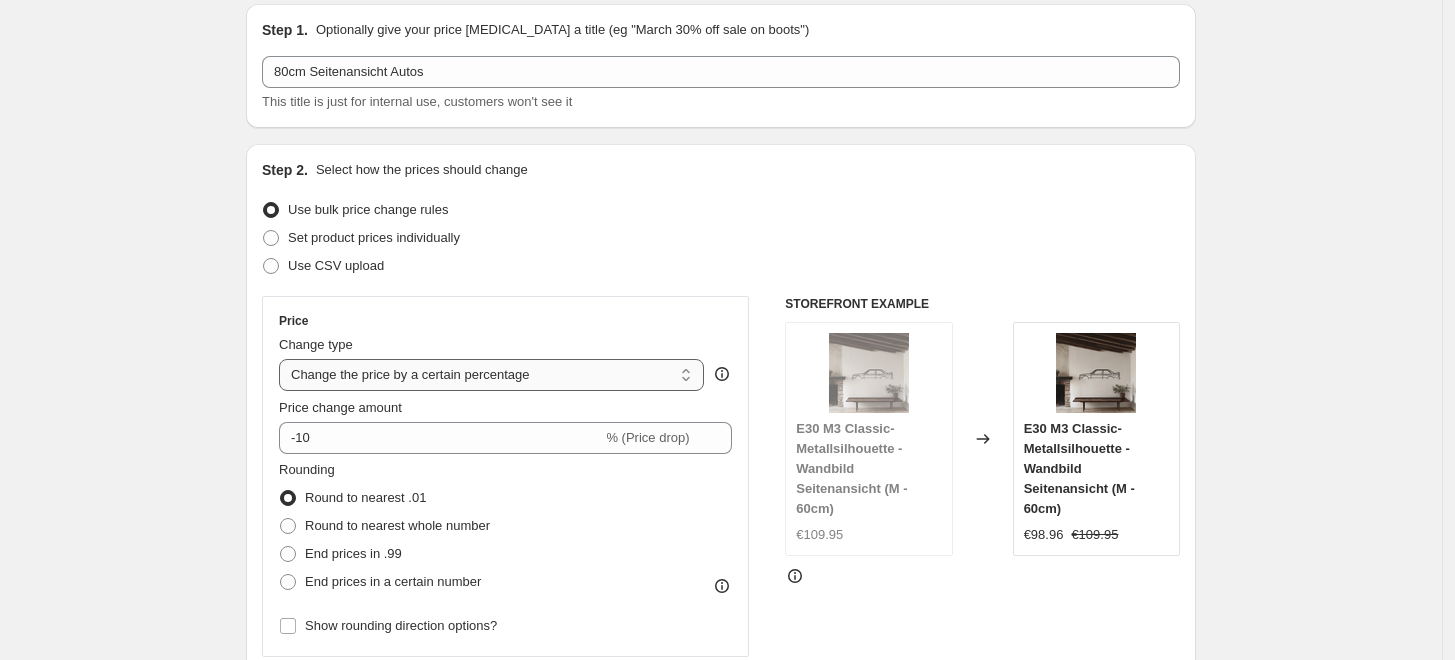 scroll, scrollTop: 111, scrollLeft: 0, axis: vertical 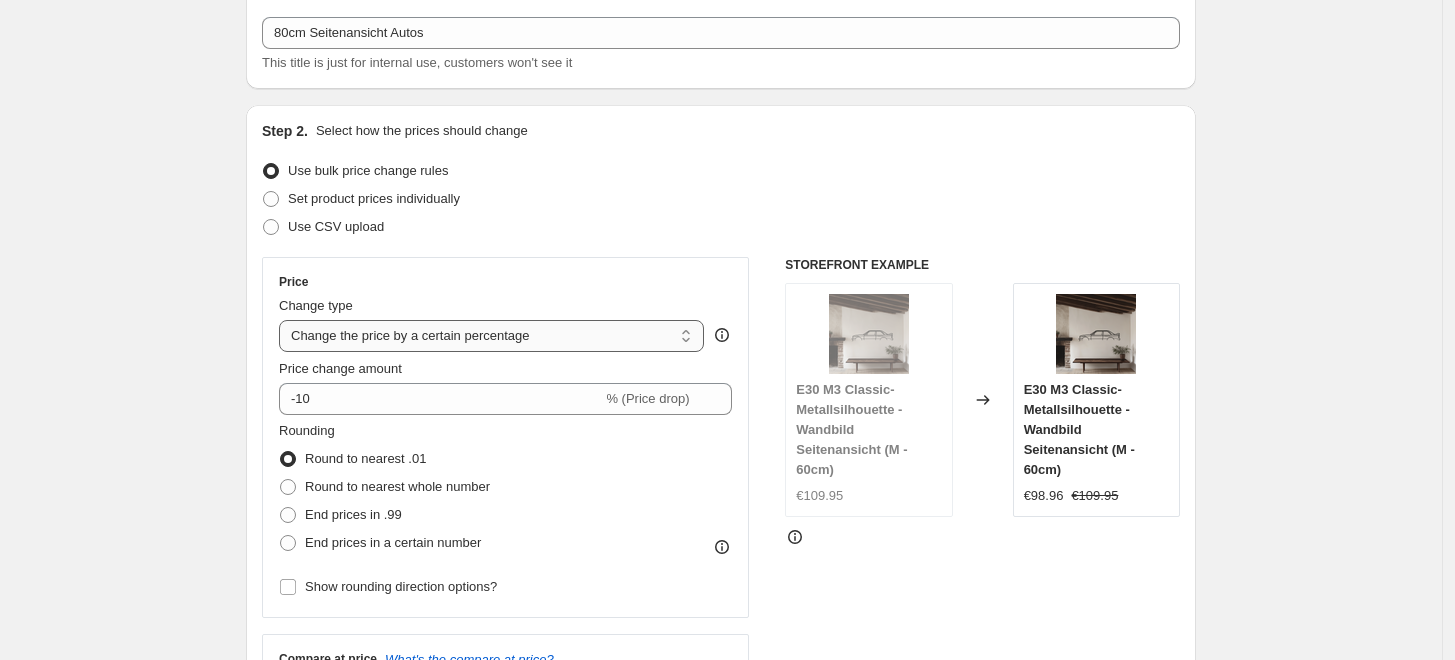 click on "Change the price to a certain amount Change the price by a certain amount Change the price by a certain percentage Change the price to the current compare at price (price before sale) Change the price by a certain amount relative to the compare at price Change the price by a certain percentage relative to the compare at price Don't change the price Change the price by a certain percentage relative to the cost per item Change price to certain cost margin" at bounding box center [491, 336] 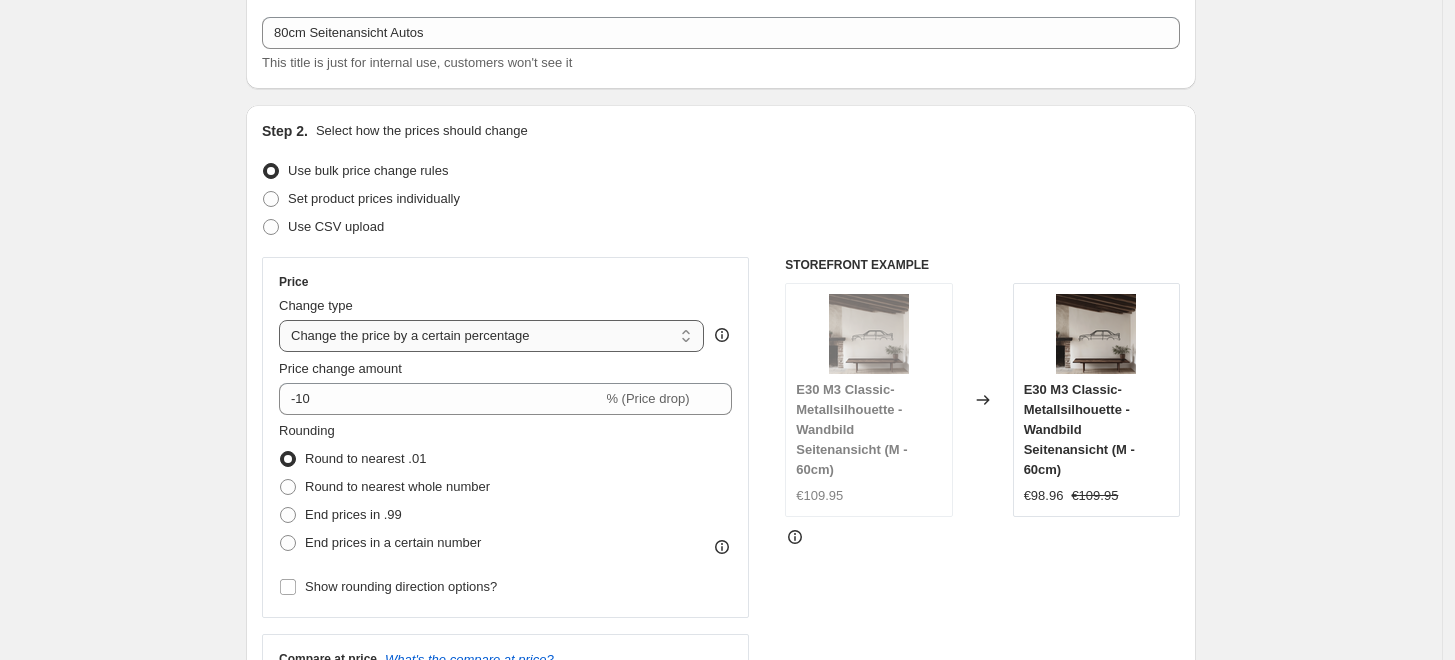 select on "to" 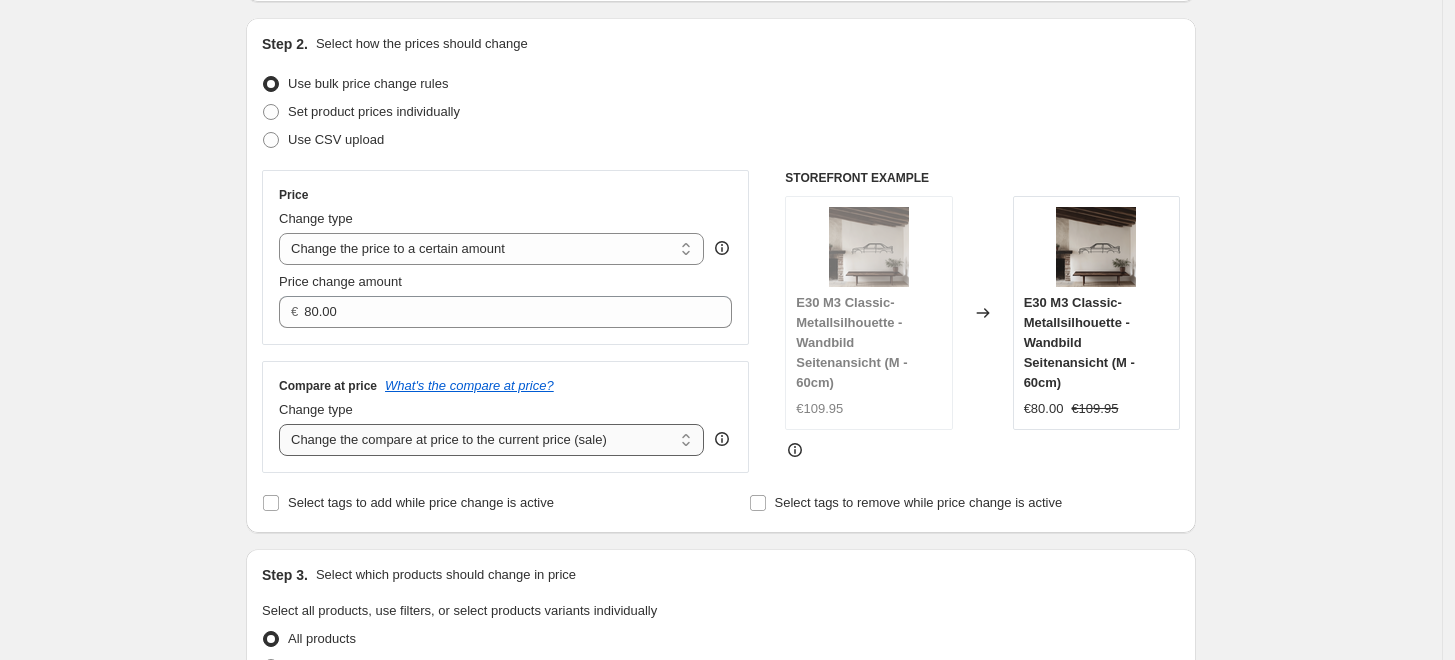 scroll, scrollTop: 222, scrollLeft: 0, axis: vertical 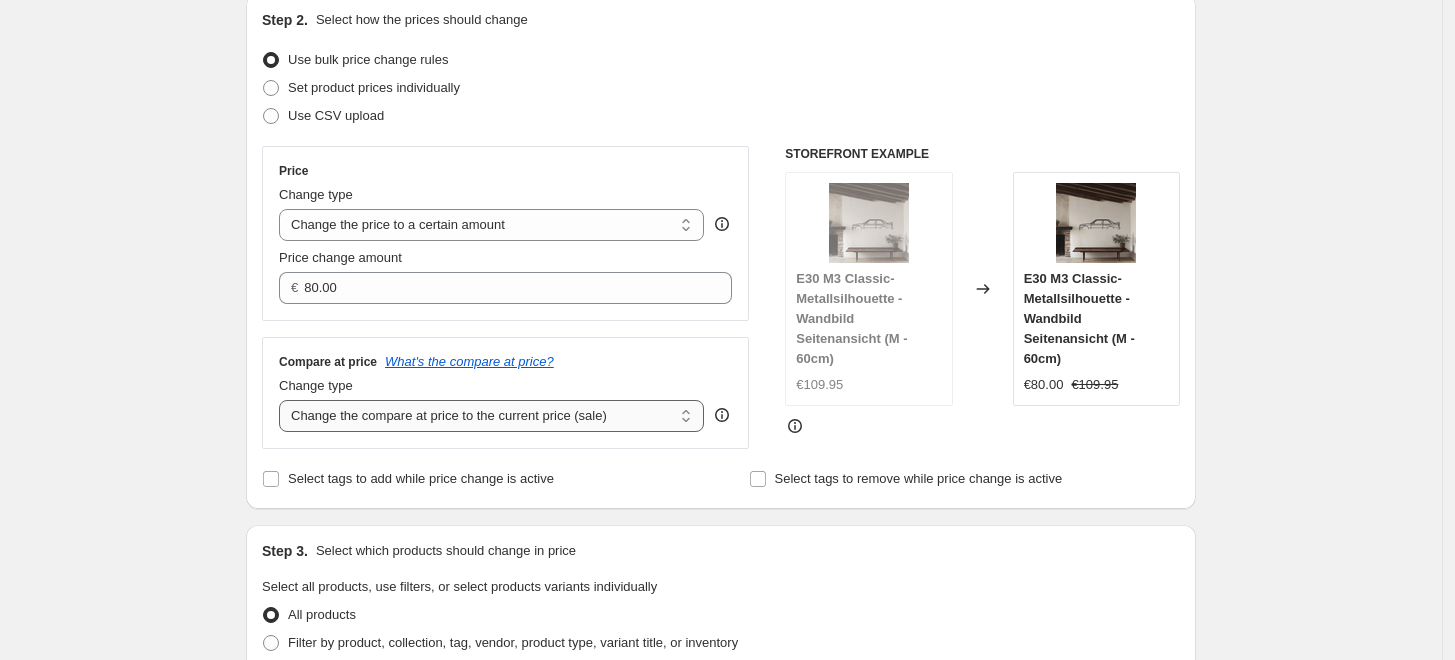 click on "Change the compare at price to the current price (sale) Change the compare at price to a certain amount Change the compare at price by a certain amount Change the compare at price by a certain percentage Change the compare at price by a certain amount relative to the actual price Change the compare at price by a certain percentage relative to the actual price Don't change the compare at price Remove the compare at price" at bounding box center [491, 416] 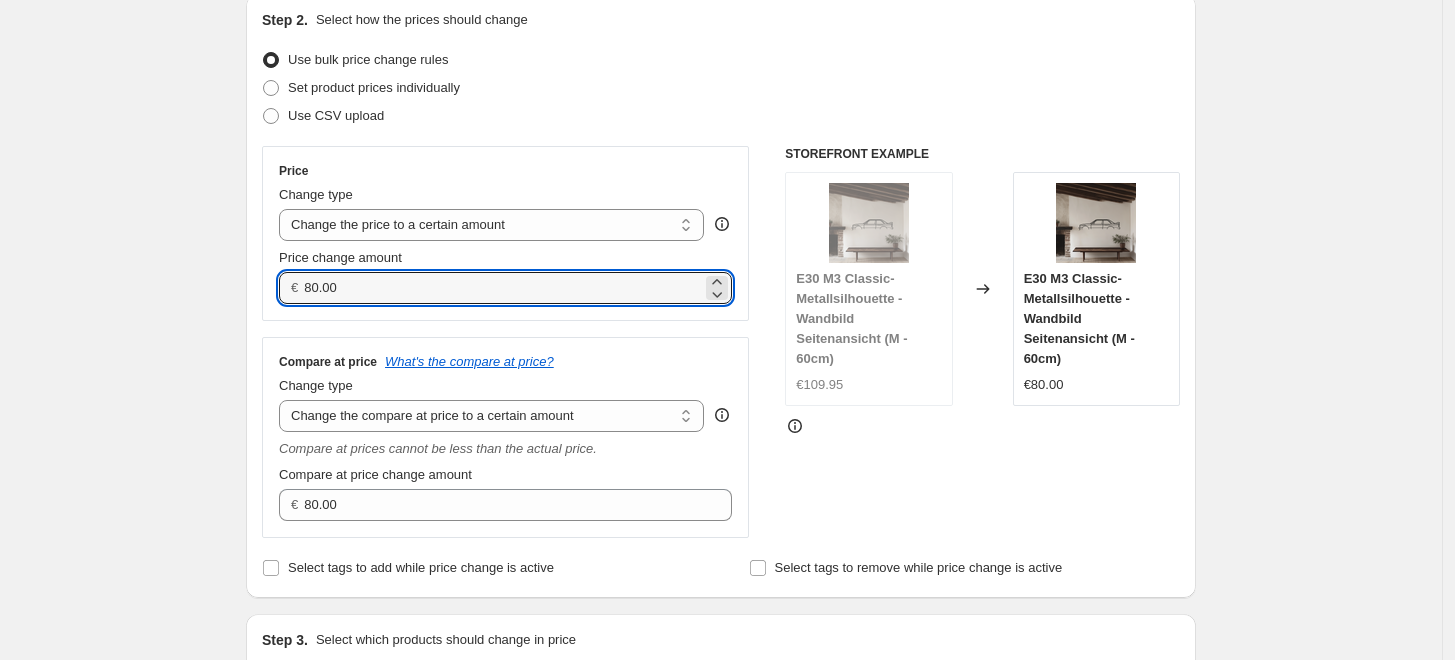 drag, startPoint x: 402, startPoint y: 286, endPoint x: 206, endPoint y: 302, distance: 196.65198 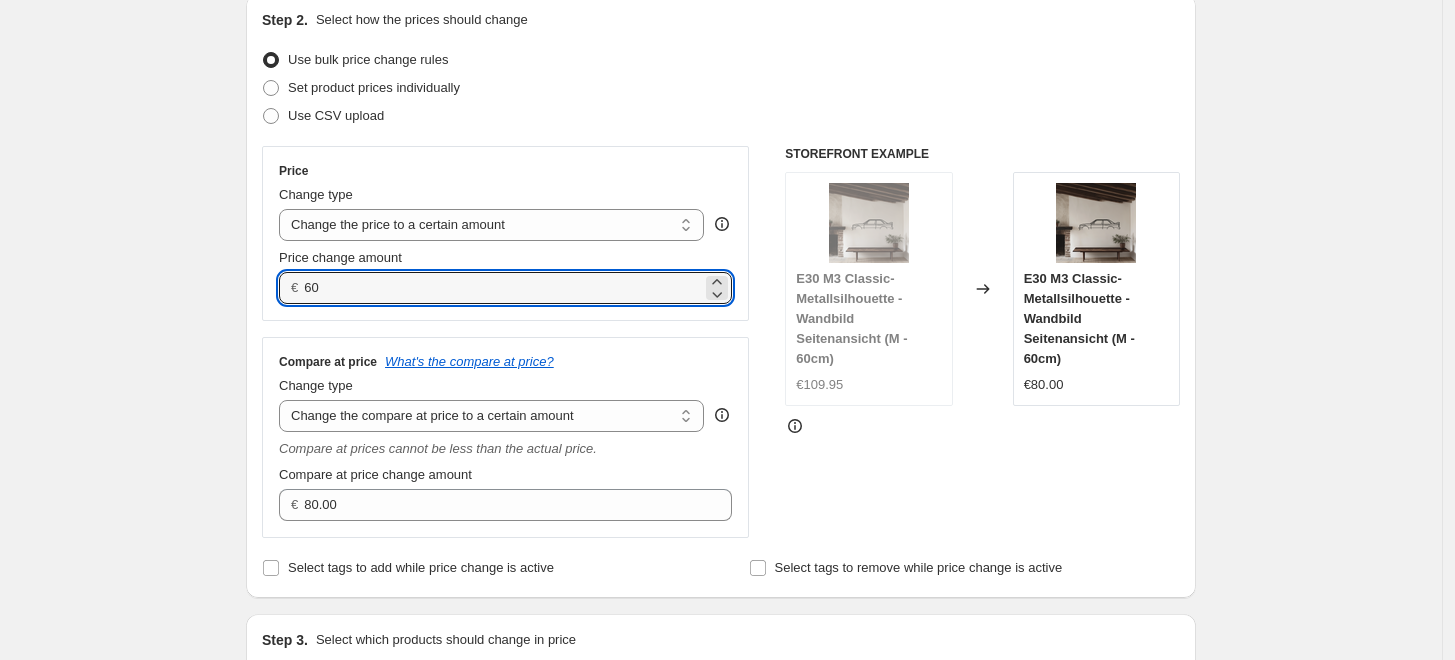 type on "60.00" 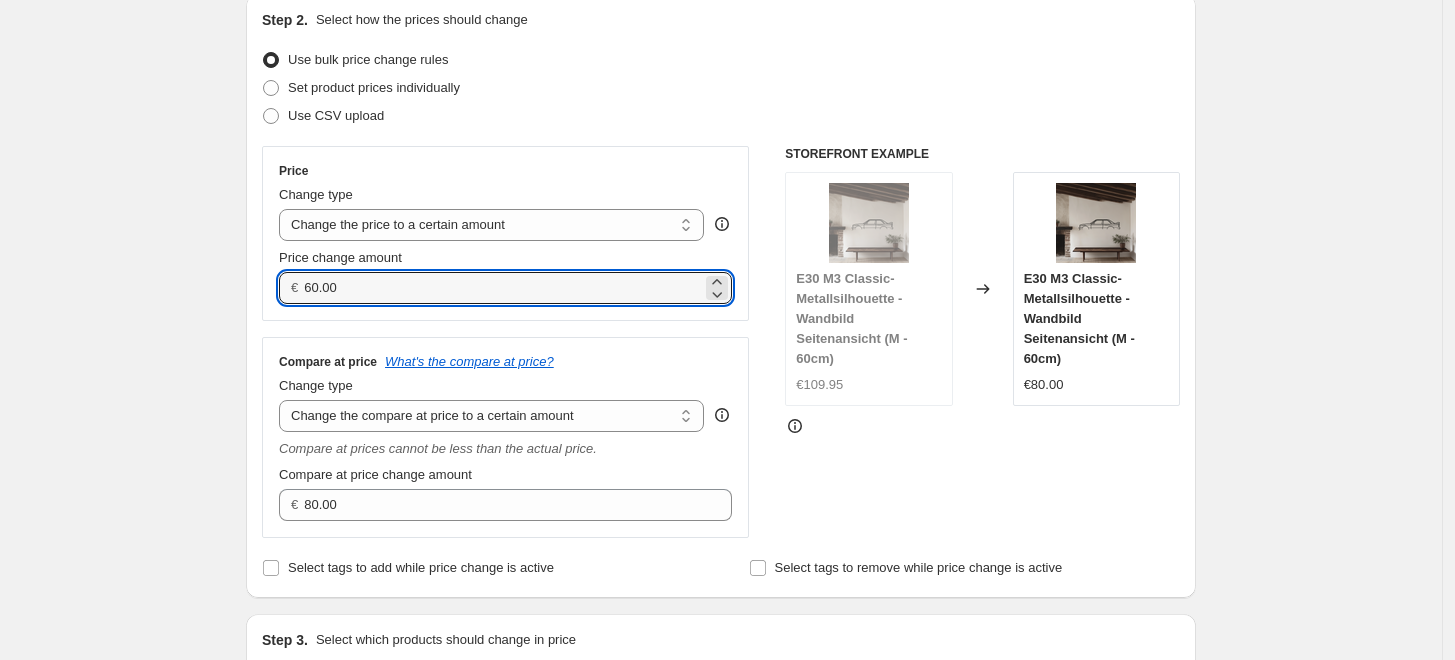 click on "Create new price [MEDICAL_DATA]. This page is ready Create new price [MEDICAL_DATA] Draft Step 1. Optionally give your price [MEDICAL_DATA] a title (eg "March 30% off sale on boots") 80cm Seitenansicht Autos This title is just for internal use, customers won't see it Step 2. Select how the prices should change Use bulk price change rules Set product prices individually Use CSV upload Price Change type Change the price to a certain amount Change the price by a certain amount Change the price by a certain percentage Change the price to the current compare at price (price before sale) Change the price by a certain amount relative to the compare at price Change the price by a certain percentage relative to the compare at price Don't change the price Change the price by a certain percentage relative to the cost per item Change price to certain cost margin Change the price to a certain amount Price change amount € 60.00 Compare at price What's the compare at price? Change type Change the compare at price to a certain amount" at bounding box center [721, 744] 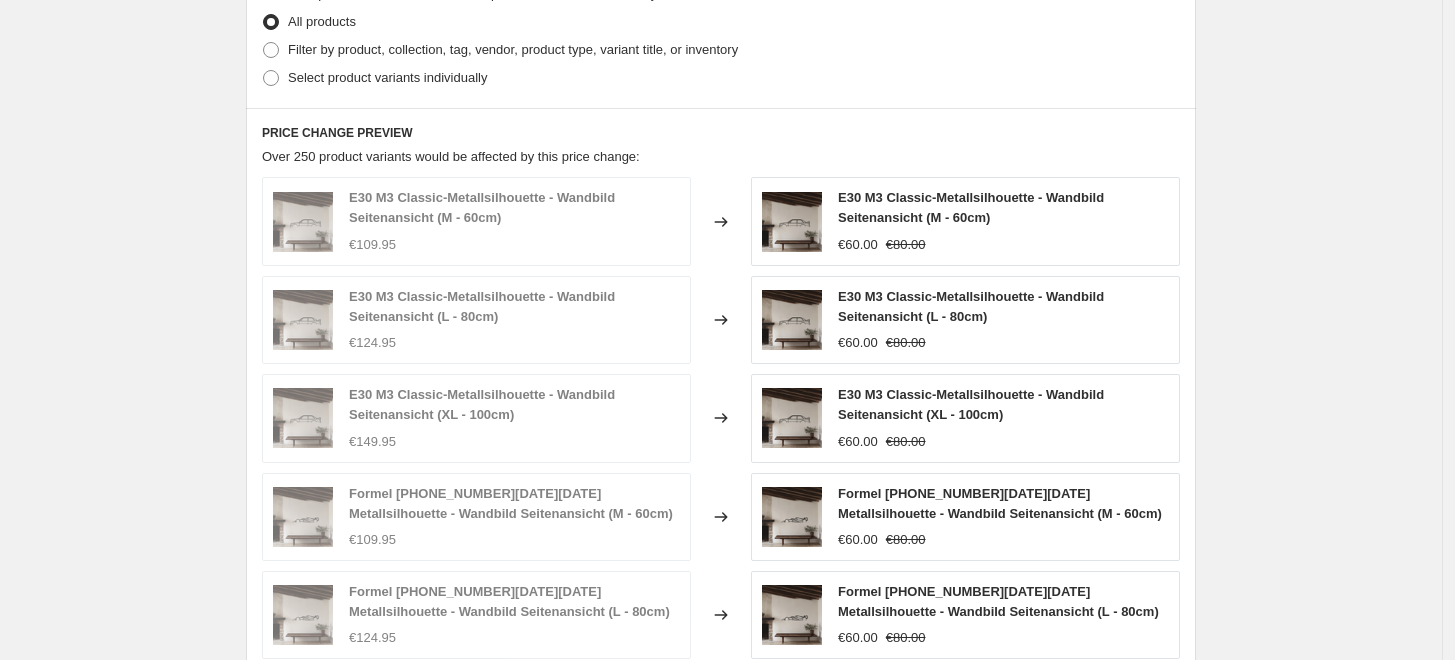 scroll, scrollTop: 717, scrollLeft: 0, axis: vertical 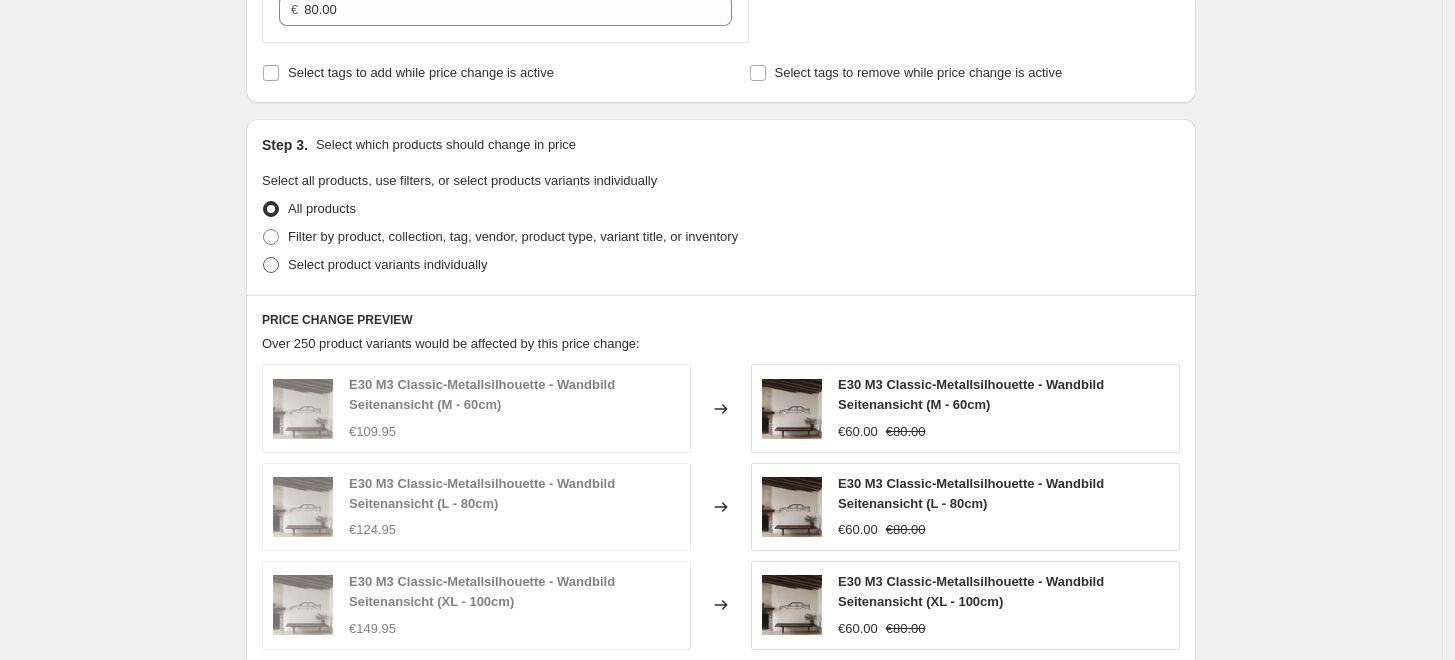 click on "Select product variants individually" at bounding box center [374, 265] 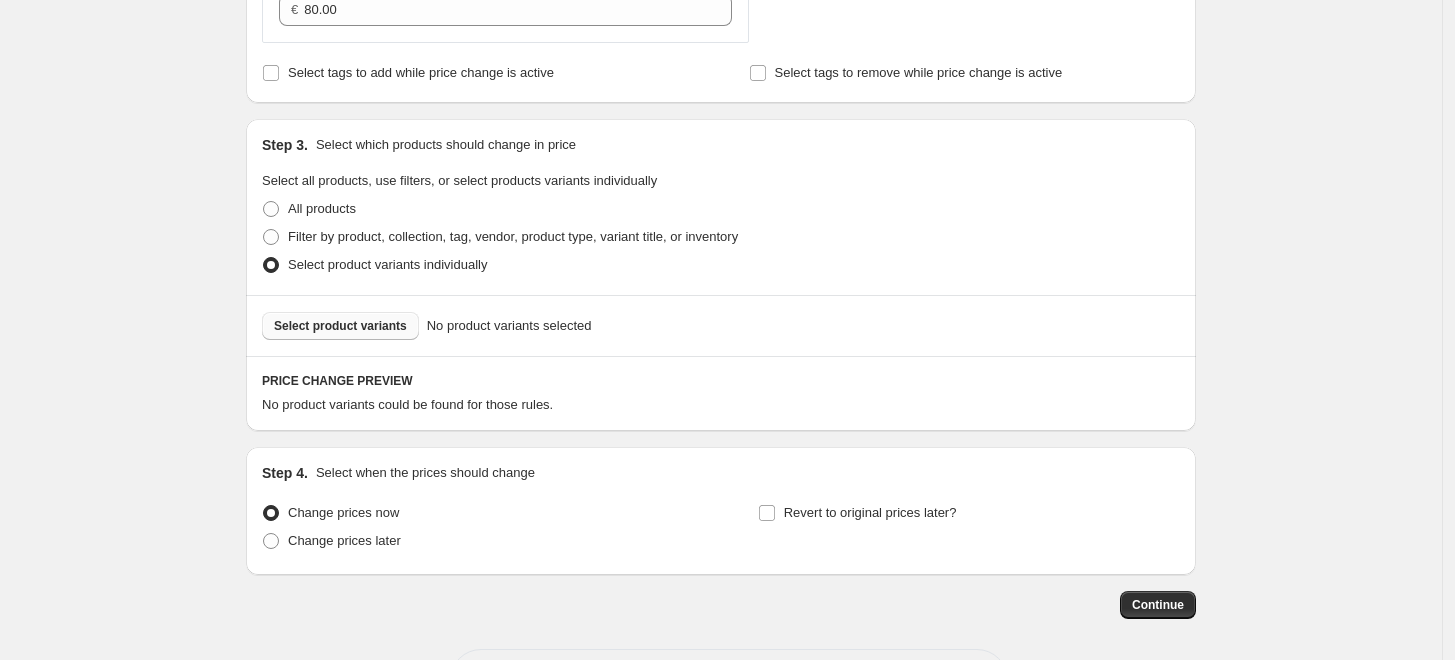 click on "Select product variants" at bounding box center (340, 326) 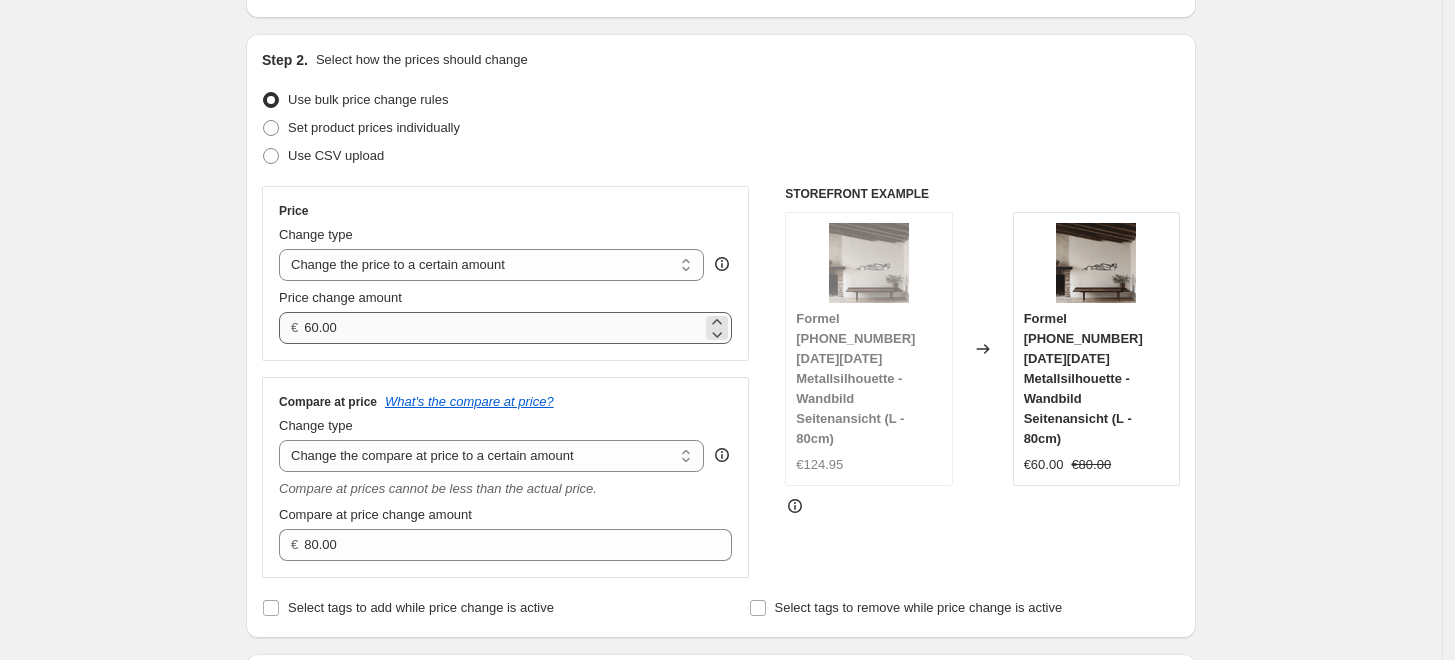 scroll, scrollTop: 222, scrollLeft: 0, axis: vertical 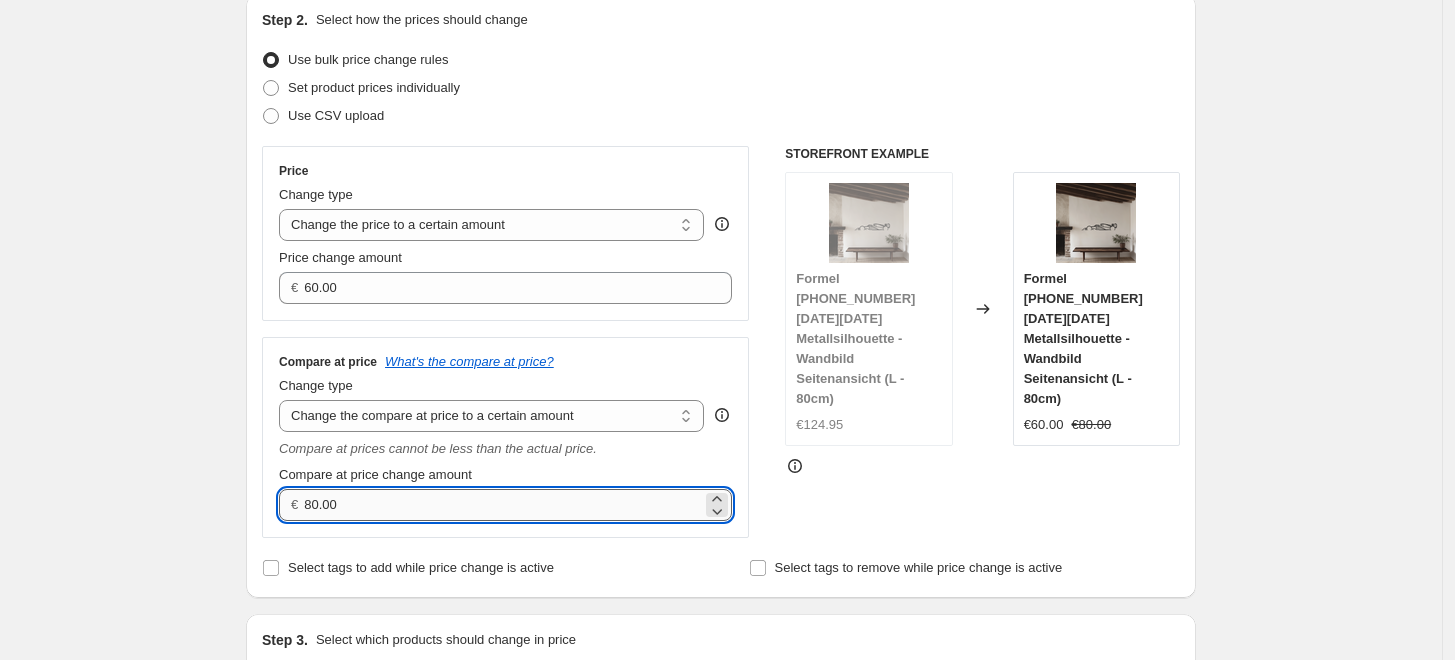 click on "80.00" at bounding box center (502, 505) 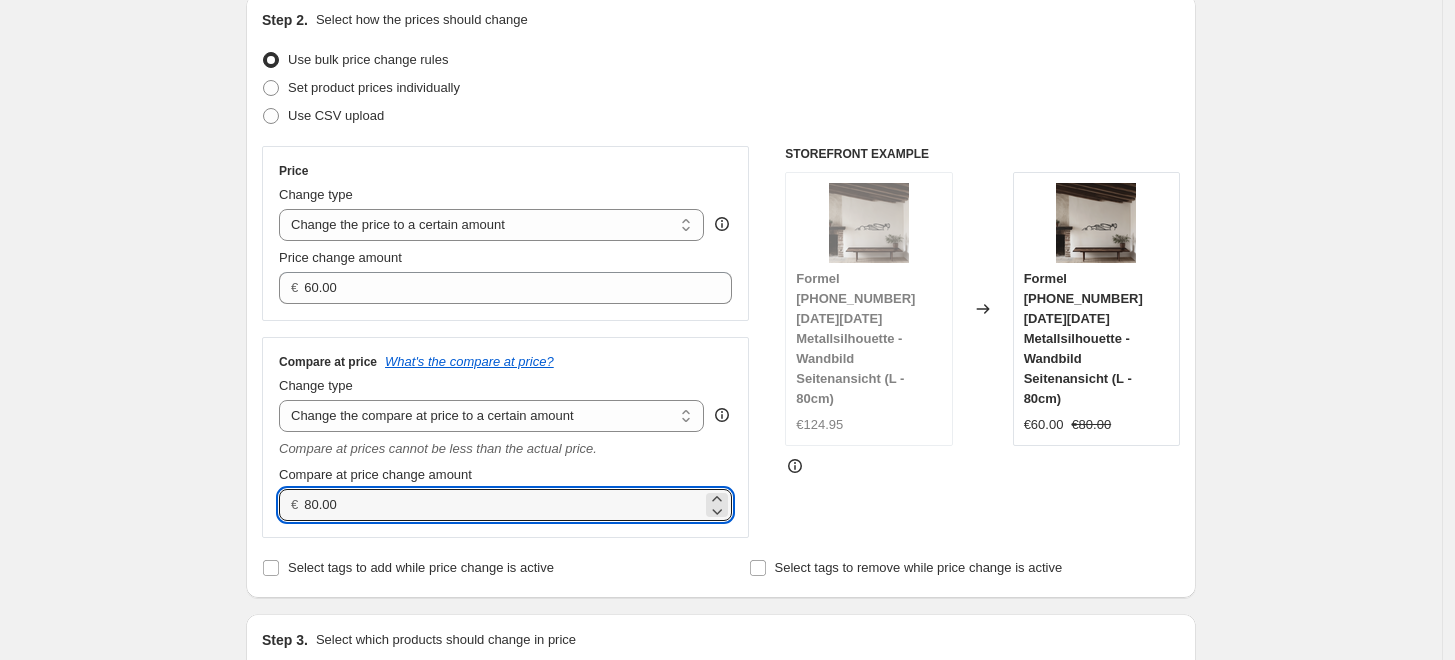 drag, startPoint x: 399, startPoint y: 504, endPoint x: 255, endPoint y: 505, distance: 144.00348 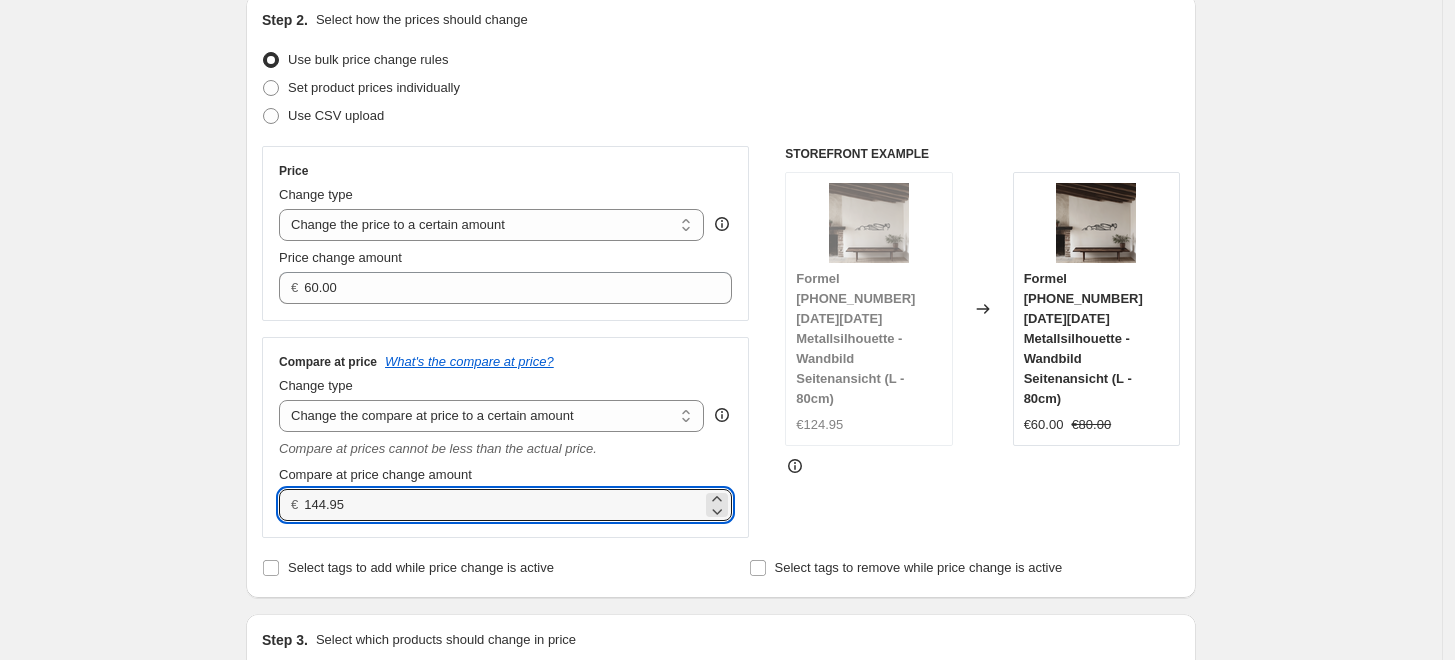 drag, startPoint x: 399, startPoint y: 510, endPoint x: 256, endPoint y: 518, distance: 143.2236 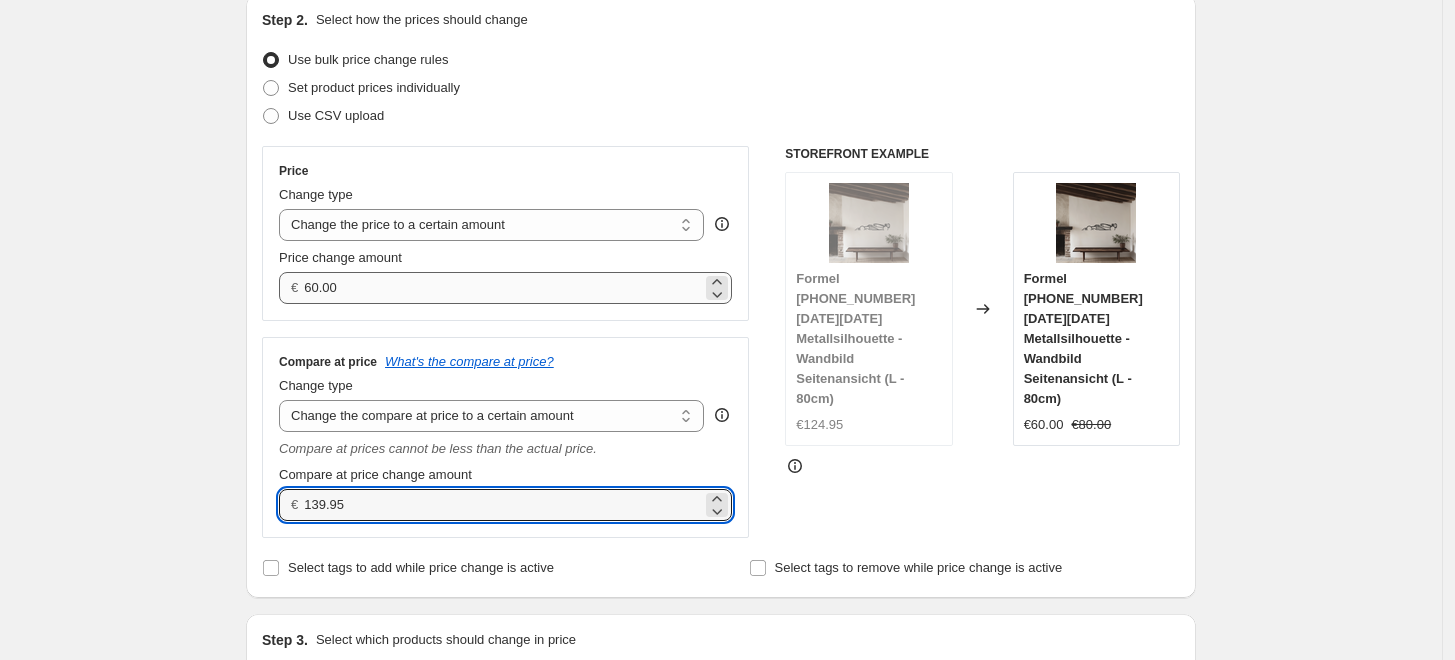 type on "139.95" 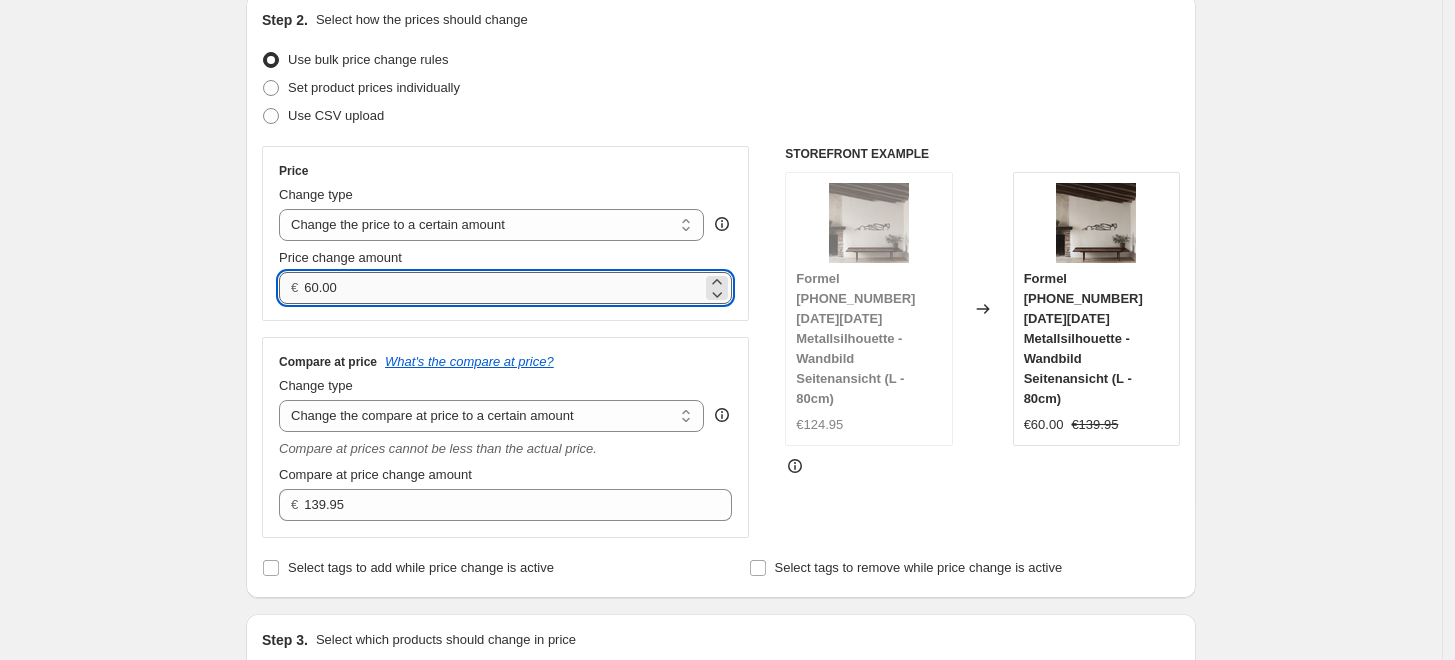 click on "60.00" at bounding box center [502, 288] 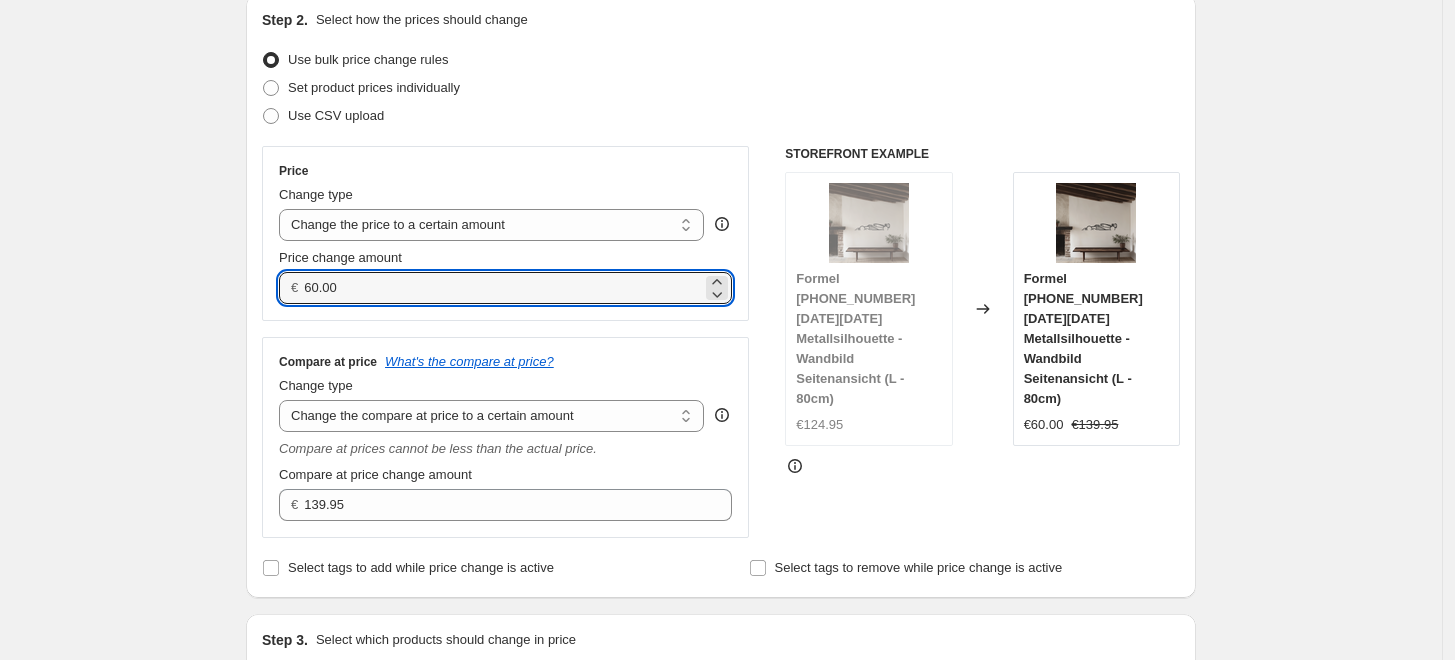 drag, startPoint x: 349, startPoint y: 284, endPoint x: 245, endPoint y: 290, distance: 104.172935 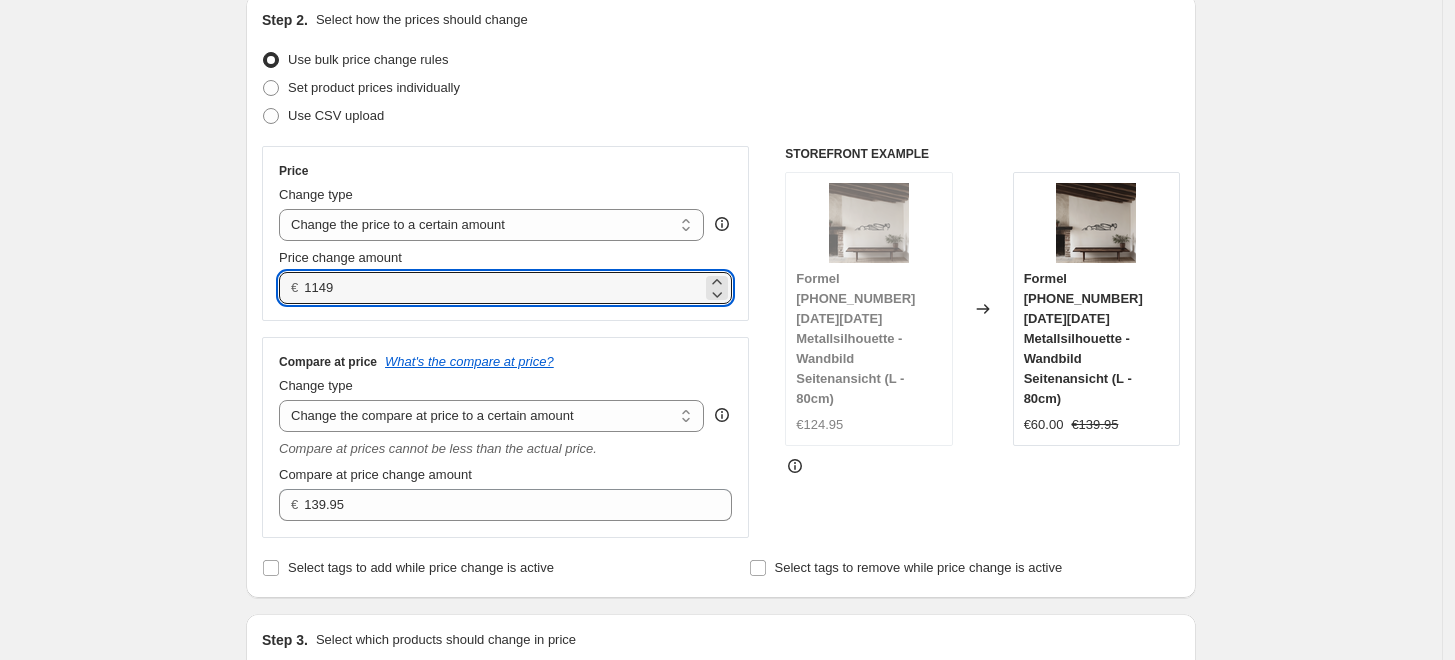 type on "114" 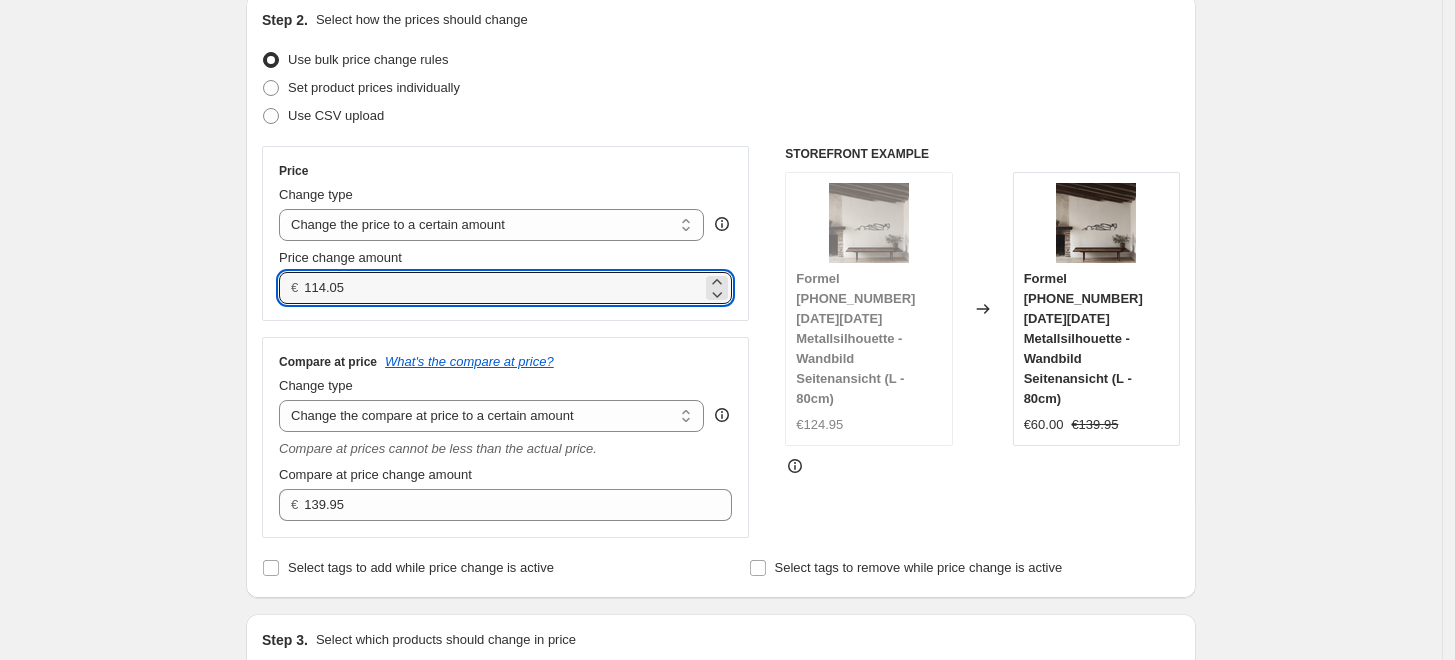 type on "114.0" 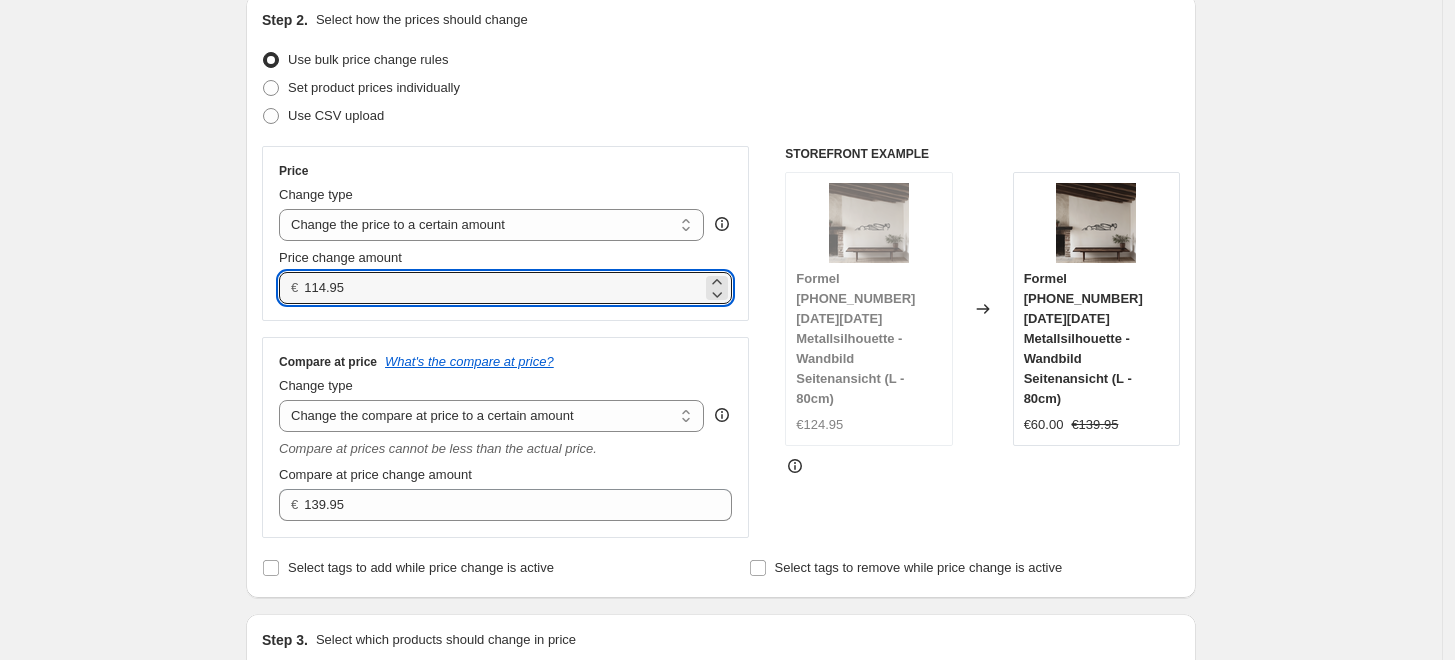 type on "114.95" 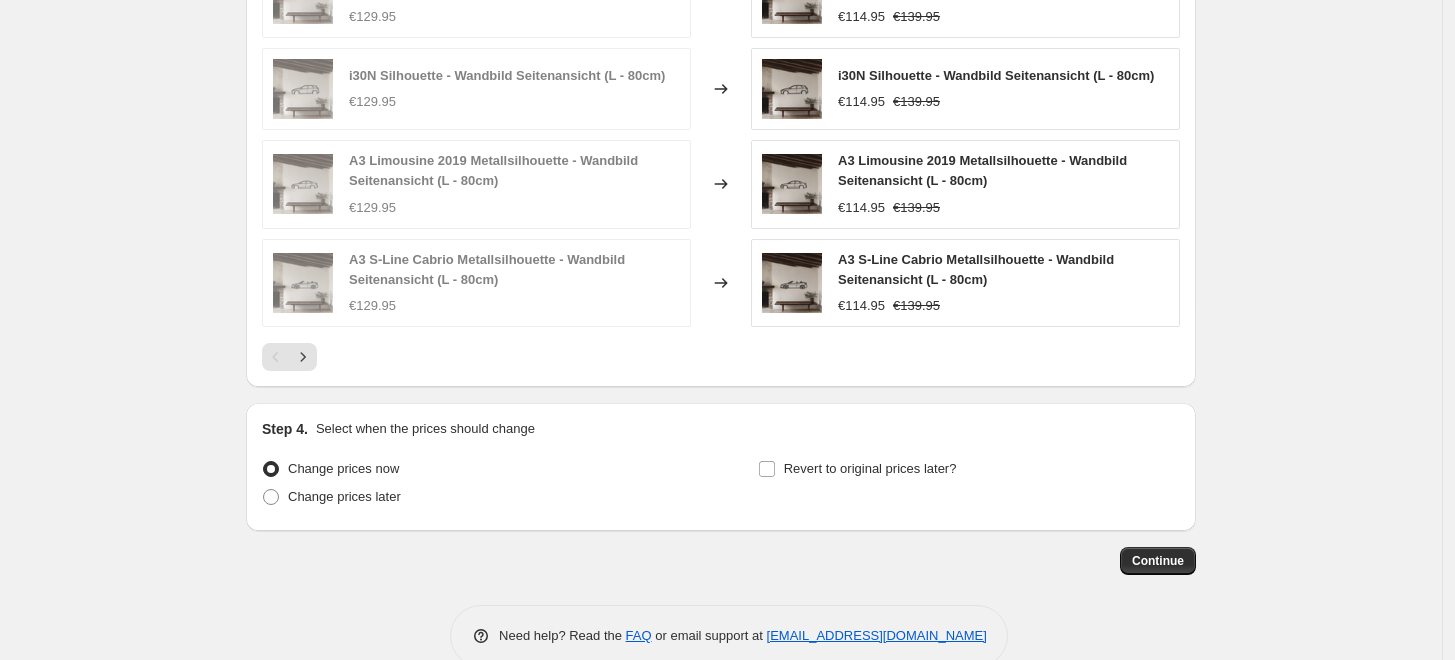 scroll, scrollTop: 1327, scrollLeft: 0, axis: vertical 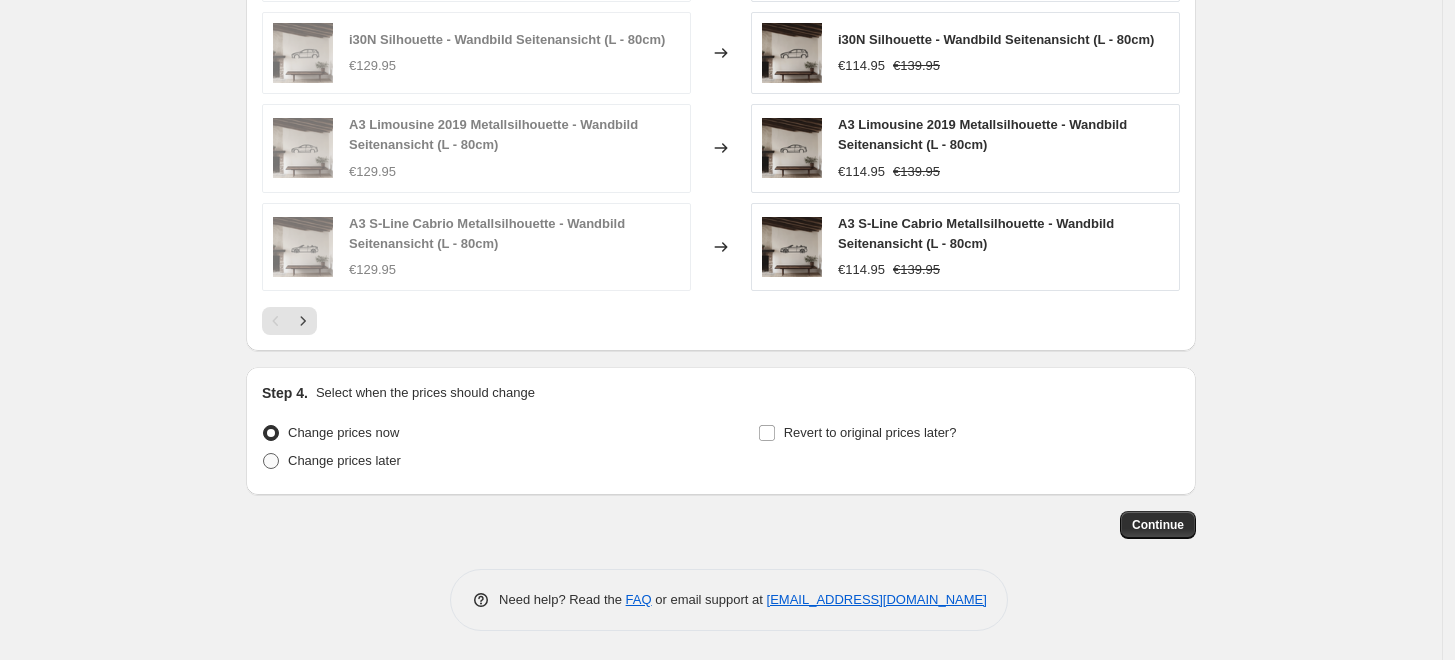 click on "Change prices later" at bounding box center (344, 461) 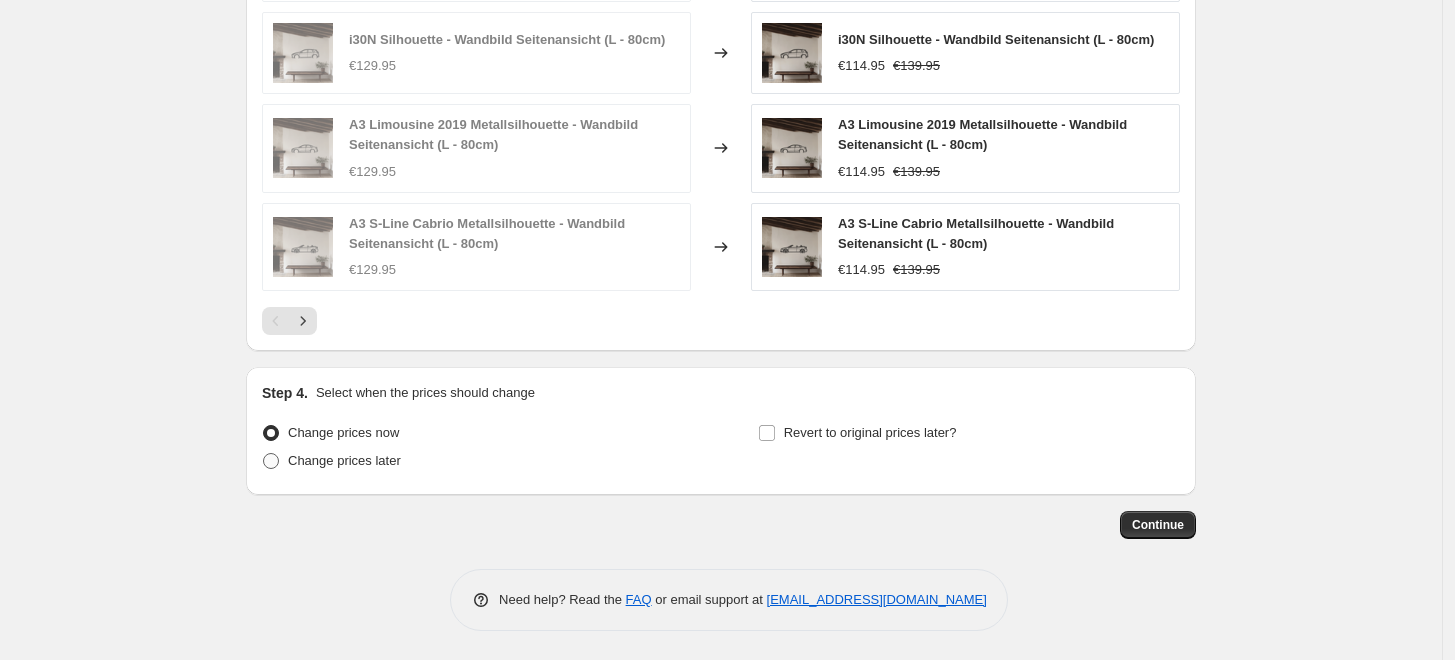 radio on "true" 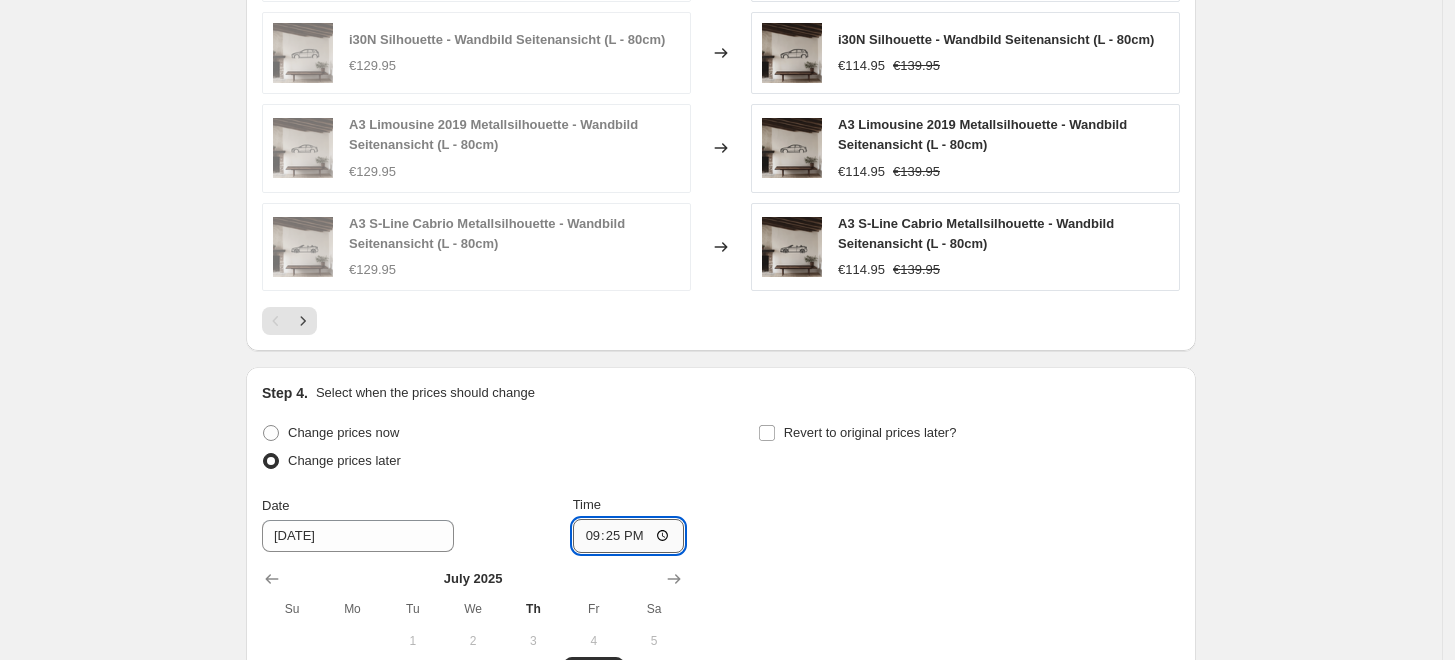 click on "21:25" at bounding box center [629, 536] 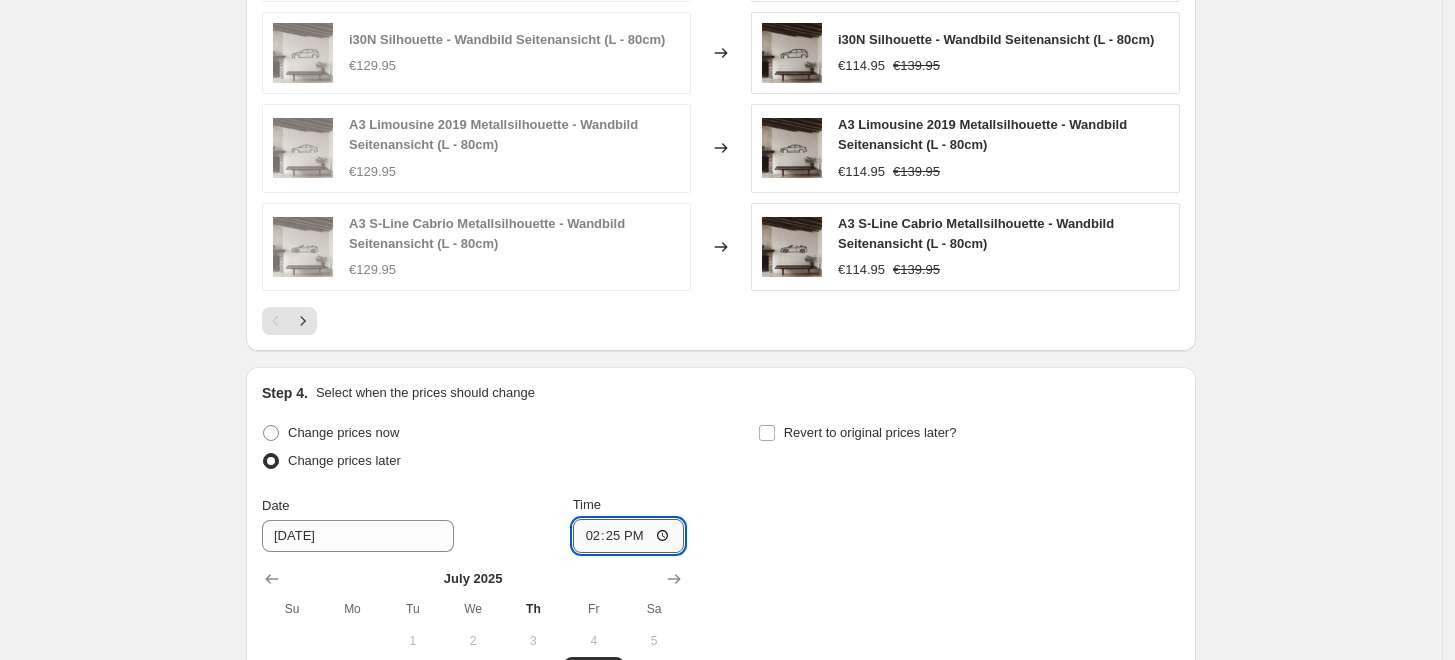 type on "14:00" 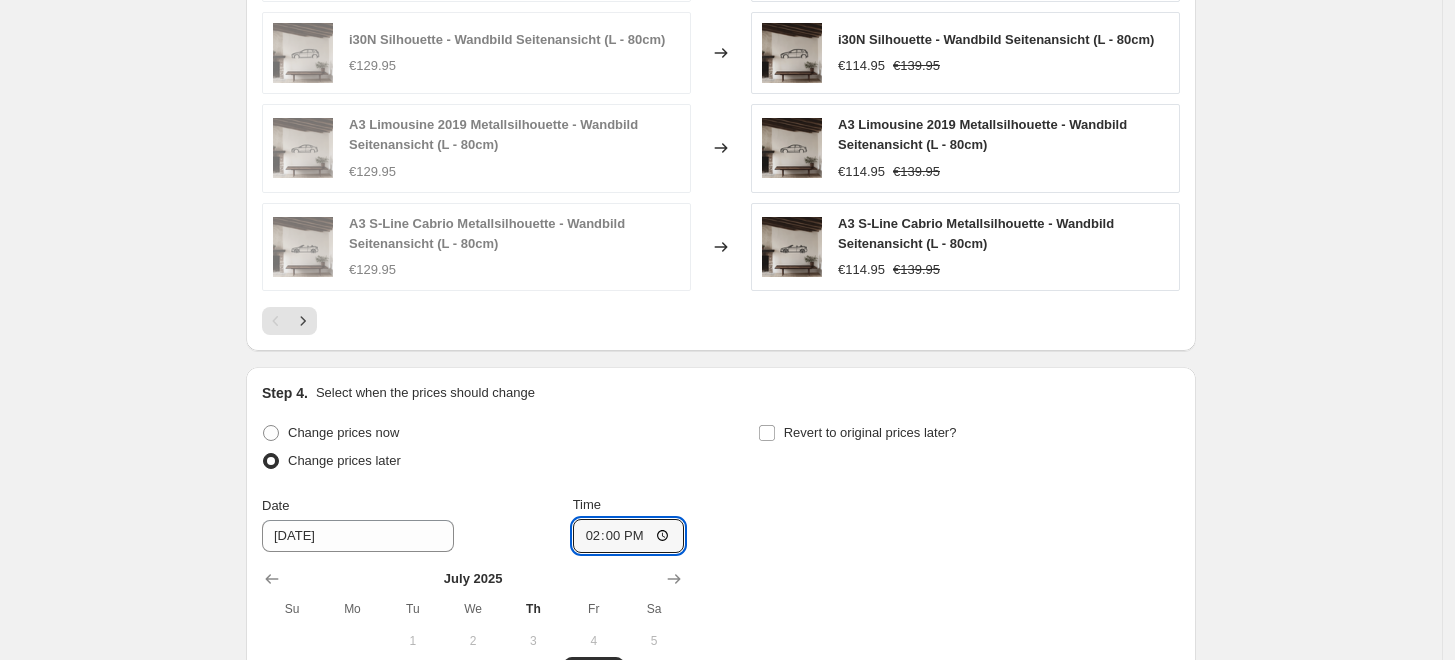 click on "Revert to original prices later?" at bounding box center (969, 449) 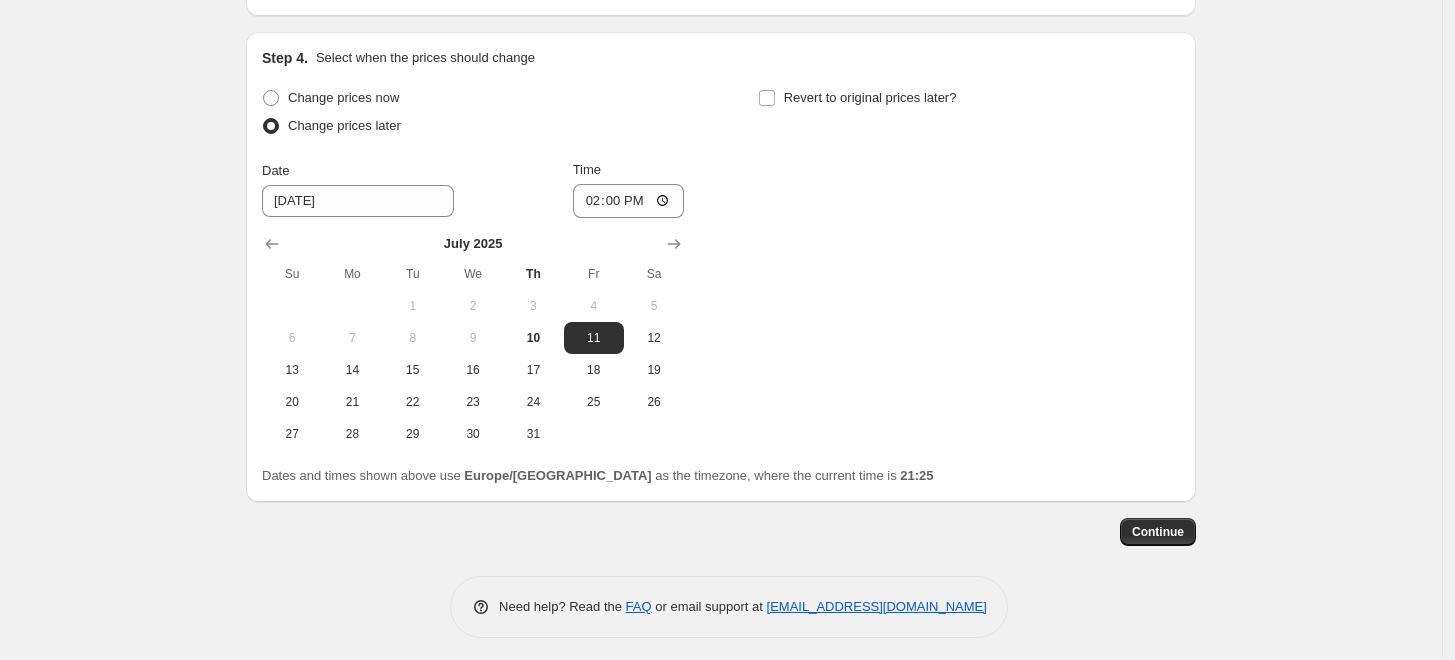 scroll, scrollTop: 1669, scrollLeft: 0, axis: vertical 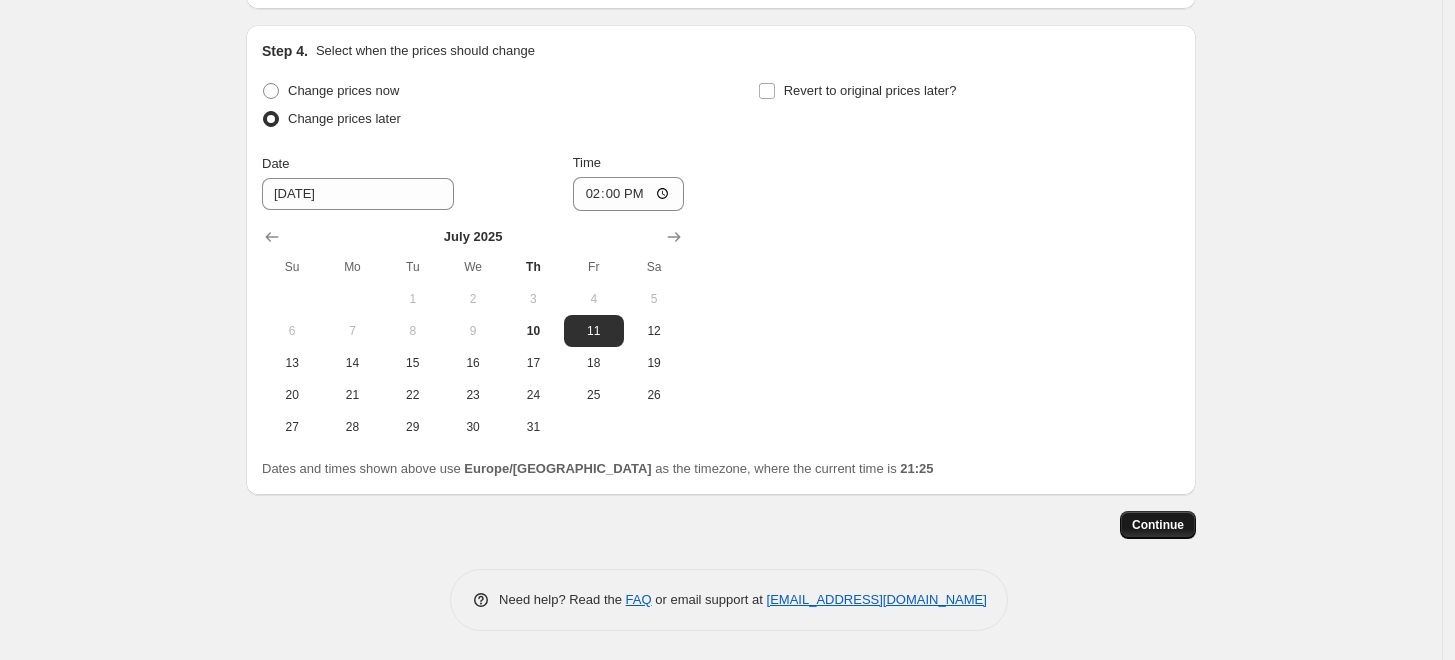 click on "Continue" at bounding box center [1158, 525] 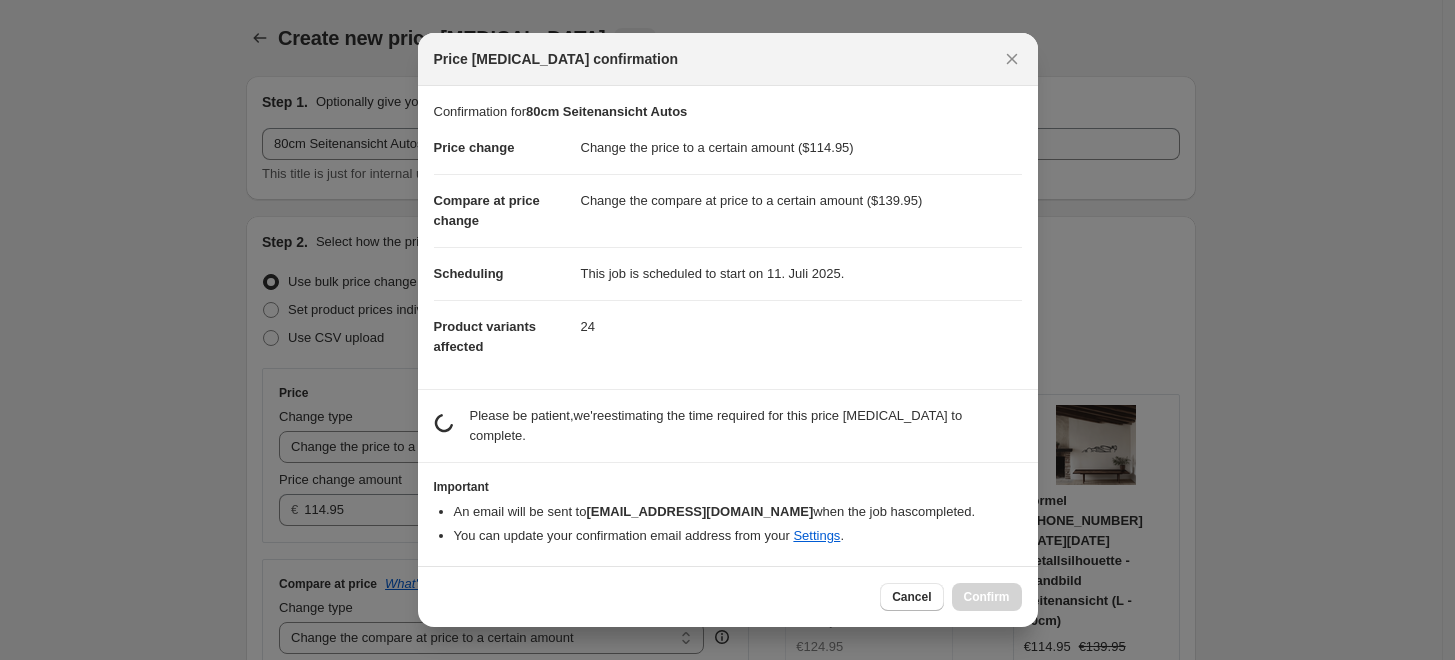 scroll, scrollTop: 1669, scrollLeft: 0, axis: vertical 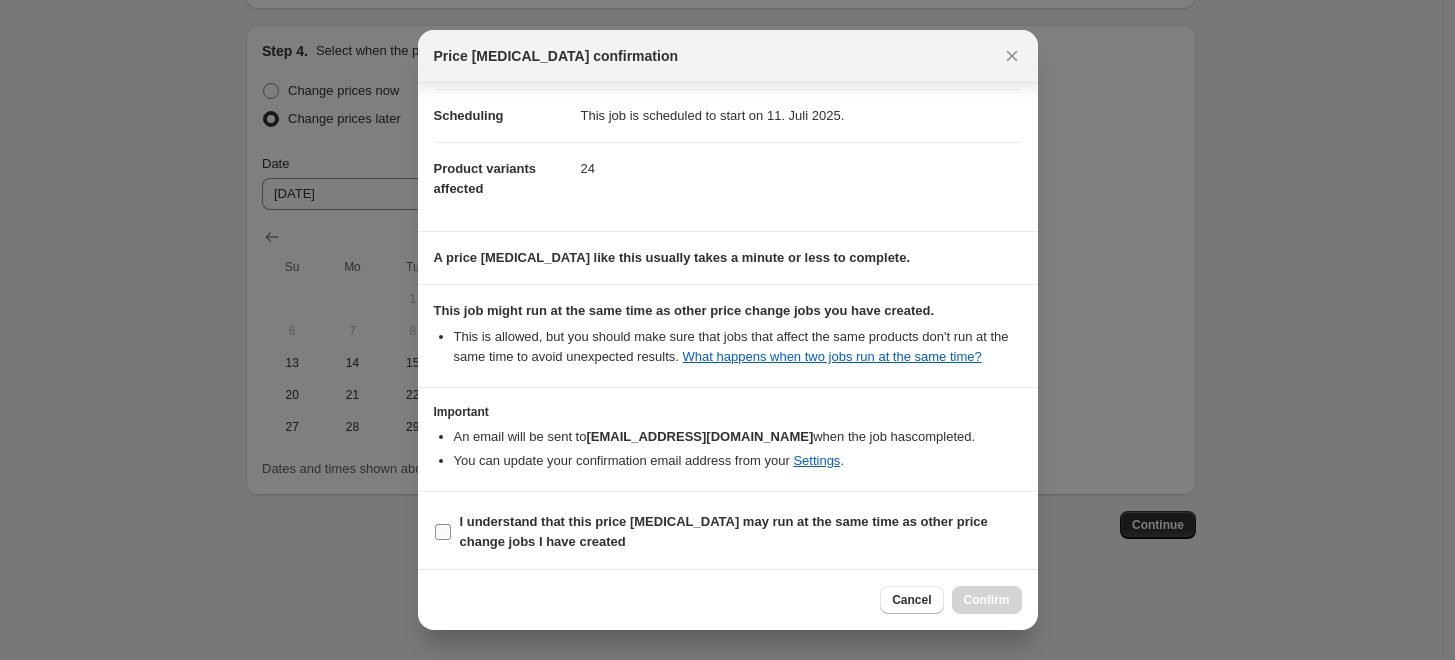 click on "I understand that this price [MEDICAL_DATA] may run at the same time as other price change jobs I have created" at bounding box center (724, 531) 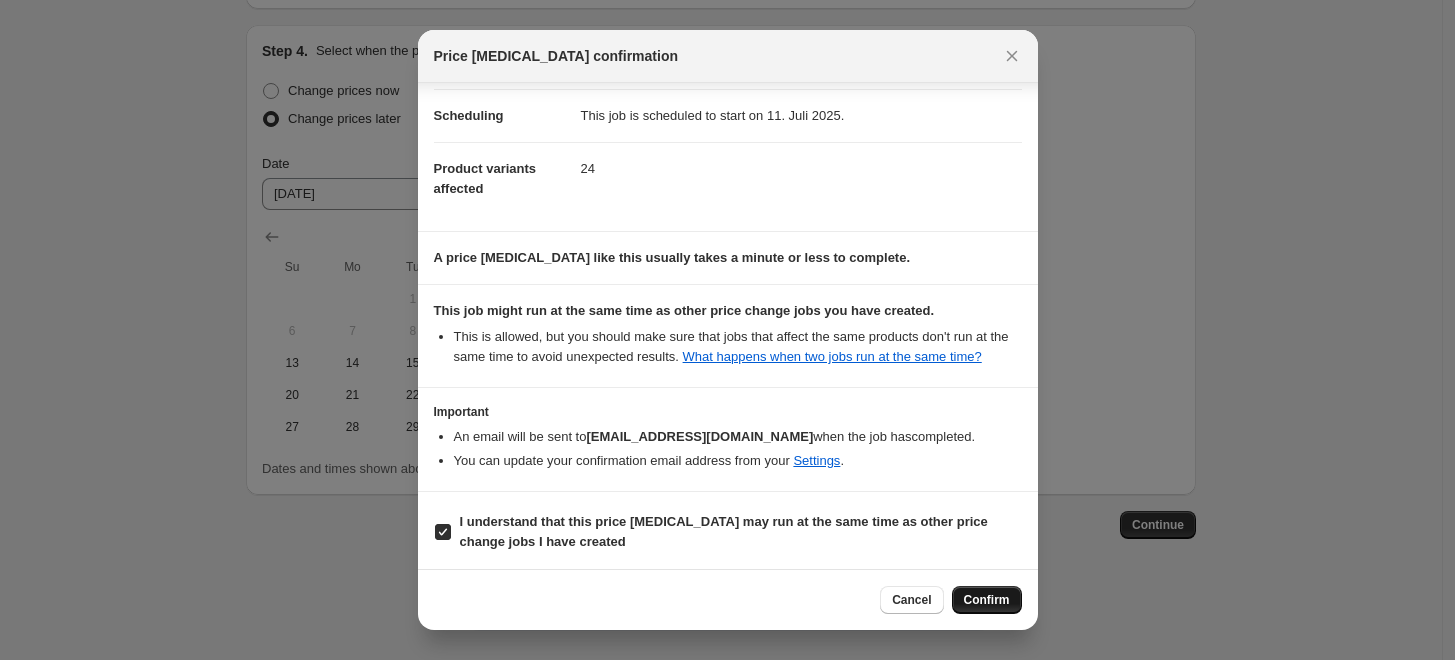 click on "Confirm" at bounding box center (987, 600) 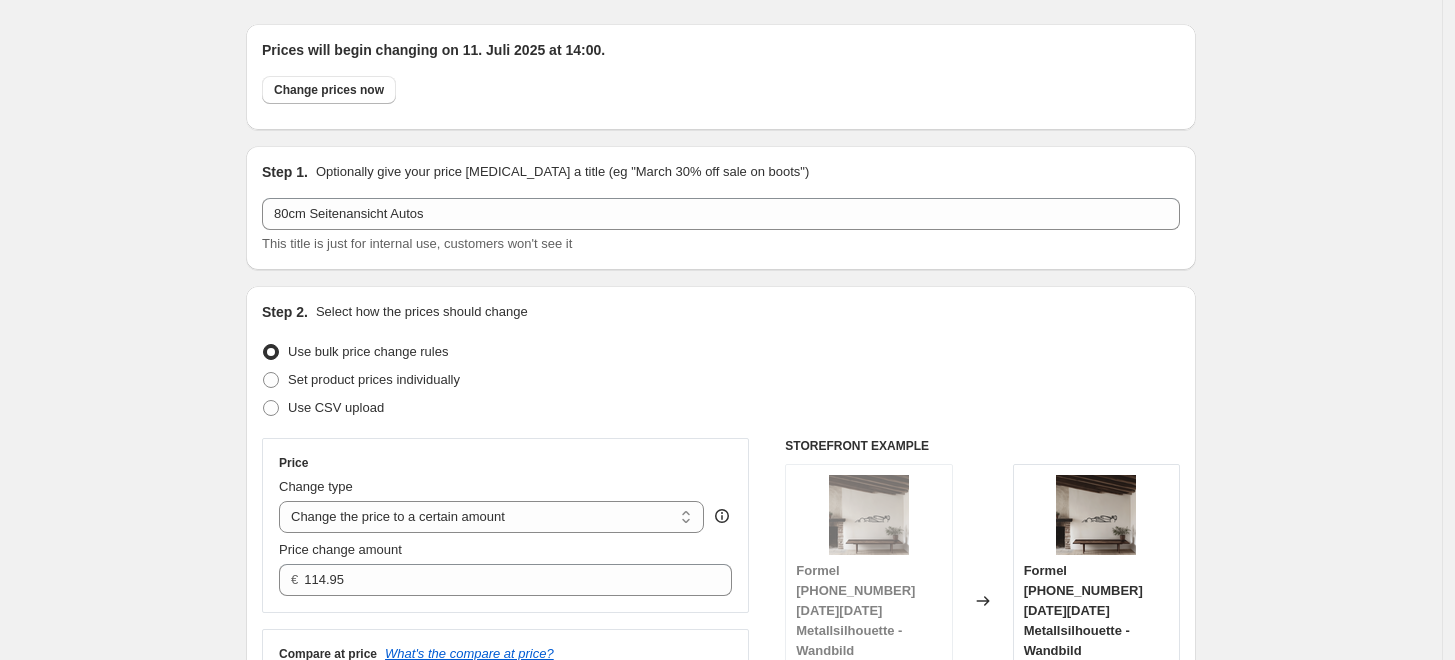 scroll, scrollTop: 0, scrollLeft: 0, axis: both 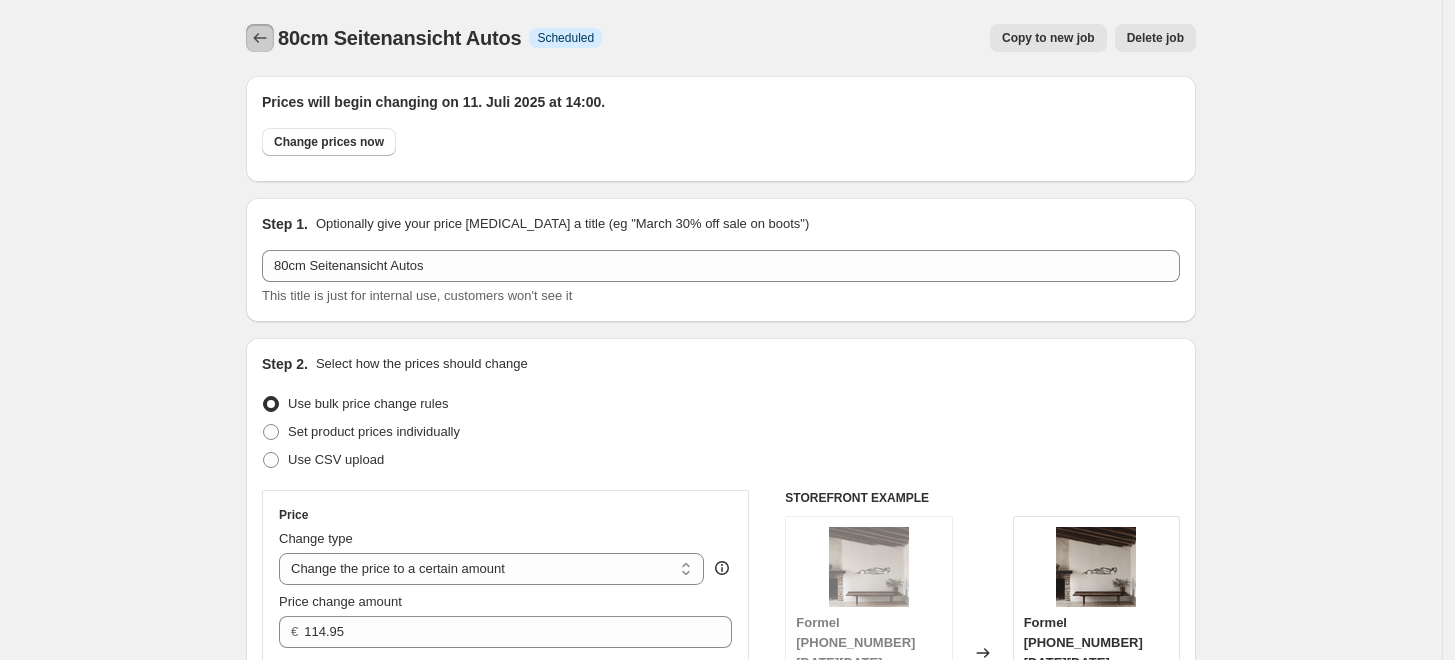 click 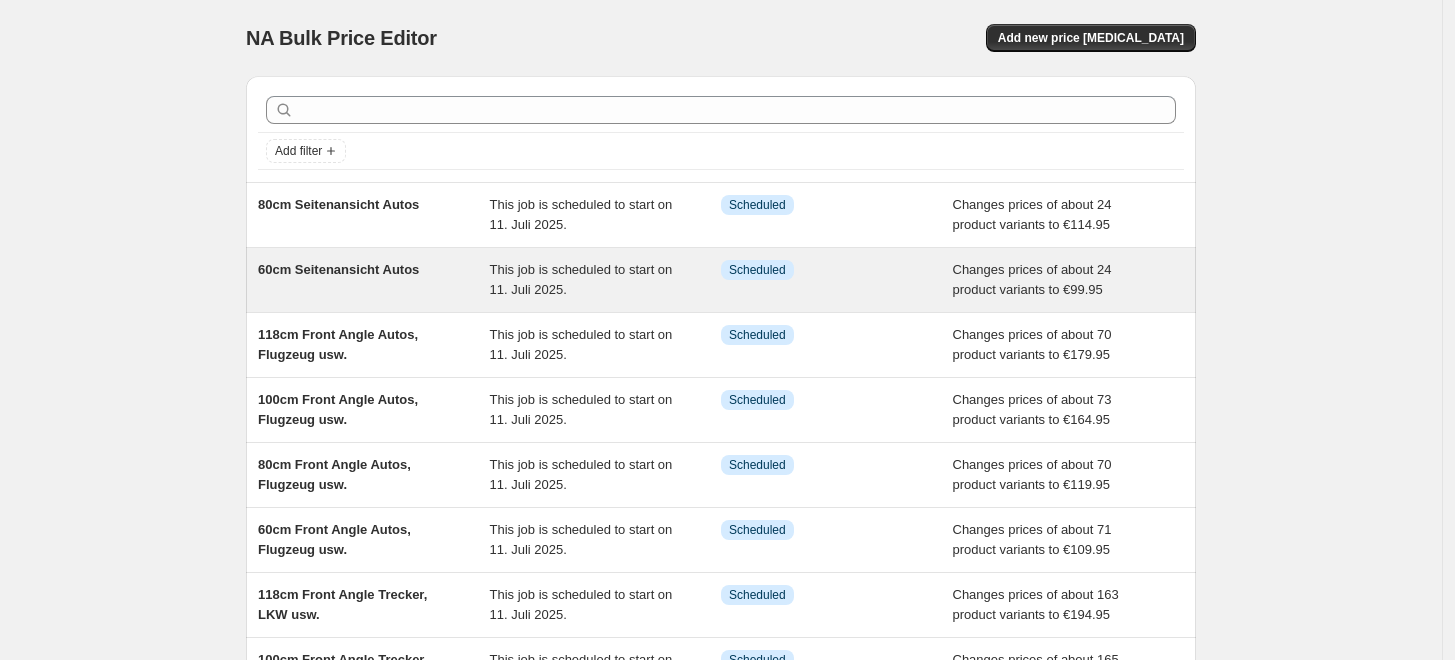 click on "This job is scheduled to start on 11. Juli 2025." at bounding box center (581, 279) 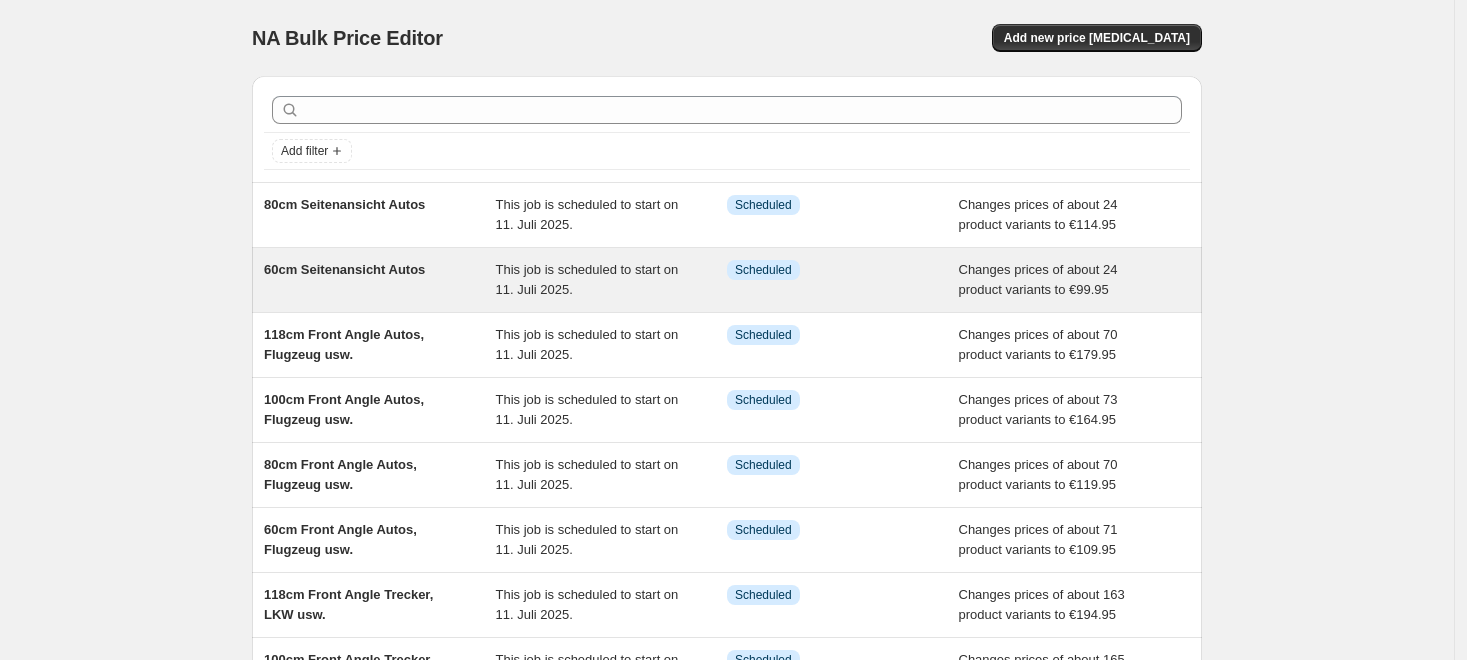 select on "to" 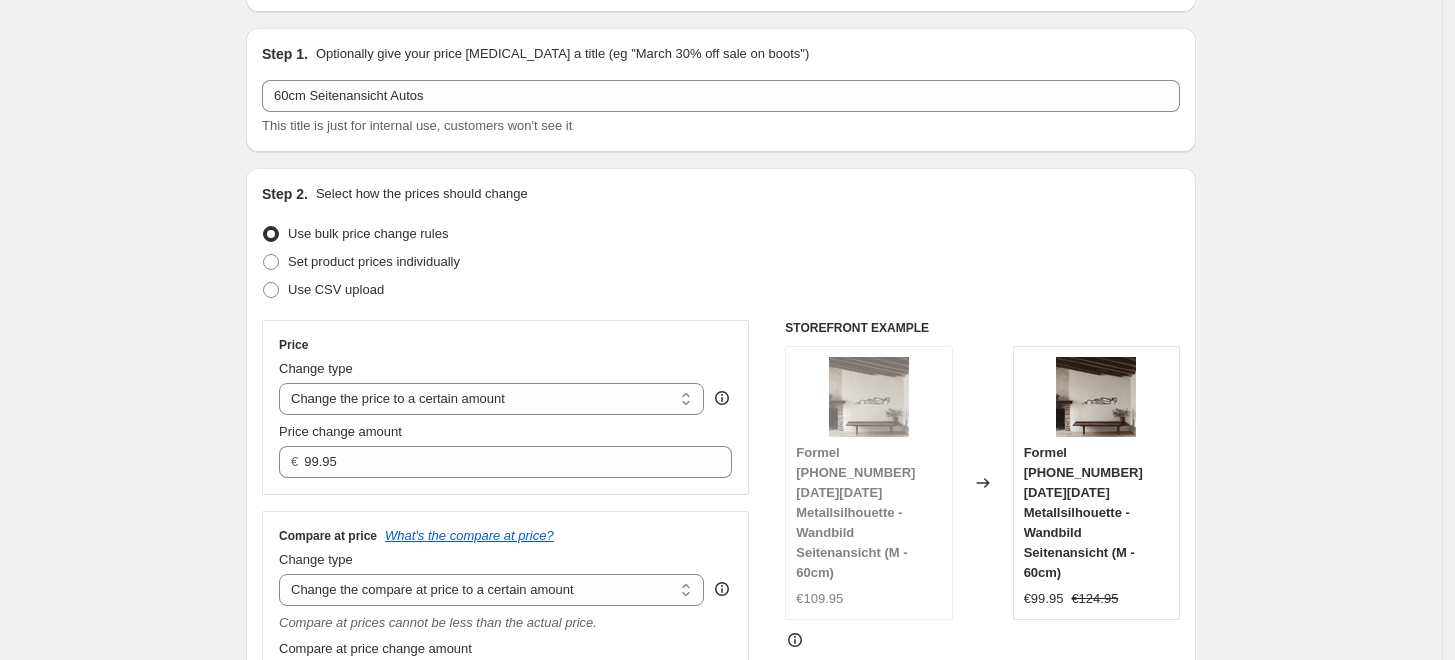 scroll, scrollTop: 0, scrollLeft: 0, axis: both 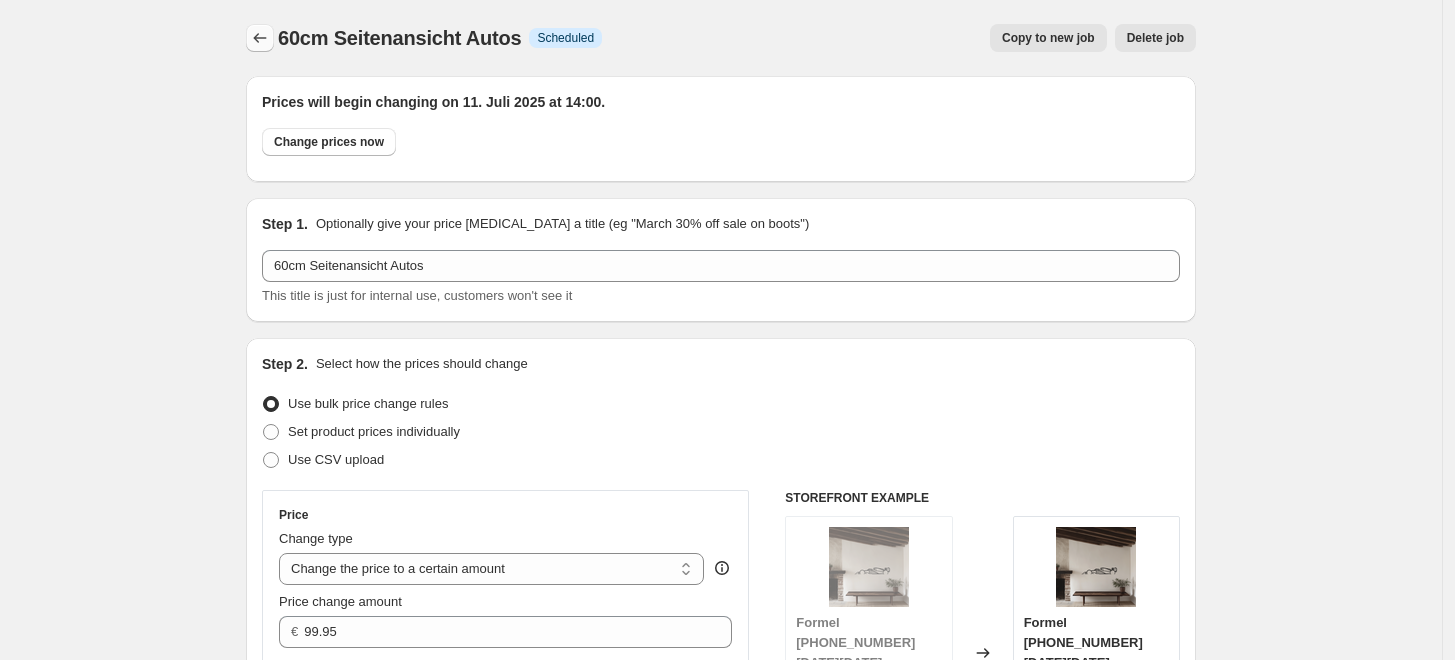 click 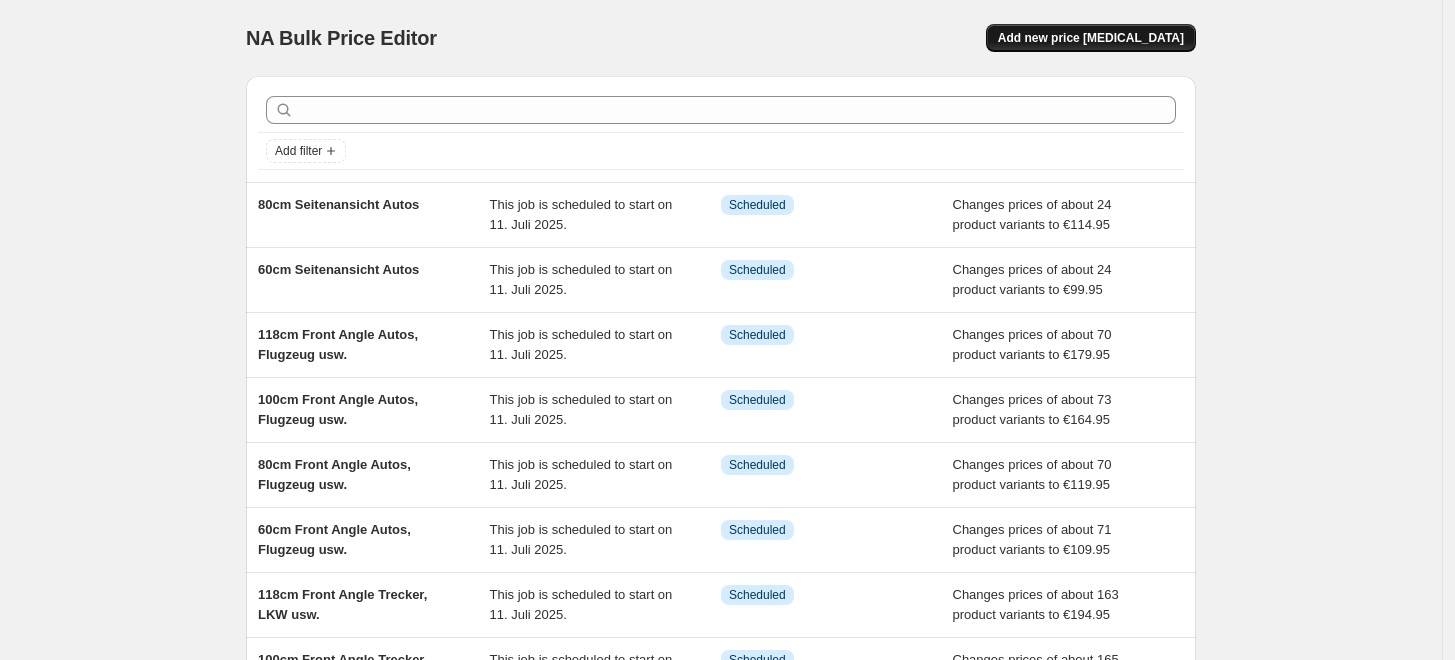 click on "Add new price [MEDICAL_DATA]" at bounding box center (1091, 38) 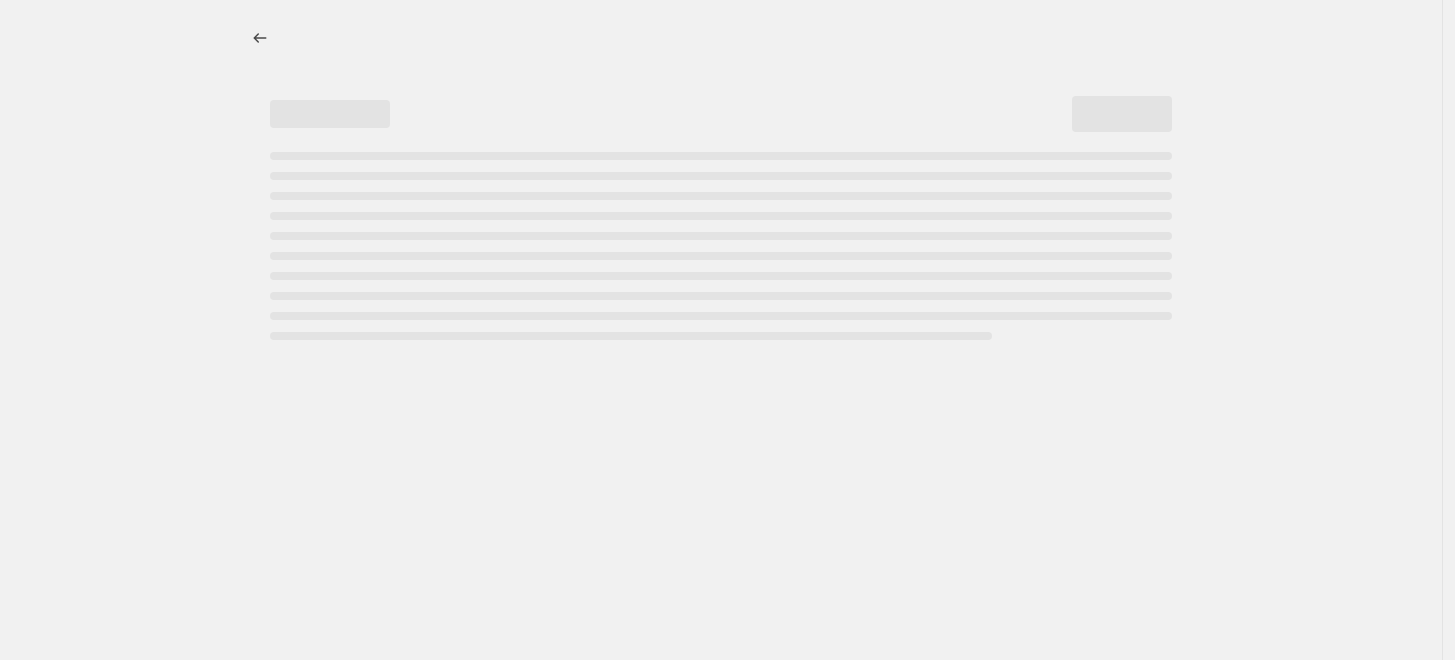 select on "percentage" 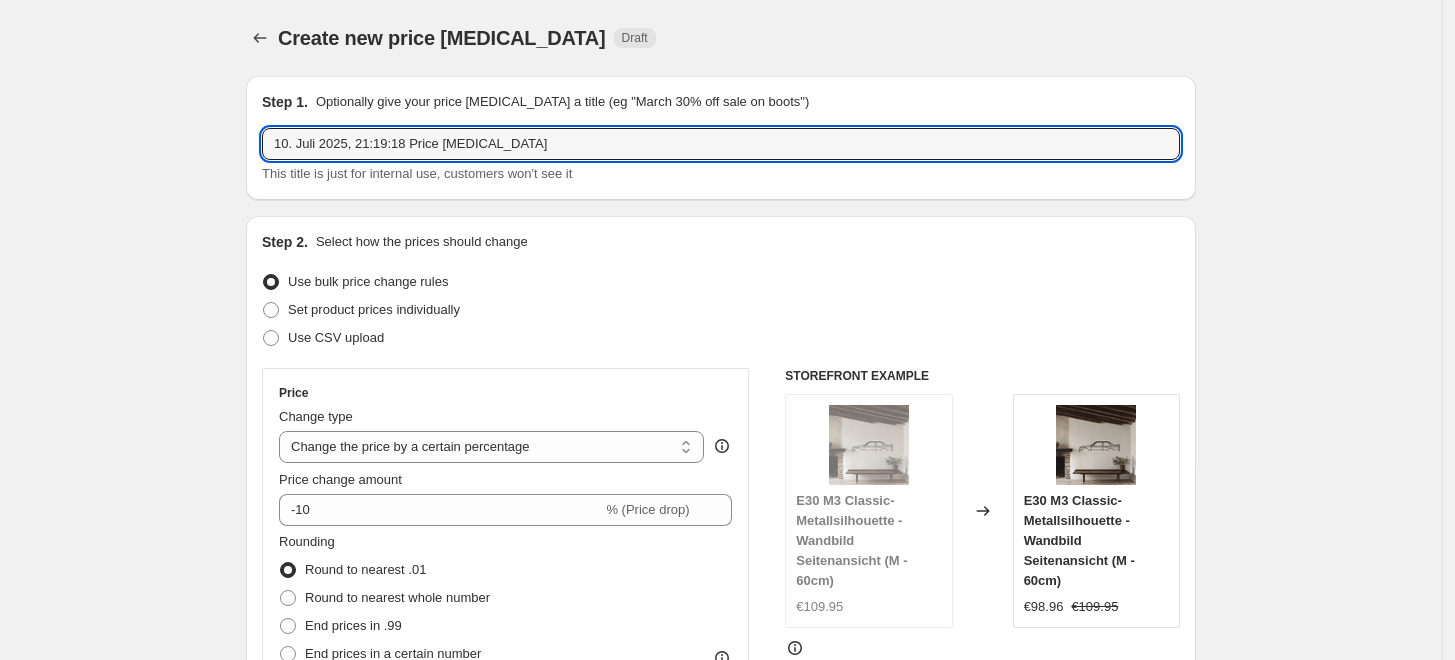 drag, startPoint x: 551, startPoint y: 148, endPoint x: -30, endPoint y: 184, distance: 582.11426 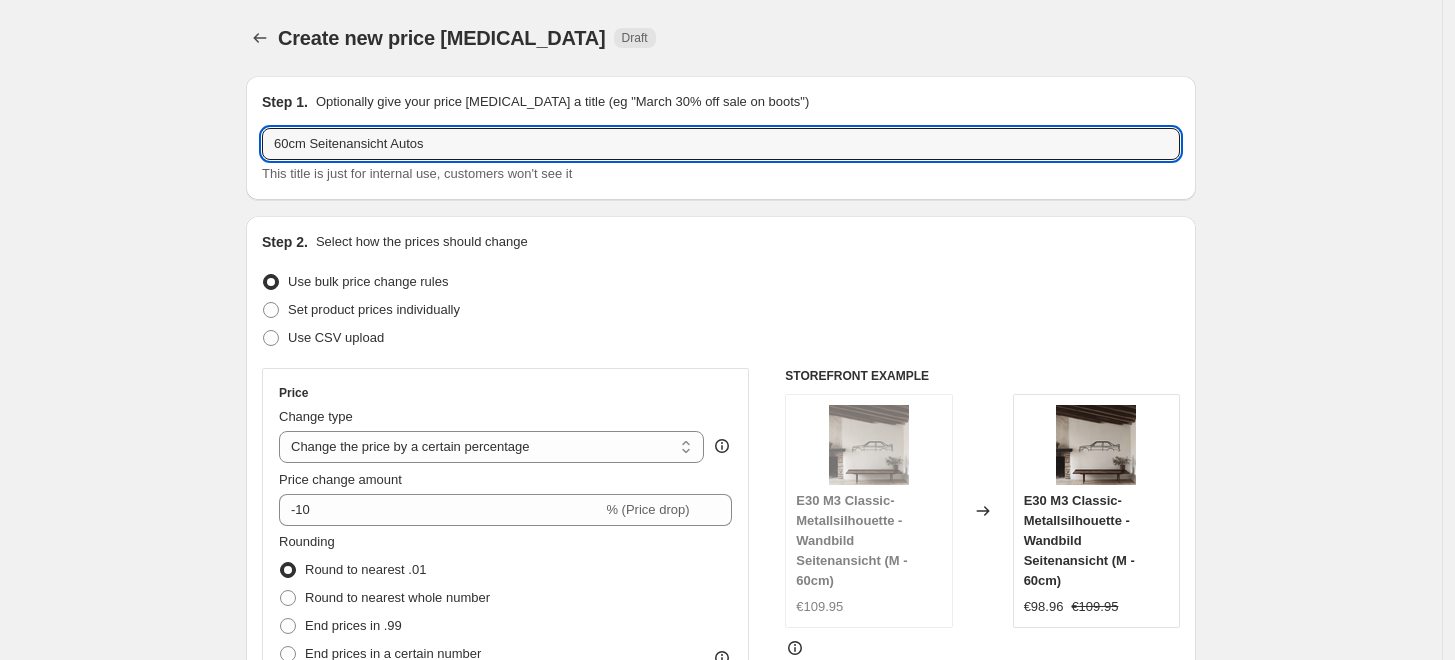 drag, startPoint x: 296, startPoint y: 150, endPoint x: 251, endPoint y: 150, distance: 45 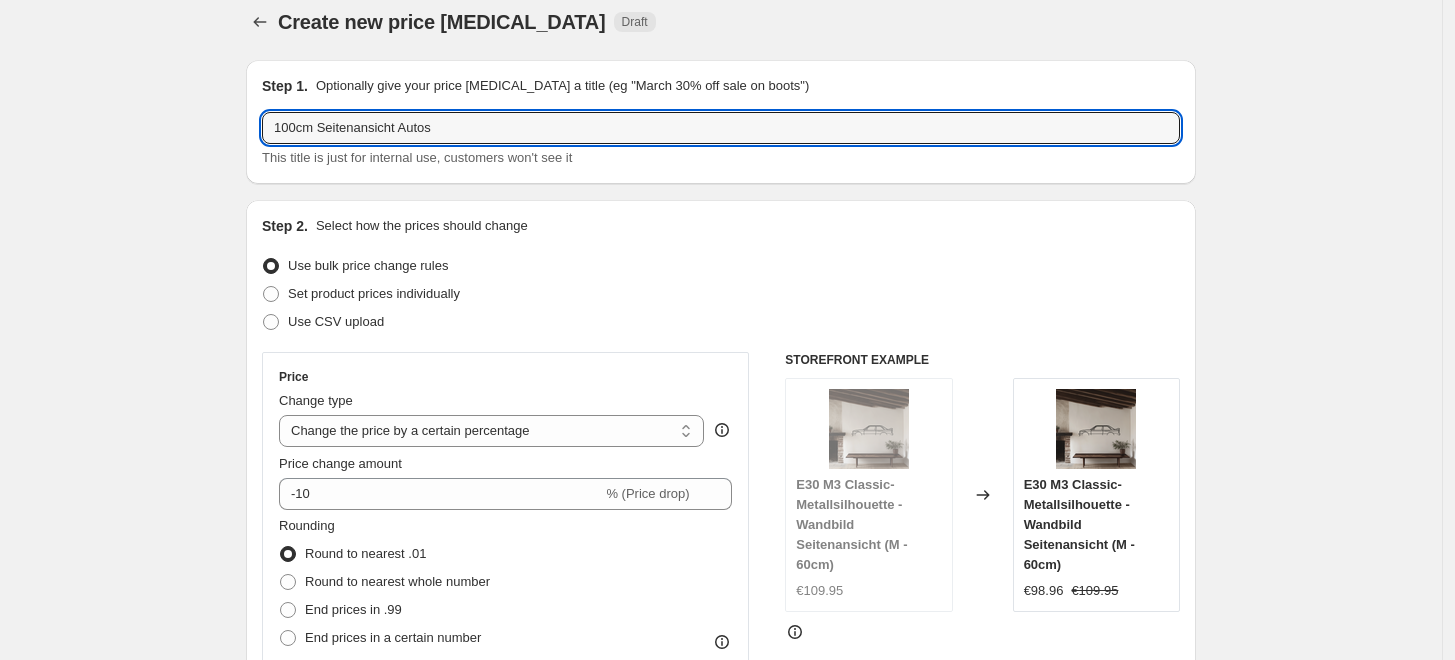 scroll, scrollTop: 111, scrollLeft: 0, axis: vertical 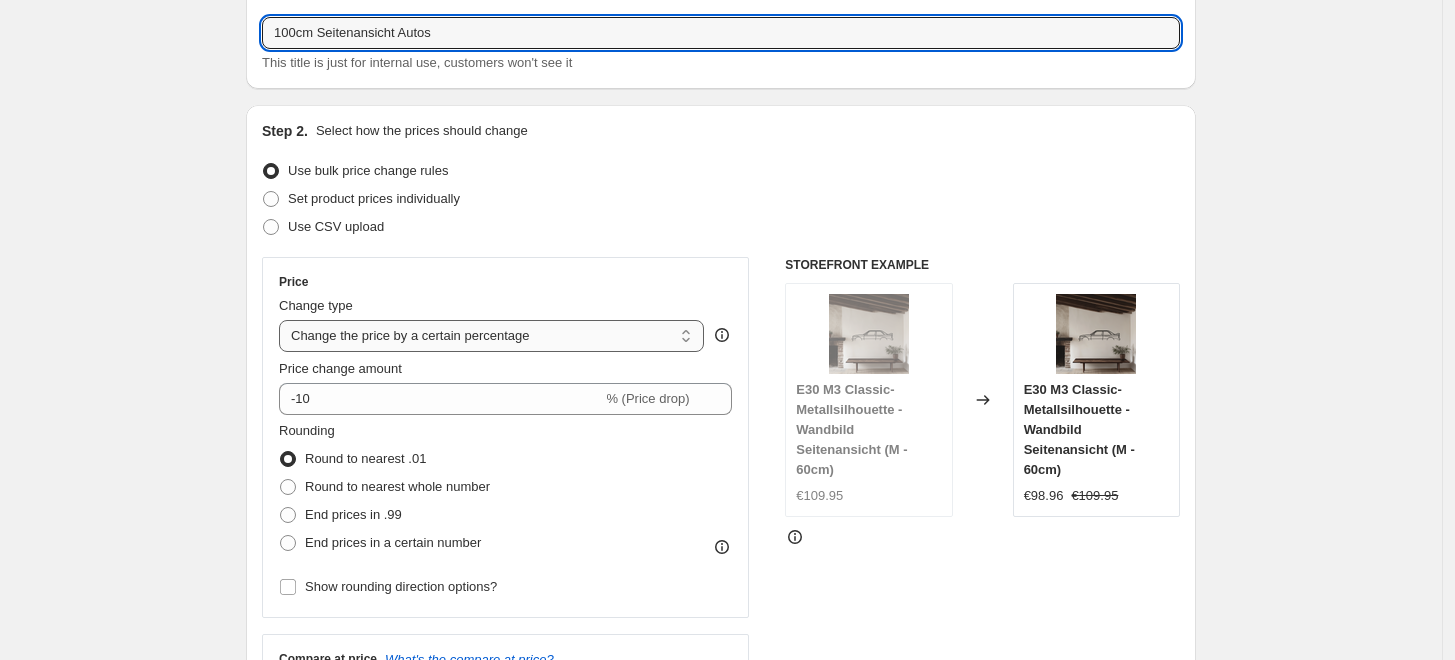 type on "100cm Seitenansicht Autos" 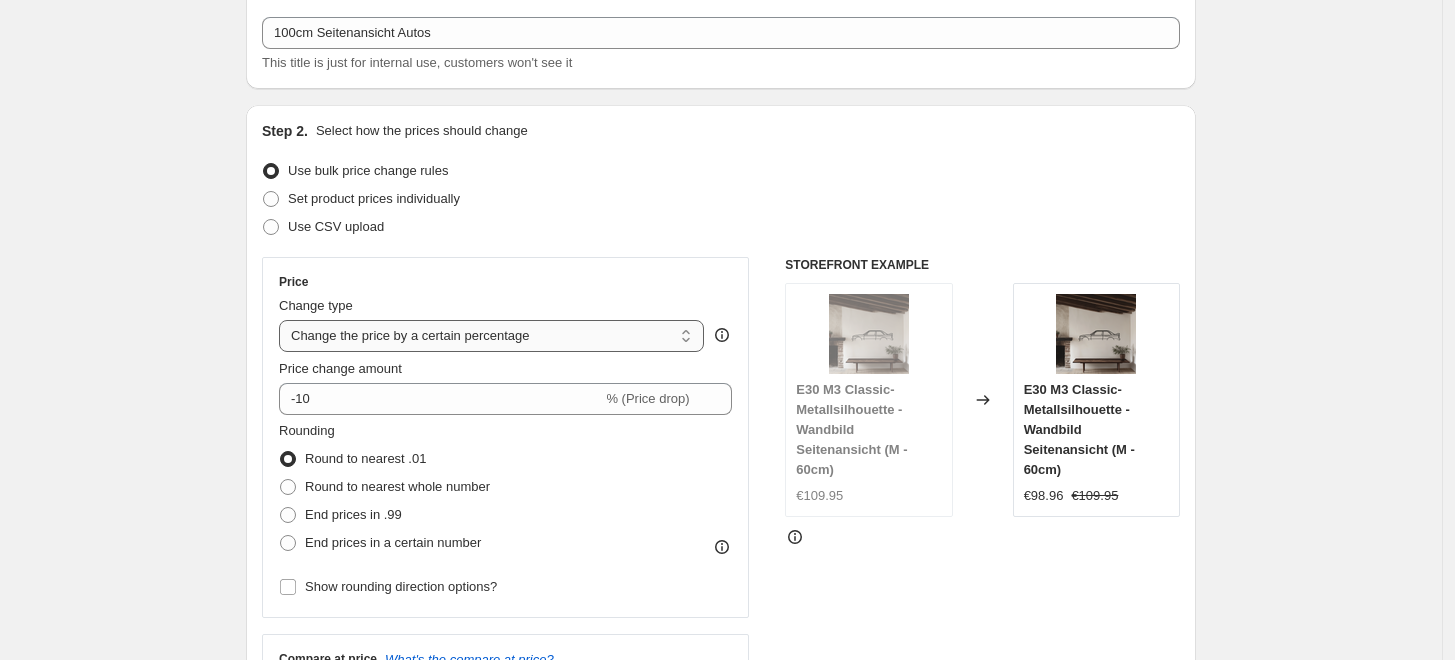 select on "to" 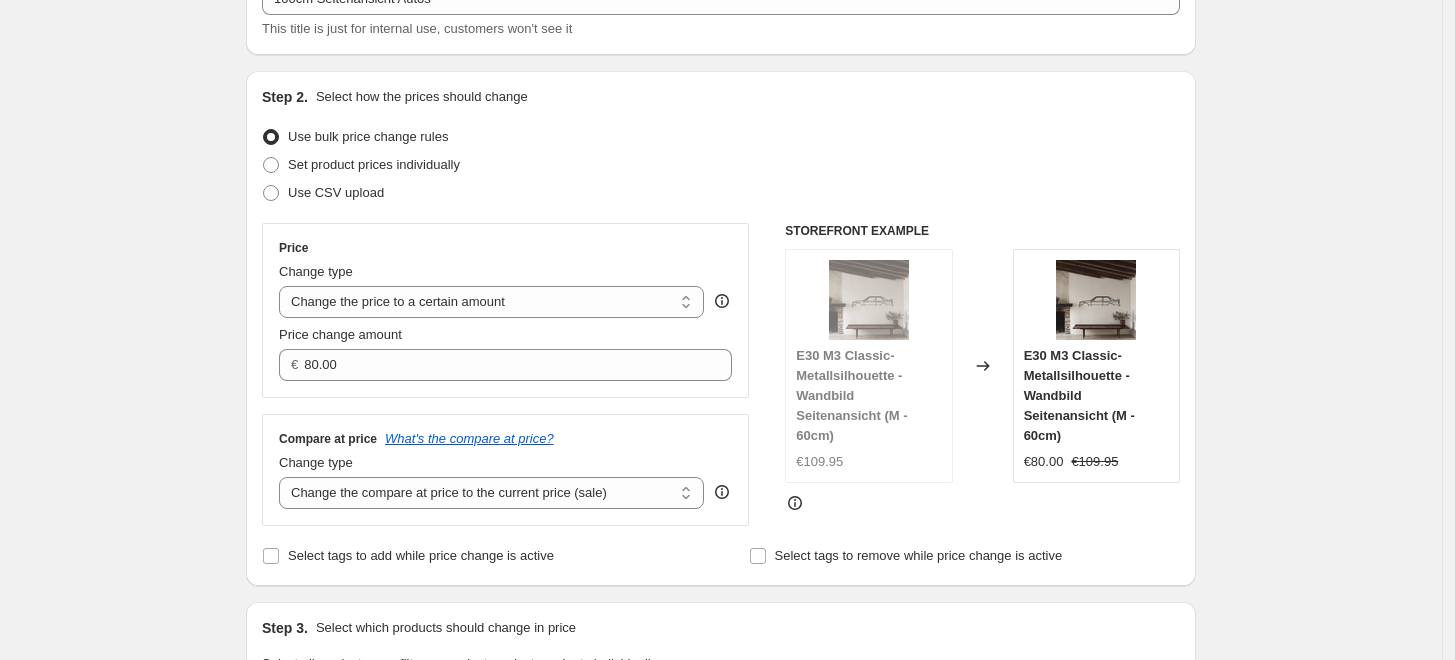 scroll, scrollTop: 333, scrollLeft: 0, axis: vertical 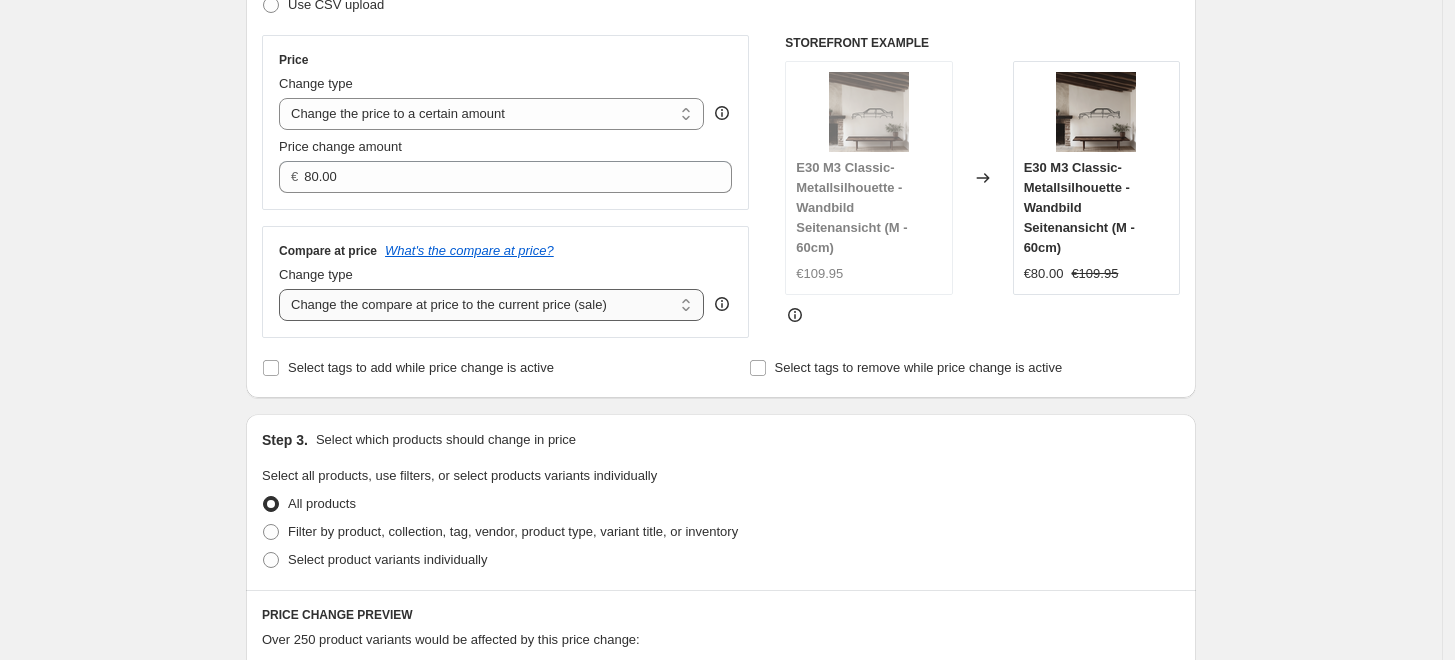 click on "Change the compare at price to the current price (sale) Change the compare at price to a certain amount Change the compare at price by a certain amount Change the compare at price by a certain percentage Change the compare at price by a certain amount relative to the actual price Change the compare at price by a certain percentage relative to the actual price Don't change the compare at price Remove the compare at price" at bounding box center (491, 305) 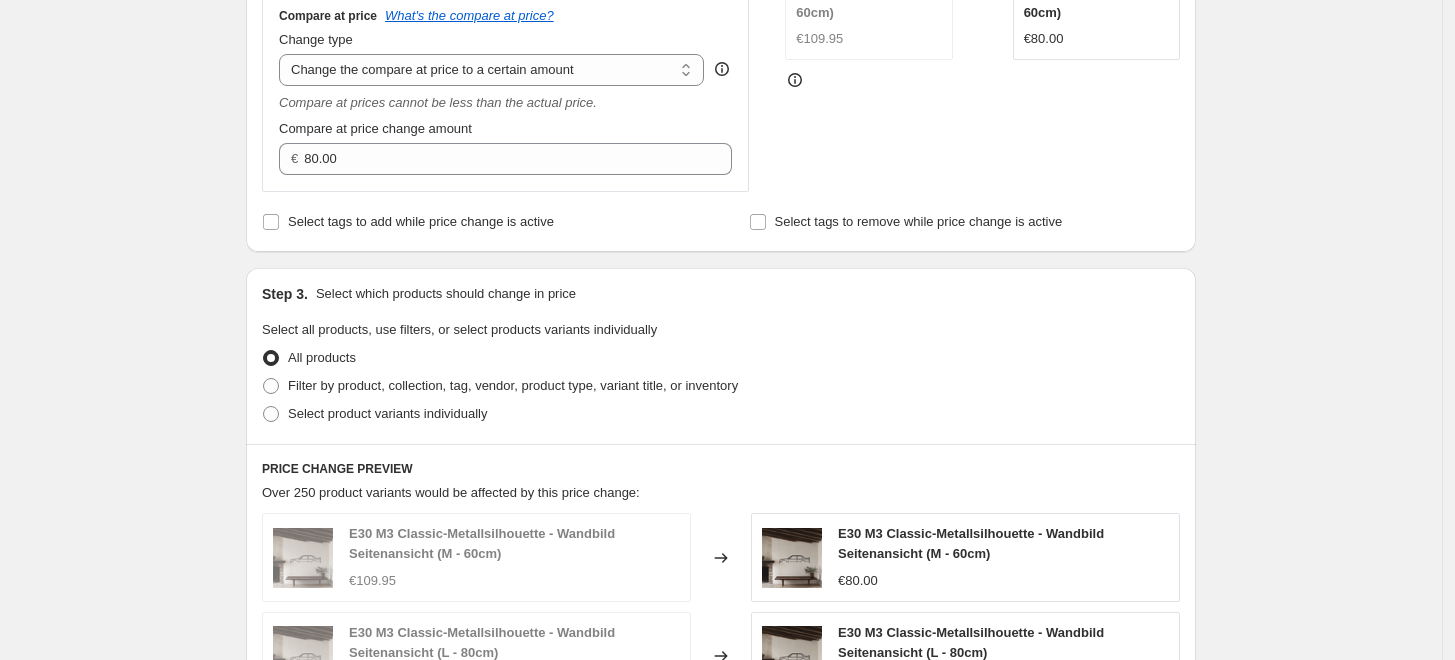 scroll, scrollTop: 777, scrollLeft: 0, axis: vertical 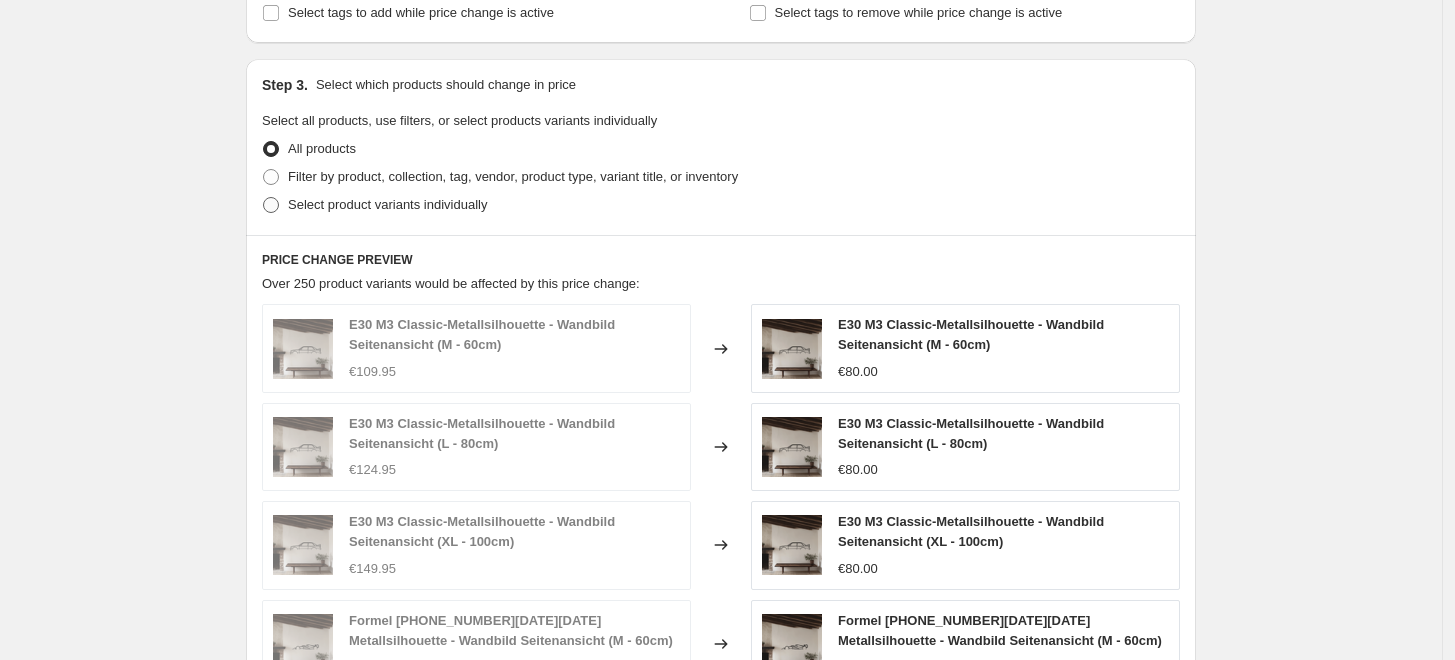 click on "Select product variants individually" at bounding box center (387, 205) 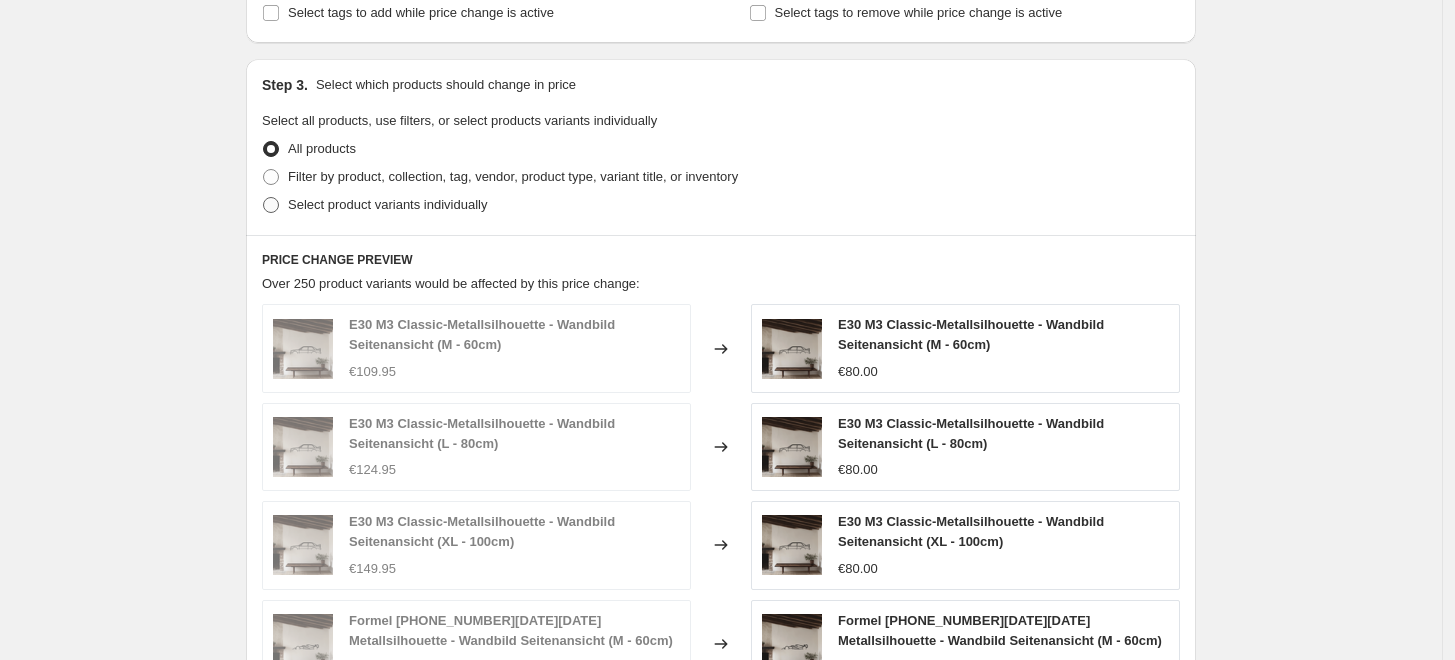 radio on "true" 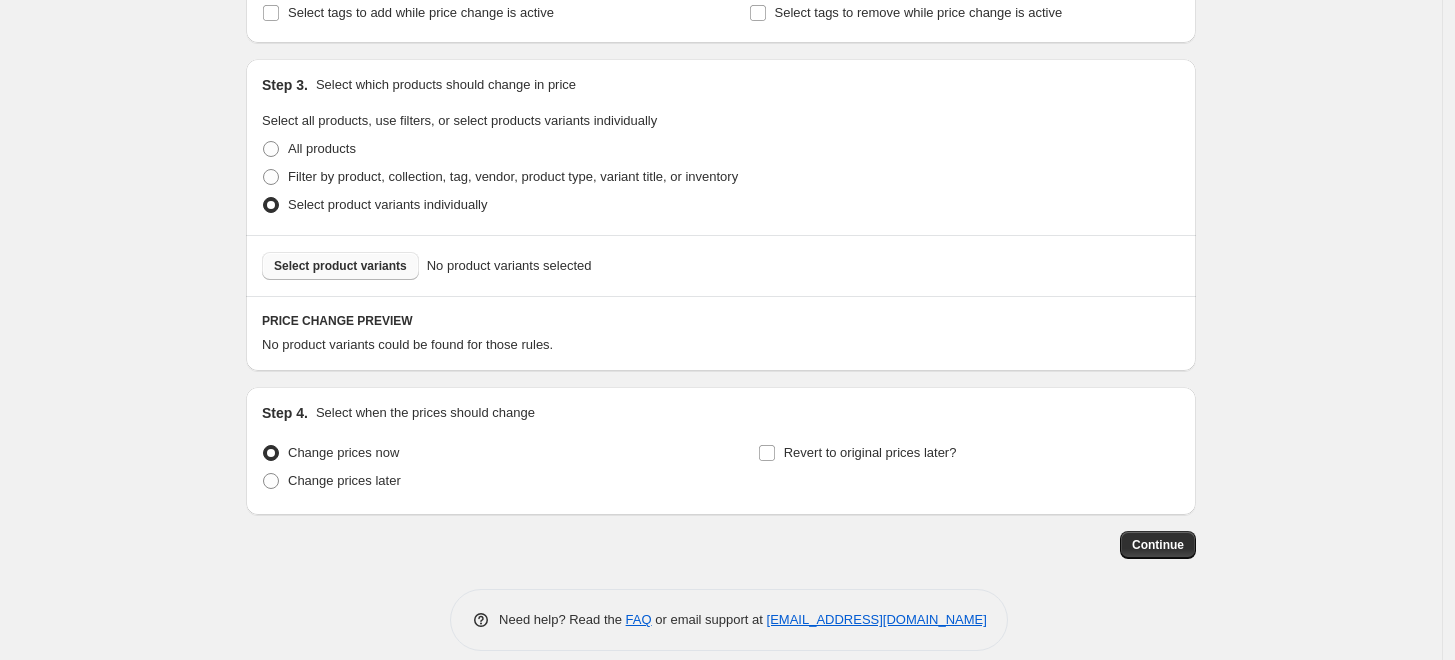 click on "Select product variants" at bounding box center (340, 266) 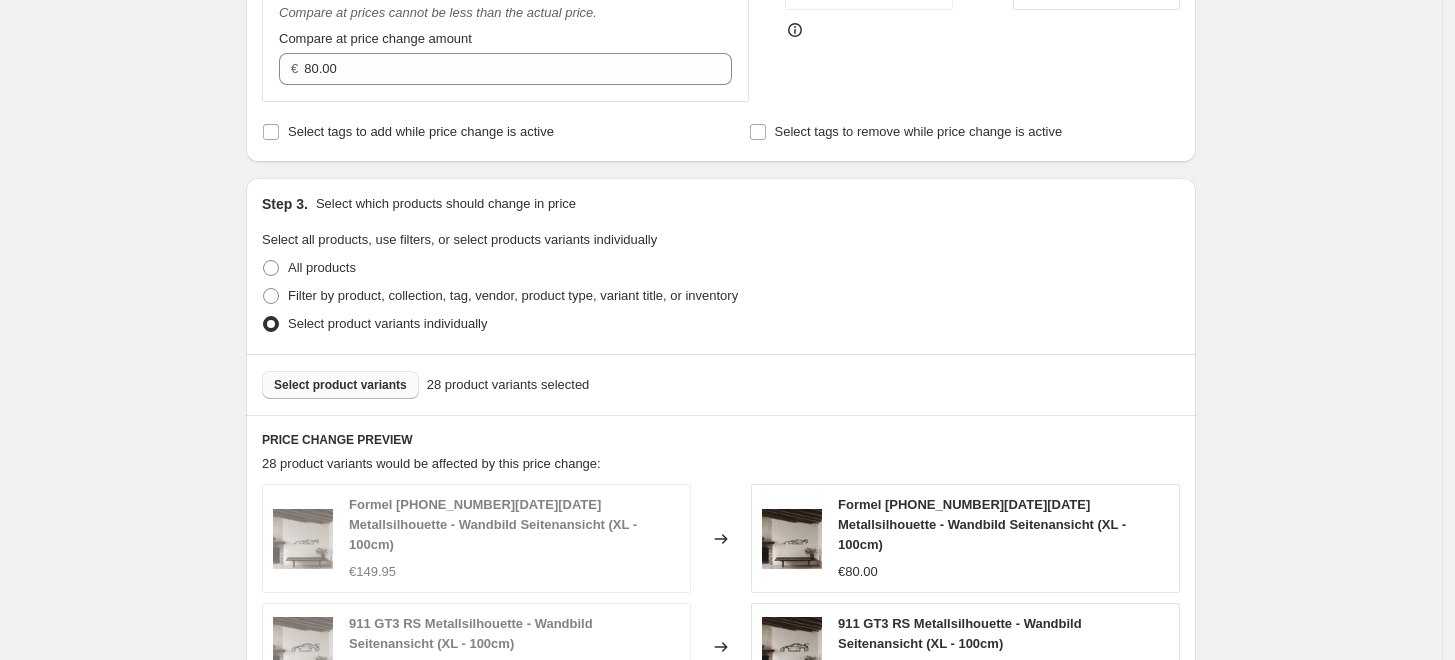 scroll, scrollTop: 444, scrollLeft: 0, axis: vertical 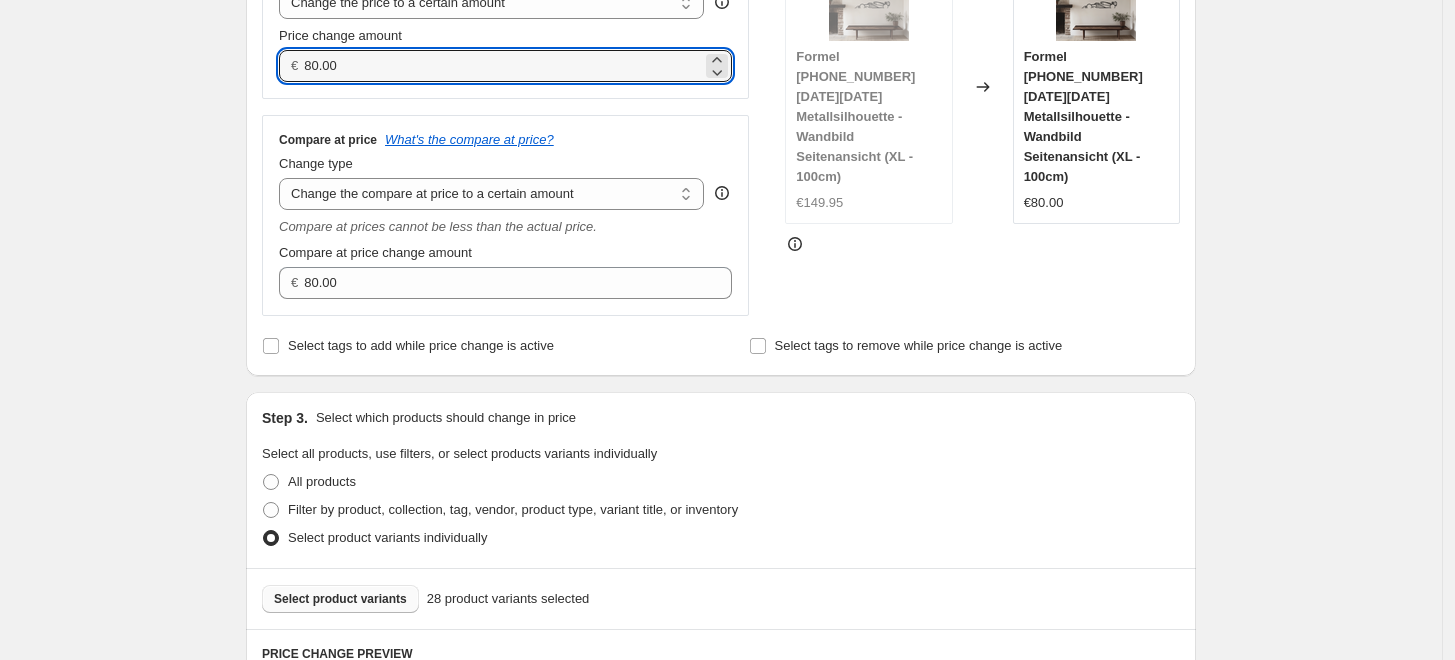 drag, startPoint x: 379, startPoint y: 77, endPoint x: 254, endPoint y: 82, distance: 125.09996 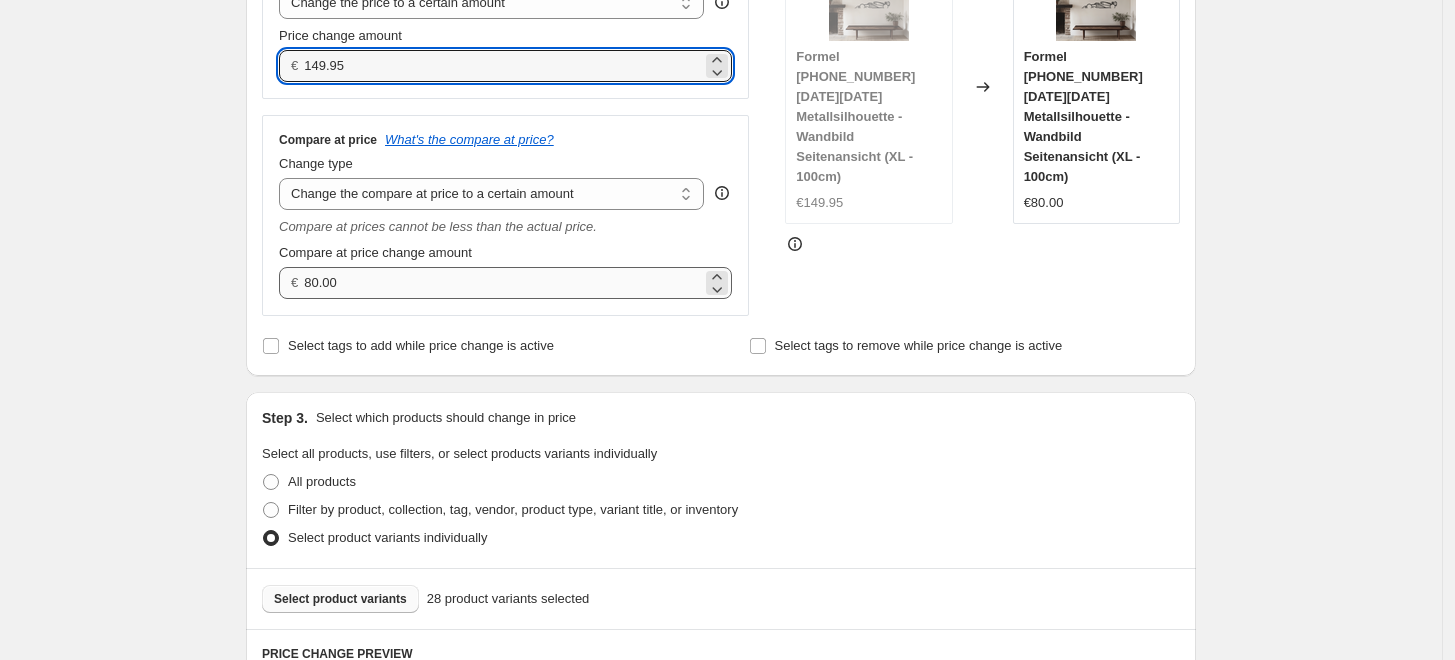 type on "149.95" 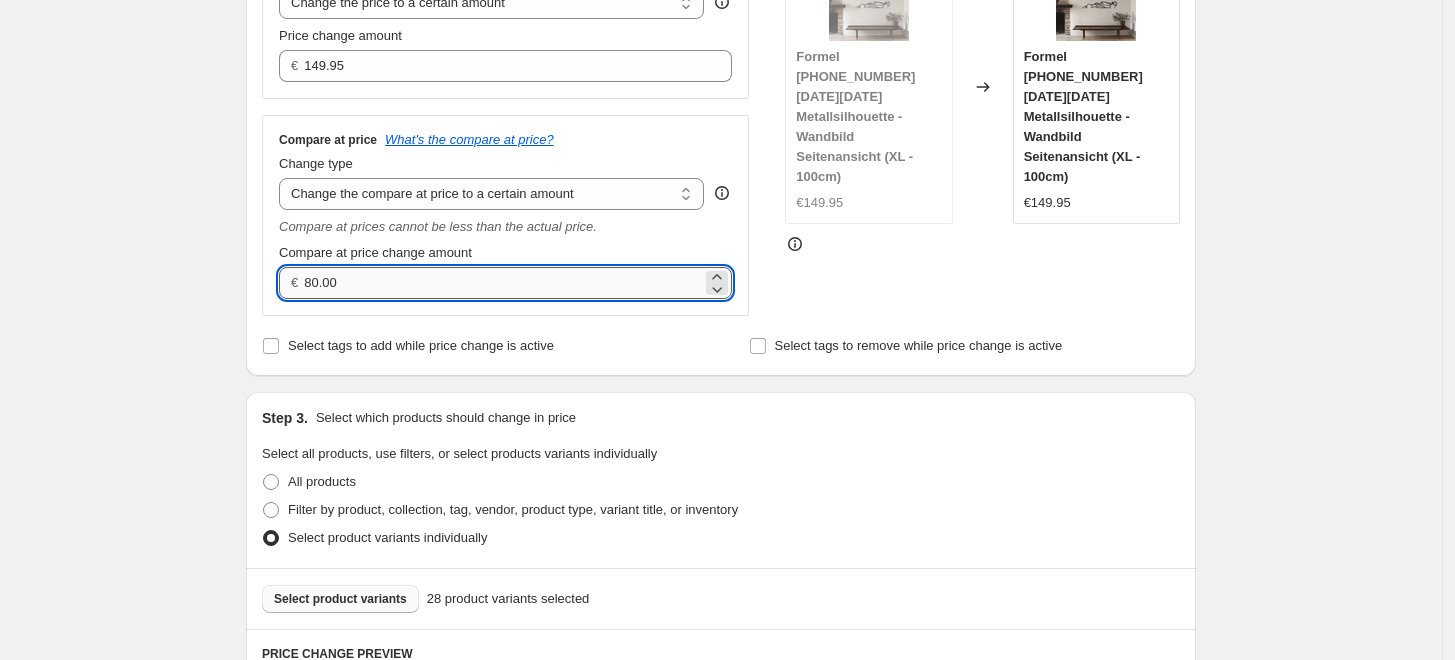 drag, startPoint x: 339, startPoint y: 276, endPoint x: 353, endPoint y: 279, distance: 14.3178215 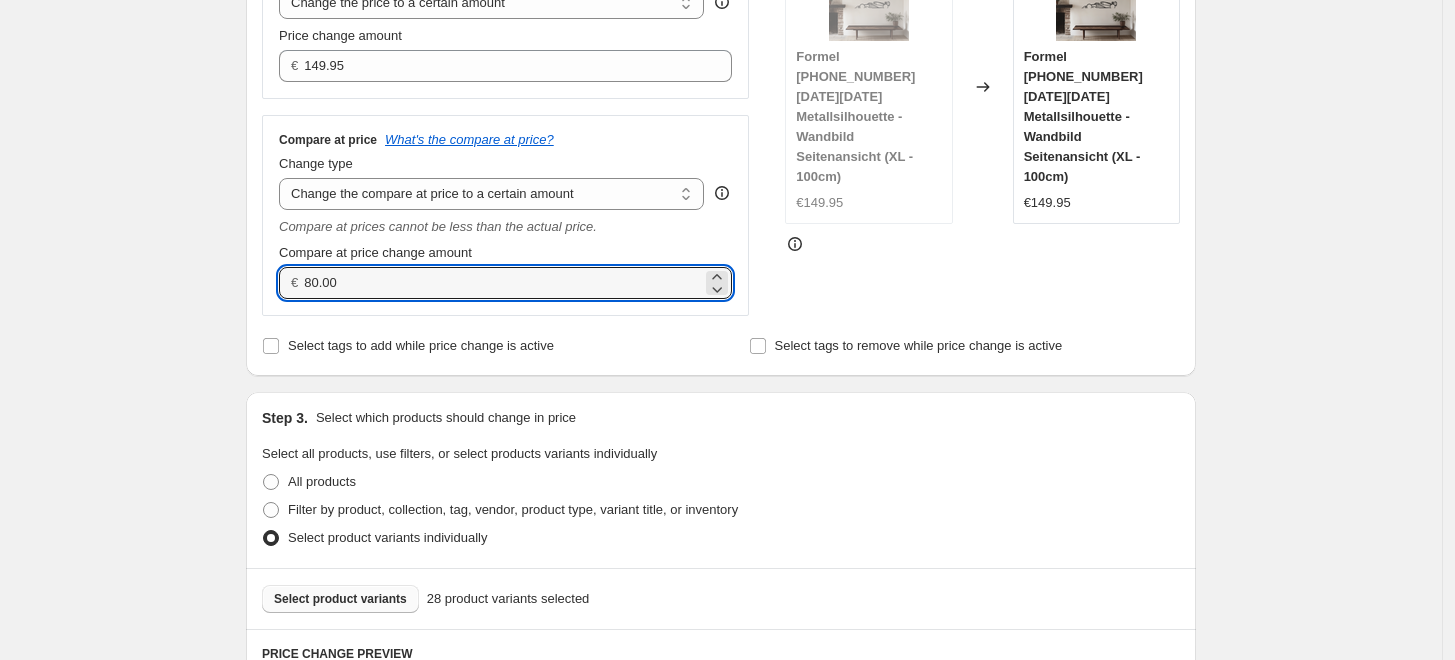 drag, startPoint x: 387, startPoint y: 270, endPoint x: 197, endPoint y: 286, distance: 190.6725 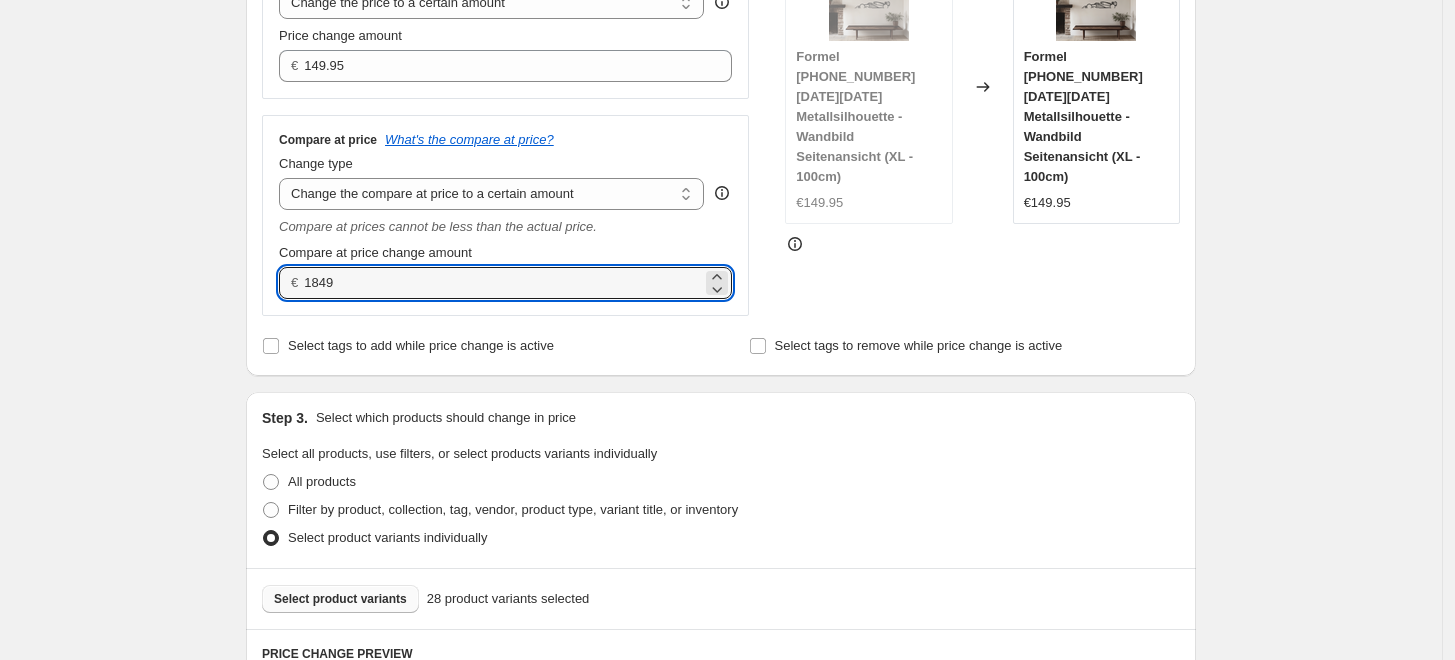 type on "184" 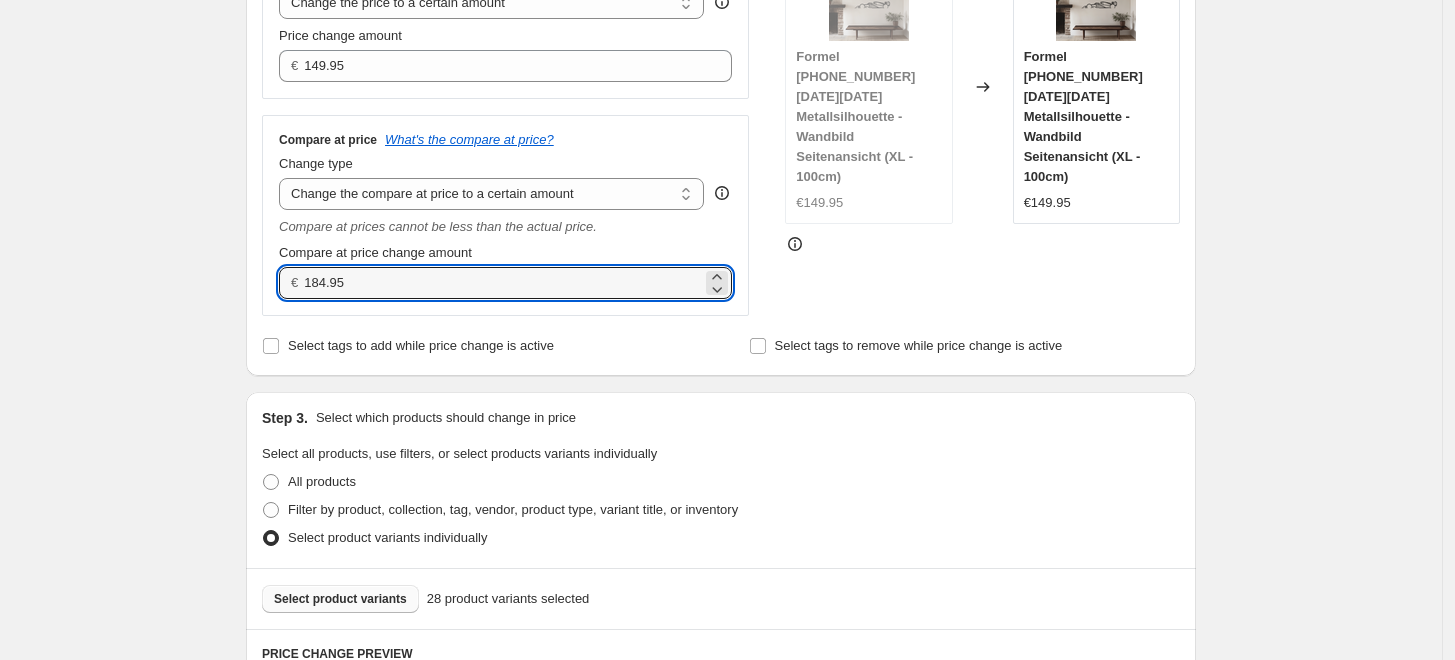 type on "184.95" 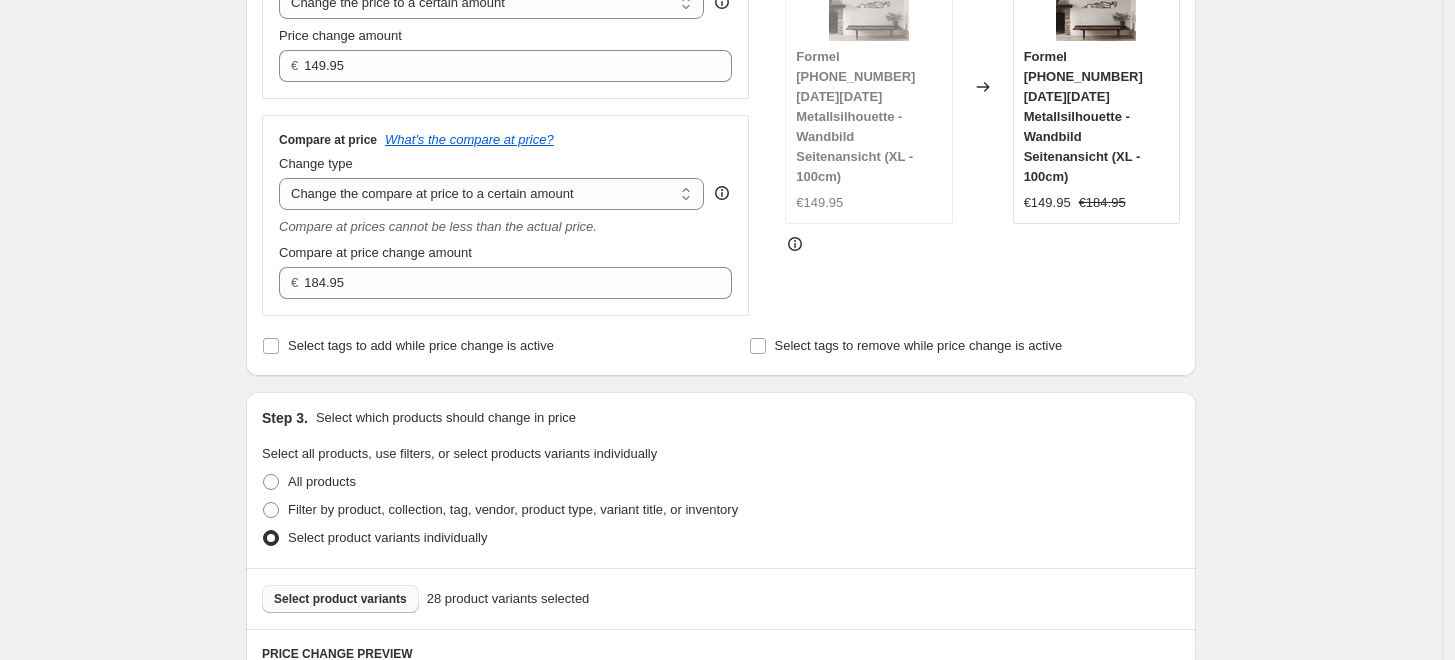click on "Create new price [MEDICAL_DATA]. This page is ready Create new price [MEDICAL_DATA] Draft Step 1. Optionally give your price [MEDICAL_DATA] a title (eg "March 30% off sale on boots") 100cm Seitenansicht Autos This title is just for internal use, customers won't see it Step 2. Select how the prices should change Use bulk price change rules Set product prices individually Use CSV upload Price Change type Change the price to a certain amount Change the price by a certain amount Change the price by a certain percentage Change the price to the current compare at price (price before sale) Change the price by a certain amount relative to the compare at price Change the price by a certain percentage relative to the compare at price Don't change the price Change the price by a certain percentage relative to the cost per item Change price to certain cost margin Change the price to a certain amount Price change amount € 149.95 Compare at price What's the compare at price? Change type Don't change the compare at price € 184.95" at bounding box center (721, 563) 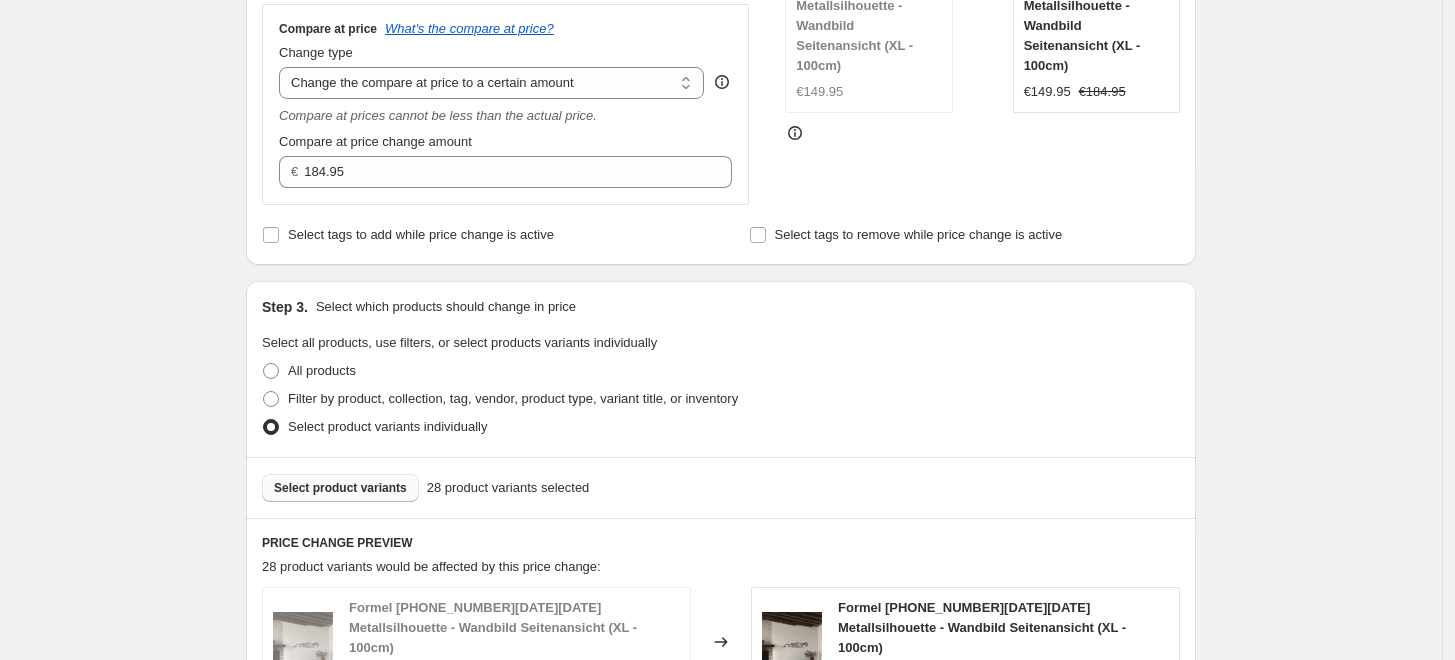 scroll, scrollTop: 1333, scrollLeft: 0, axis: vertical 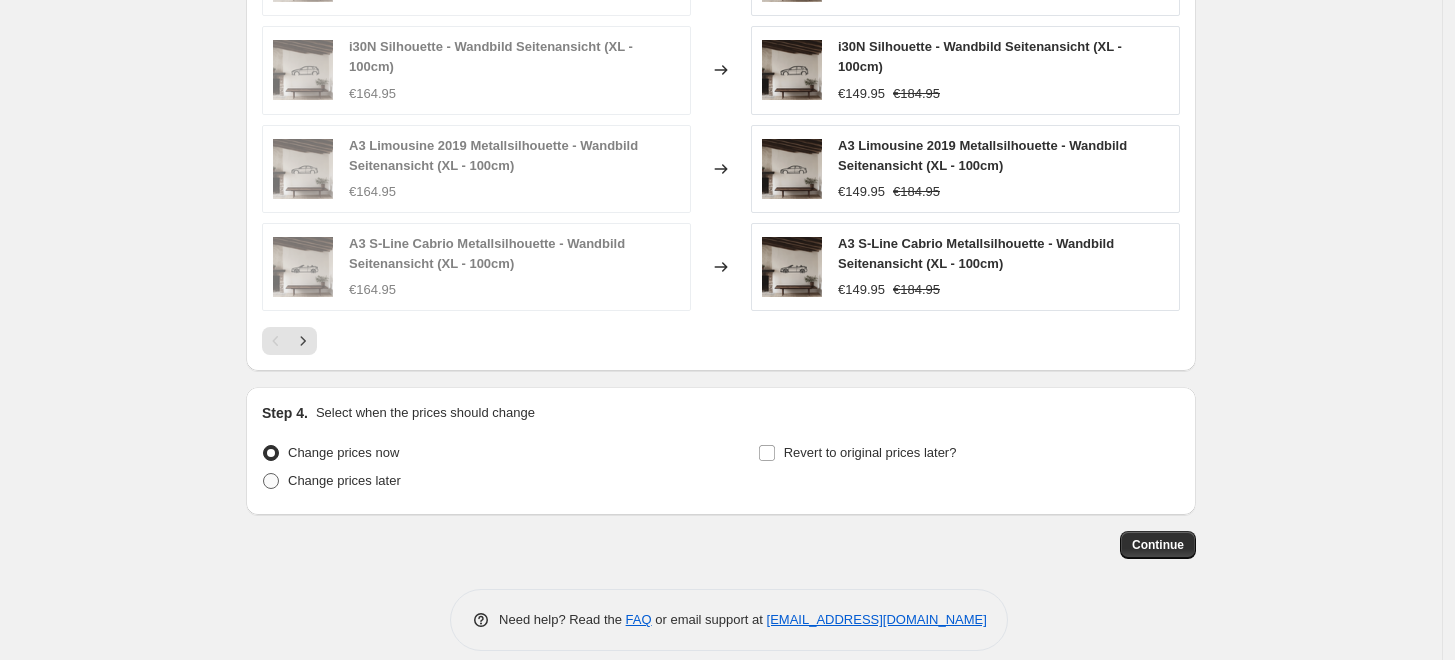 click on "Change prices later" at bounding box center [344, 480] 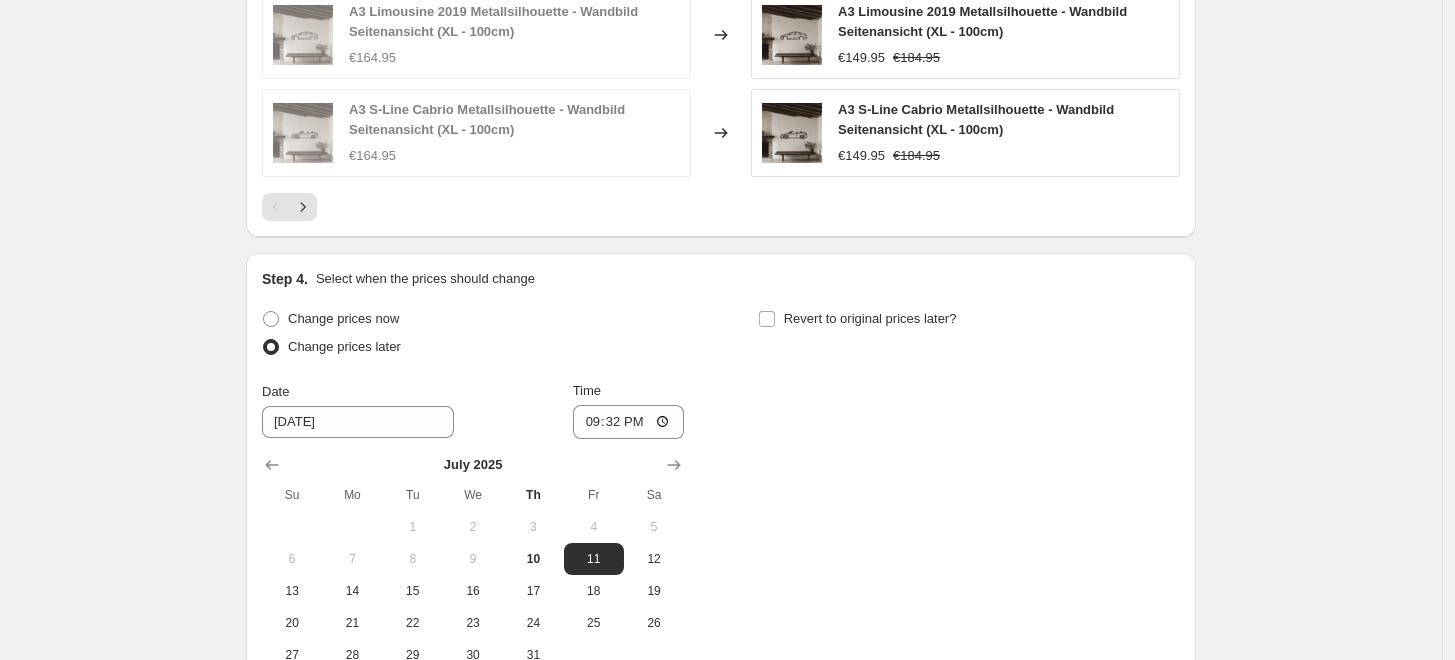 scroll, scrollTop: 1555, scrollLeft: 0, axis: vertical 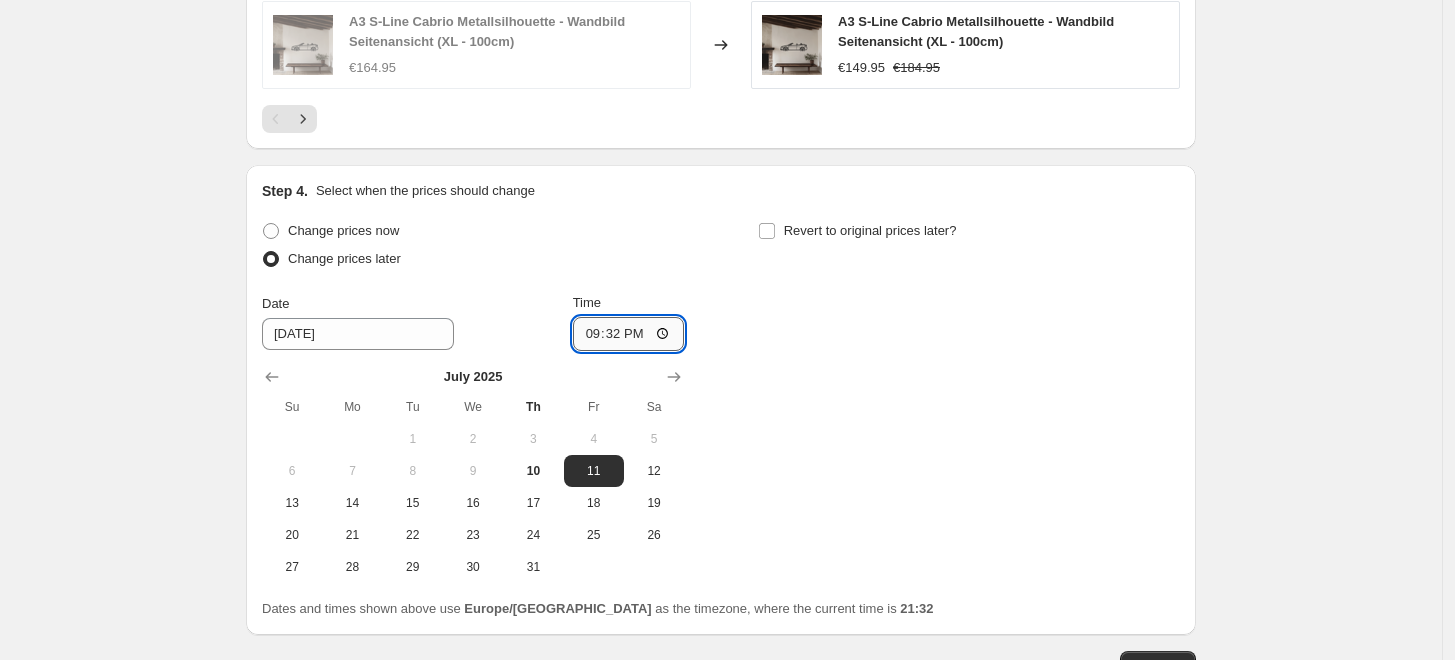click on "21:32" at bounding box center [629, 334] 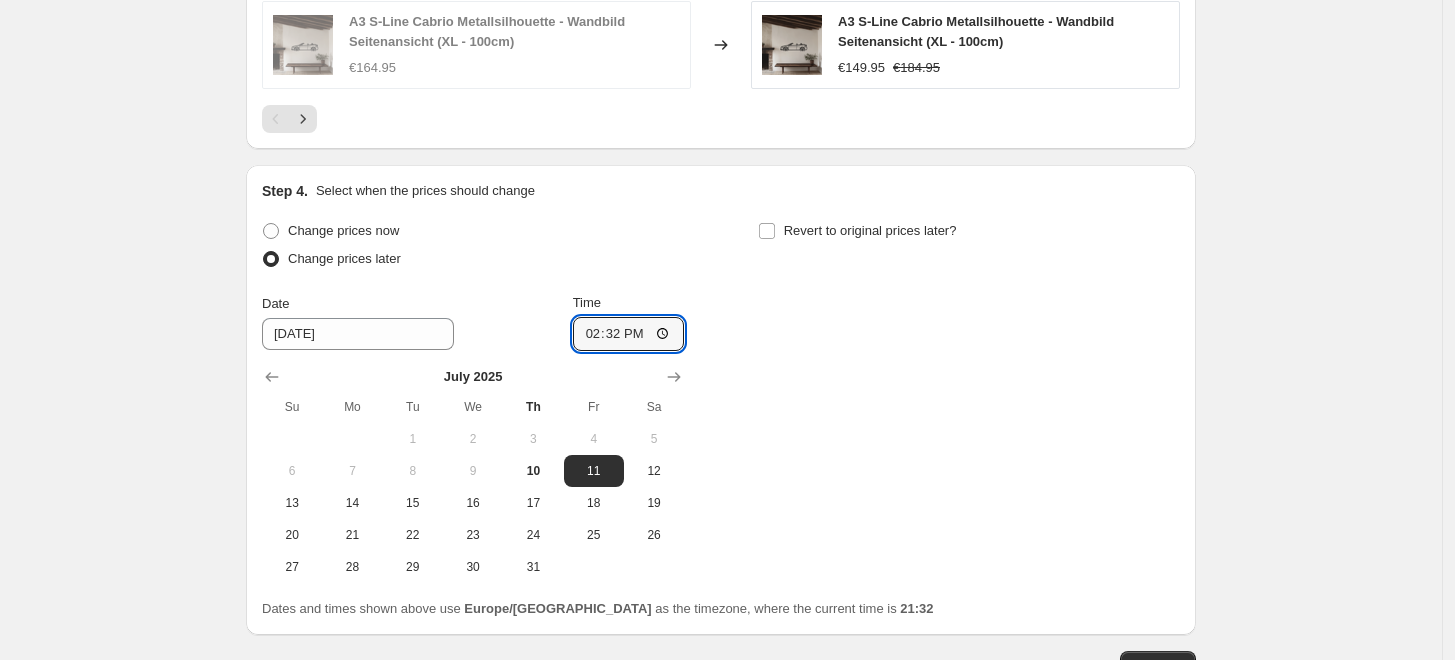 type on "14:00" 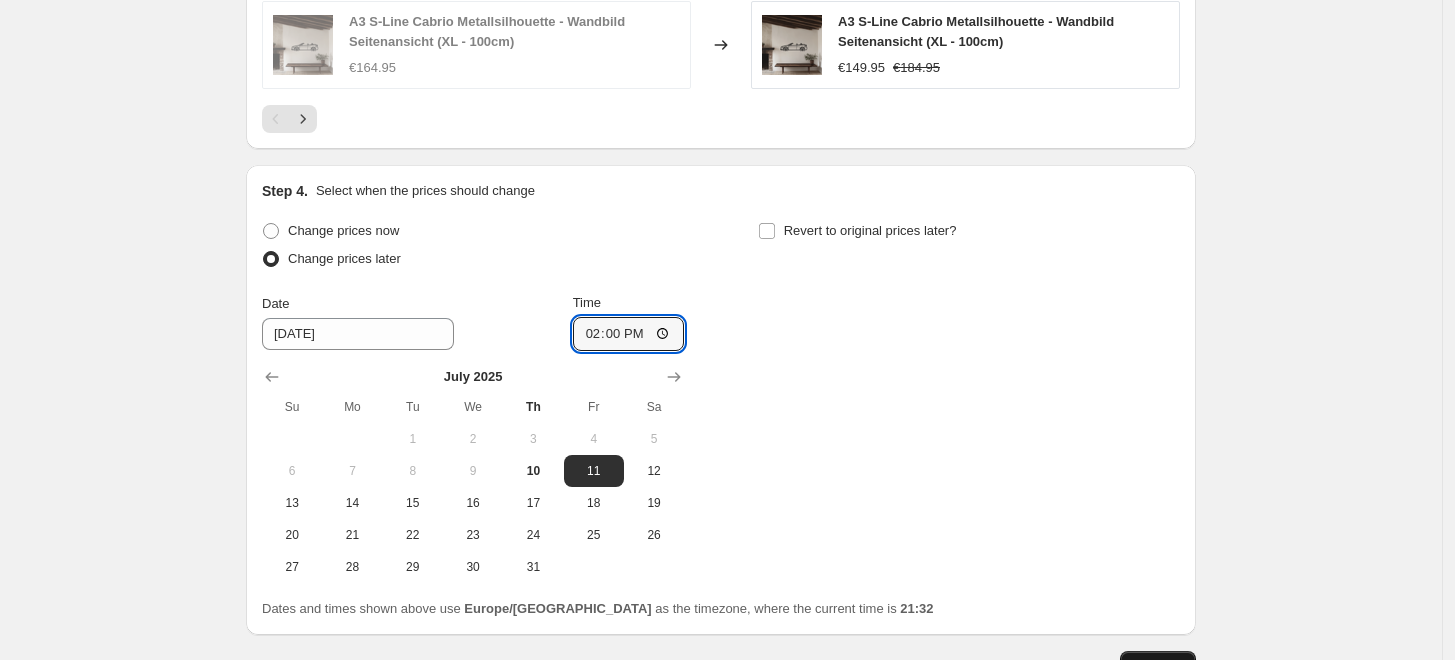click on "Continue" at bounding box center (1158, 665) 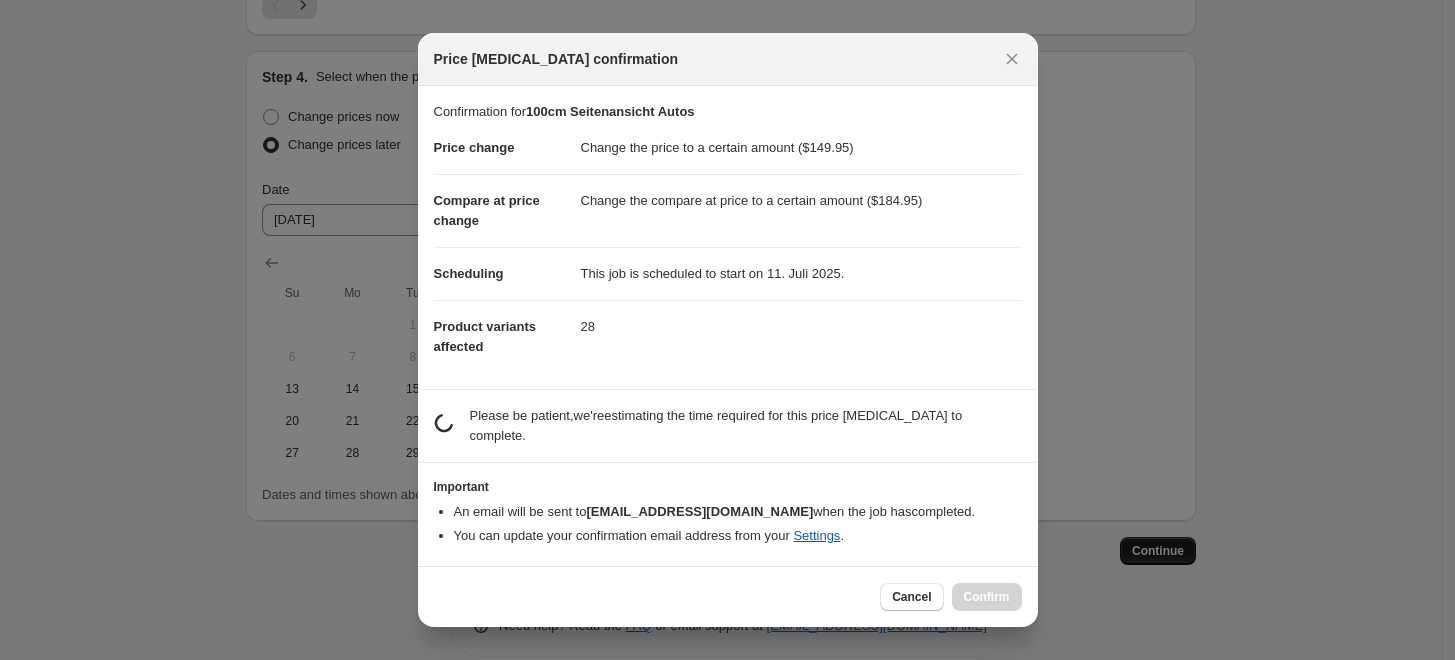scroll, scrollTop: 0, scrollLeft: 0, axis: both 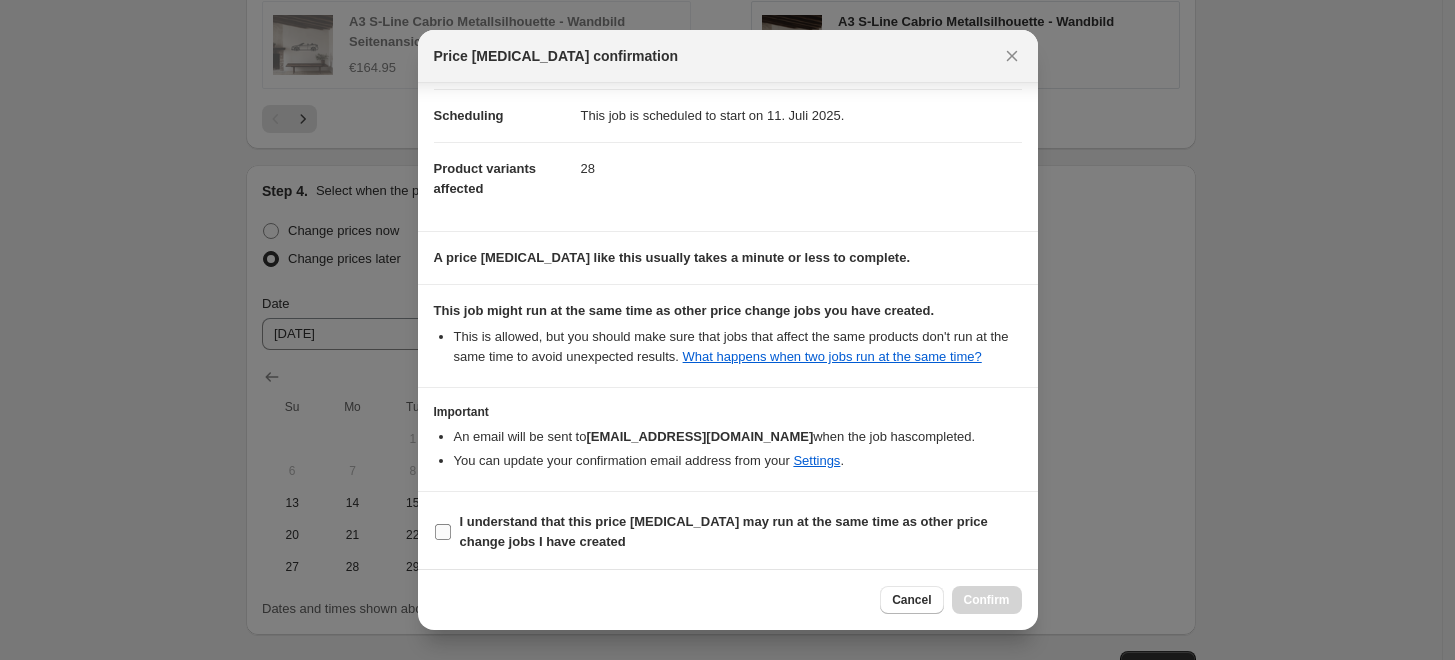click on "I understand that this price [MEDICAL_DATA] may run at the same time as other price change jobs I have created" at bounding box center [741, 532] 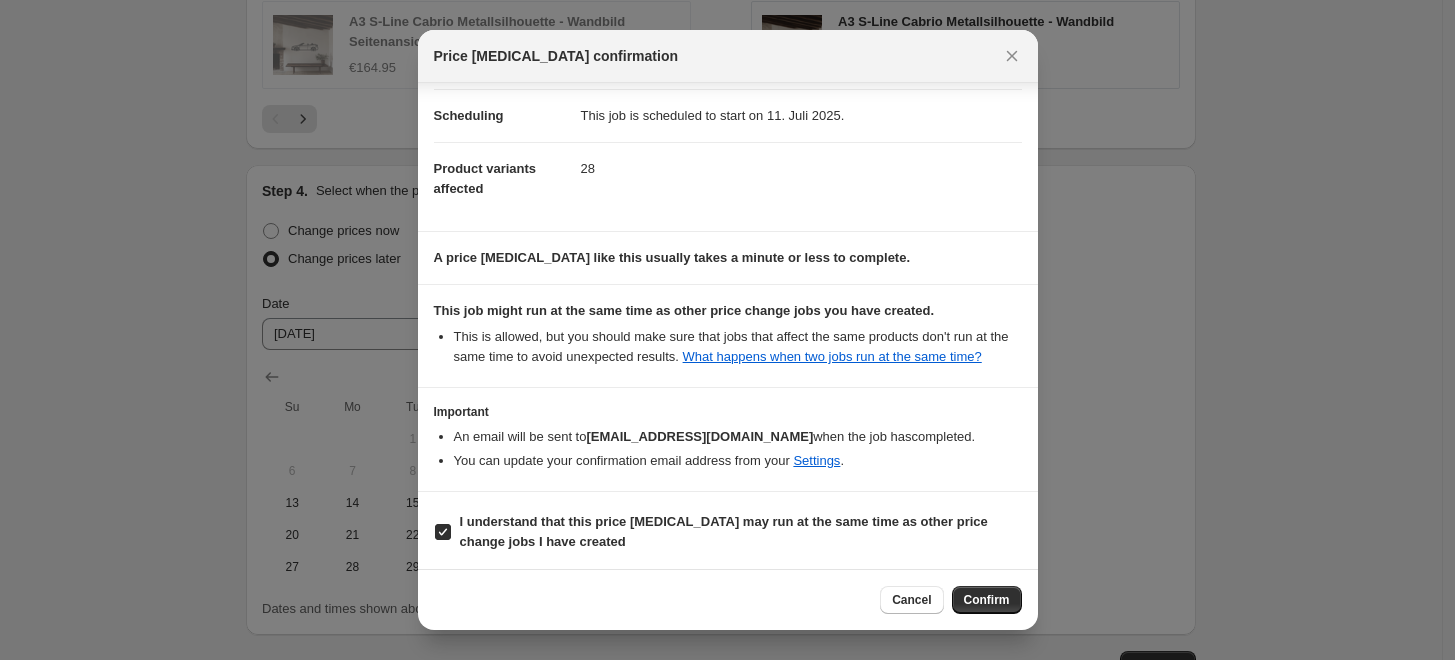 click on "Cancel Confirm" at bounding box center [728, 599] 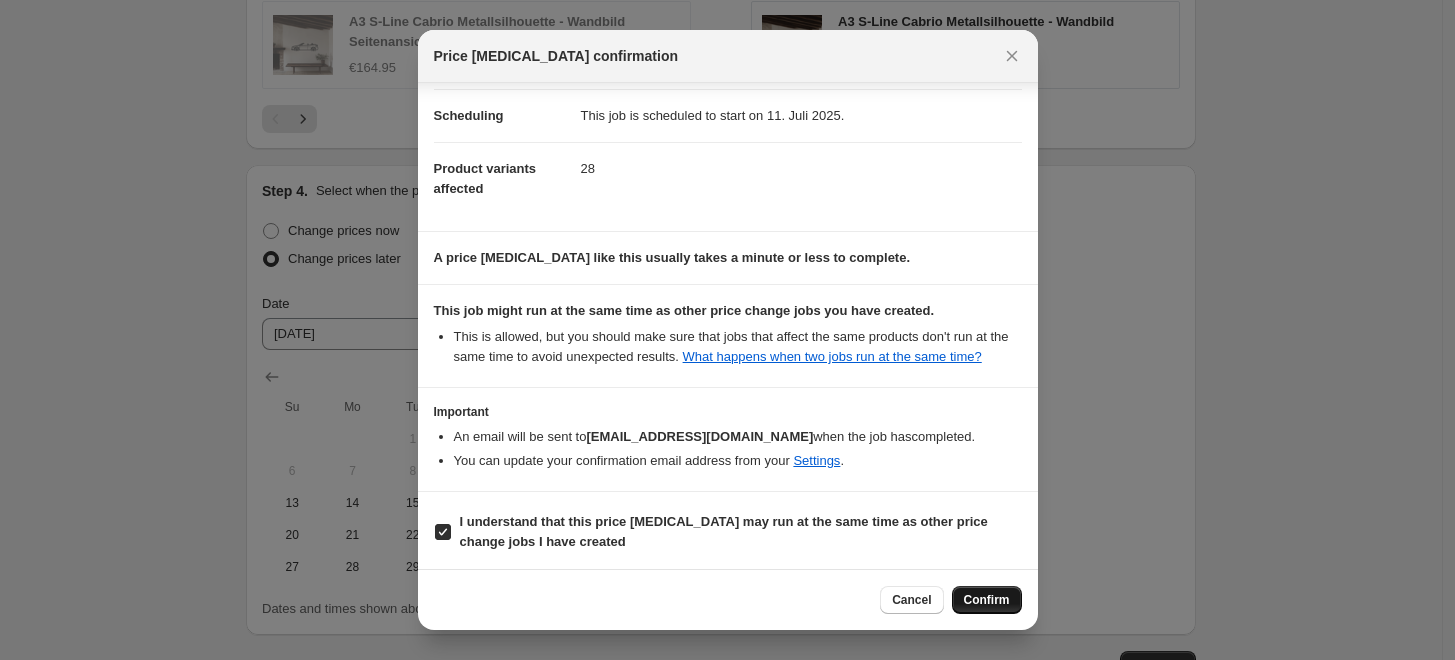click on "Confirm" at bounding box center [987, 600] 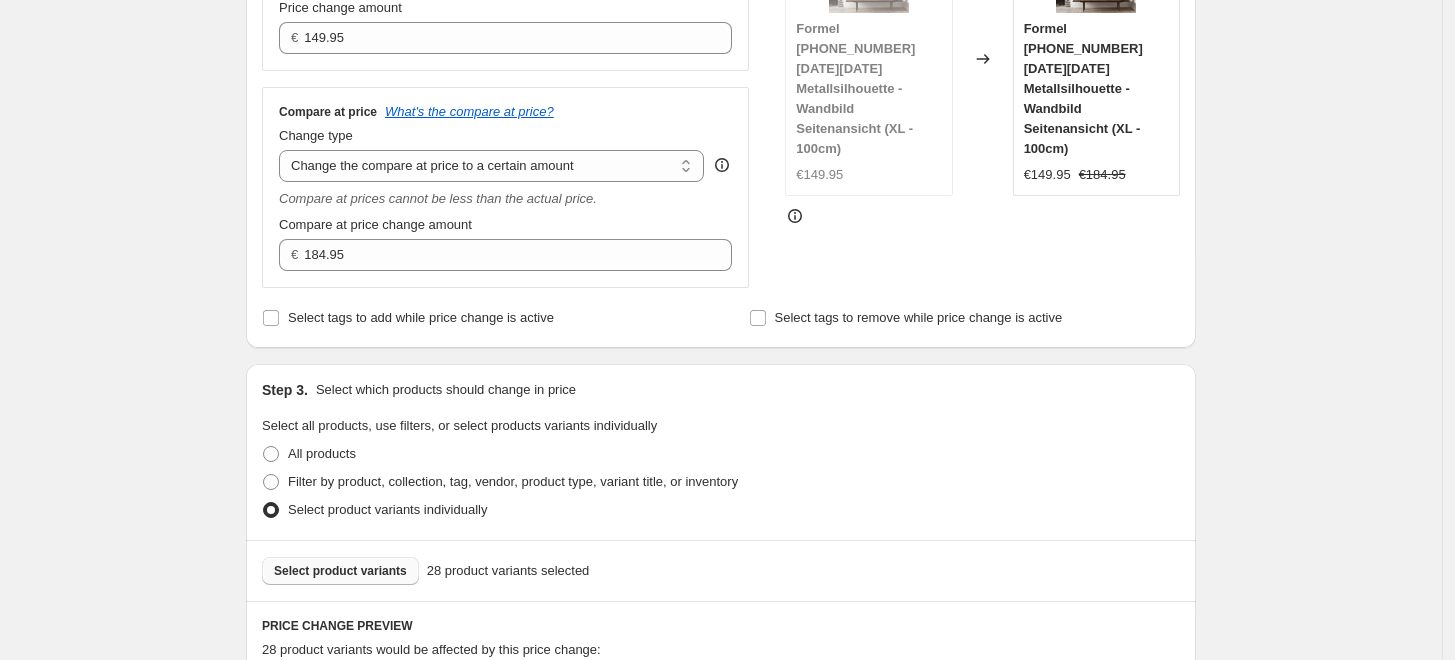 scroll, scrollTop: 0, scrollLeft: 0, axis: both 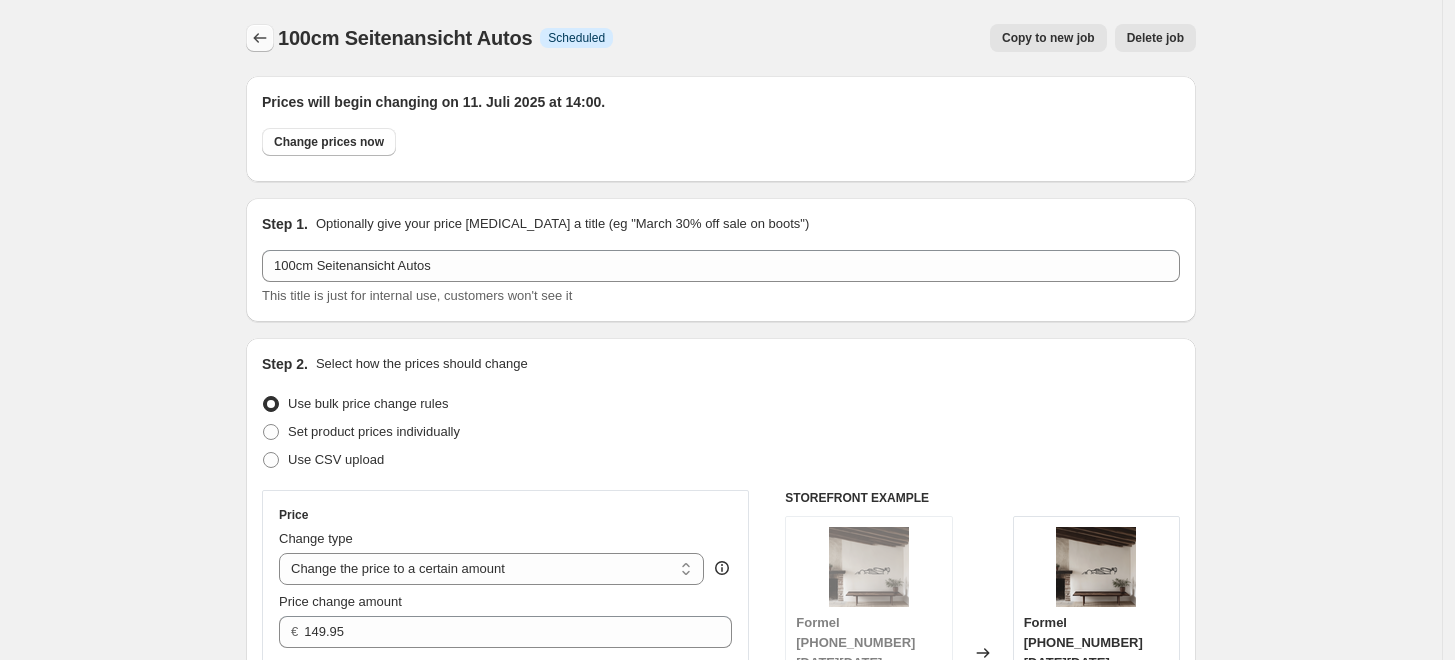 click 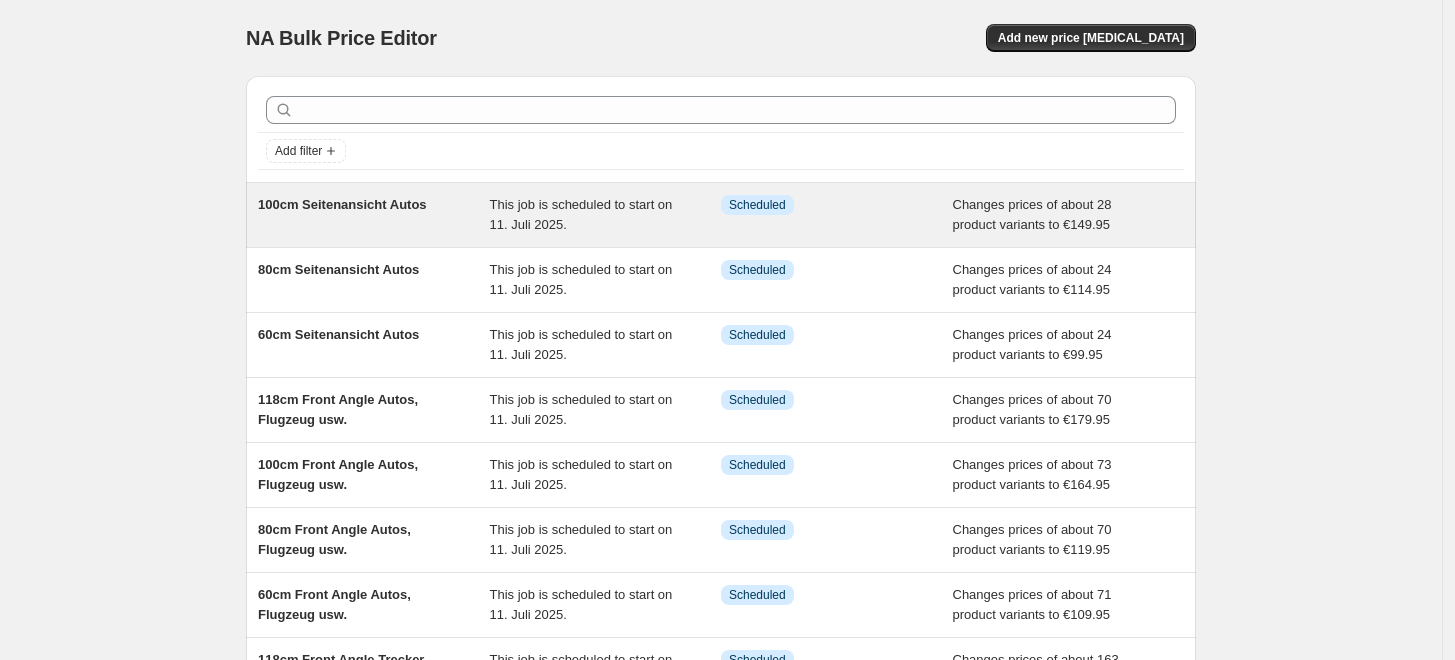 click on "This job is scheduled to start on 11. Juli 2025." at bounding box center (606, 215) 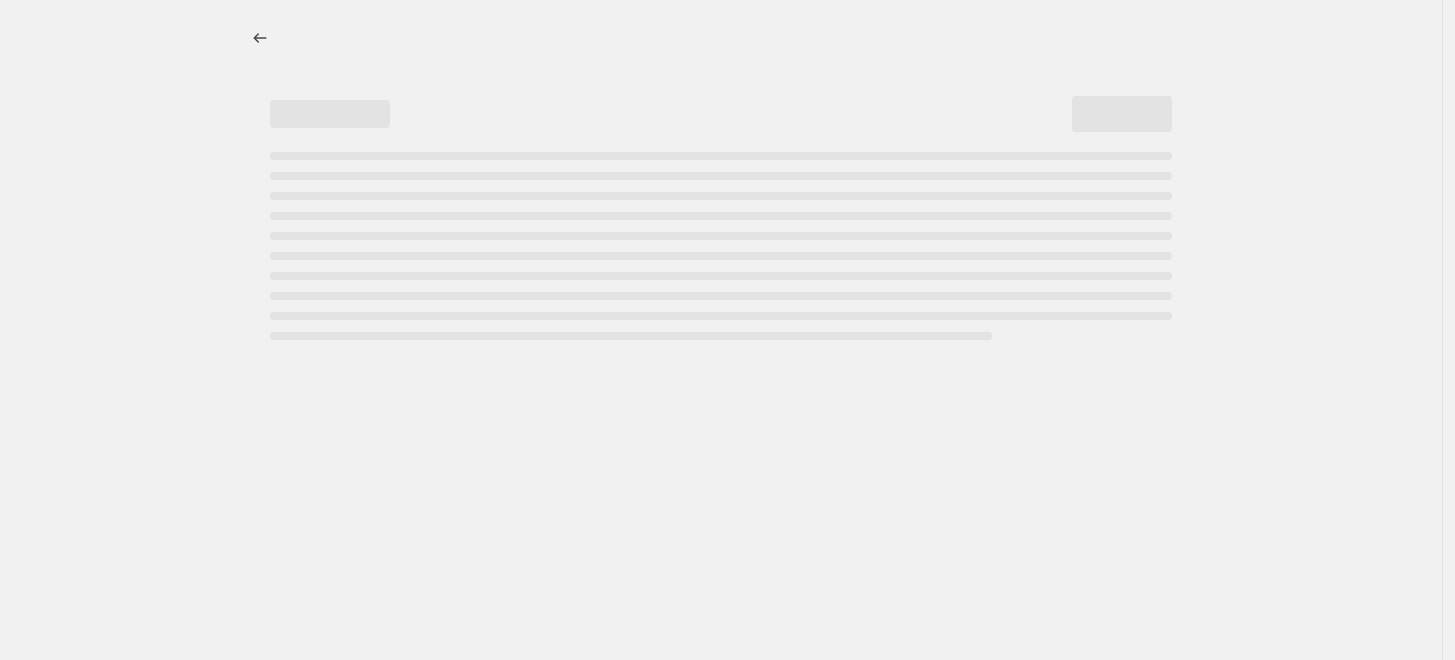 select on "to" 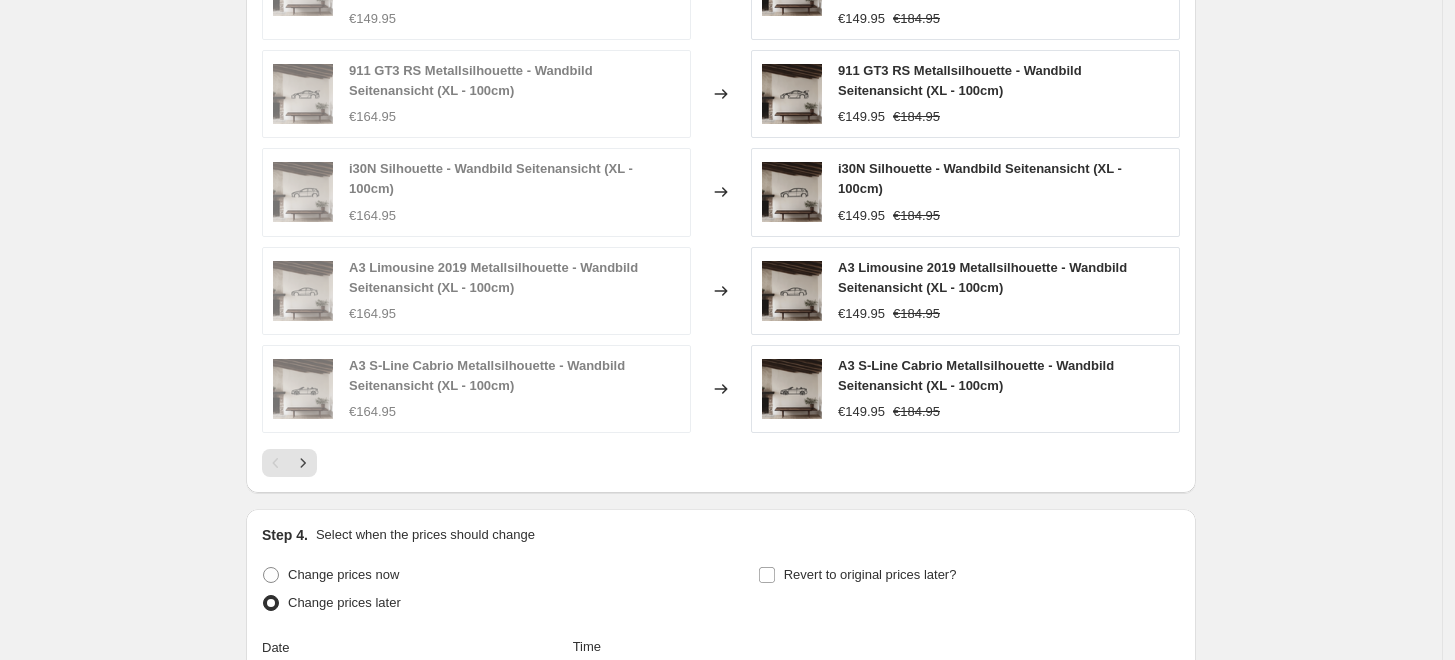 scroll, scrollTop: 1222, scrollLeft: 0, axis: vertical 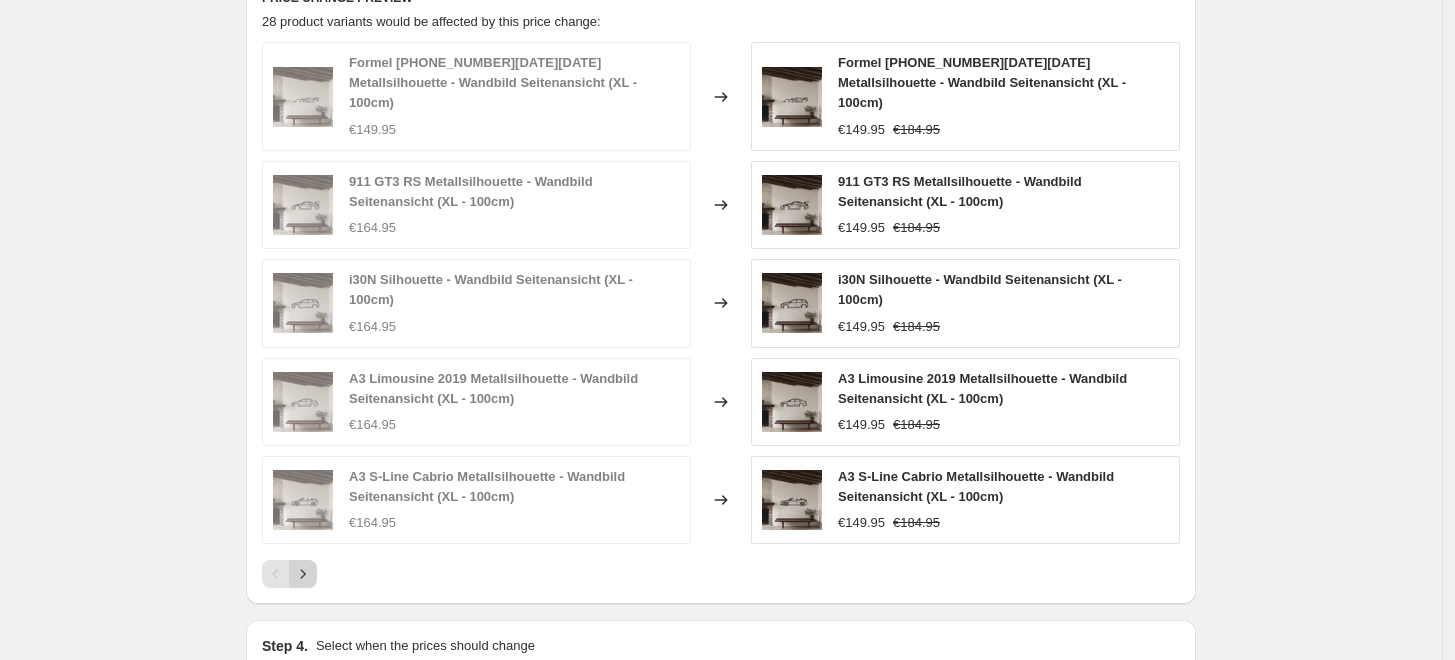 click 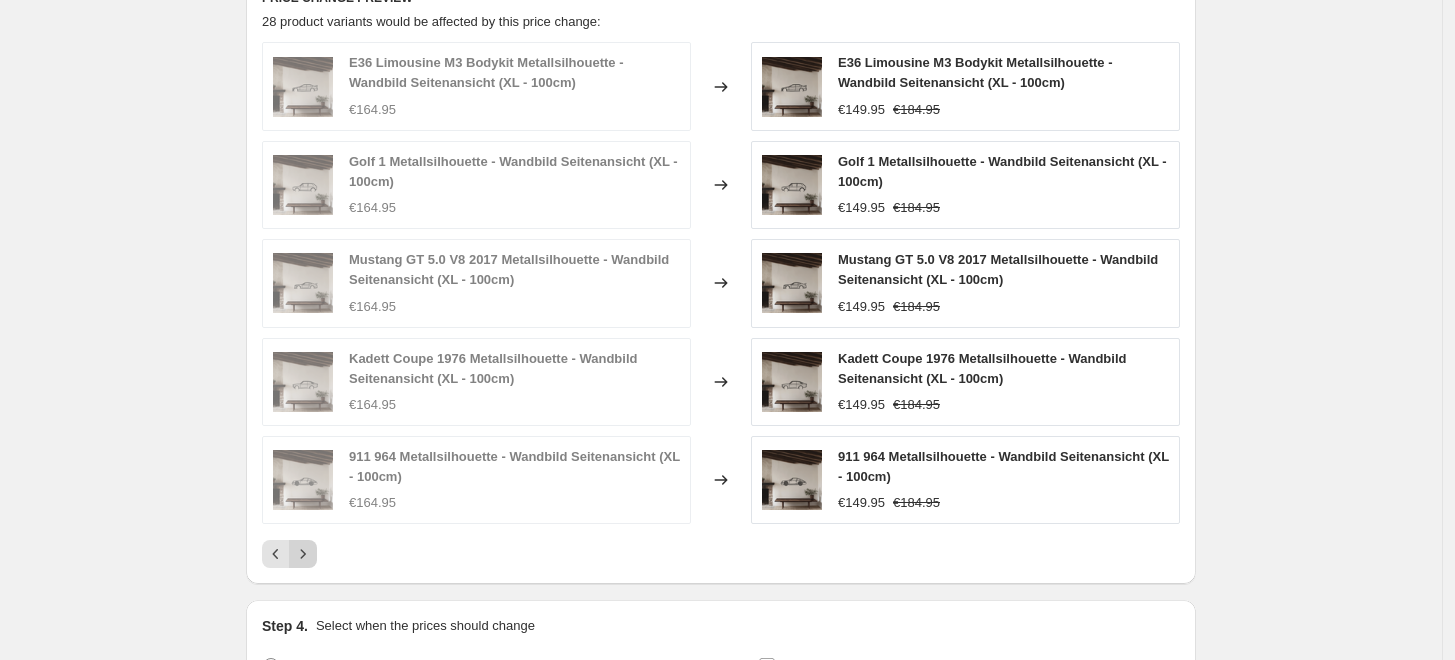 click 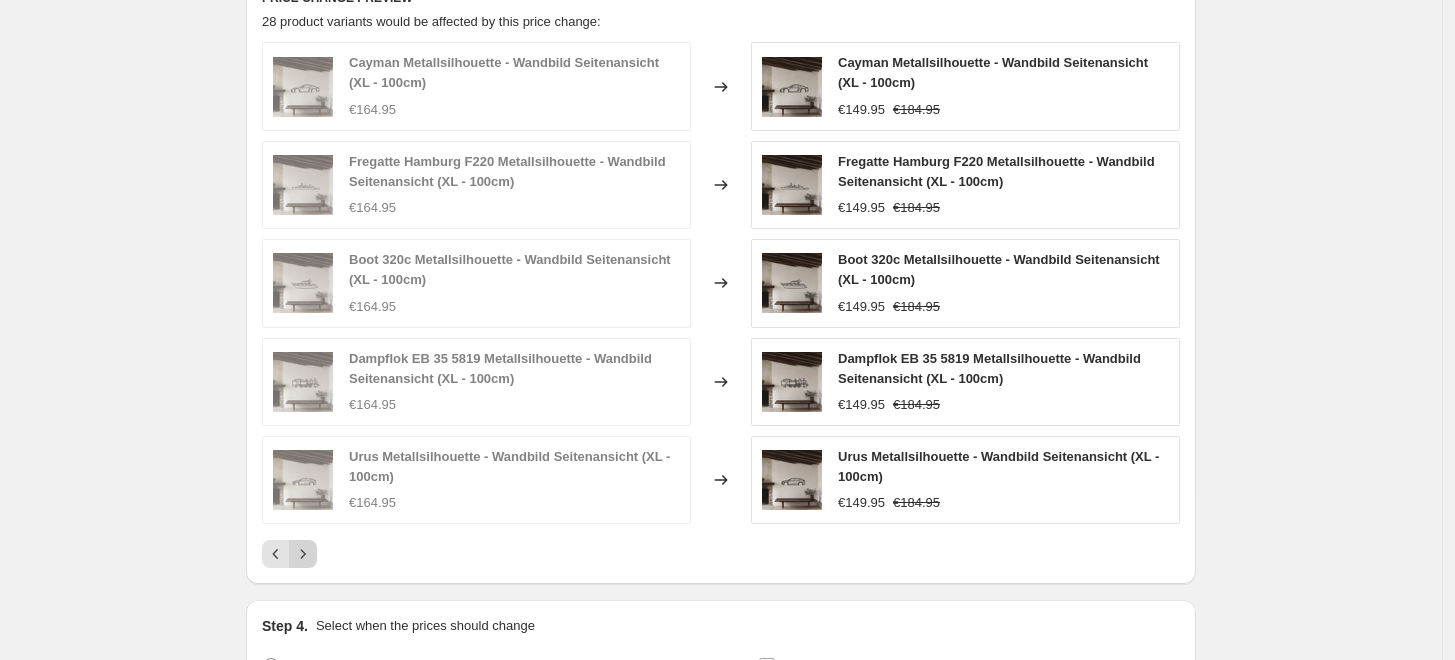 click 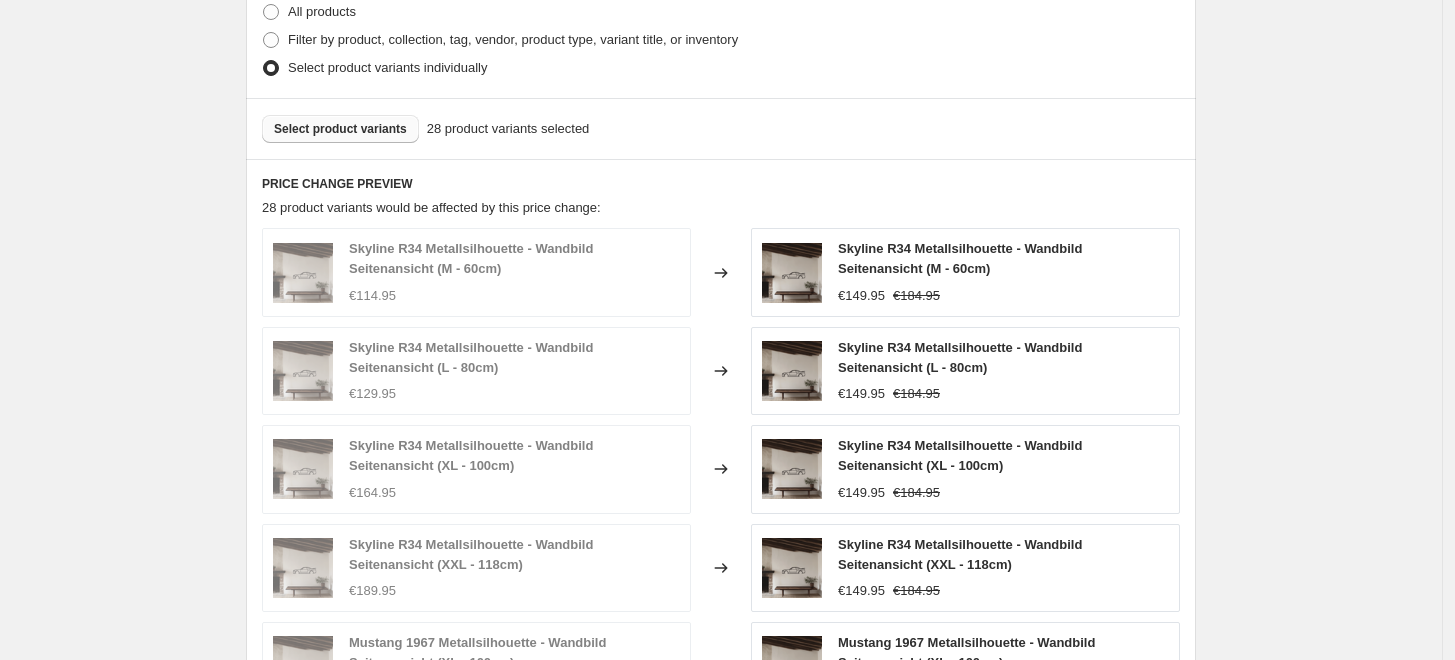 scroll, scrollTop: 1000, scrollLeft: 0, axis: vertical 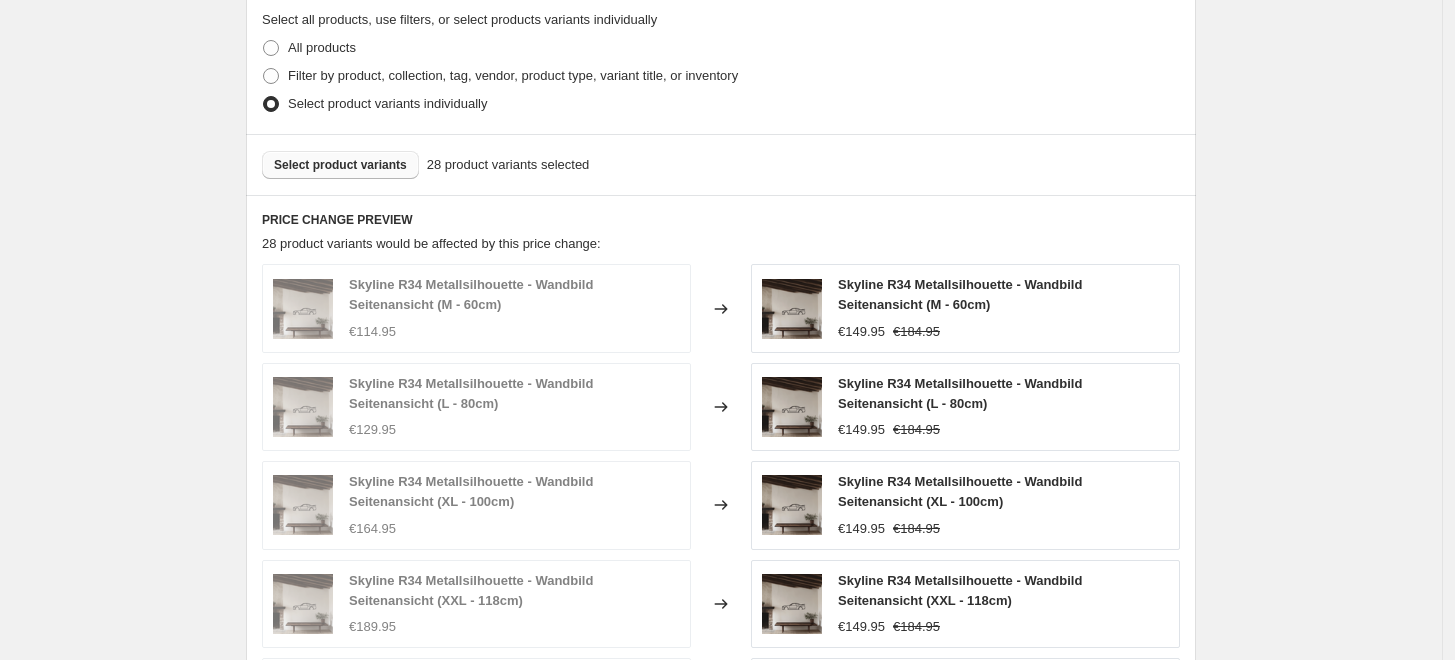 click on "Select product variants" at bounding box center [340, 165] 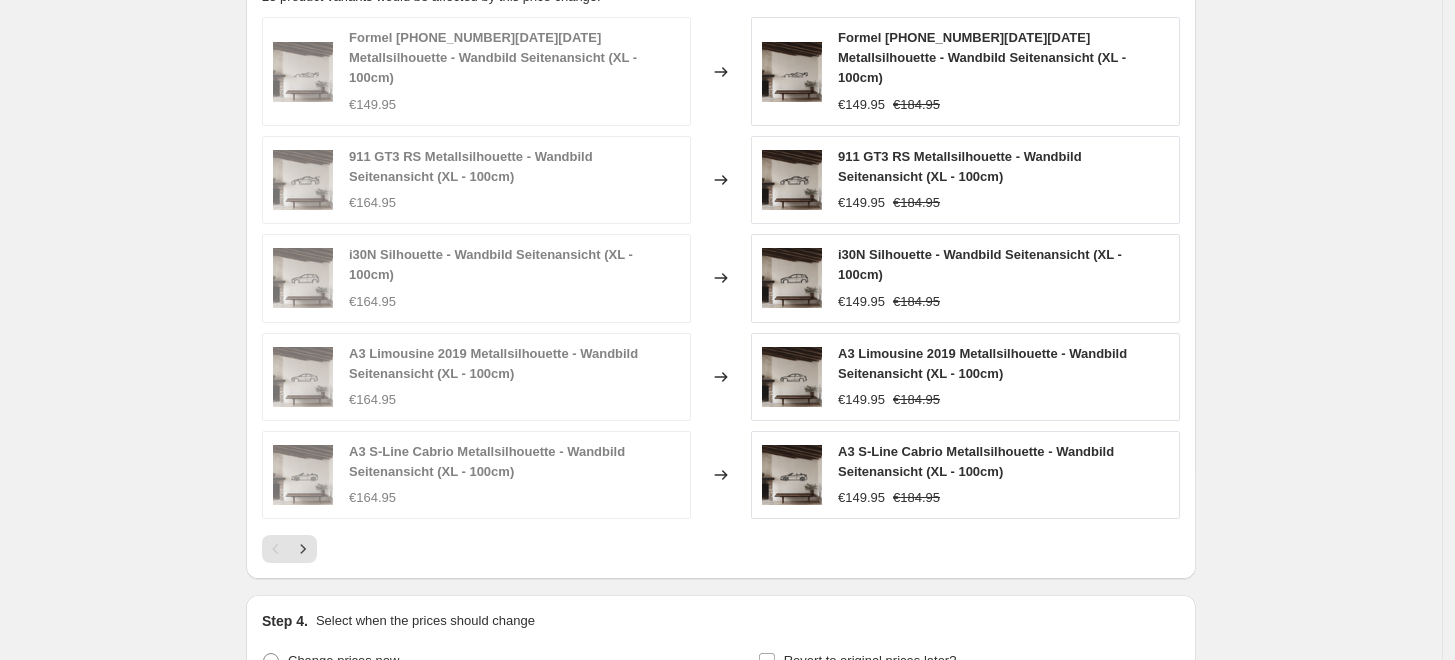 scroll, scrollTop: 1222, scrollLeft: 0, axis: vertical 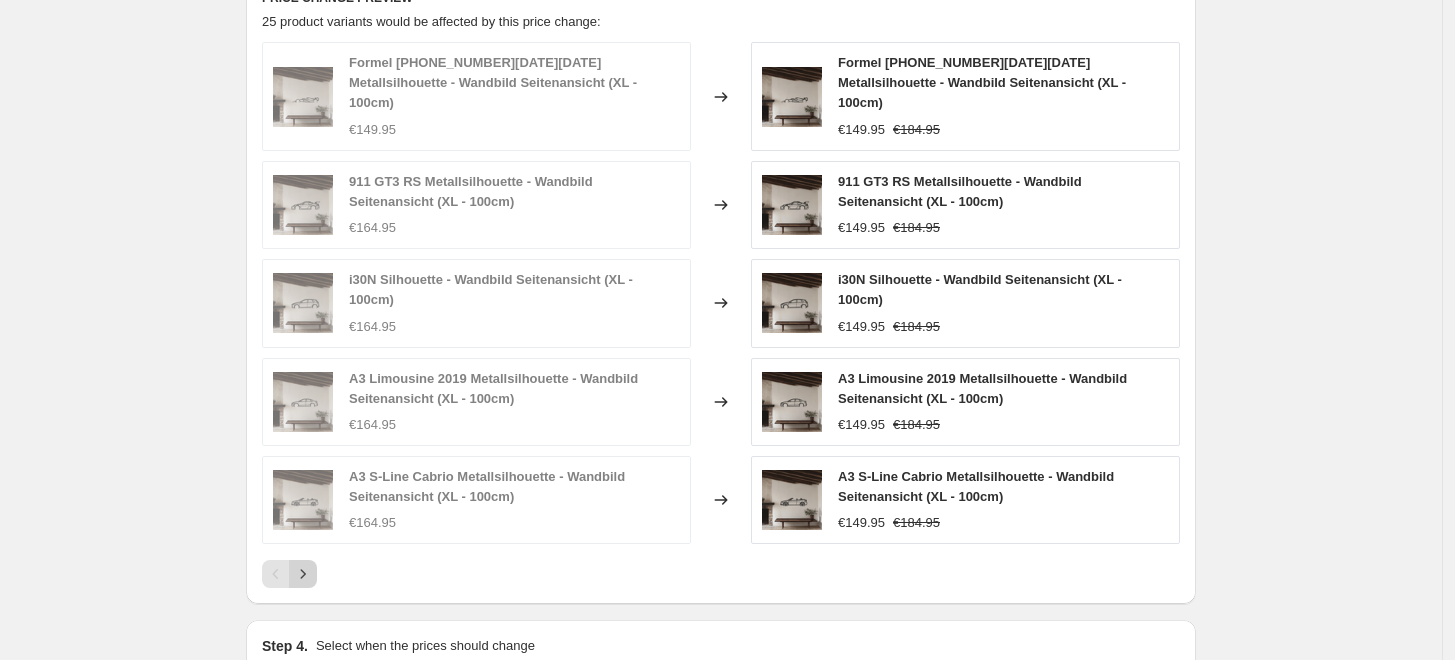 click 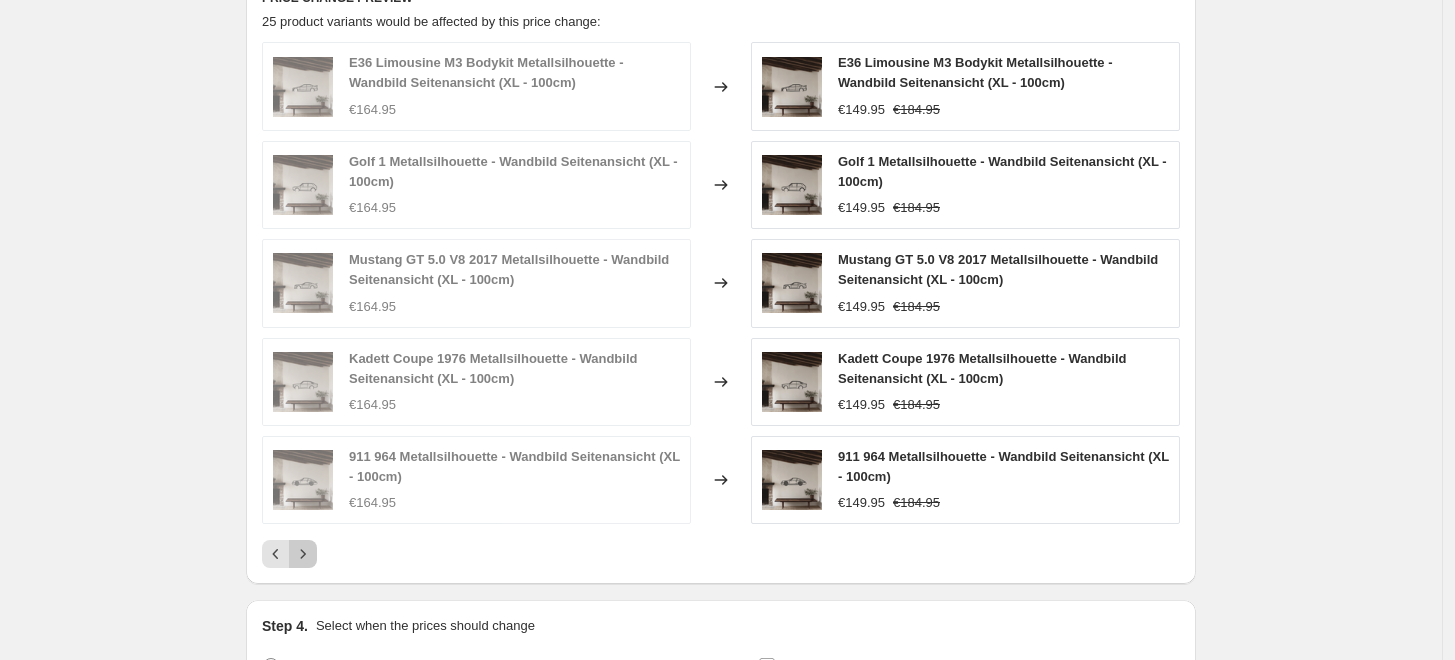 click at bounding box center (303, 554) 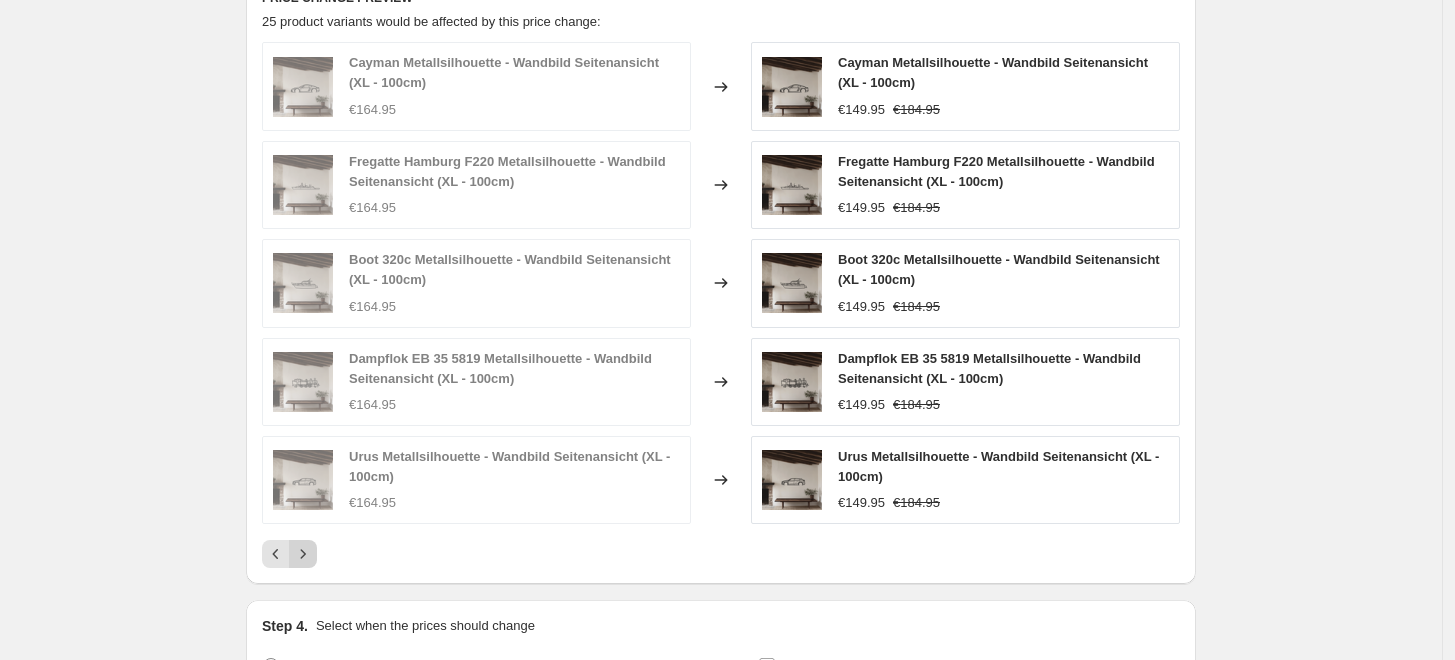 click at bounding box center [303, 554] 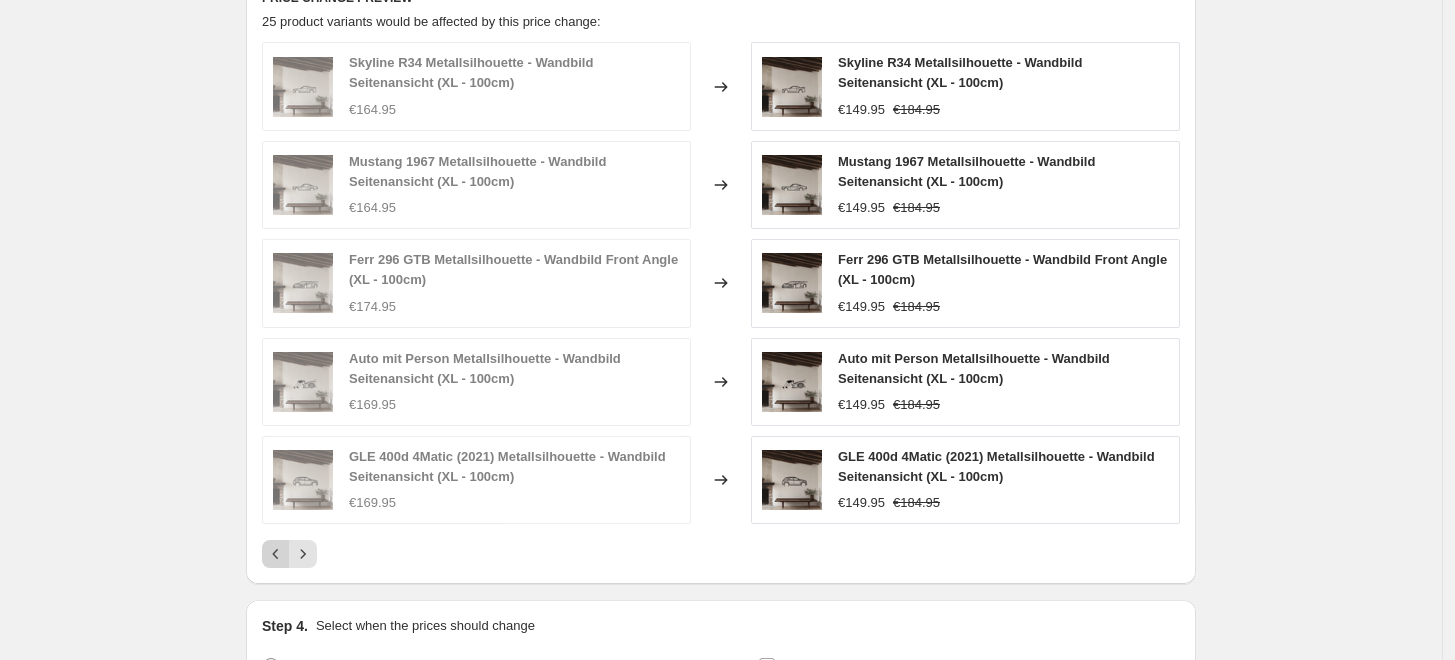 click at bounding box center (276, 554) 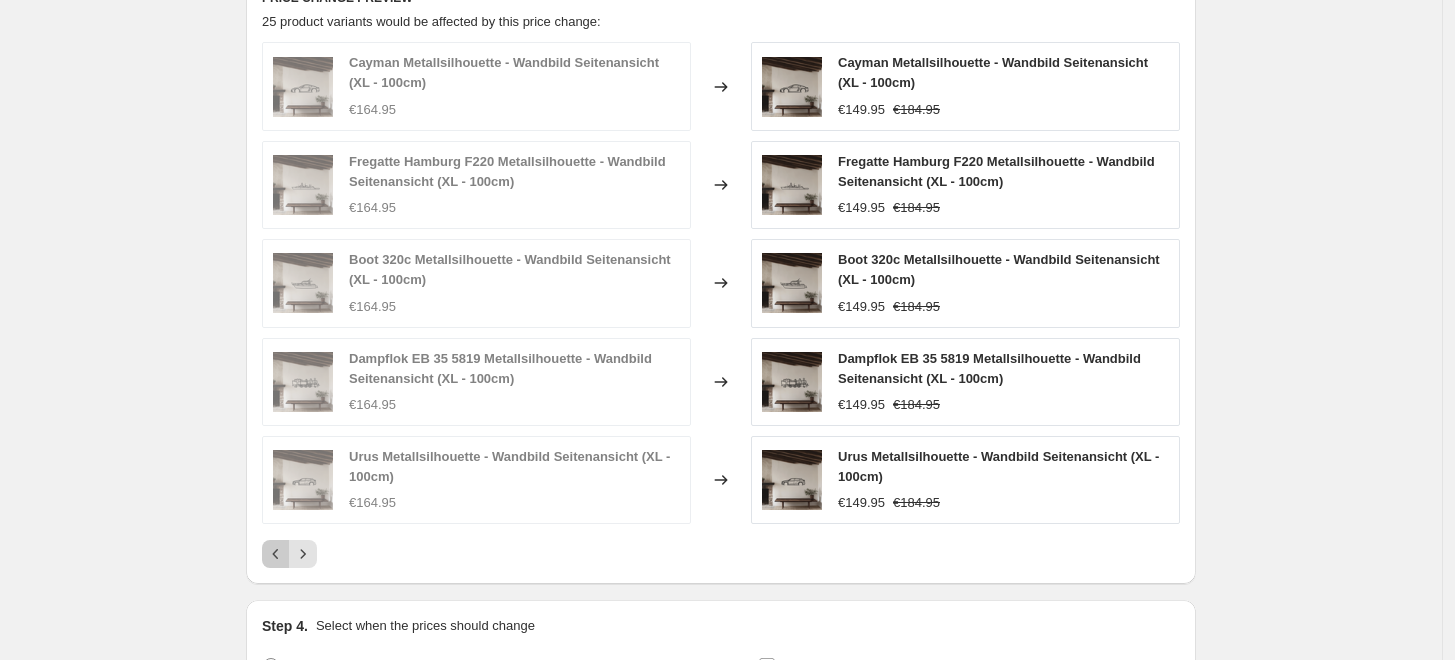click at bounding box center [276, 554] 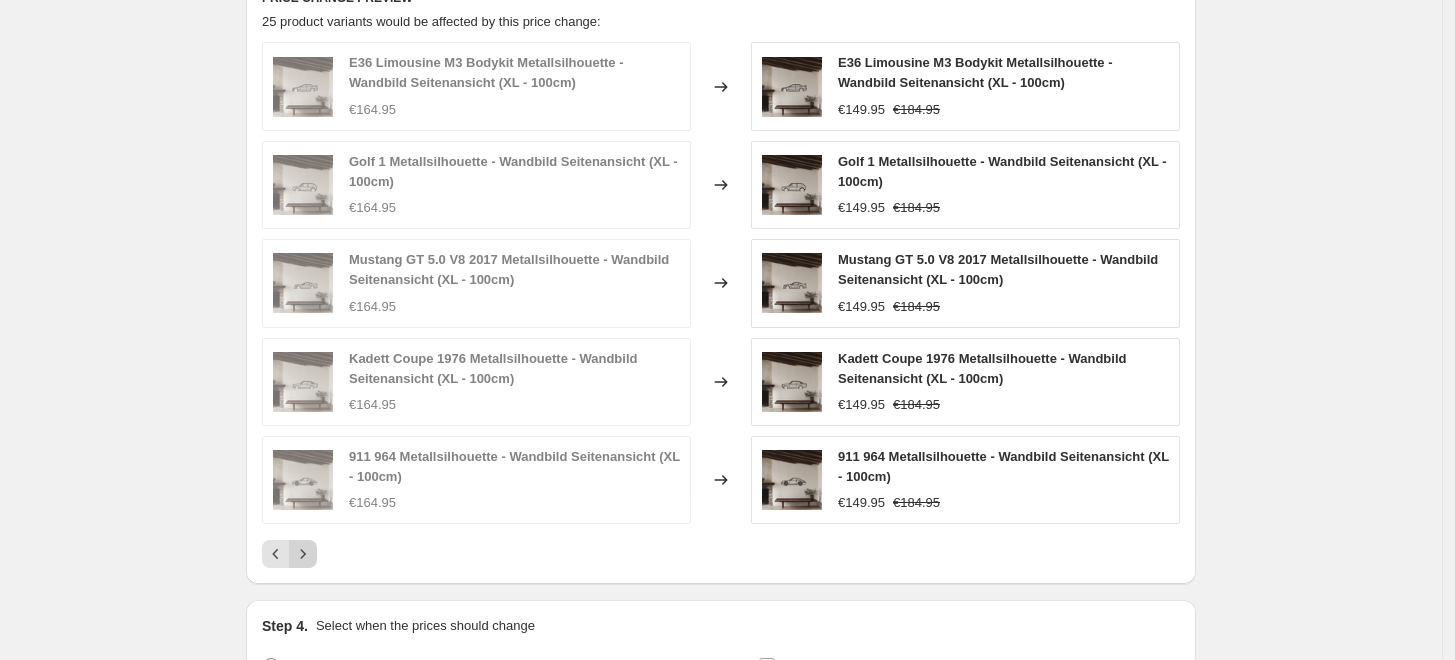 click at bounding box center (303, 554) 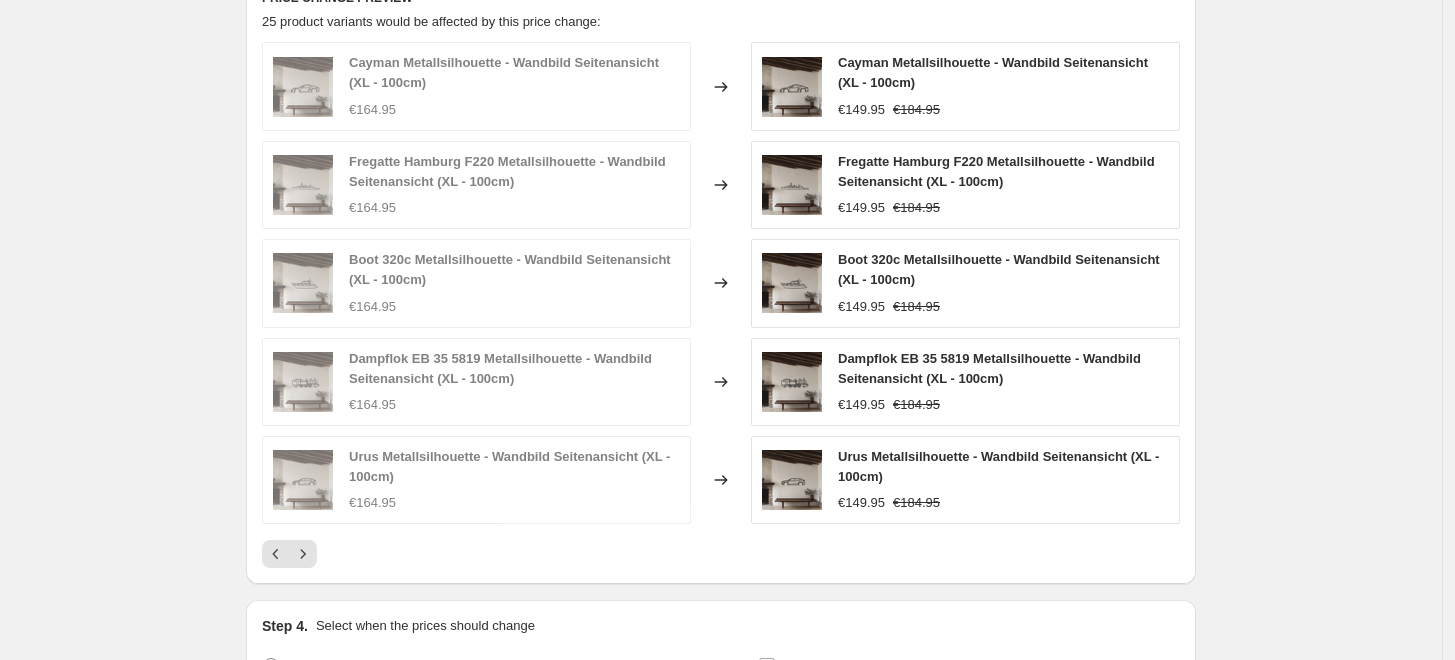 click 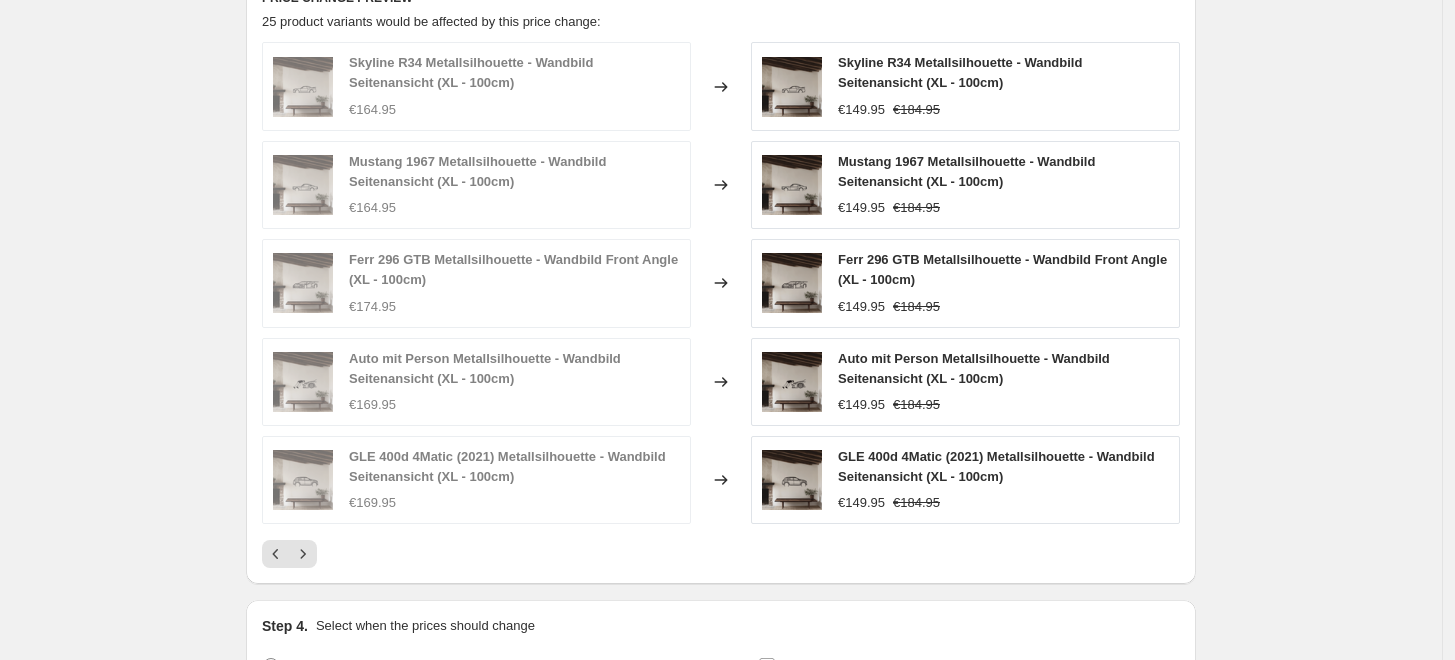 click 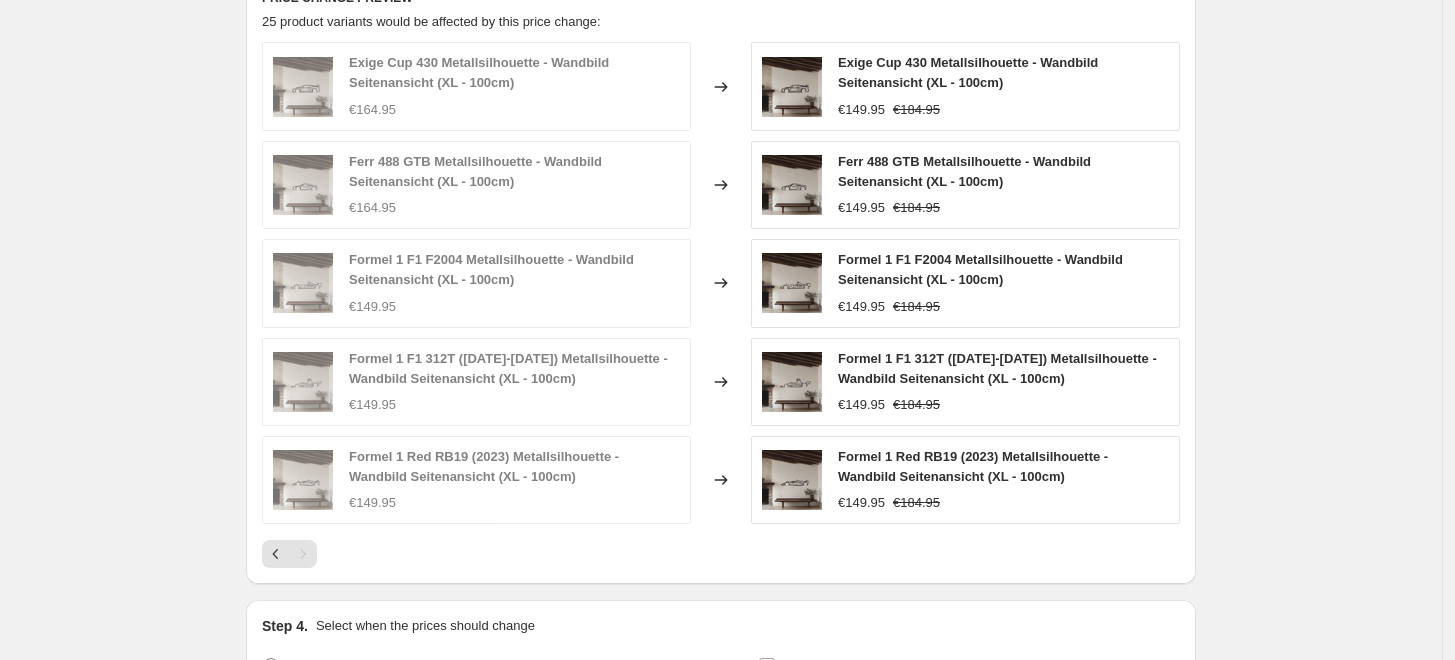 click at bounding box center [303, 554] 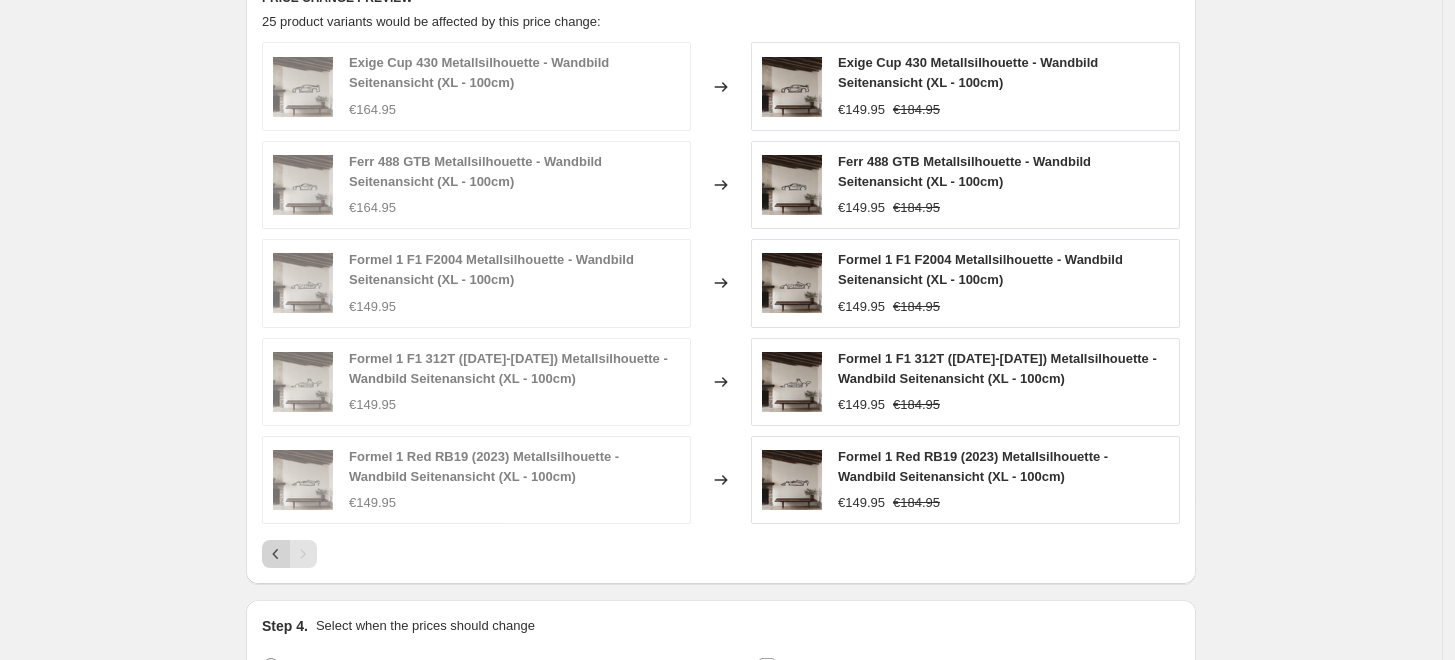click 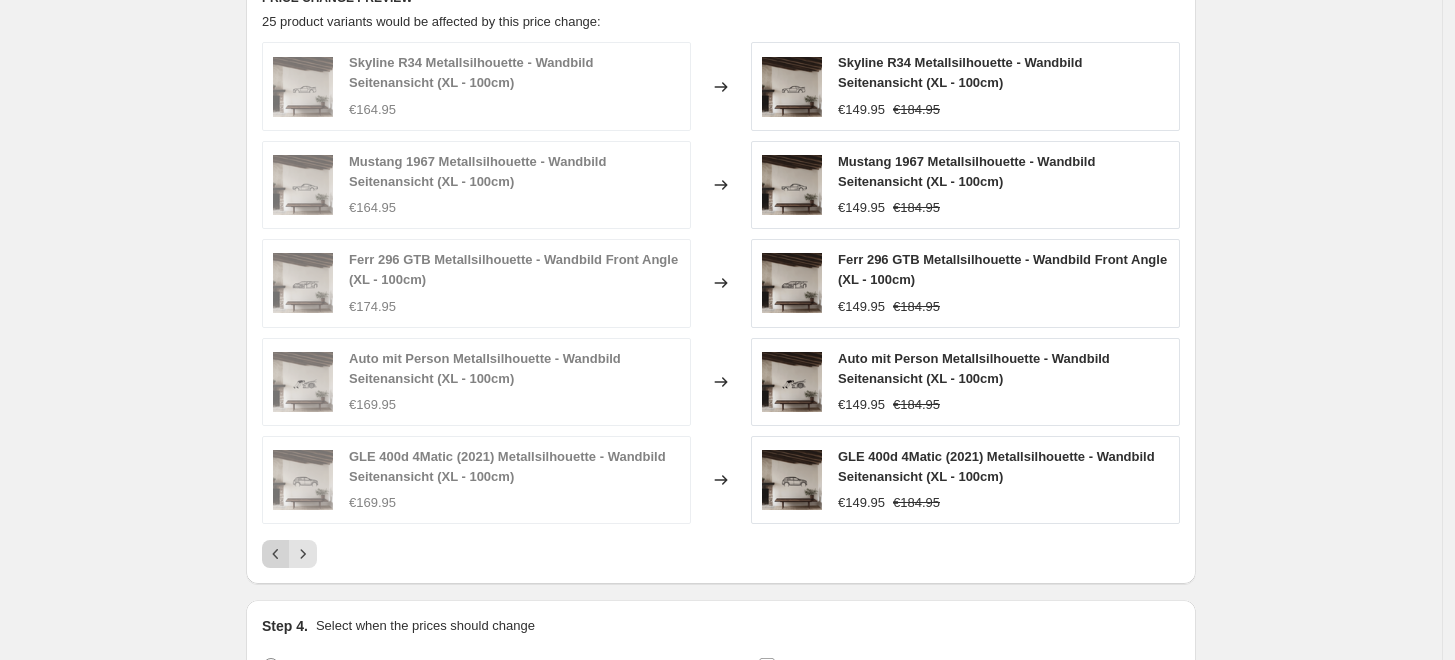 click 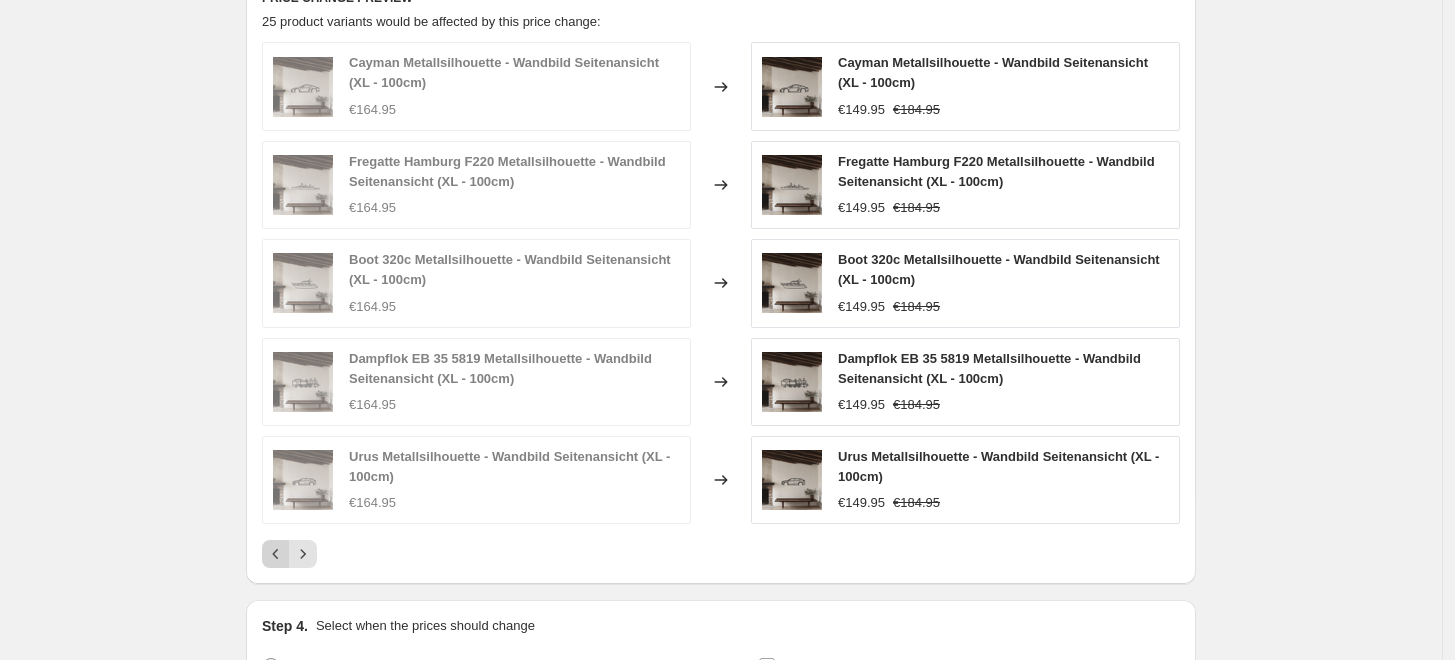 click 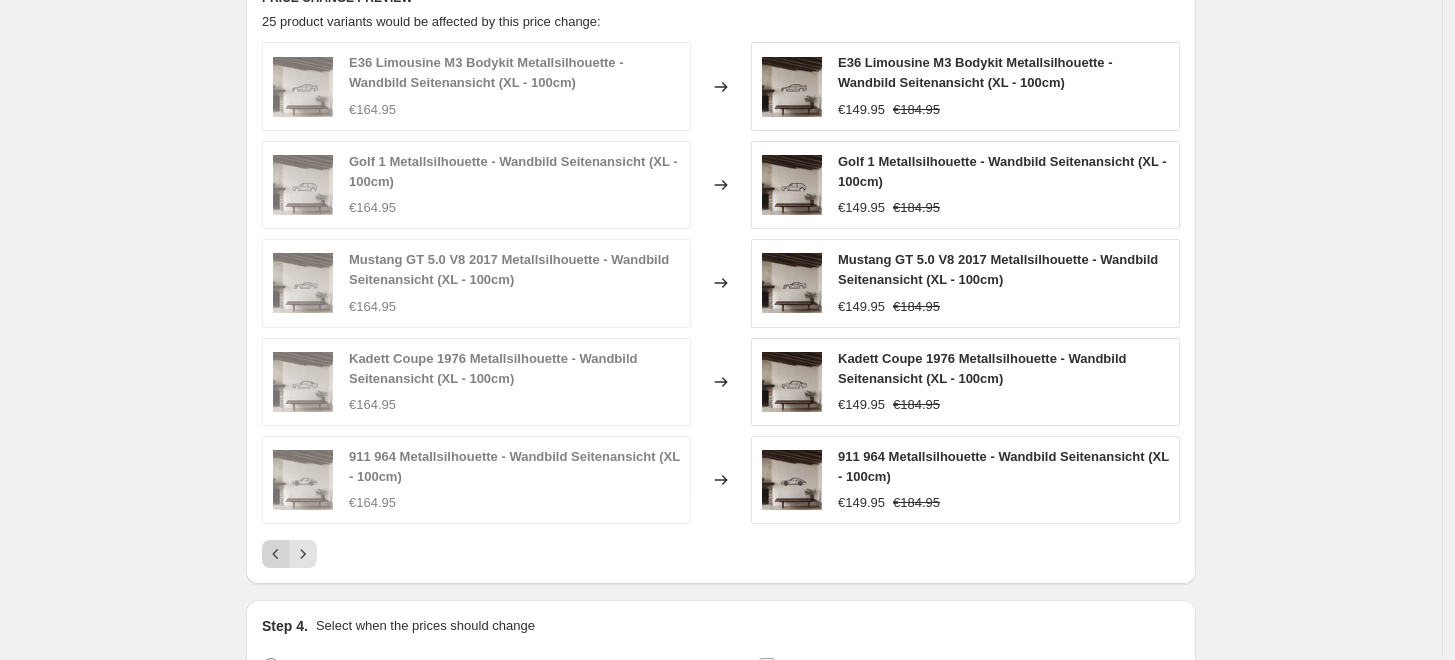 click 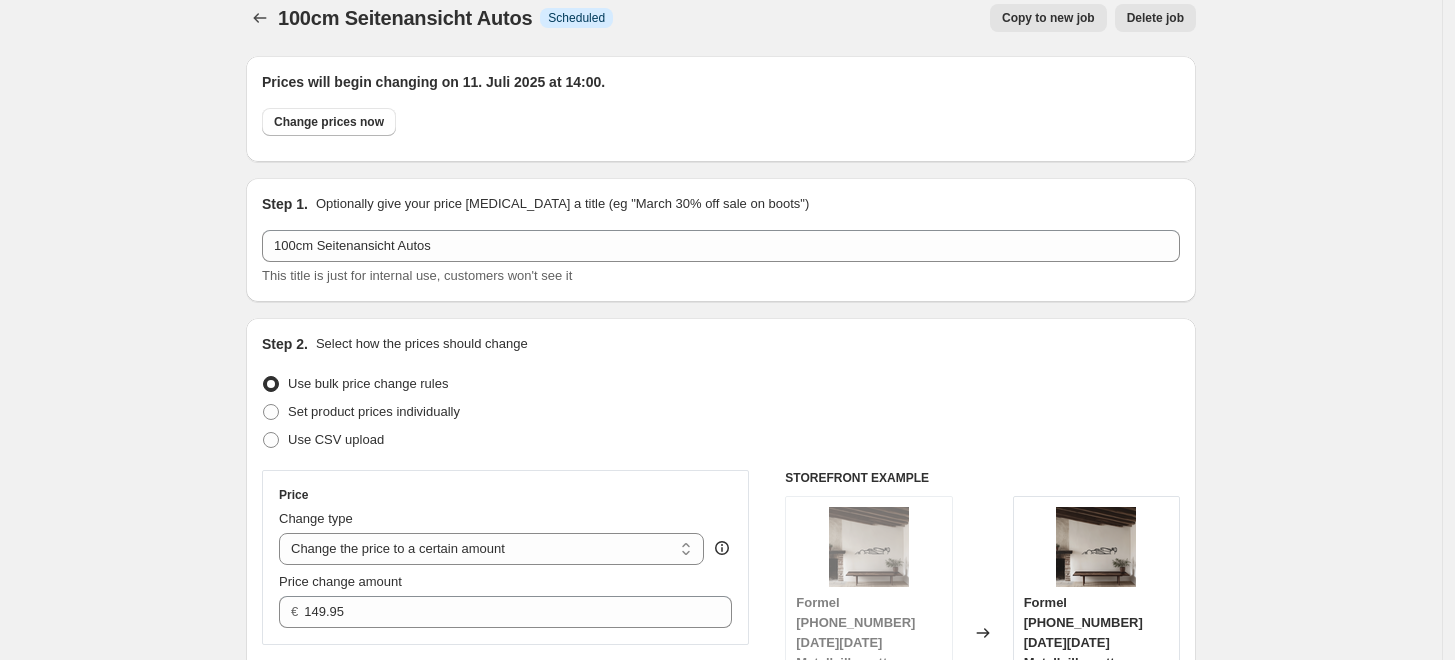 scroll, scrollTop: 0, scrollLeft: 0, axis: both 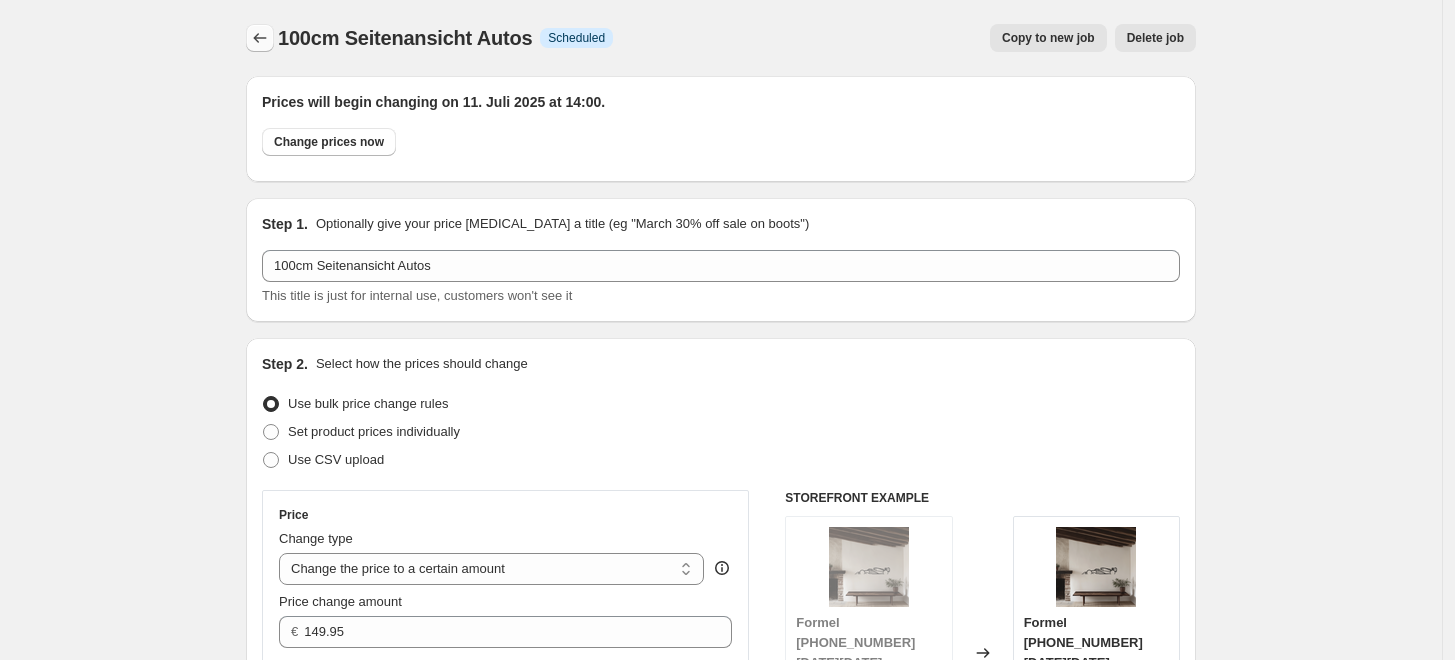 click 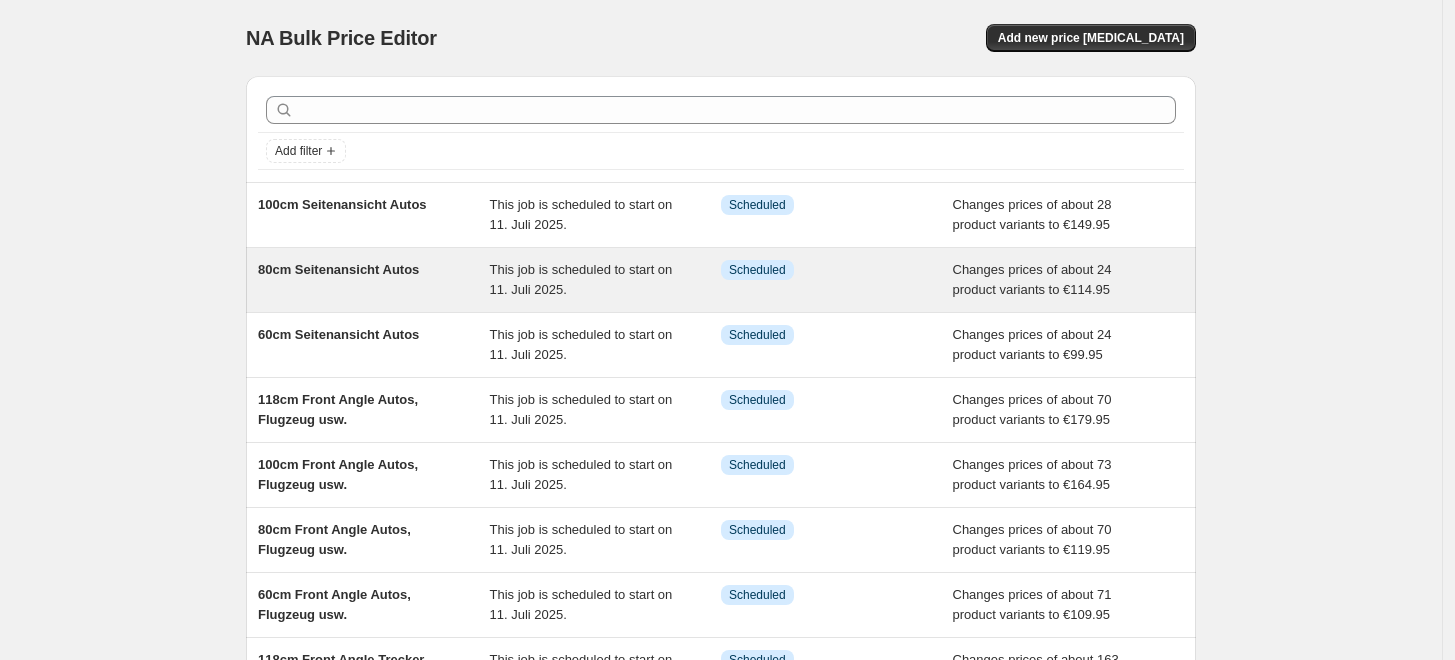 click on "80cm Seitenansicht Autos" at bounding box center (374, 280) 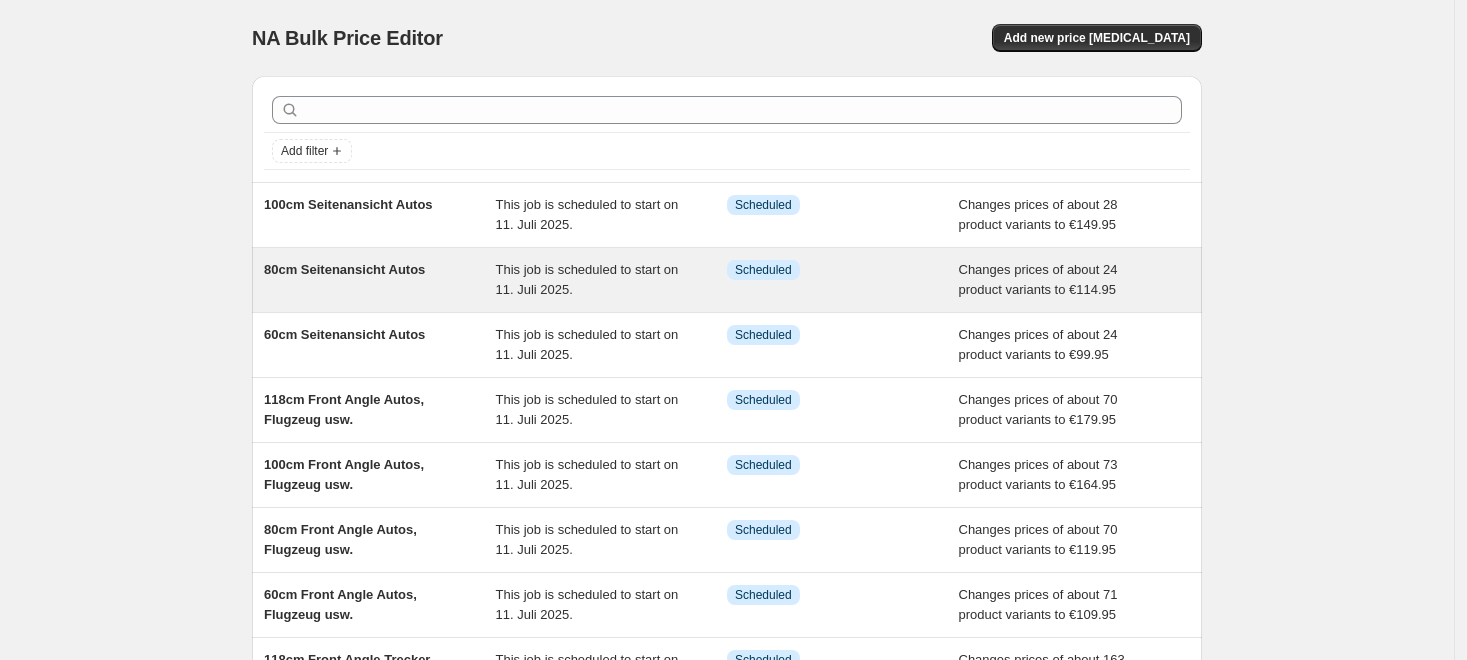 select on "to" 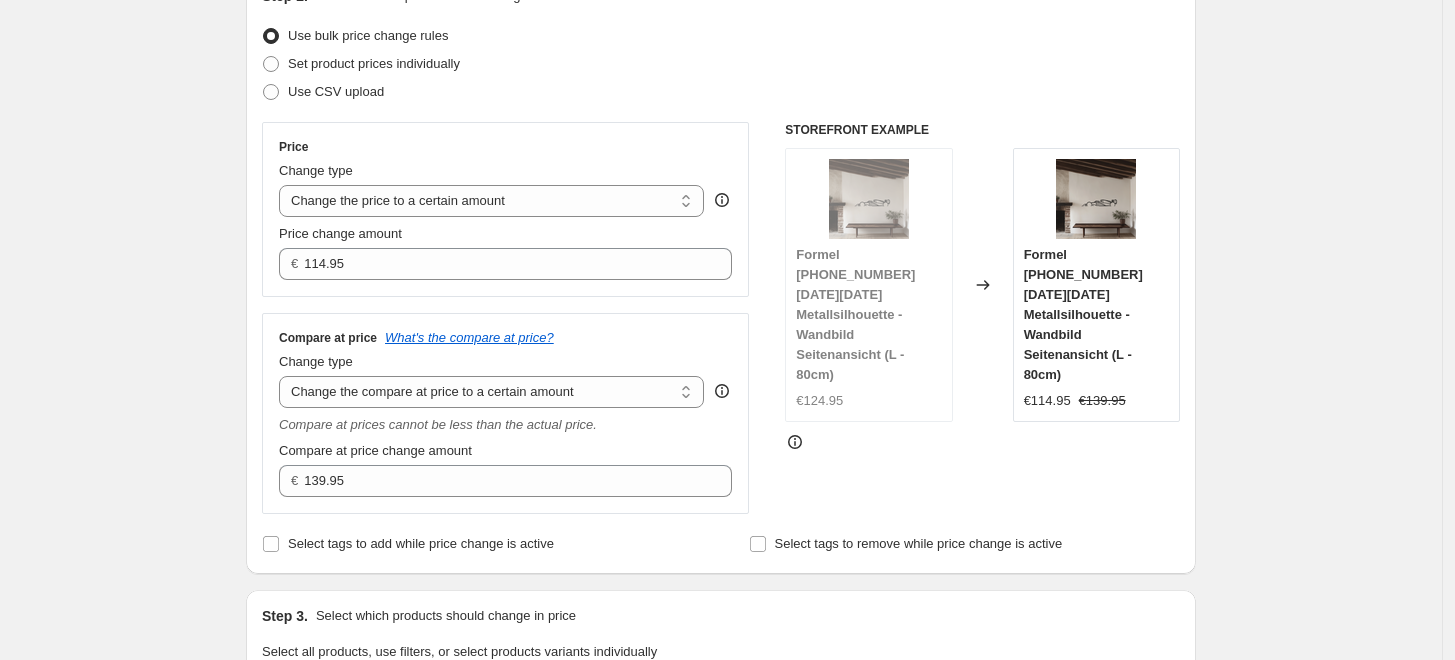 scroll, scrollTop: 777, scrollLeft: 0, axis: vertical 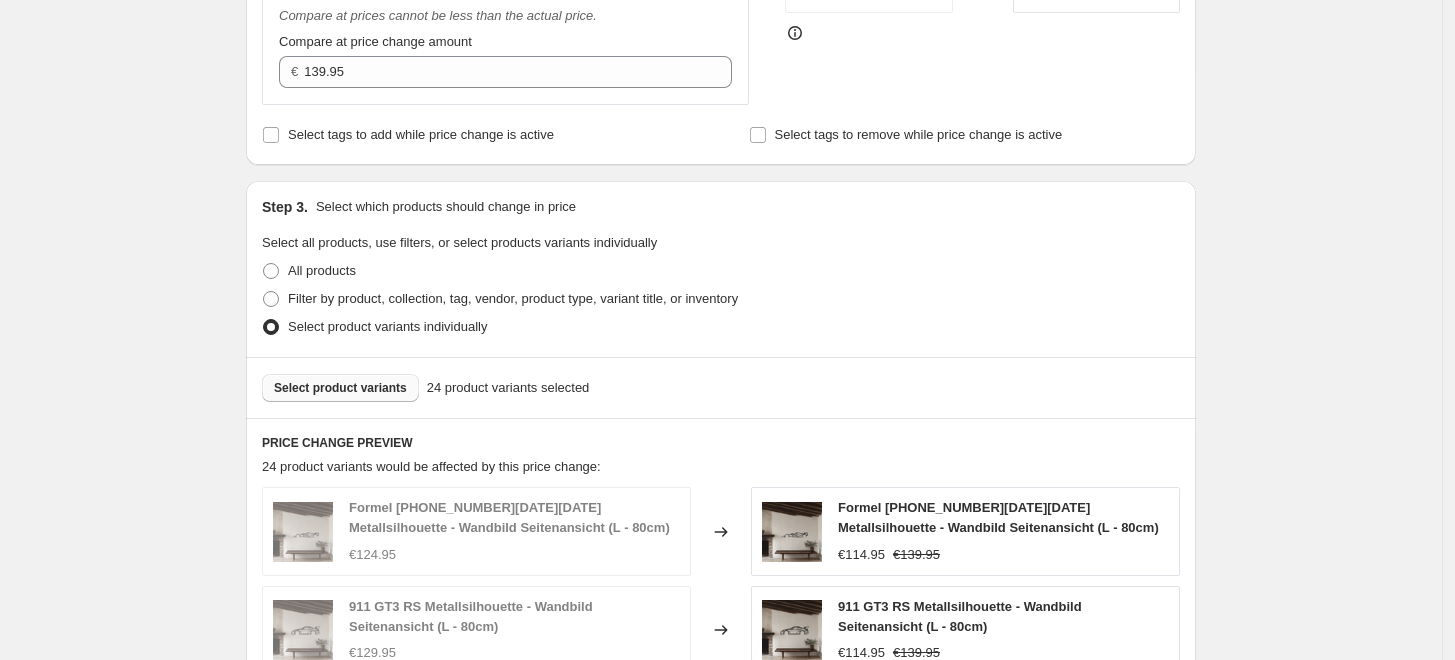 click on "Select product variants" at bounding box center (340, 388) 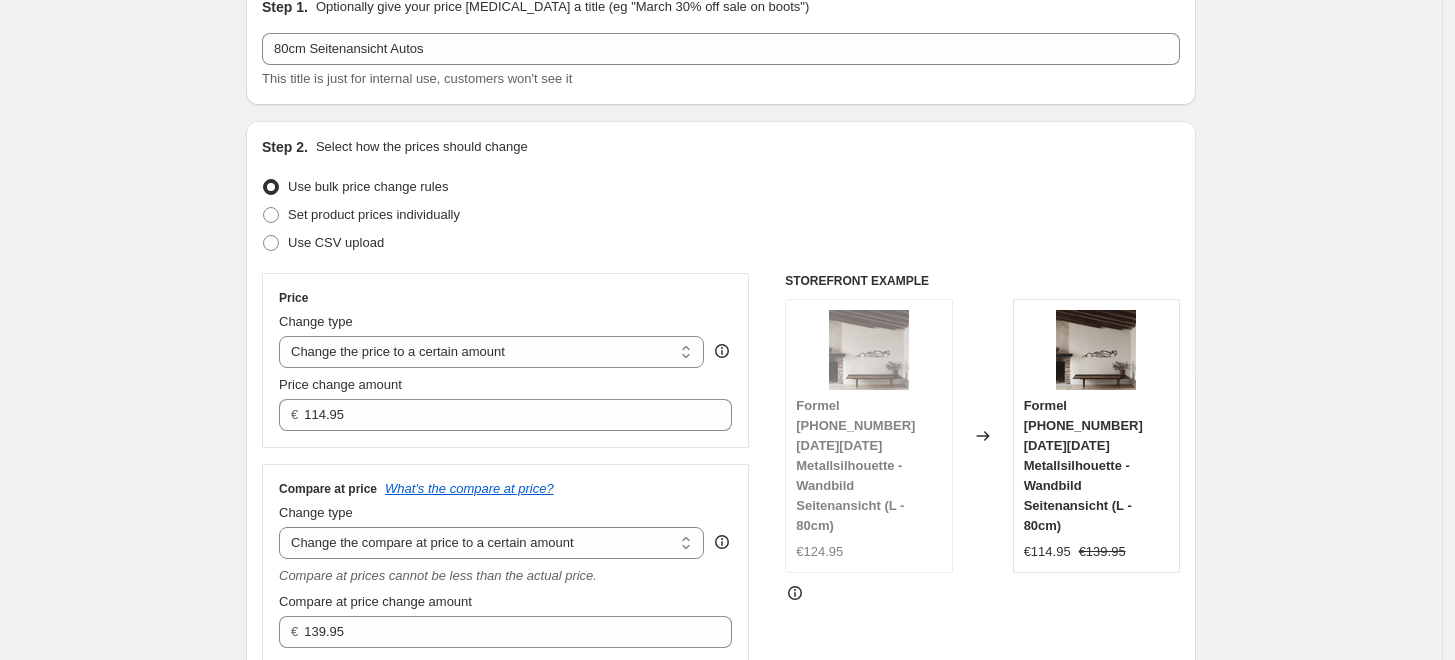scroll, scrollTop: 0, scrollLeft: 0, axis: both 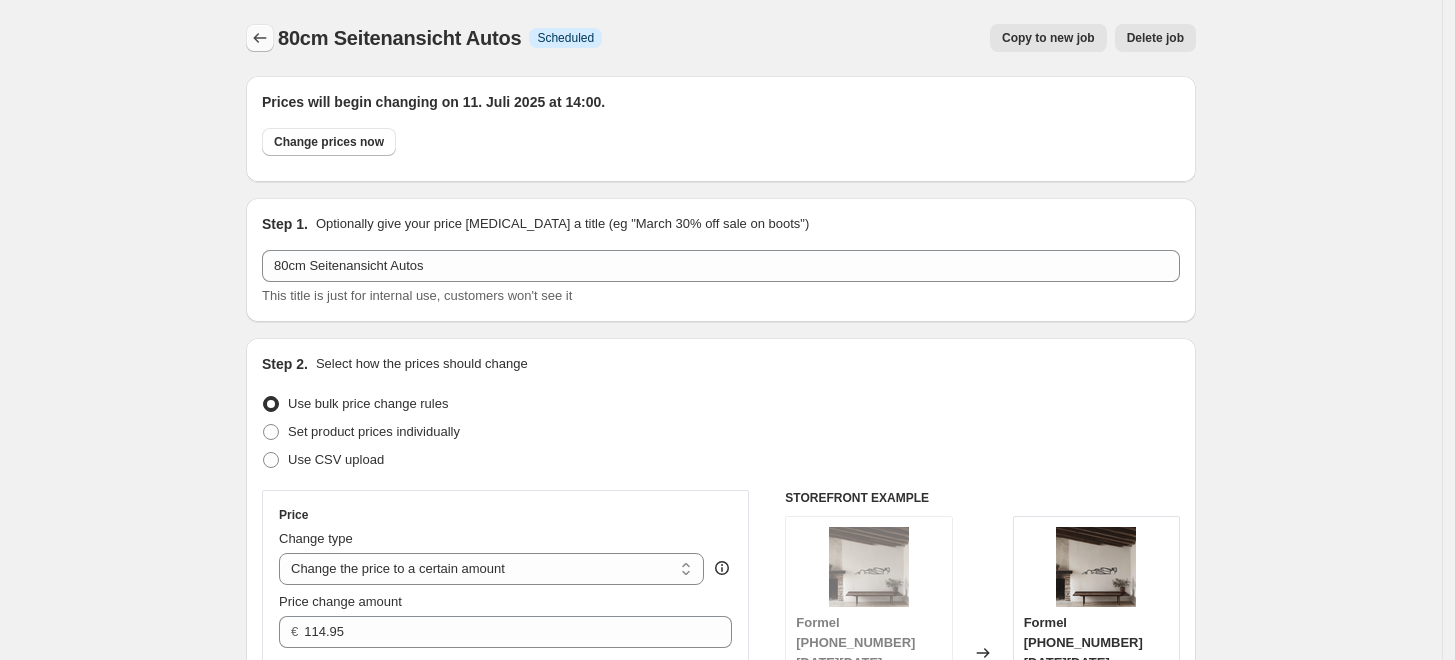 click 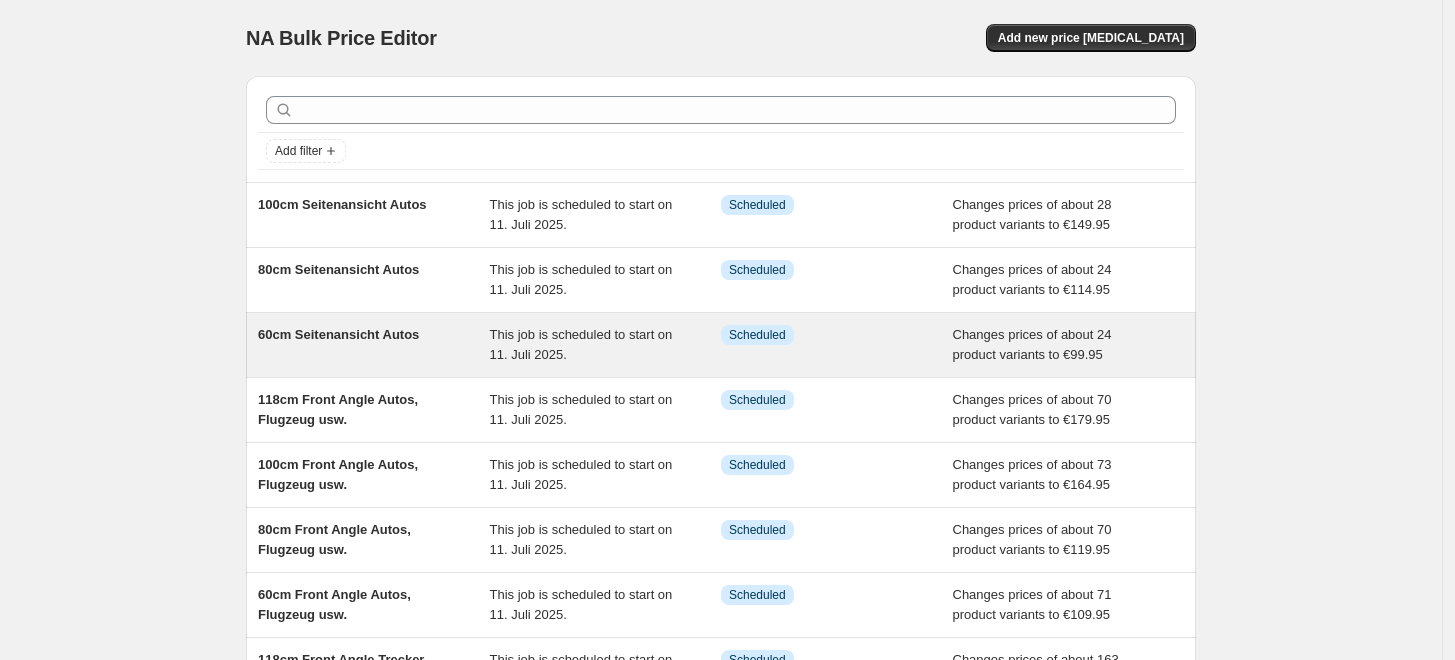 click on "60cm Seitenansicht Autos" at bounding box center [338, 334] 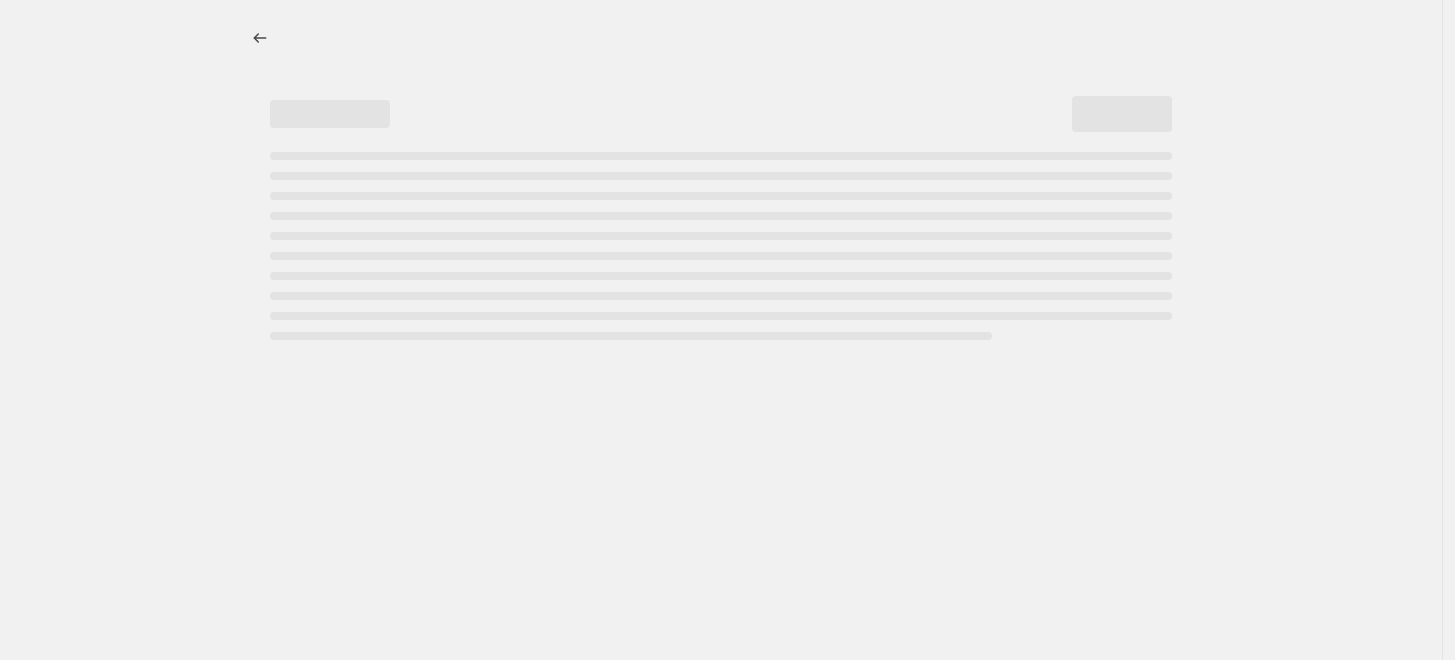 select on "to" 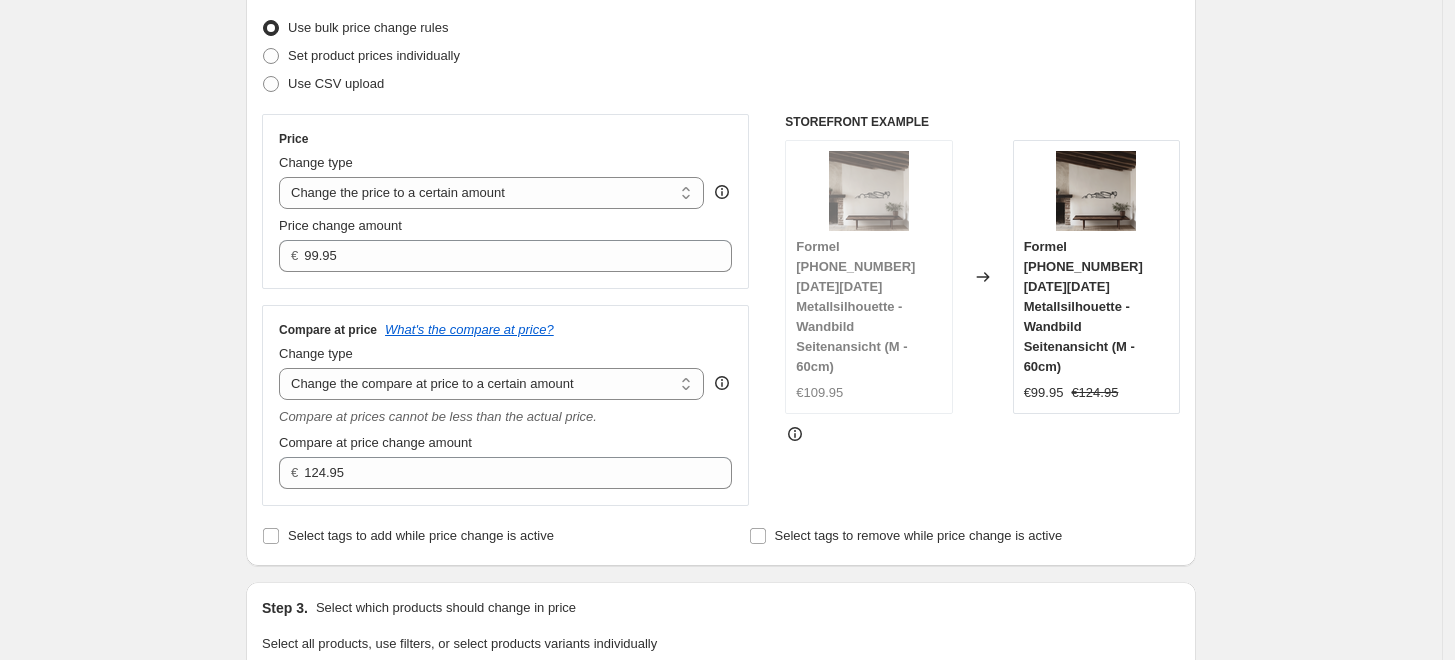 scroll, scrollTop: 666, scrollLeft: 0, axis: vertical 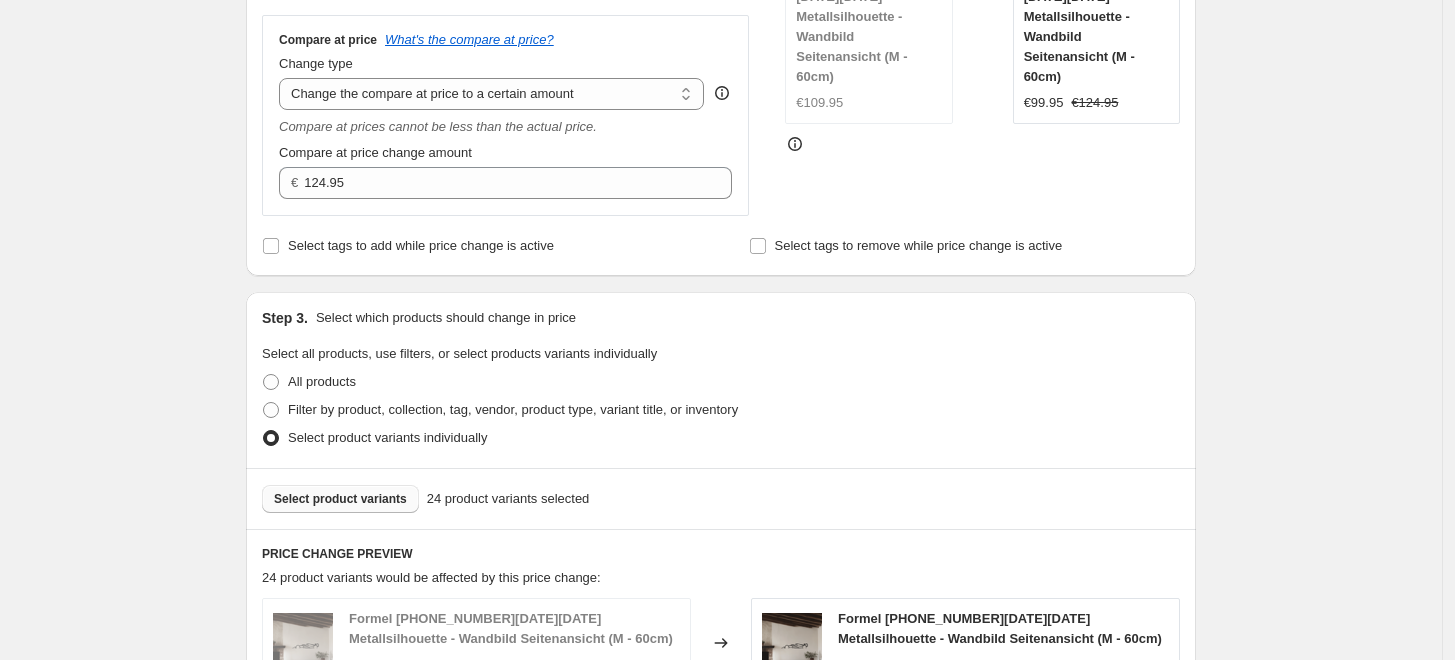 click on "Select product variants" at bounding box center (340, 499) 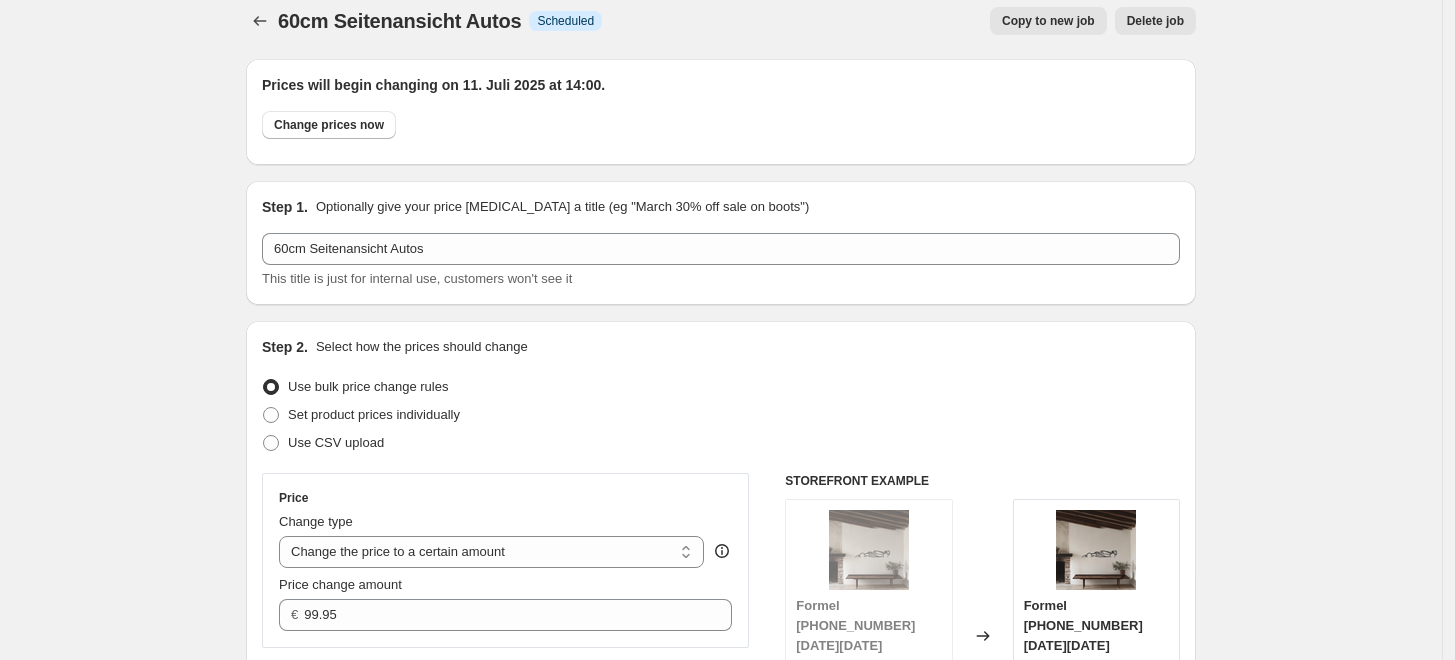 scroll, scrollTop: 0, scrollLeft: 0, axis: both 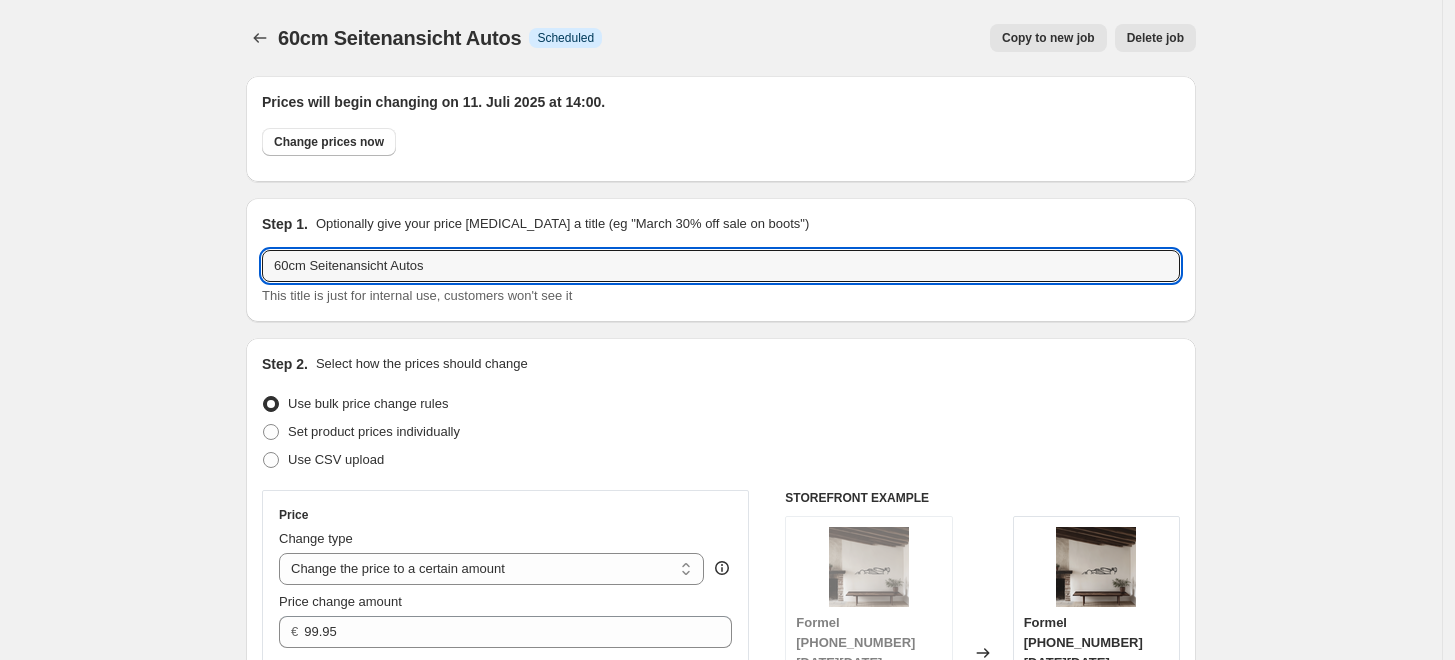 drag, startPoint x: 553, startPoint y: 254, endPoint x: -240, endPoint y: 251, distance: 793.0057 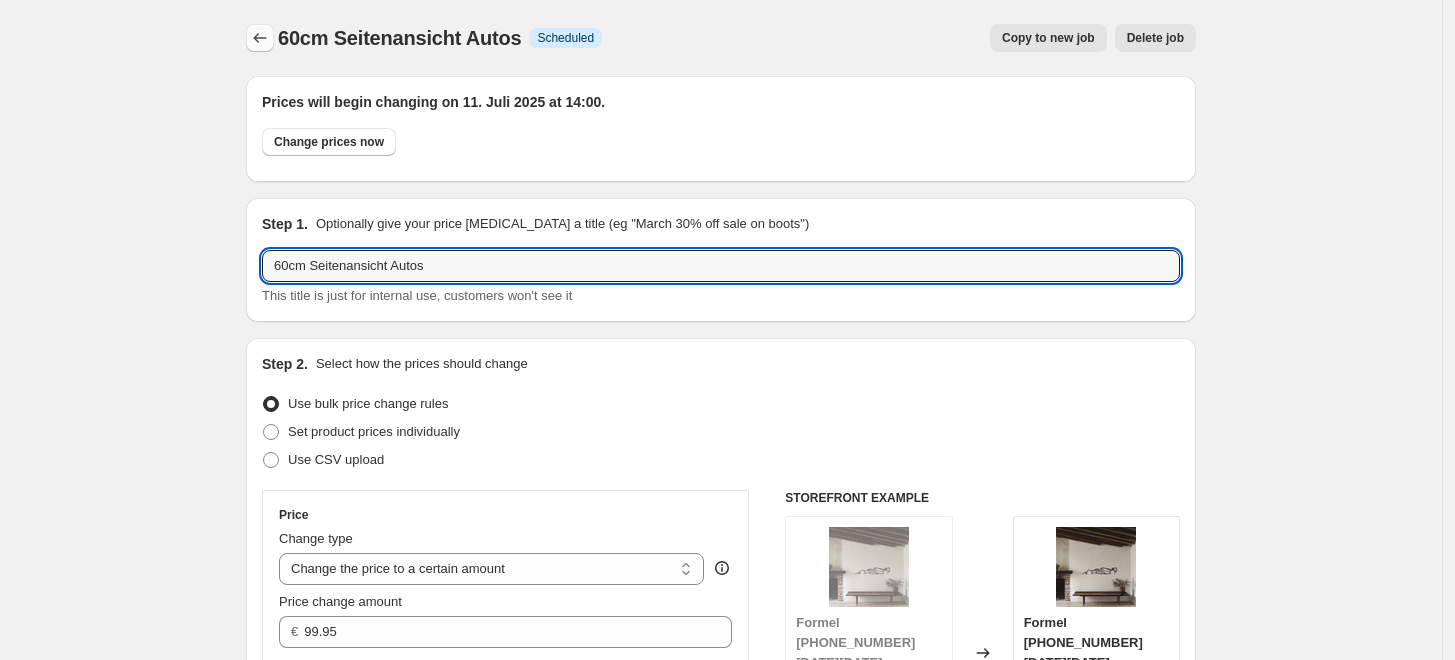 click 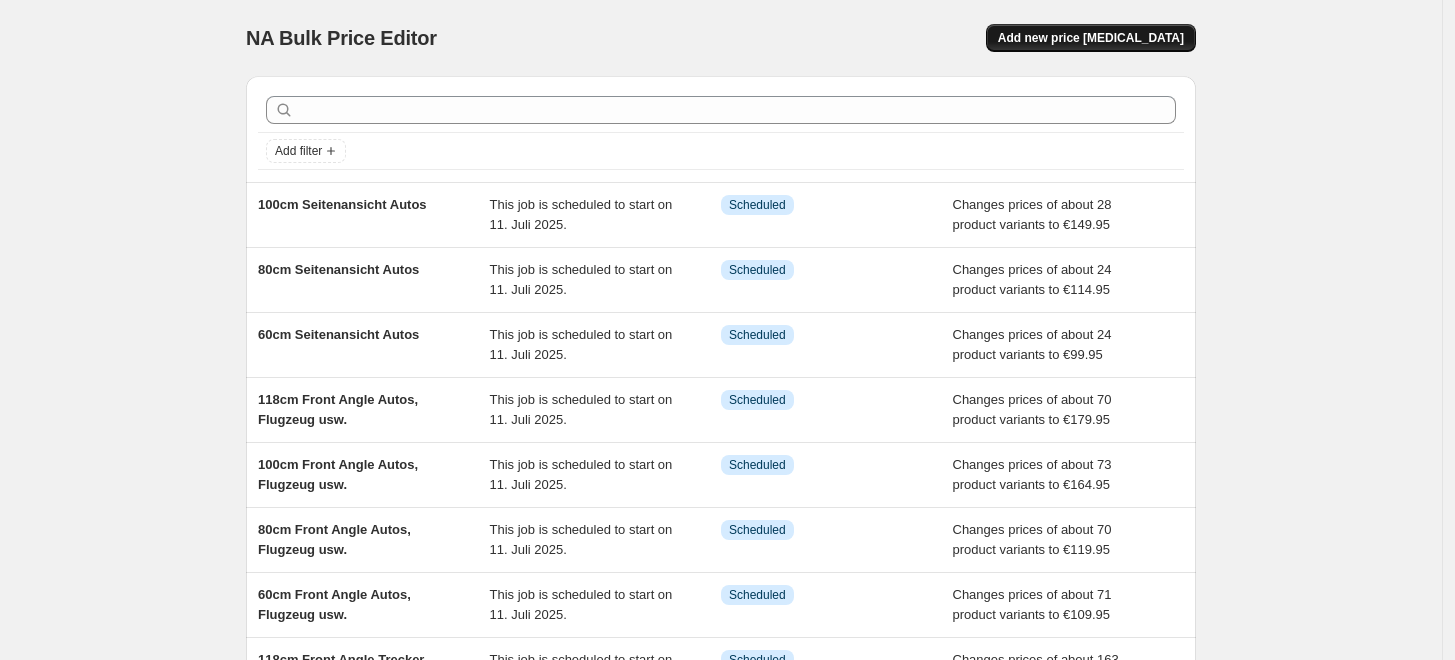 click on "Add new price [MEDICAL_DATA]" at bounding box center [1091, 38] 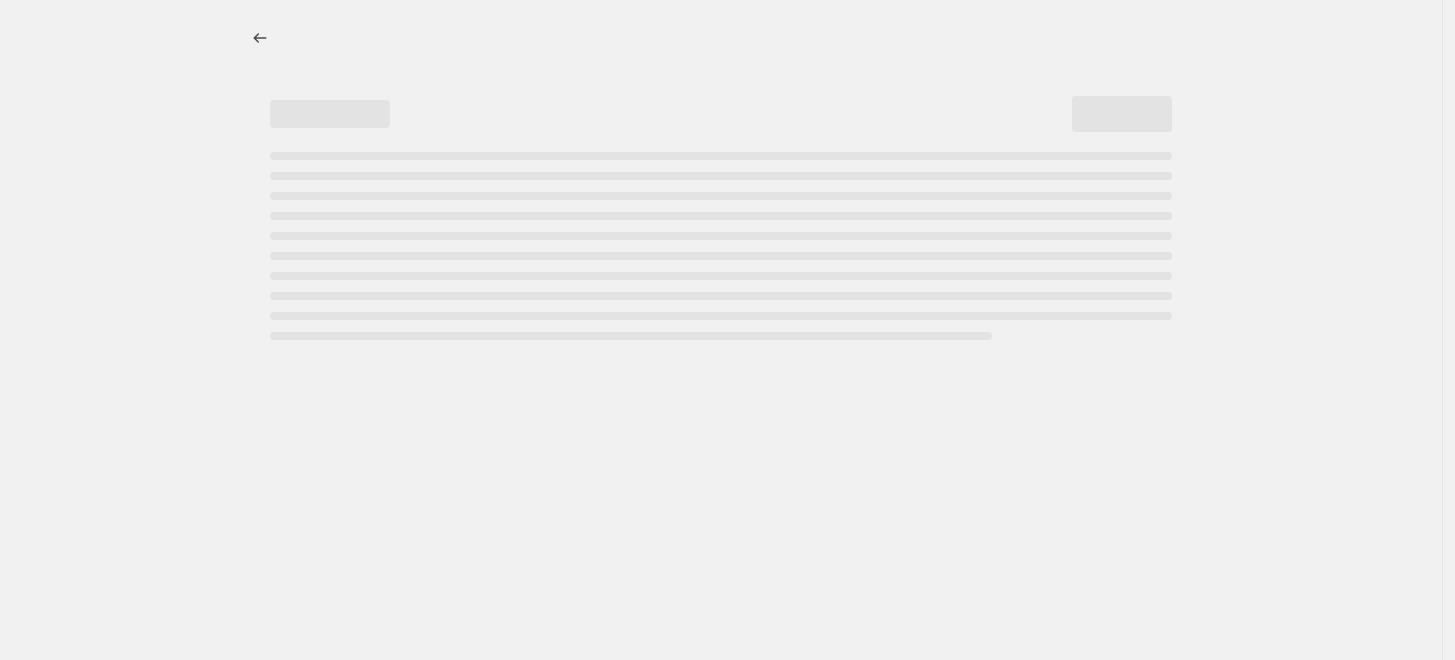 select on "percentage" 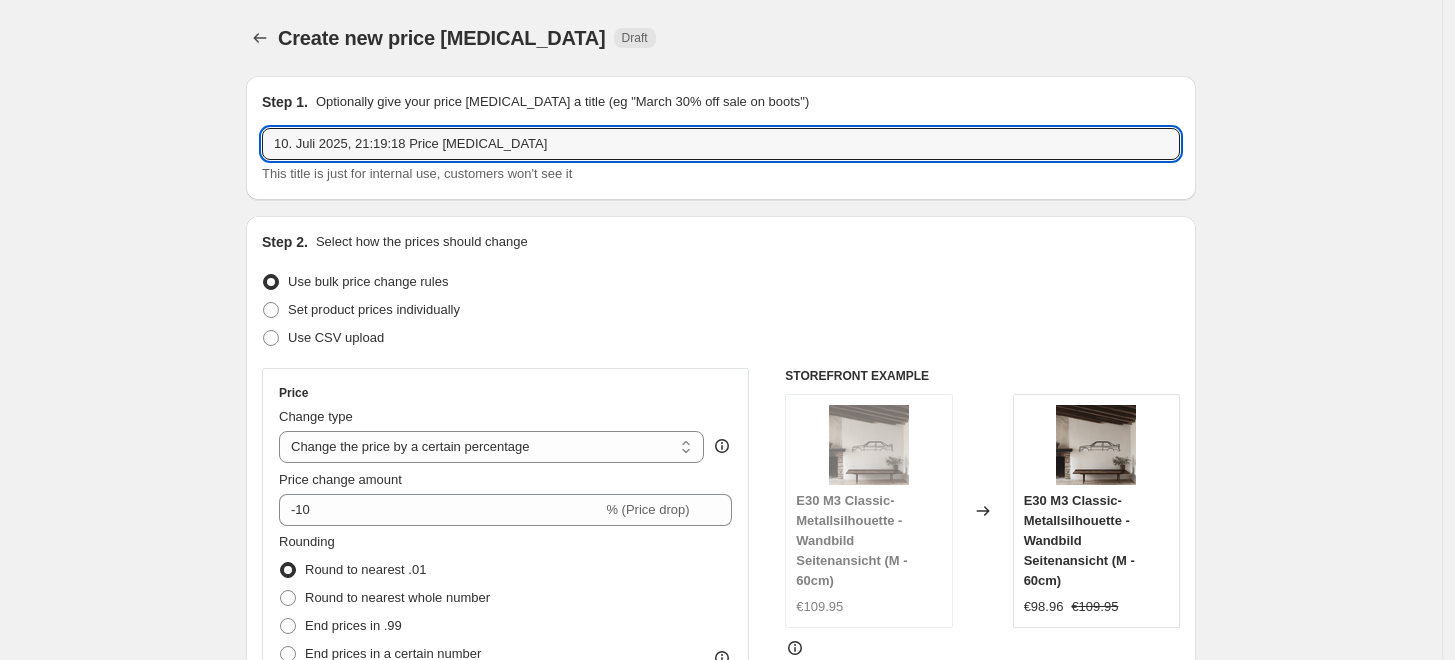 drag, startPoint x: 563, startPoint y: 149, endPoint x: 83, endPoint y: 166, distance: 480.30093 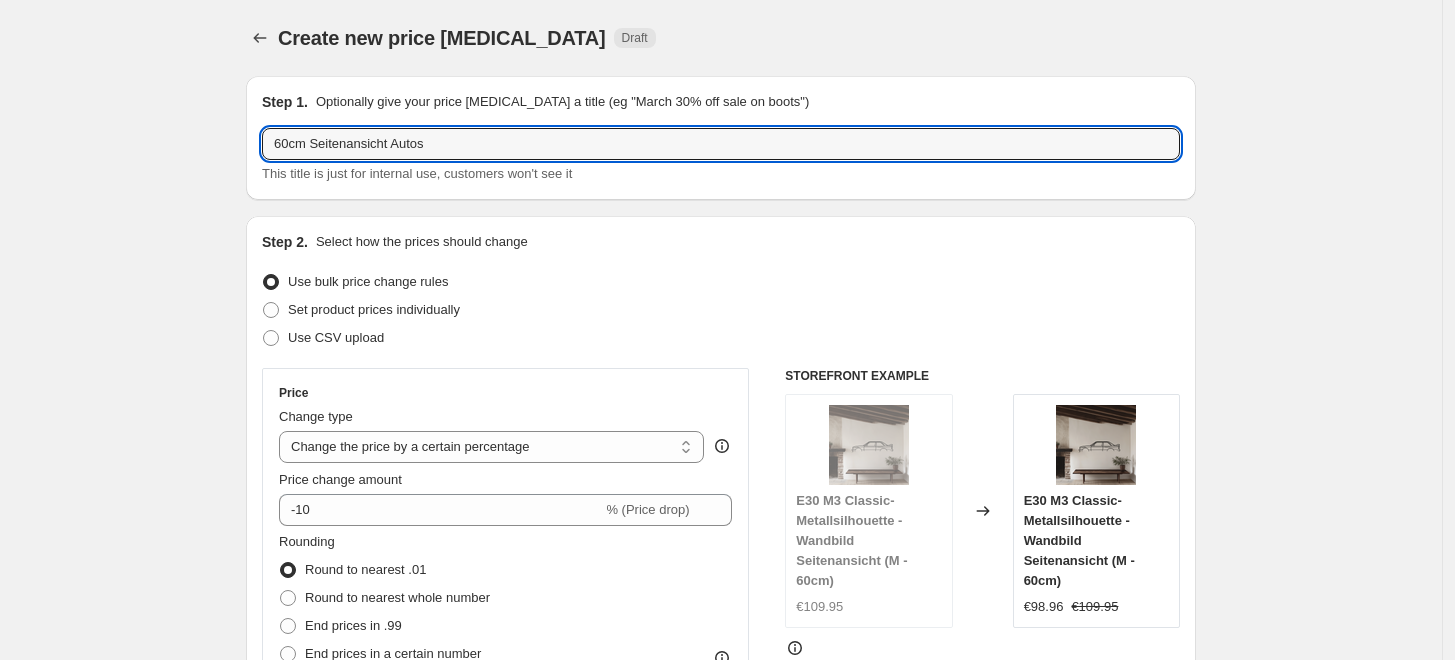 drag, startPoint x: 294, startPoint y: 134, endPoint x: 240, endPoint y: 137, distance: 54.08327 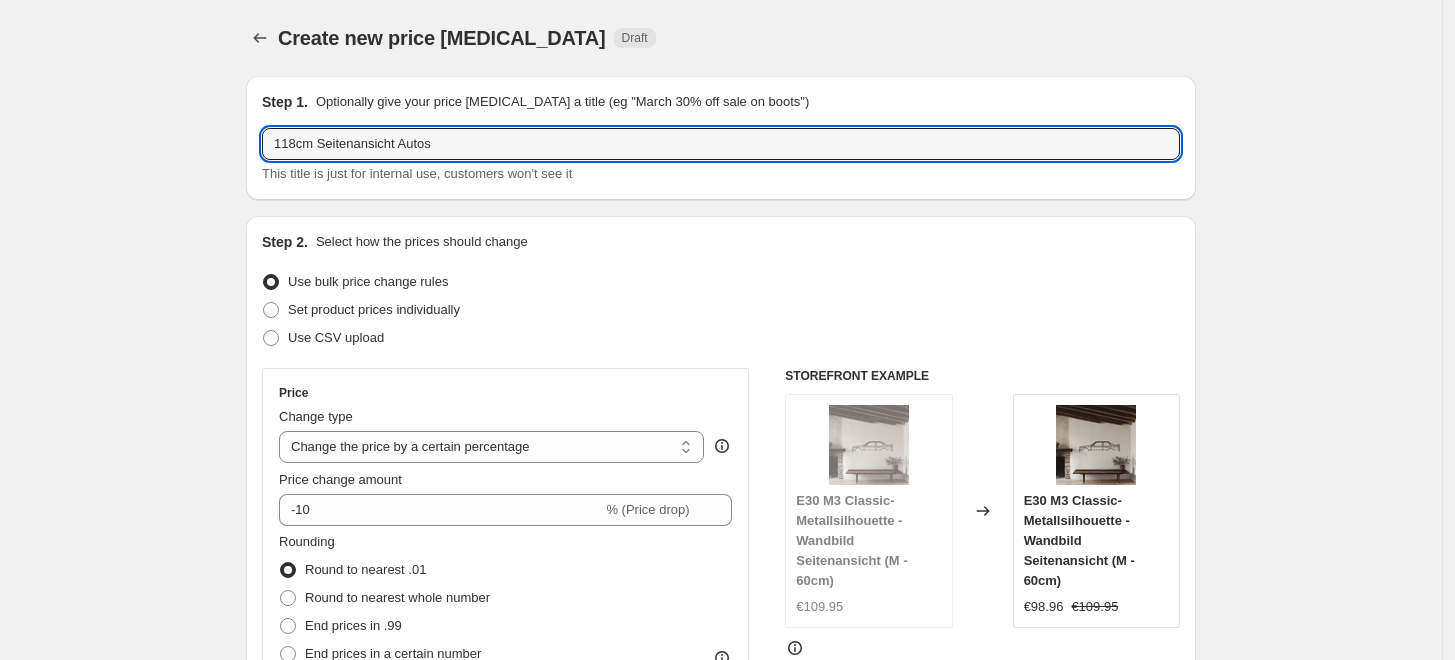 type on "118cm Seitenansicht Autos" 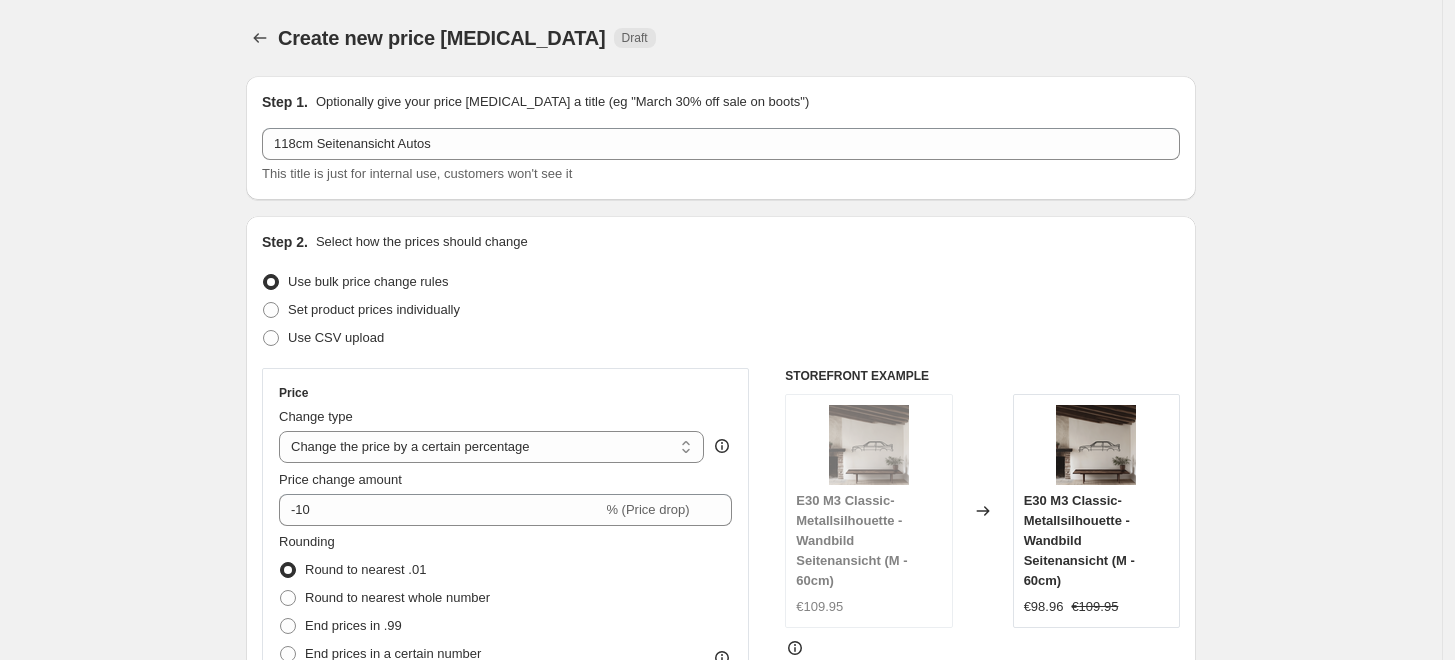 click on "Create new price [MEDICAL_DATA]. This page is ready Create new price [MEDICAL_DATA] Draft Step 1. Optionally give your price [MEDICAL_DATA] a title (eg "March 30% off sale on boots") 118cm Seitenansicht Autos This title is just for internal use, customers won't see it Step 2. Select how the prices should change Use bulk price change rules Set product prices individually Use CSV upload Price Change type Change the price to a certain amount Change the price by a certain amount Change the price by a certain percentage Change the price to the current compare at price (price before sale) Change the price by a certain amount relative to the compare at price Change the price by a certain percentage relative to the compare at price Don't change the price Change the price by a certain percentage relative to the cost per item Change price to certain cost margin Change the price by a certain percentage Price change amount -10 % (Price drop) Rounding Round to nearest .01 Round to nearest whole number End prices in .99 Change type" at bounding box center (721, 1015) 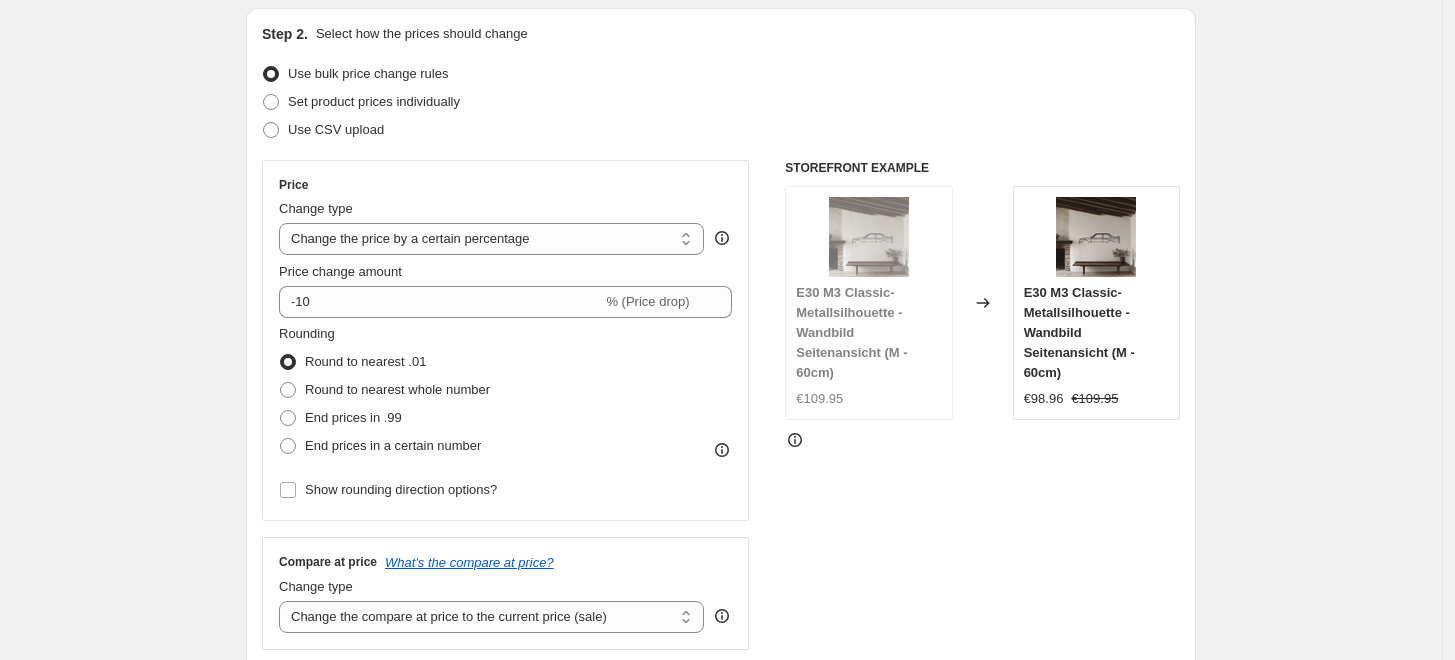 scroll, scrollTop: 222, scrollLeft: 0, axis: vertical 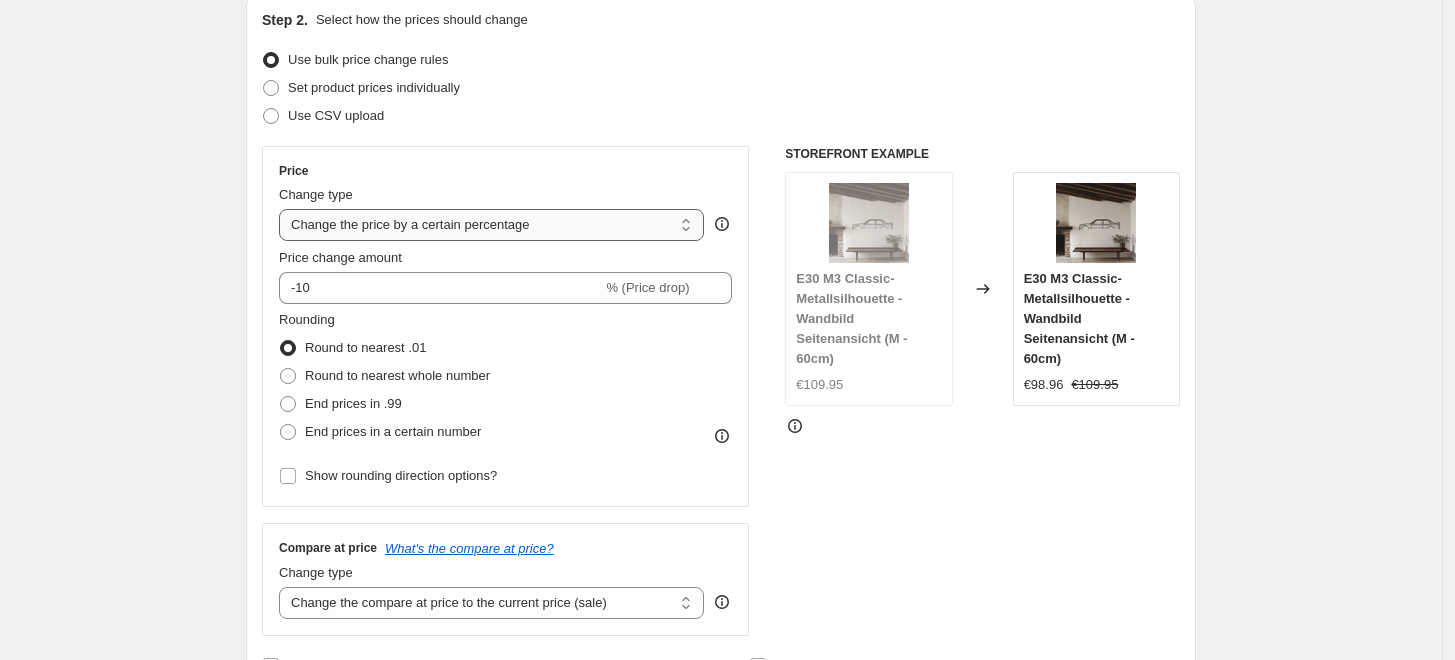 click on "Change the price to a certain amount Change the price by a certain amount Change the price by a certain percentage Change the price to the current compare at price (price before sale) Change the price by a certain amount relative to the compare at price Change the price by a certain percentage relative to the compare at price Don't change the price Change the price by a certain percentage relative to the cost per item Change price to certain cost margin" at bounding box center (491, 225) 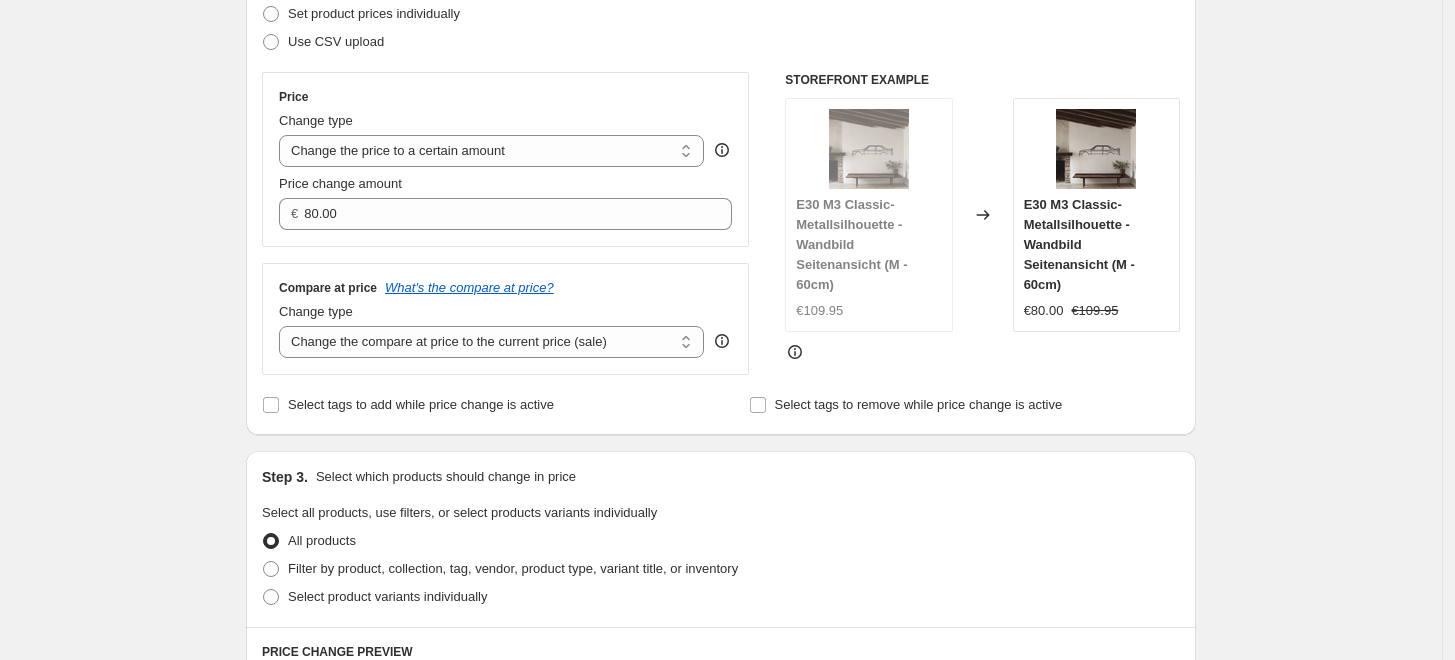 scroll, scrollTop: 333, scrollLeft: 0, axis: vertical 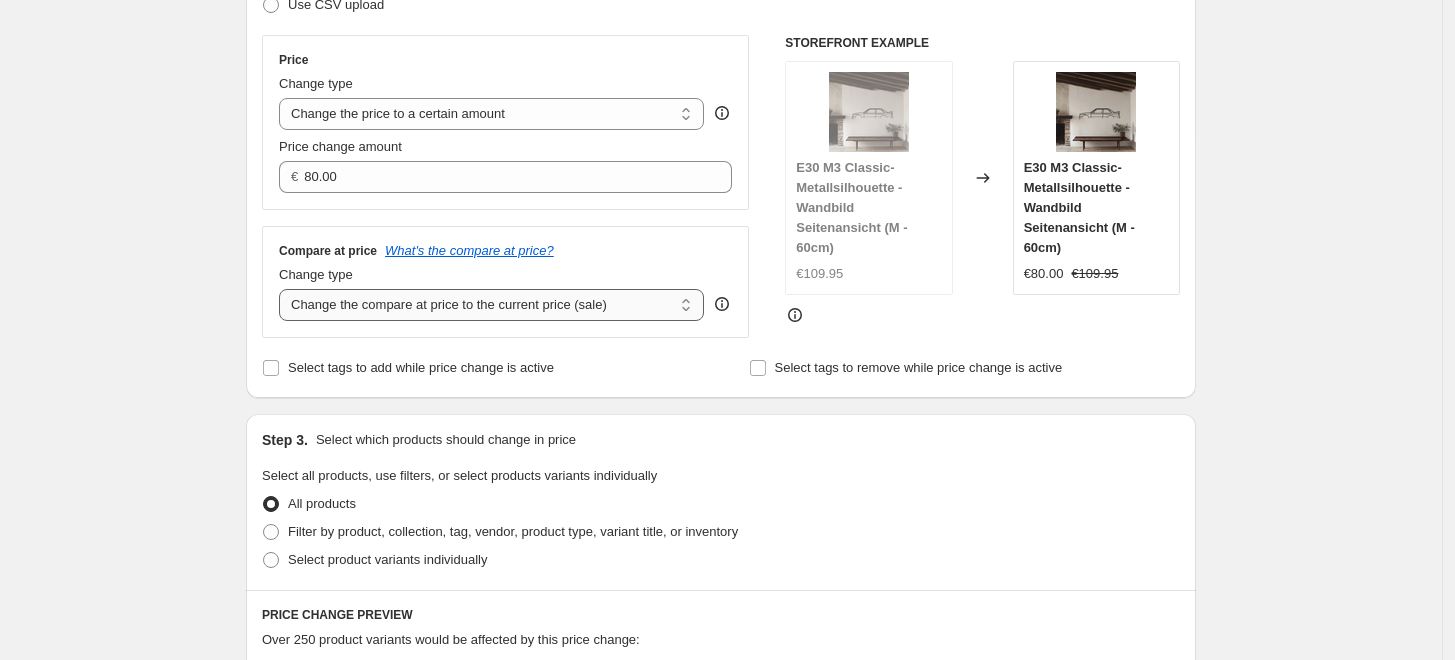 click on "Change the compare at price to the current price (sale) Change the compare at price to a certain amount Change the compare at price by a certain amount Change the compare at price by a certain percentage Change the compare at price by a certain amount relative to the actual price Change the compare at price by a certain percentage relative to the actual price Don't change the compare at price Remove the compare at price" at bounding box center [491, 305] 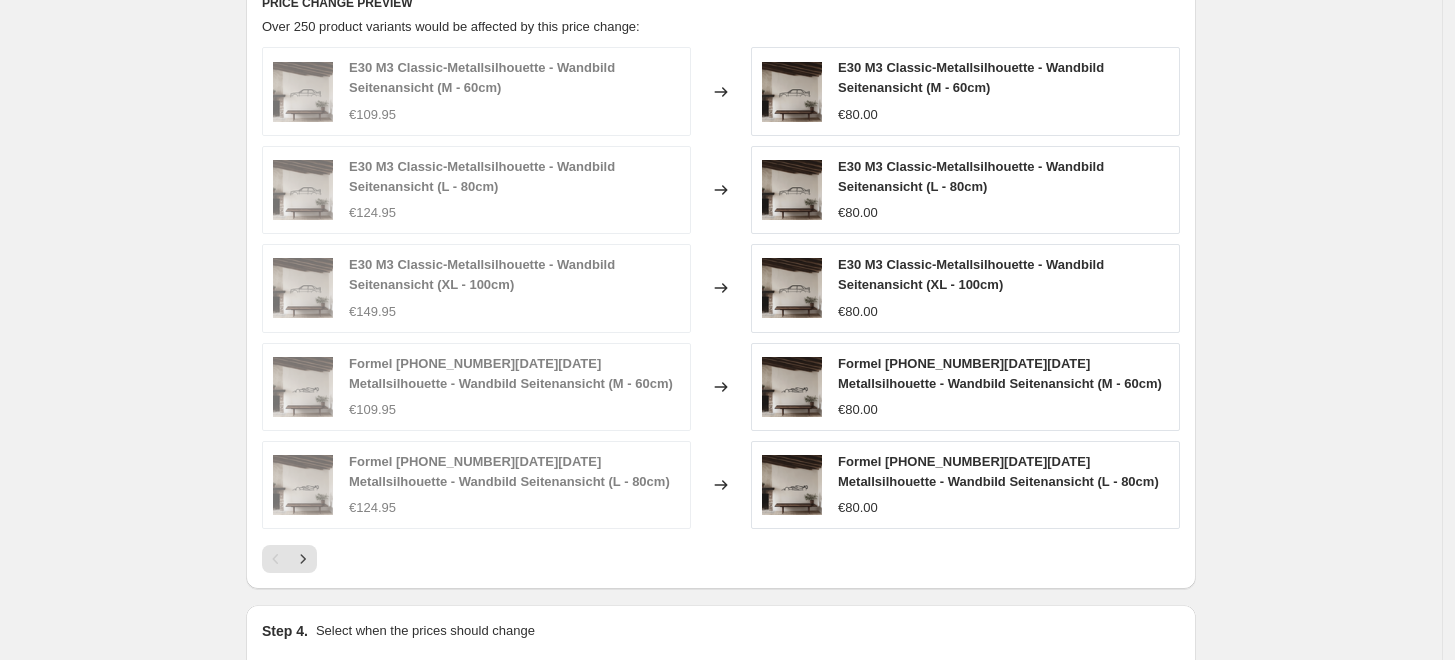 scroll, scrollTop: 828, scrollLeft: 0, axis: vertical 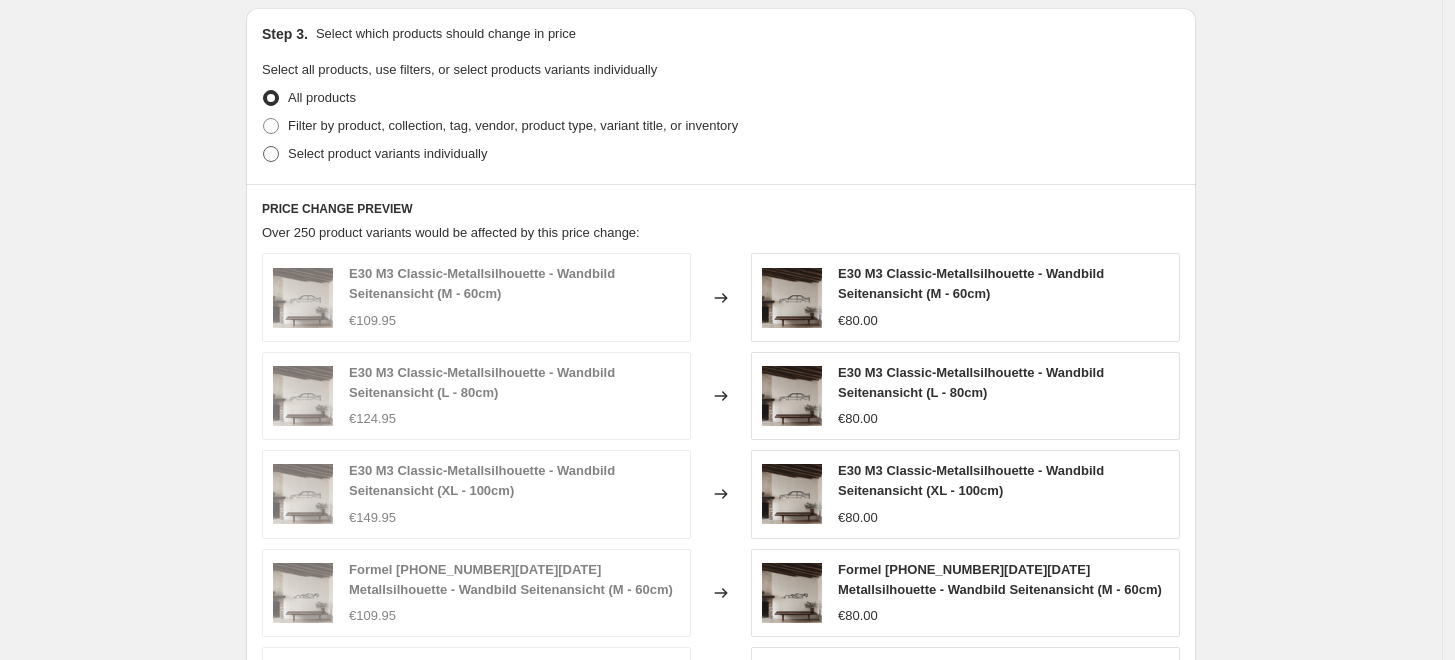 click on "Select product variants individually" at bounding box center (374, 154) 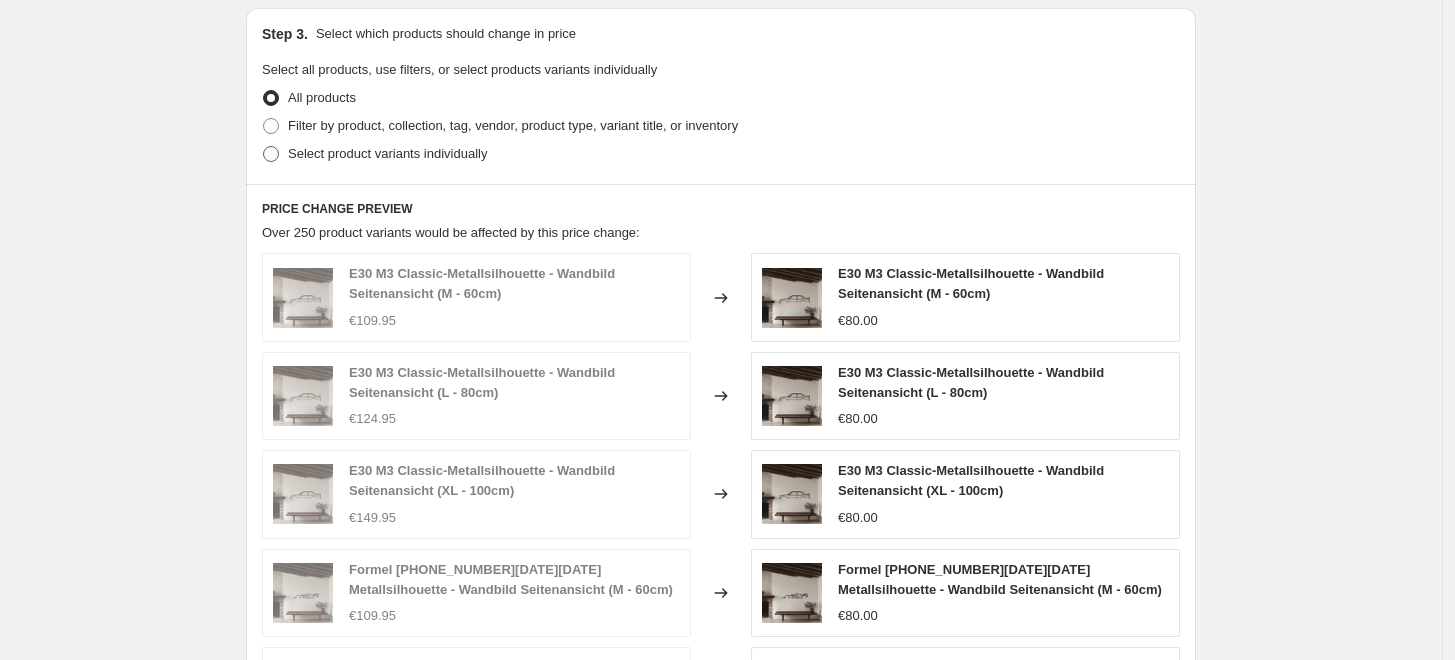radio on "true" 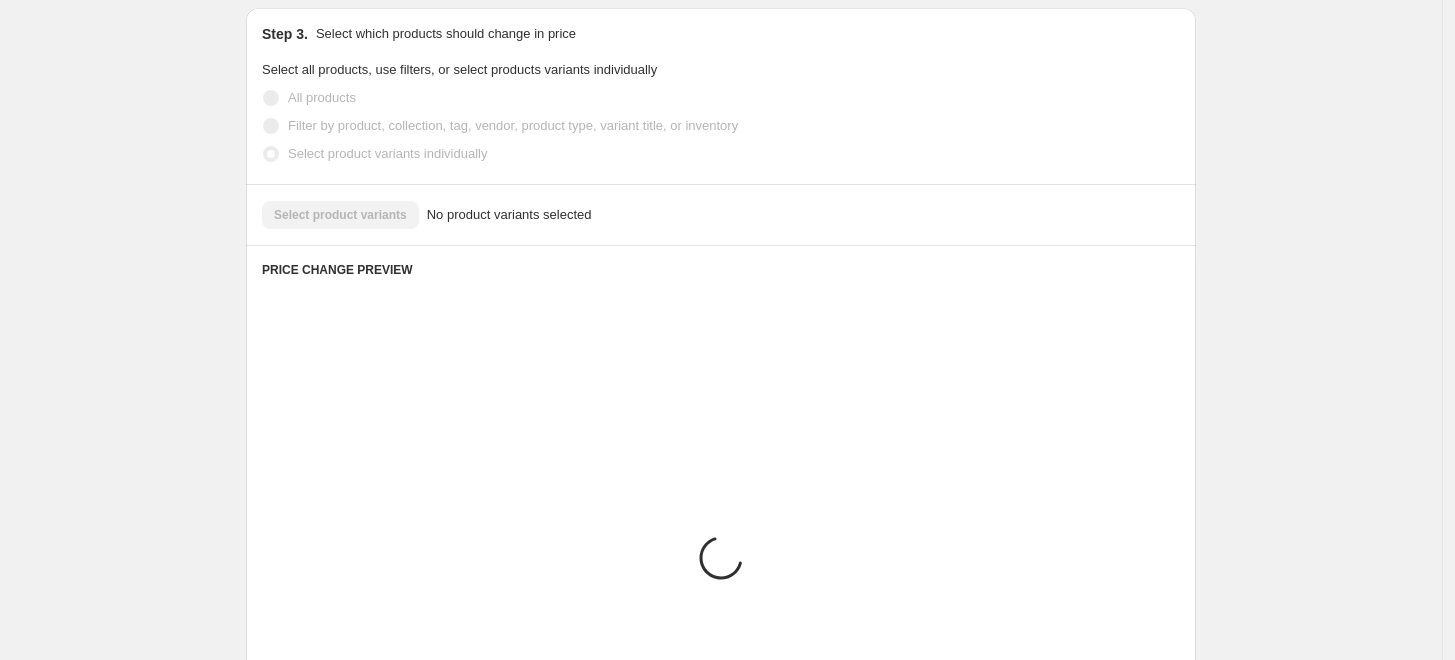 scroll, scrollTop: 799, scrollLeft: 0, axis: vertical 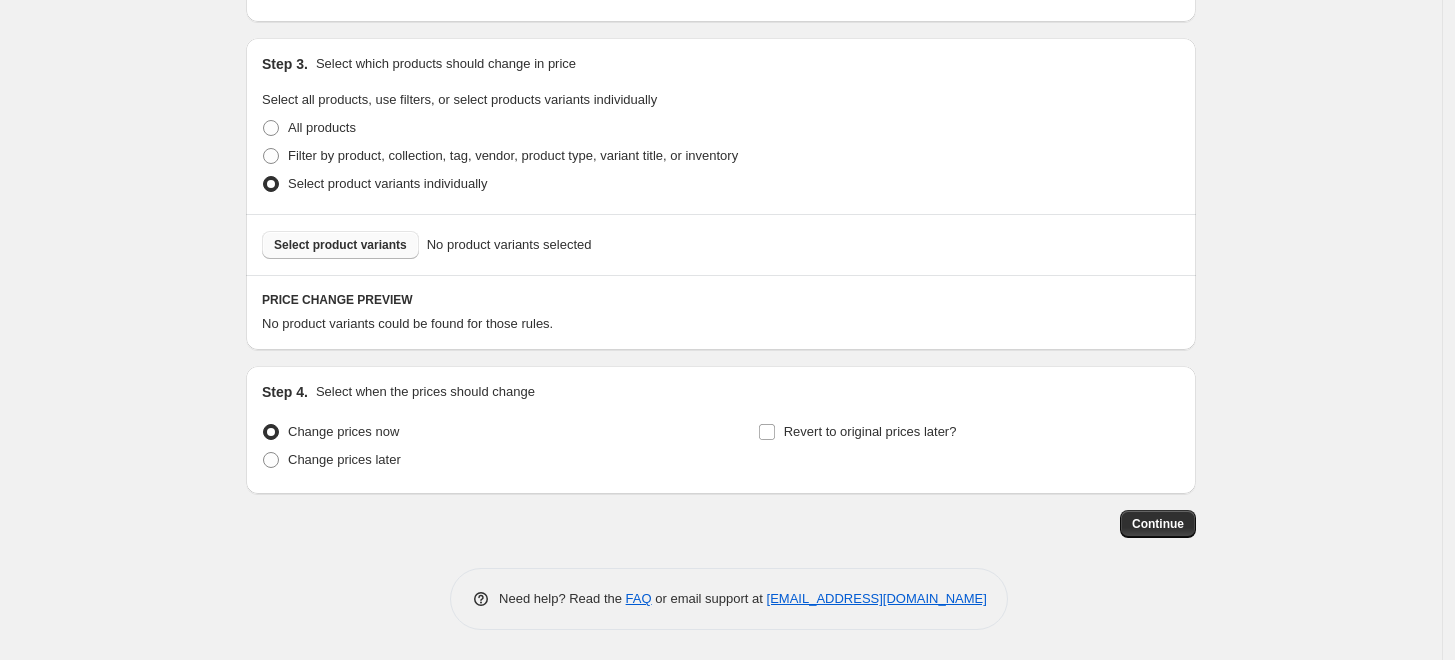 click on "Select product variants" at bounding box center [340, 245] 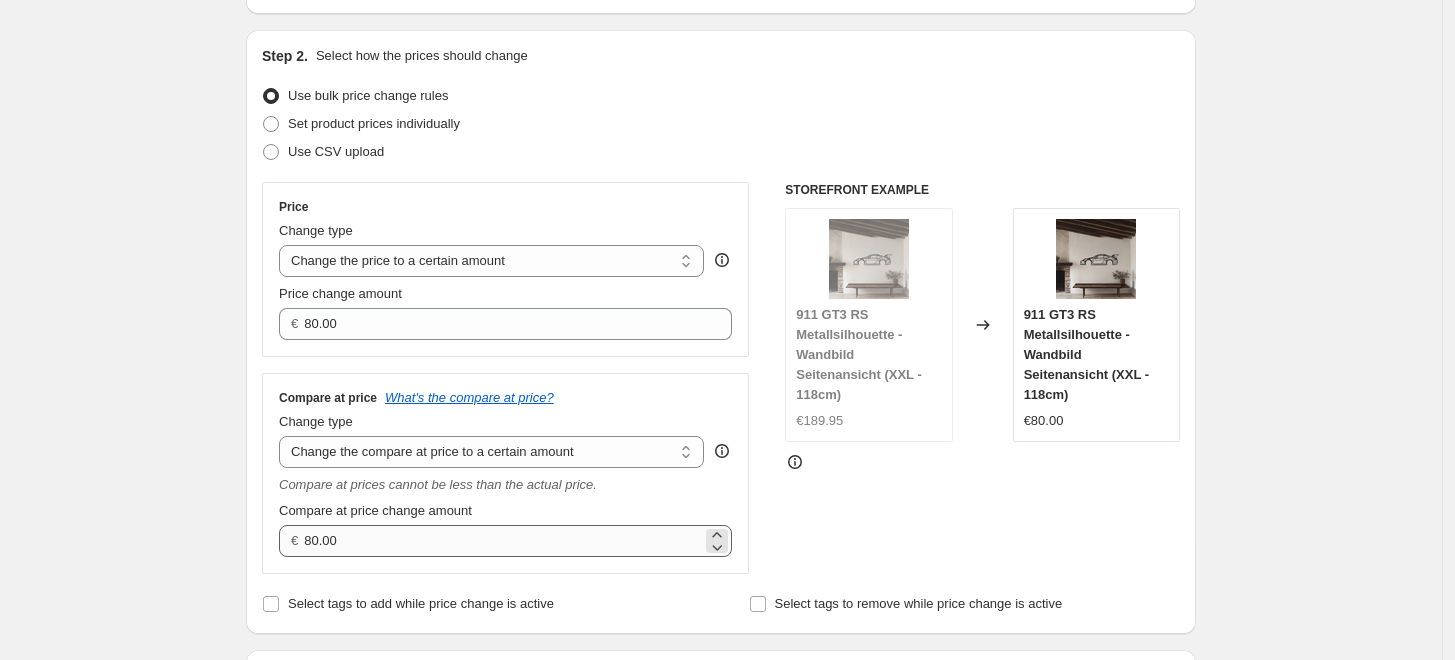 scroll, scrollTop: 222, scrollLeft: 0, axis: vertical 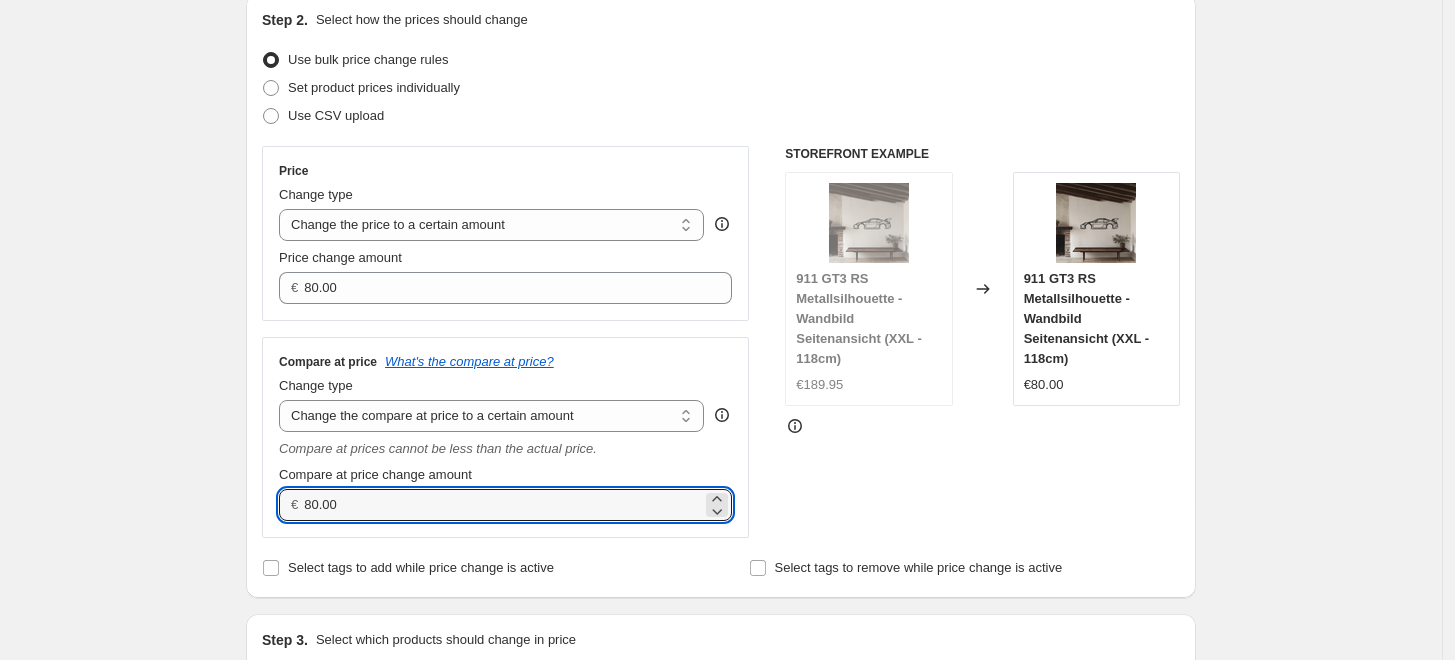 drag, startPoint x: 390, startPoint y: 498, endPoint x: 237, endPoint y: 518, distance: 154.30165 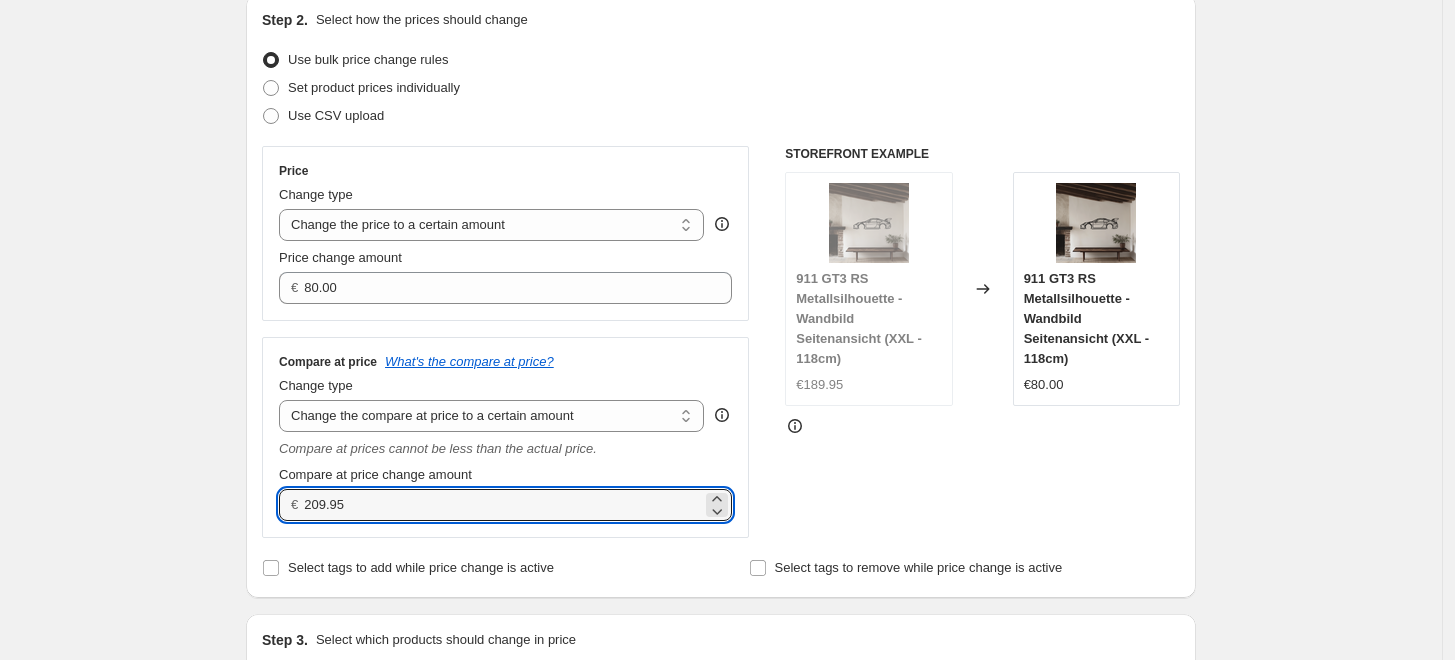 type on "209.95" 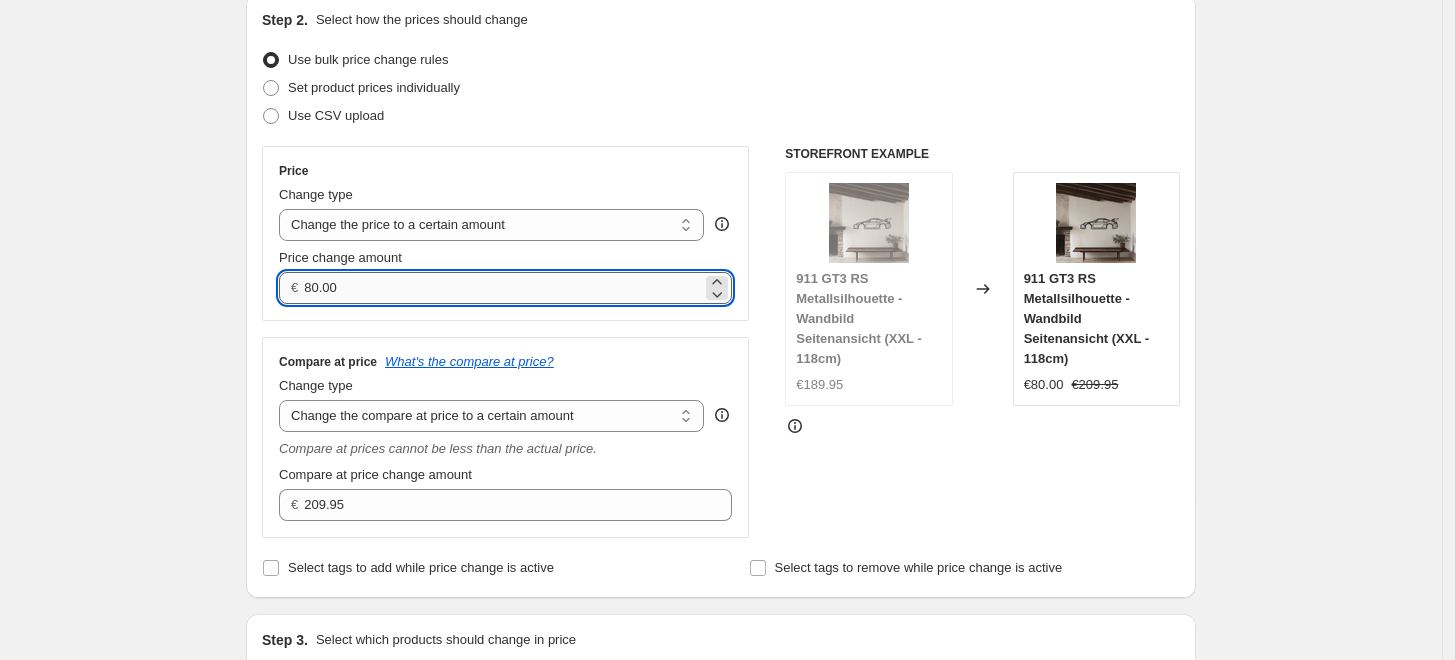 click on "80.00" at bounding box center [502, 288] 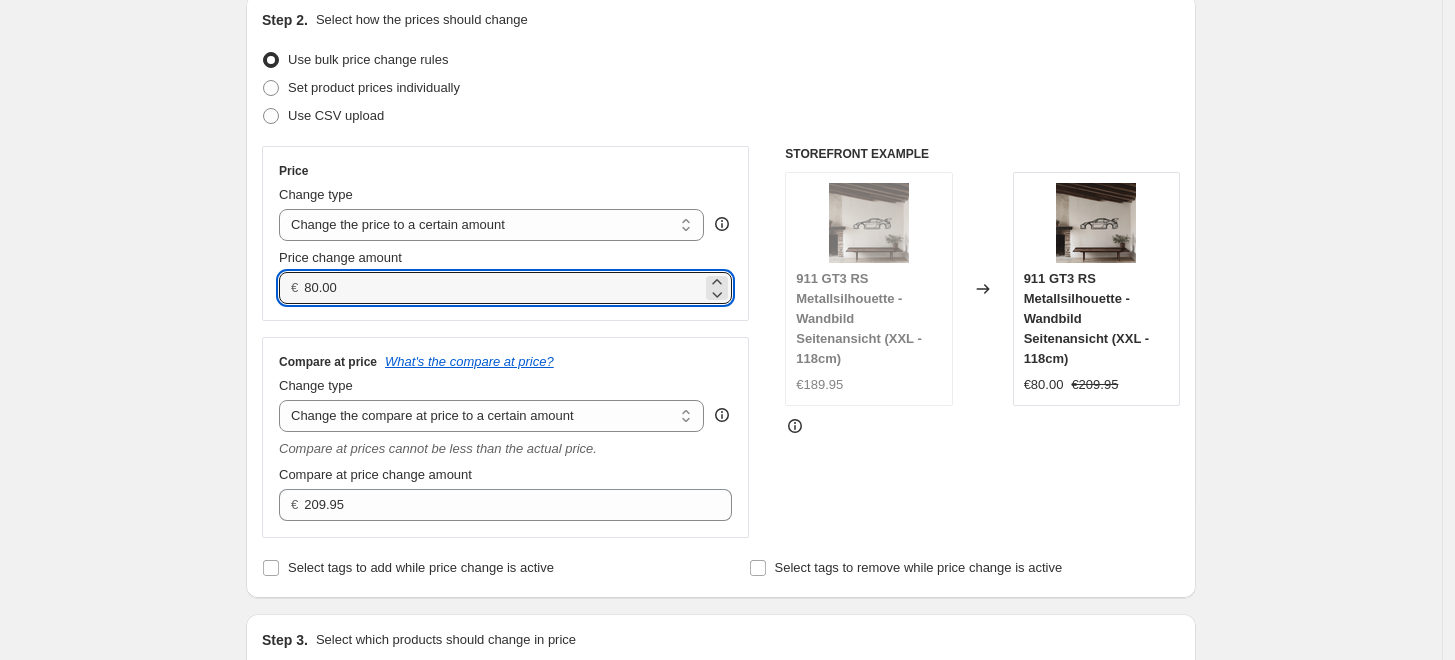 drag, startPoint x: 402, startPoint y: 294, endPoint x: 195, endPoint y: 301, distance: 207.11832 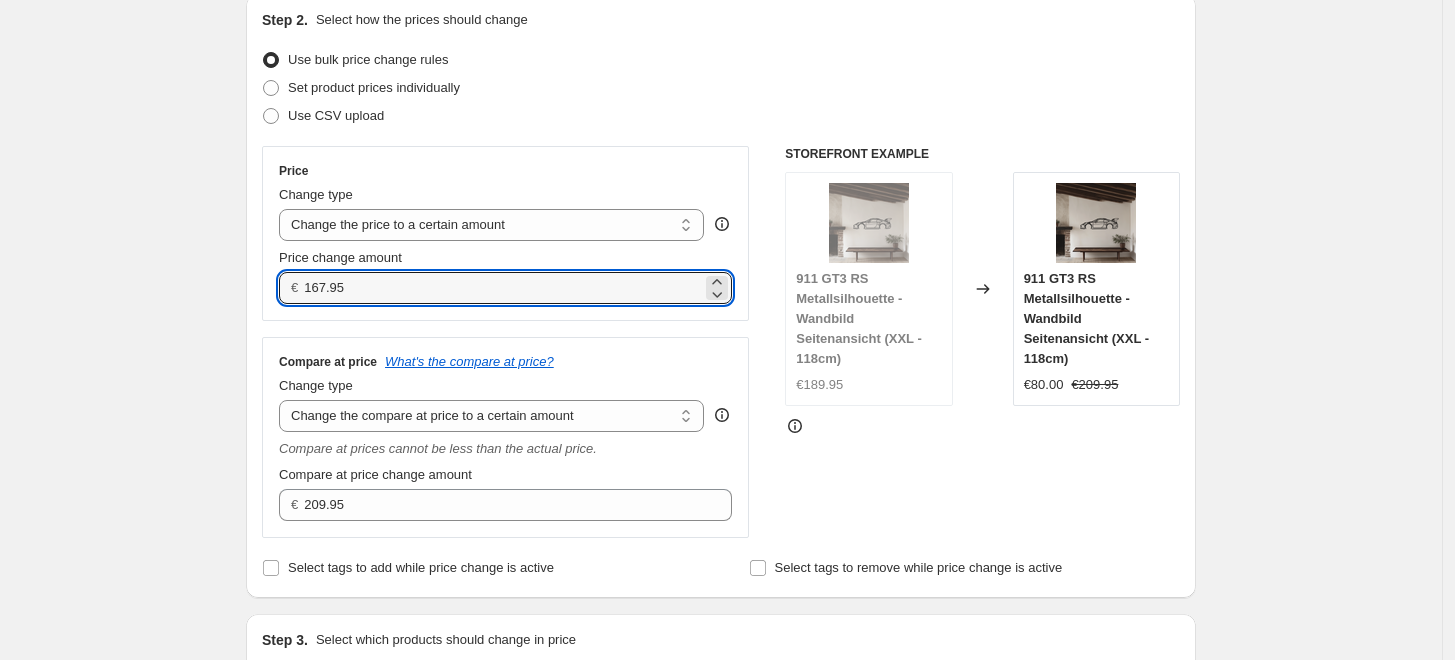 type on "167.95" 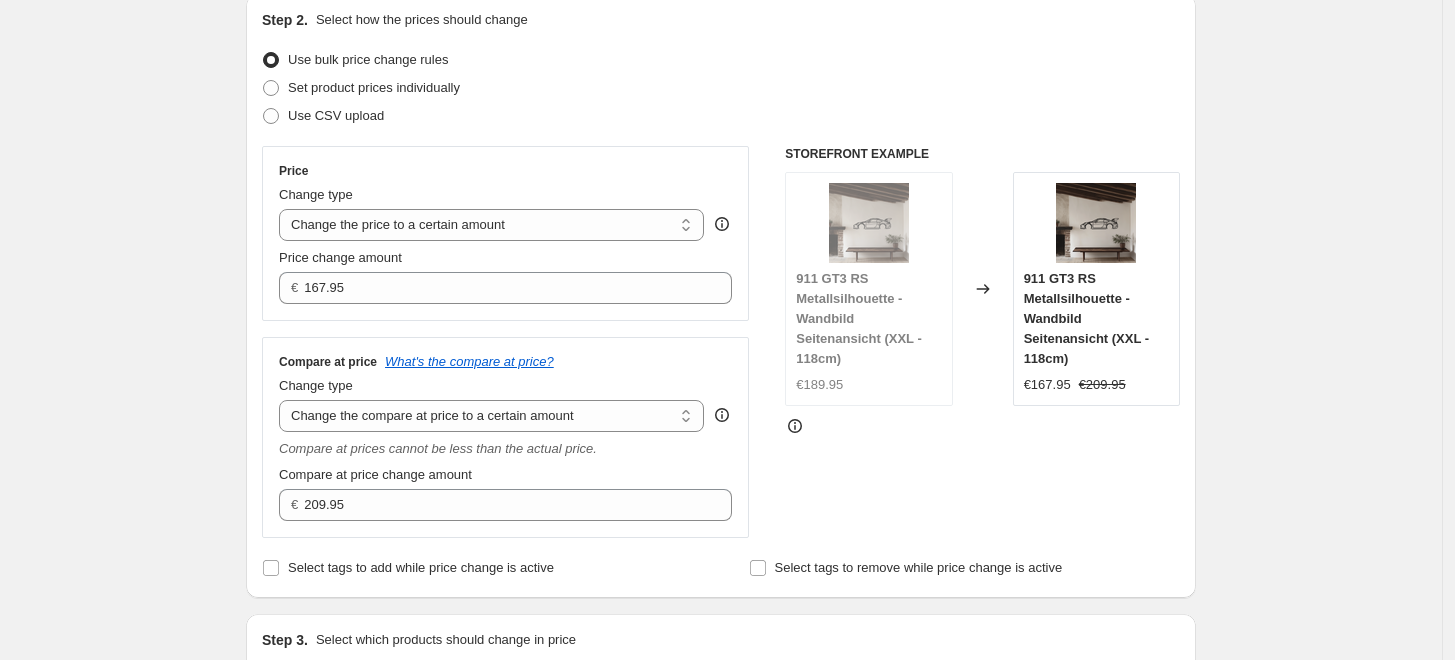 click on "Create new price [MEDICAL_DATA]. This page is ready Create new price [MEDICAL_DATA] Draft Step 1. Optionally give your price [MEDICAL_DATA] a title (eg "March 30% off sale on boots") 118cm Seitenansicht Autos This title is just for internal use, customers won't see it Step 2. Select how the prices should change Use bulk price change rules Set product prices individually Use CSV upload Price Change type Change the price to a certain amount Change the price by a certain amount Change the price by a certain percentage Change the price to the current compare at price (price before sale) Change the price by a certain amount relative to the compare at price Change the price by a certain percentage relative to the compare at price Don't change the price Change the price by a certain percentage relative to the cost per item Change price to certain cost margin Change the price to a certain amount Price change amount € 167.95 Compare at price What's the compare at price? Change type Don't change the compare at price € 209.95" at bounding box center (721, 785) 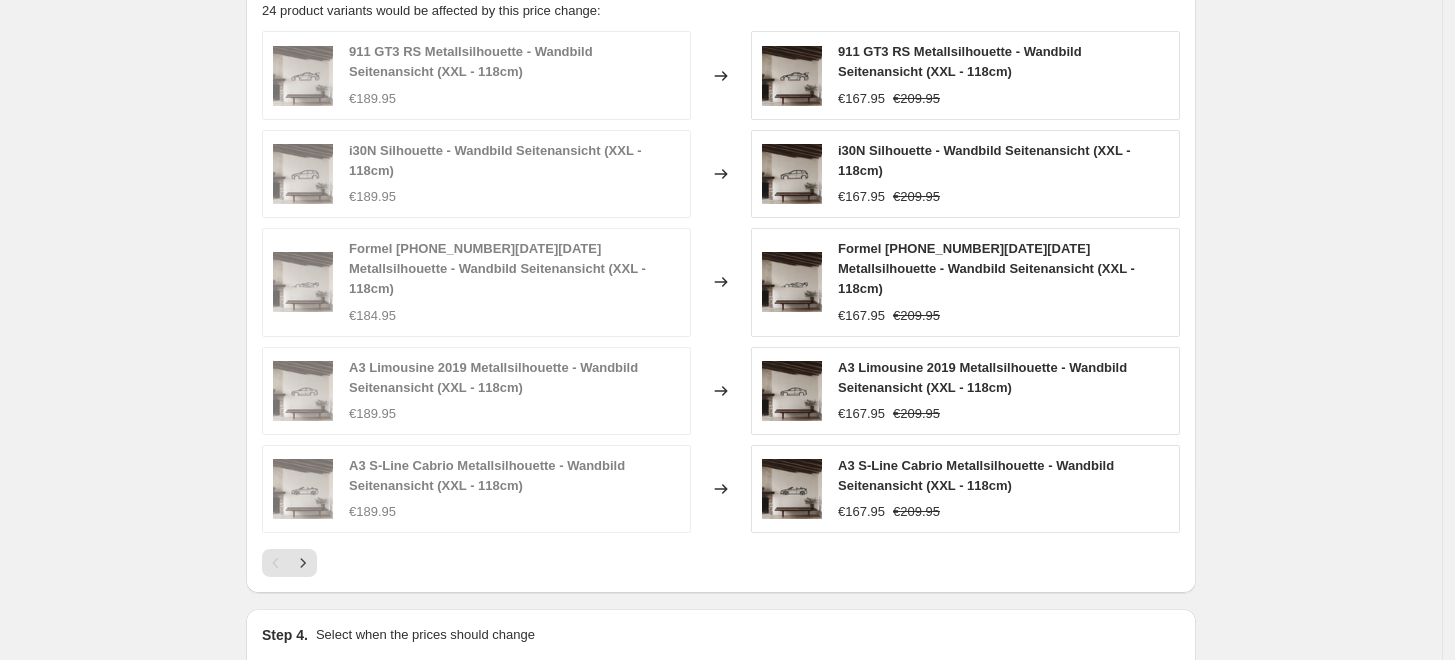 scroll, scrollTop: 1333, scrollLeft: 0, axis: vertical 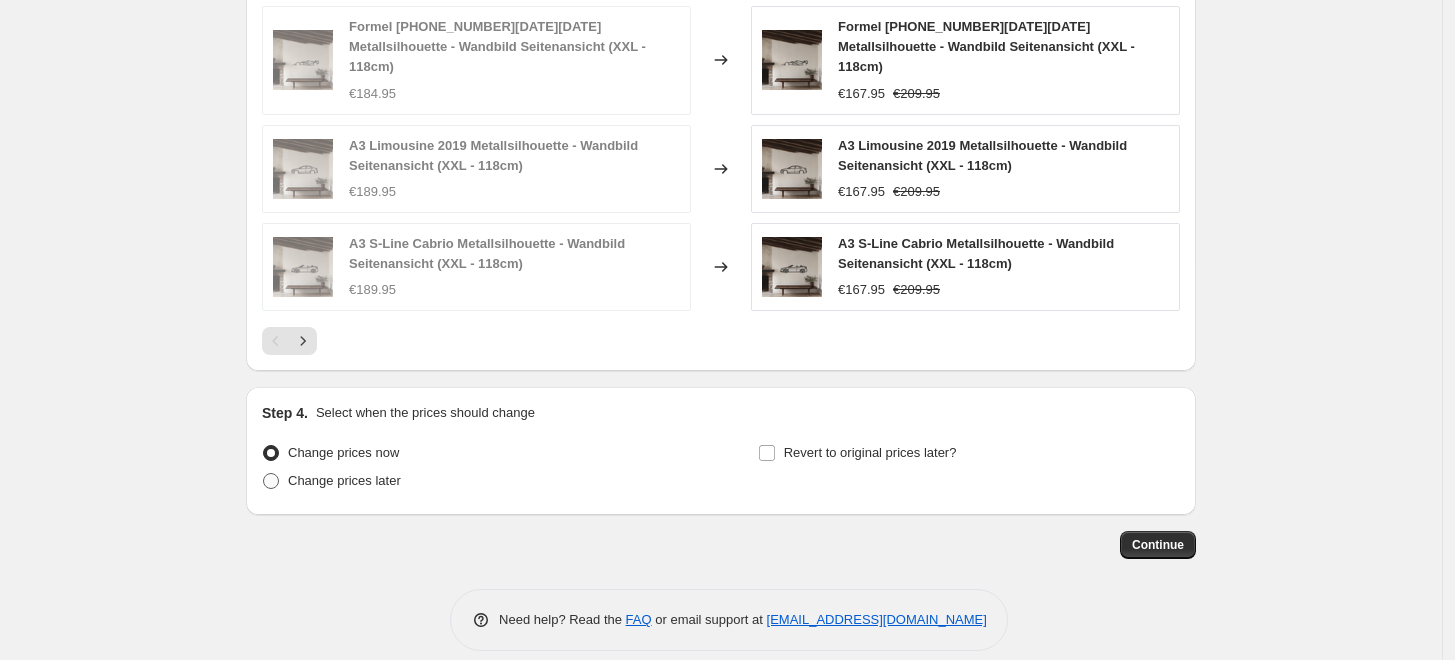 click on "Change prices later" at bounding box center (344, 480) 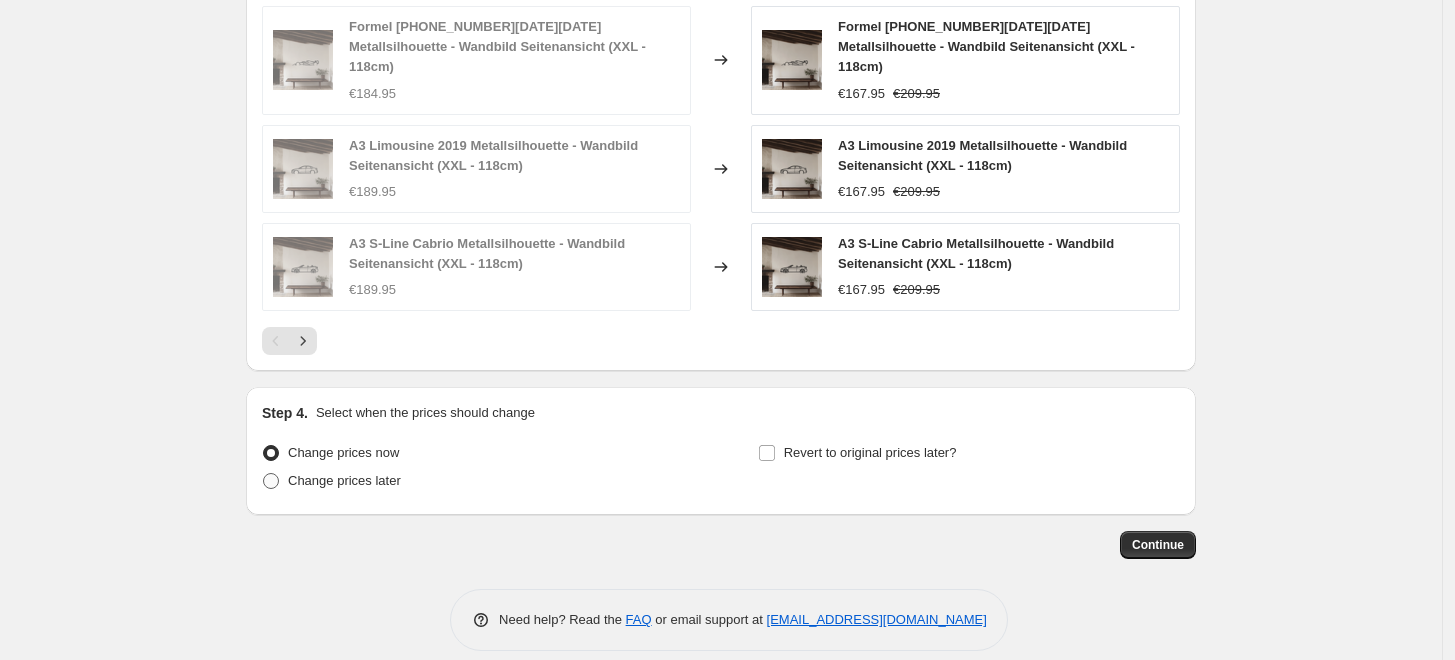 radio on "true" 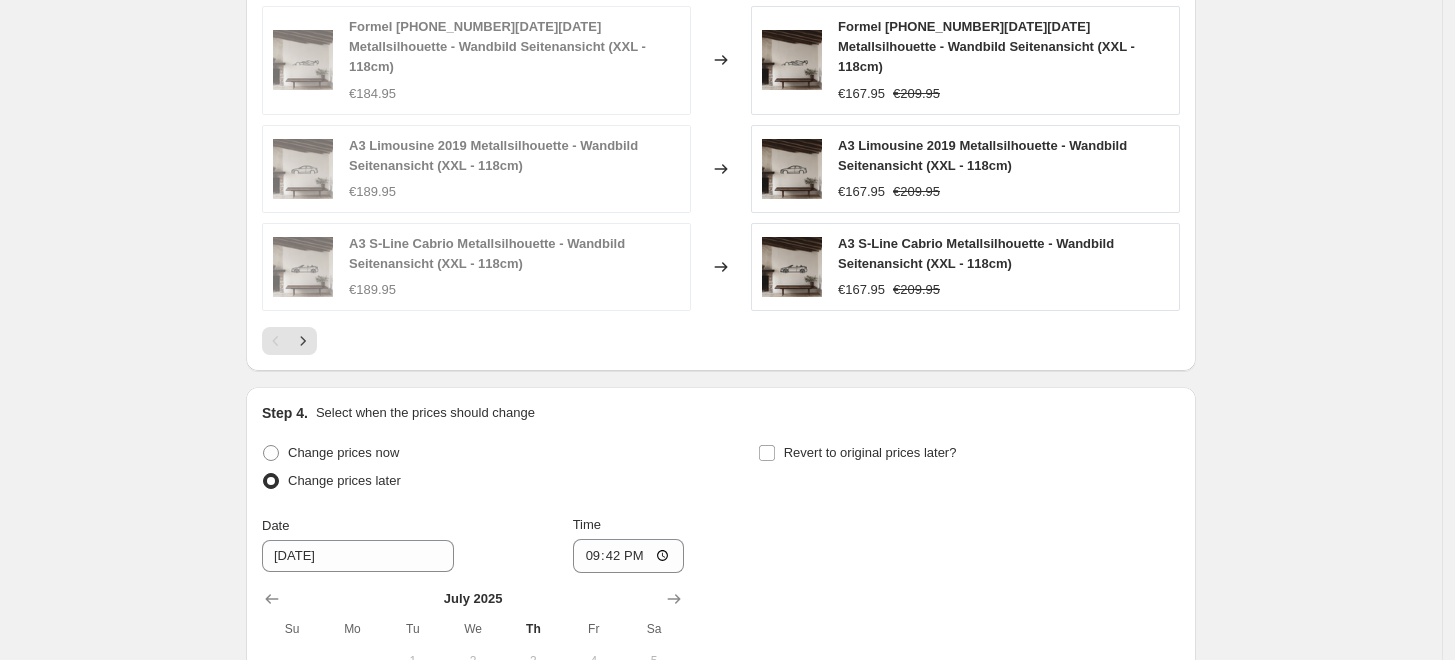 scroll, scrollTop: 1444, scrollLeft: 0, axis: vertical 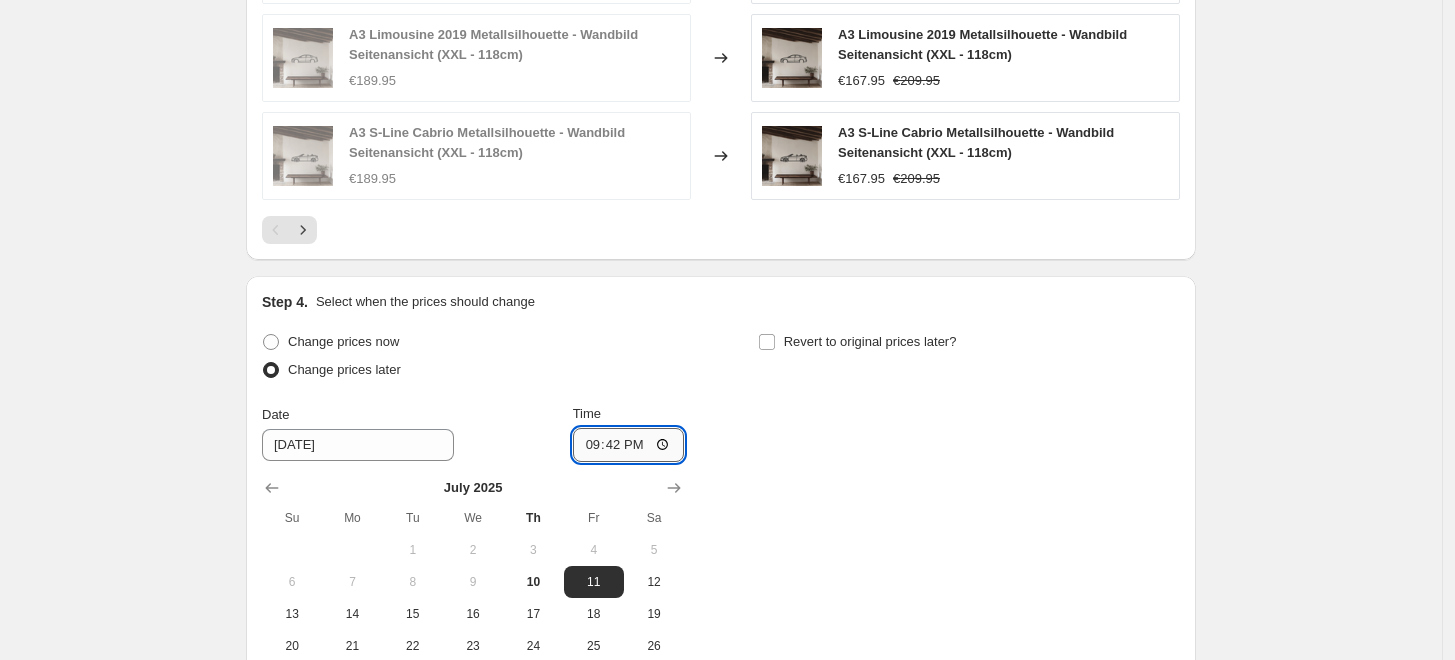 click on "21:42" at bounding box center [629, 445] 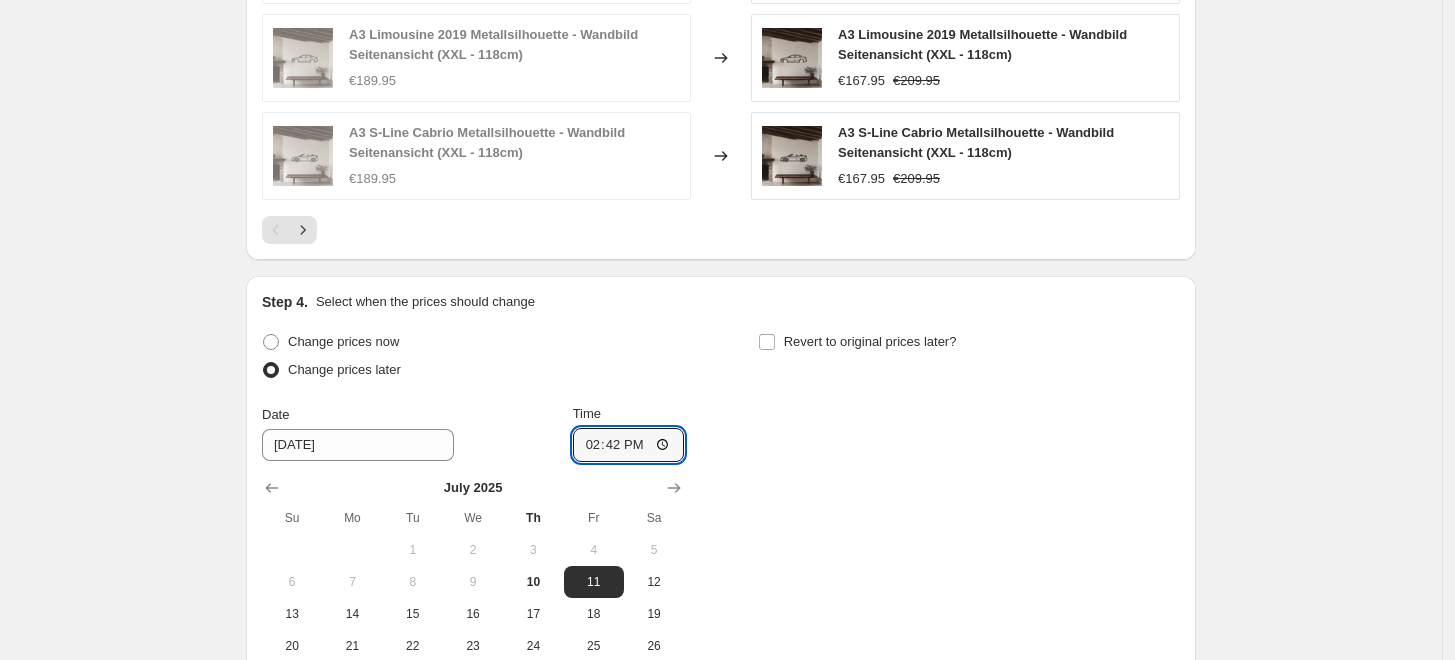 type on "14:00" 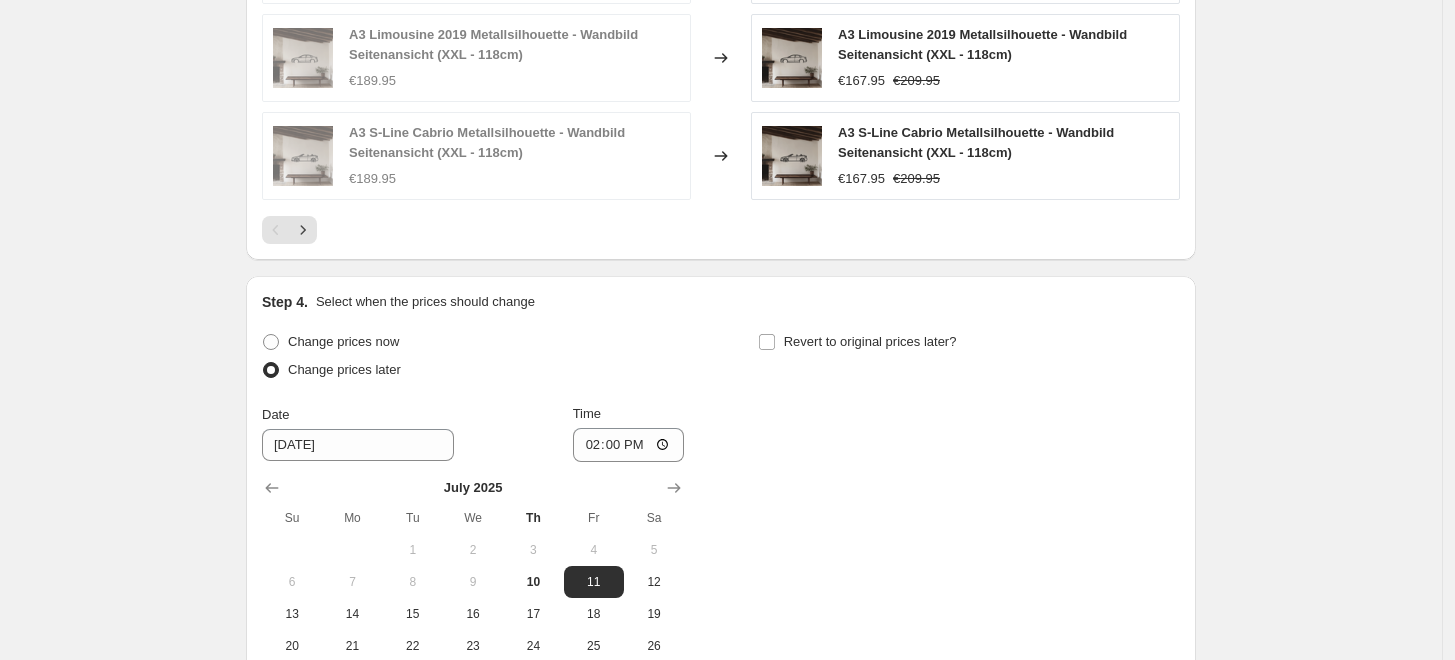 click on "Create new price [MEDICAL_DATA]. This page is ready Create new price [MEDICAL_DATA] Draft Step 1. Optionally give your price [MEDICAL_DATA] a title (eg "March 30% off sale on boots") 118cm Seitenansicht Autos This title is just for internal use, customers won't see it Step 2. Select how the prices should change Use bulk price change rules Set product prices individually Use CSV upload Price Change type Change the price to a certain amount Change the price by a certain amount Change the price by a certain percentage Change the price to the current compare at price (price before sale) Change the price by a certain amount relative to the compare at price Change the price by a certain percentage relative to the compare at price Don't change the price Change the price by a certain percentage relative to the cost per item Change price to certain cost margin Change the price to a certain amount Price change amount € 167.95 Compare at price What's the compare at price? Change type Don't change the compare at price € 209.95" at bounding box center (721, -266) 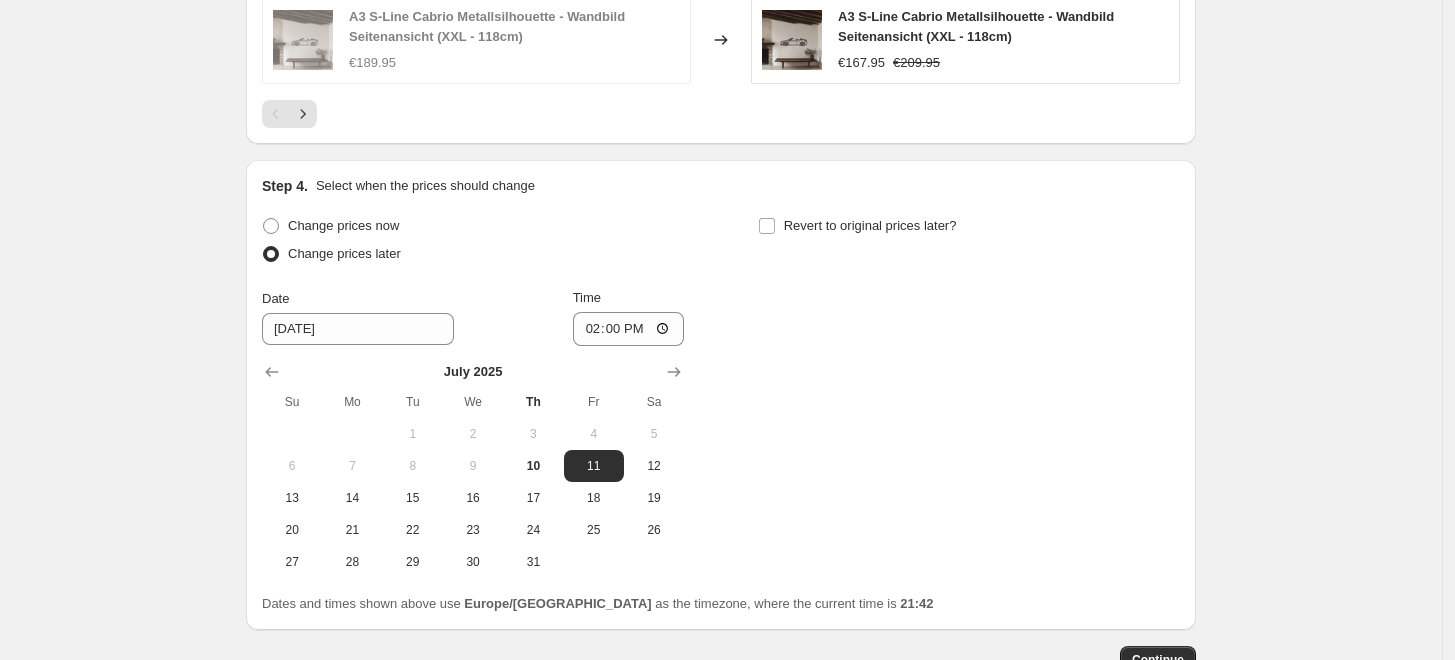 scroll, scrollTop: 1675, scrollLeft: 0, axis: vertical 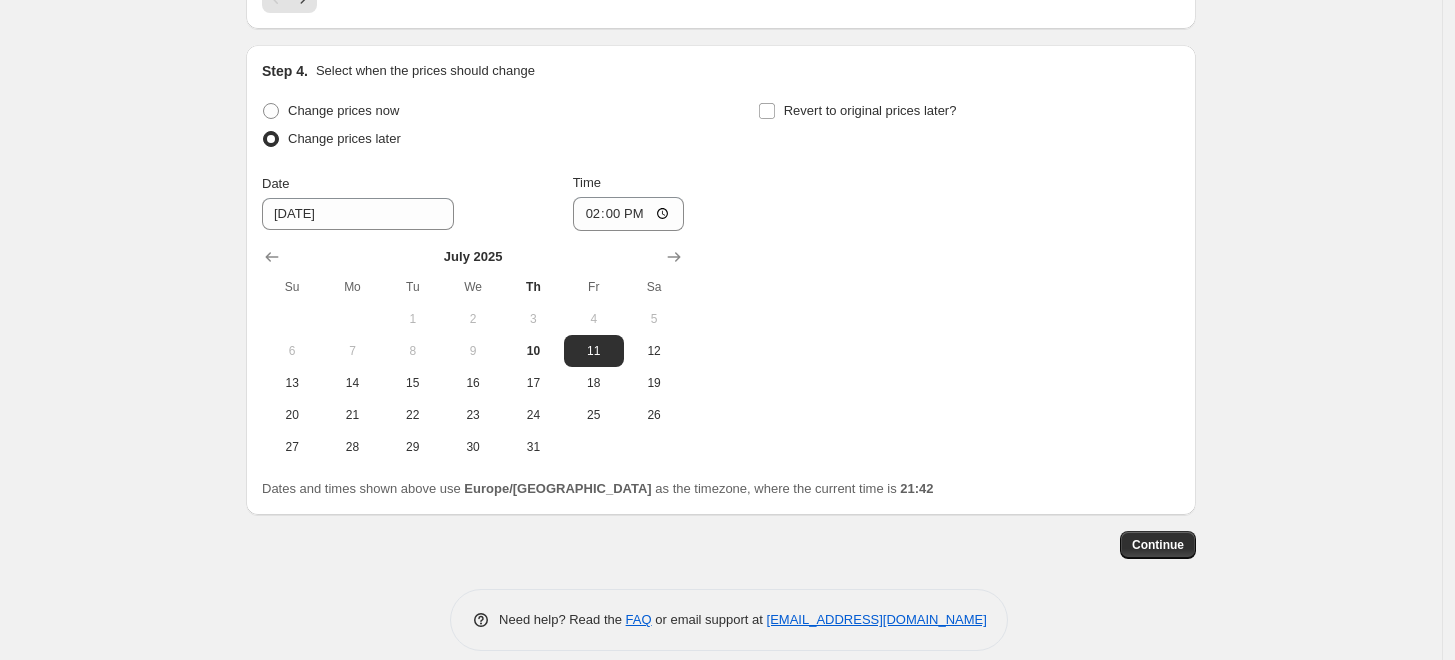 click on "Step 1. Optionally give your price [MEDICAL_DATA] a title (eg "March 30% off sale on boots") 118cm Seitenansicht Autos This title is just for internal use, customers won't see it Step 2. Select how the prices should change Use bulk price change rules Set product prices individually Use CSV upload Price Change type Change the price to a certain amount Change the price by a certain amount Change the price by a certain percentage Change the price to the current compare at price (price before sale) Change the price by a certain amount relative to the compare at price Change the price by a certain percentage relative to the compare at price Don't change the price Change the price by a certain percentage relative to the cost per item Change price to certain cost margin Change the price to a certain amount Price change amount € 167.95 Compare at price What's the compare at price? Change type Change the compare at price to the current price (sale) Change the compare at price to a certain amount € 209.95 €189.95 24" at bounding box center [721, -482] 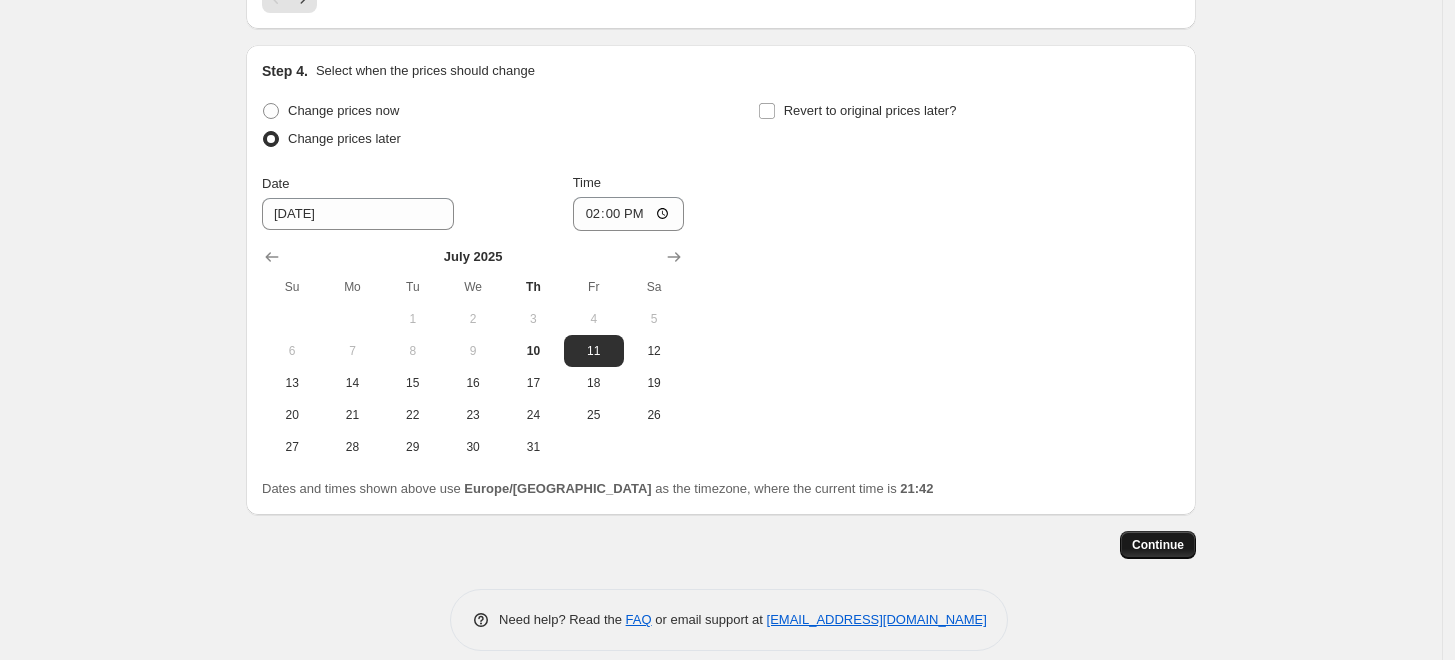 click on "Continue" at bounding box center [1158, 545] 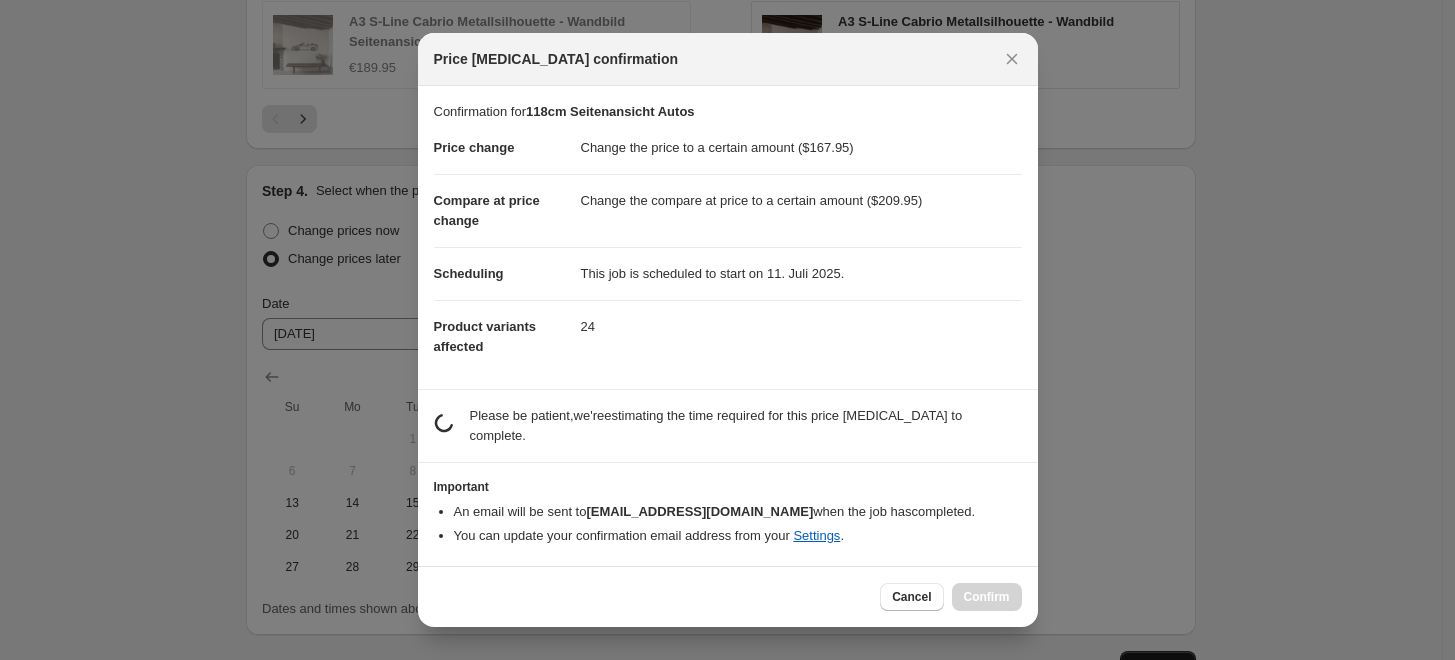 scroll, scrollTop: 0, scrollLeft: 0, axis: both 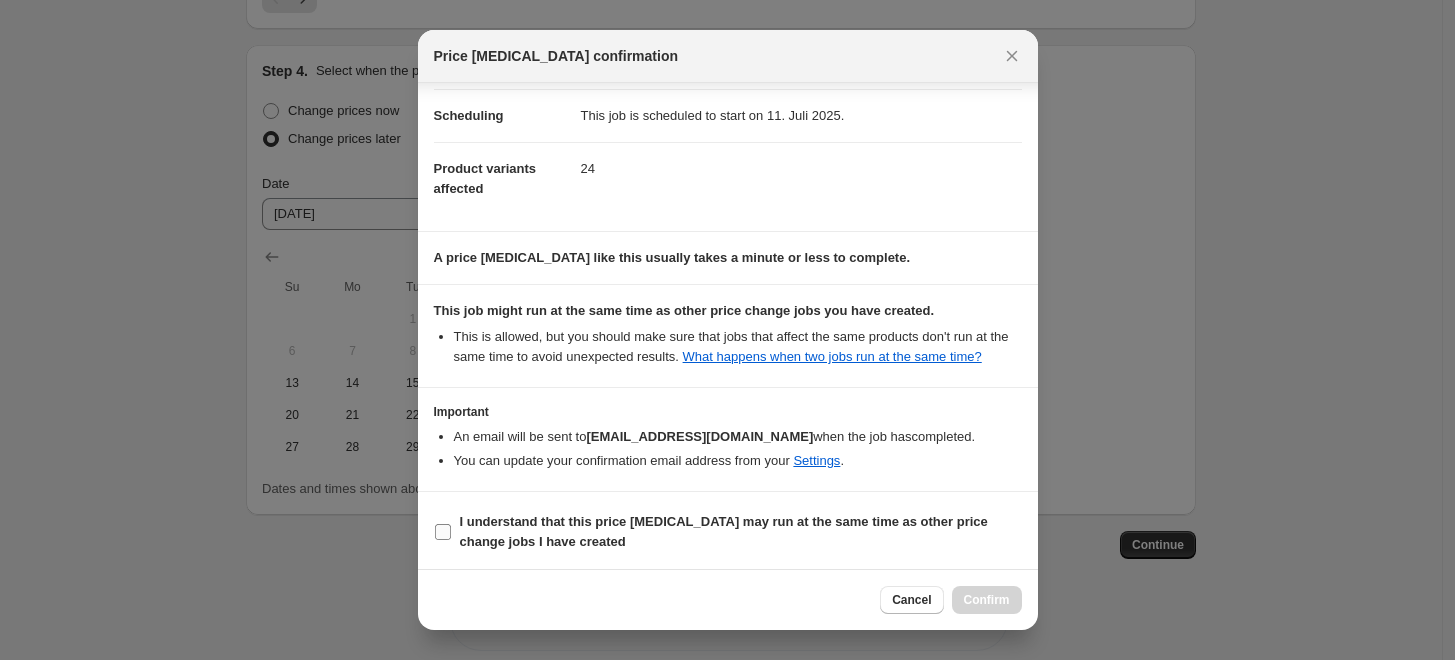 click on "I understand that this price [MEDICAL_DATA] may run at the same time as other price change jobs I have created" at bounding box center (724, 531) 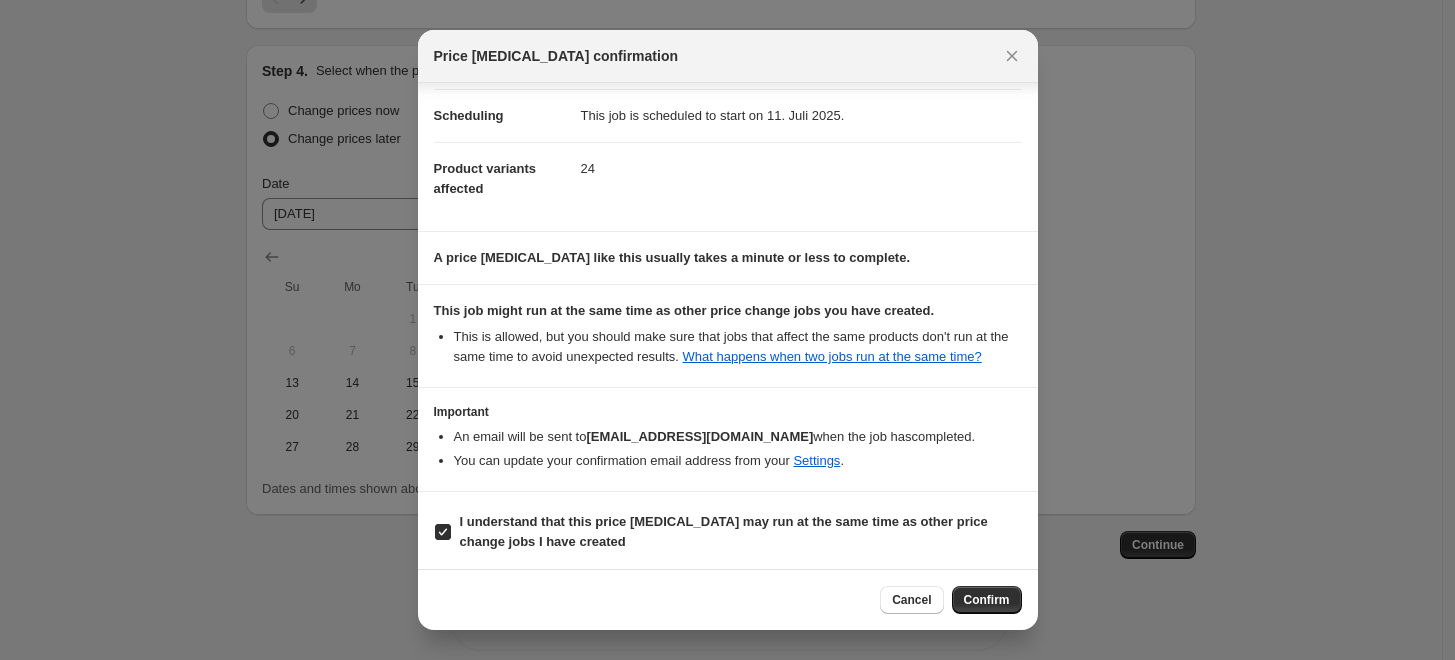 click on "Confirm" at bounding box center (987, 600) 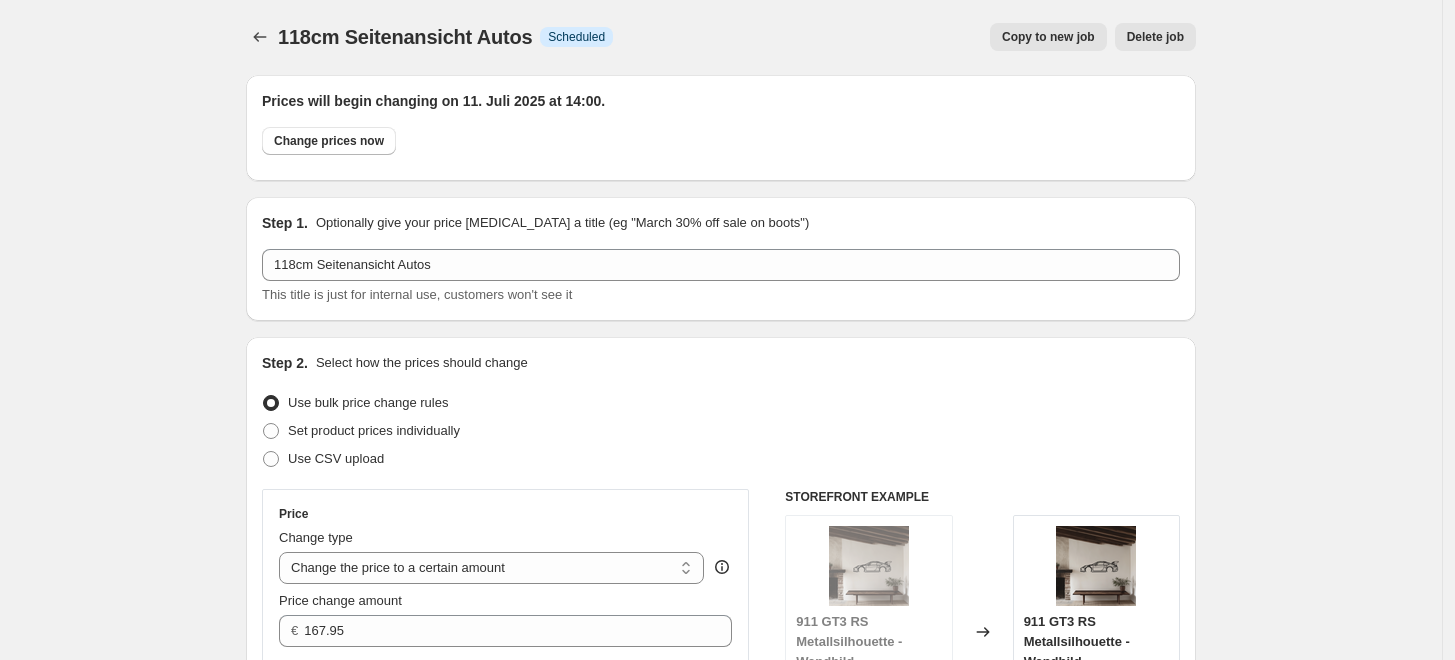 scroll, scrollTop: 0, scrollLeft: 0, axis: both 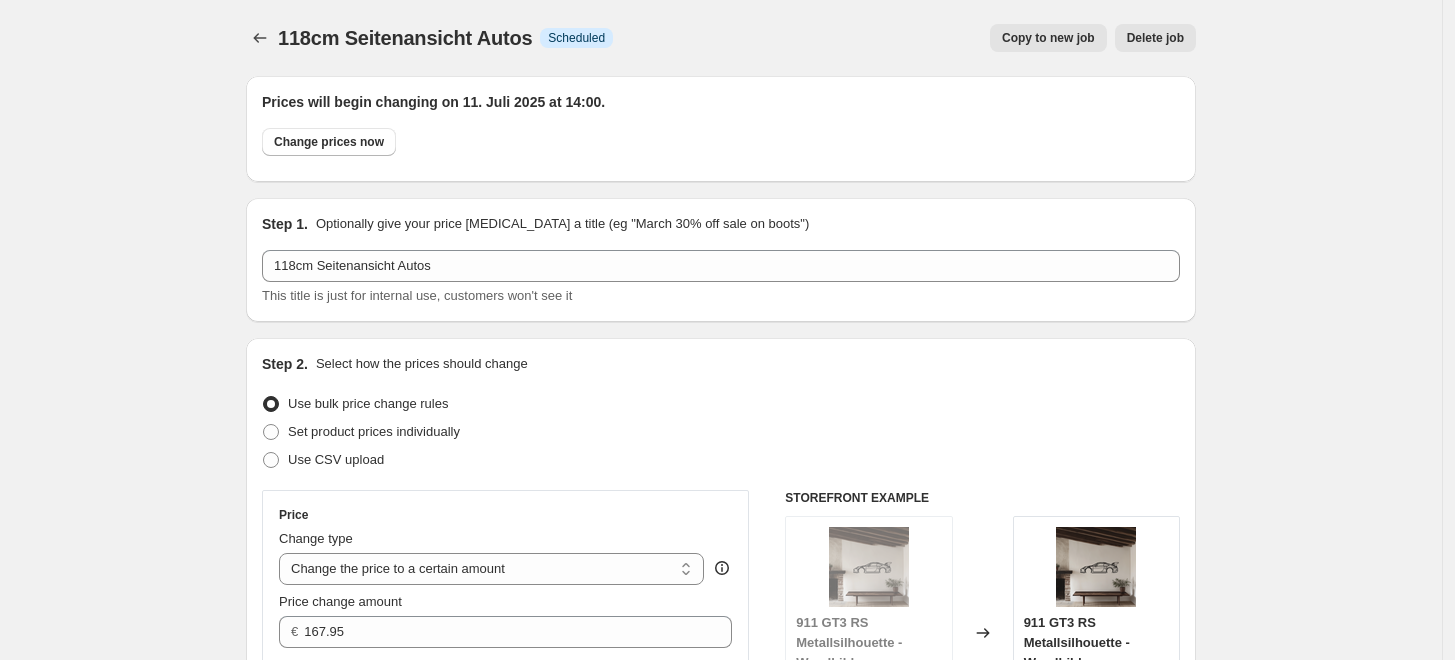 click on "118cm Seitenansicht Autos. This page is ready 118cm Seitenansicht Autos Info Scheduled Copy to new job Delete job More actions Copy to new job Delete job Prices will begin changing on 11. Juli 2025 at 14:00. Change prices now Step 1. Optionally give your price [MEDICAL_DATA] a title (eg "March 30% off sale on boots") 118cm Seitenansicht Autos This title is just for internal use, customers won't see it Step 2. Select how the prices should change Use bulk price change rules Set product prices individually Use CSV upload Price Change type Change the price to a certain amount Change the price by a certain amount Change the price by a certain percentage Change the price to the current compare at price (price before sale) Change the price by a certain amount relative to the compare at price Change the price by a certain percentage relative to the compare at price Don't change the price Change the price by a certain percentage relative to the cost per item Change price to certain cost margin Price change amount € €" at bounding box center (721, 1239) 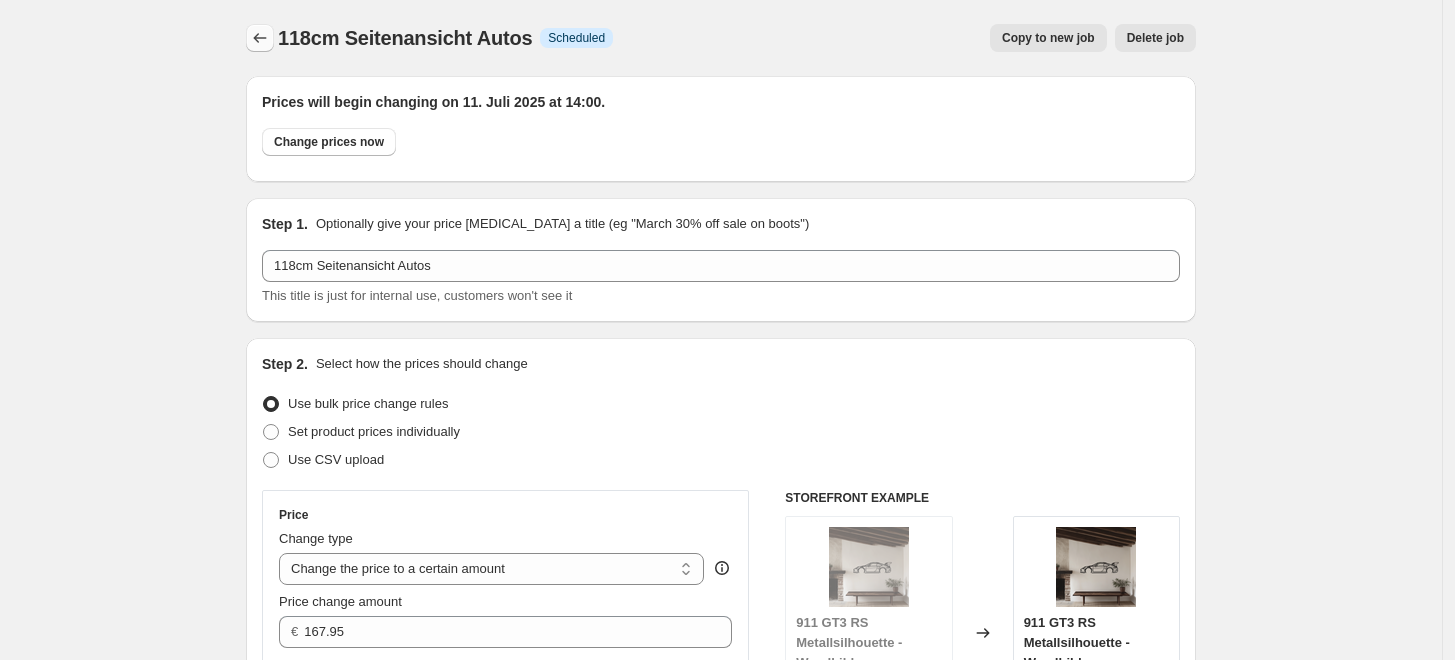 click 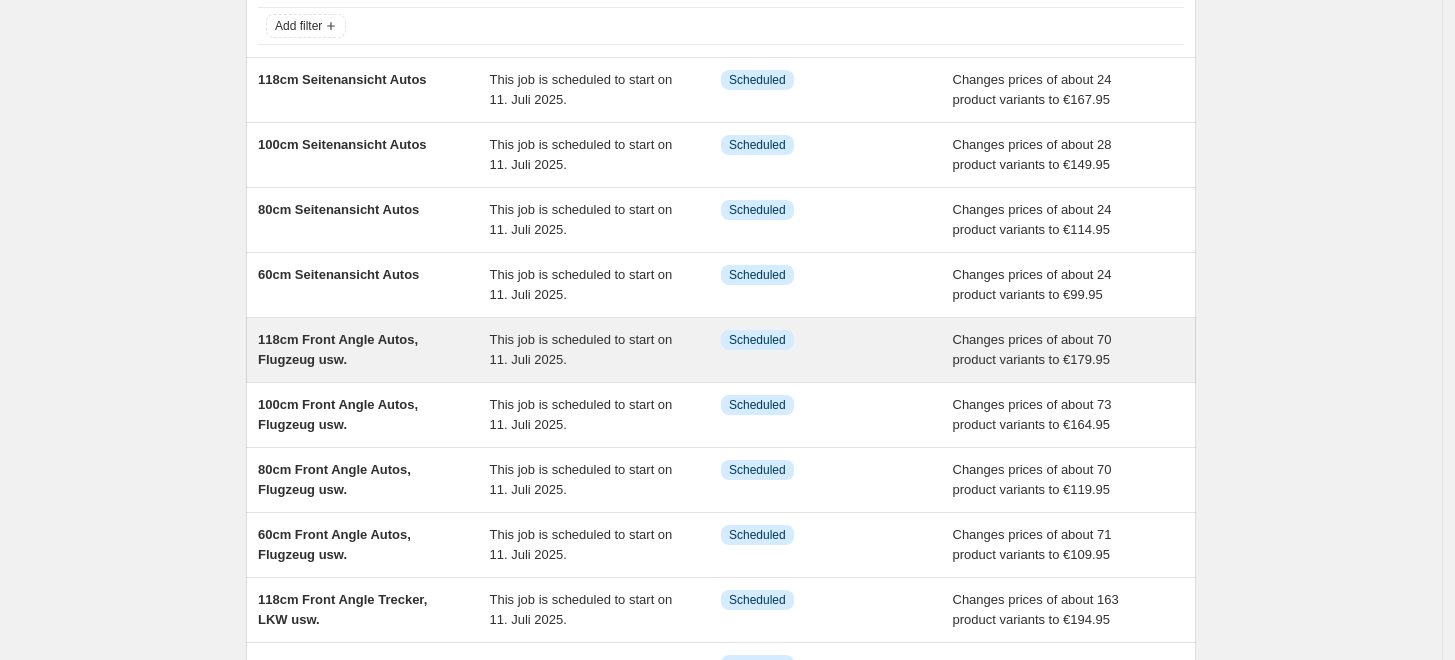 scroll, scrollTop: 368, scrollLeft: 0, axis: vertical 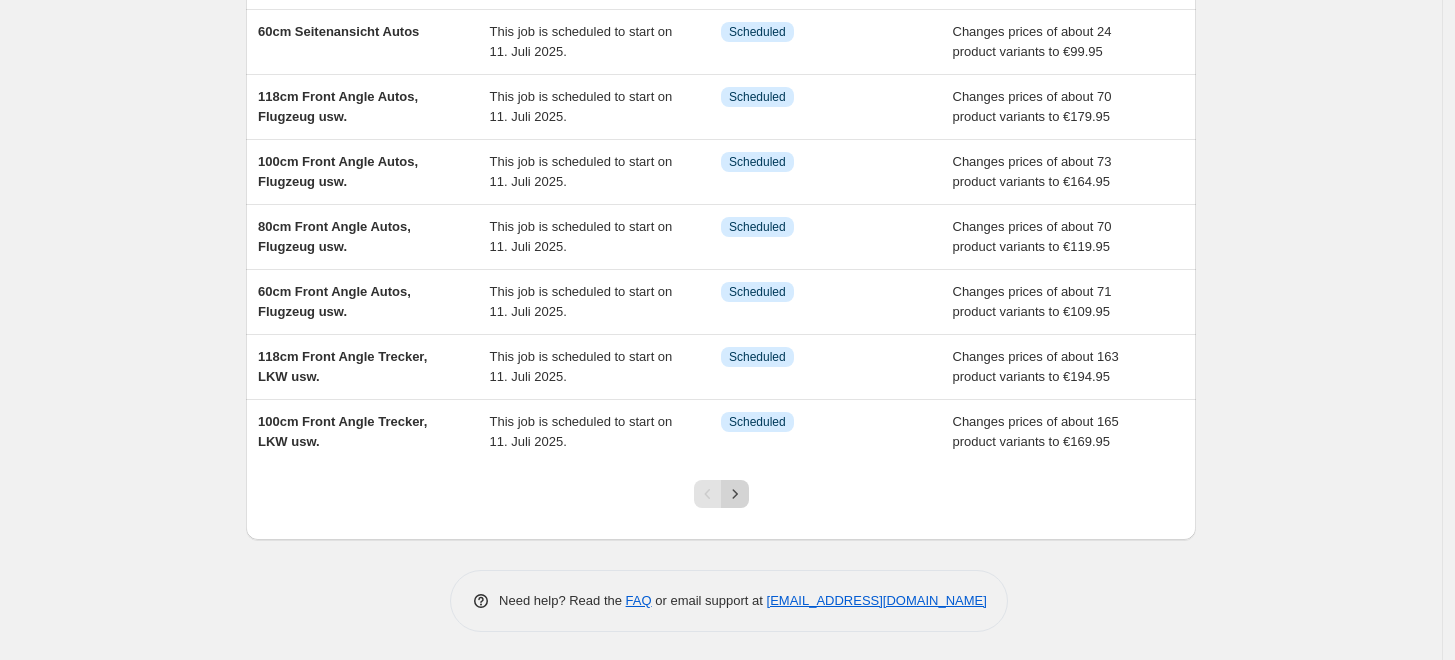 click 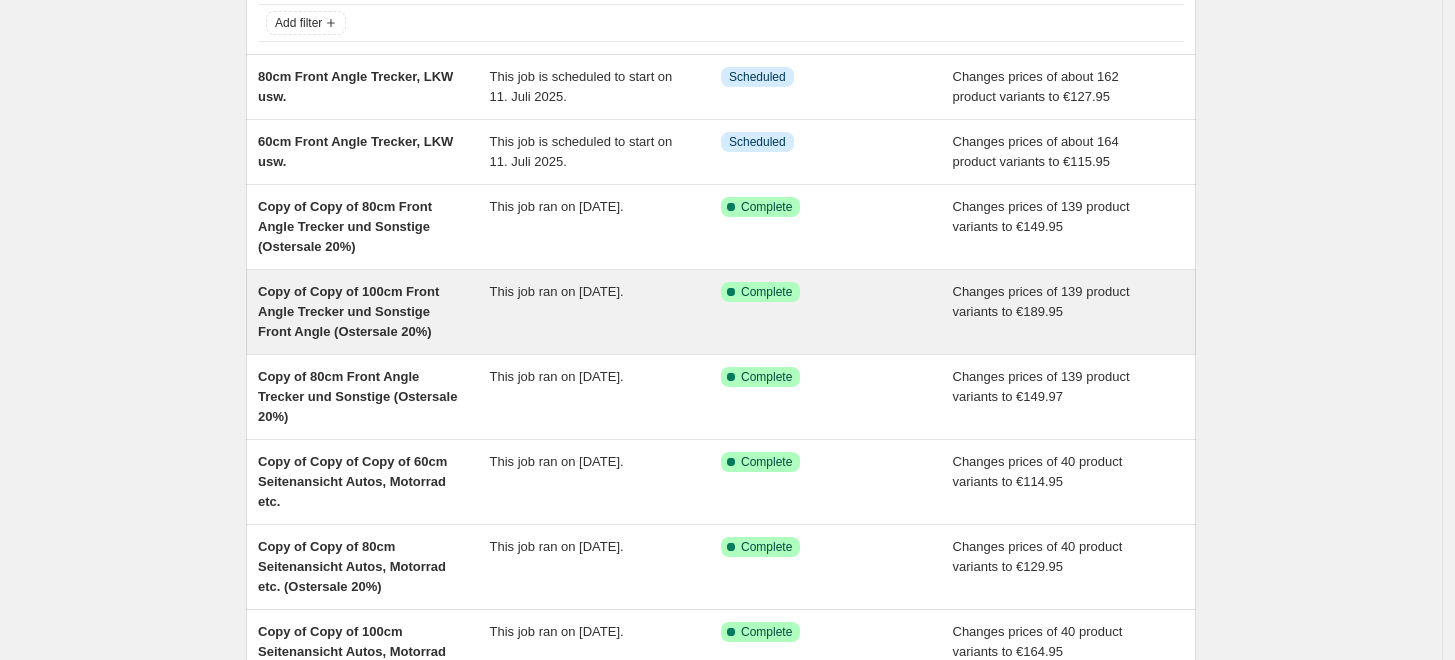scroll, scrollTop: 222, scrollLeft: 0, axis: vertical 